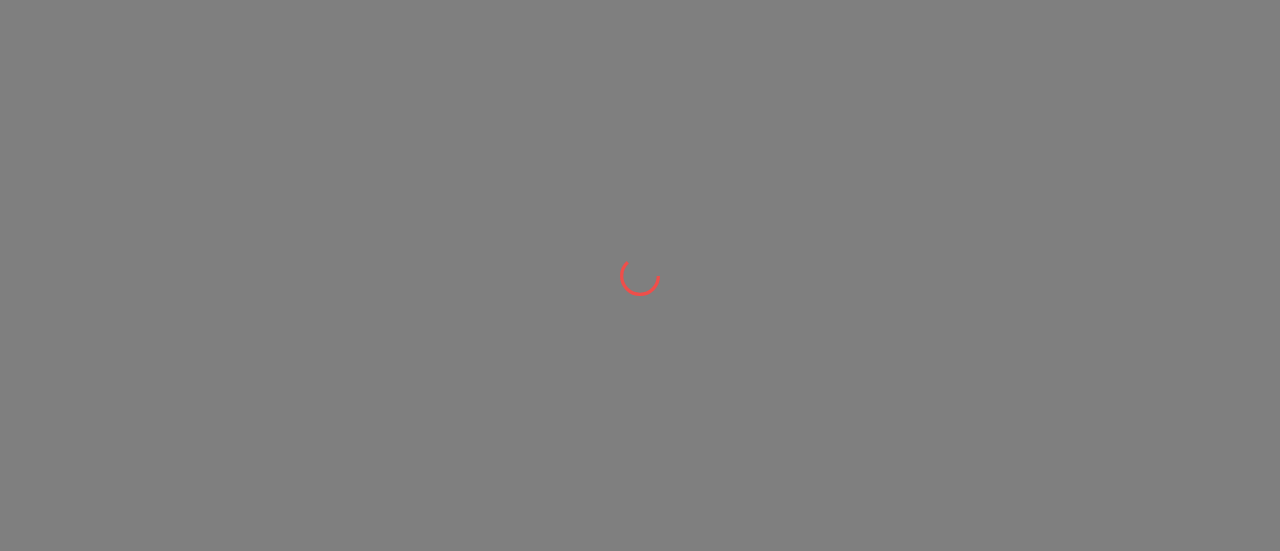 scroll, scrollTop: 0, scrollLeft: 0, axis: both 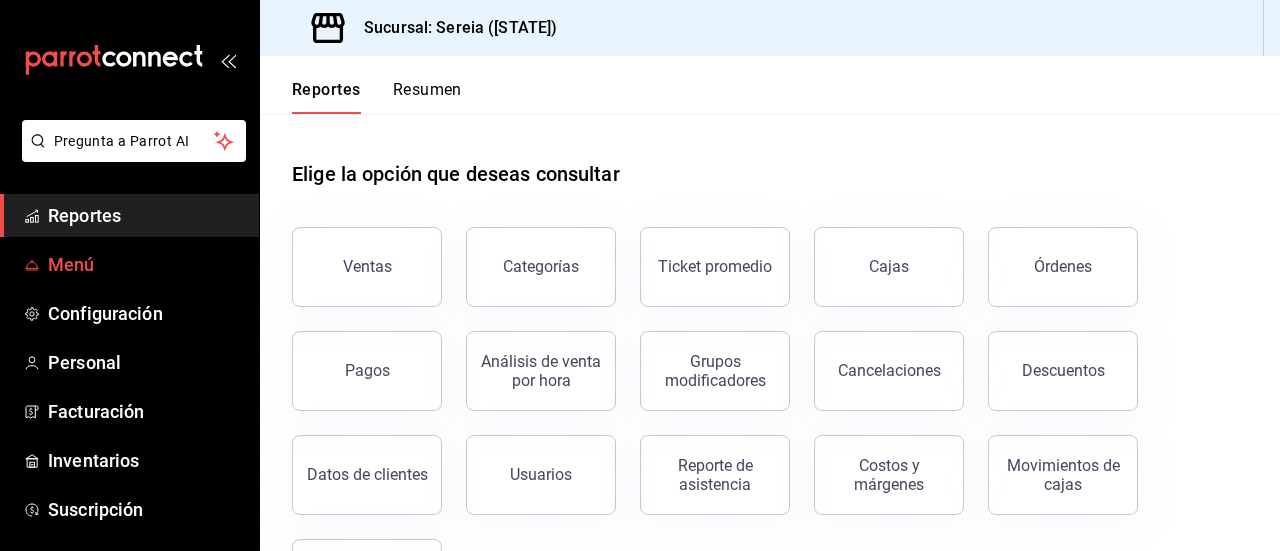 click on "Menú" at bounding box center [145, 264] 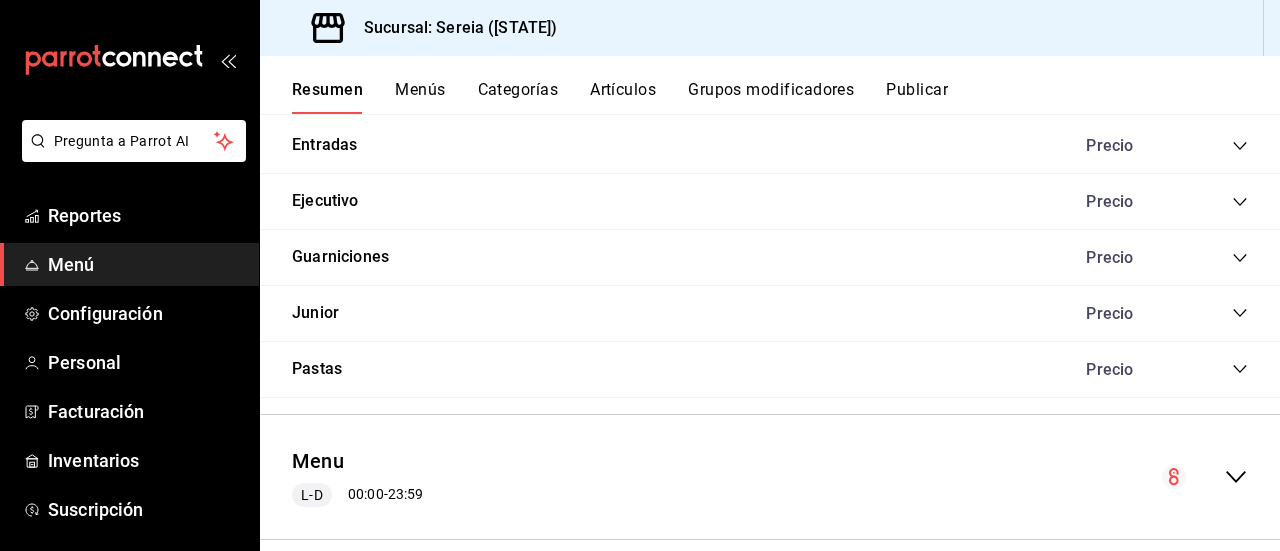 scroll, scrollTop: 1356, scrollLeft: 0, axis: vertical 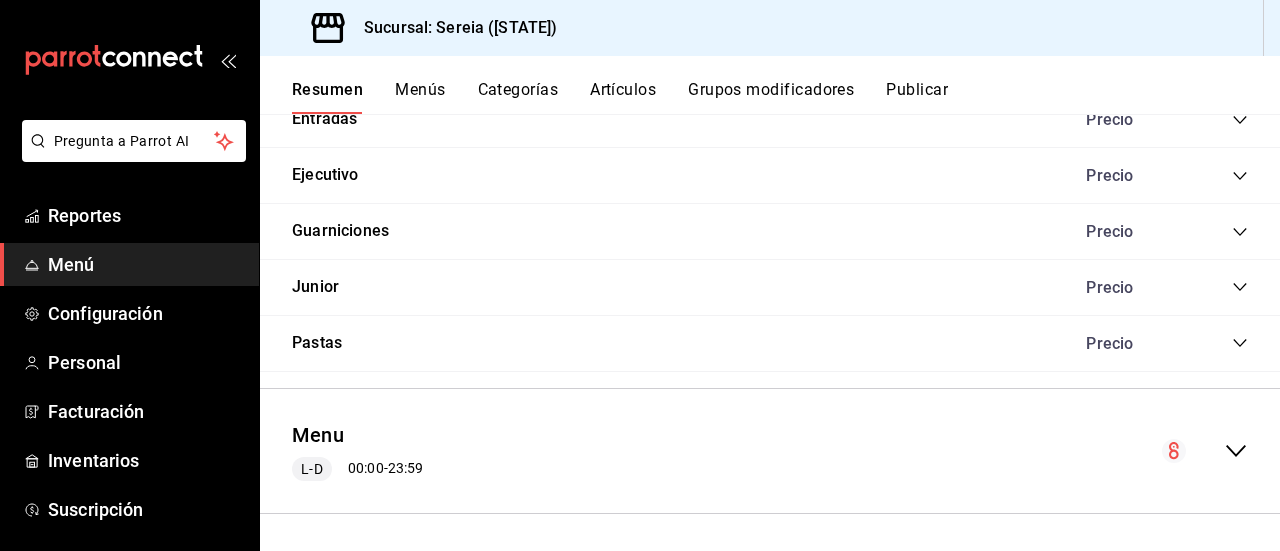 click 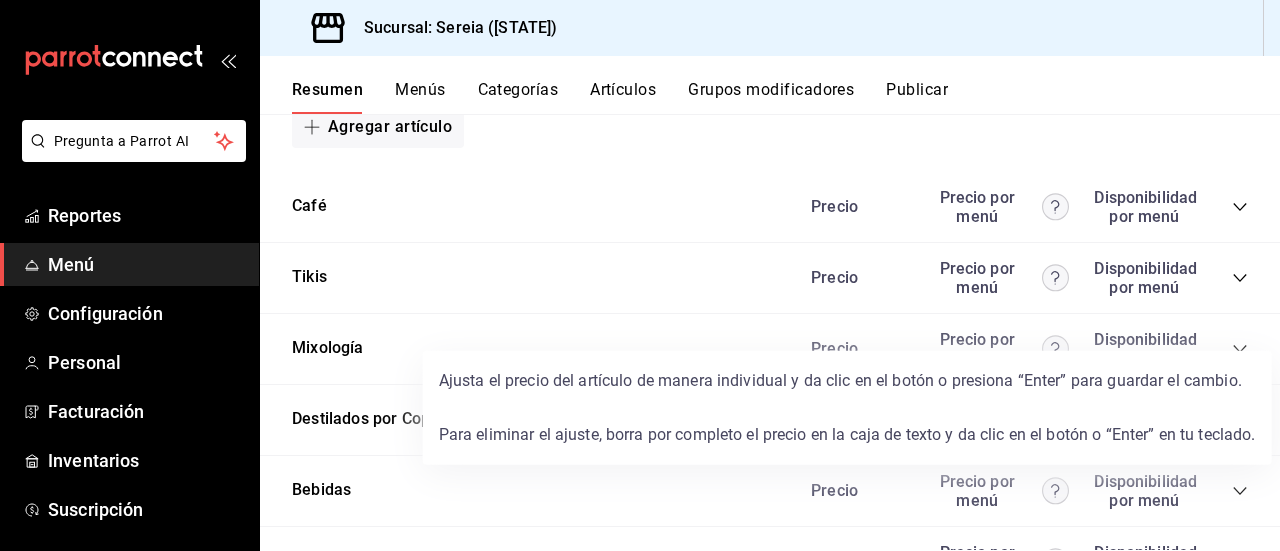 scroll, scrollTop: 2756, scrollLeft: 0, axis: vertical 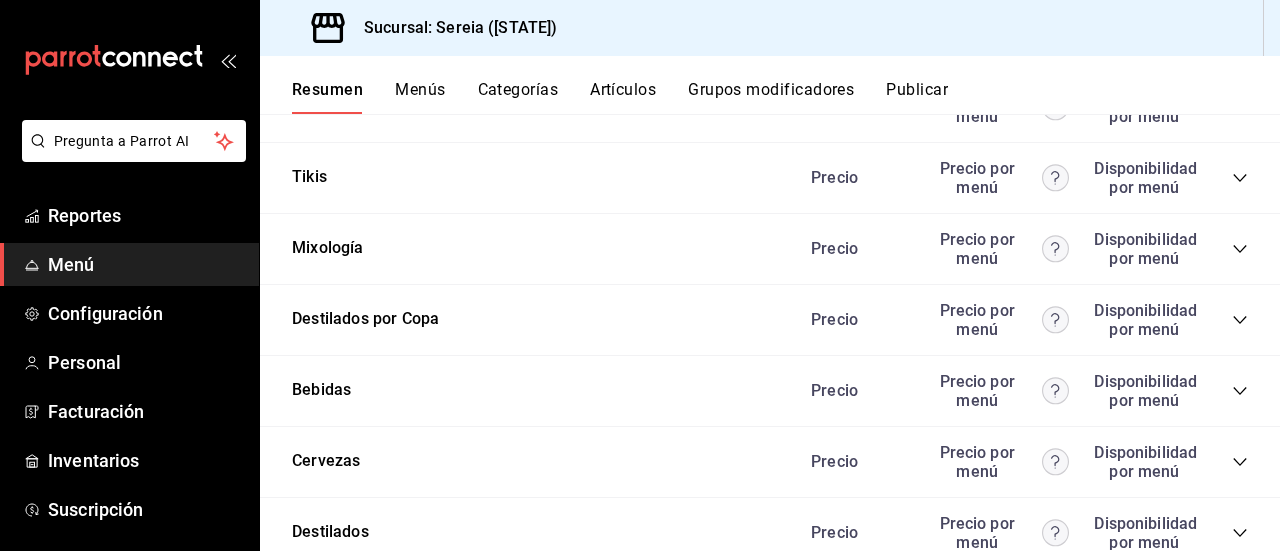 click 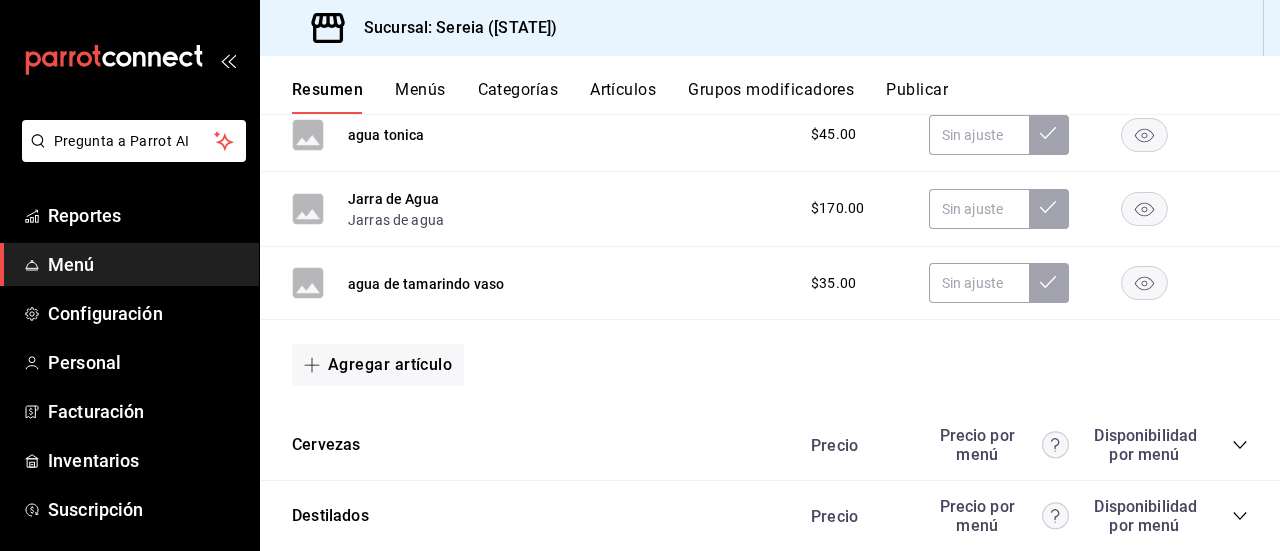 scroll, scrollTop: 4321, scrollLeft: 0, axis: vertical 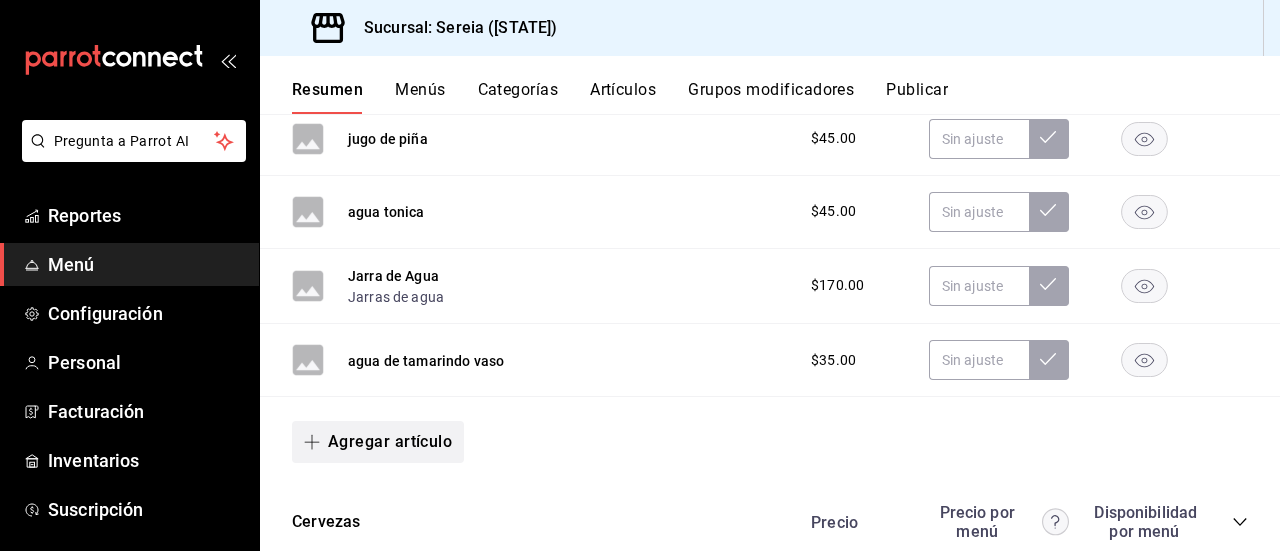 click 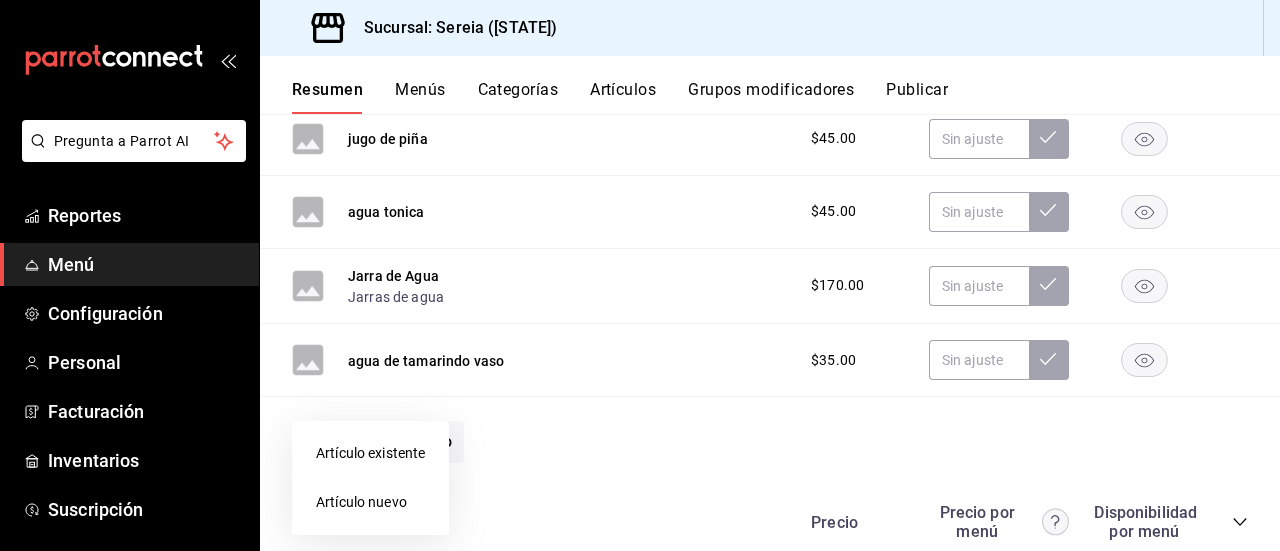 click on "Artículo nuevo" at bounding box center [370, 502] 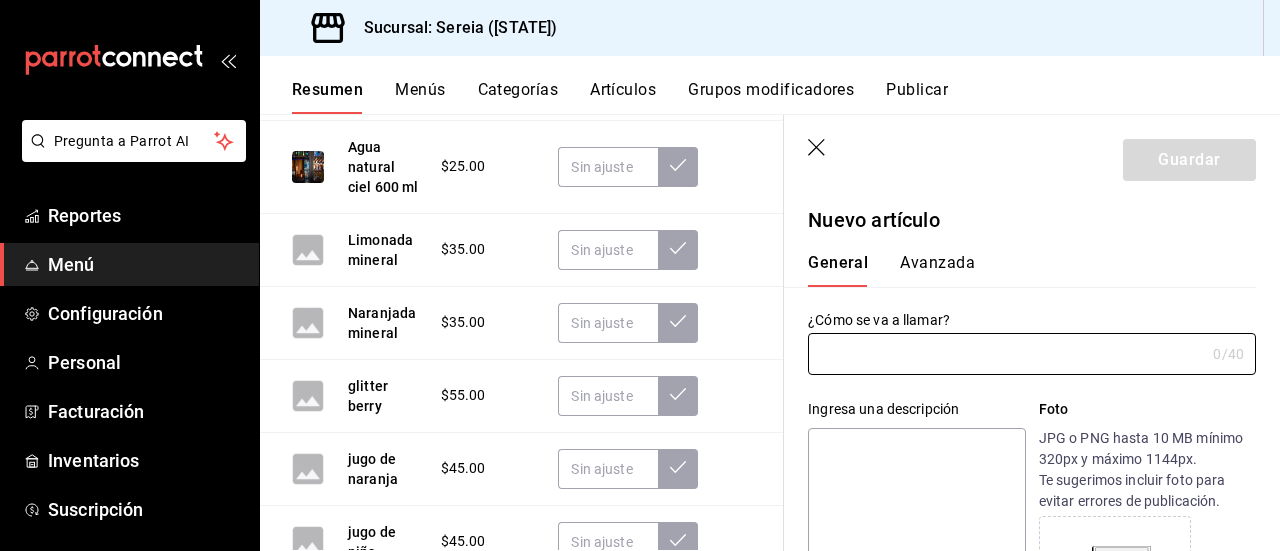 type on "AR-1754682029069" 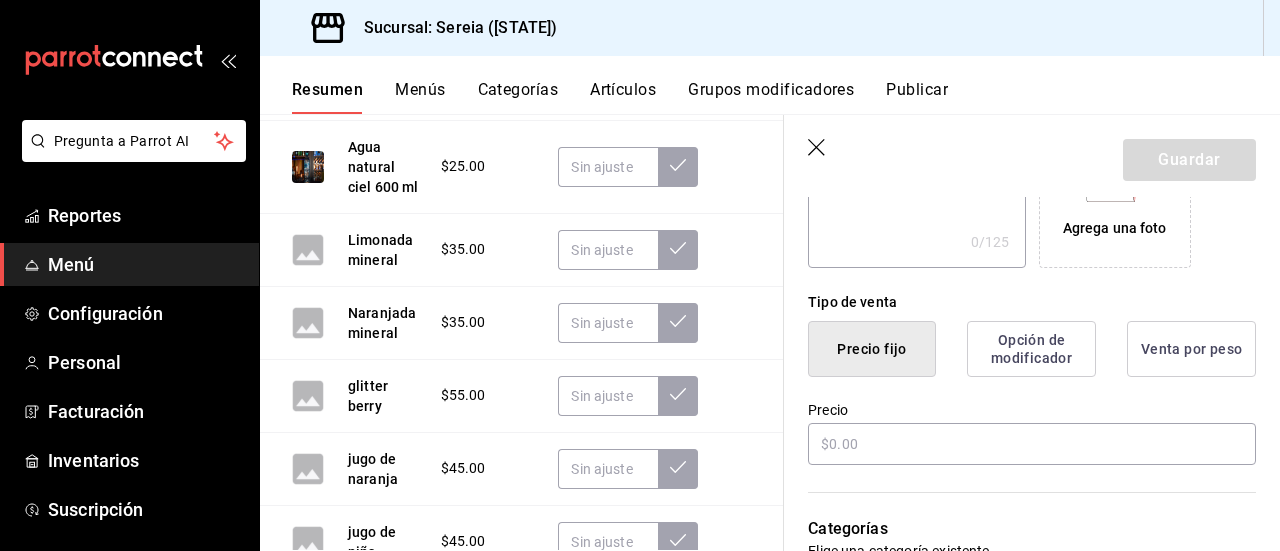 scroll, scrollTop: 500, scrollLeft: 0, axis: vertical 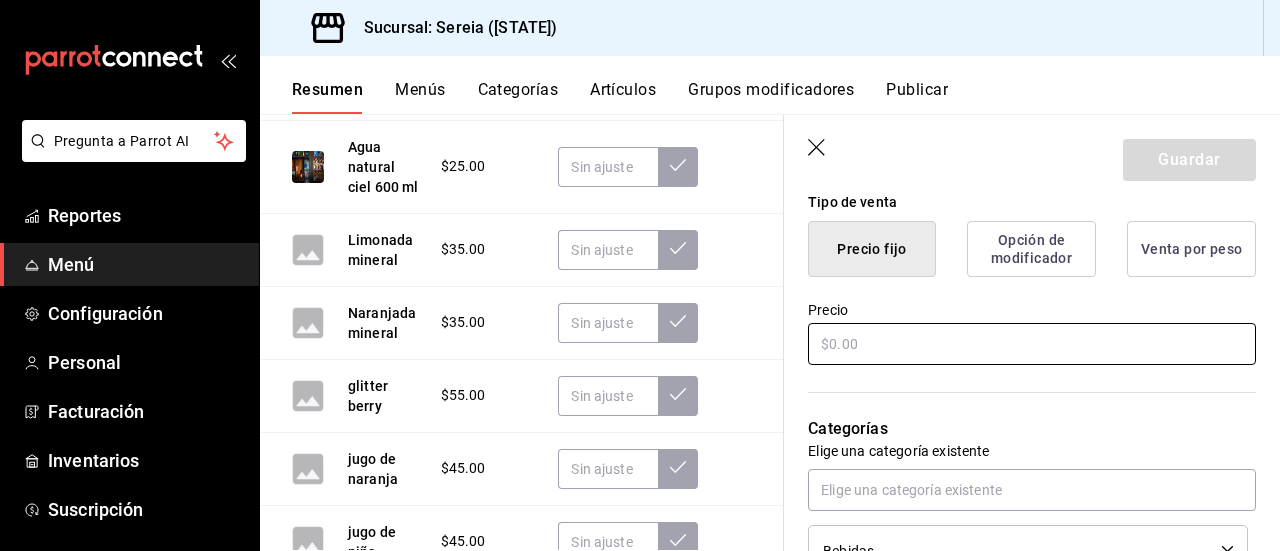 type on "boost" 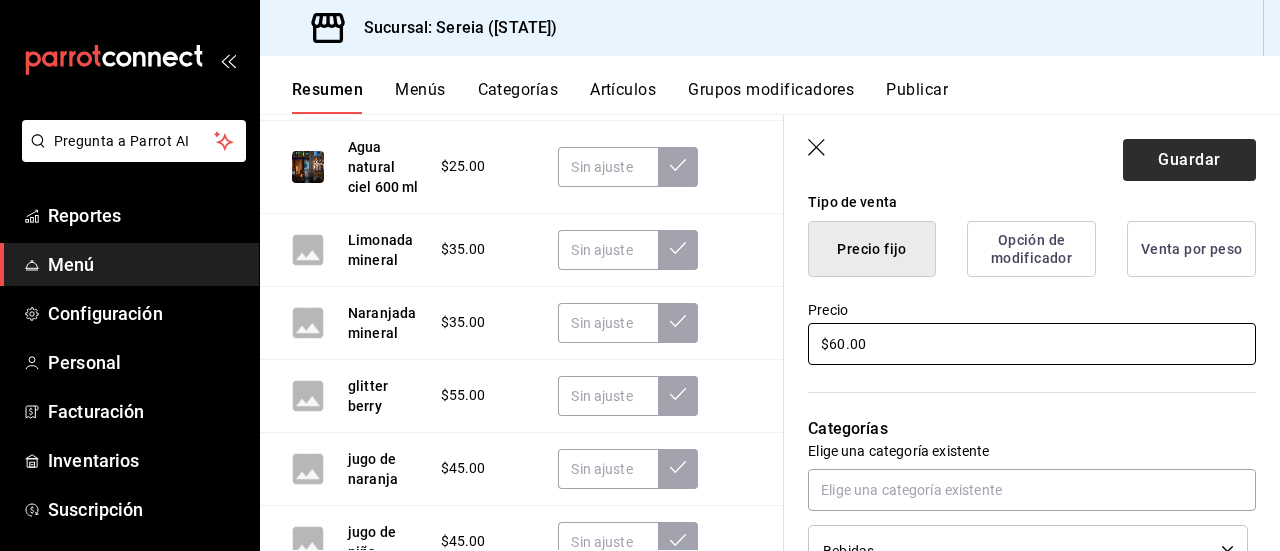 type on "$60.00" 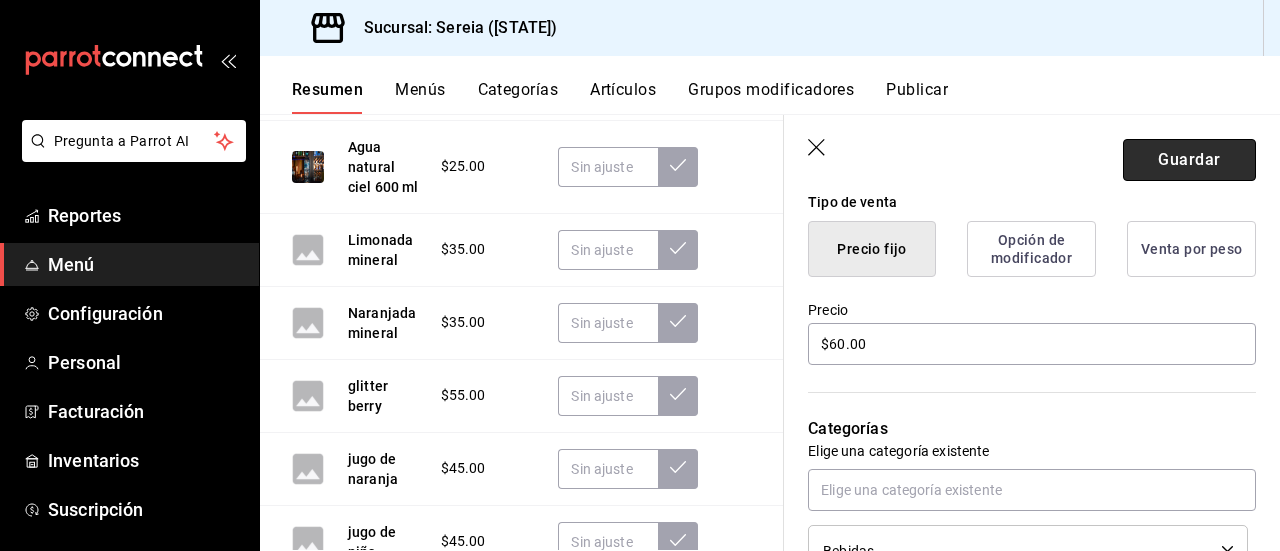 click on "Guardar" at bounding box center (1189, 160) 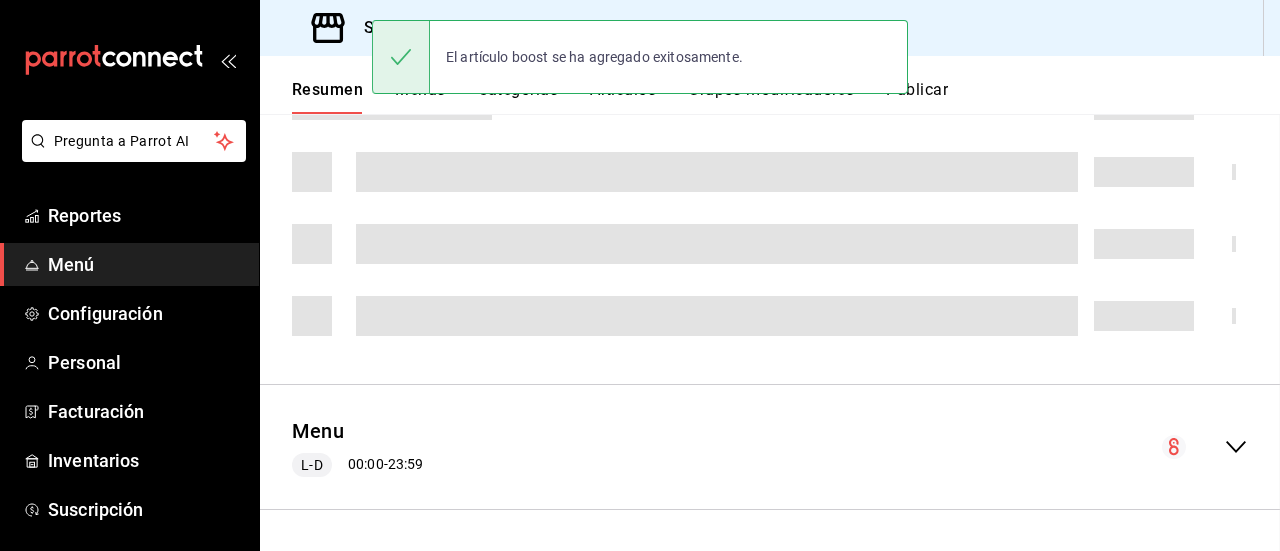 scroll, scrollTop: 4438, scrollLeft: 0, axis: vertical 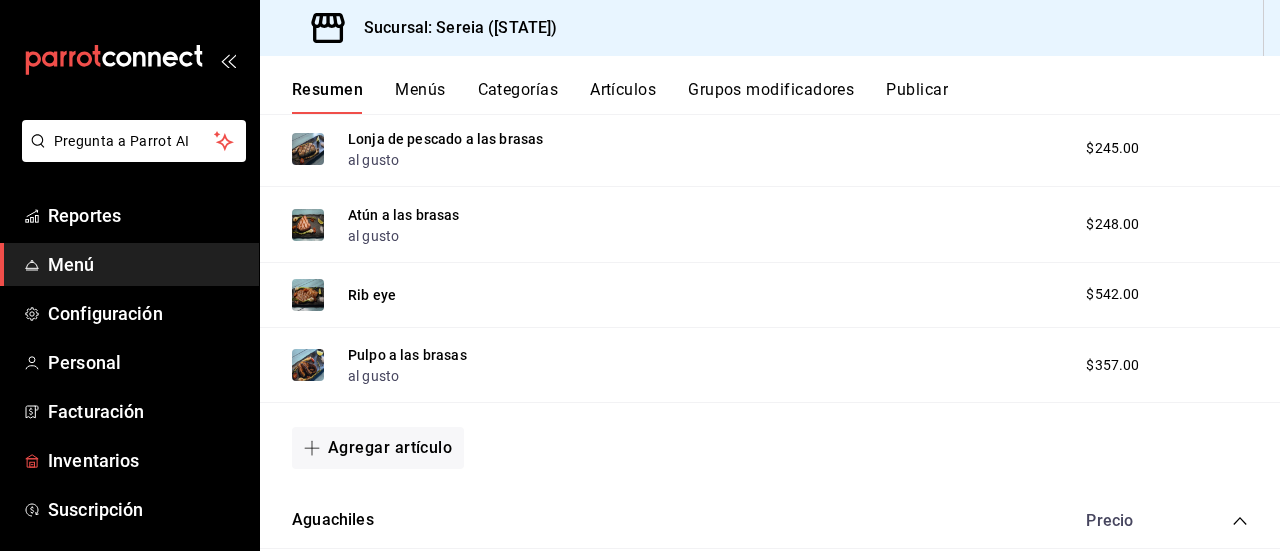 drag, startPoint x: 108, startPoint y: 467, endPoint x: 412, endPoint y: 375, distance: 317.61612 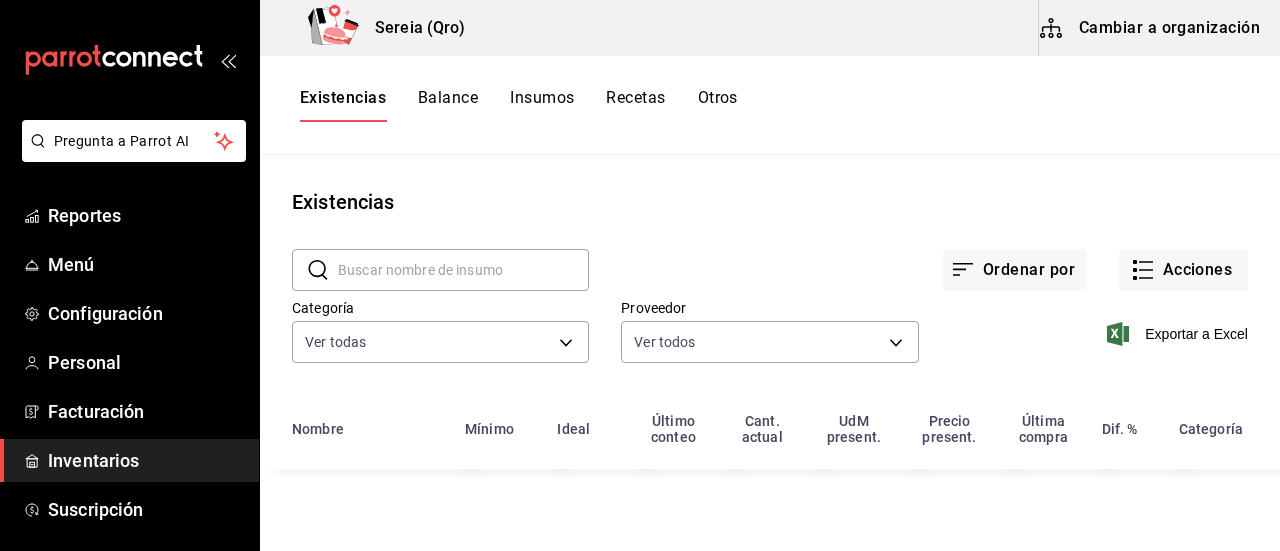 click on "Cambiar a organización" at bounding box center (1151, 28) 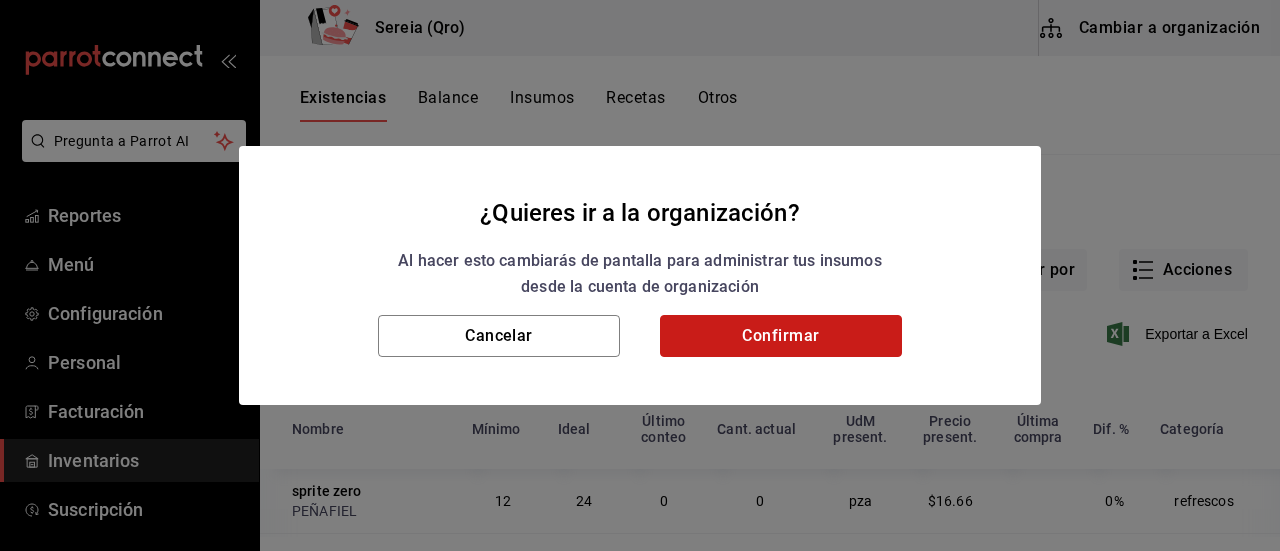 click on "Confirmar" at bounding box center [781, 336] 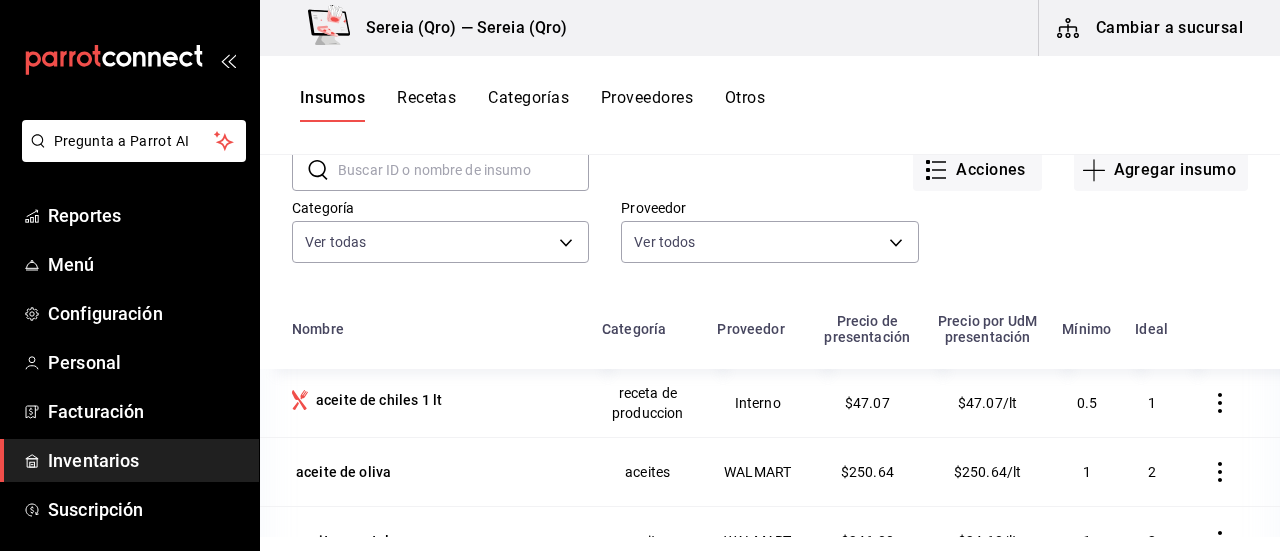 scroll, scrollTop: 0, scrollLeft: 0, axis: both 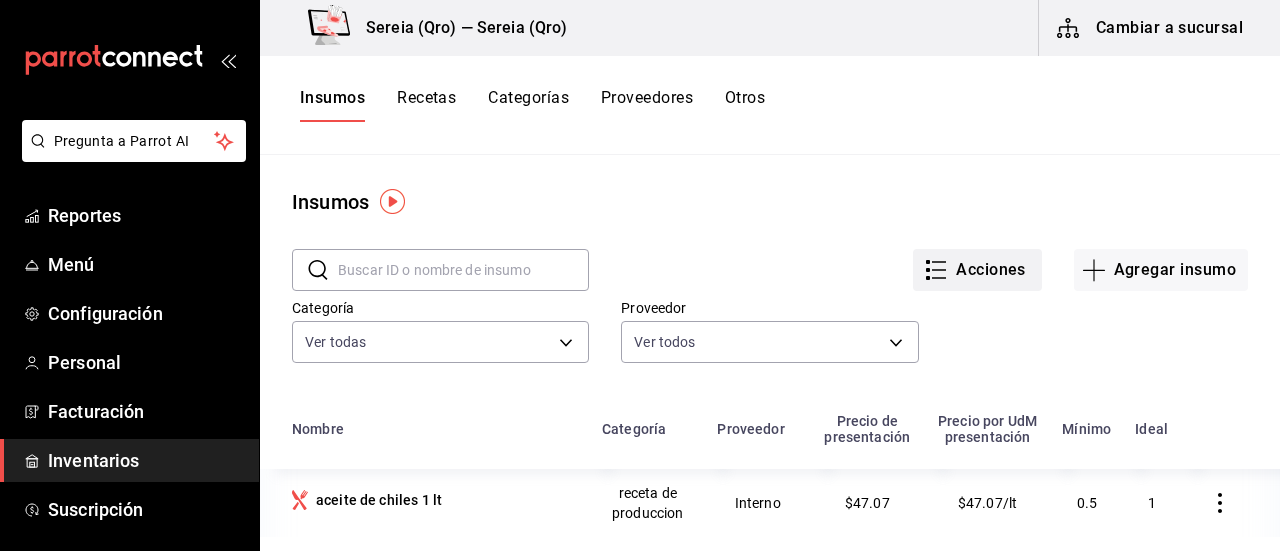 click on "Acciones" at bounding box center (977, 270) 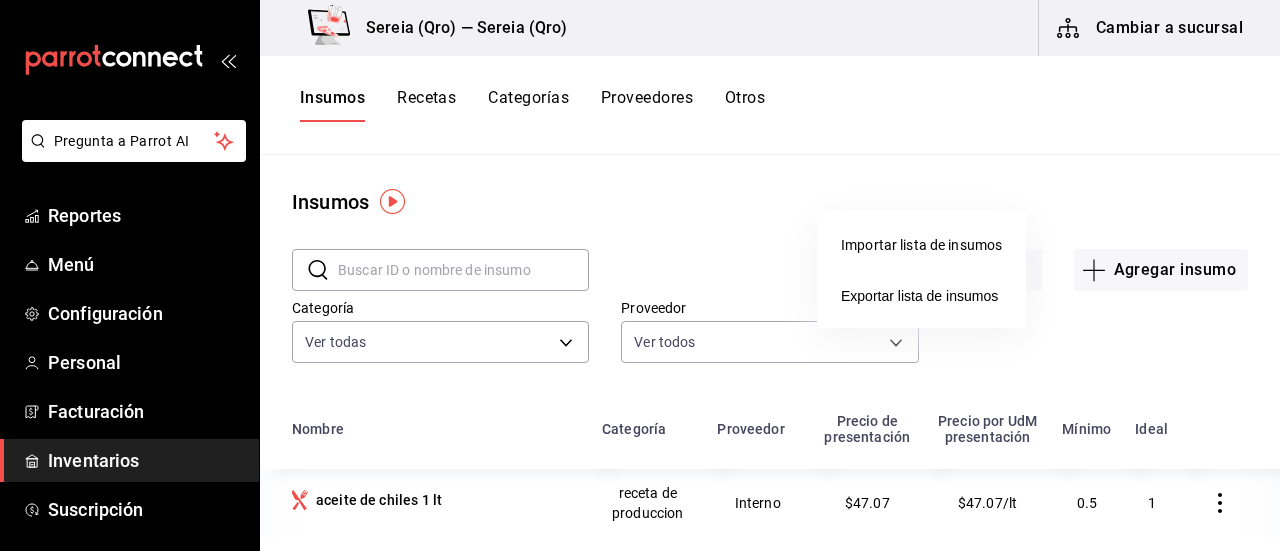 click on "Importar lista de insumos" at bounding box center [921, 245] 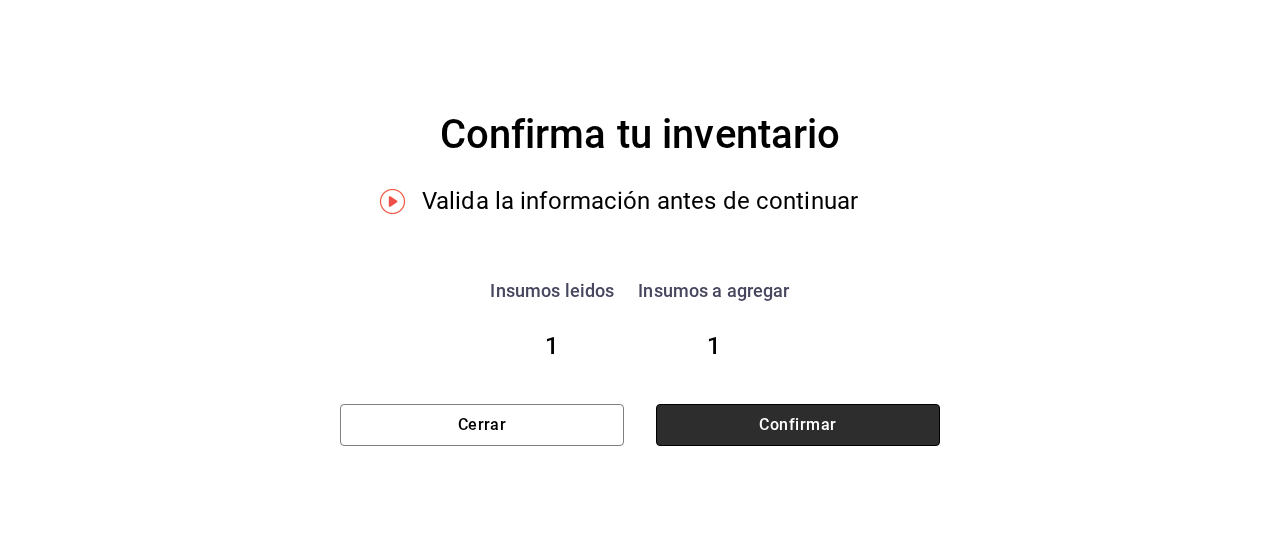 click on "Confirmar" at bounding box center (798, 425) 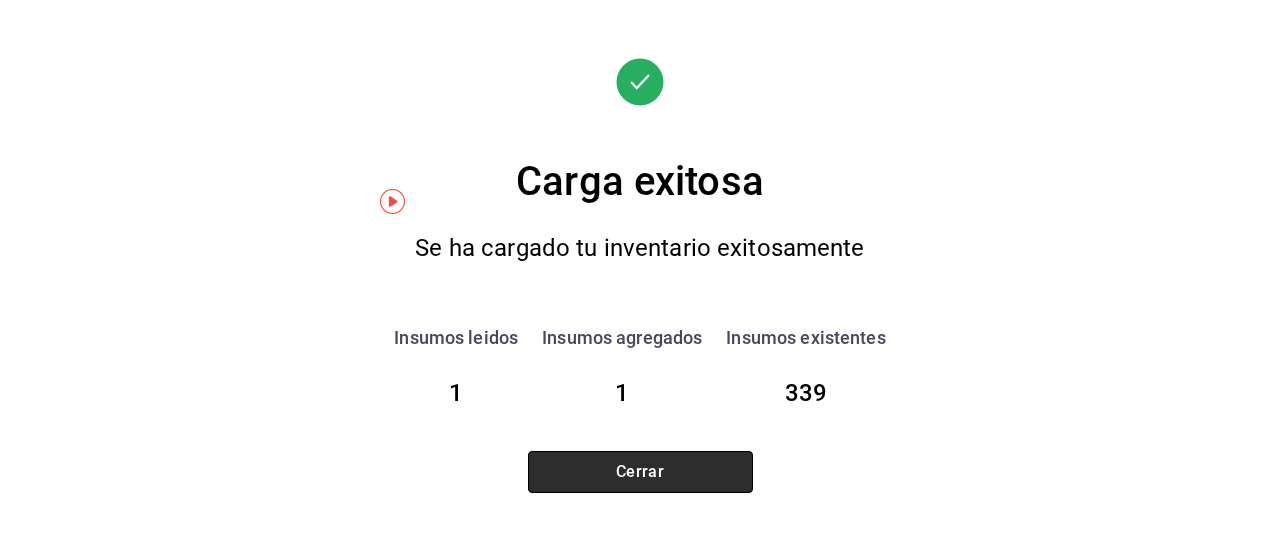 click on "Cerrar" at bounding box center (640, 472) 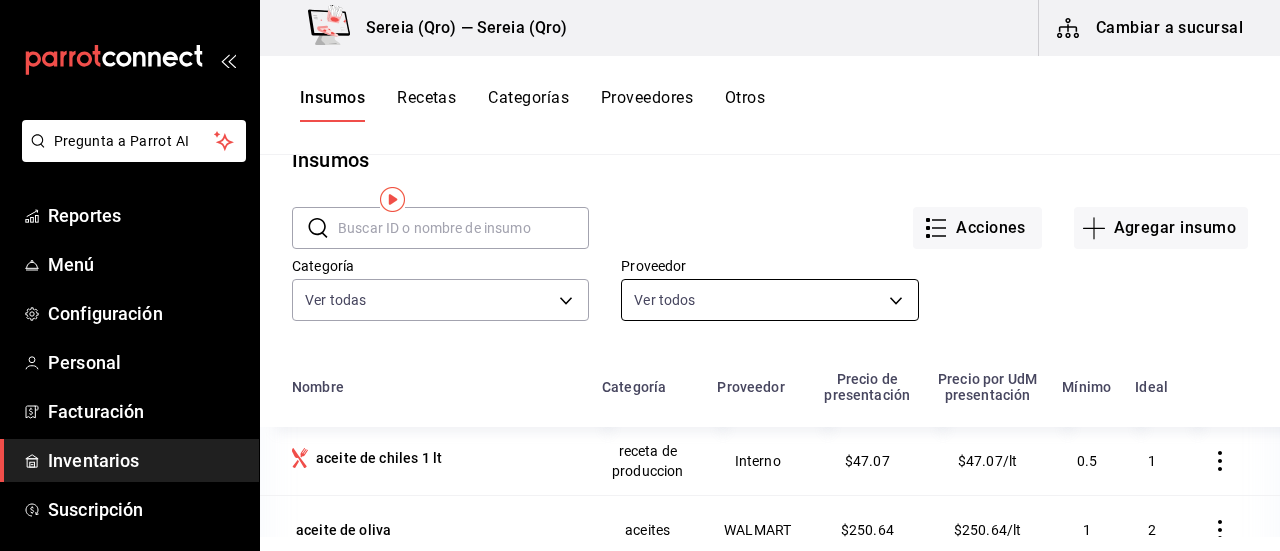 scroll, scrollTop: 0, scrollLeft: 0, axis: both 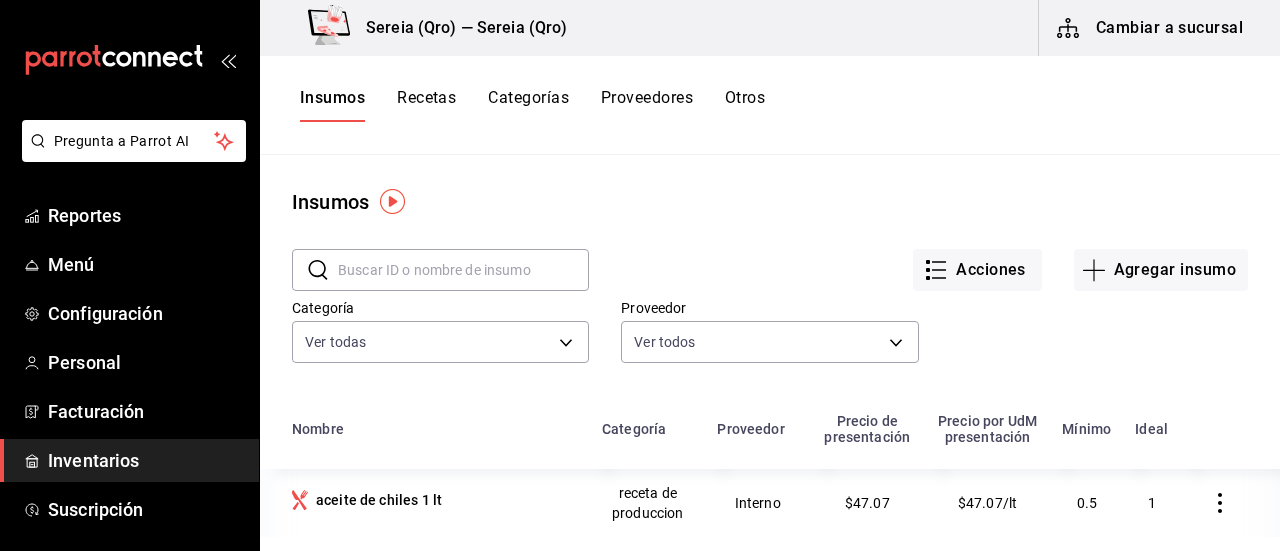 click on "Recetas" at bounding box center [426, 105] 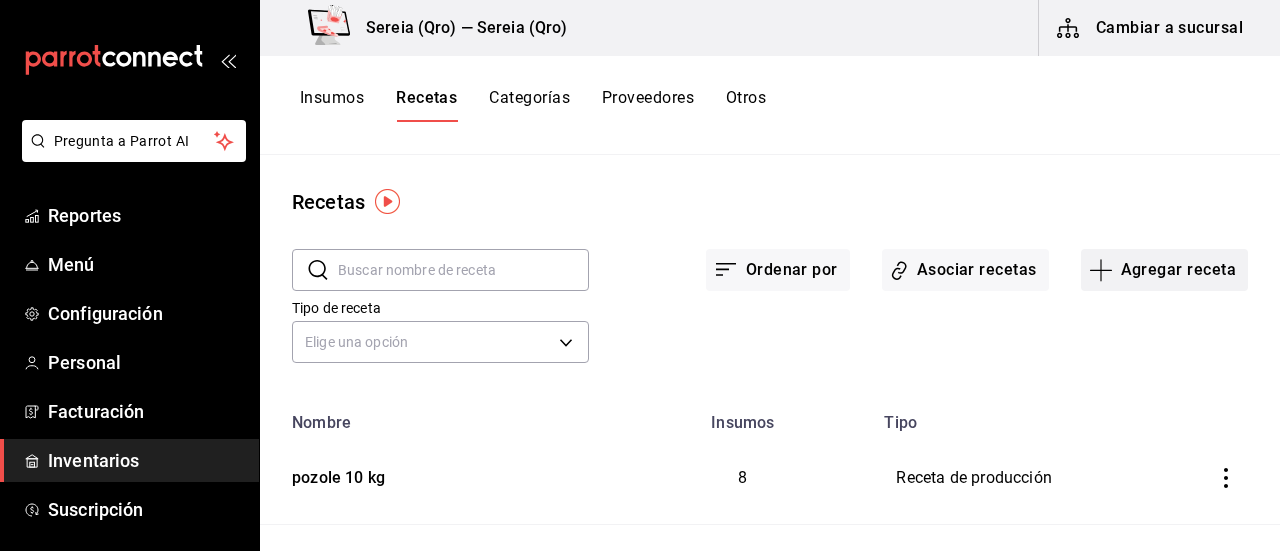 click 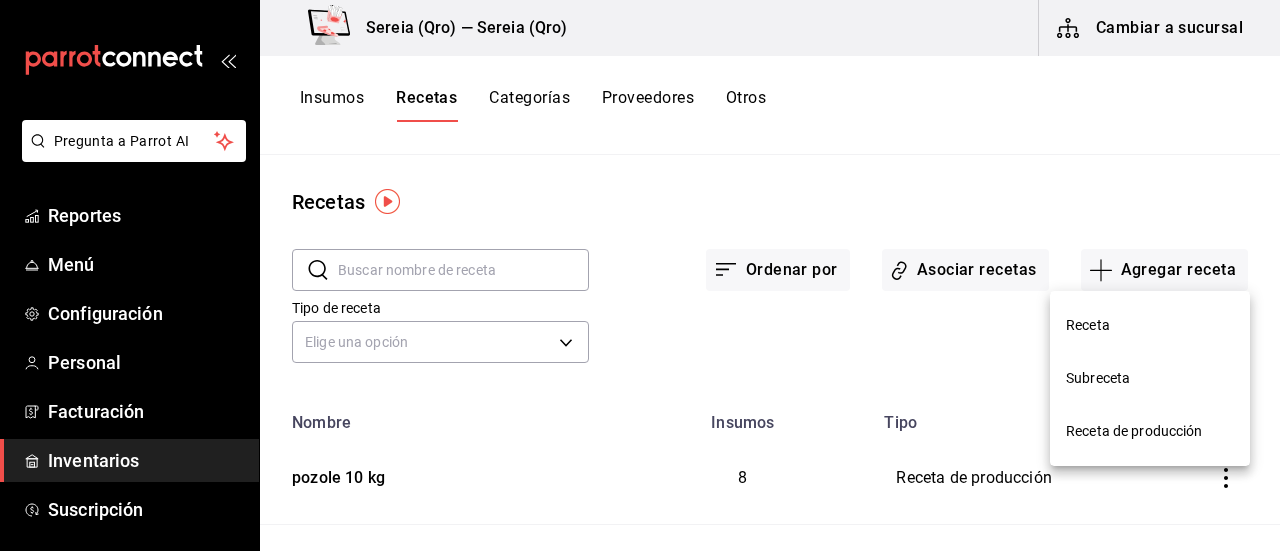 click on "Receta" at bounding box center (1150, 325) 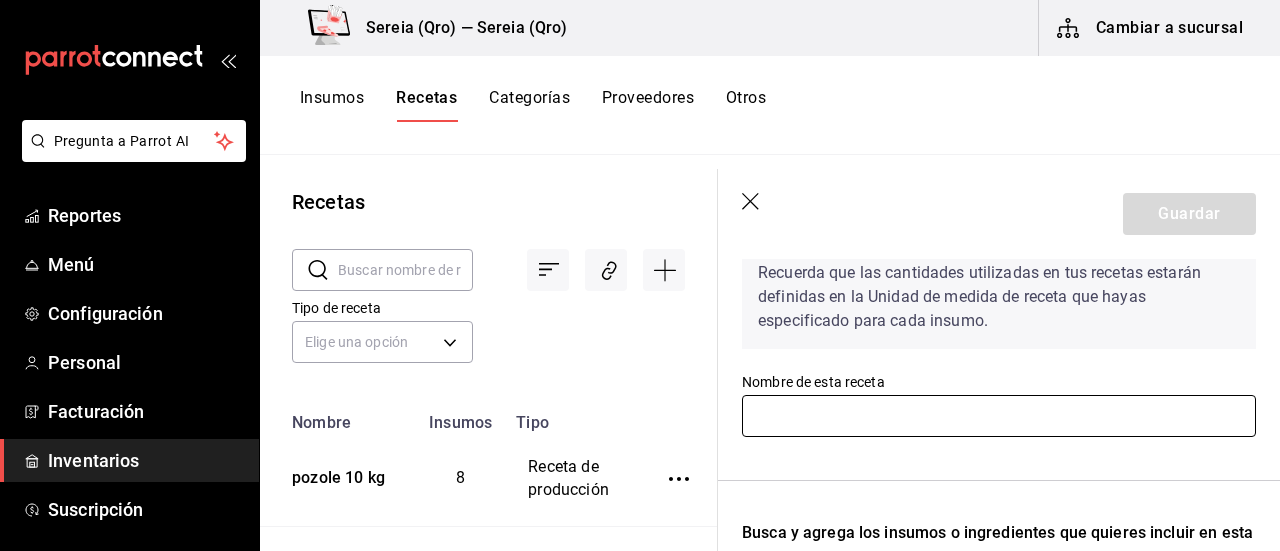 scroll, scrollTop: 100, scrollLeft: 0, axis: vertical 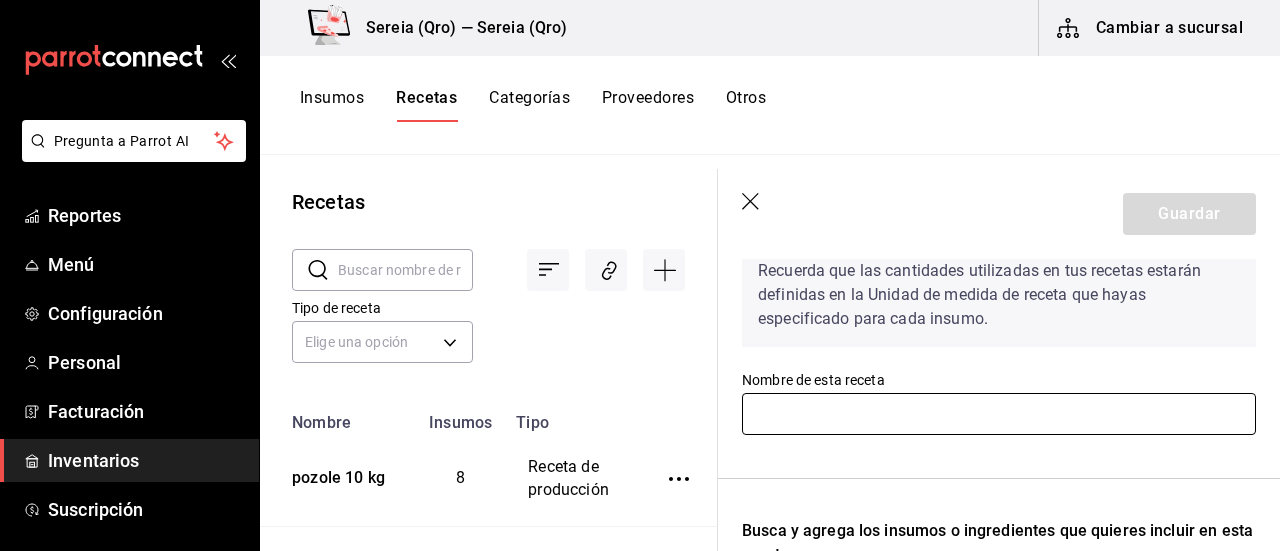 click at bounding box center (999, 414) 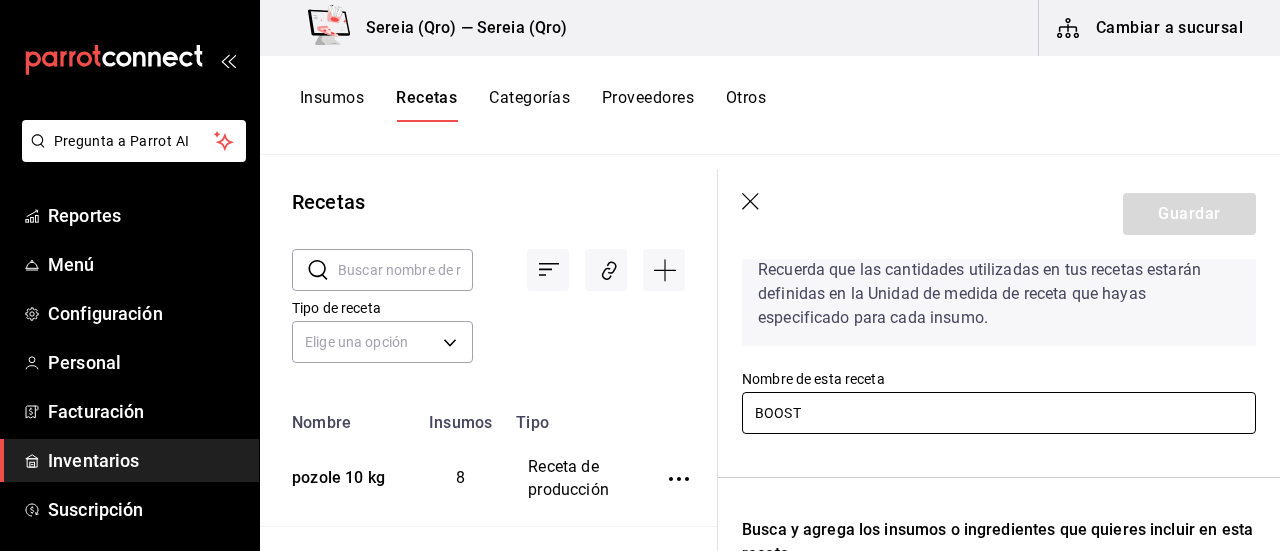 scroll, scrollTop: 100, scrollLeft: 0, axis: vertical 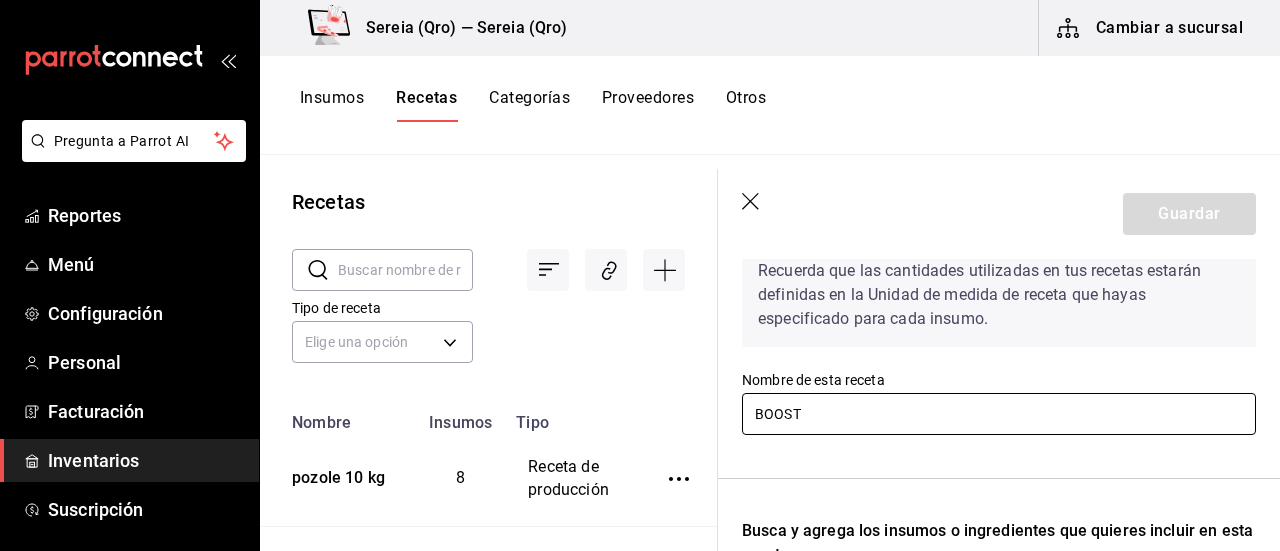 type on "BOOST" 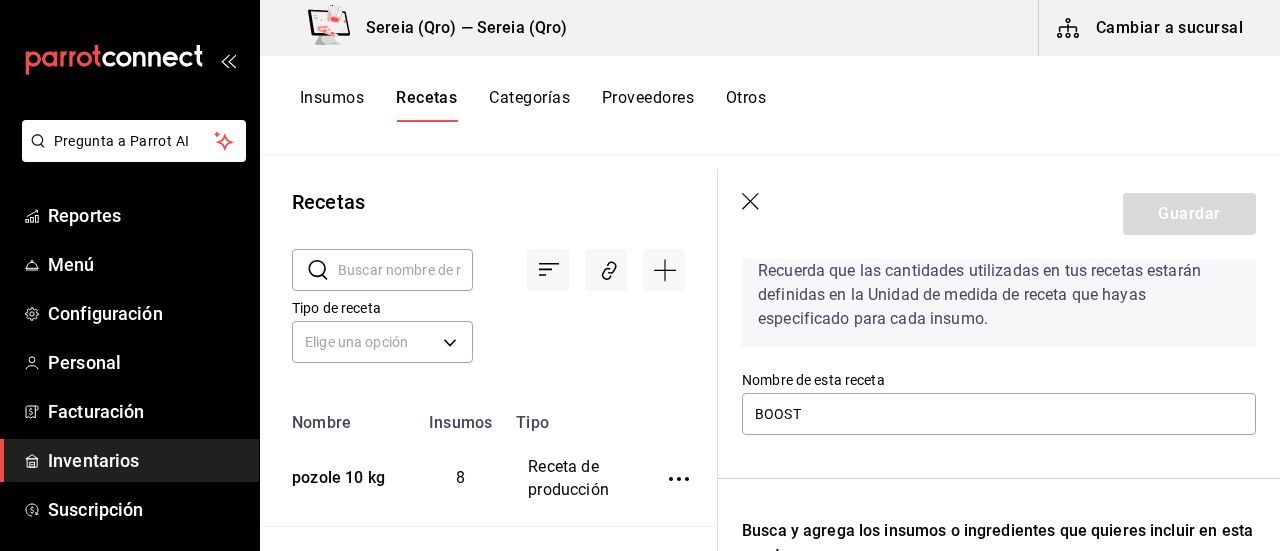 click on "Insumos" at bounding box center [332, 105] 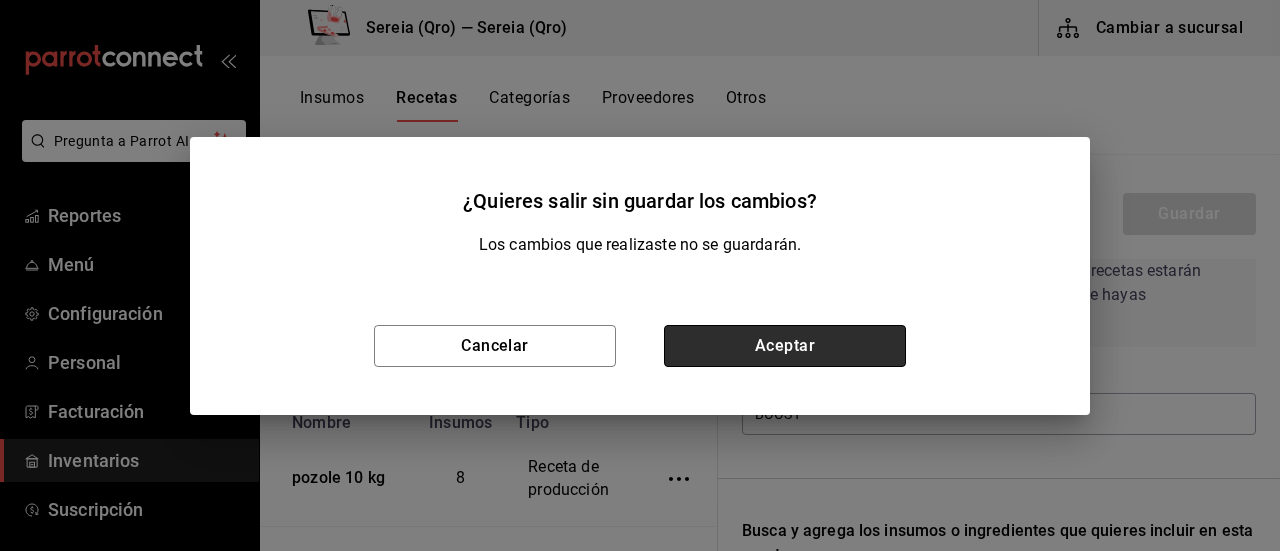 click on "Aceptar" at bounding box center (785, 346) 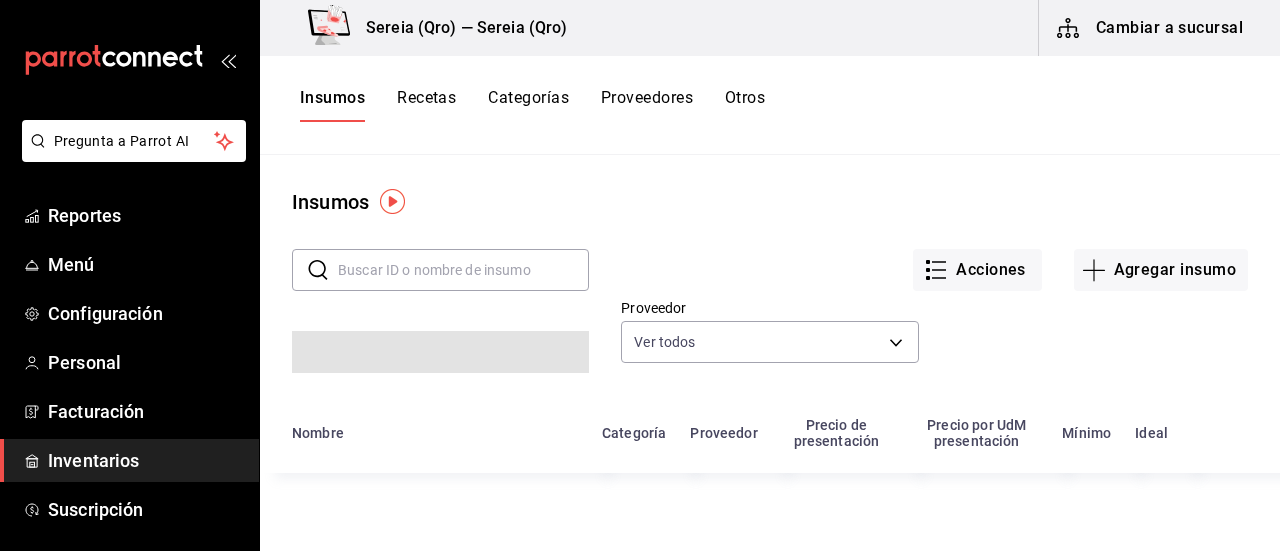click at bounding box center (463, 270) 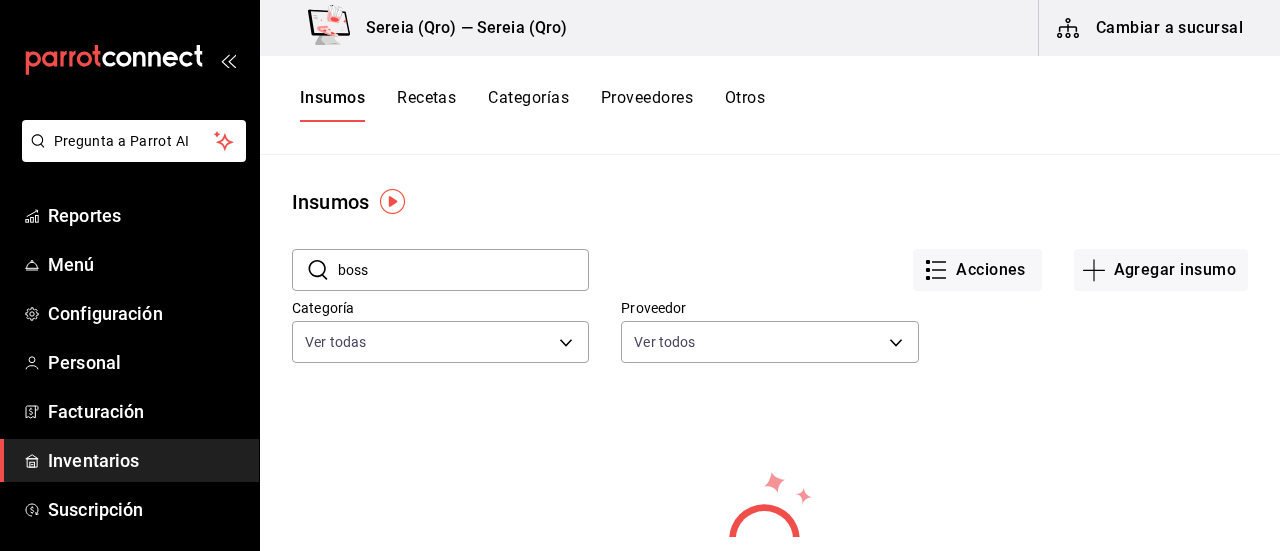 type on "bosst" 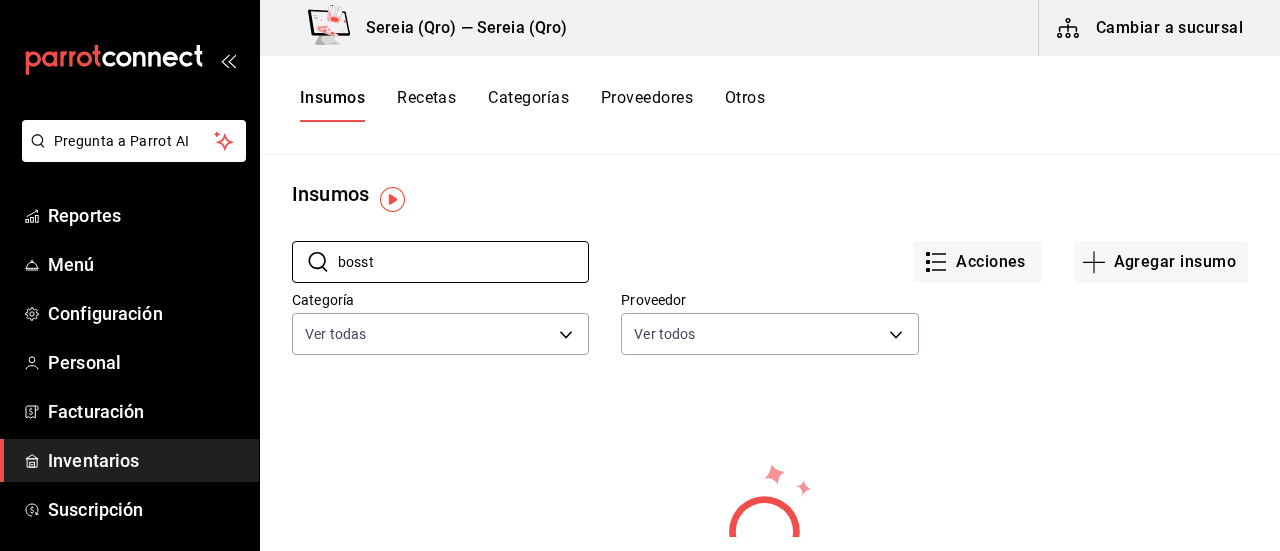 scroll, scrollTop: 0, scrollLeft: 0, axis: both 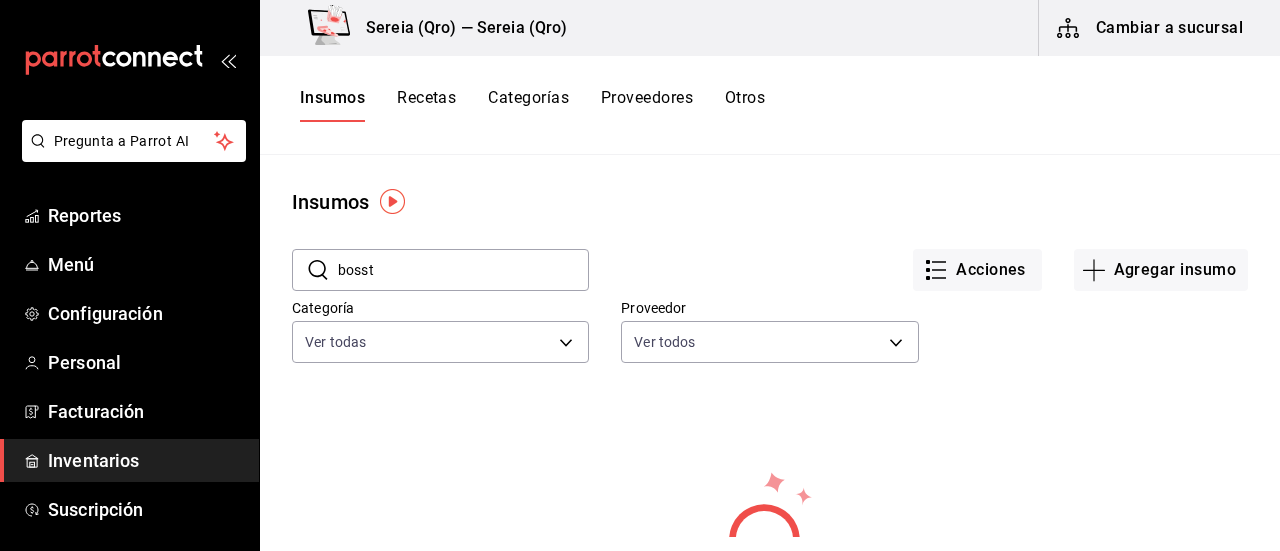 click on "bosst" at bounding box center [463, 270] 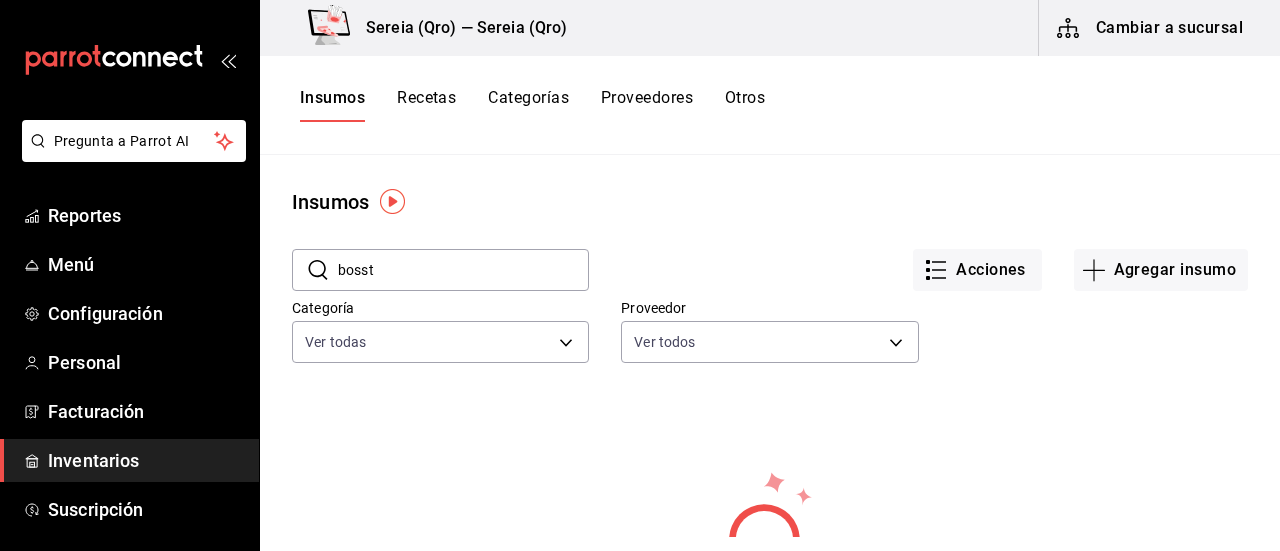 click on "bosst" at bounding box center [463, 270] 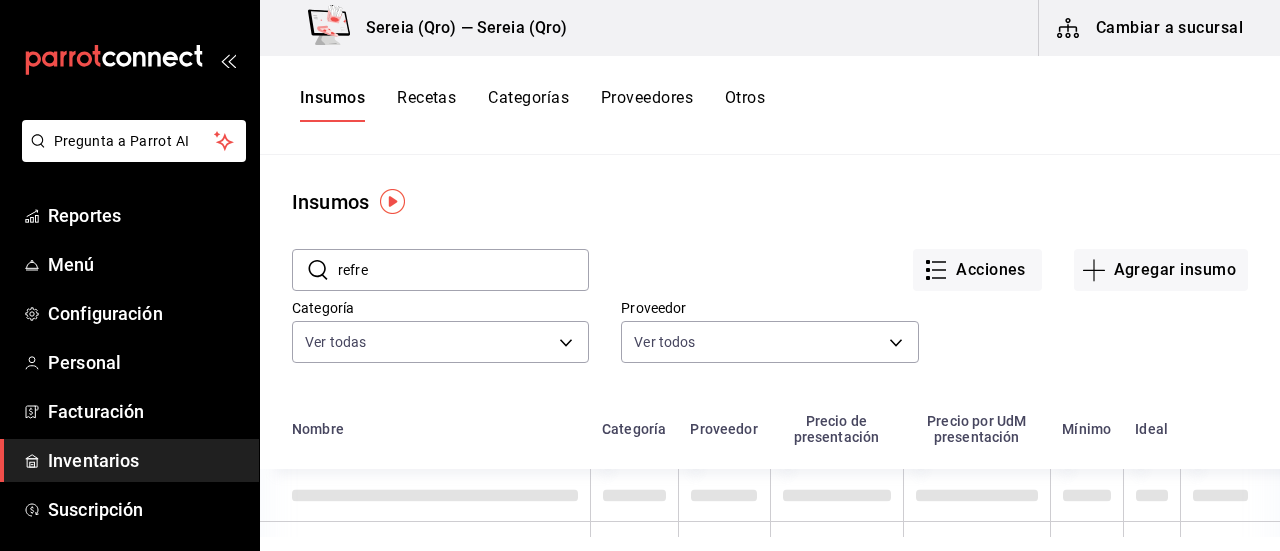 type on "refres" 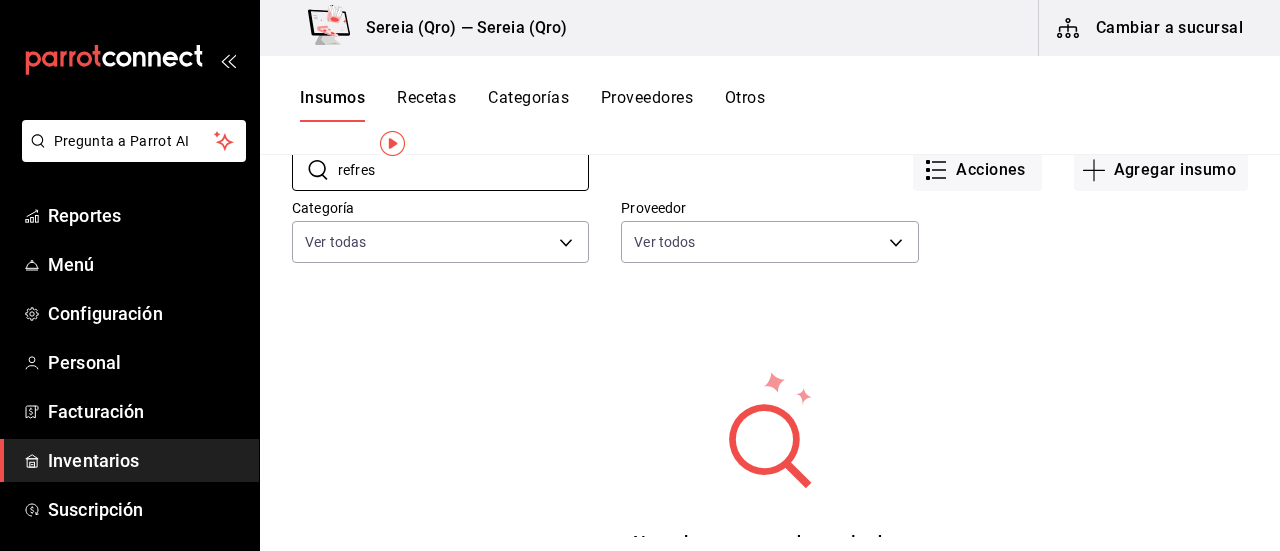 scroll, scrollTop: 0, scrollLeft: 0, axis: both 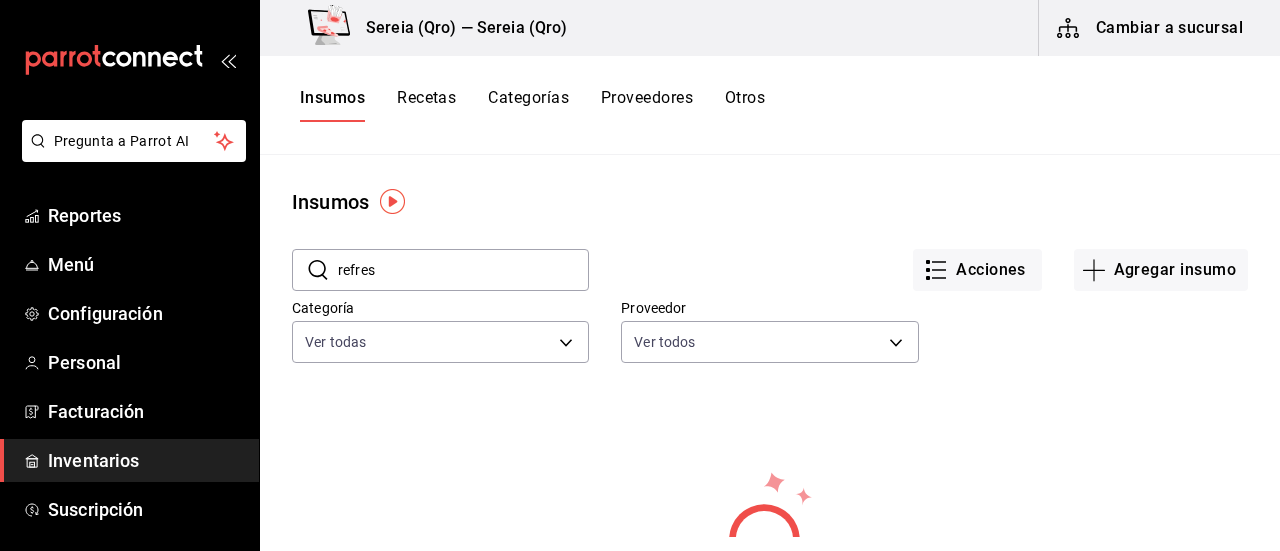 drag, startPoint x: 414, startPoint y: 275, endPoint x: 321, endPoint y: 273, distance: 93.0215 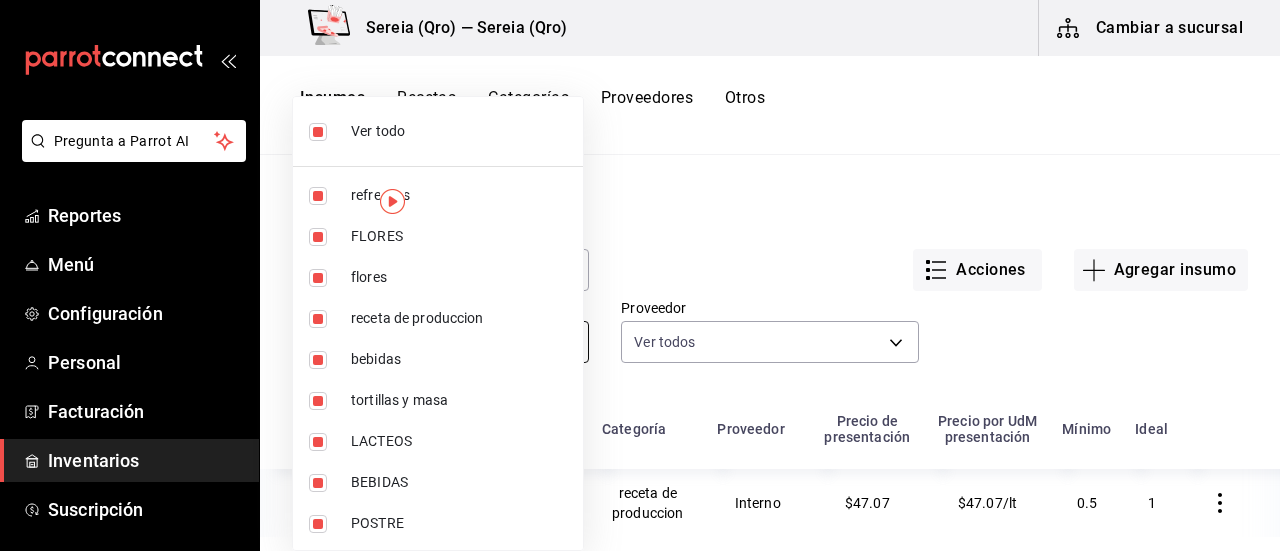 click on "Pregunta a Parrot AI Reportes   Menú   Configuración   Personal   Facturación   Inventarios   Suscripción   Ayuda Recomienda Parrot   Gerardo García   Sugerir nueva función   Sereia (Qro) — Sereia (Qro) Cambiar a sucursal Insumos Recetas Categorías Proveedores Otros Insumos ​ ​ Acciones Agregar insumo Categoría Ver todas Proveedor Ver todos Nombre Categoría Proveedor Precio de presentación Precio por UdM presentación Mínimo Ideal   aceite de chiles 1 lt receta de produccion Interno $47.07 $47.07/lt 0.5 1 aceite de oliva aceites WALMART $250.64 $250.64/lt 1 2 aceite vegetal aceites WALMART $346.80 $34.68/lt 1 2 aceitunas frutas y verduras HEB $28.50 $28.50/pza 1 2   achiote 800 ml receta de produccion Interno $0.07 $0.07/ml 300 800 achiote marin condimentos MOLINO LA CRUZ $100.00 $100.00/kg 1 2   ad chipotle 1.9 lt receta de produccion Interno $107.36 $107.36/lt 1 2 Aguacate frutas y verduras LITTLE GEORGE $92.00 $92.00/kg 3 8   agua chile rojo 200 gr receta de produccion Interno $0.33 100" at bounding box center [640, 268] 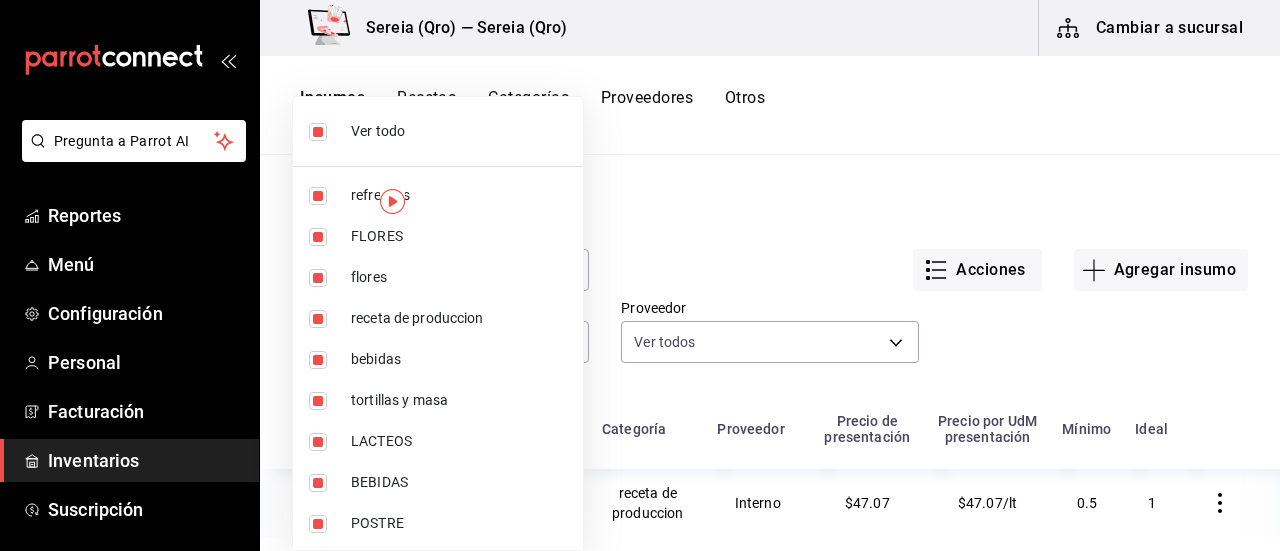 click at bounding box center (318, 132) 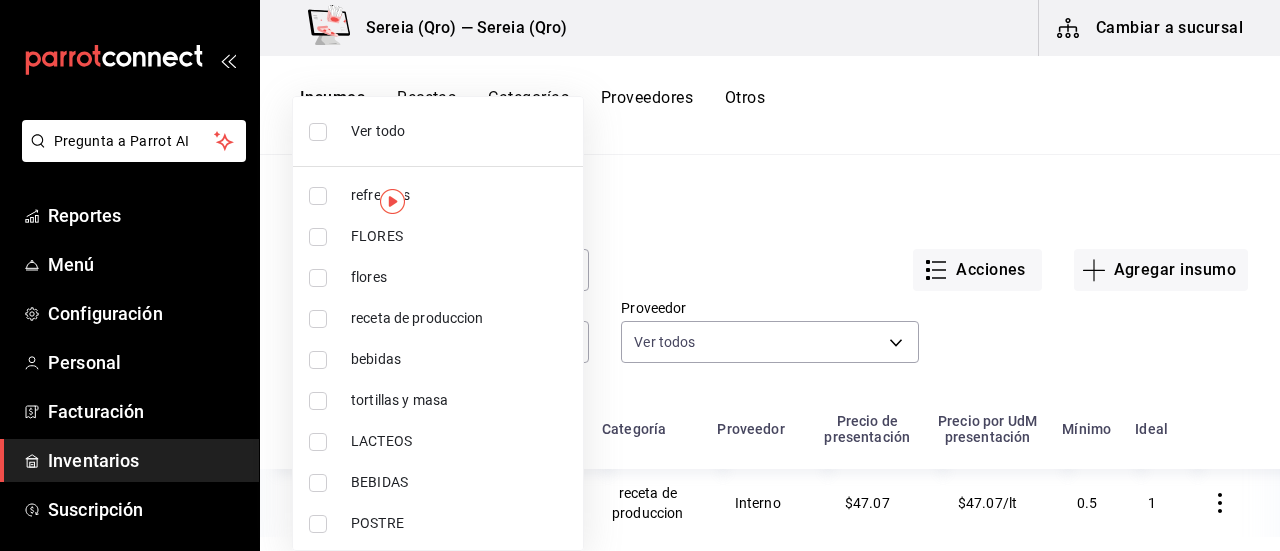 click on "refrescos" at bounding box center [438, 195] 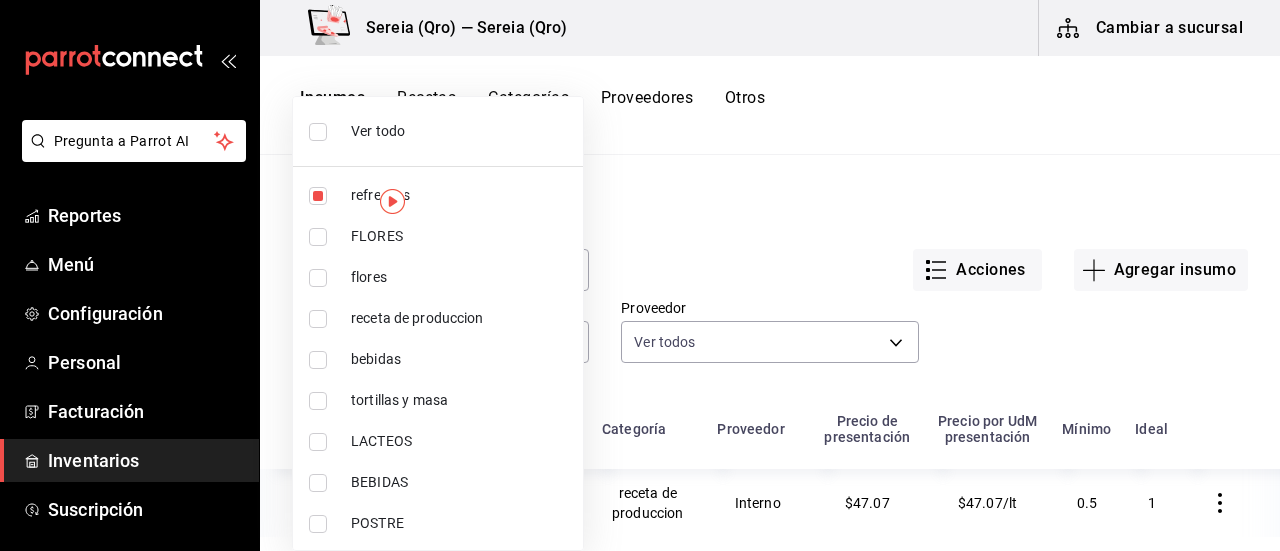 type on "253a8556-768b-48f4-97ad-f56f9d2085cf" 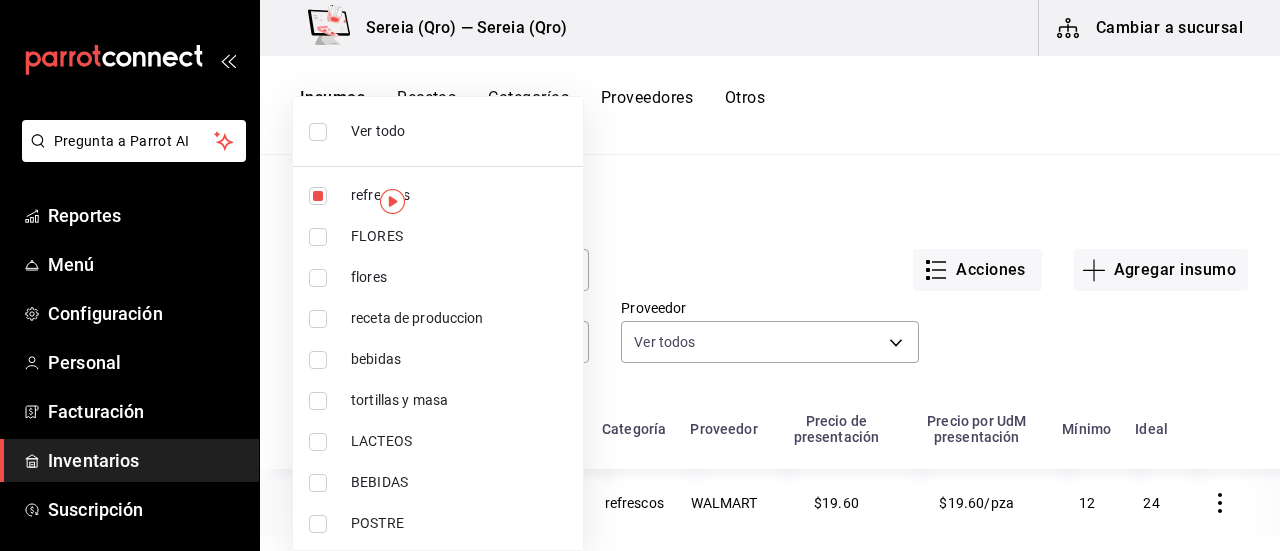 drag, startPoint x: 628, startPoint y: 231, endPoint x: 824, endPoint y: 294, distance: 205.87617 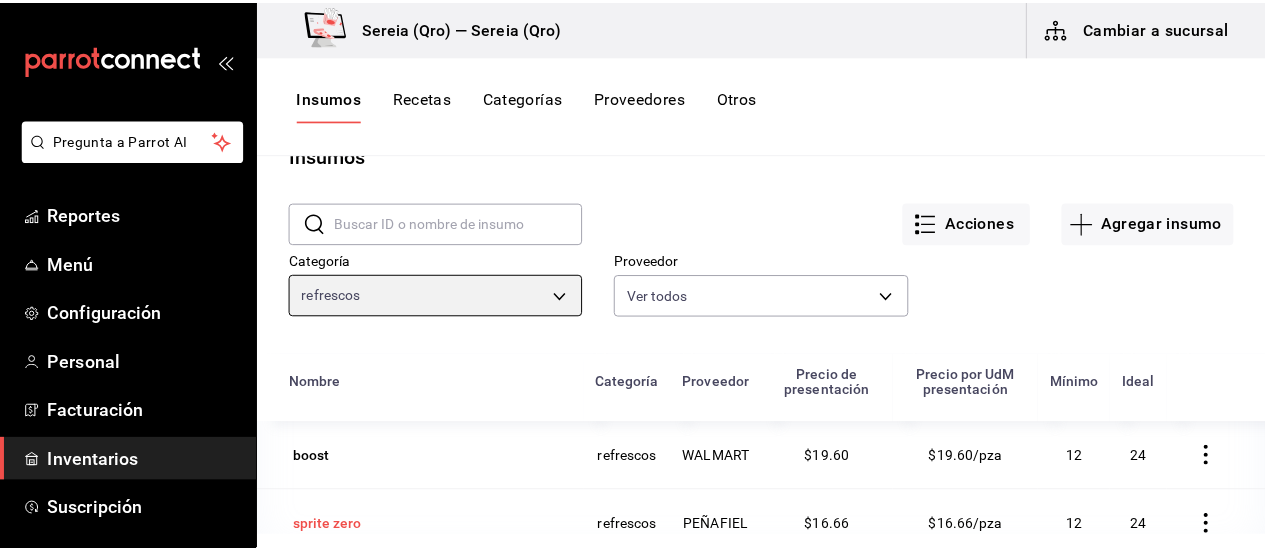 scroll, scrollTop: 146, scrollLeft: 0, axis: vertical 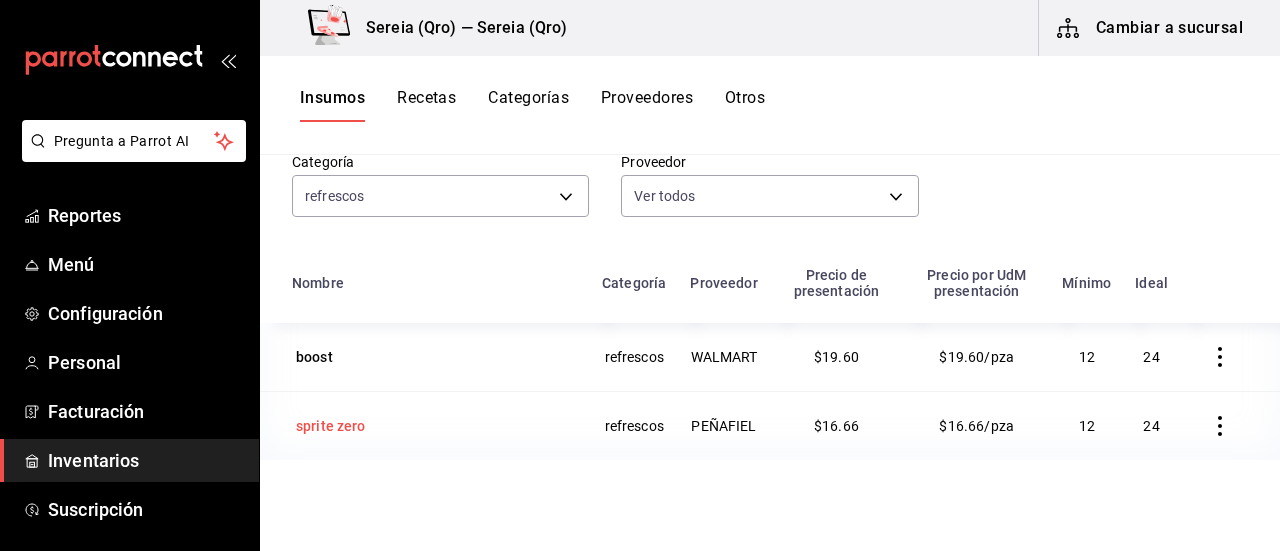 click on "sprite zero" at bounding box center [331, 426] 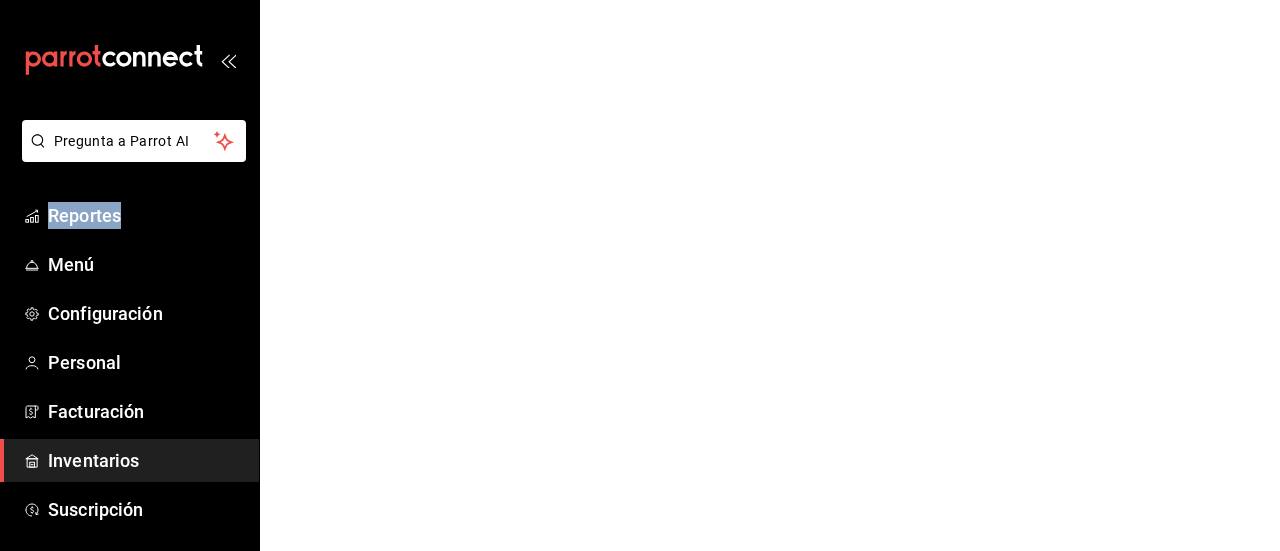 click on "Pregunta a Parrot AI Reportes   Menú   Configuración   Personal   Facturación   Inventarios   Suscripción   Ayuda Recomienda Parrot   Gerardo García   Sugerir nueva función   GANA 1 MES GRATIS EN TU SUSCRIPCIÓN AQUÍ ¿Recuerdas cómo empezó tu restaurante?
Hoy puedes ayudar a un colega a tener el mismo cambio que tú viviste.
Recomienda Parrot directamente desde tu Portal Administrador.
Es fácil y rápido.
🎁 Por cada restaurante que se una, ganas 1 mes gratis. Ver video tutorial Ir a video Pregunta a Parrot AI Reportes   Menú   Configuración   Personal   Facturación   Inventarios   Suscripción   Ayuda Recomienda Parrot   Gerardo García   Sugerir nueva función   Visitar centro de ayuda (81) 2046 6363 soporte@parrotsoftware.io Visitar centro de ayuda (81) 2046 6363 soporte@parrotsoftware.io" at bounding box center (640, 0) 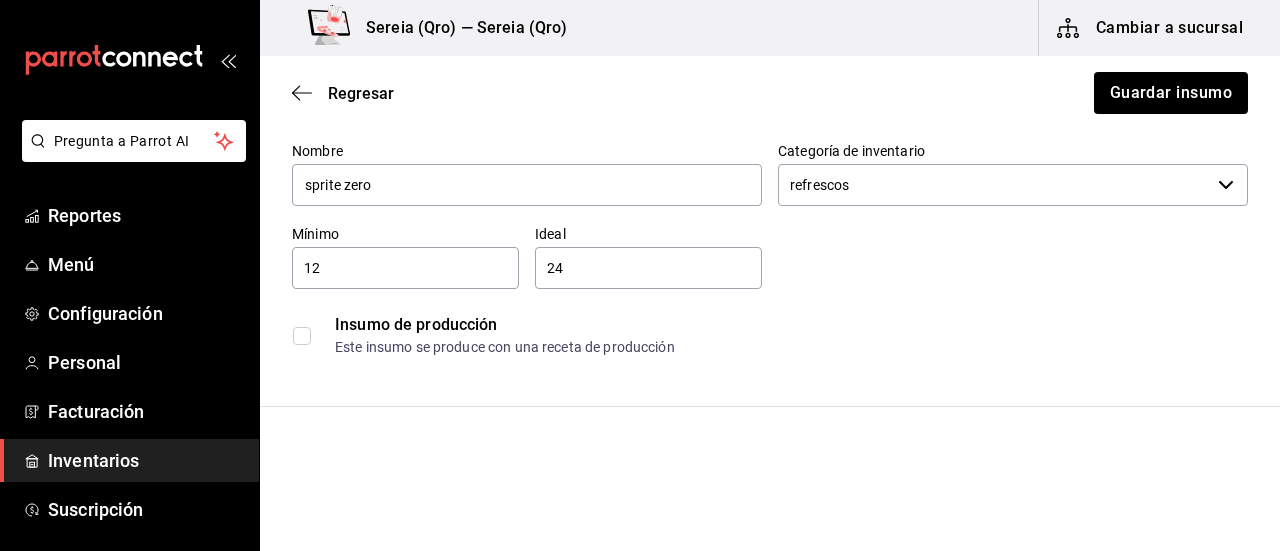 scroll, scrollTop: 300, scrollLeft: 0, axis: vertical 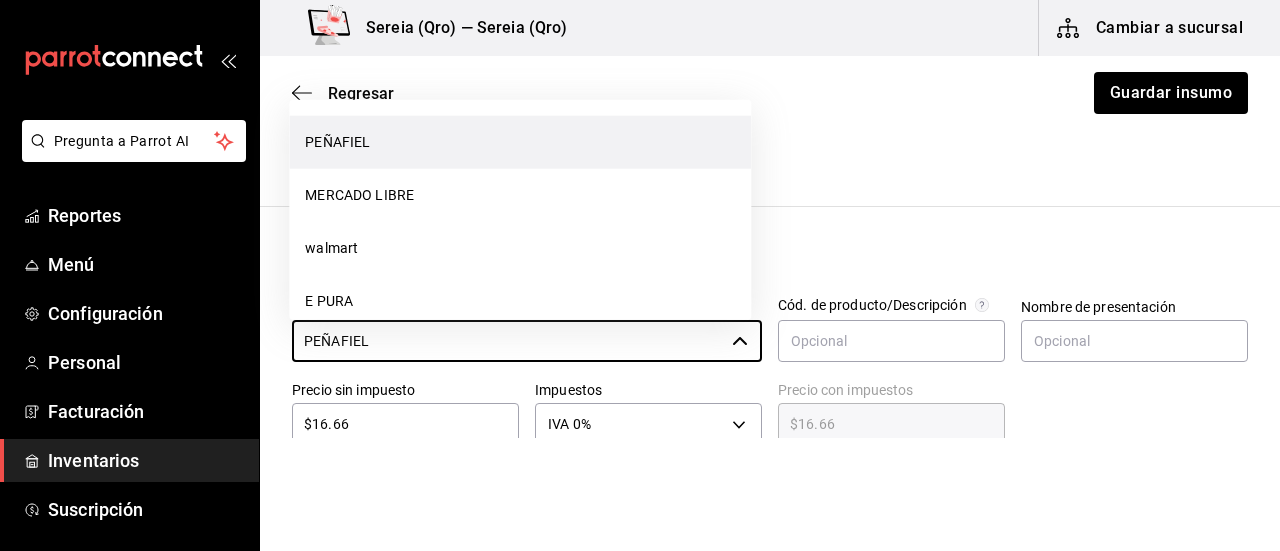 drag, startPoint x: 380, startPoint y: 346, endPoint x: 276, endPoint y: 349, distance: 104.04326 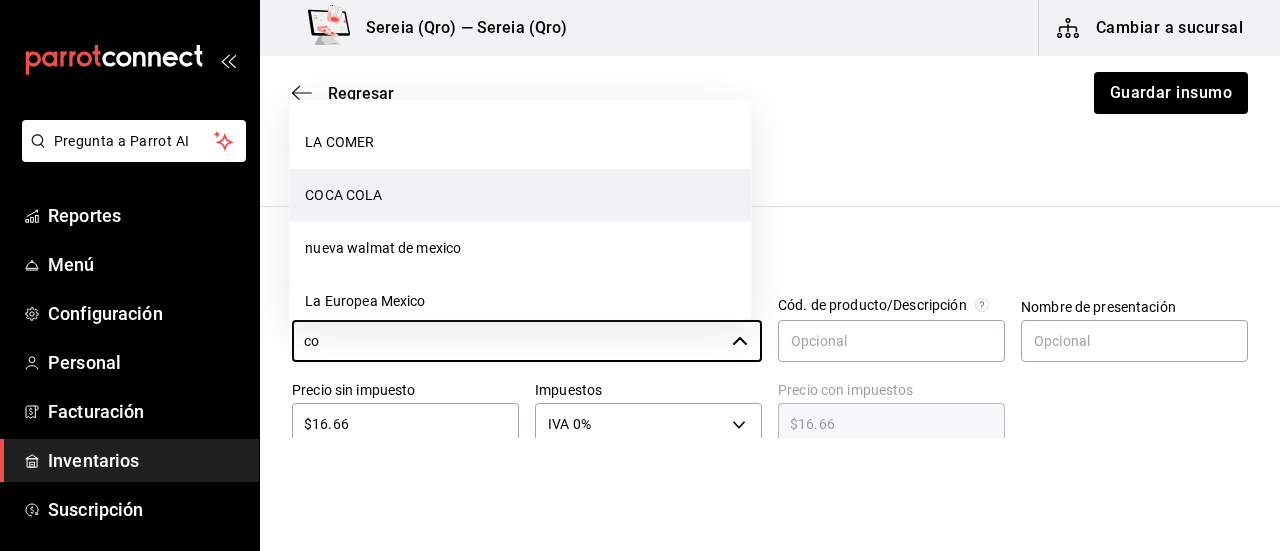 click on "COCA COLA" at bounding box center (520, 194) 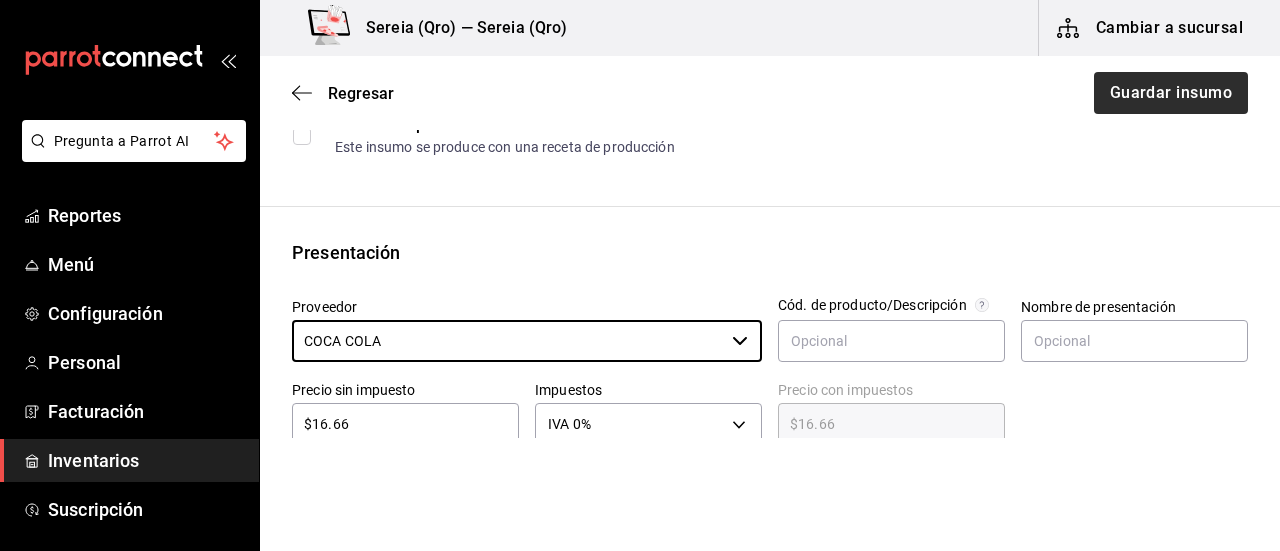 type on "COCA COLA" 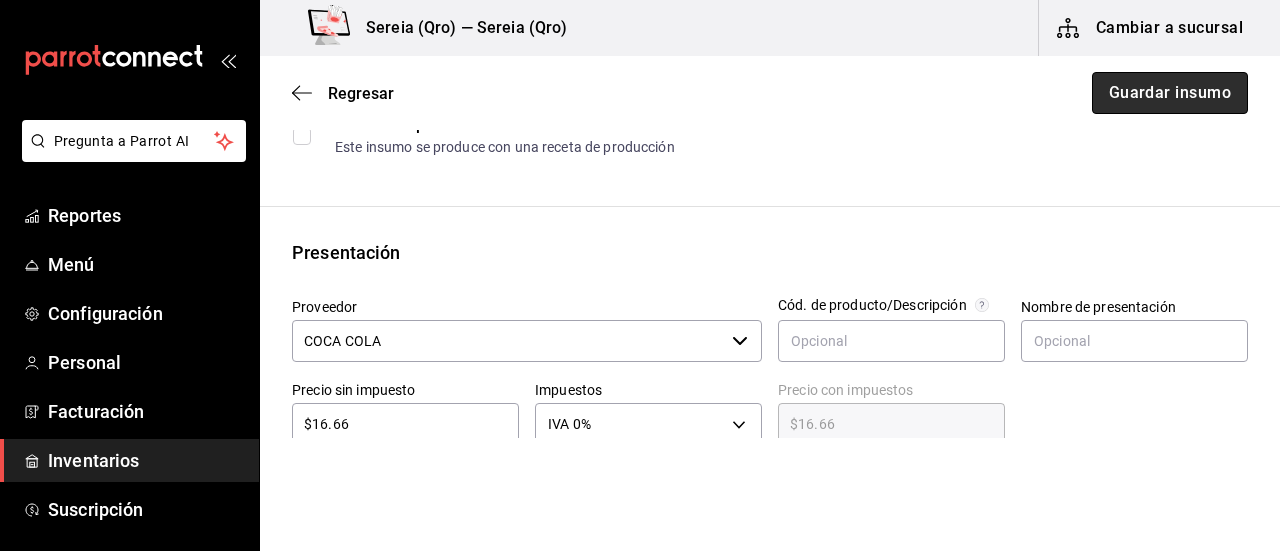 click on "Guardar insumo" at bounding box center (1170, 93) 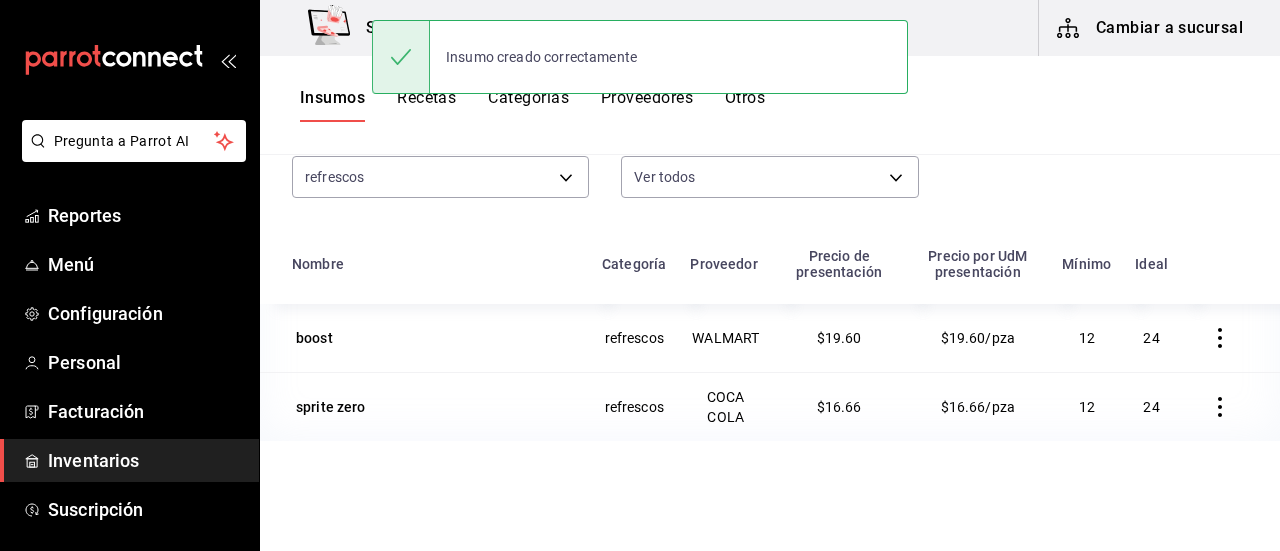 scroll, scrollTop: 146, scrollLeft: 0, axis: vertical 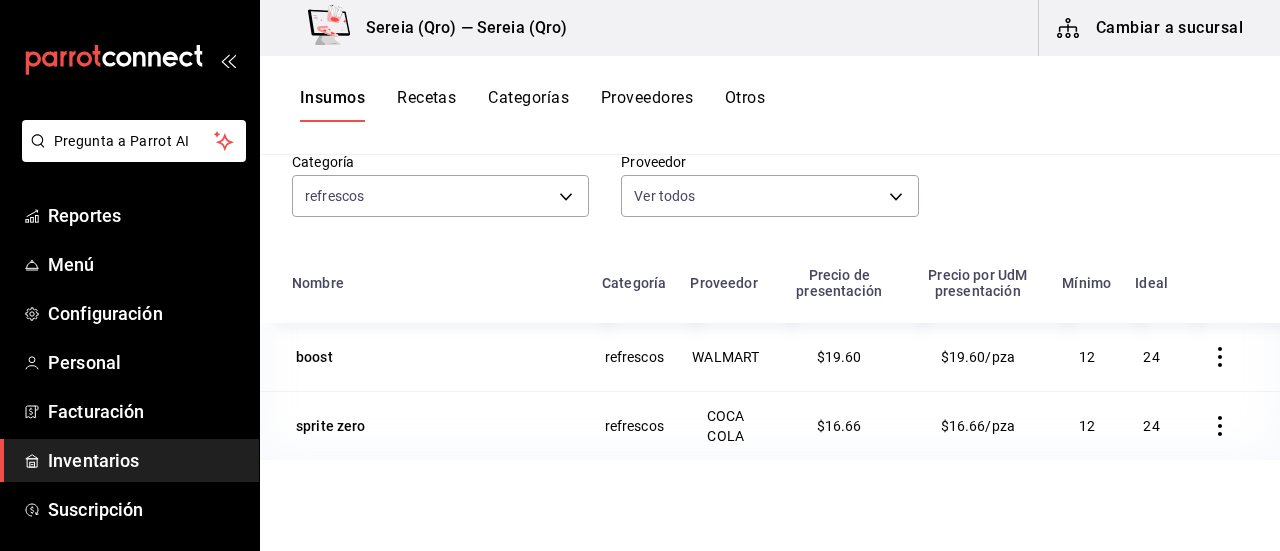 click on "Recetas" at bounding box center [426, 105] 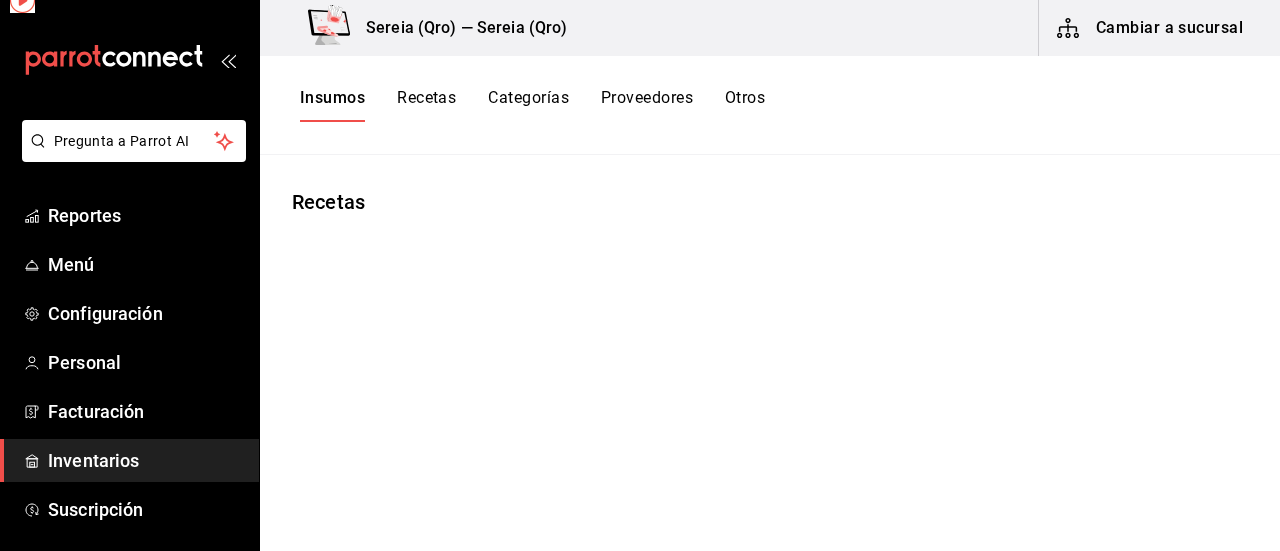 scroll, scrollTop: 0, scrollLeft: 0, axis: both 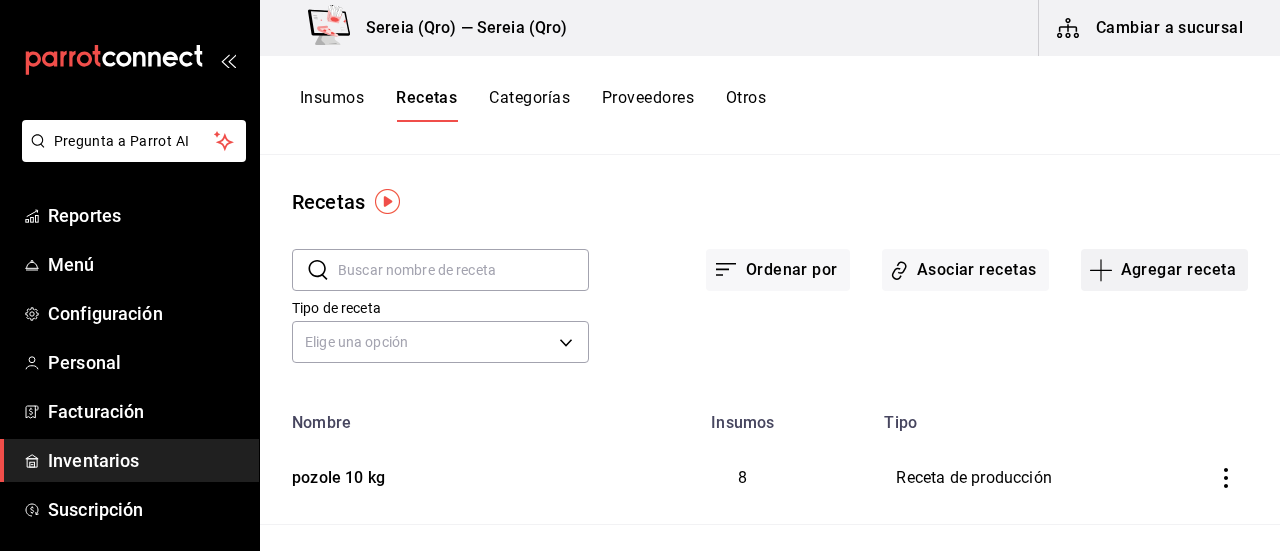 click 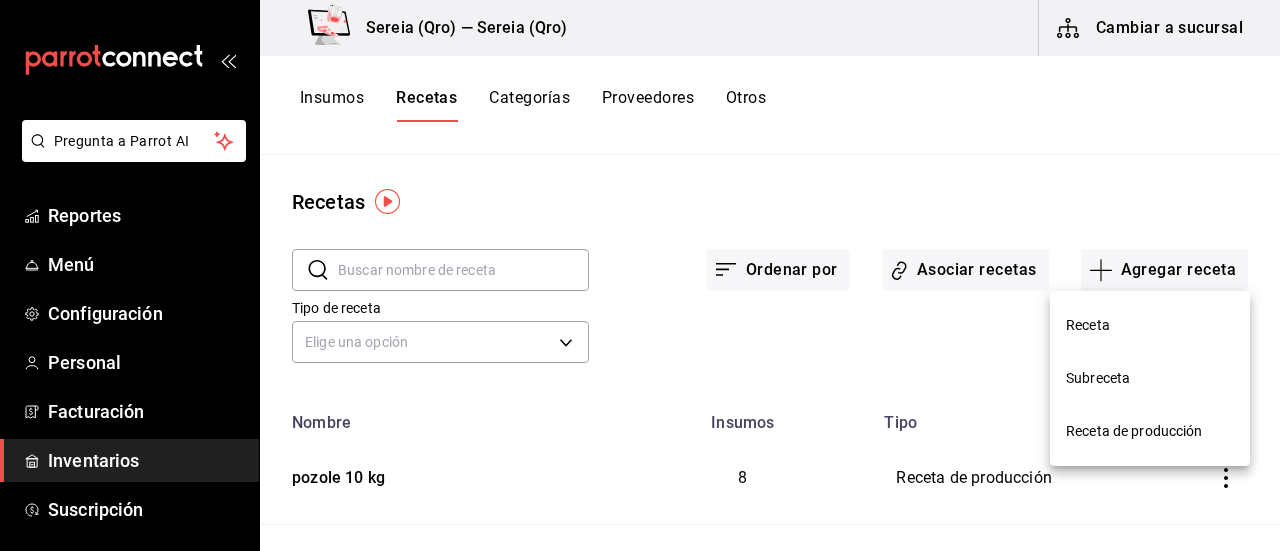 click on "Receta" at bounding box center [1150, 325] 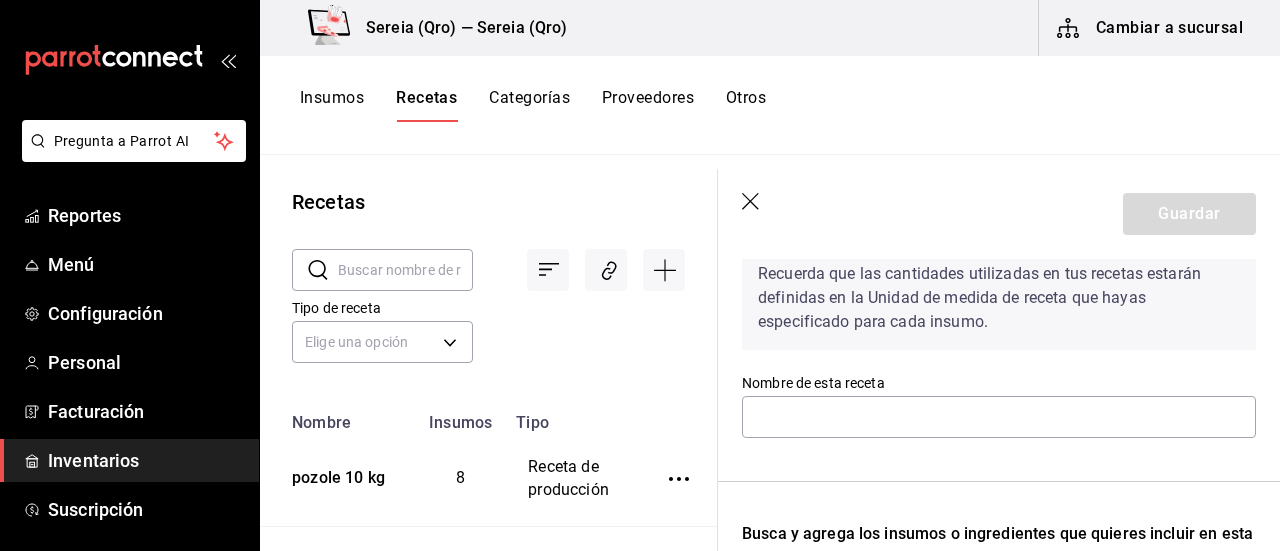 scroll, scrollTop: 200, scrollLeft: 0, axis: vertical 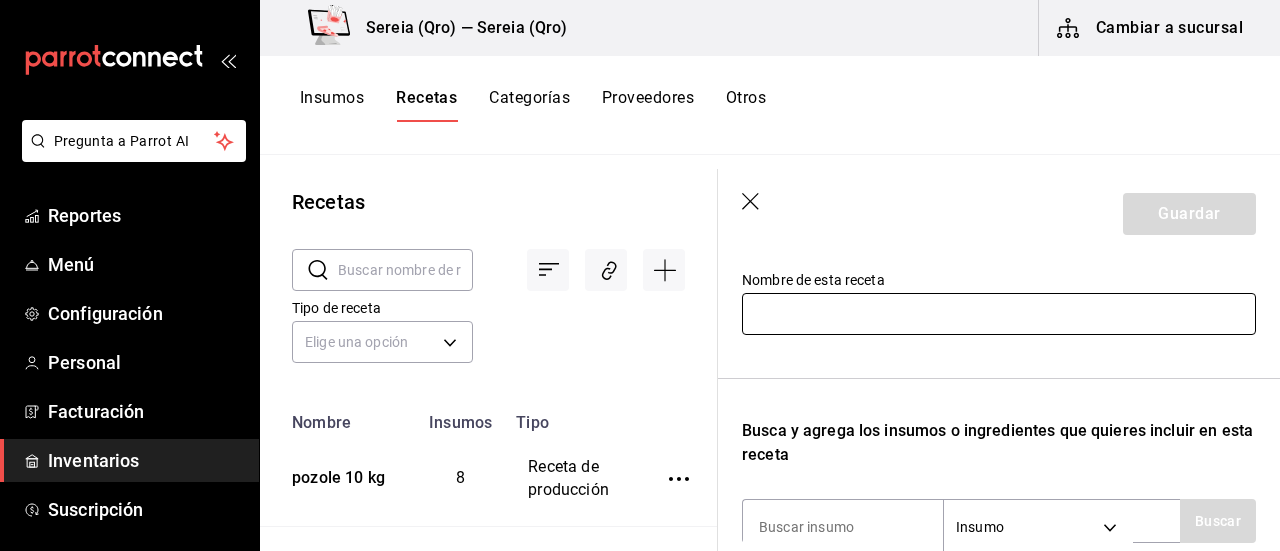 click at bounding box center [999, 314] 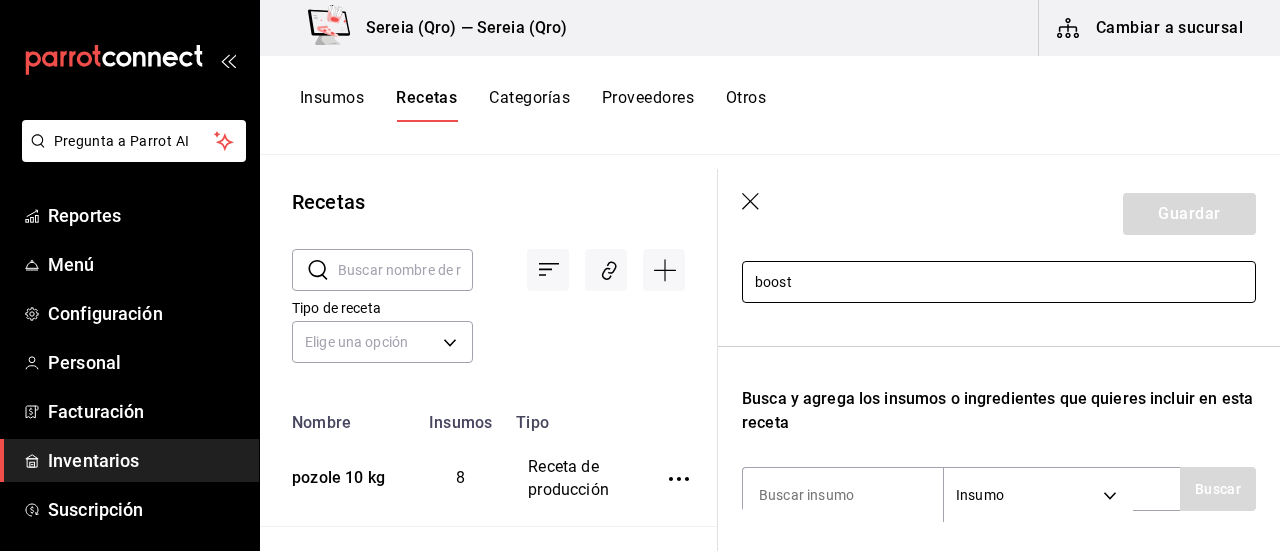 scroll, scrollTop: 200, scrollLeft: 0, axis: vertical 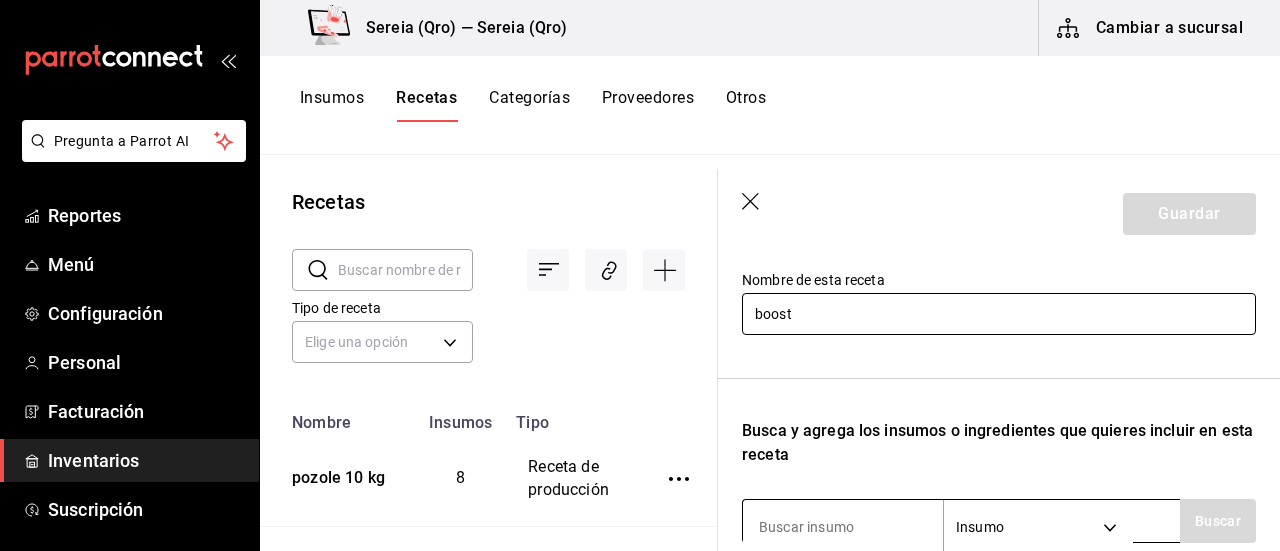 type on "boost" 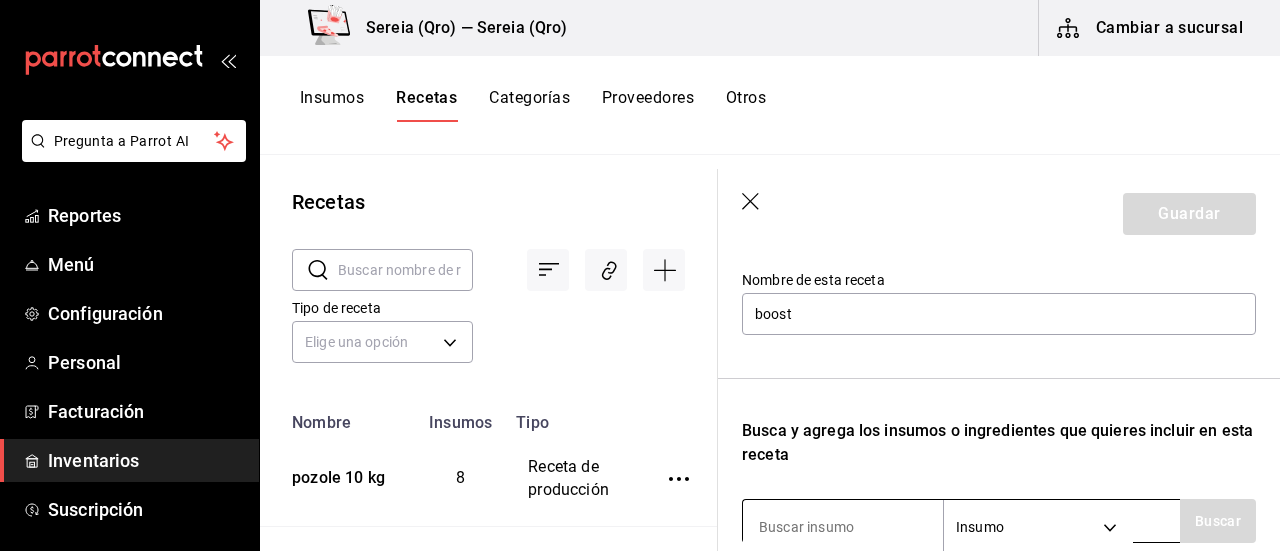 click at bounding box center [843, 527] 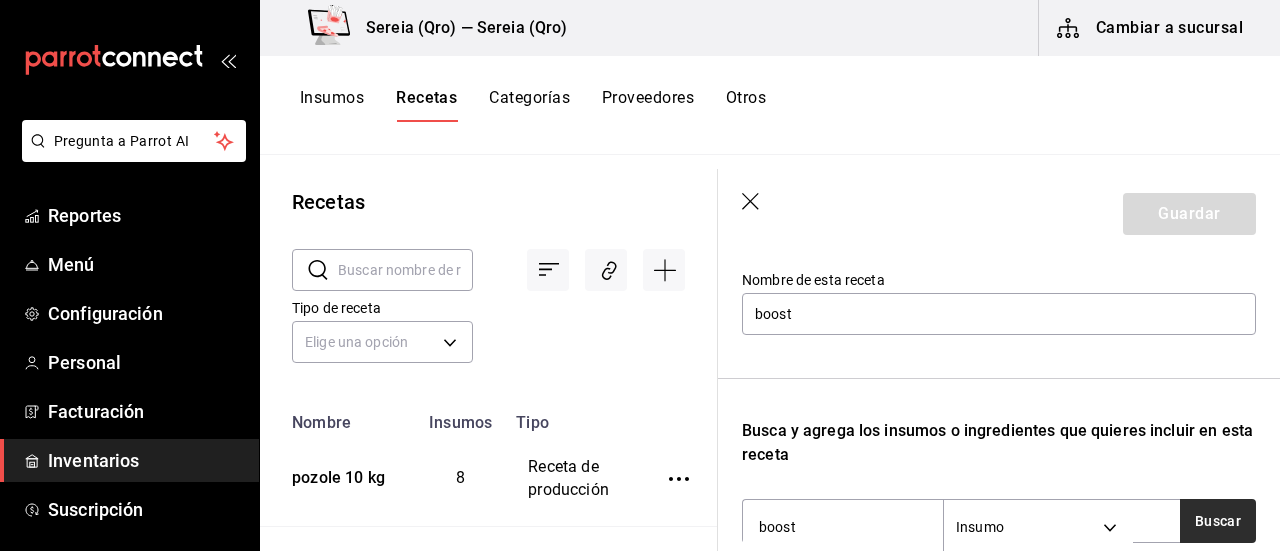 type on "boost" 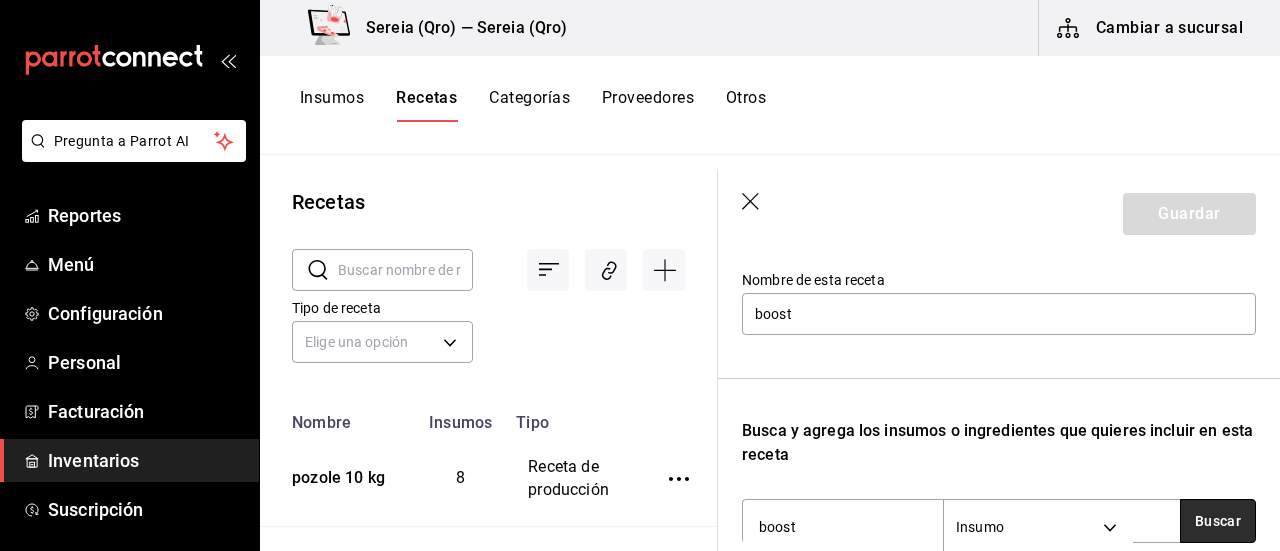 click on "Buscar" at bounding box center (1218, 521) 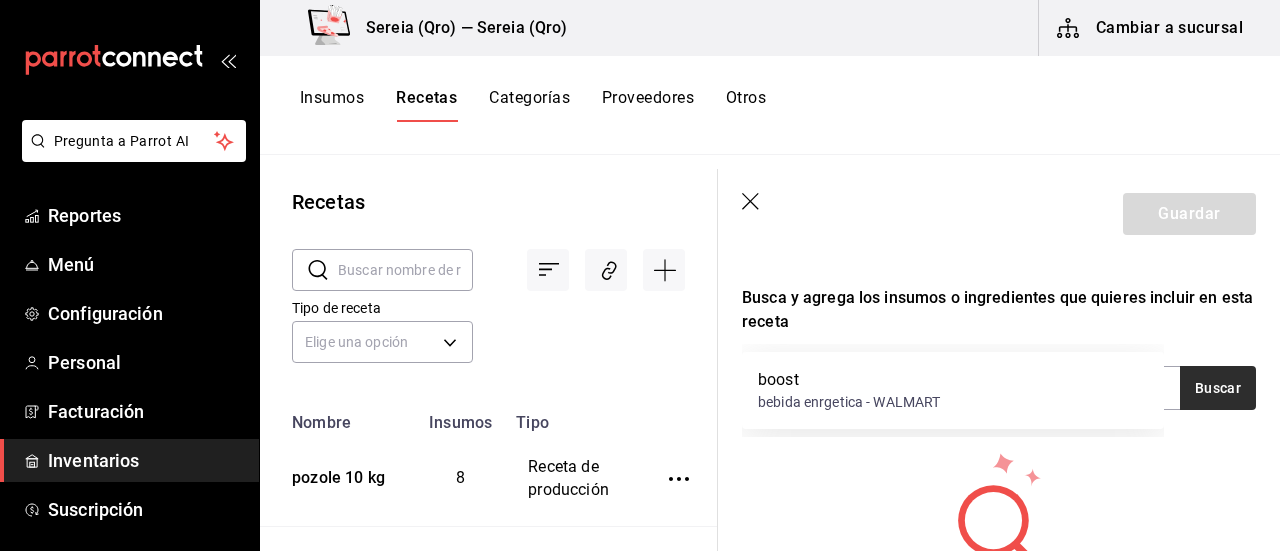 scroll, scrollTop: 412, scrollLeft: 0, axis: vertical 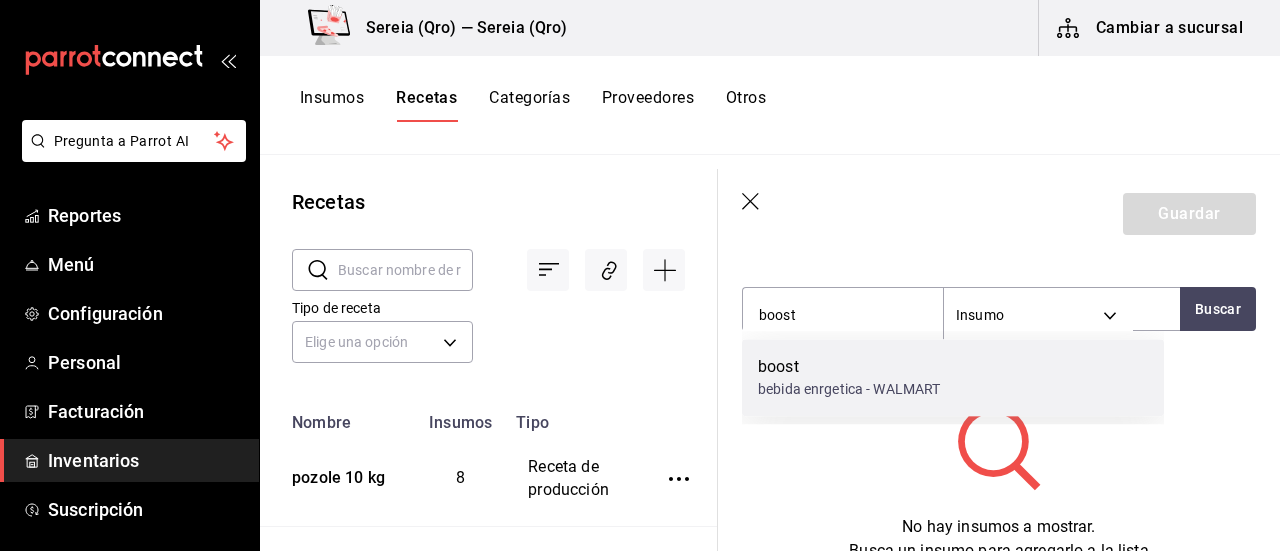 click on "boost" at bounding box center (849, 367) 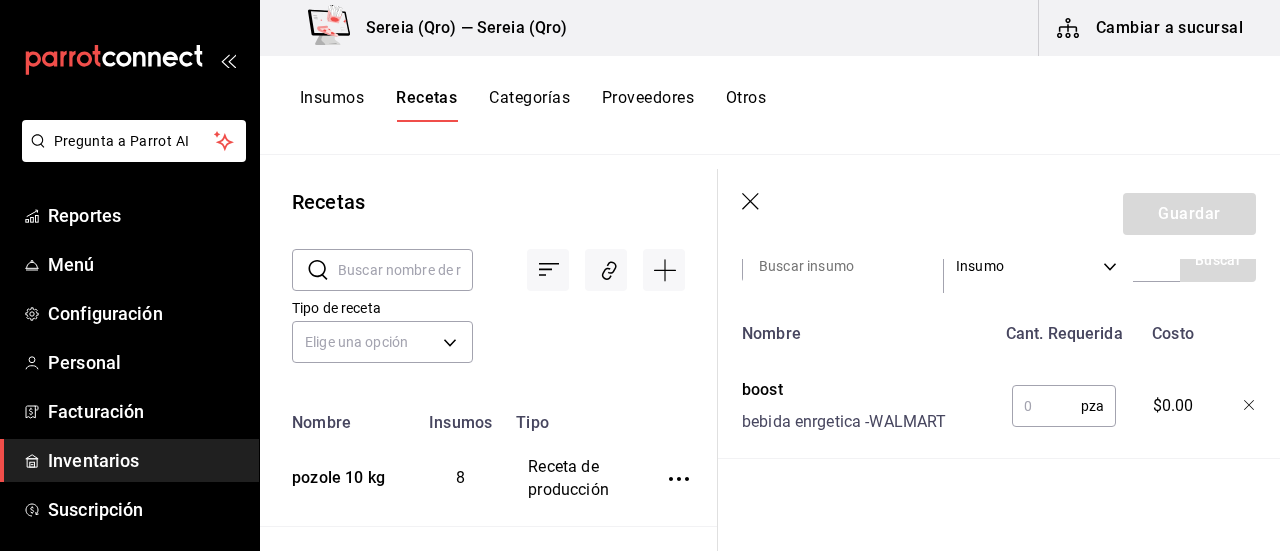 scroll, scrollTop: 488, scrollLeft: 0, axis: vertical 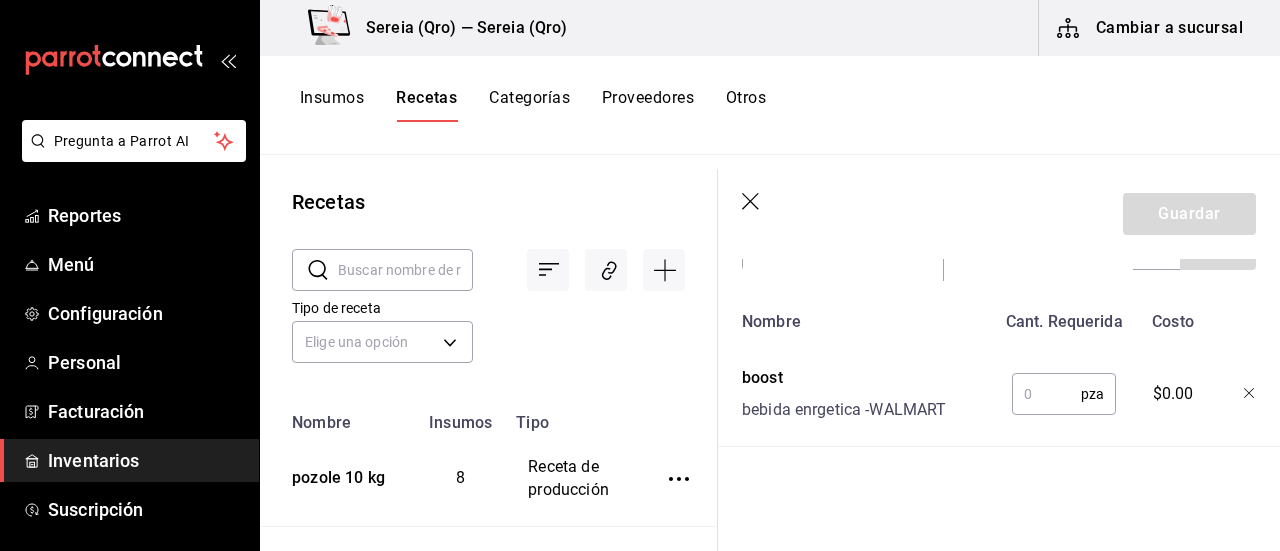 click at bounding box center [1046, 394] 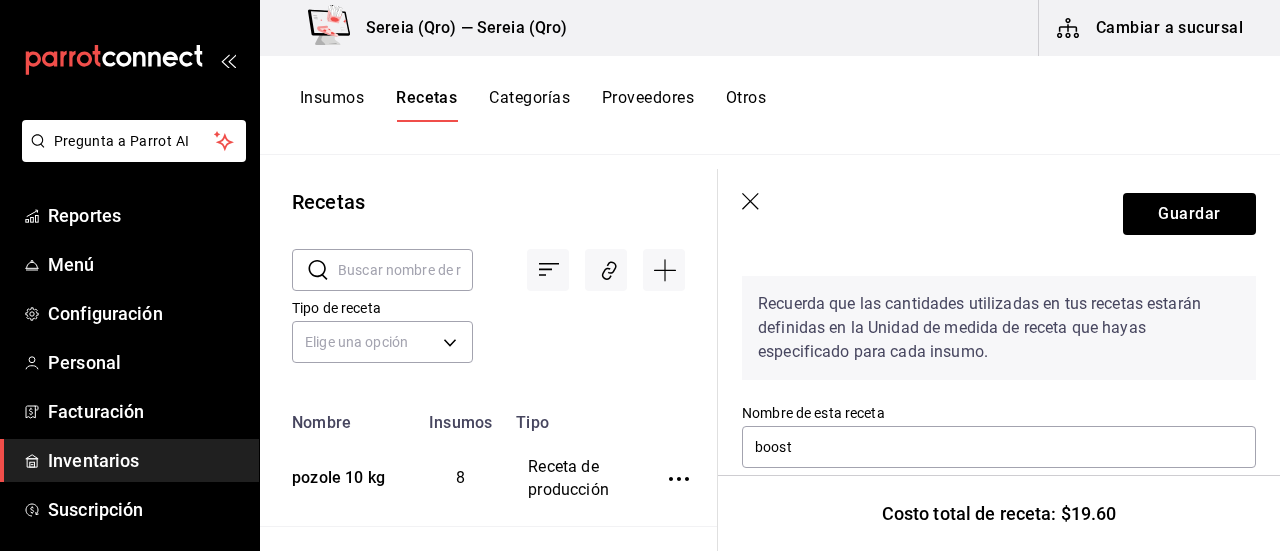 scroll, scrollTop: 0, scrollLeft: 0, axis: both 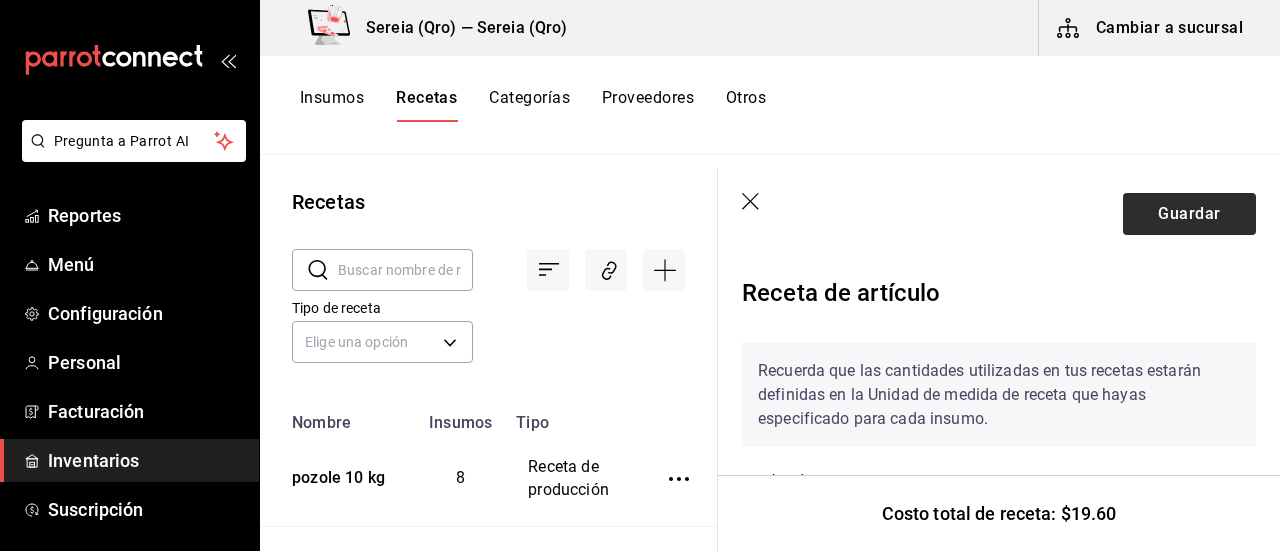 type on "1" 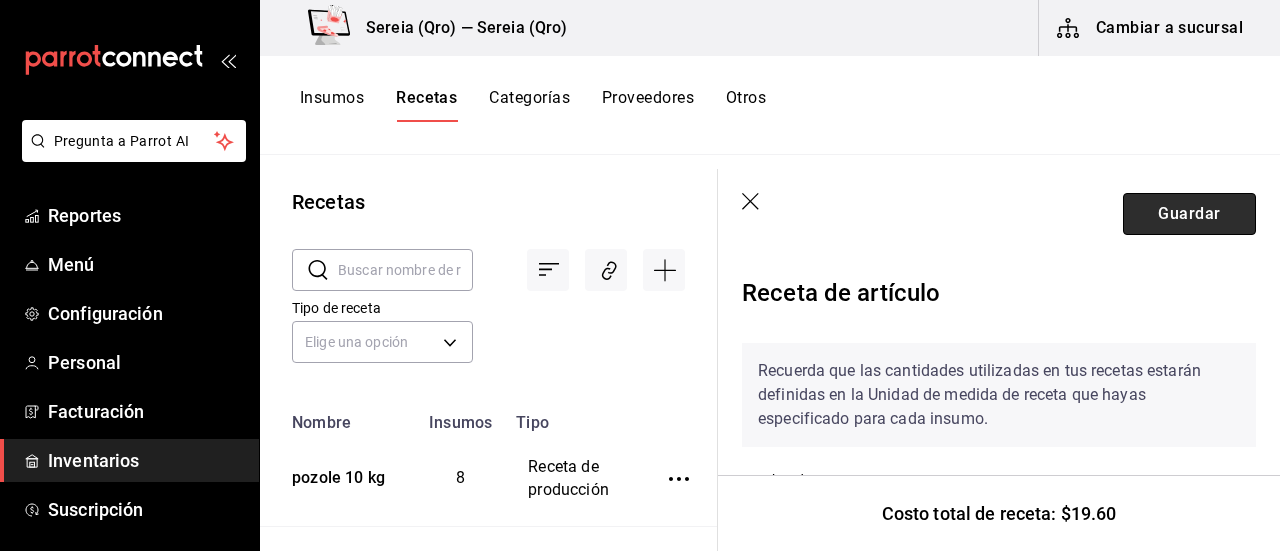 click on "Guardar" at bounding box center (1189, 214) 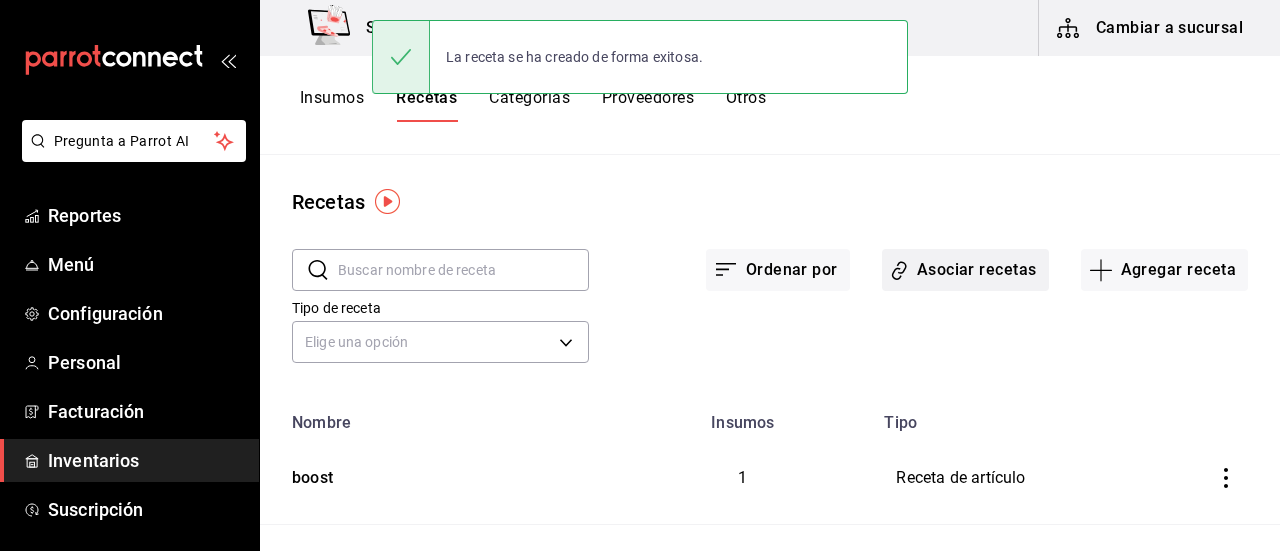click on "Asociar recetas" at bounding box center [965, 270] 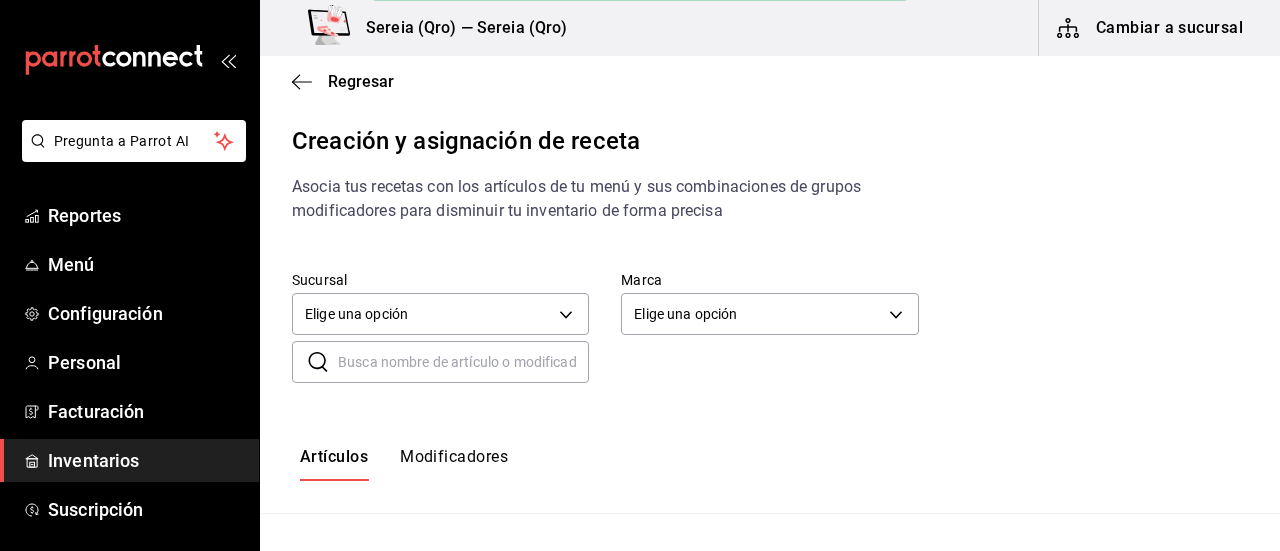 click at bounding box center (463, 362) 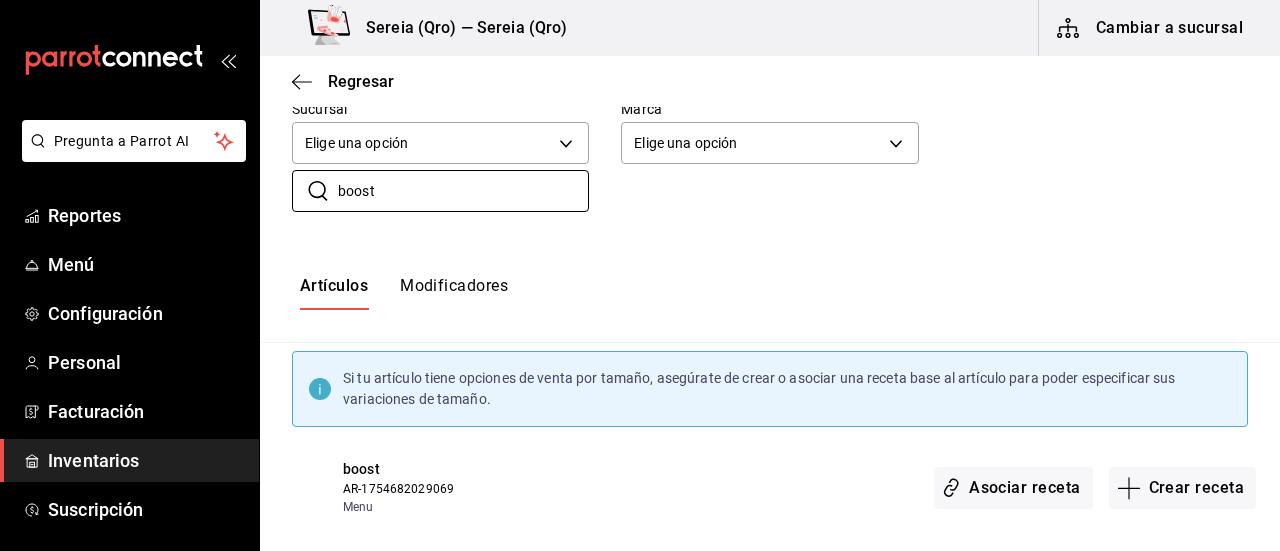 scroll, scrollTop: 188, scrollLeft: 0, axis: vertical 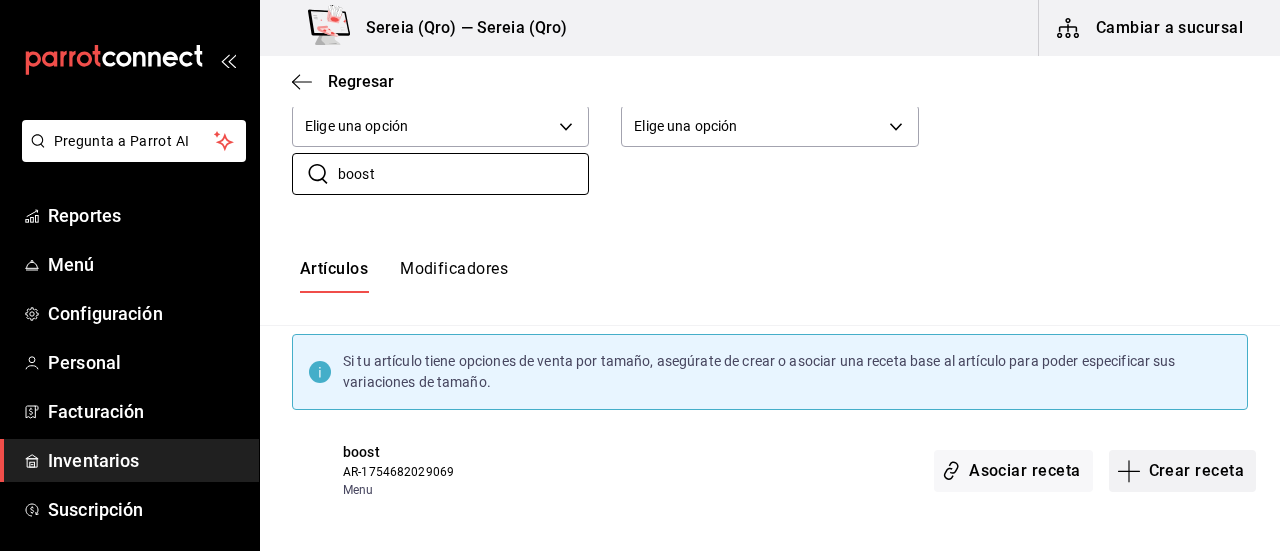 type on "boost" 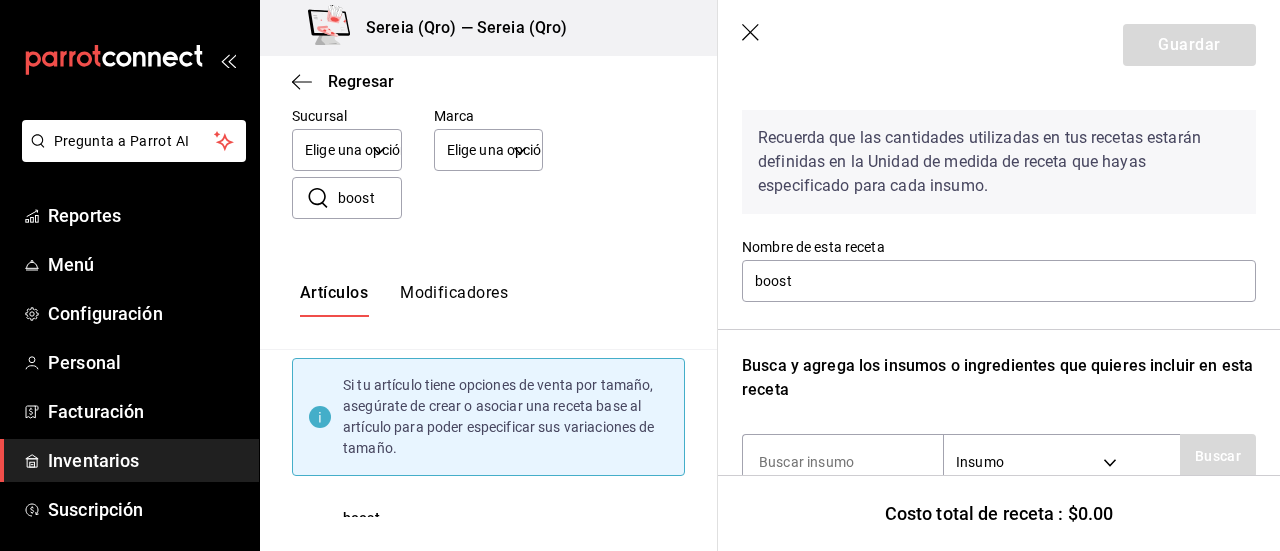 scroll, scrollTop: 200, scrollLeft: 0, axis: vertical 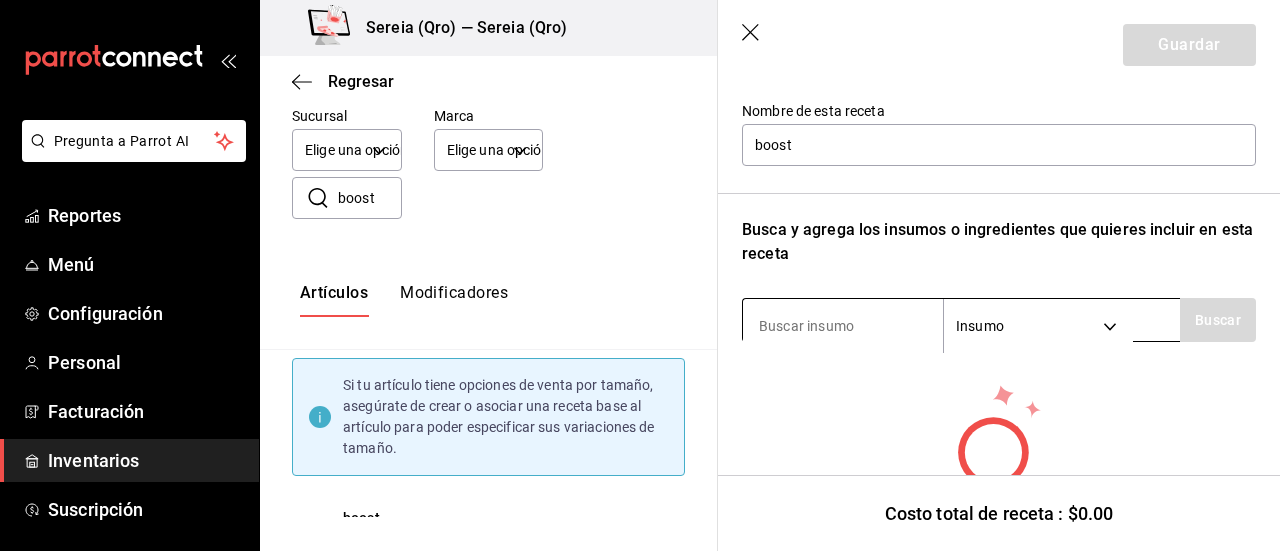 click at bounding box center (843, 326) 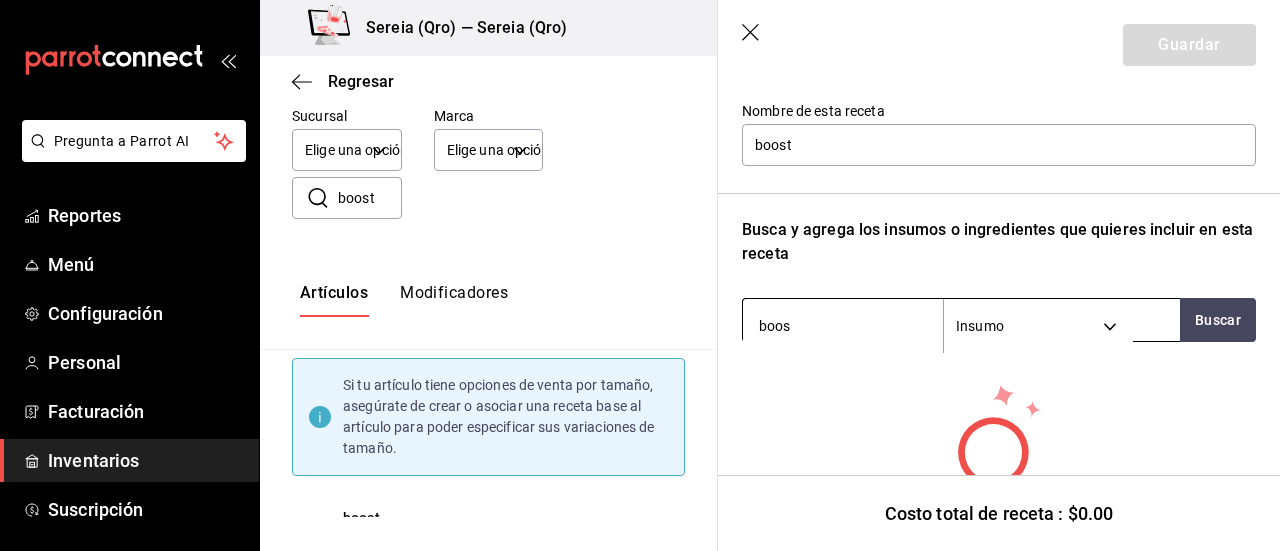 type on "boost" 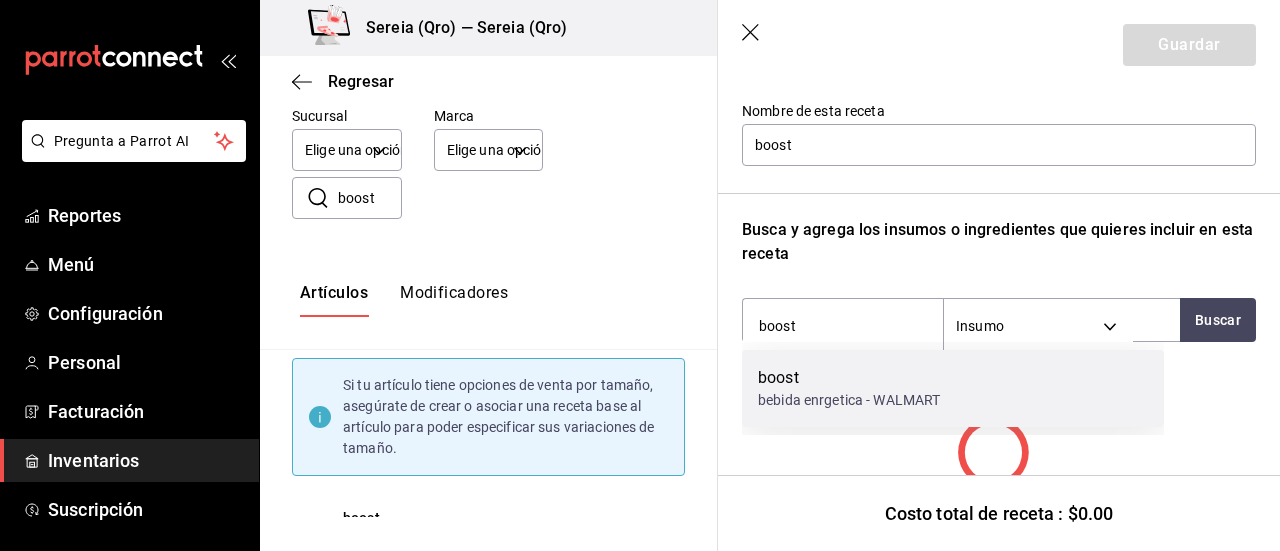 click on "boost" at bounding box center (849, 378) 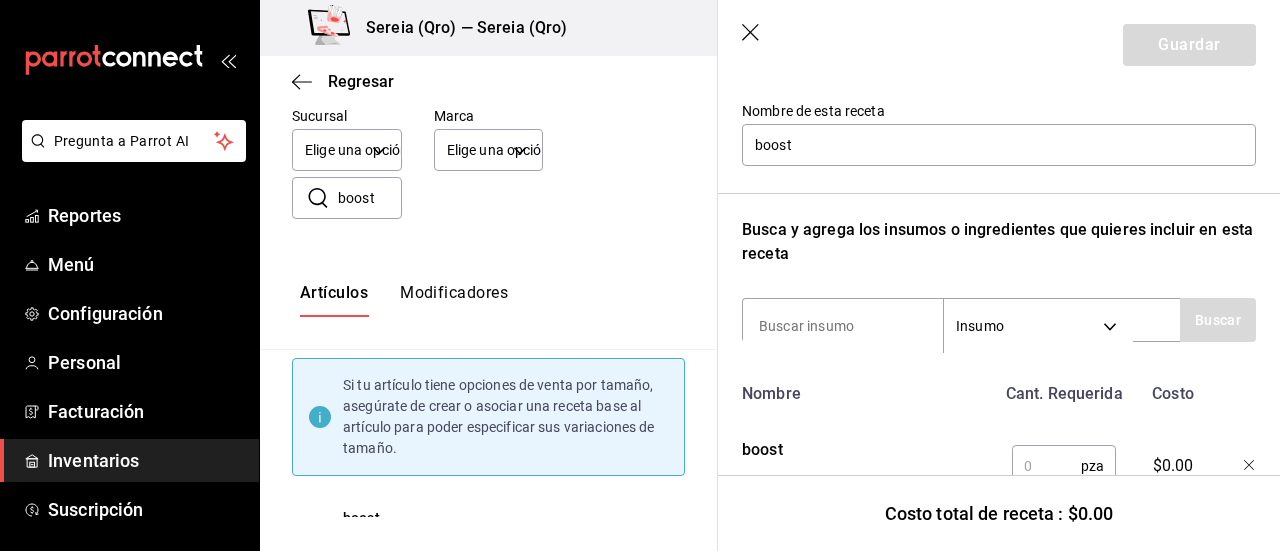 scroll, scrollTop: 287, scrollLeft: 0, axis: vertical 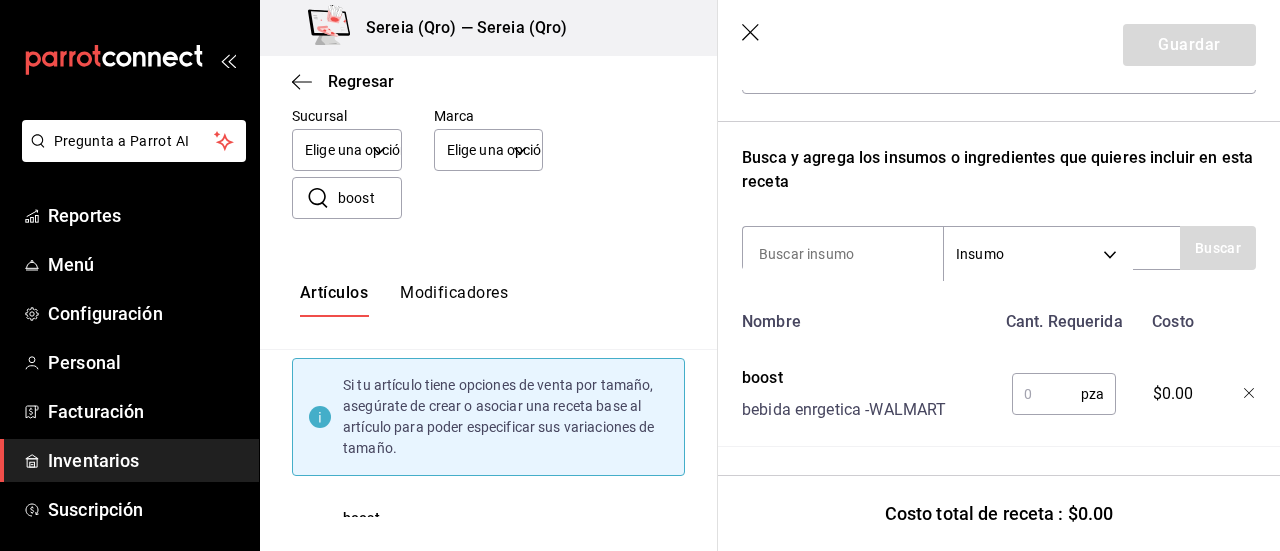 click at bounding box center (1046, 394) 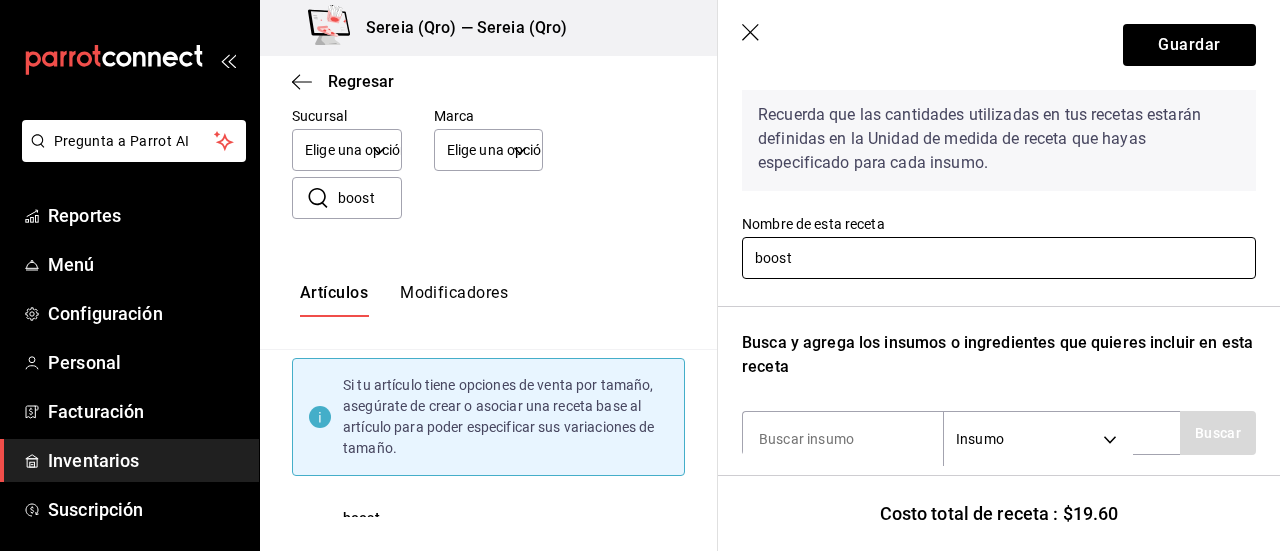 scroll, scrollTop: 0, scrollLeft: 0, axis: both 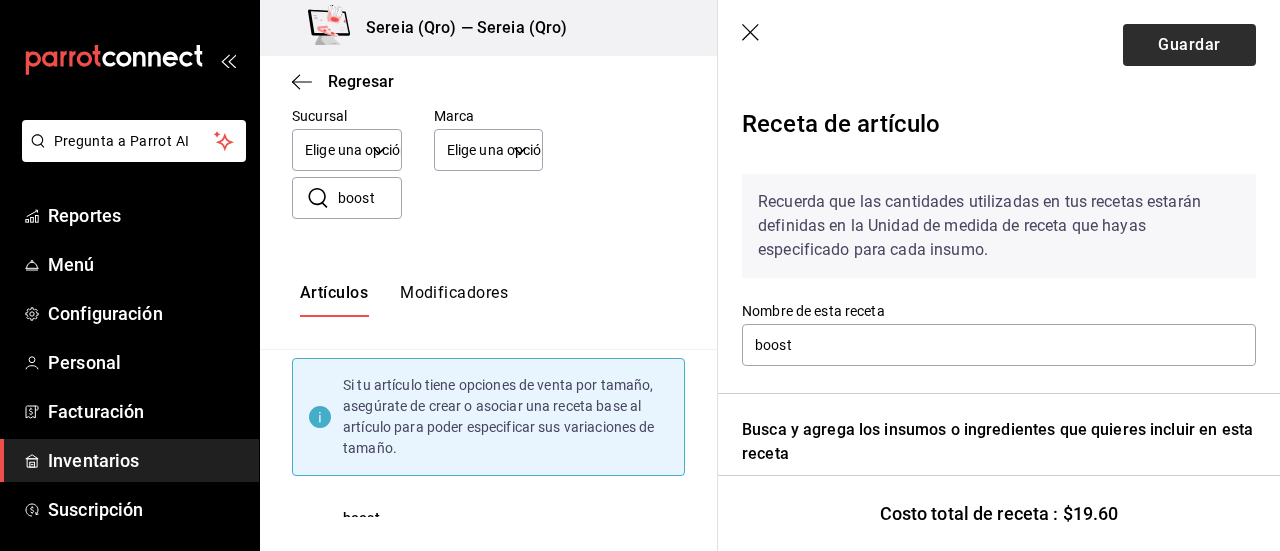 type on "1" 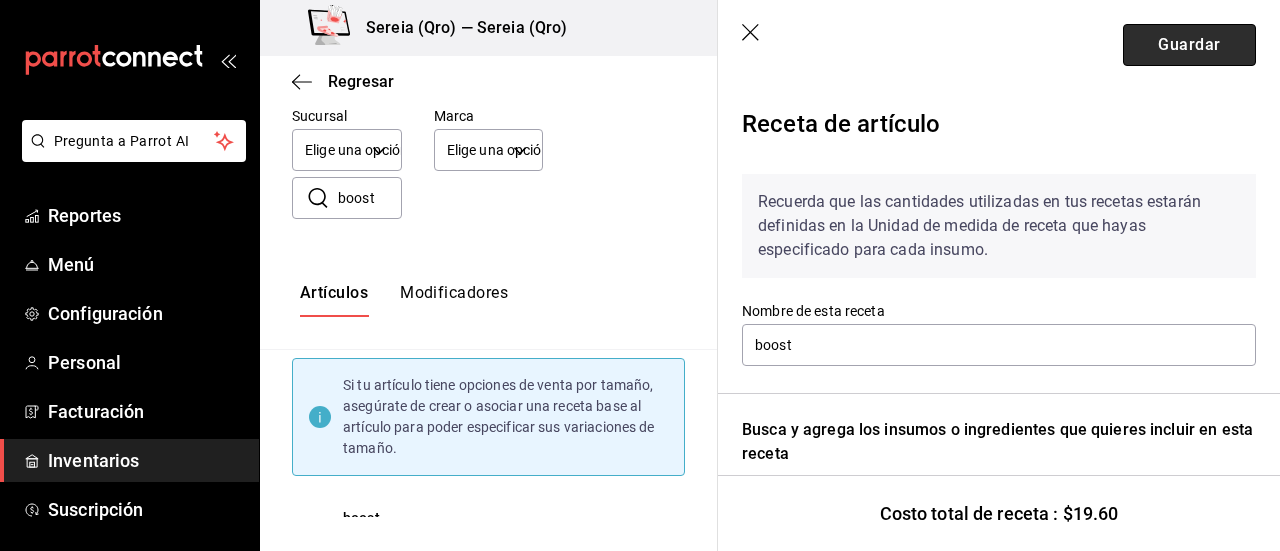 click on "Guardar" at bounding box center (1189, 45) 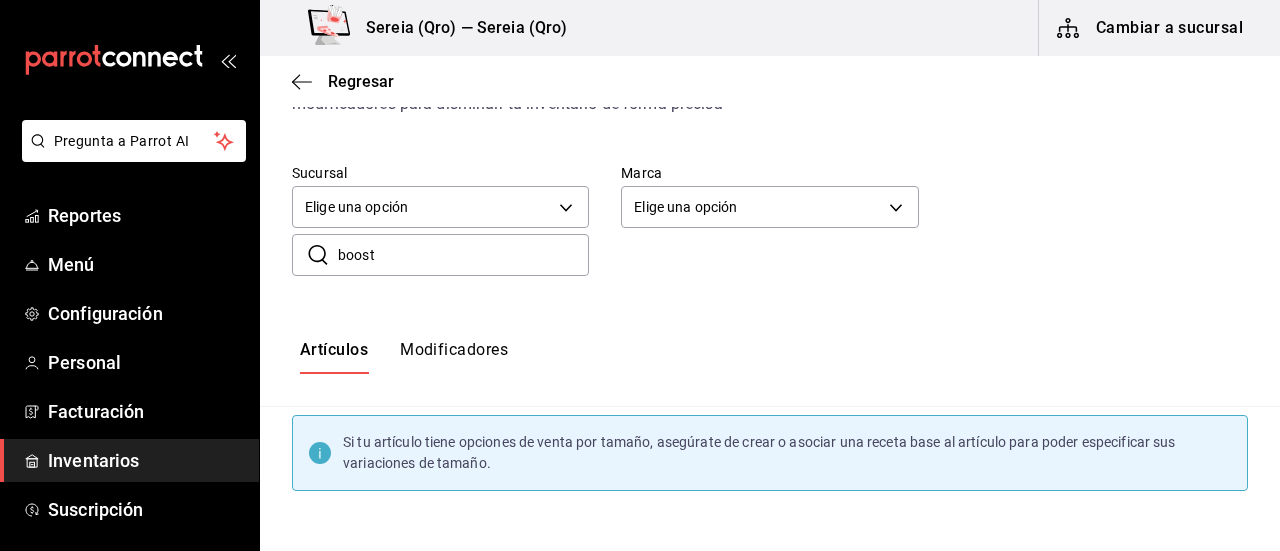 scroll, scrollTop: 194, scrollLeft: 0, axis: vertical 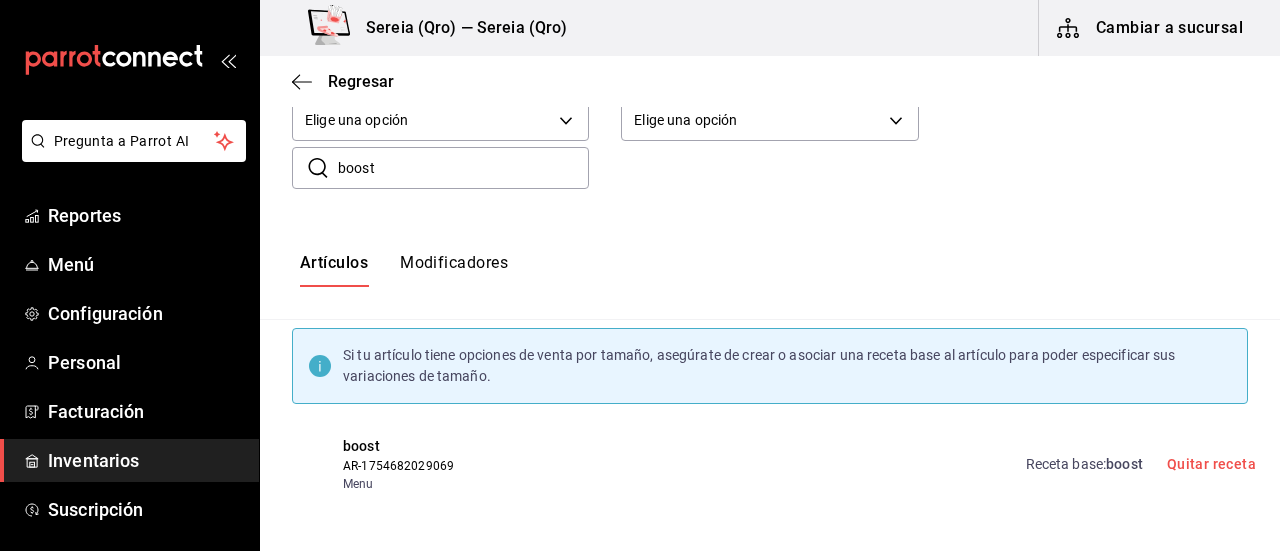 drag, startPoint x: 450, startPoint y: 169, endPoint x: 340, endPoint y: 175, distance: 110.16351 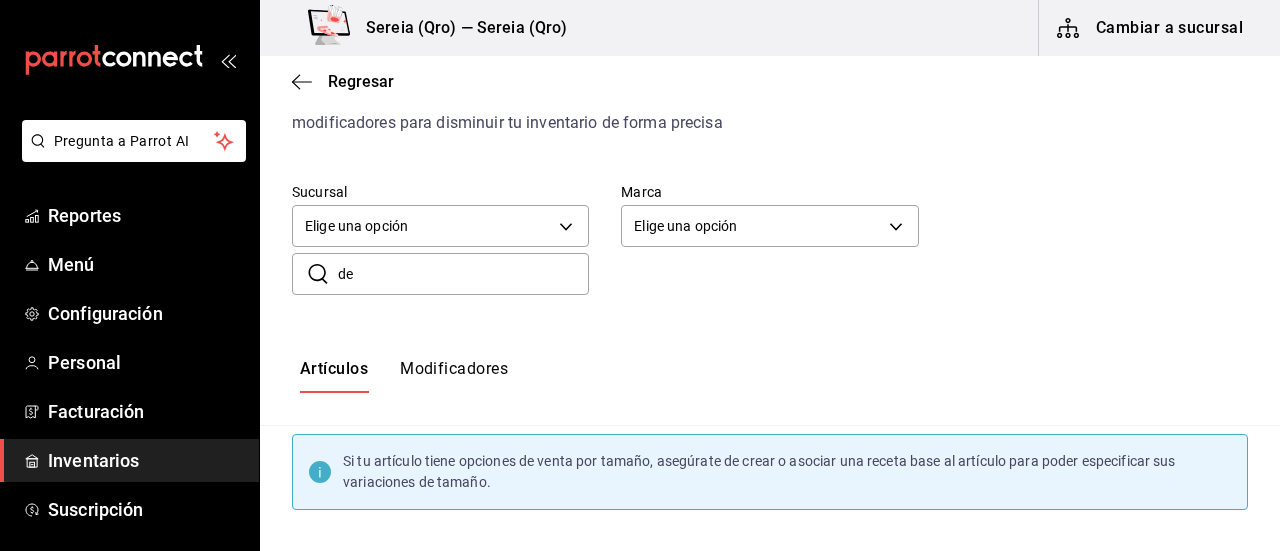 scroll, scrollTop: 194, scrollLeft: 0, axis: vertical 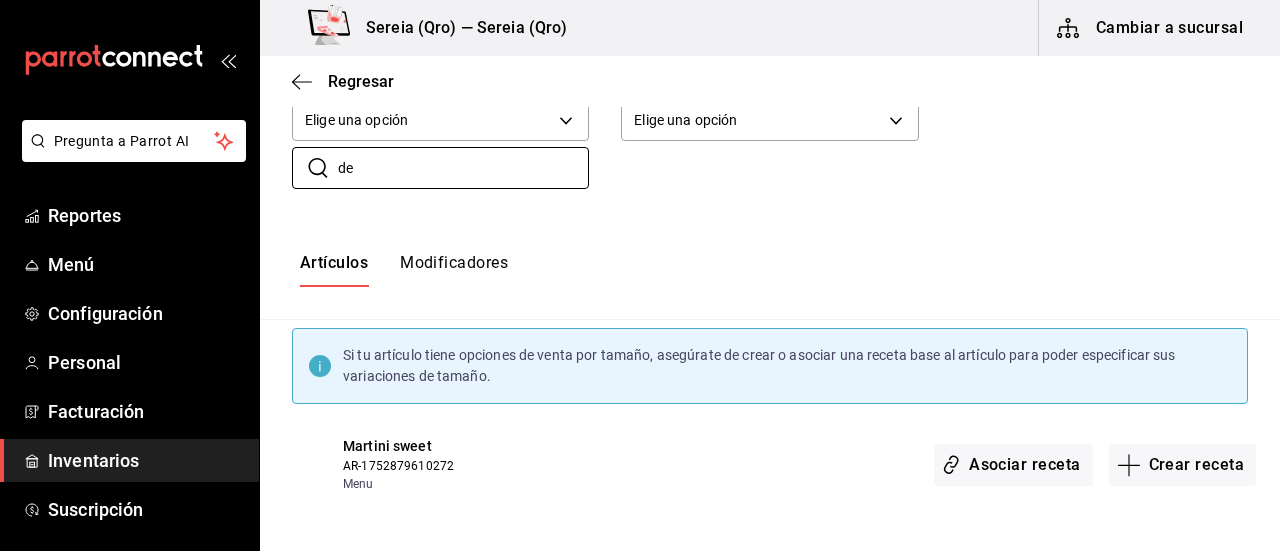 type on "d" 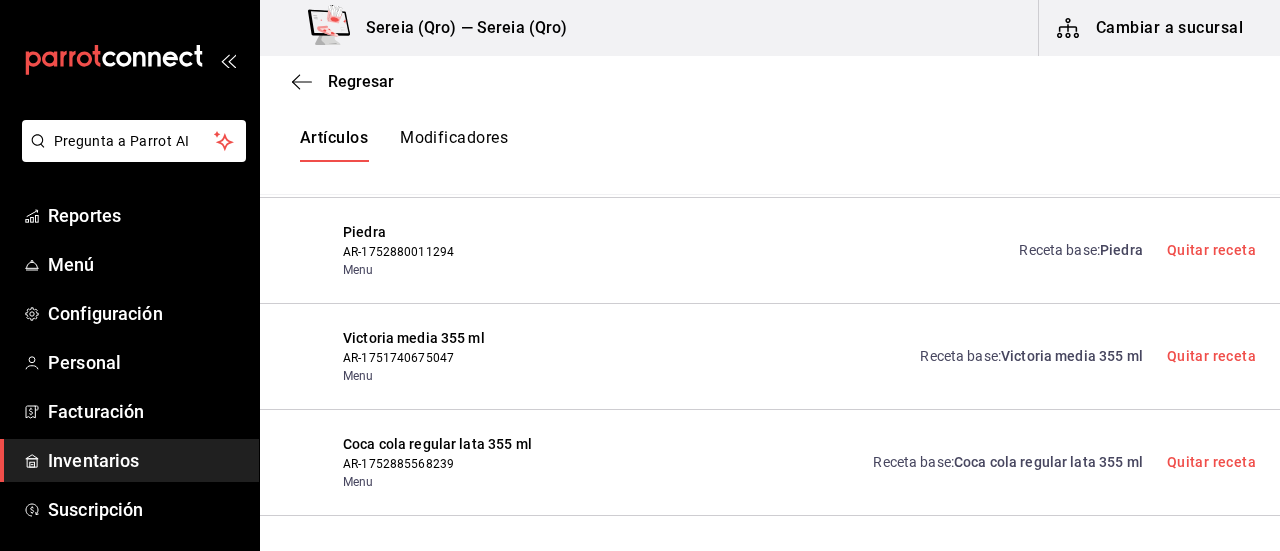 scroll, scrollTop: 1494, scrollLeft: 0, axis: vertical 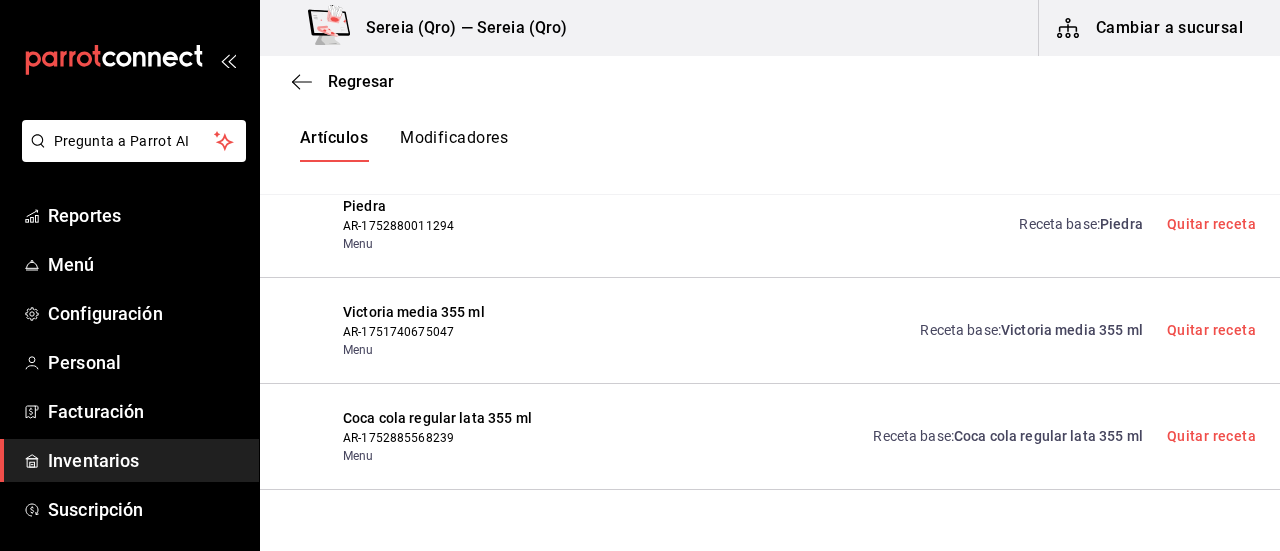 type 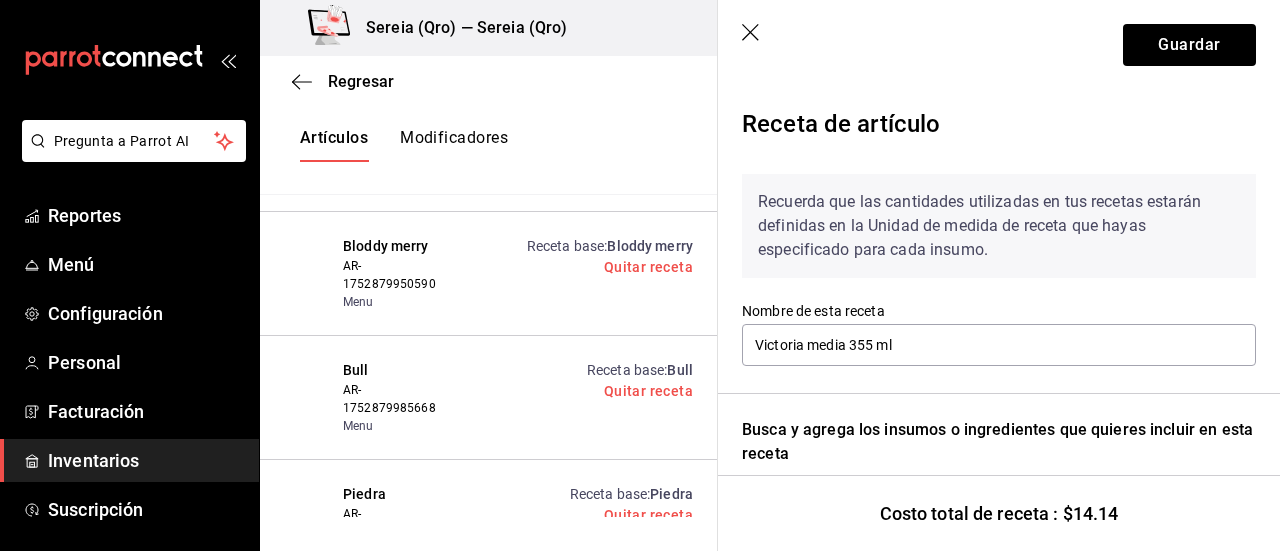 click 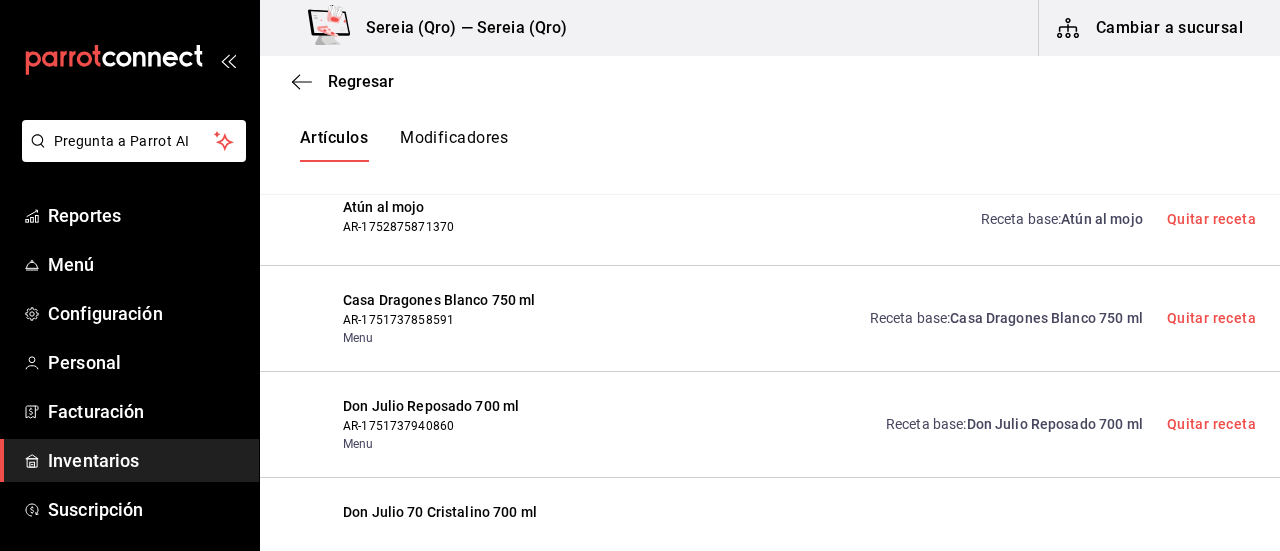 scroll, scrollTop: 4394, scrollLeft: 0, axis: vertical 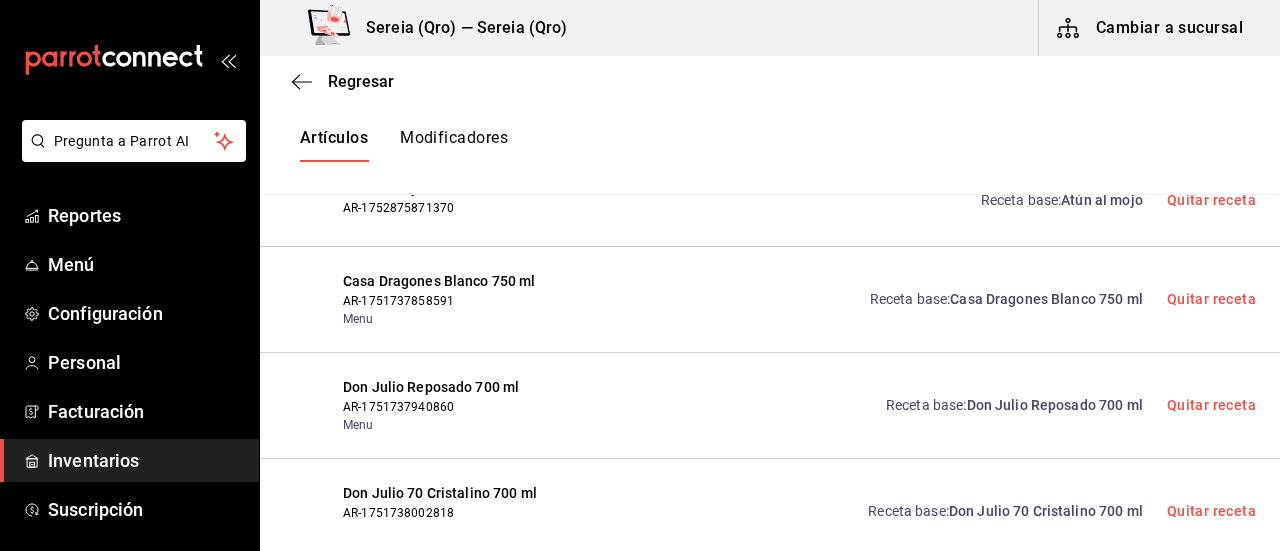 click on "Casa Dragones Blanco 750 ml" at bounding box center (1046, 299) 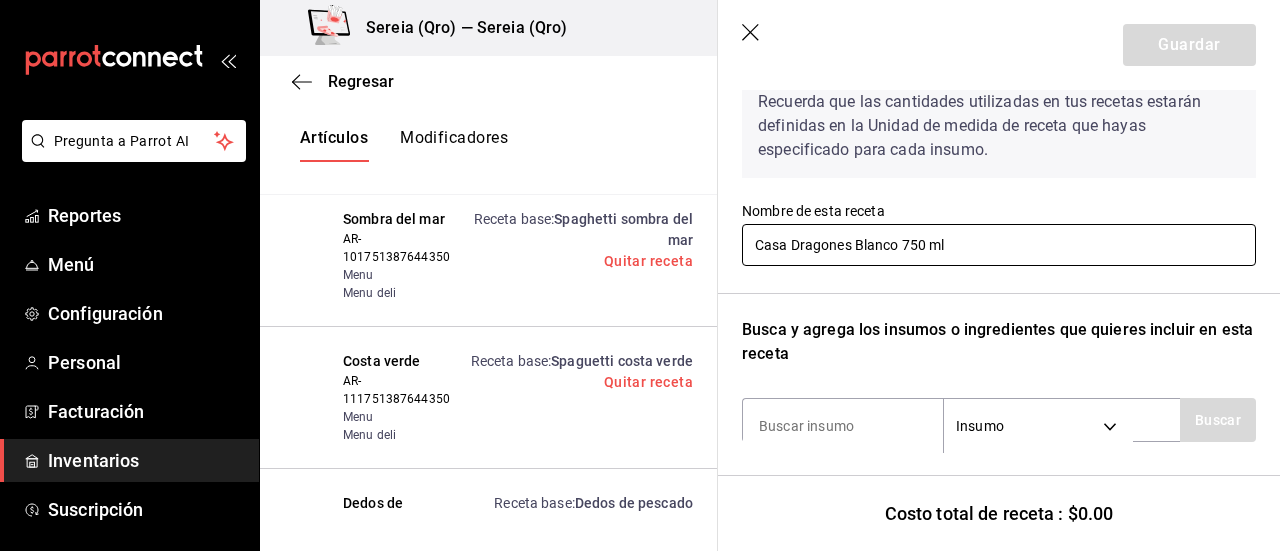scroll, scrollTop: 300, scrollLeft: 0, axis: vertical 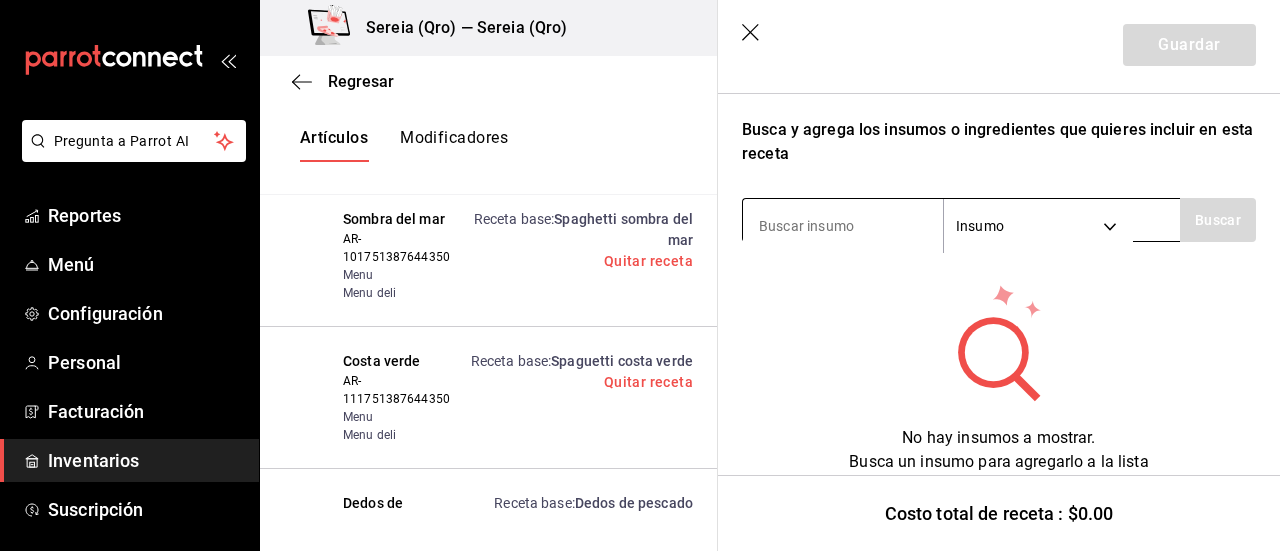 click at bounding box center (843, 226) 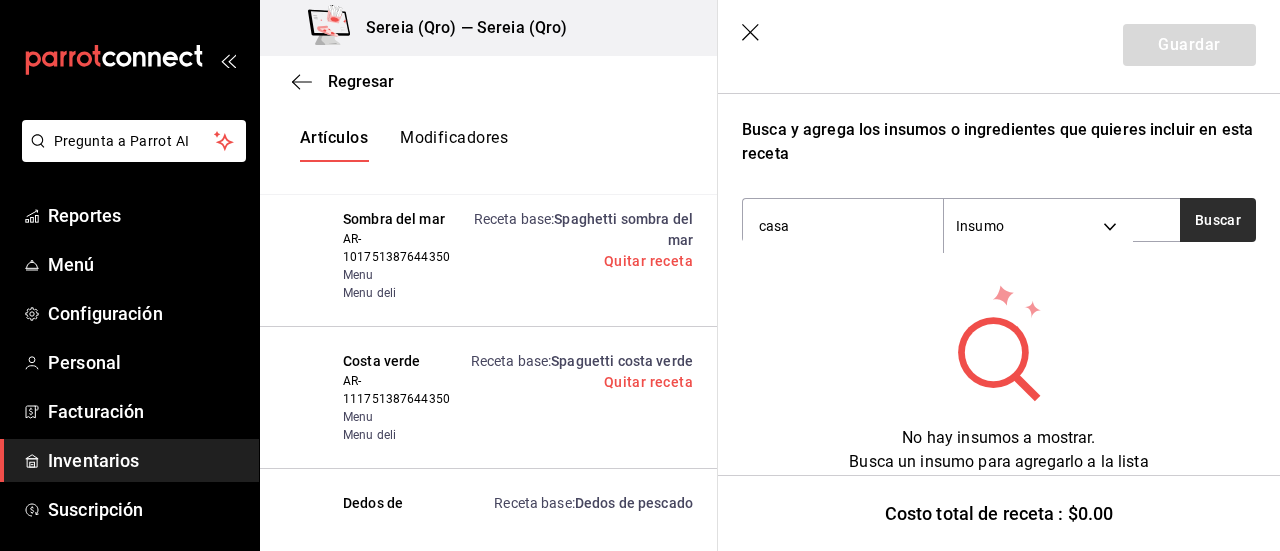 type on "casa" 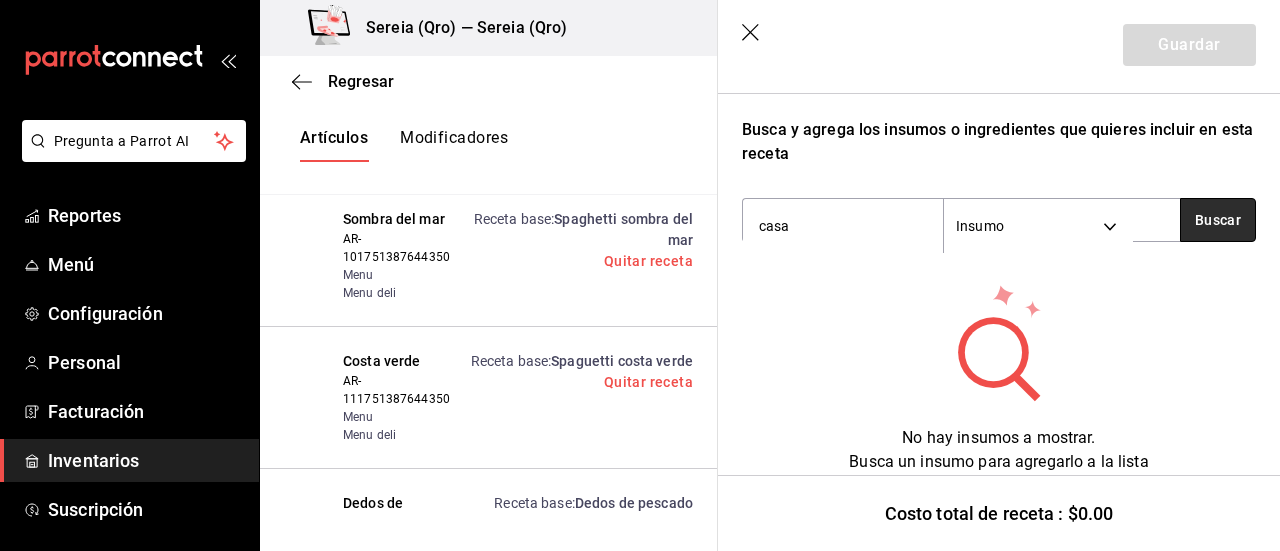 click on "Buscar" at bounding box center (1218, 220) 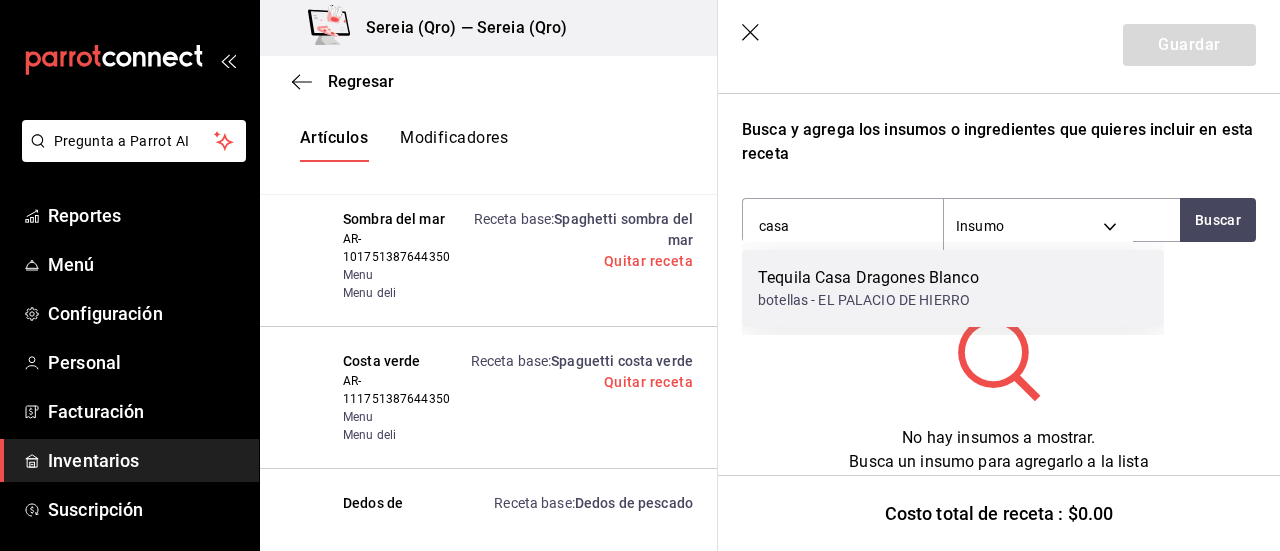 click on "Tequila Casa Dragones Blanco" at bounding box center [868, 278] 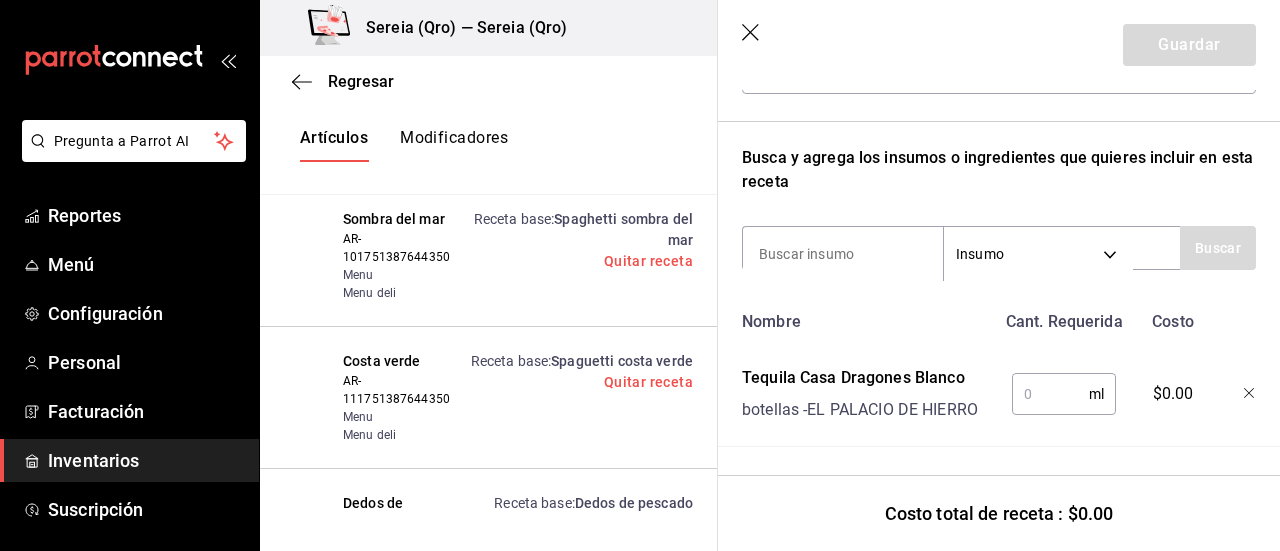 scroll, scrollTop: 287, scrollLeft: 0, axis: vertical 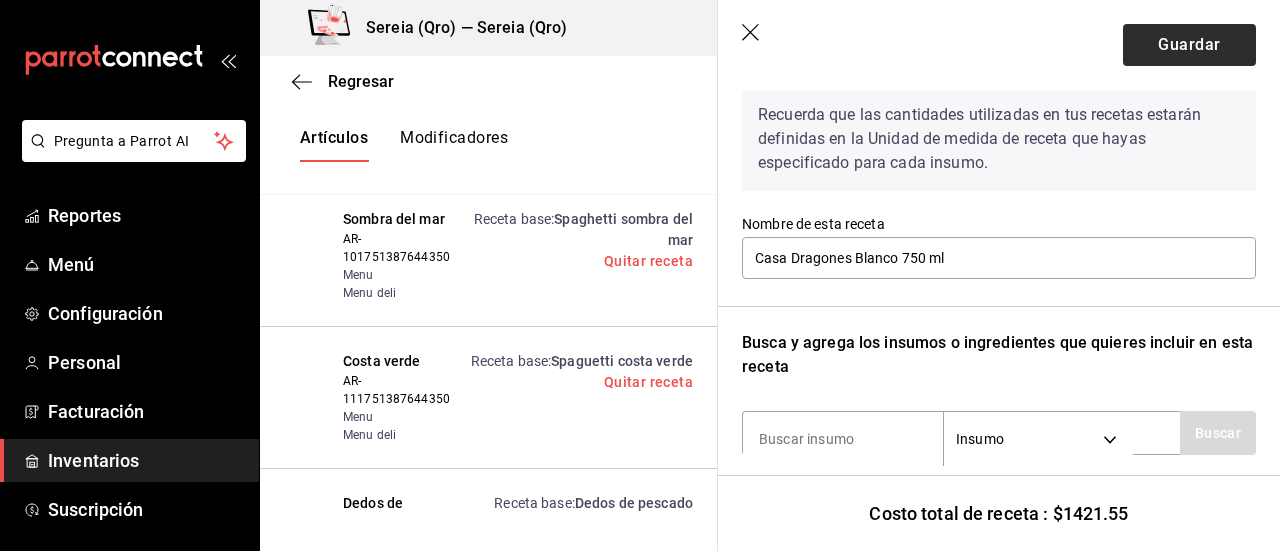 type on "750" 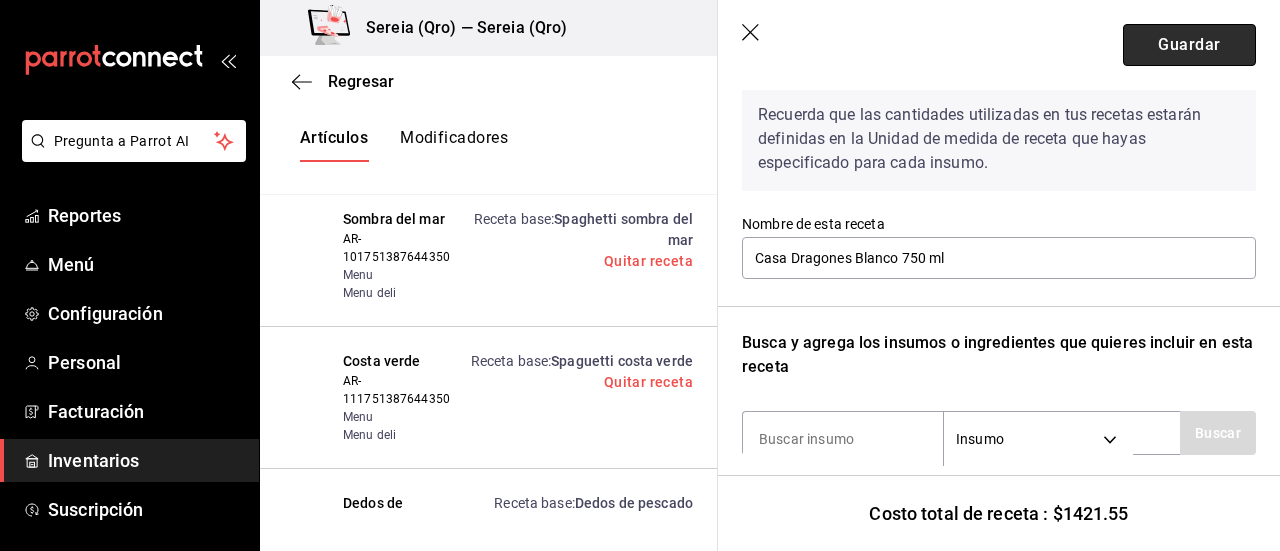 click on "Guardar" at bounding box center [1189, 45] 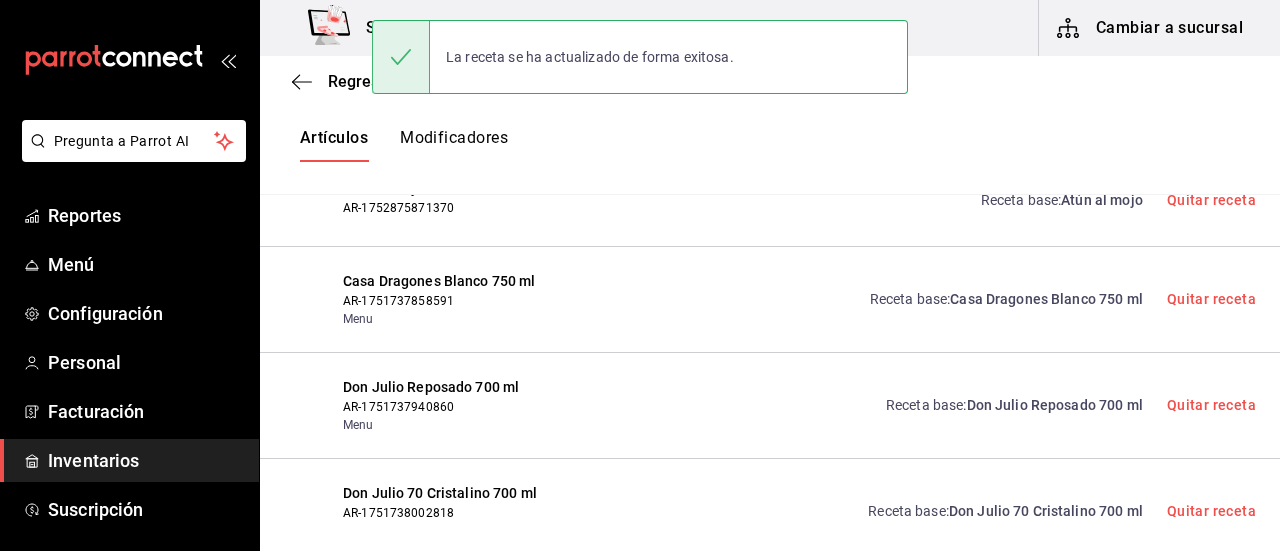 scroll, scrollTop: 8, scrollLeft: 0, axis: vertical 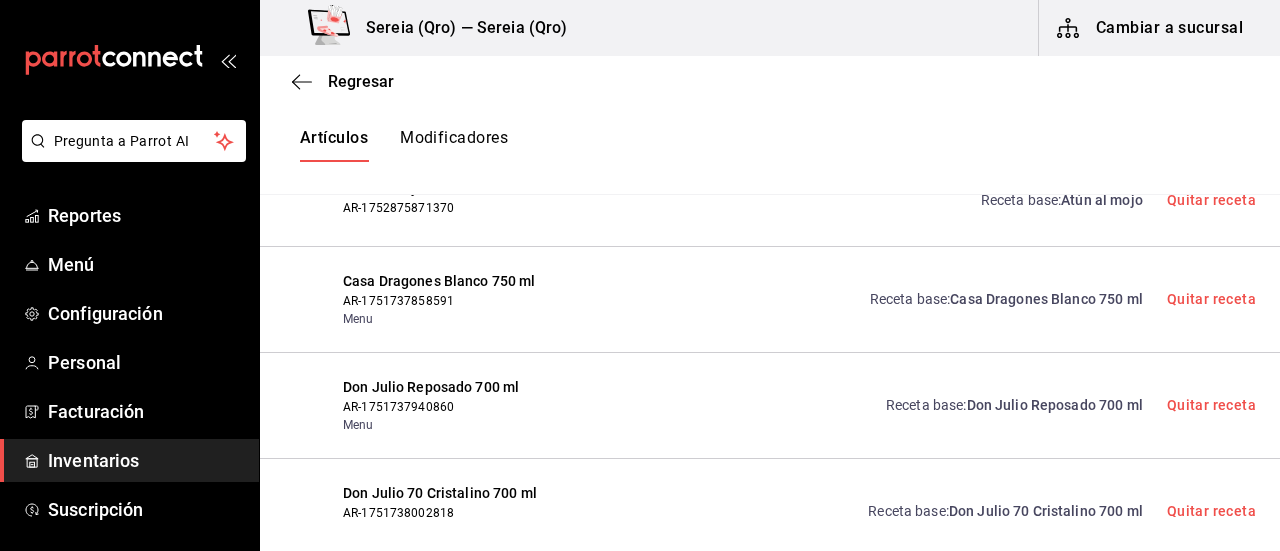 click on "Don Julio Reposado 700 ml" at bounding box center [1055, 405] 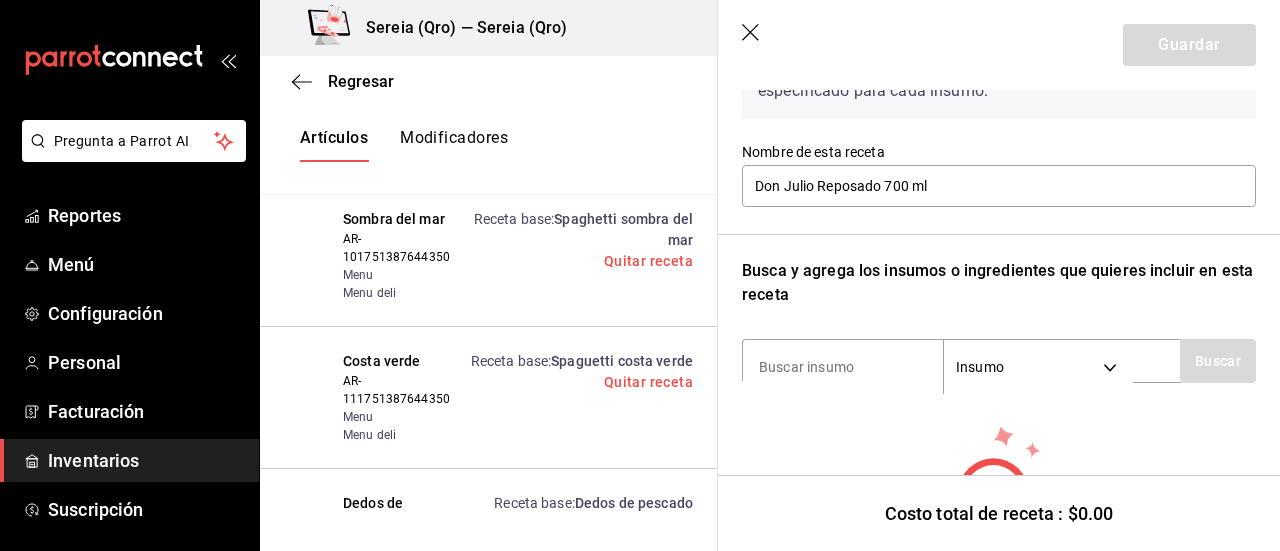 scroll, scrollTop: 208, scrollLeft: 0, axis: vertical 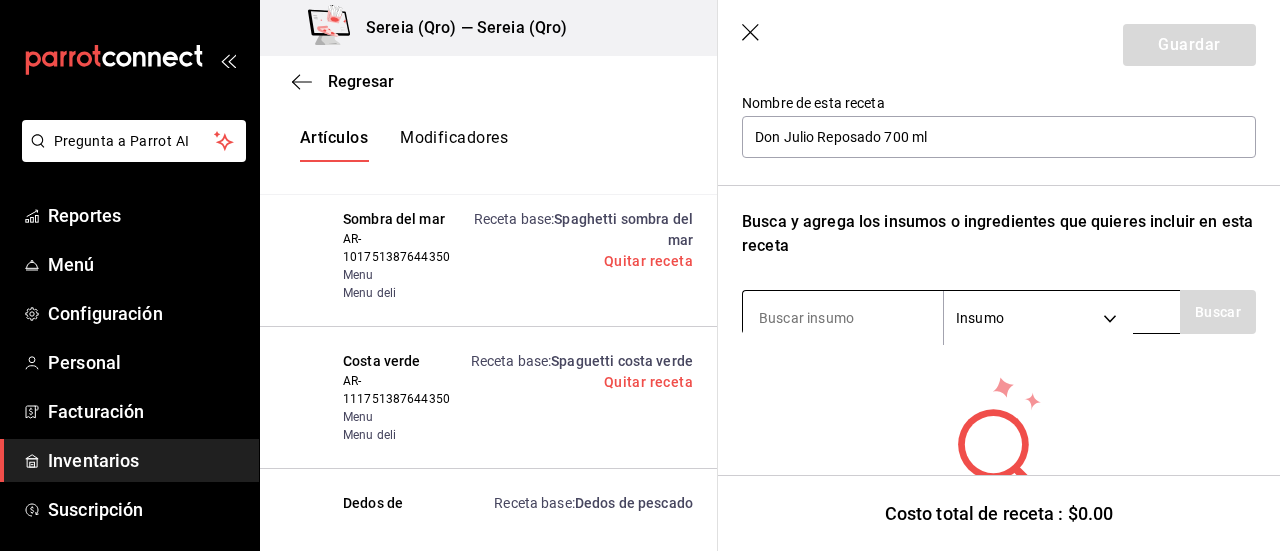 click at bounding box center [843, 318] 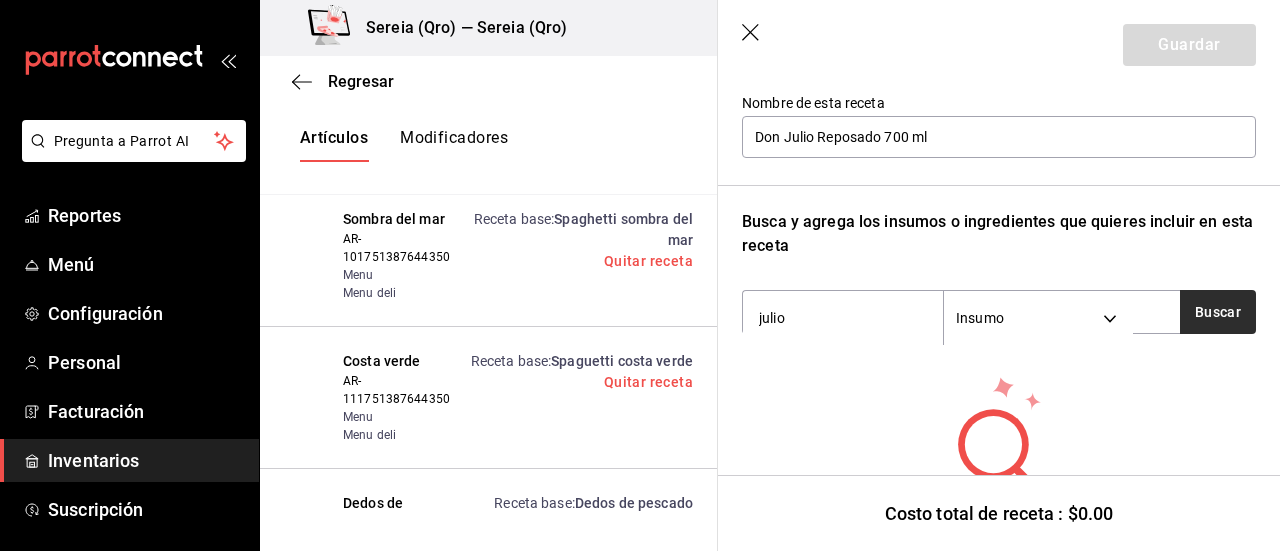 type on "julio" 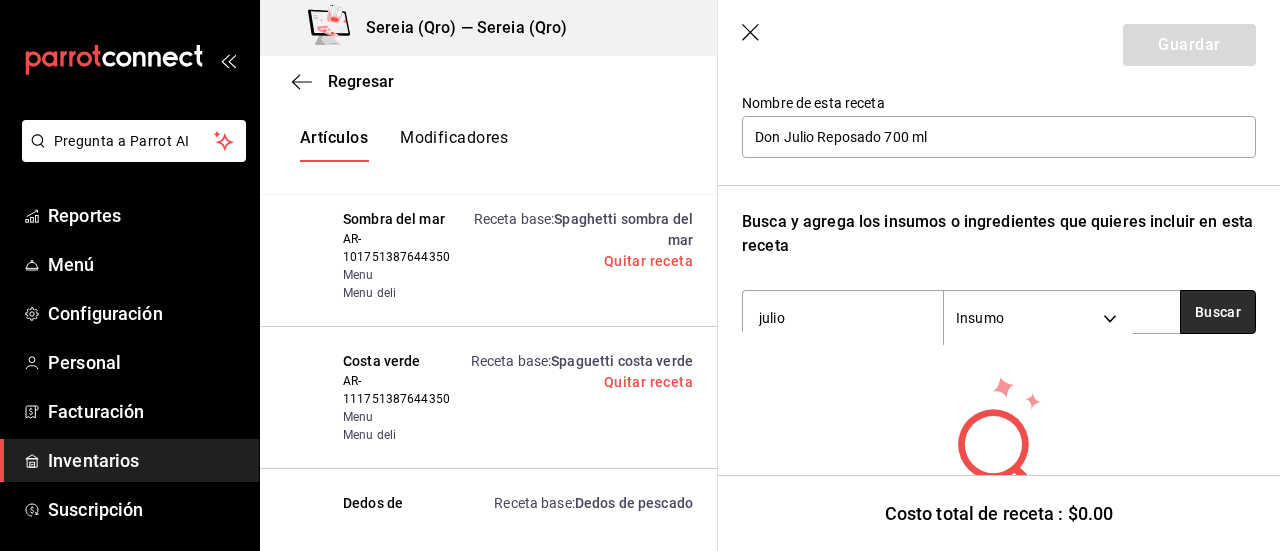 click on "Buscar" at bounding box center [1218, 312] 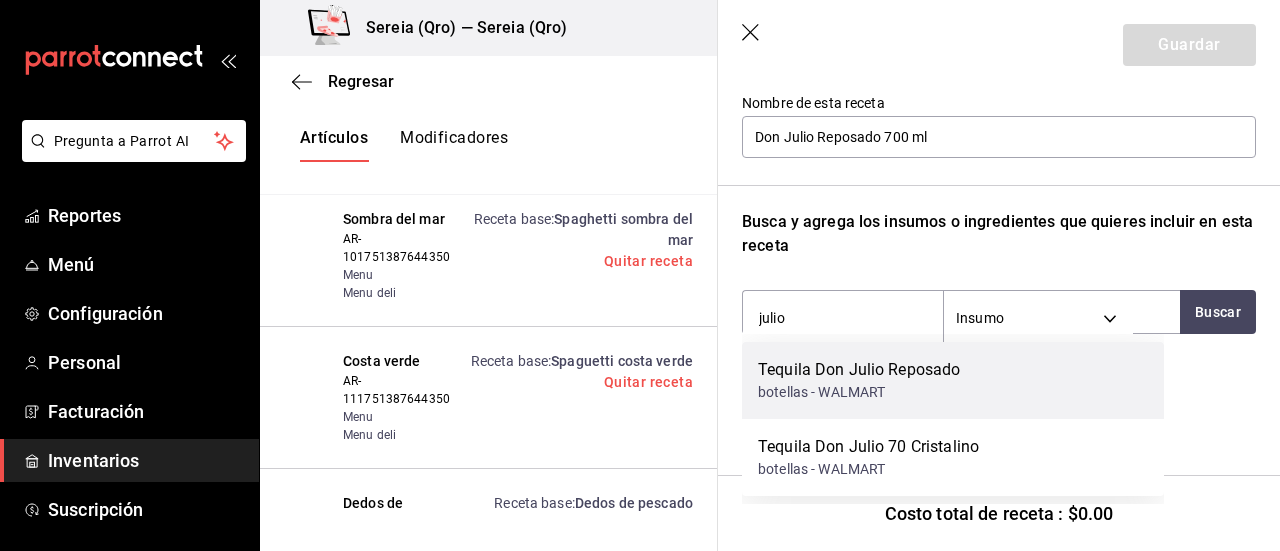 click on "botellas - WALMART" at bounding box center (859, 392) 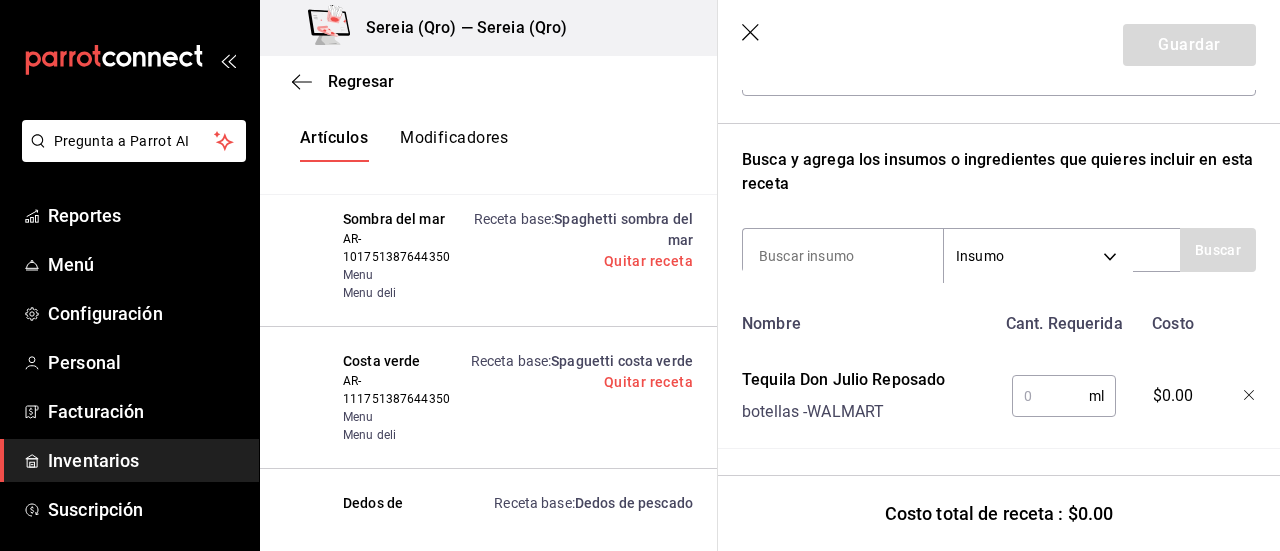 scroll, scrollTop: 287, scrollLeft: 0, axis: vertical 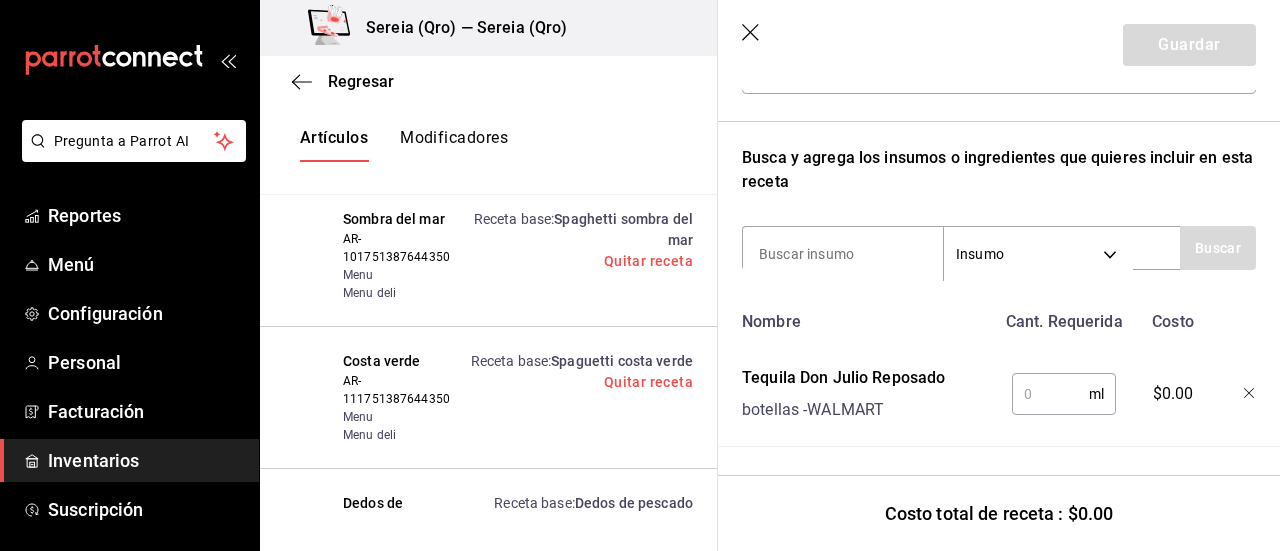 click at bounding box center [1050, 394] 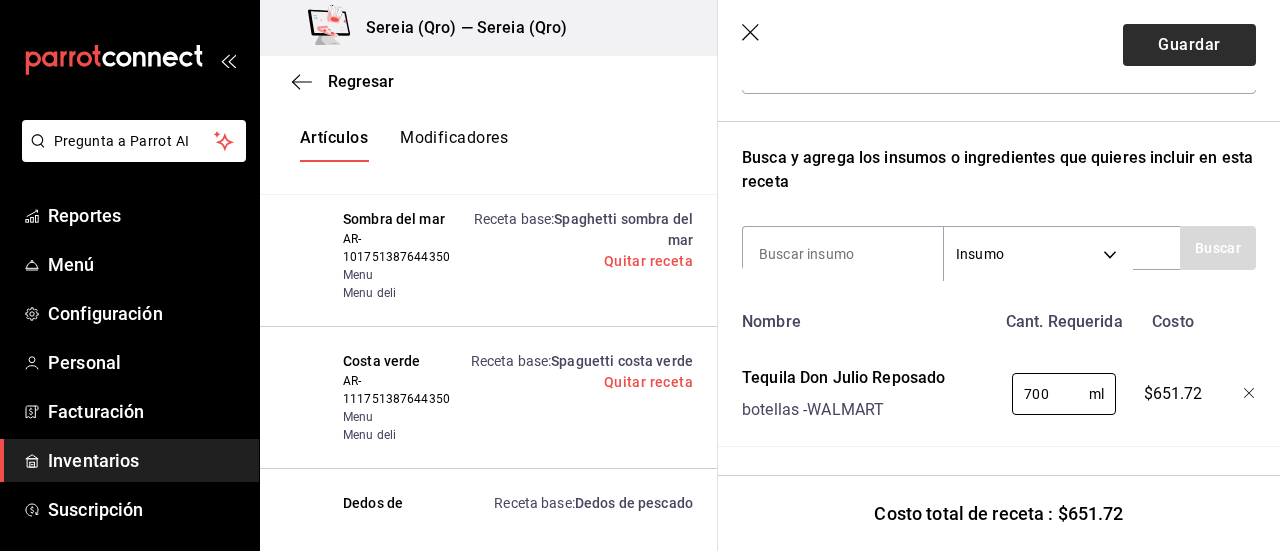 type on "700" 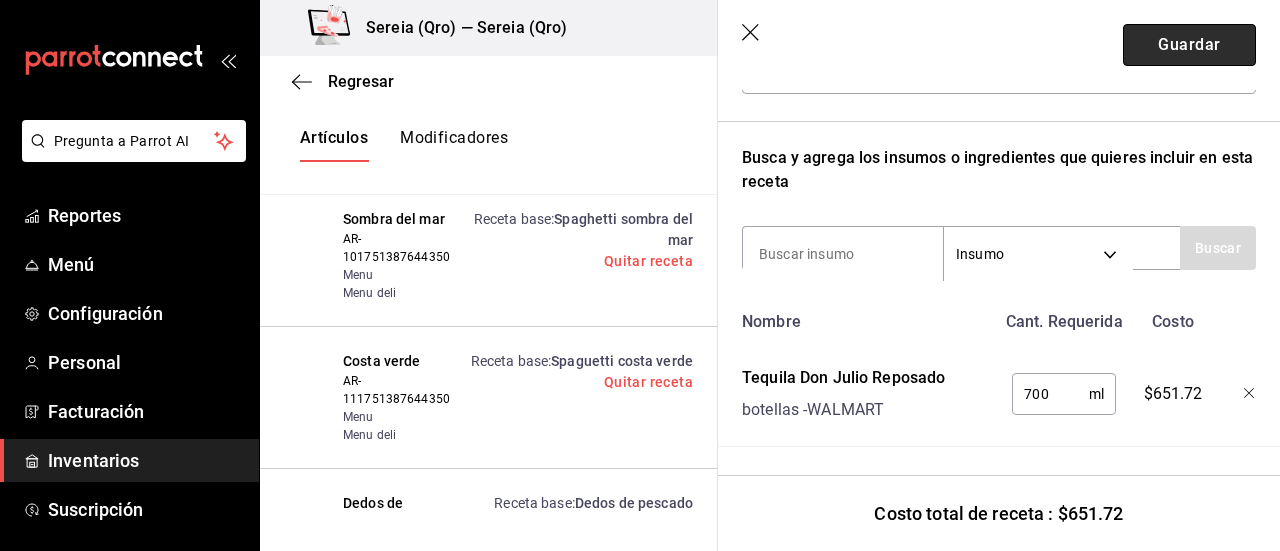click on "Guardar" at bounding box center [1189, 45] 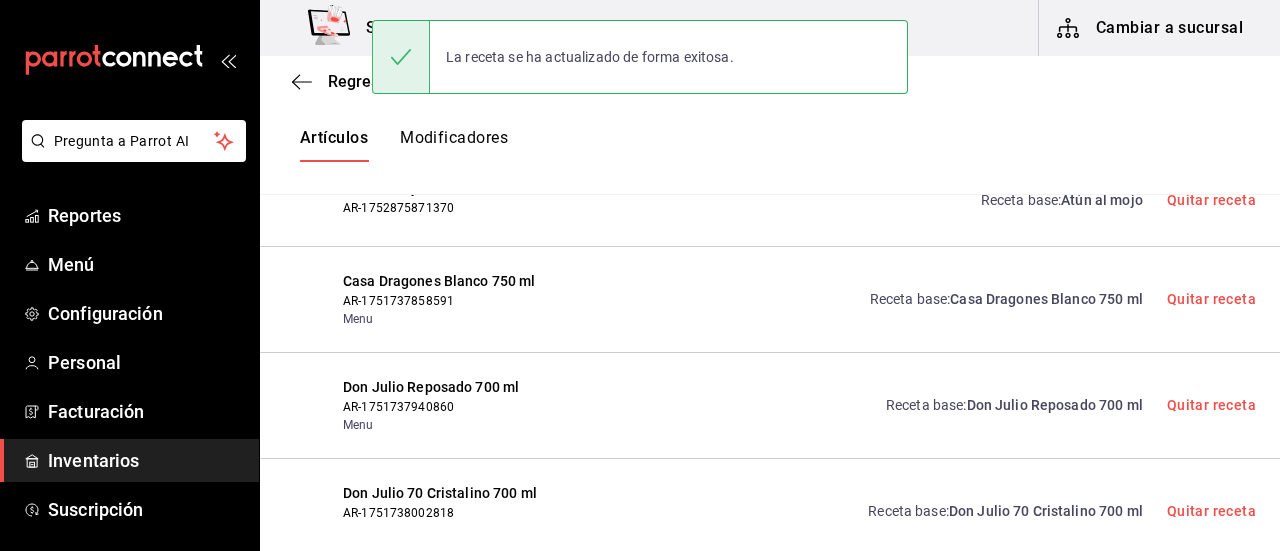 scroll, scrollTop: 8, scrollLeft: 0, axis: vertical 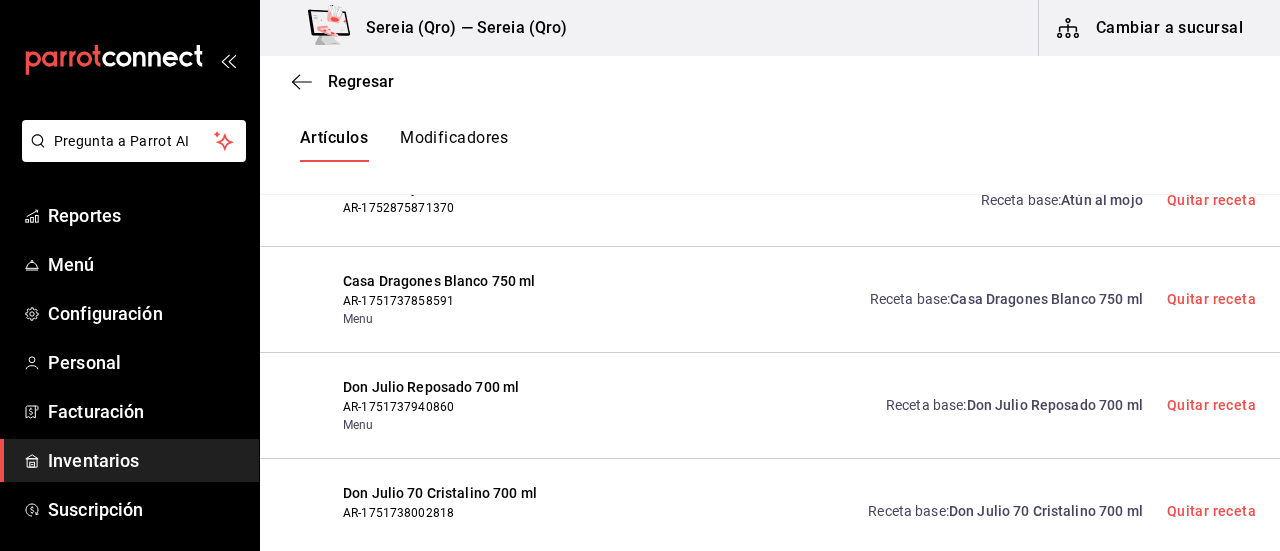click on "Don Julio 70 Cristalino 700 ml" at bounding box center [1046, 511] 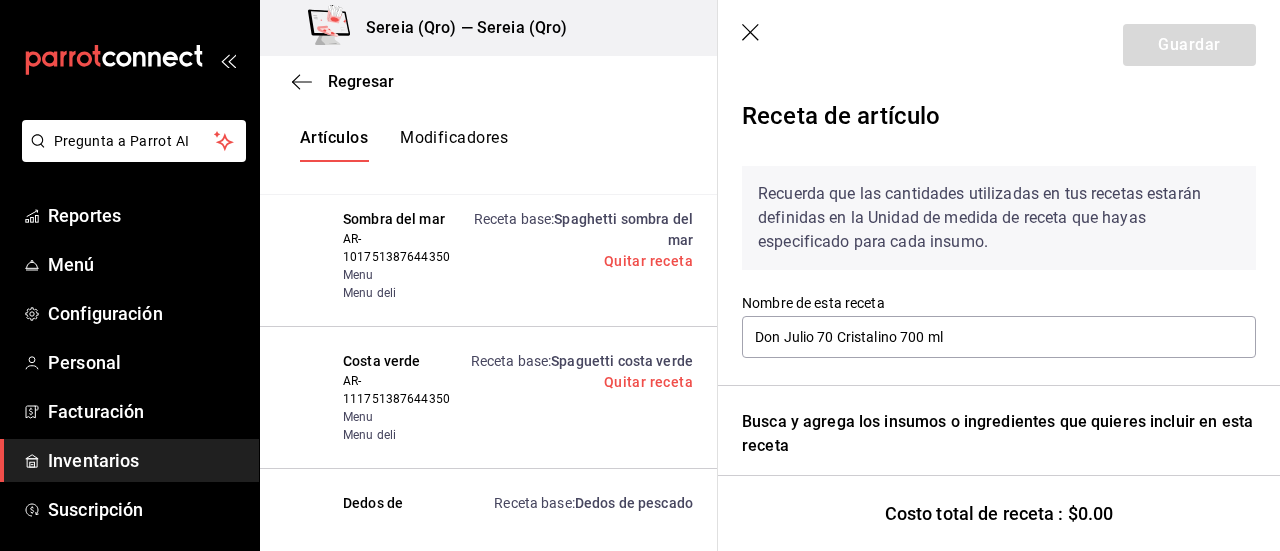 scroll, scrollTop: 108, scrollLeft: 0, axis: vertical 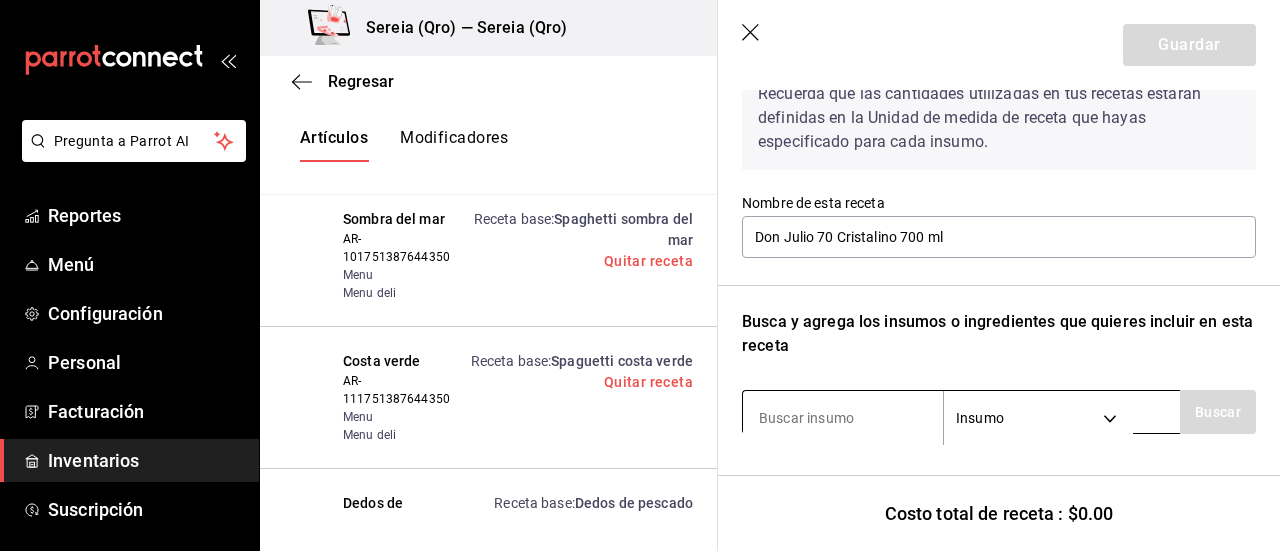 click at bounding box center (843, 418) 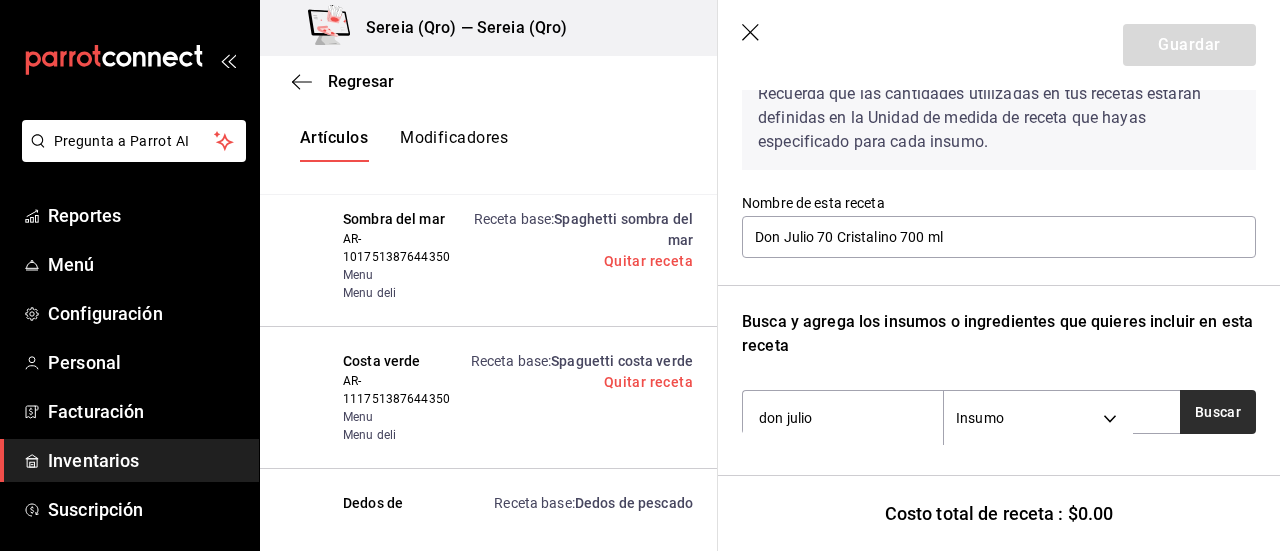 type on "don julio" 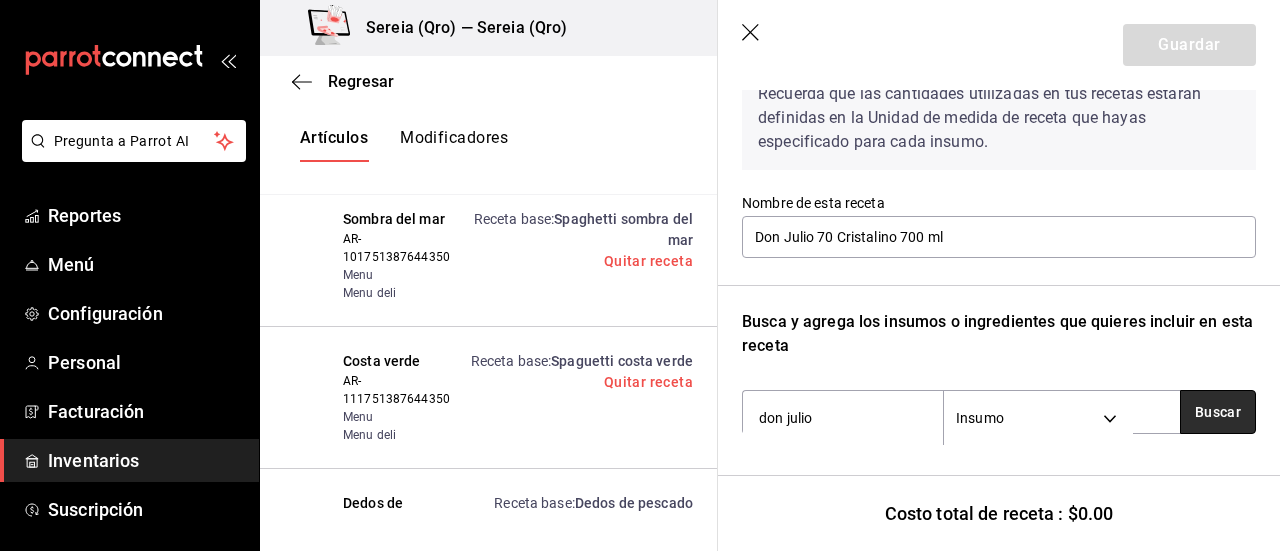 click on "Buscar" at bounding box center [1218, 412] 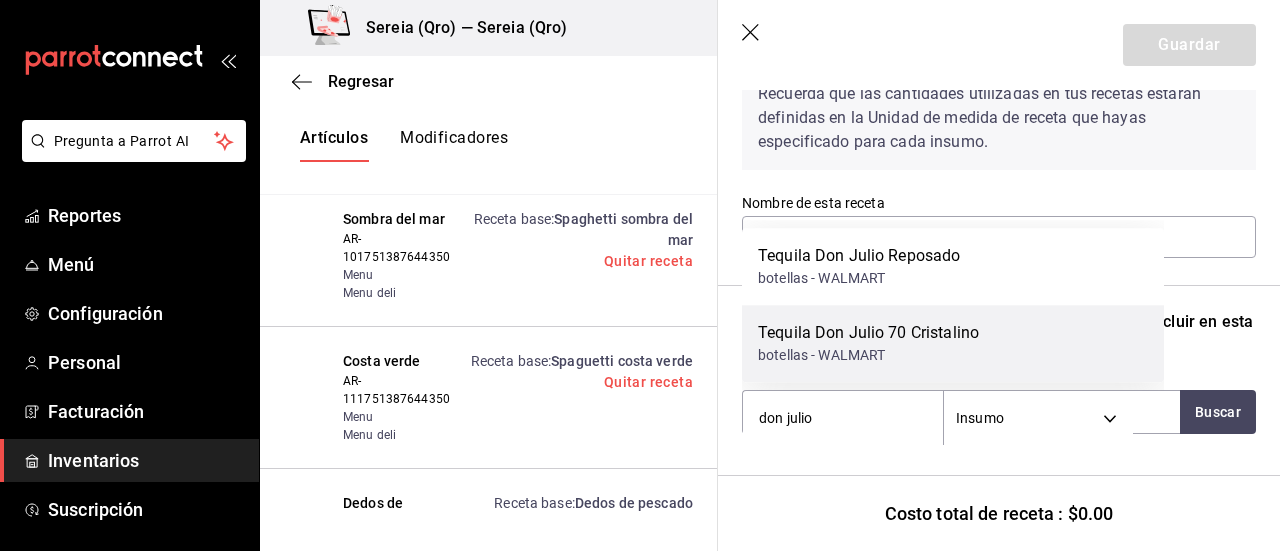 click on "Tequila Don Julio 70 Cristalino" at bounding box center [868, 333] 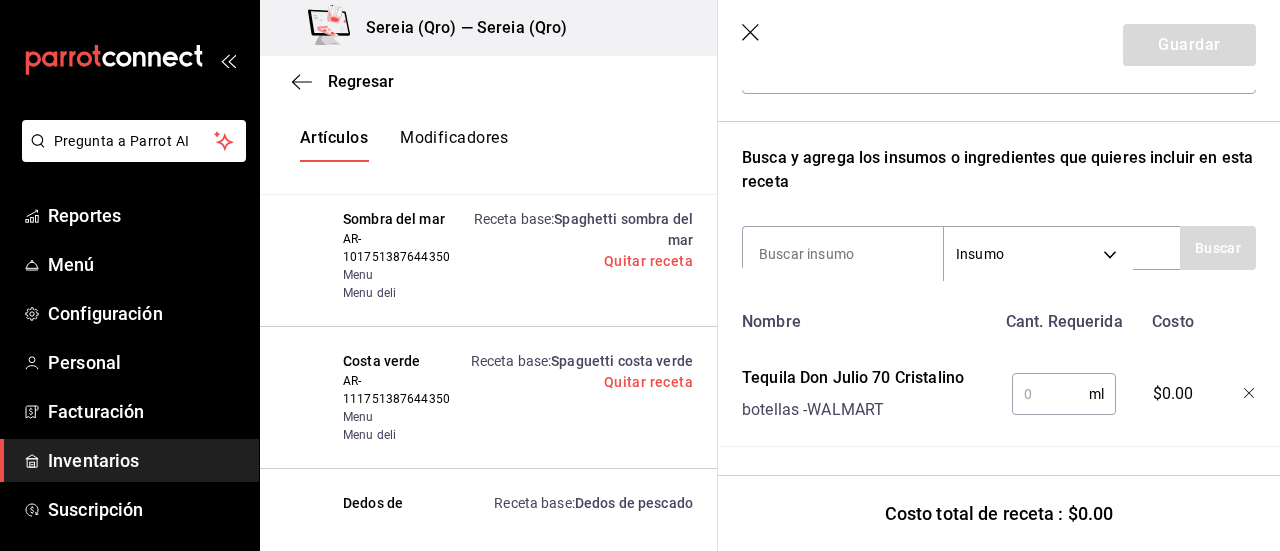 scroll, scrollTop: 287, scrollLeft: 0, axis: vertical 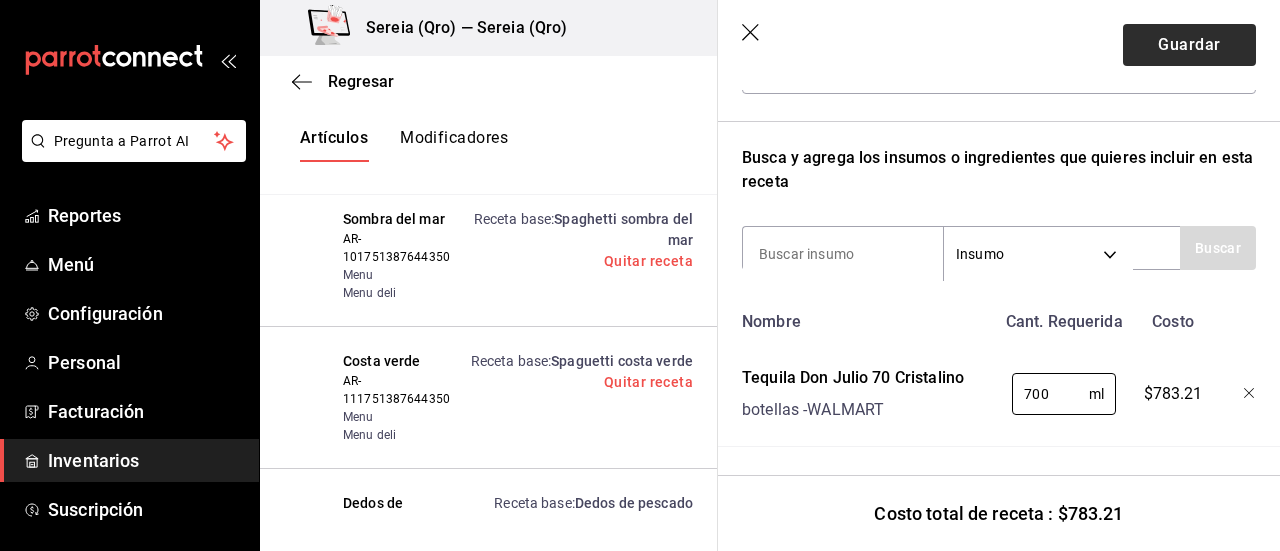 type on "700" 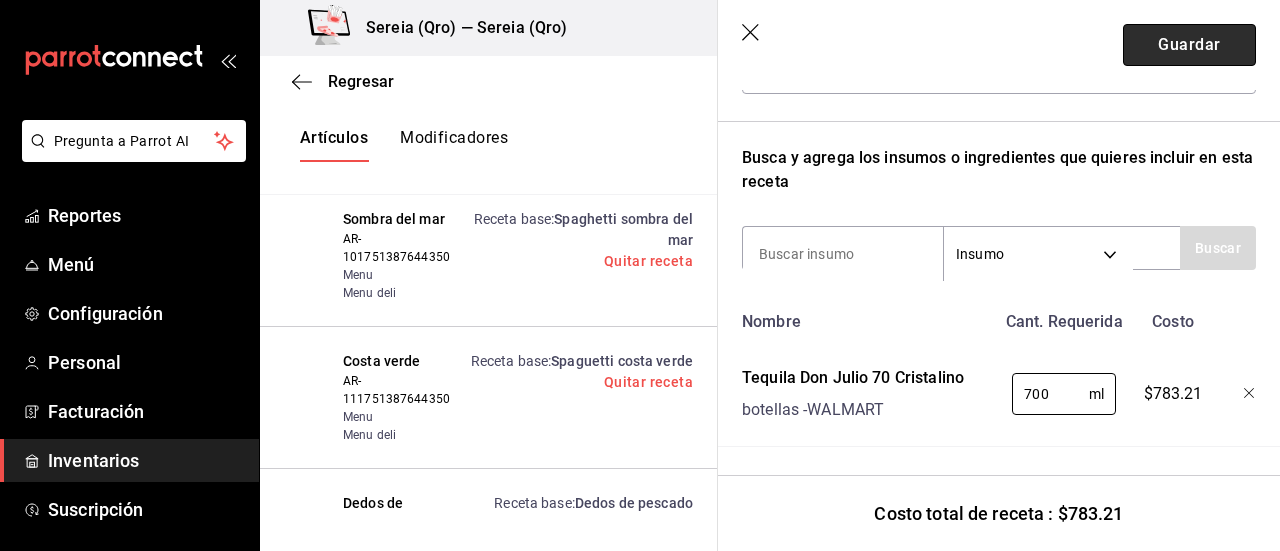 click on "Guardar" at bounding box center (1189, 45) 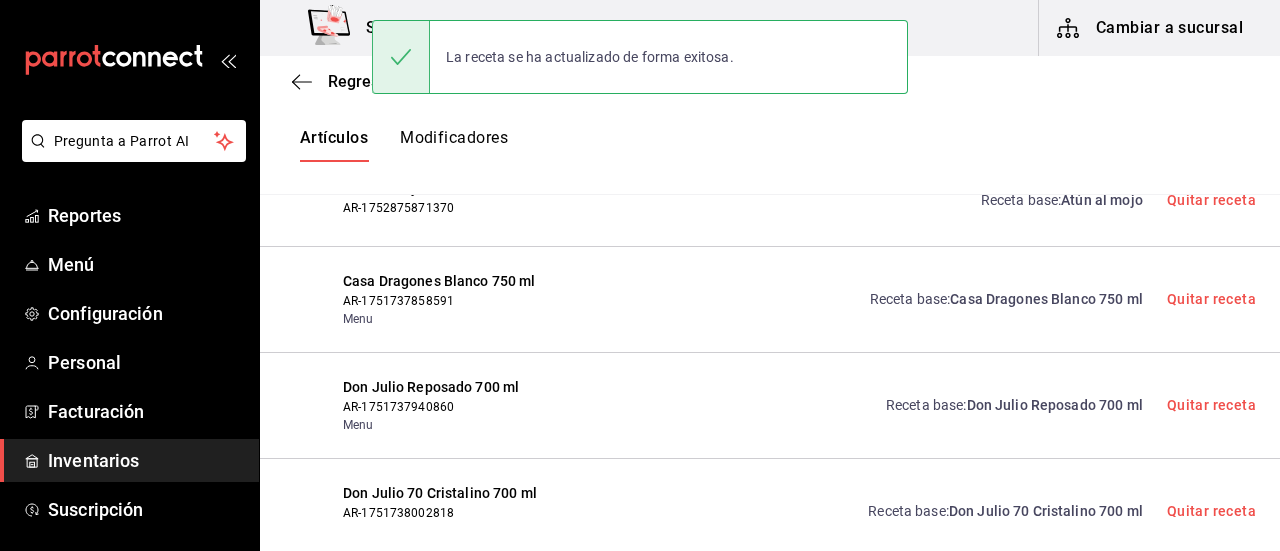 scroll, scrollTop: 8, scrollLeft: 0, axis: vertical 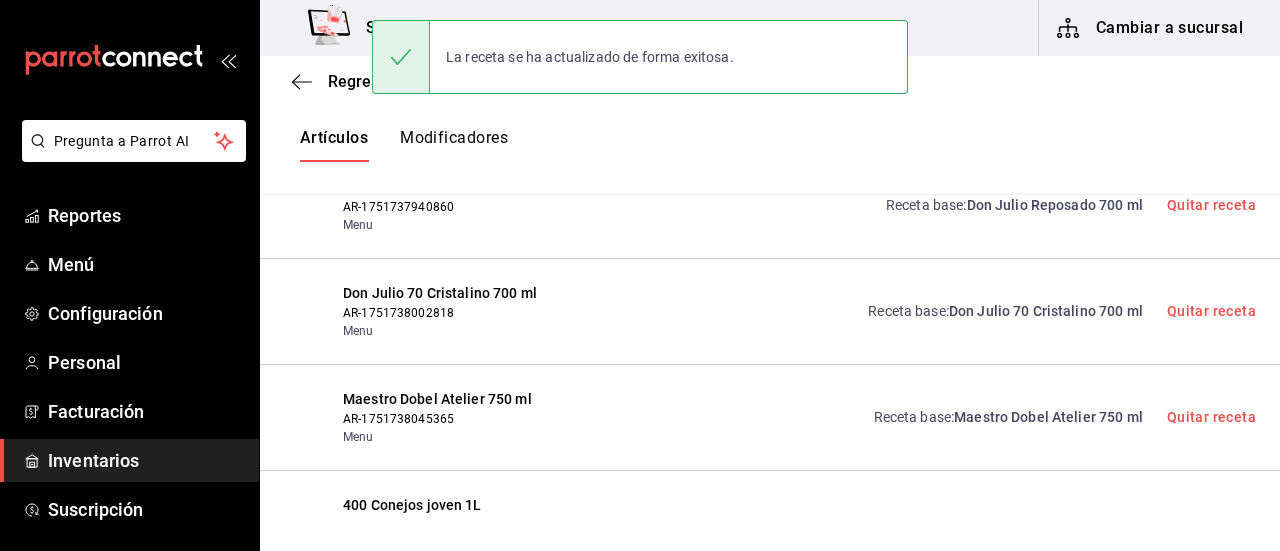 click on "Maestro Dobel Atelier 750 ml" at bounding box center (1048, 417) 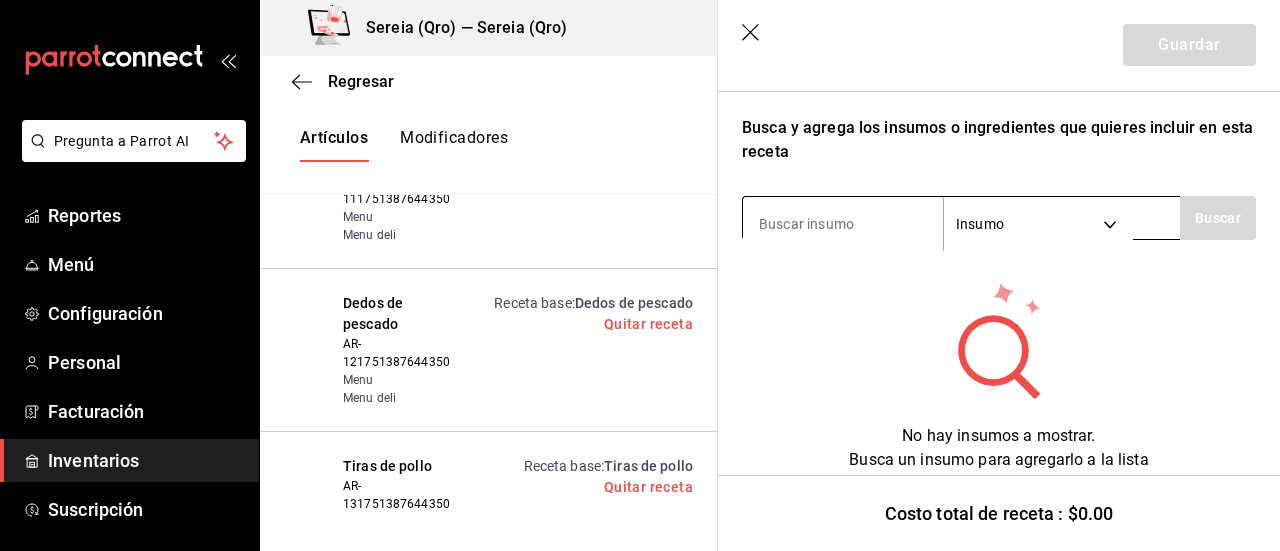 scroll, scrollTop: 202, scrollLeft: 0, axis: vertical 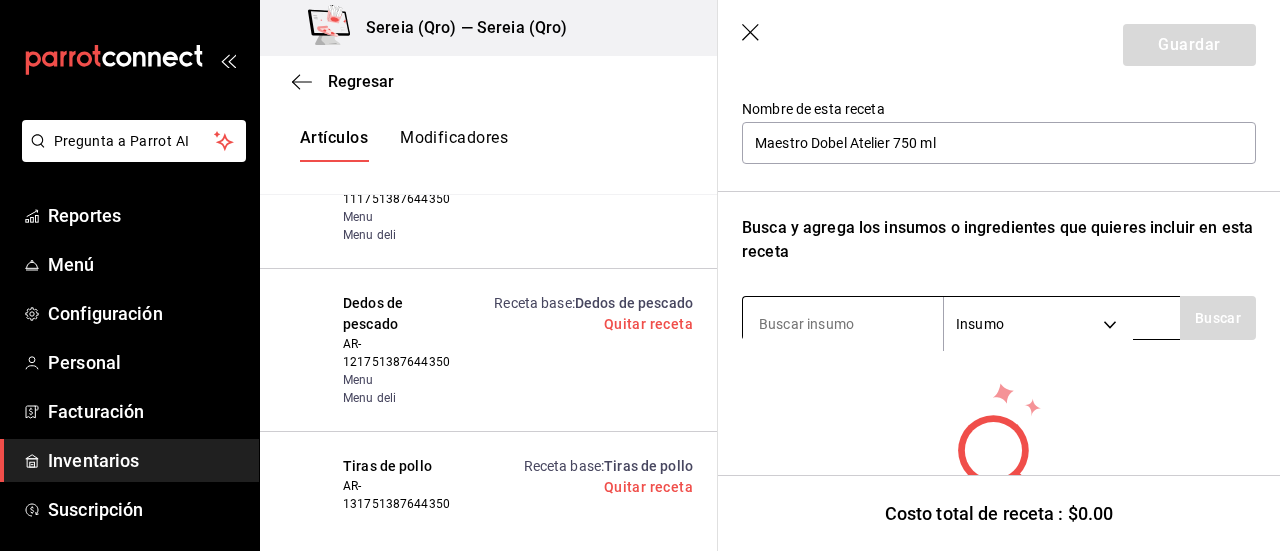 click at bounding box center [843, 324] 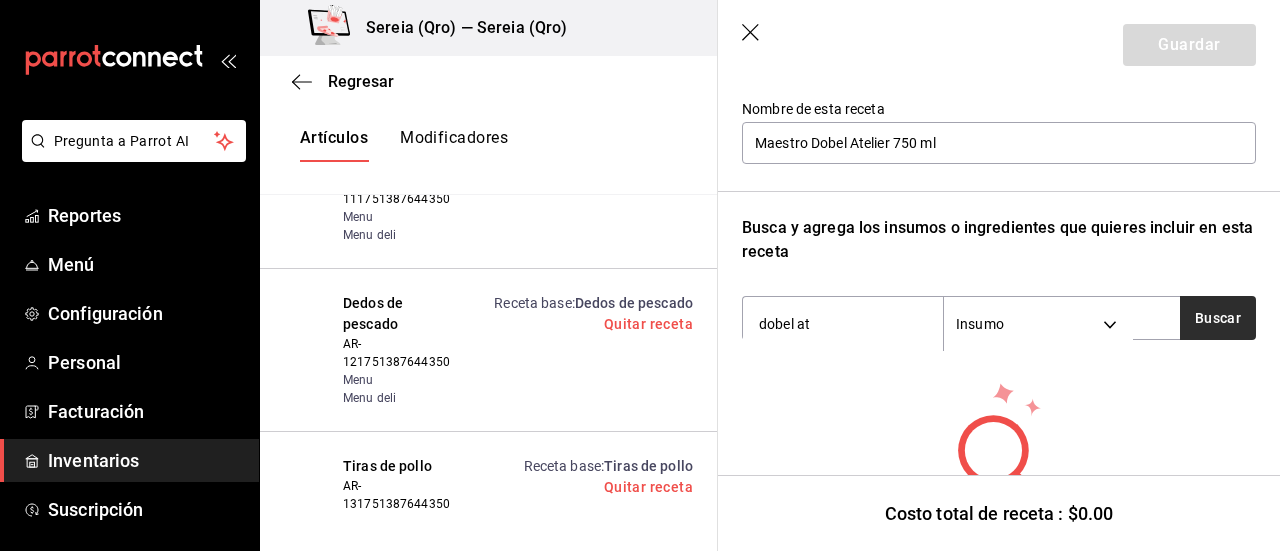 type on "dobel at" 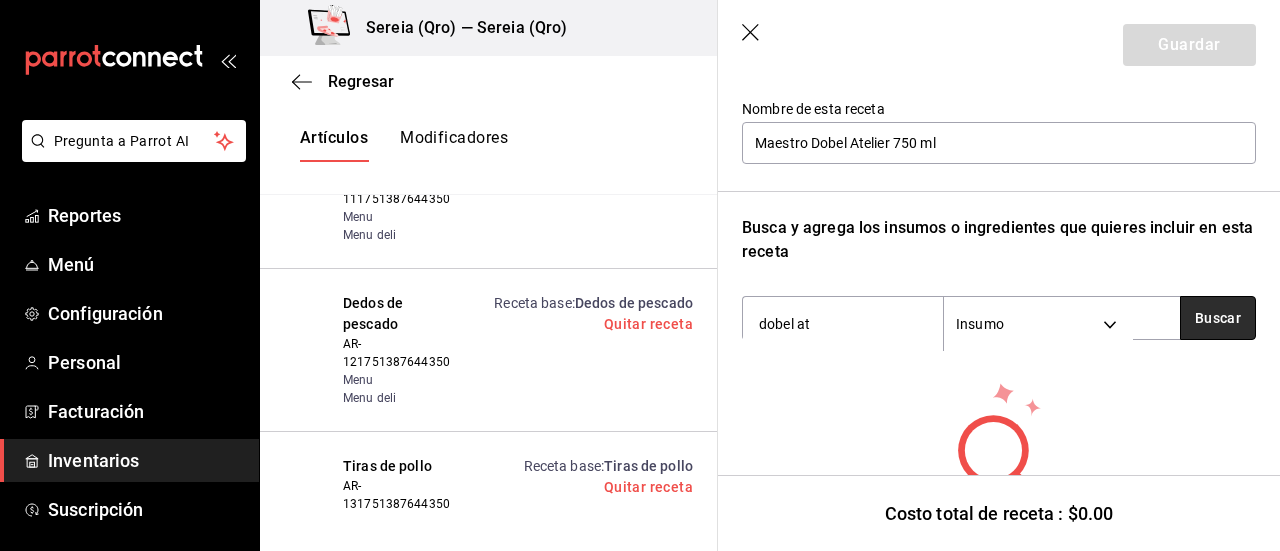 click on "Buscar" at bounding box center [1218, 318] 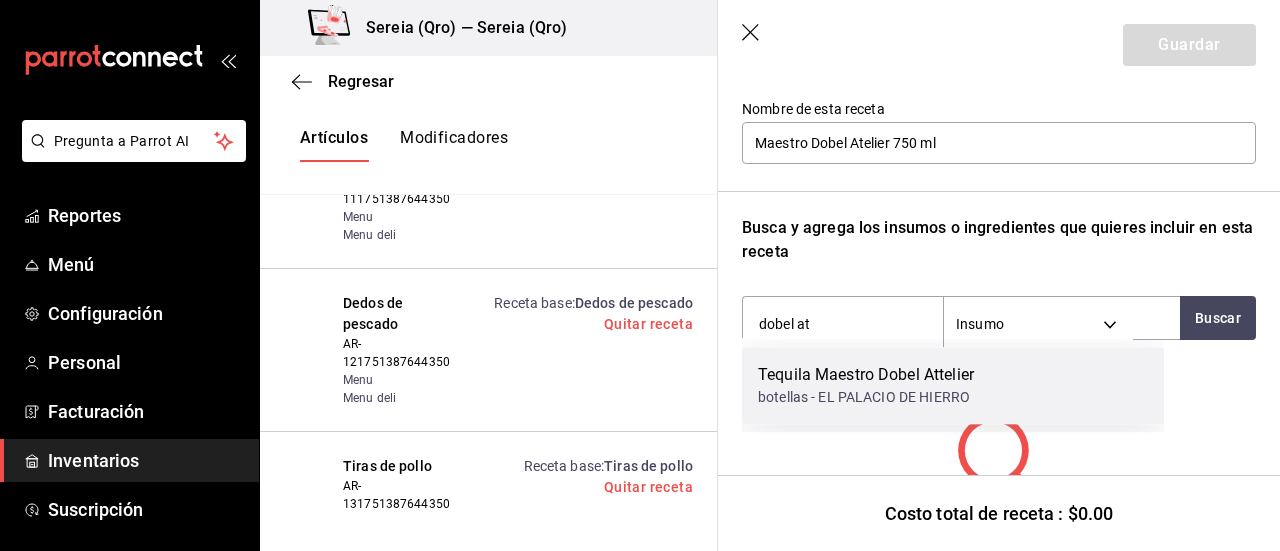 click on "Tequila Maestro Dobel Attelier" at bounding box center (866, 375) 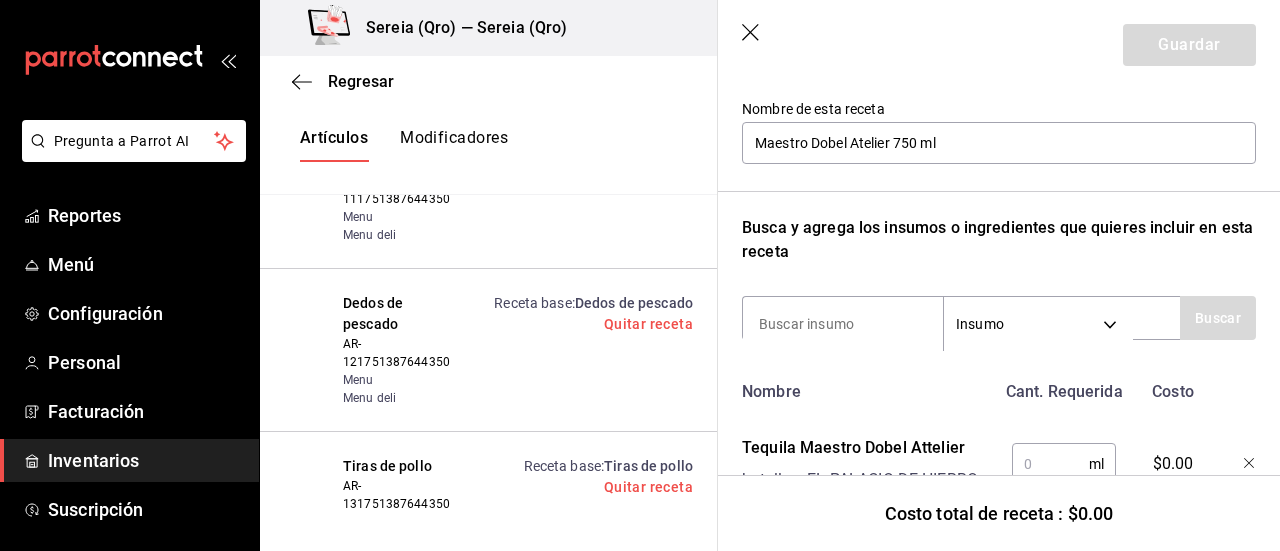 click at bounding box center [1050, 464] 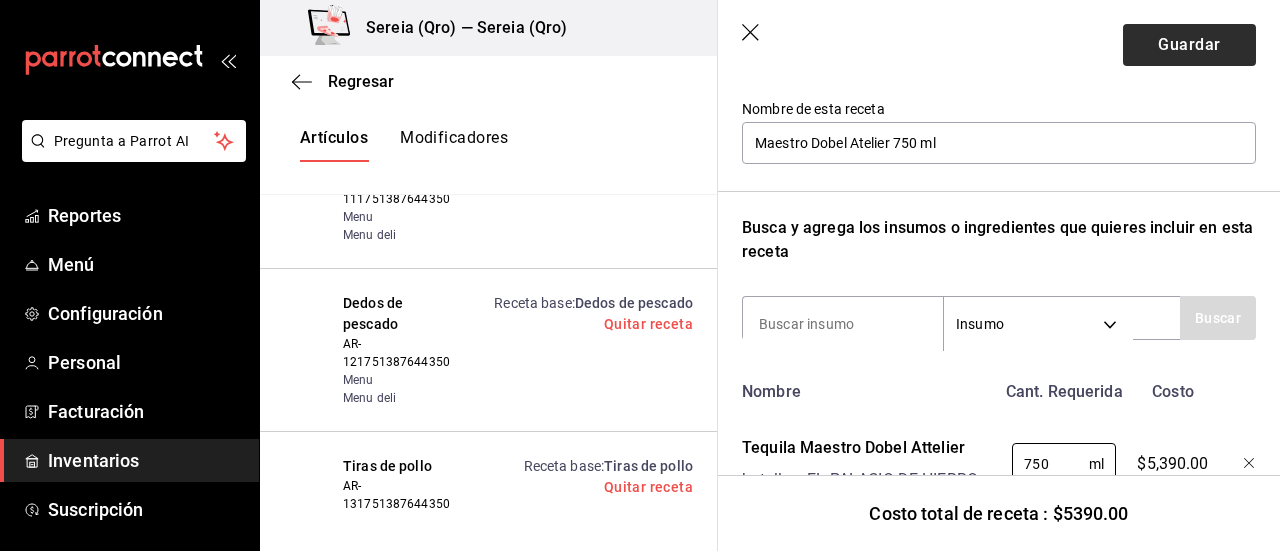 type on "750" 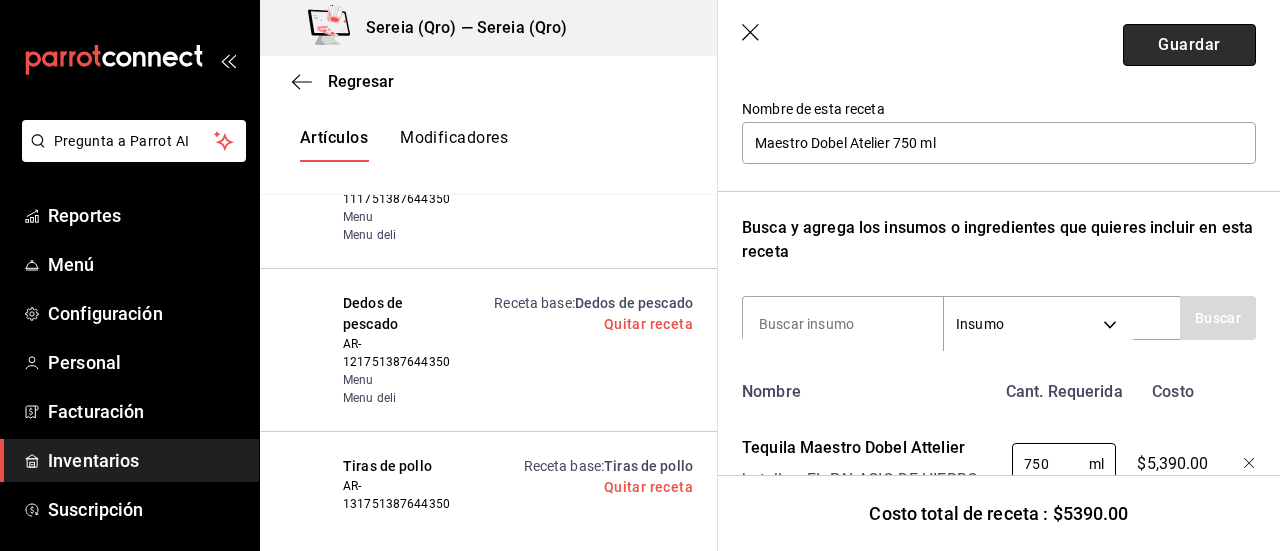 click on "Guardar" at bounding box center (1189, 45) 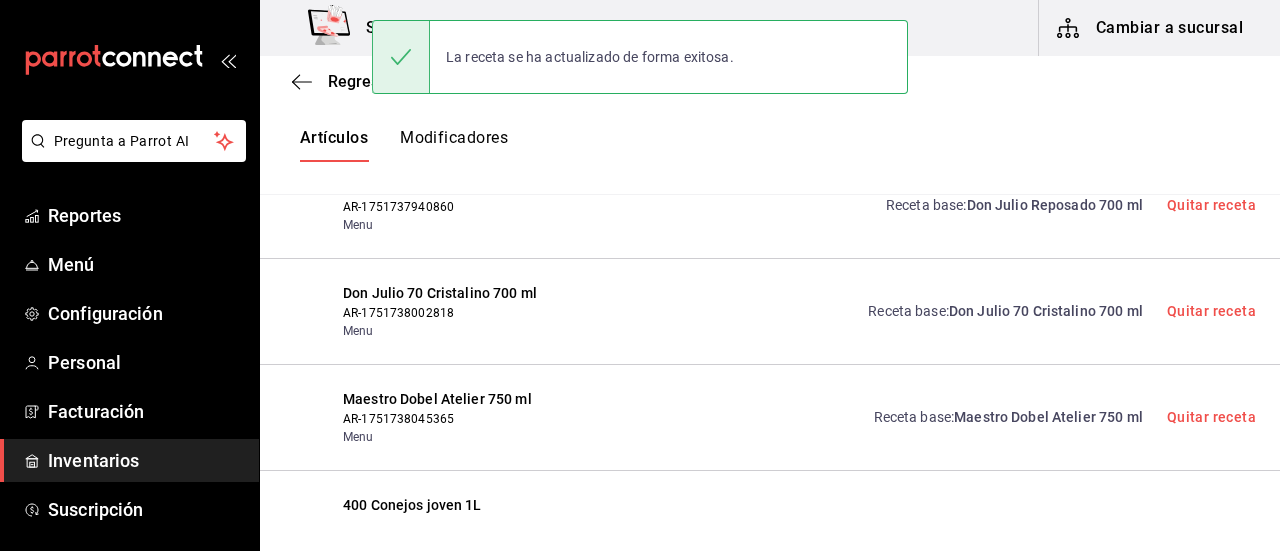 scroll, scrollTop: 8, scrollLeft: 0, axis: vertical 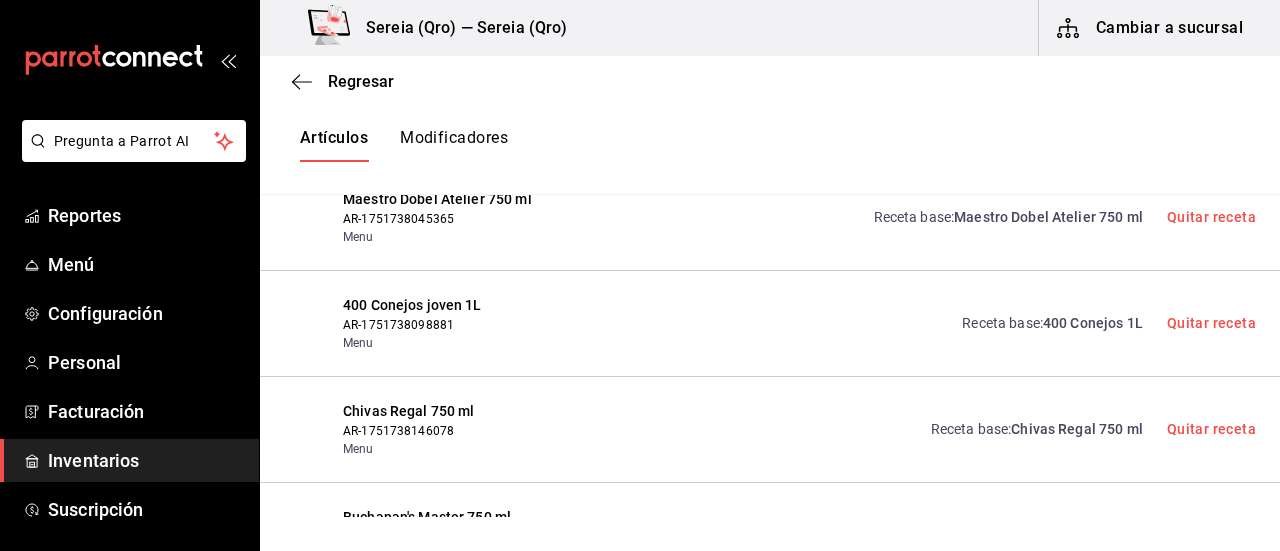 click on "400 Conejos 1L" at bounding box center (1093, 323) 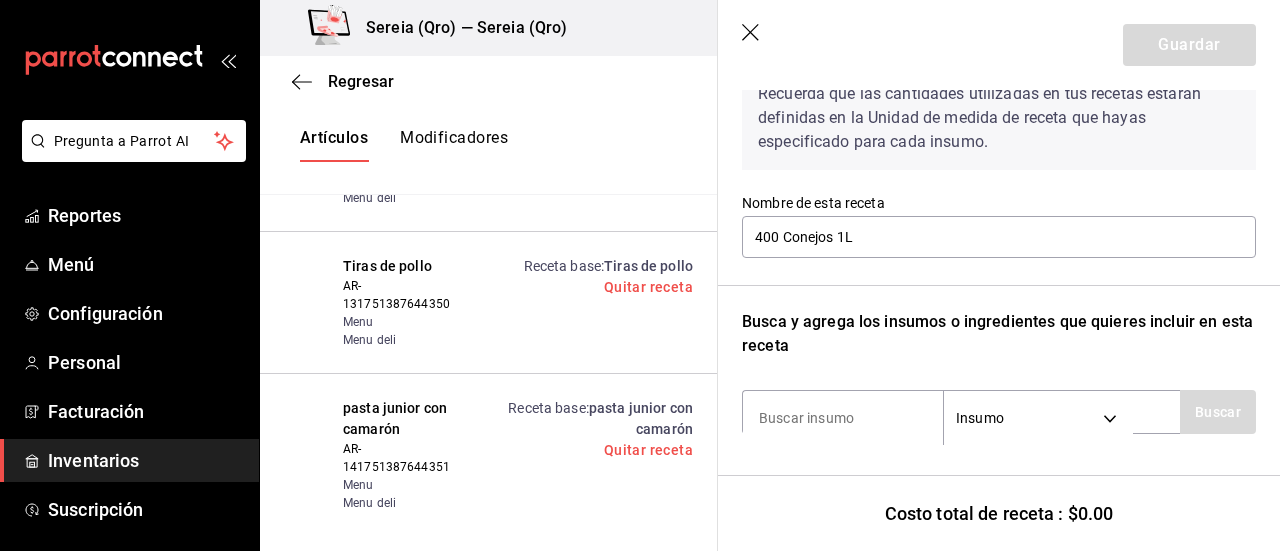 scroll, scrollTop: 208, scrollLeft: 0, axis: vertical 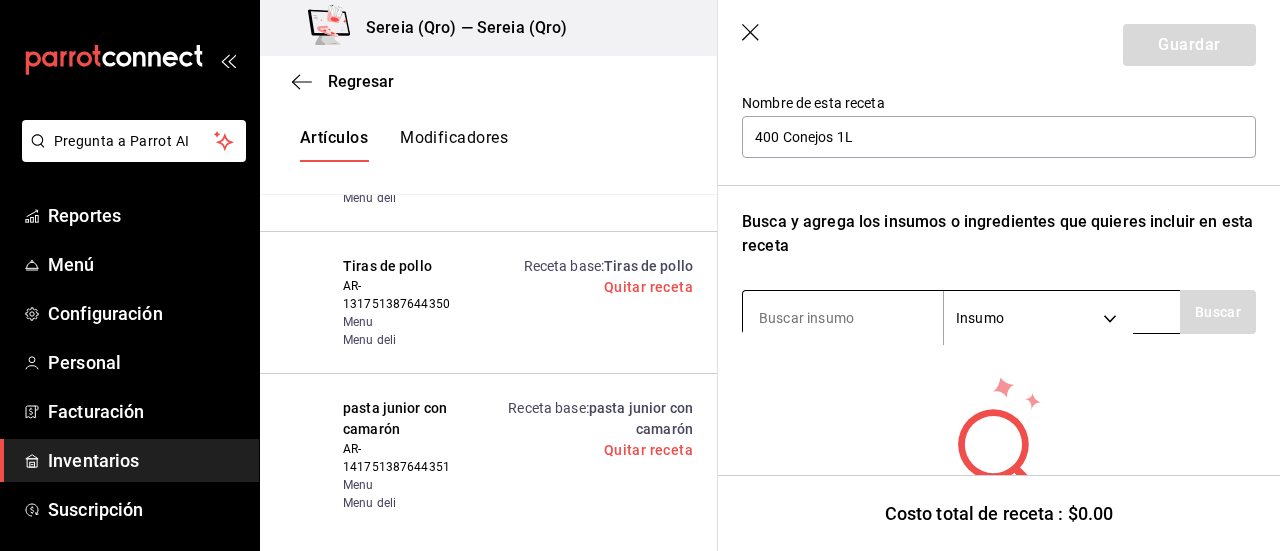 click at bounding box center [843, 318] 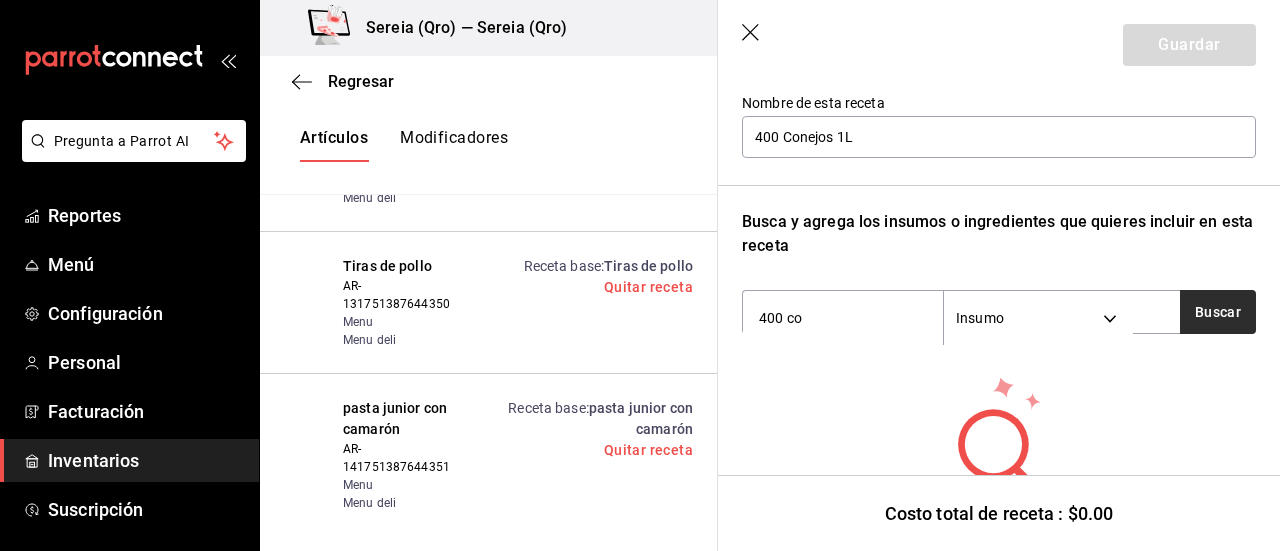 type on "400 co" 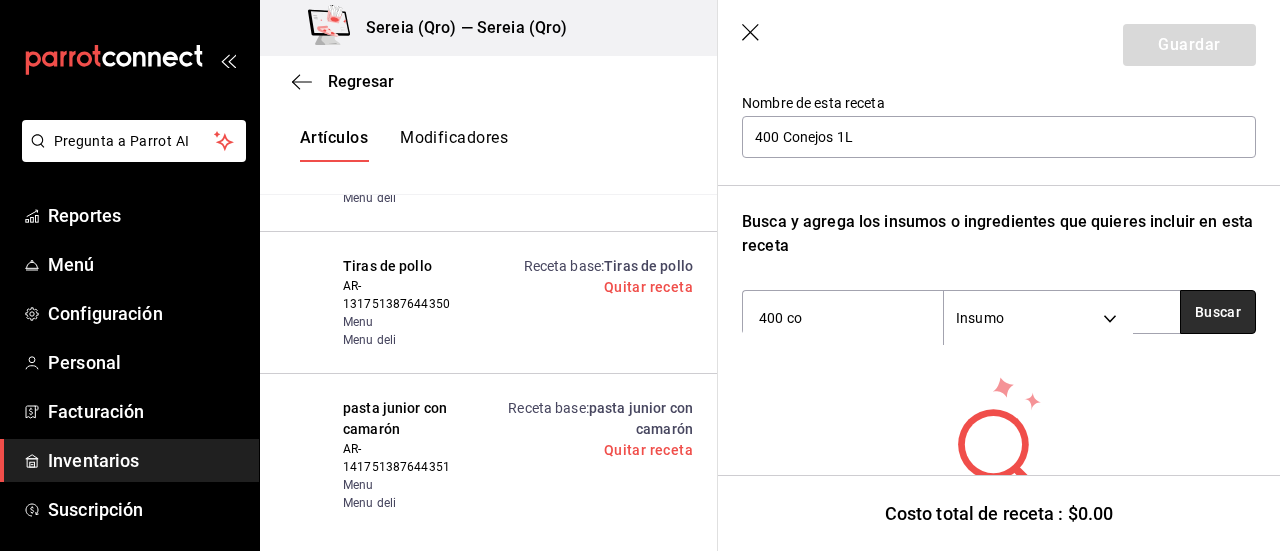 click on "Buscar" at bounding box center [1218, 312] 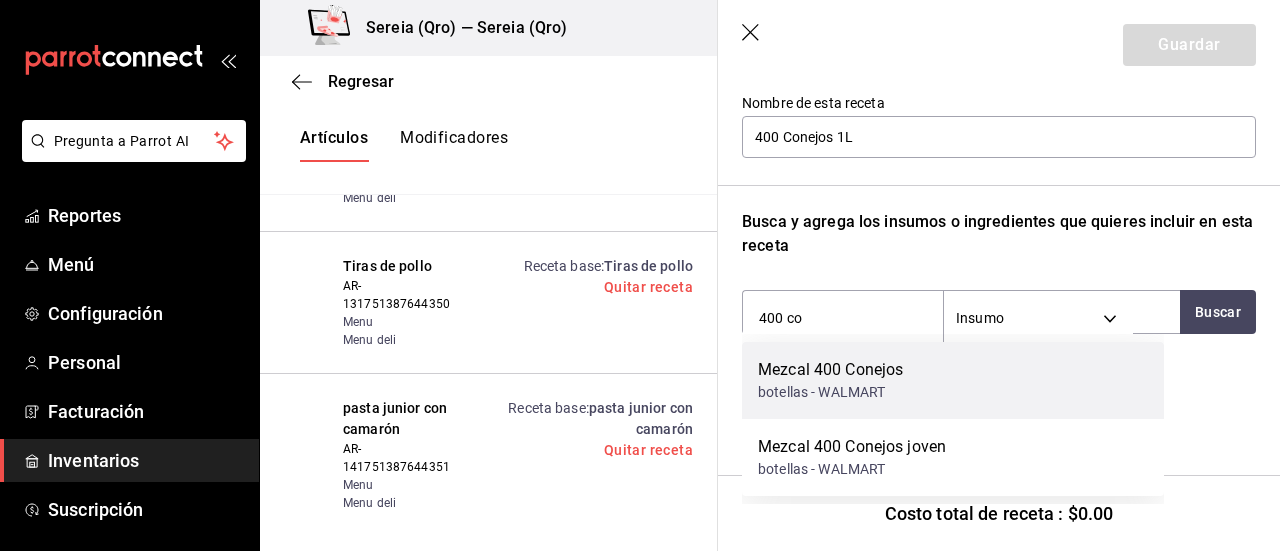 click on "botellas - WALMART" at bounding box center [830, 392] 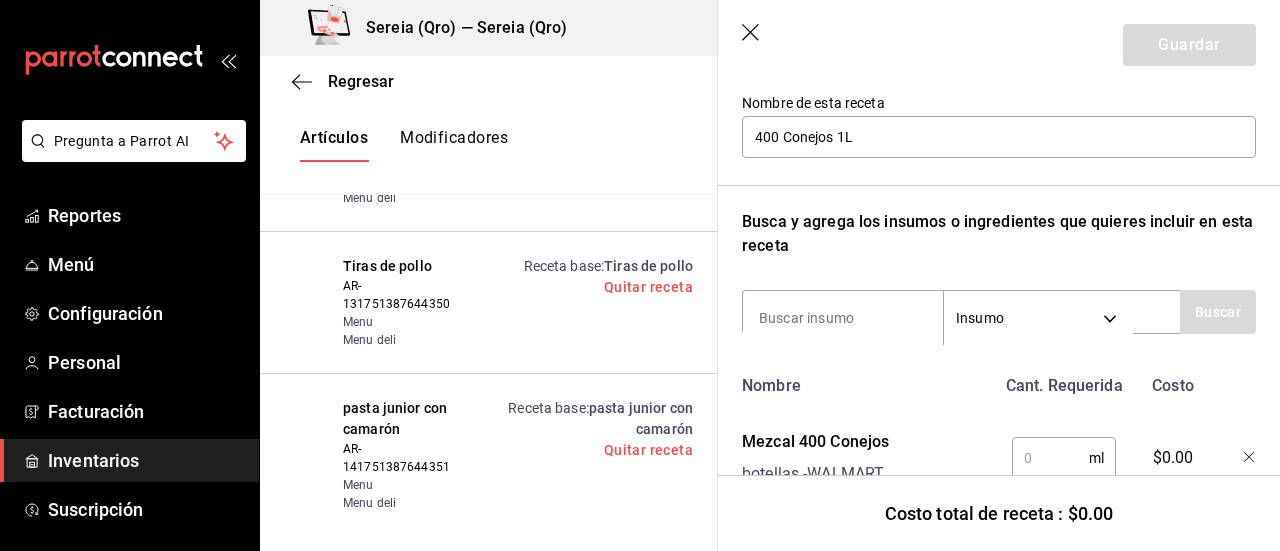 click at bounding box center (1050, 458) 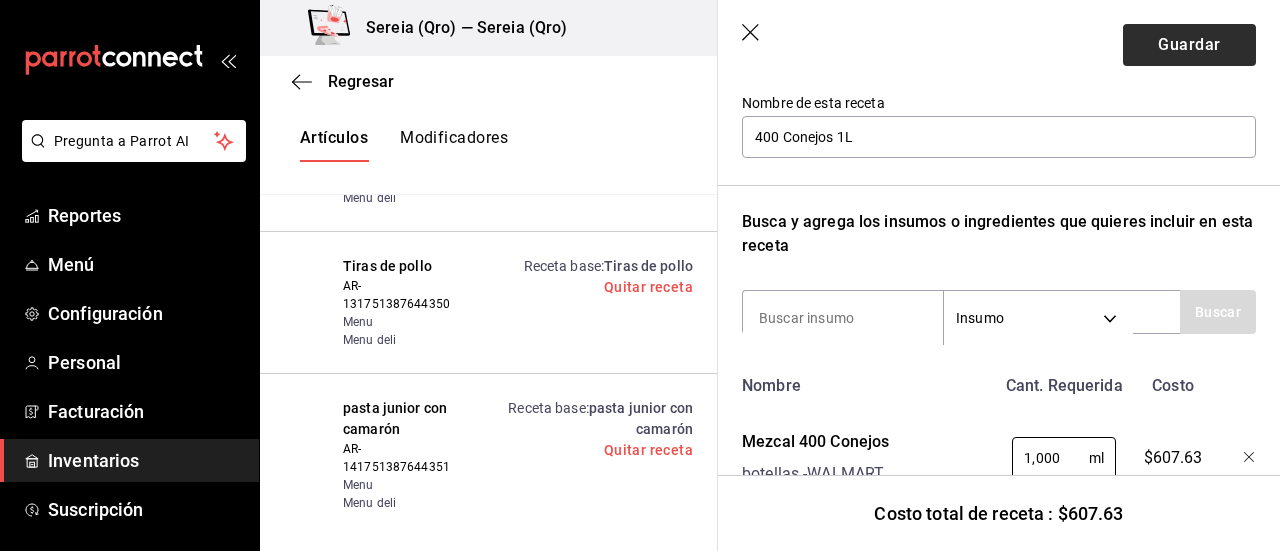 type on "1,000" 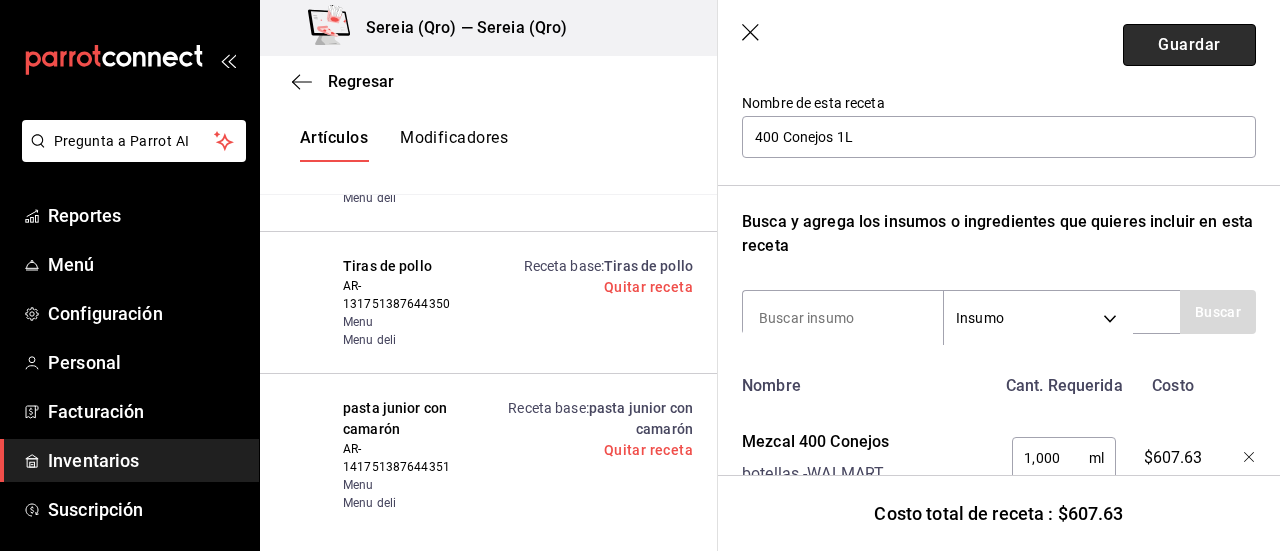 click on "Guardar" at bounding box center (1189, 45) 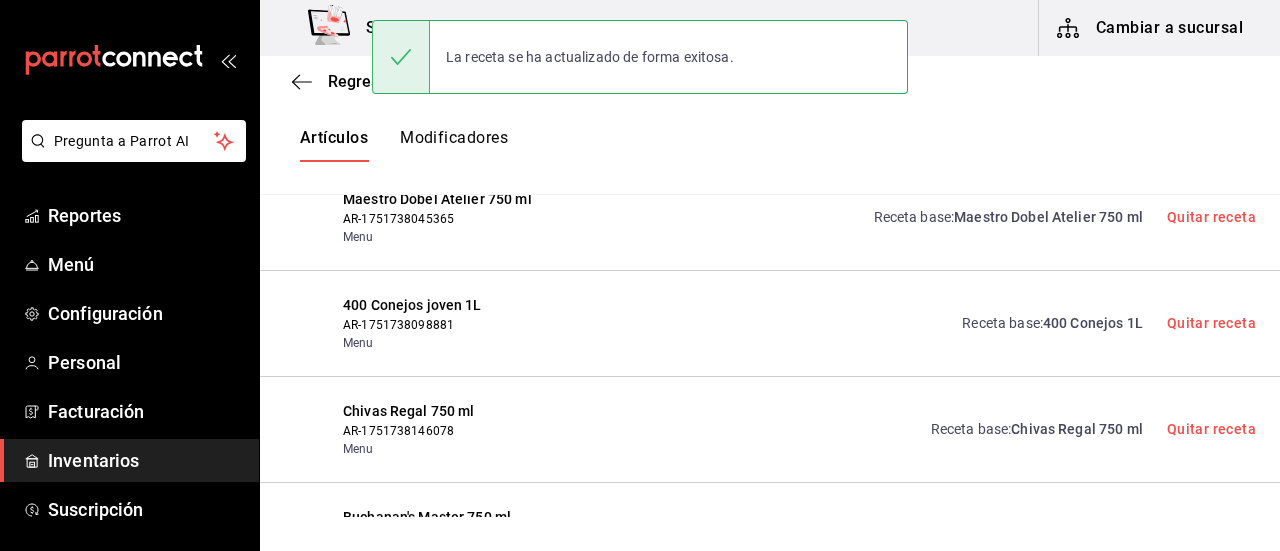 scroll, scrollTop: 8, scrollLeft: 0, axis: vertical 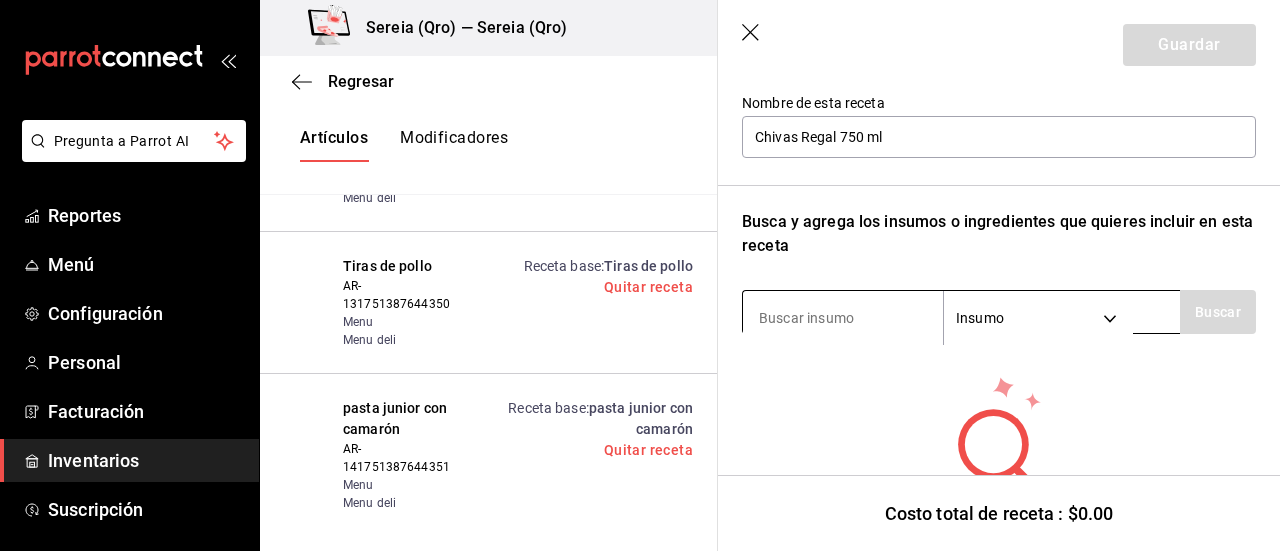 click at bounding box center [843, 318] 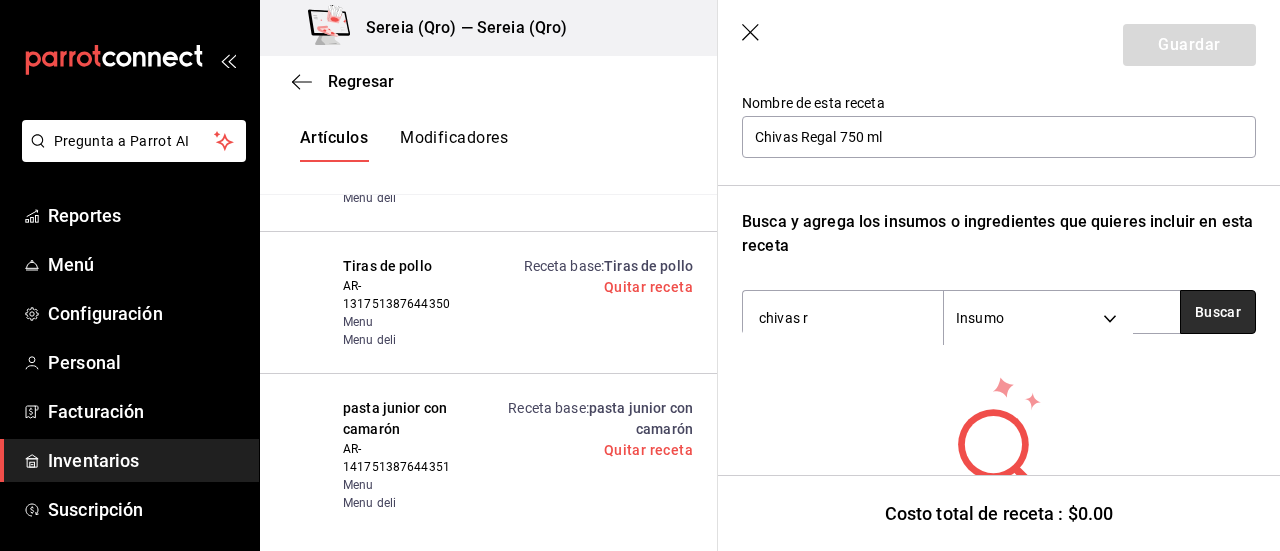click on "Buscar" at bounding box center [1218, 312] 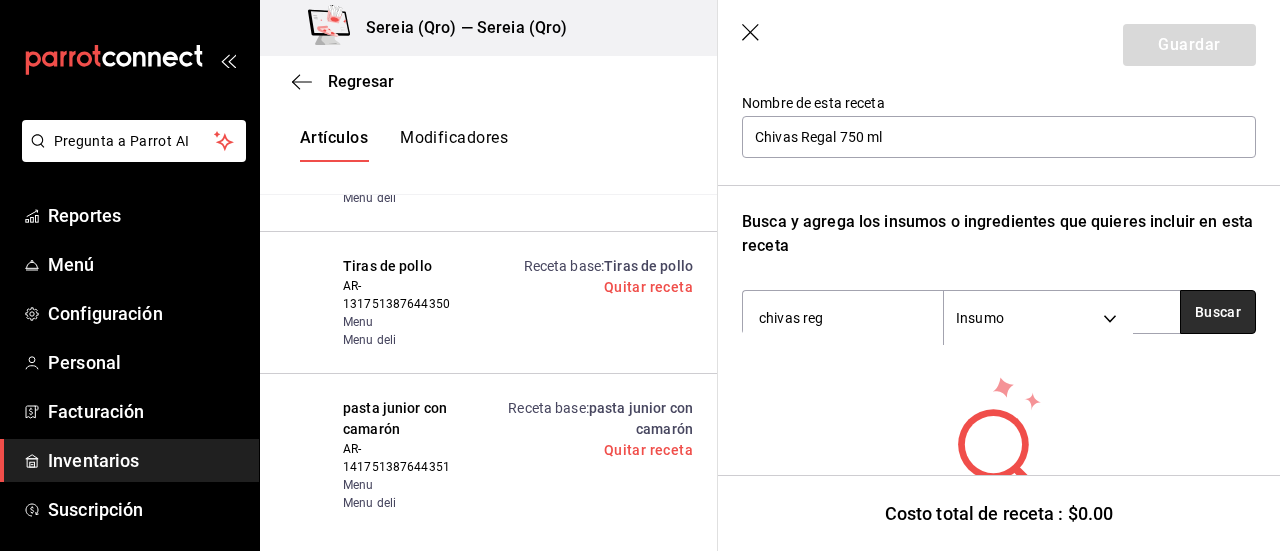 click on "Buscar" at bounding box center [1218, 312] 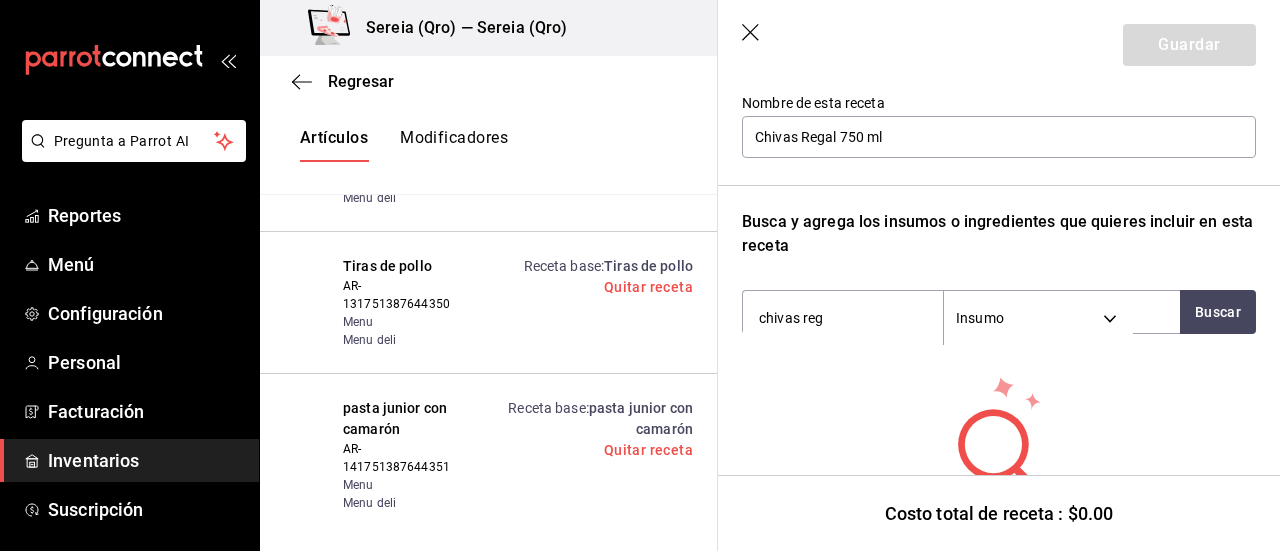 drag, startPoint x: 1176, startPoint y: 322, endPoint x: 1216, endPoint y: 394, distance: 82.36504 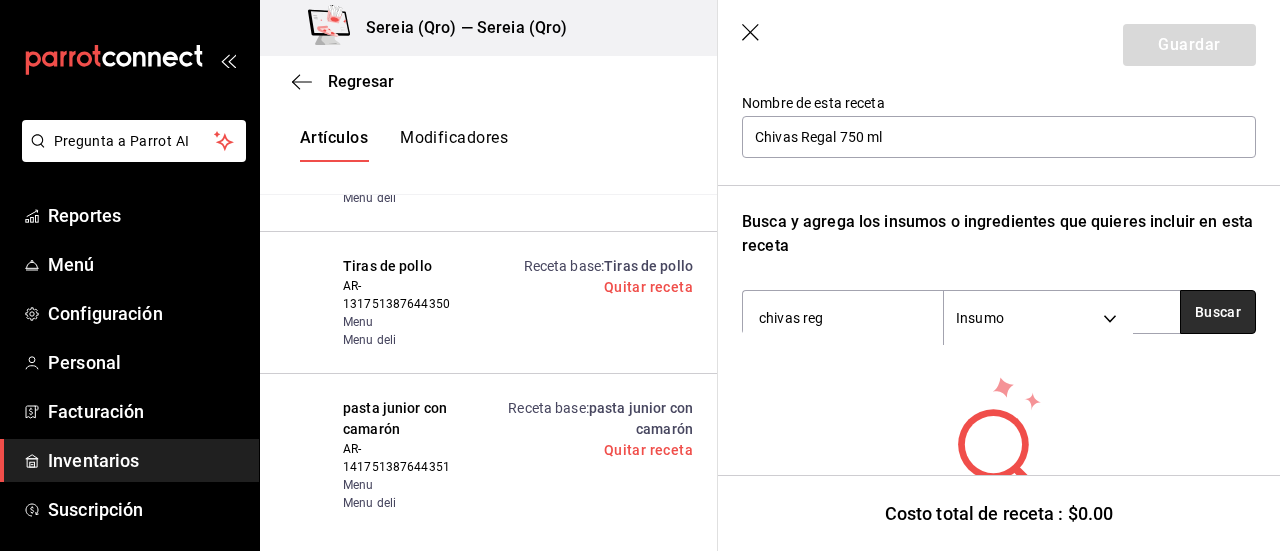 click on "Buscar" at bounding box center [1218, 312] 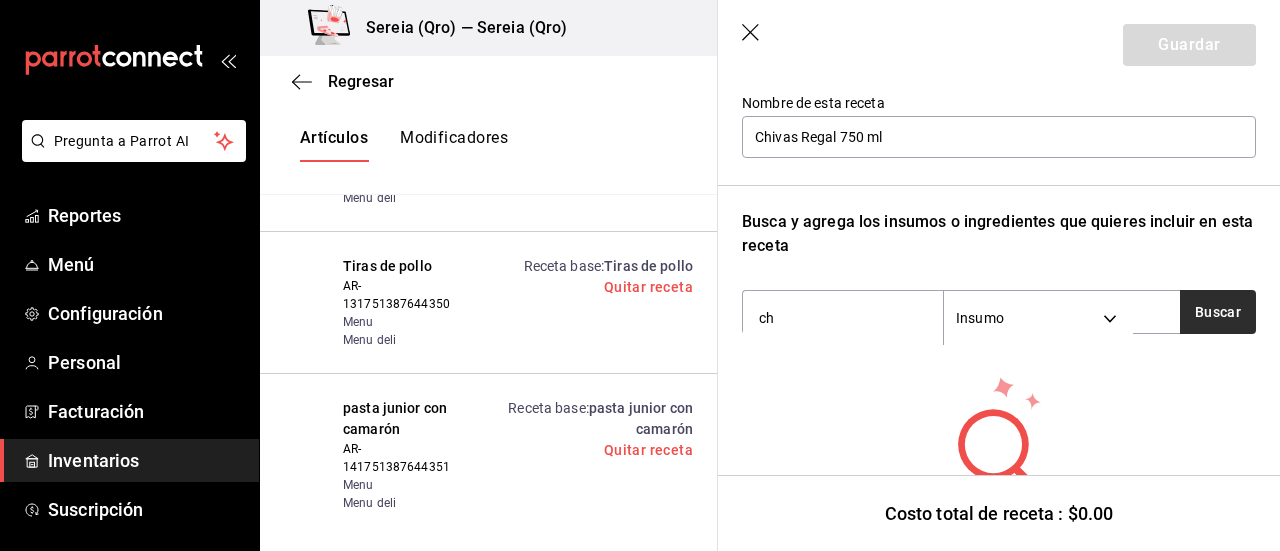 type on "c" 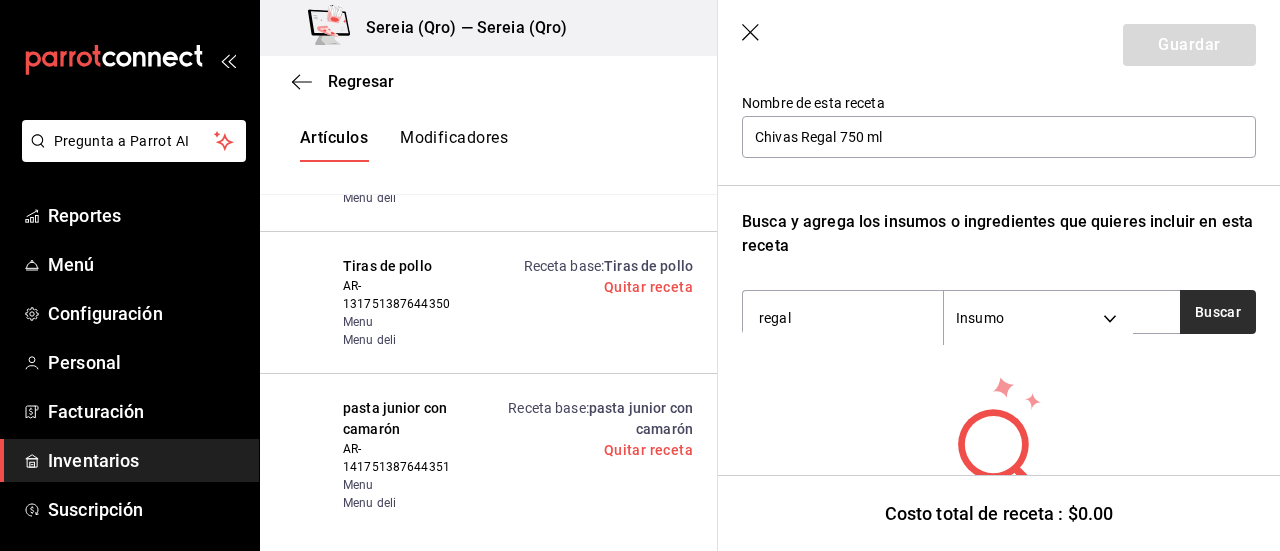 type on "regal" 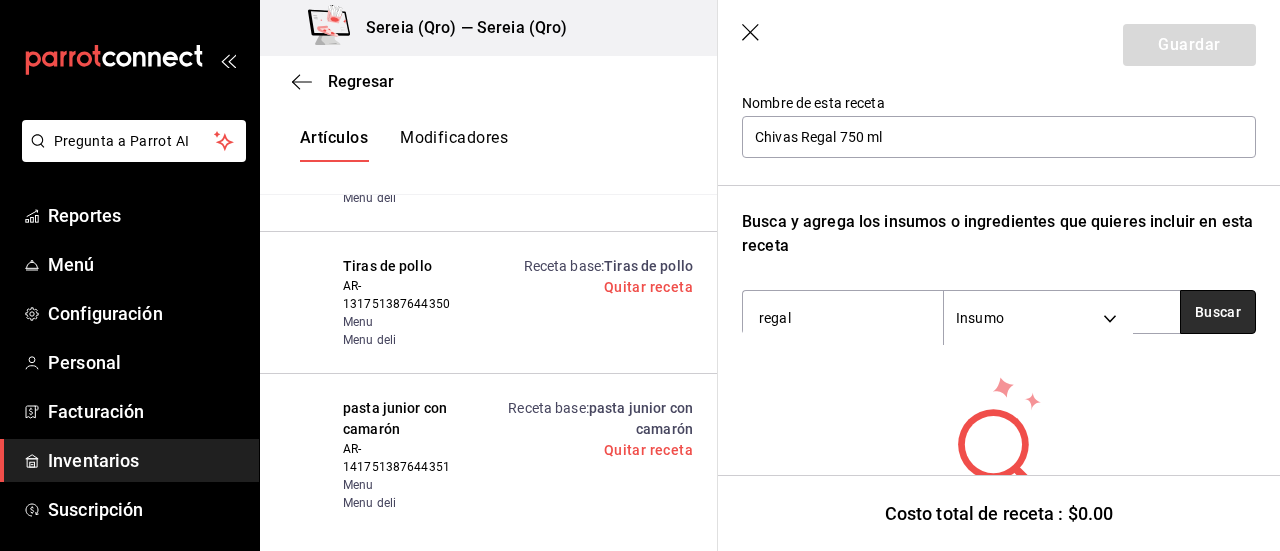 click on "Buscar" at bounding box center [1218, 312] 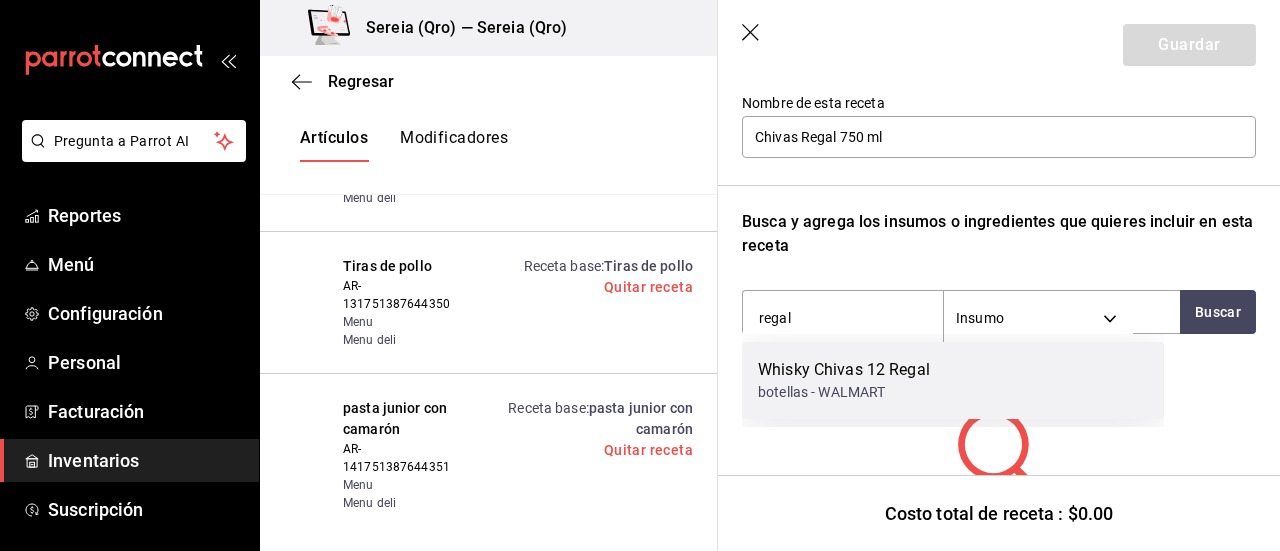 click on "Whisky Chivas 12 Regal" at bounding box center [844, 370] 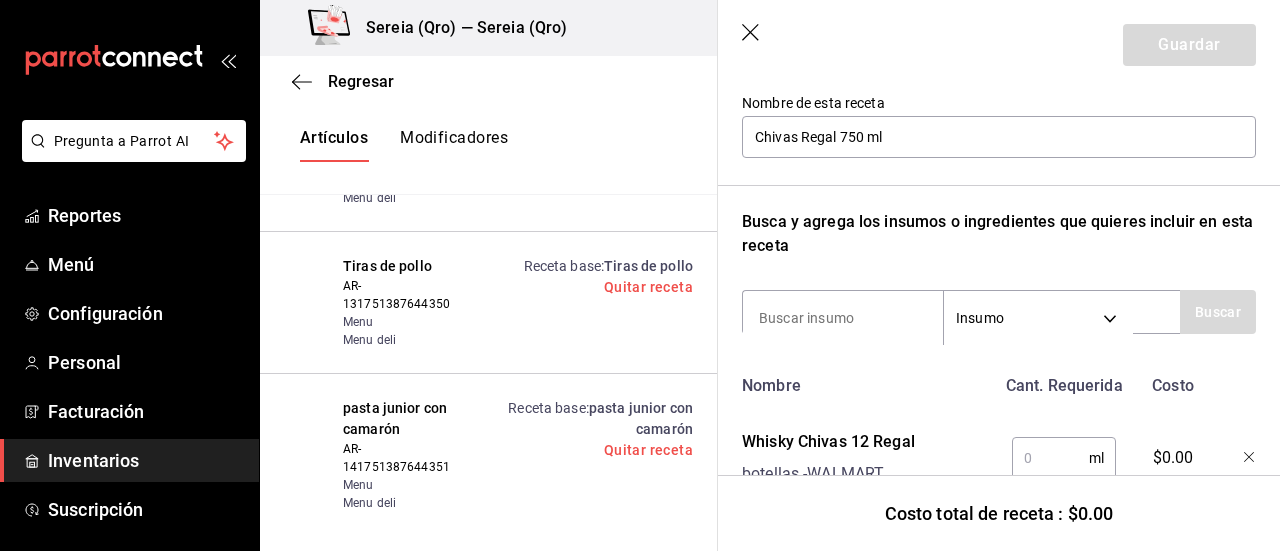 click at bounding box center (1050, 458) 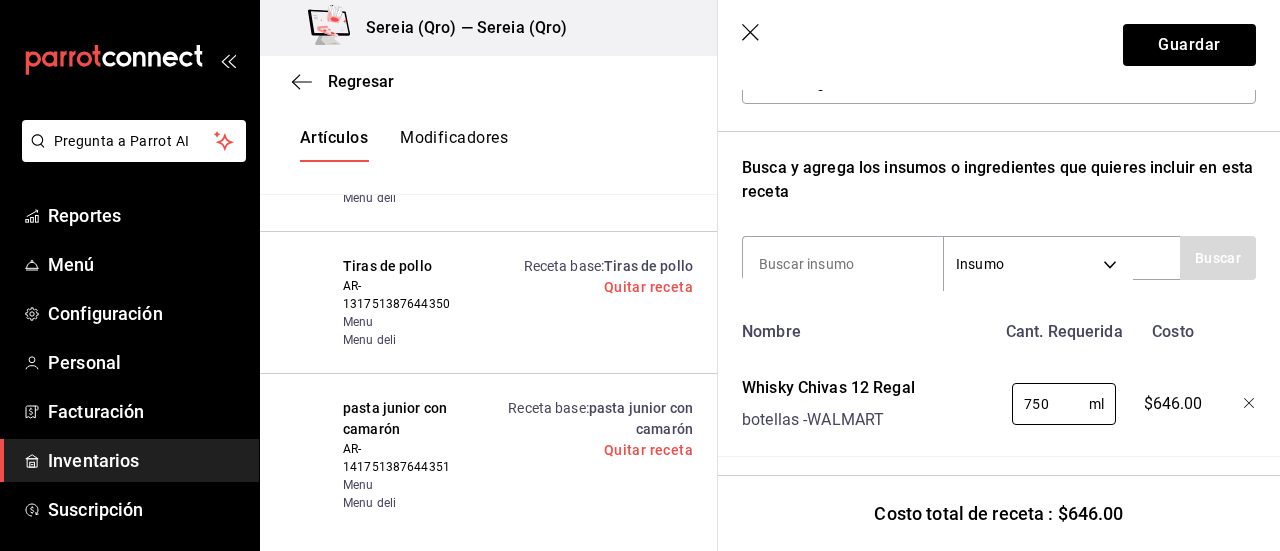 scroll, scrollTop: 287, scrollLeft: 0, axis: vertical 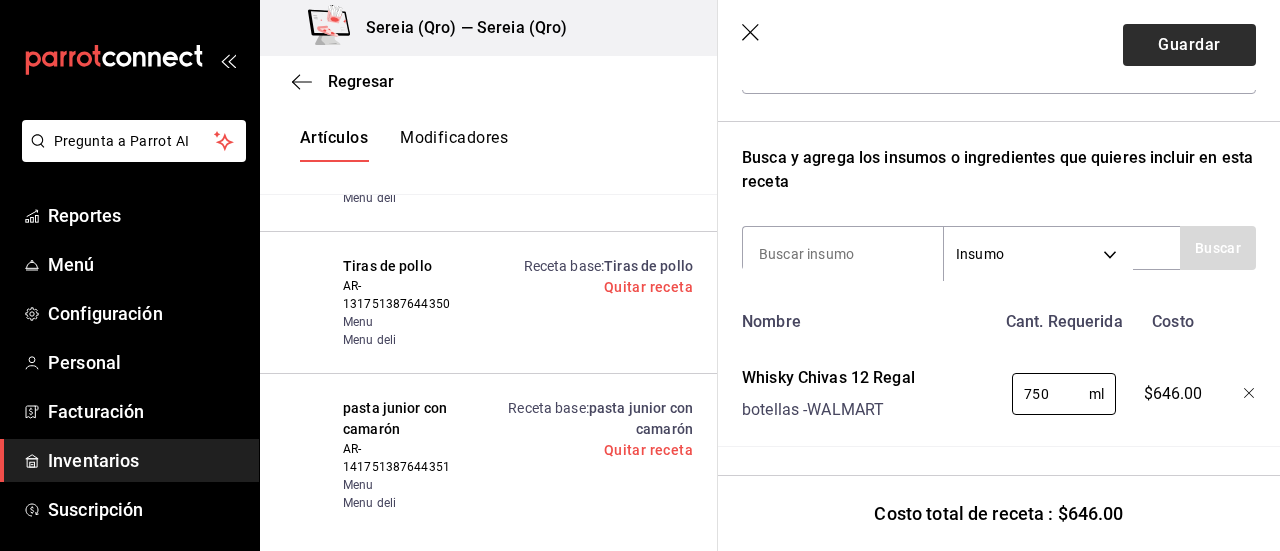 type on "750" 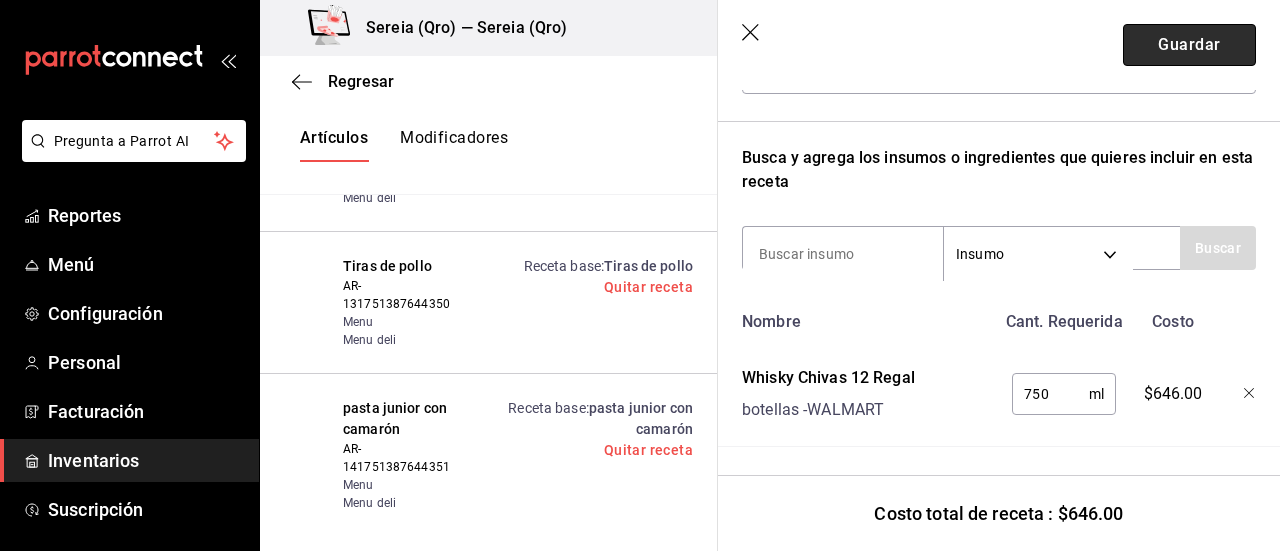 click on "Guardar" at bounding box center [1189, 45] 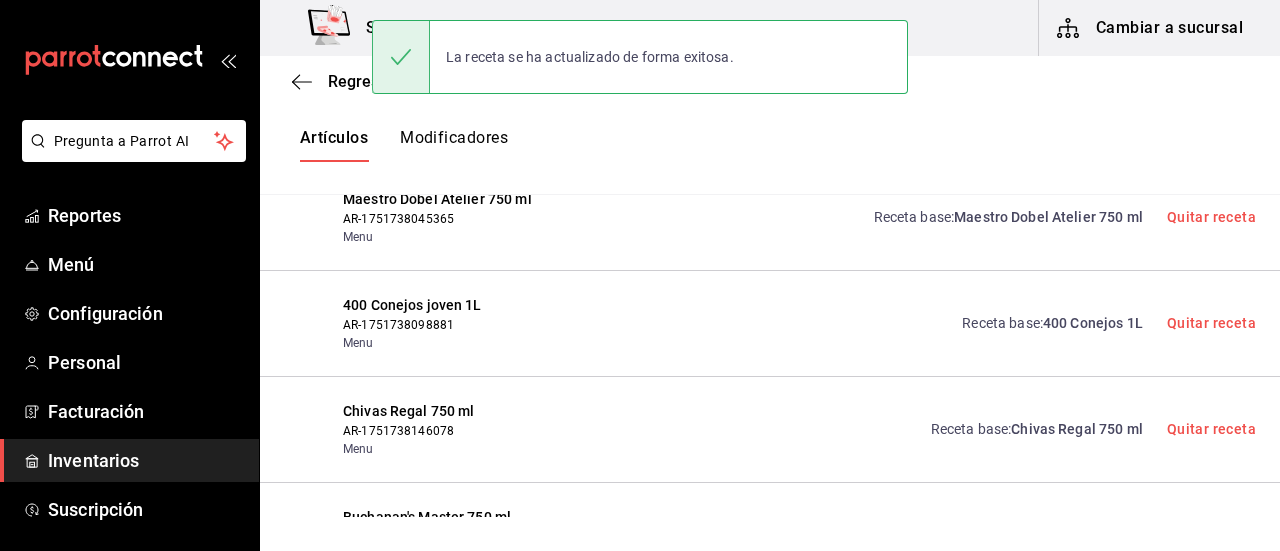 scroll, scrollTop: 8, scrollLeft: 0, axis: vertical 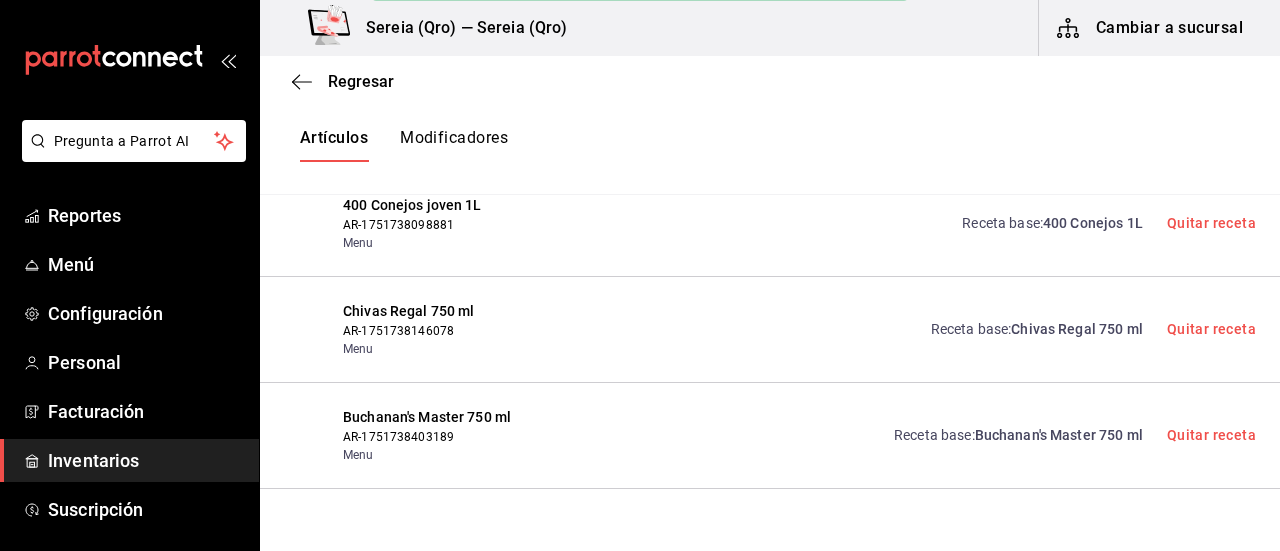 click on "Buchanan's Master 750 ml" at bounding box center [1059, 435] 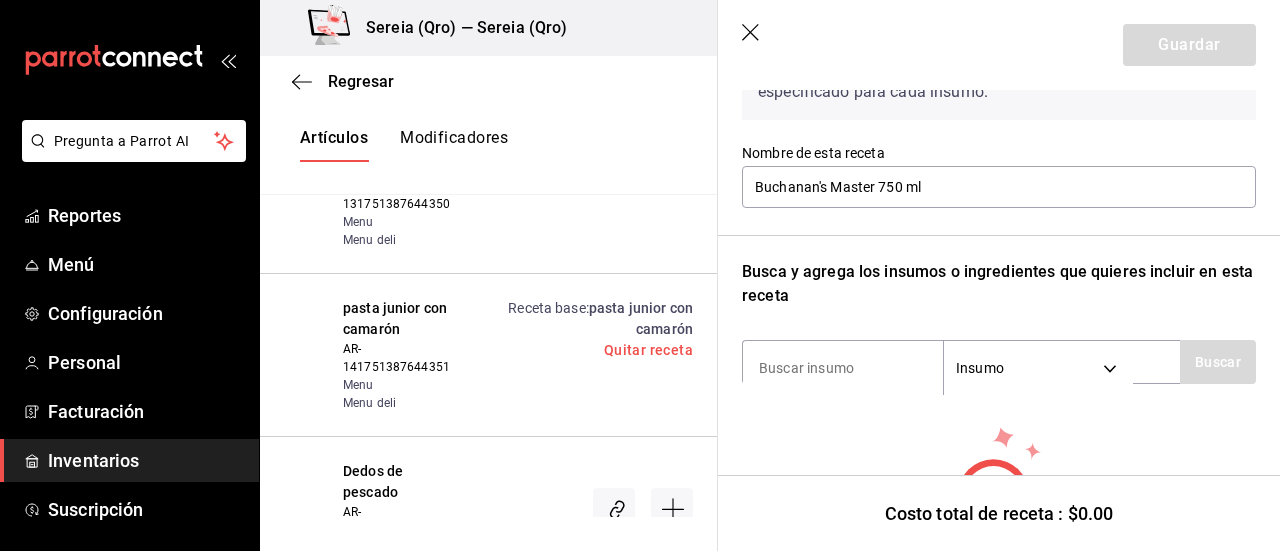 scroll, scrollTop: 208, scrollLeft: 0, axis: vertical 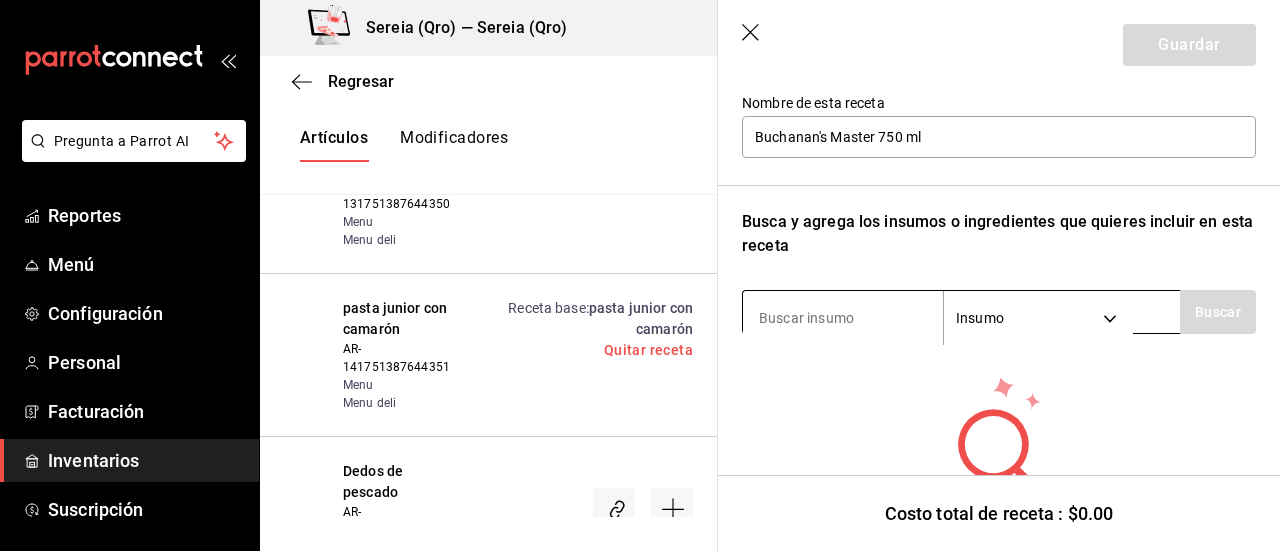 click at bounding box center (843, 318) 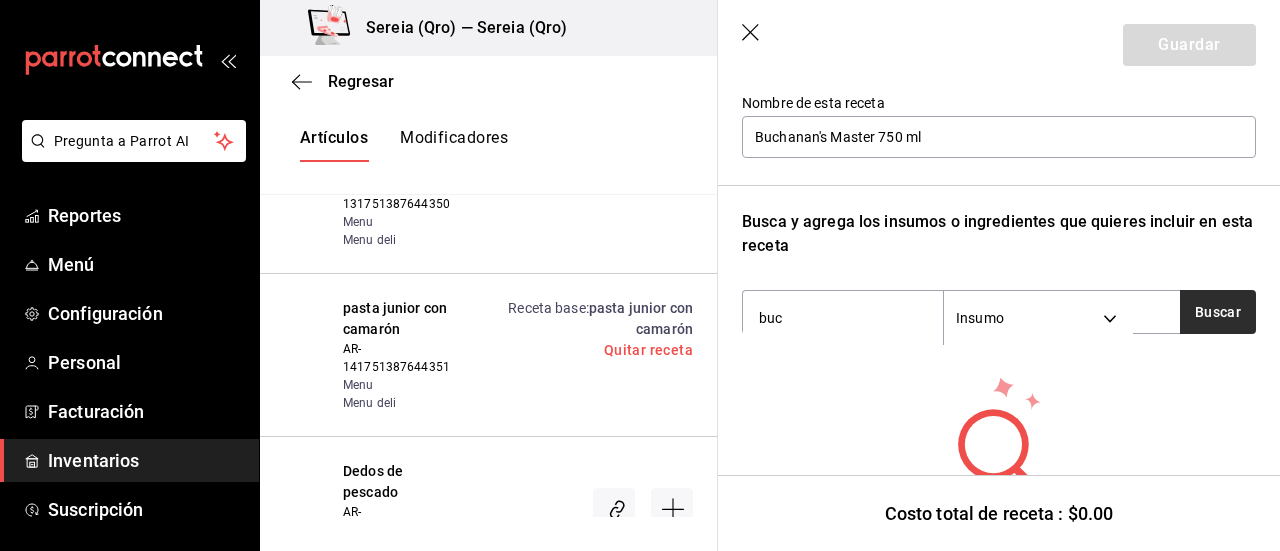 type on "buc" 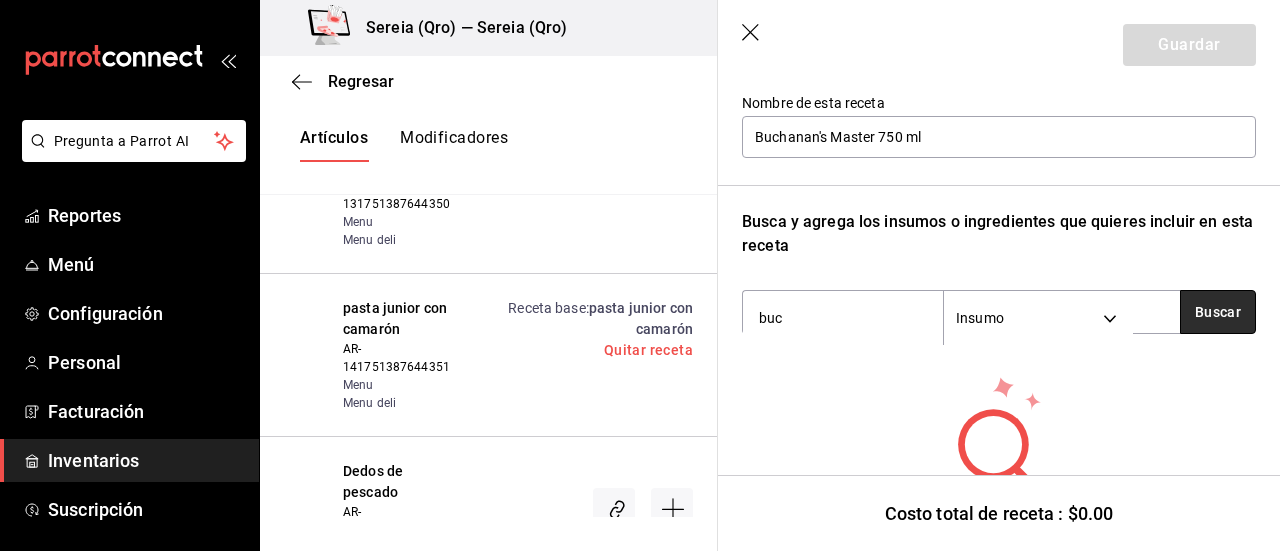 click on "Buscar" at bounding box center [1218, 312] 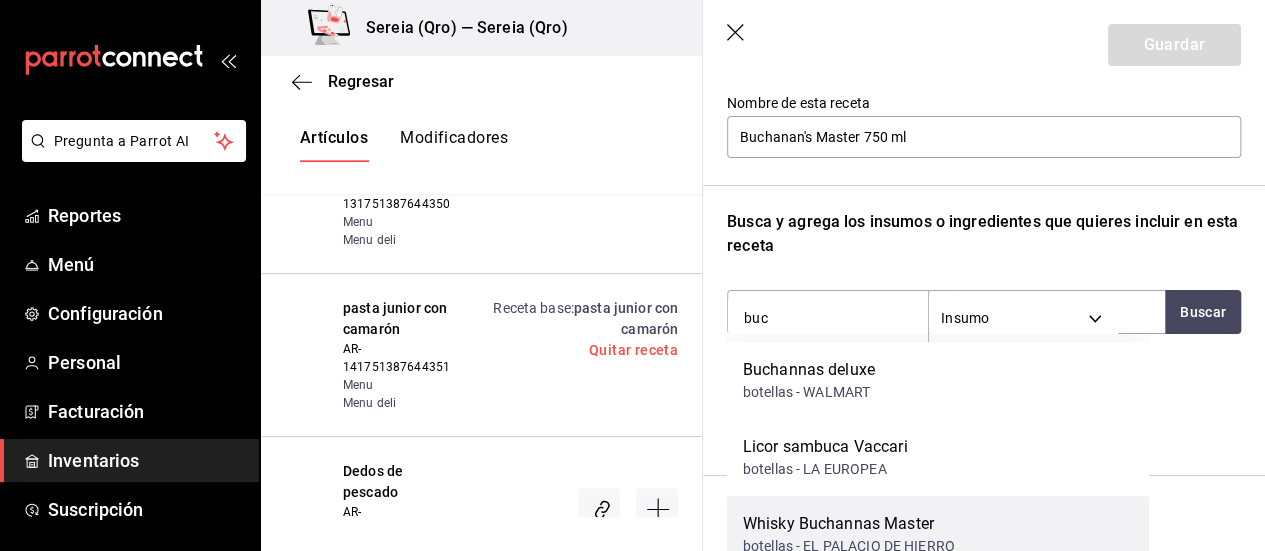 click on "Whisky Buchannas Master" at bounding box center [849, 524] 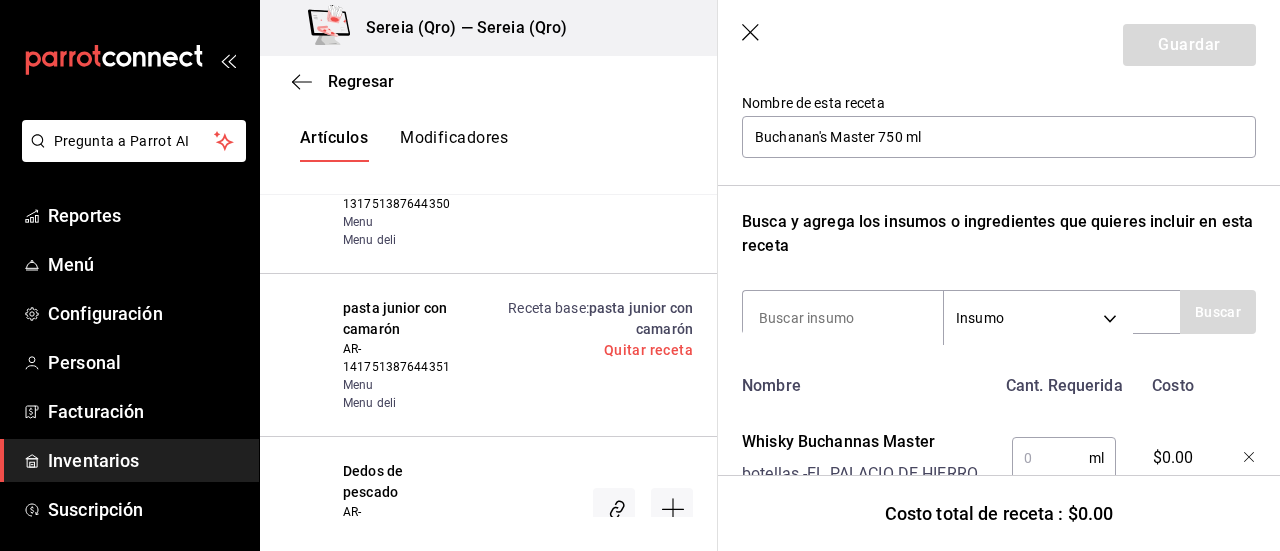 click at bounding box center [1050, 458] 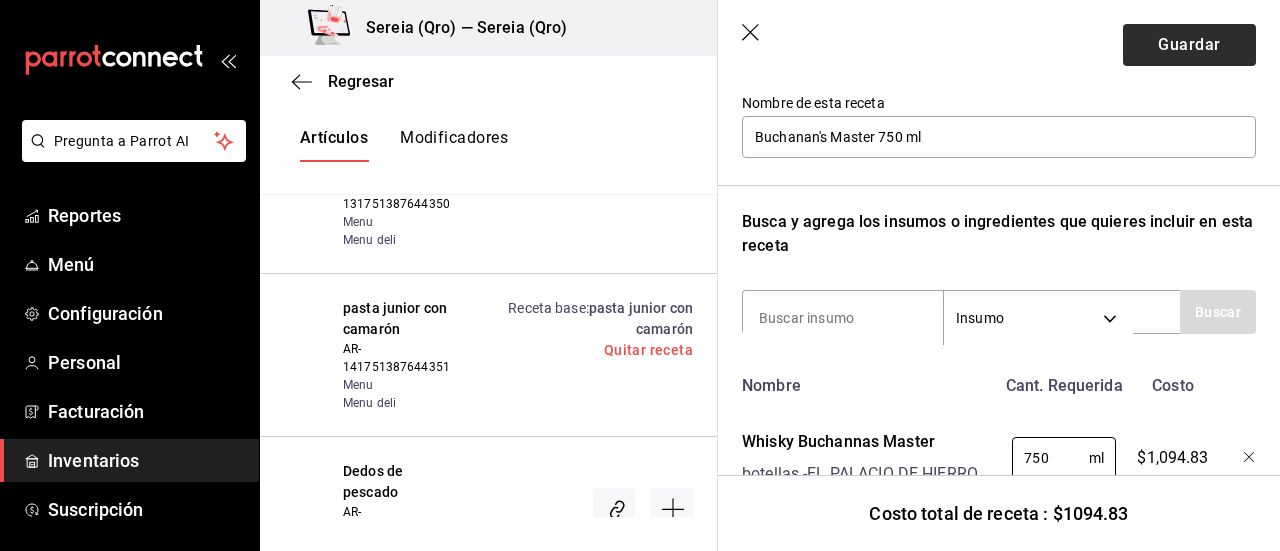 type on "750" 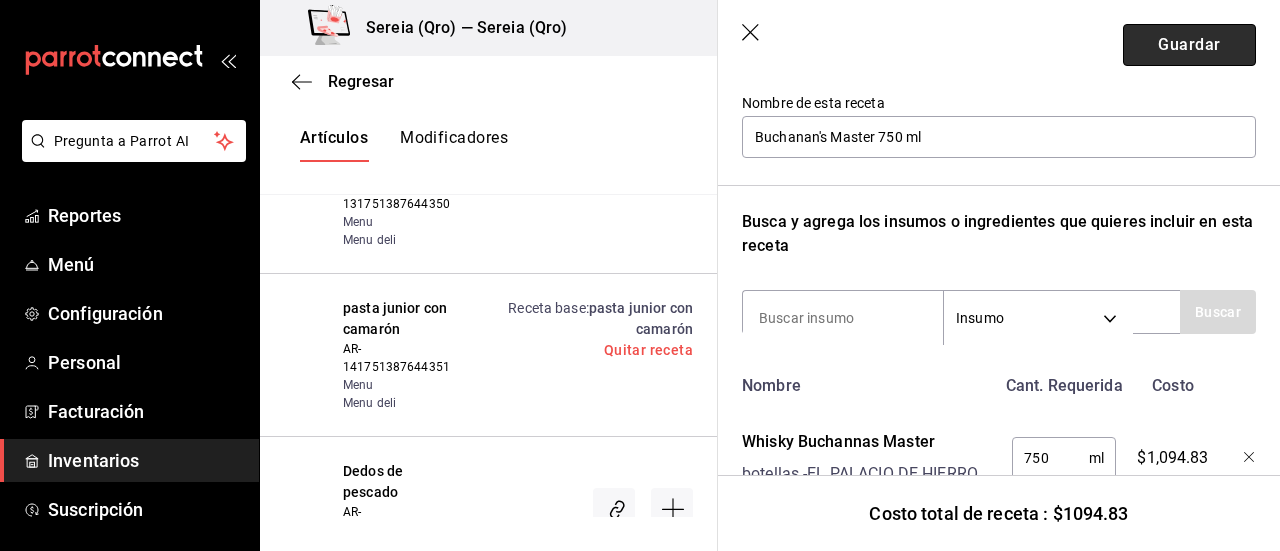 click on "Guardar" at bounding box center [1189, 45] 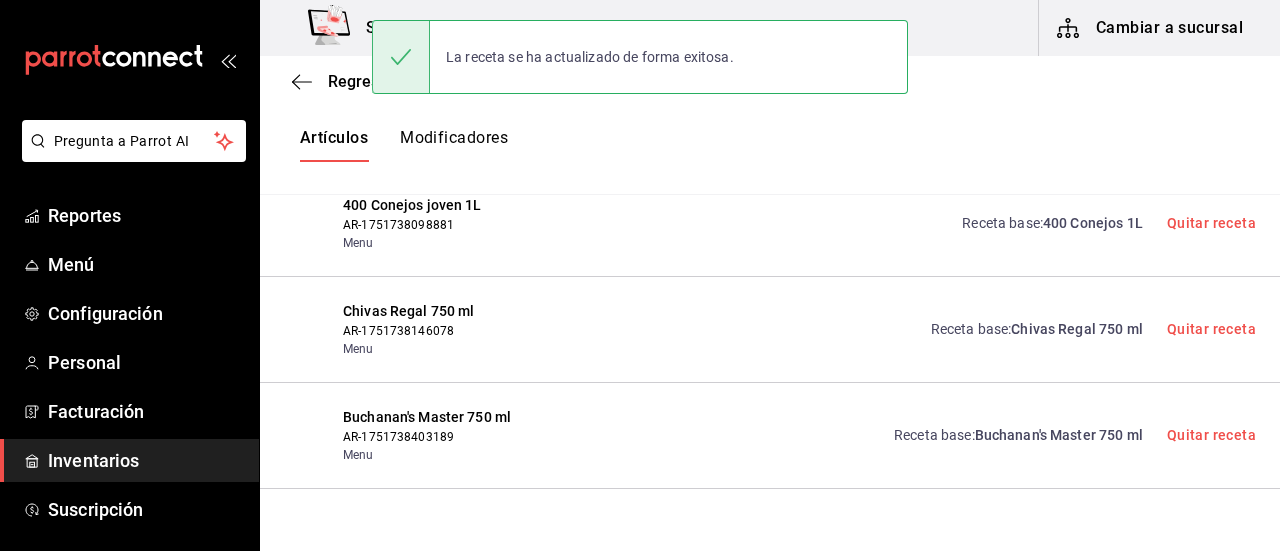 scroll, scrollTop: 8, scrollLeft: 0, axis: vertical 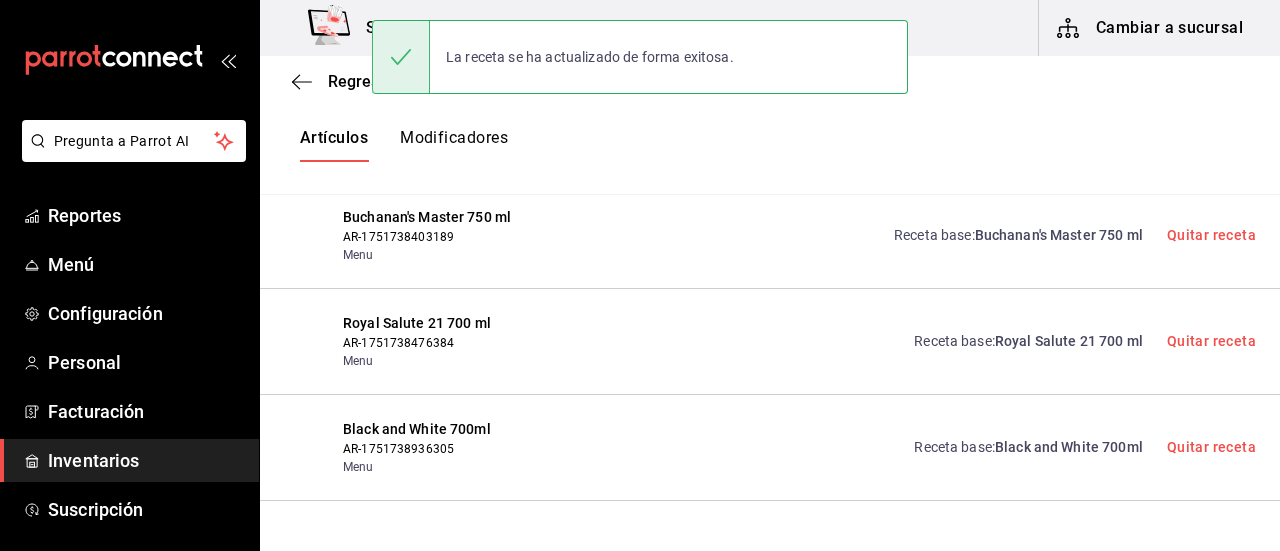 click on "Royal Salute 21 700 ml" at bounding box center (1069, 341) 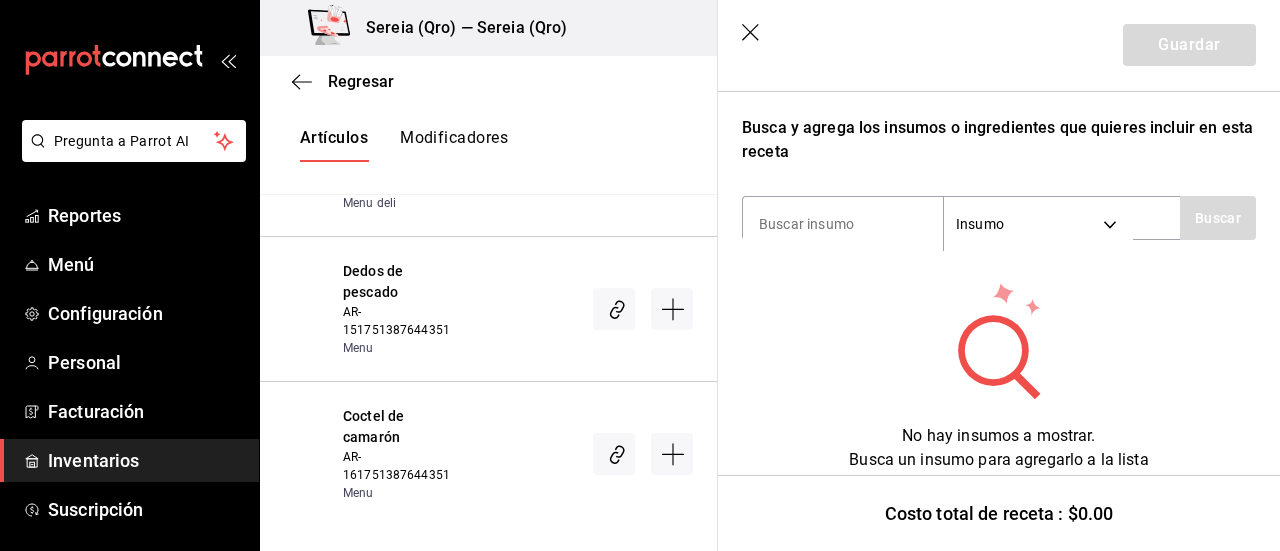 scroll, scrollTop: 202, scrollLeft: 0, axis: vertical 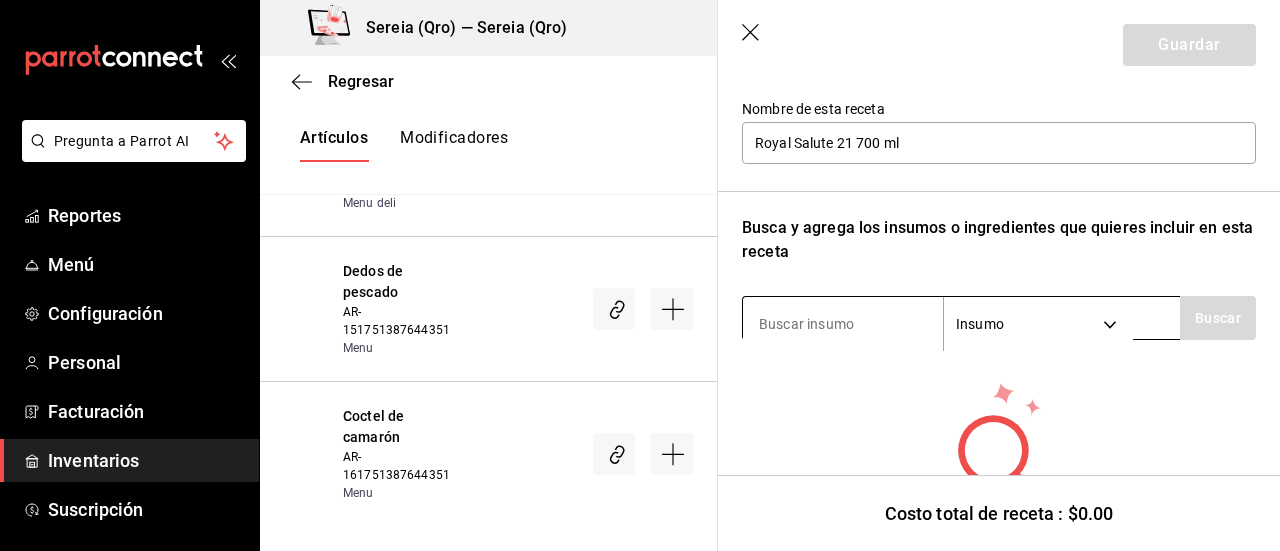 click at bounding box center [843, 324] 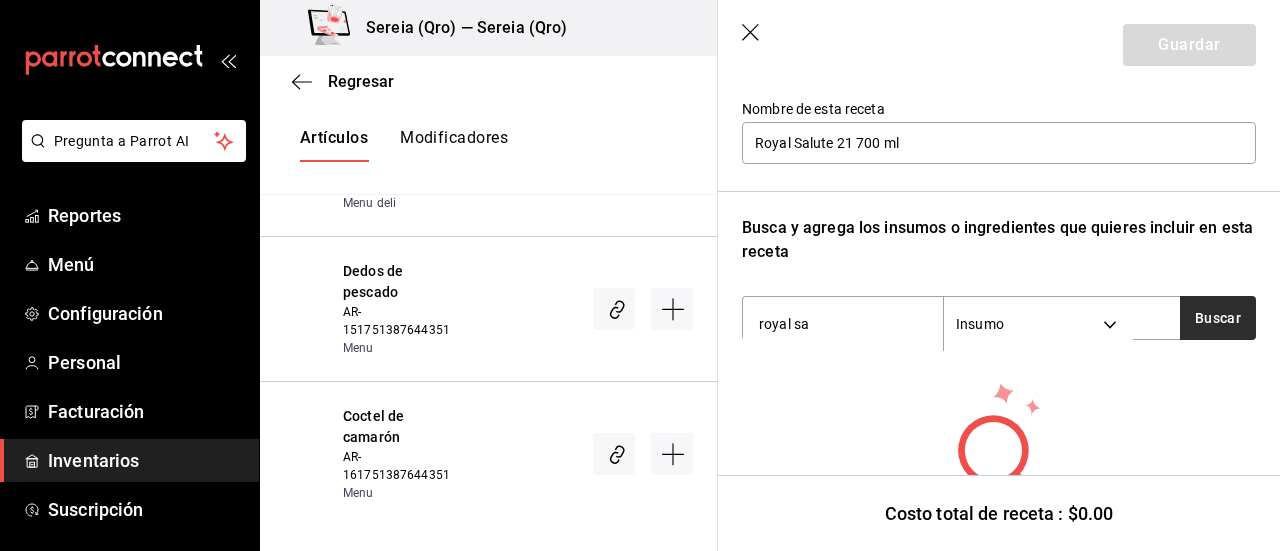 type on "royal sa" 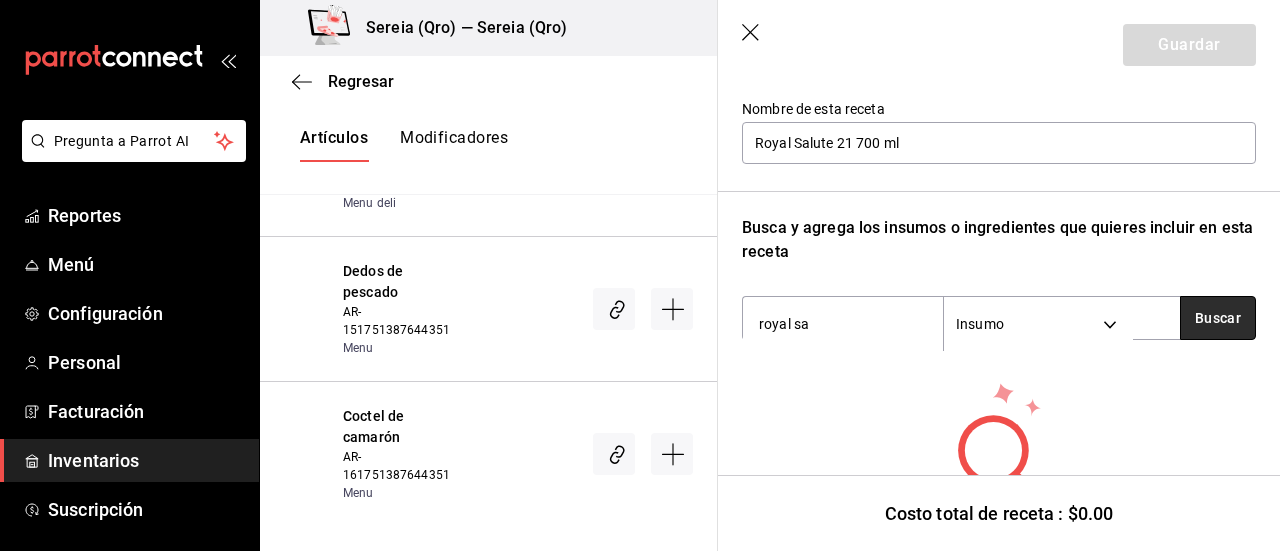 click on "Buscar" at bounding box center (1218, 318) 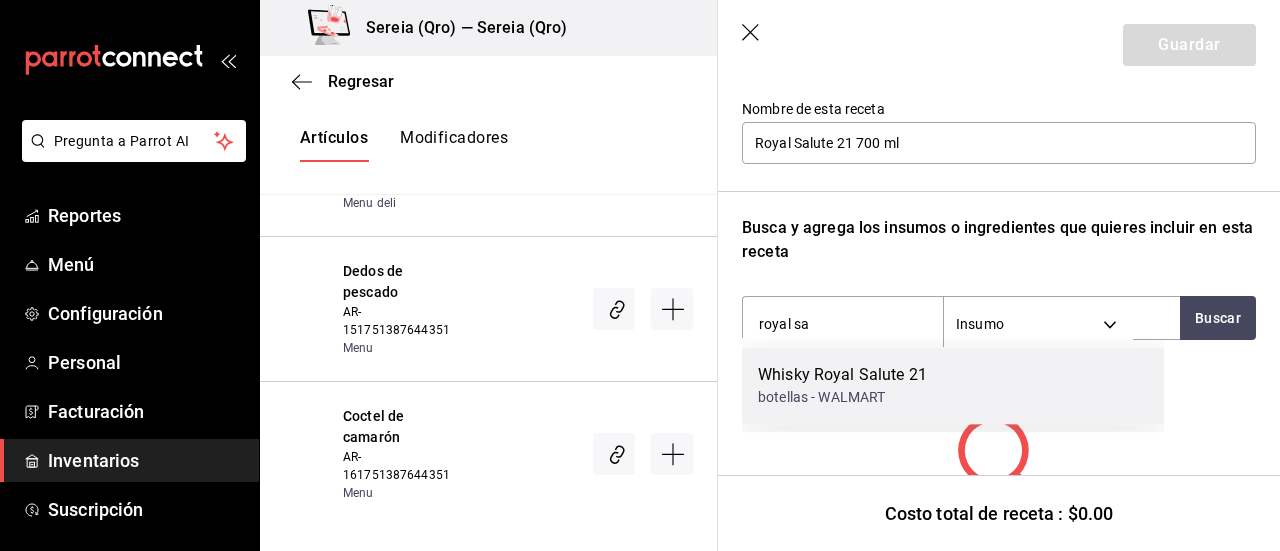 click on "Whisky Royal Salute 21" at bounding box center (842, 375) 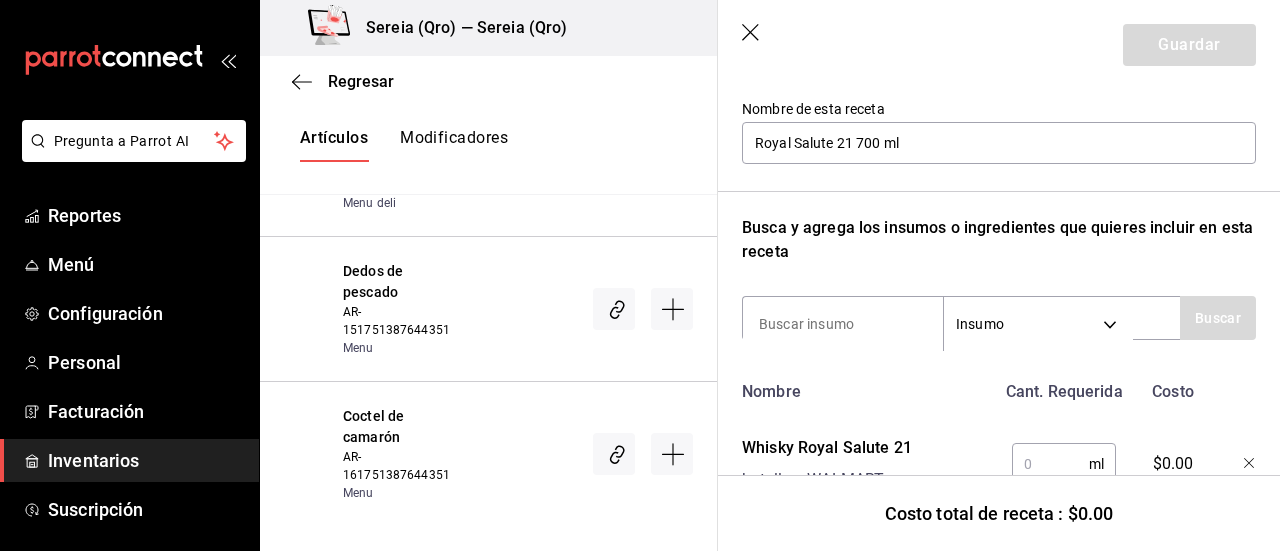 click at bounding box center (1050, 464) 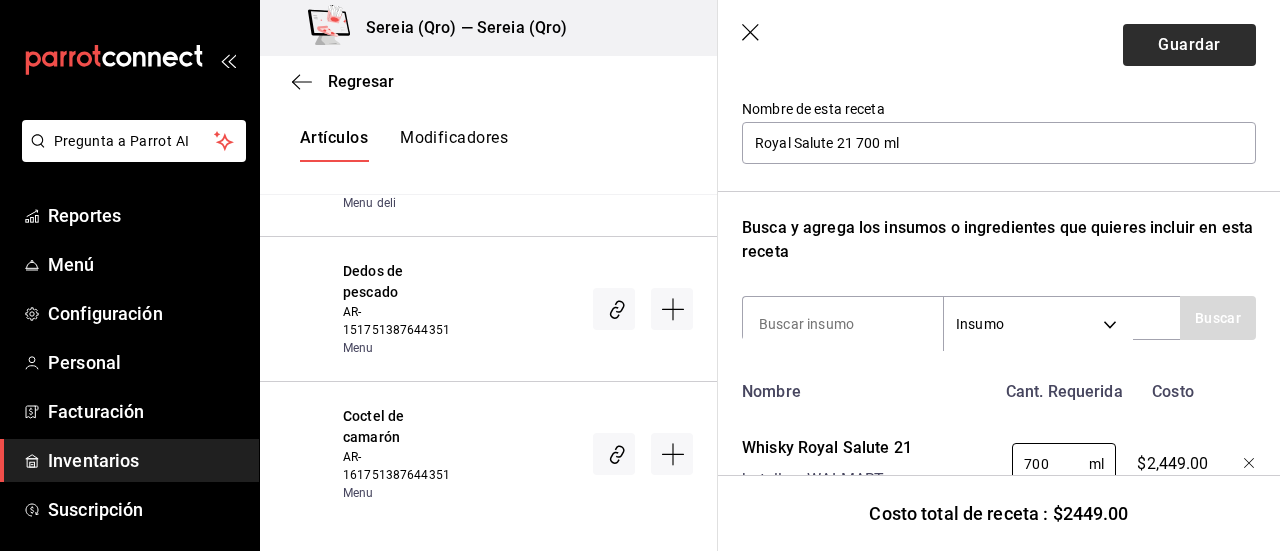 type on "700" 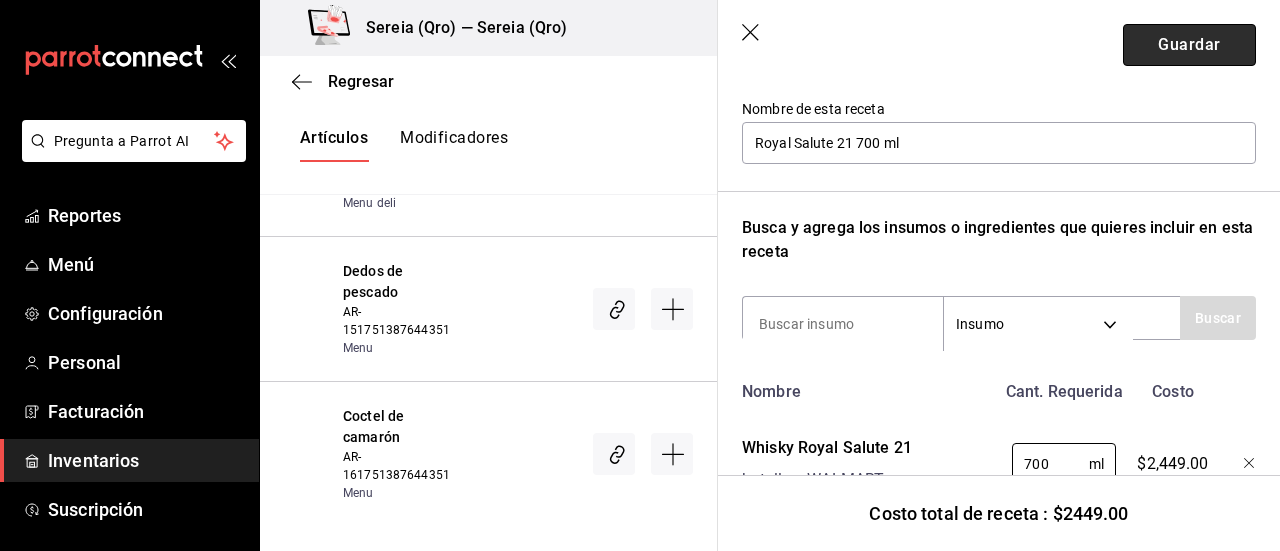click on "Guardar" at bounding box center [1189, 45] 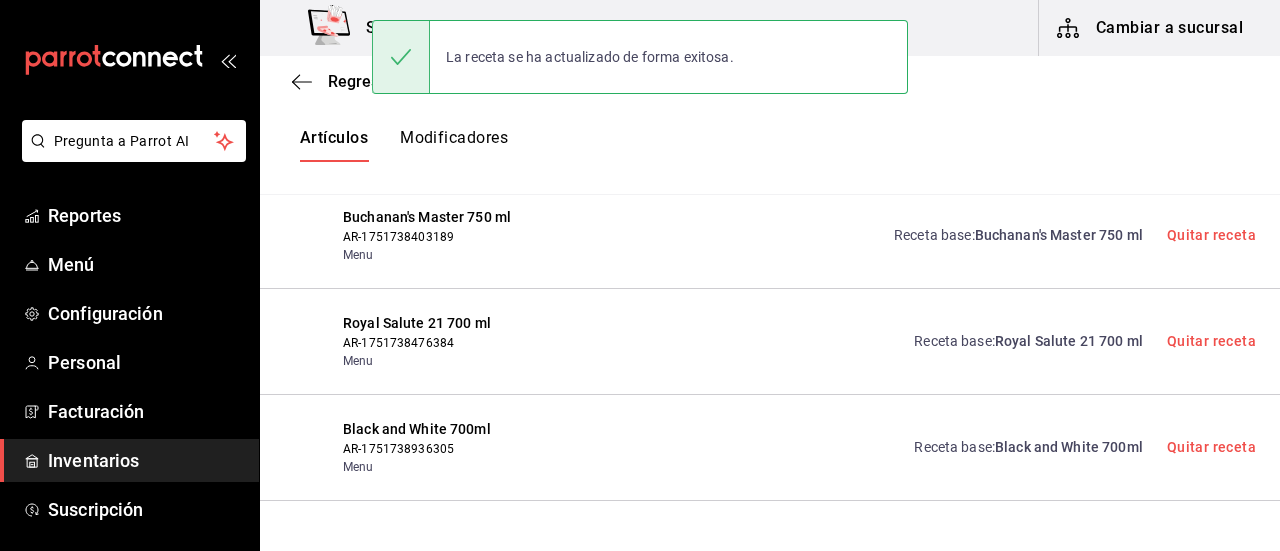 scroll, scrollTop: 8, scrollLeft: 0, axis: vertical 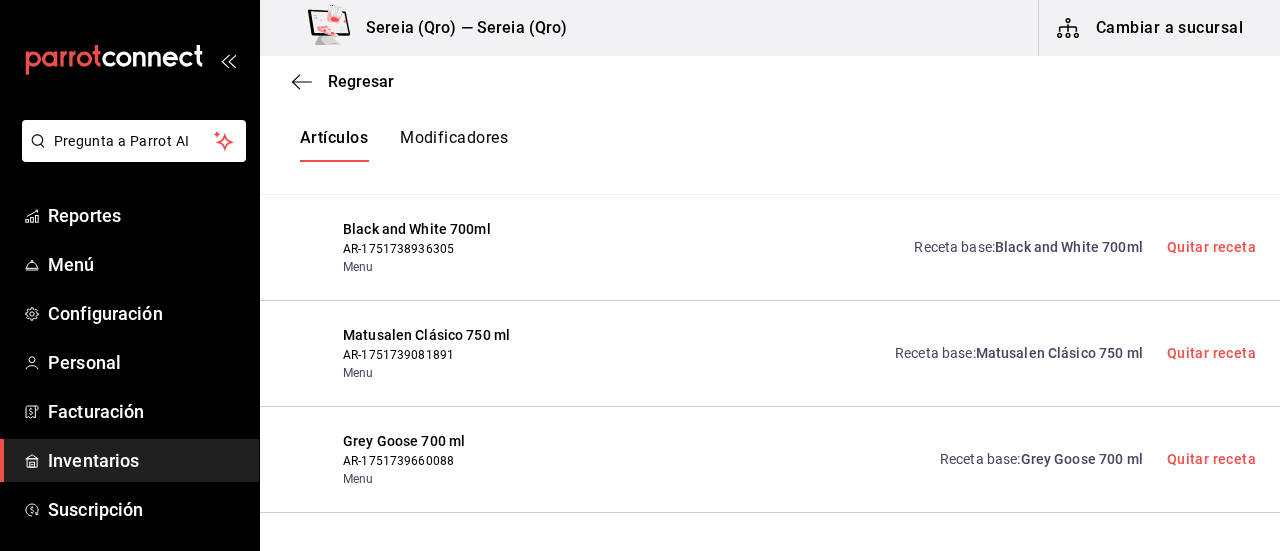 click on "Black and White 700ml" at bounding box center [1069, 247] 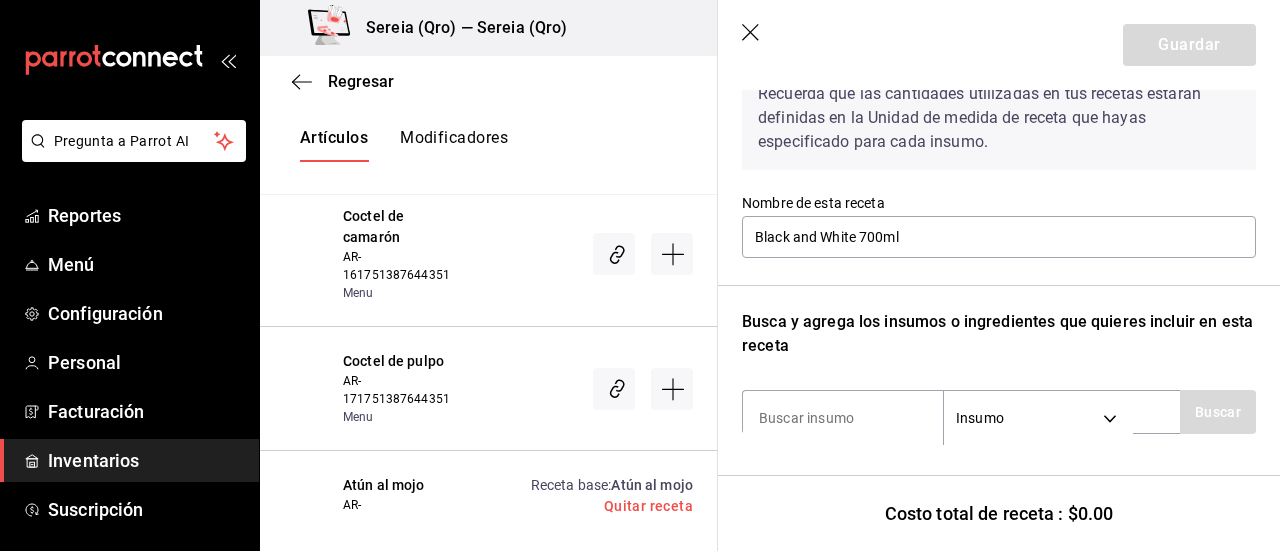 scroll, scrollTop: 208, scrollLeft: 0, axis: vertical 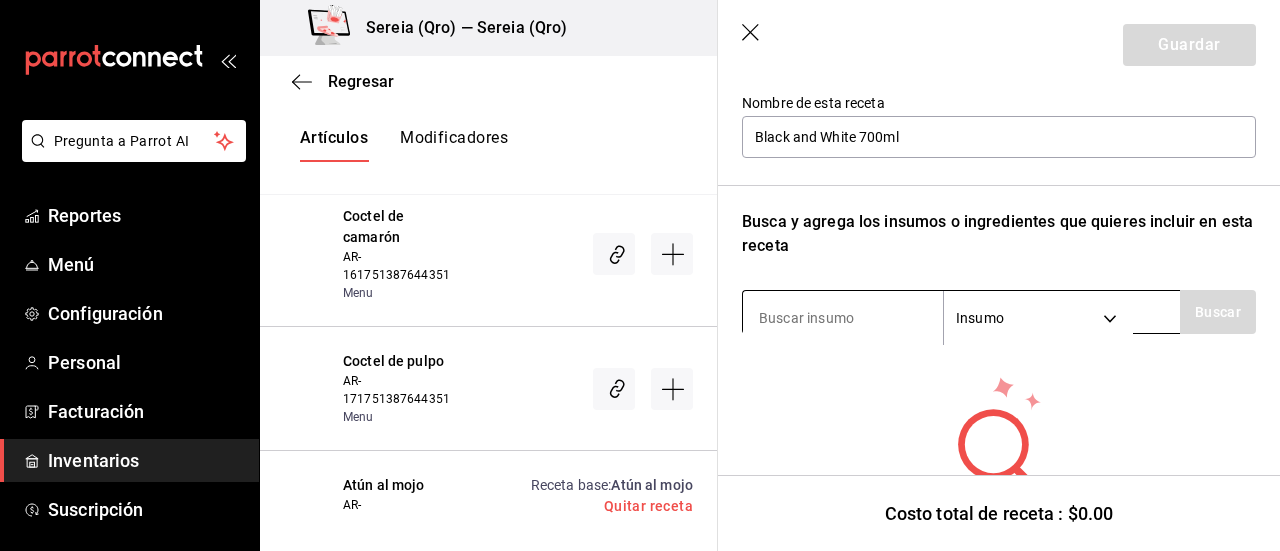 click at bounding box center [843, 318] 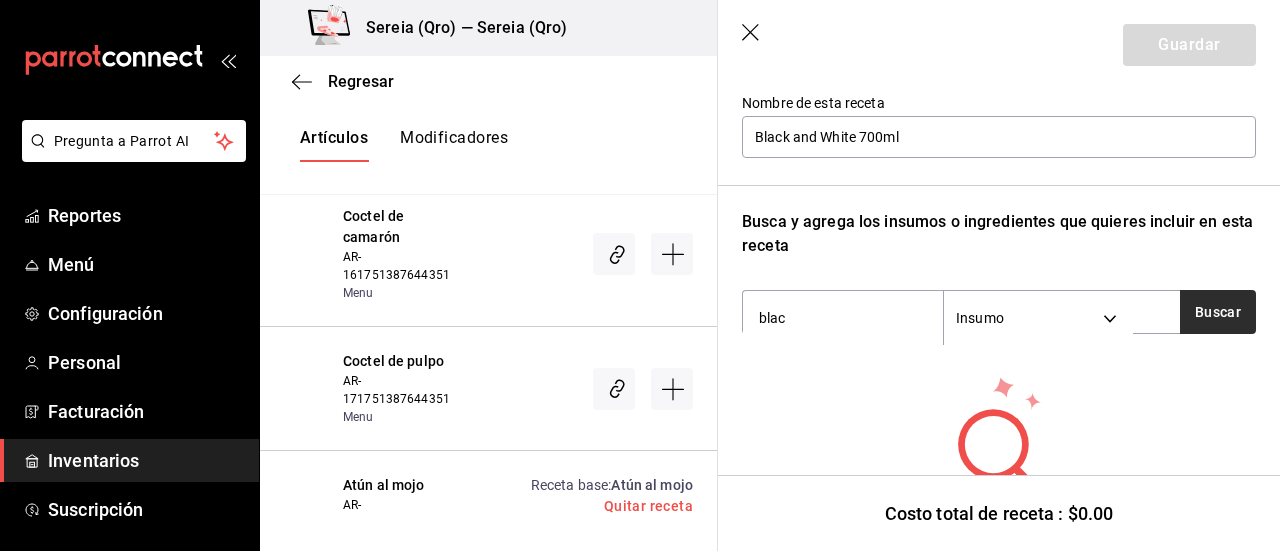 type on "blac" 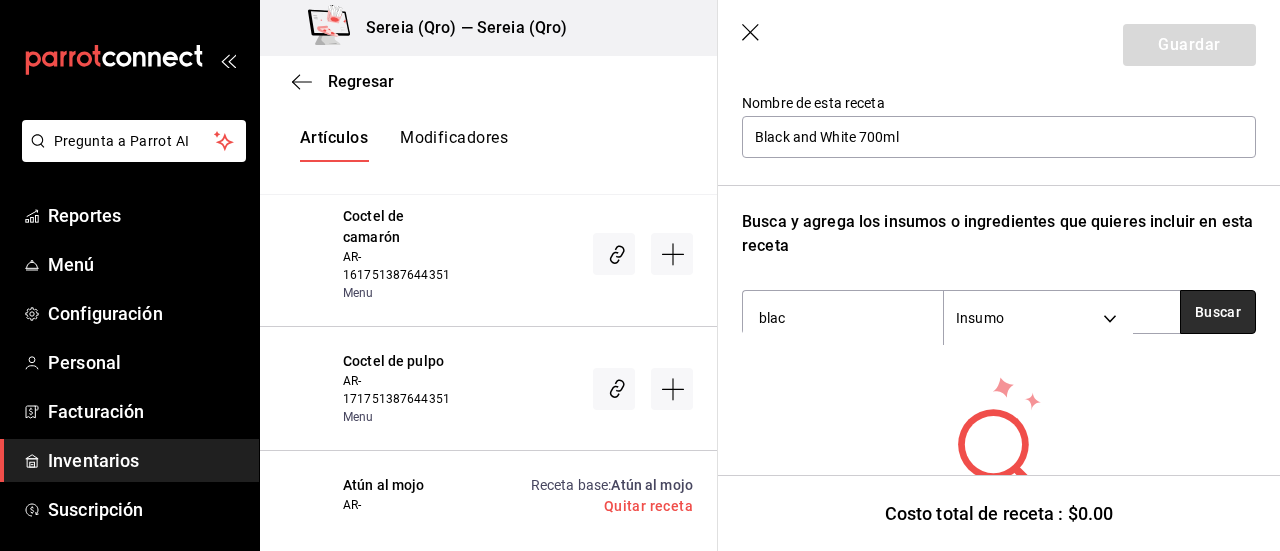 click on "Buscar" at bounding box center [1218, 312] 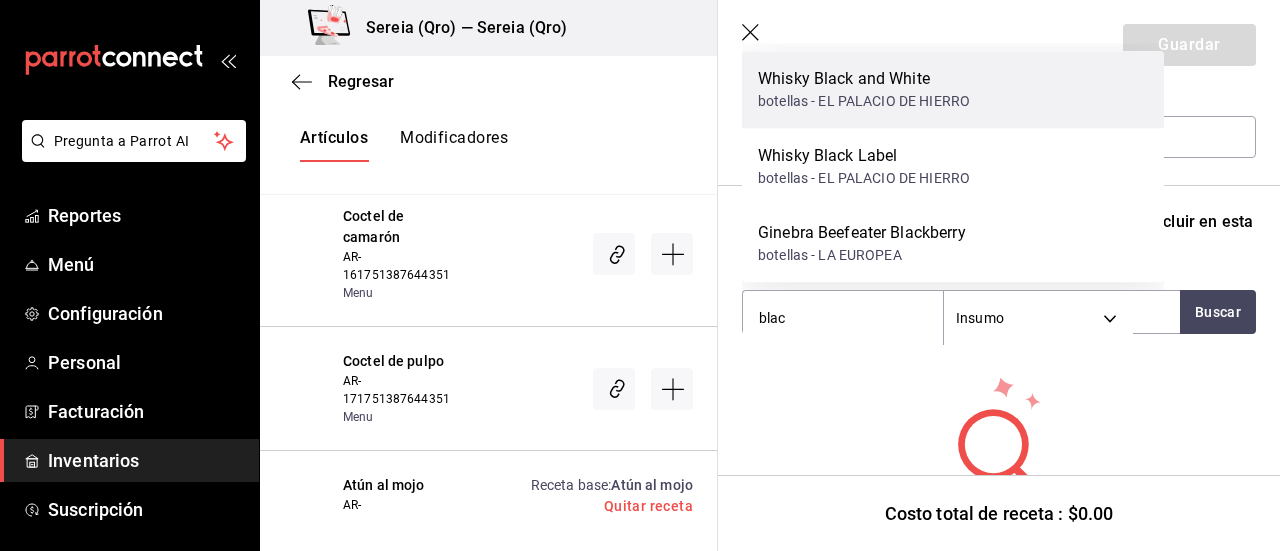 click on "botellas - EL PALACIO DE HIERRO" at bounding box center (864, 101) 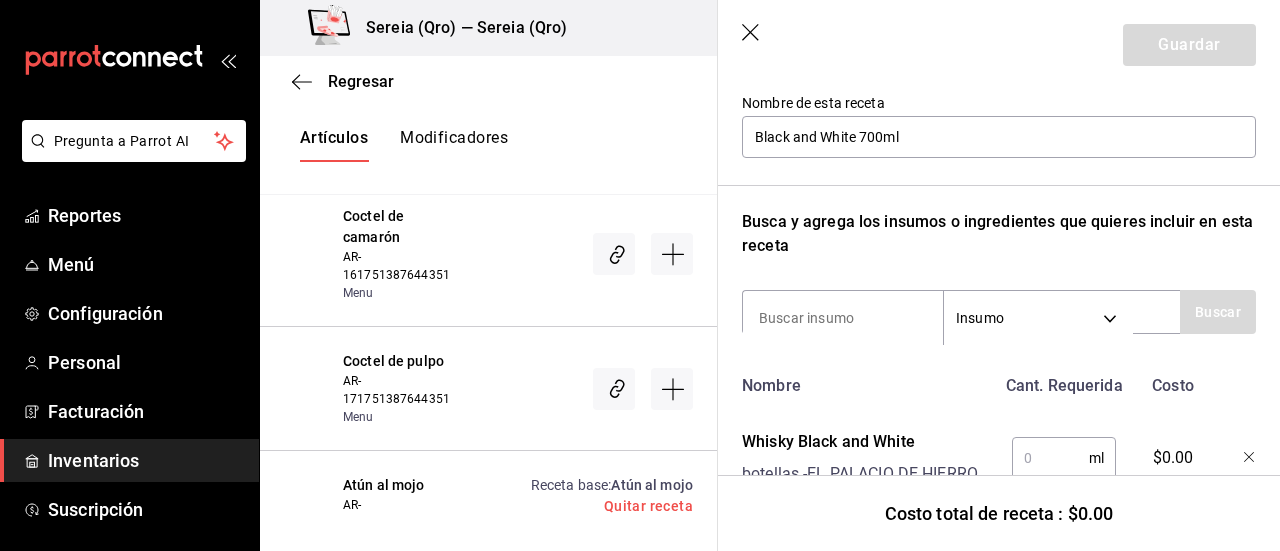 click at bounding box center [1050, 458] 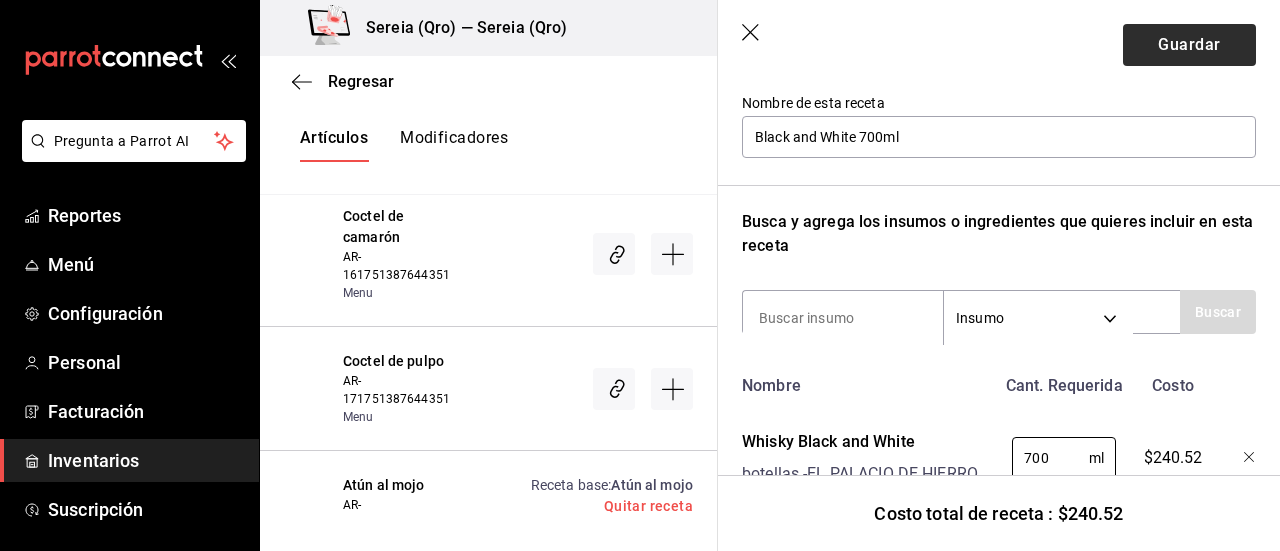 type on "700" 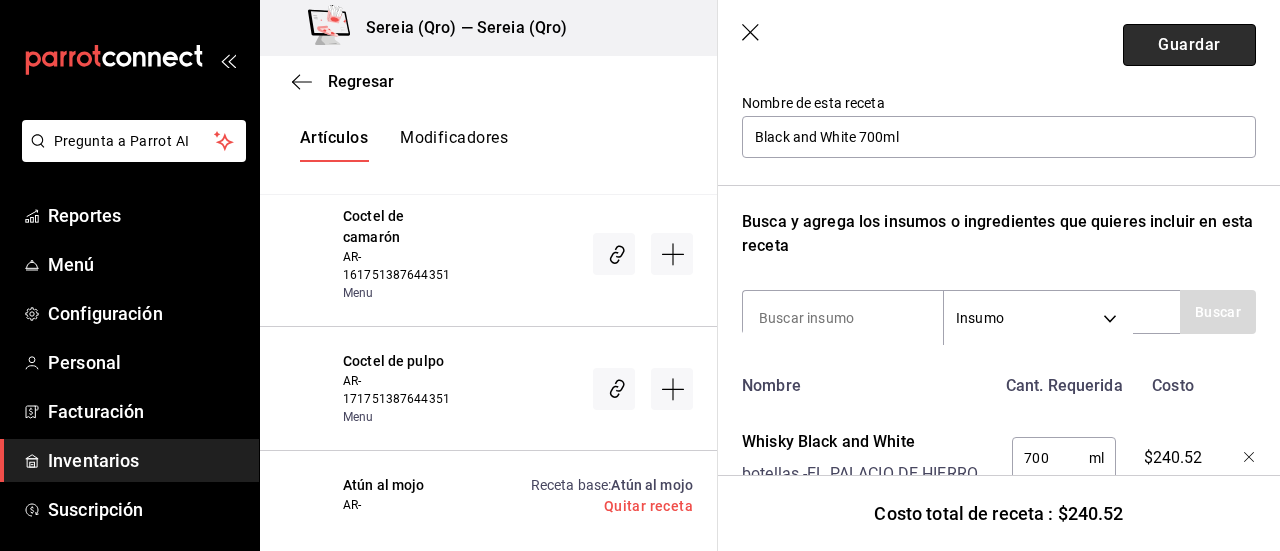 click on "Guardar" at bounding box center [1189, 45] 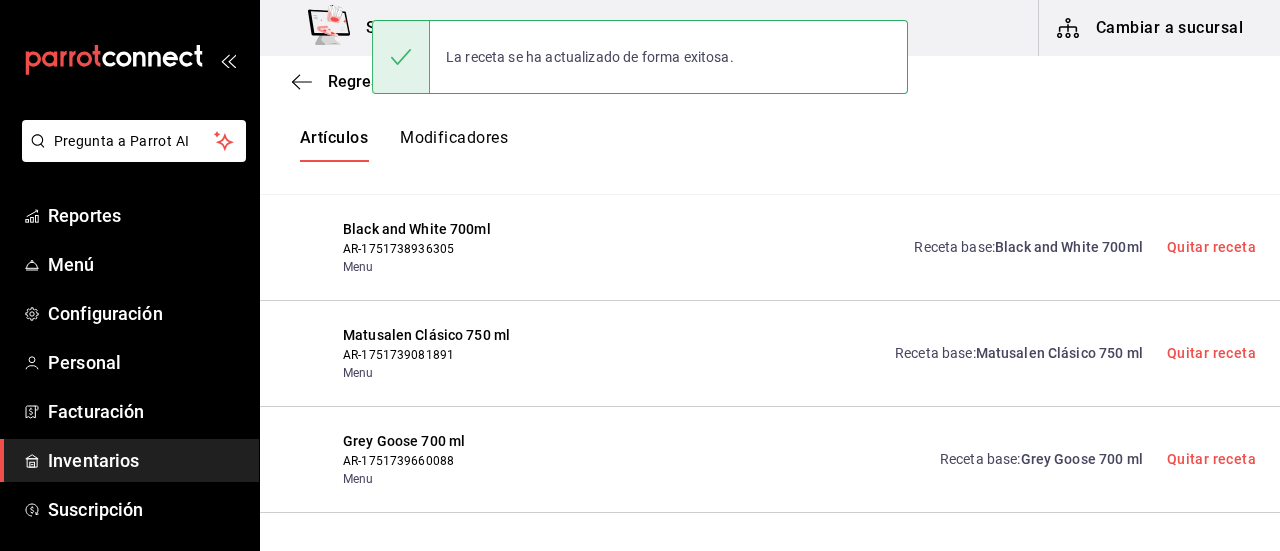scroll, scrollTop: 8, scrollLeft: 0, axis: vertical 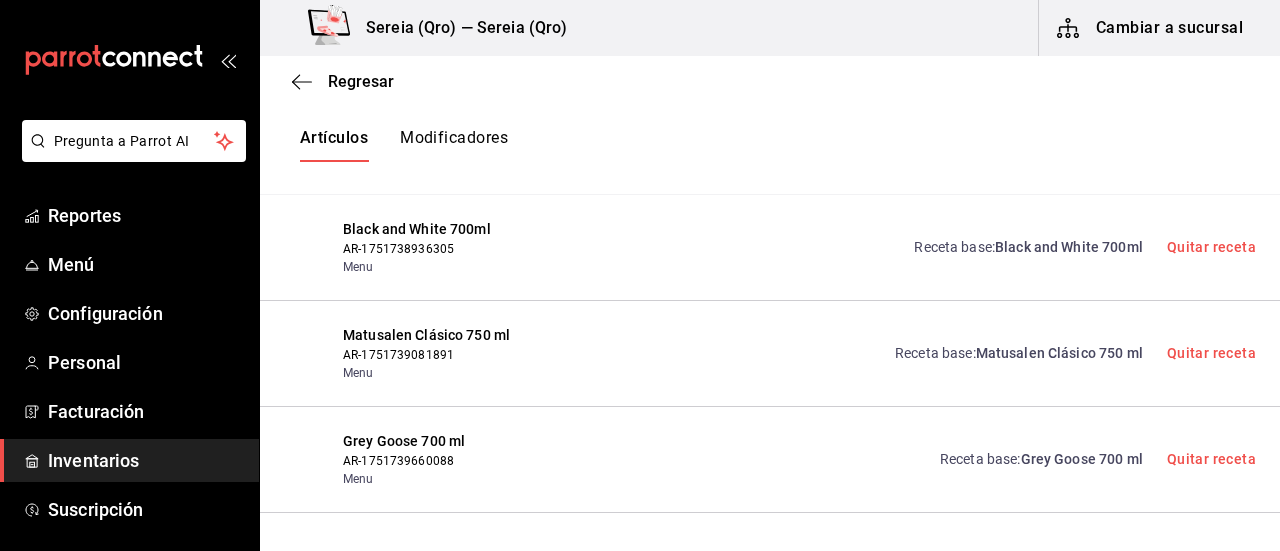click on "Matusalen Clásico 750 ml" at bounding box center (1059, 353) 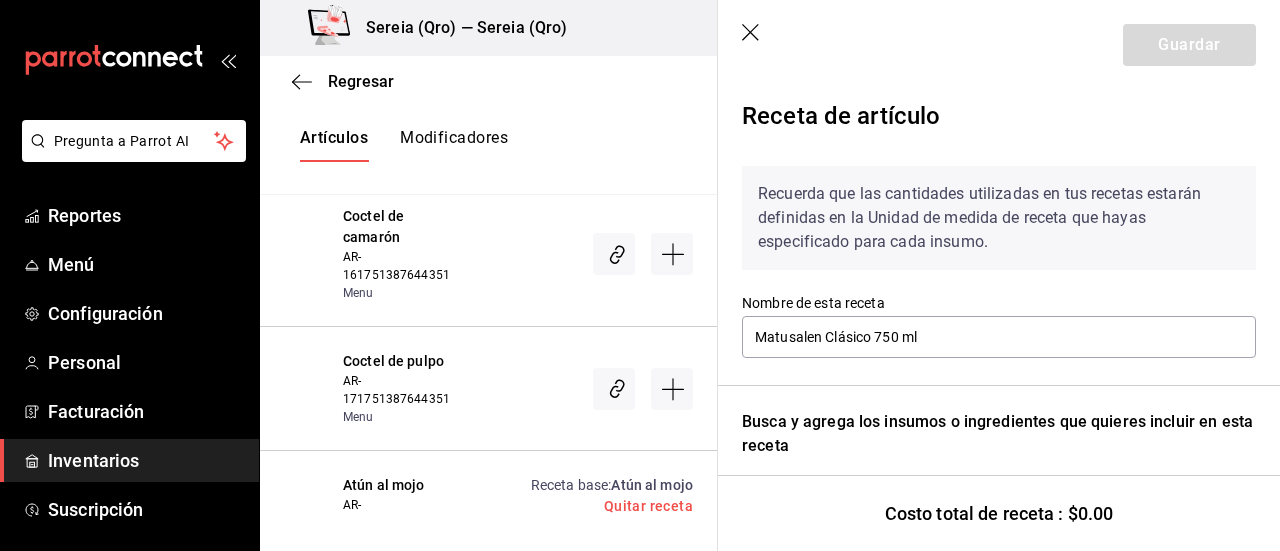 scroll, scrollTop: 208, scrollLeft: 0, axis: vertical 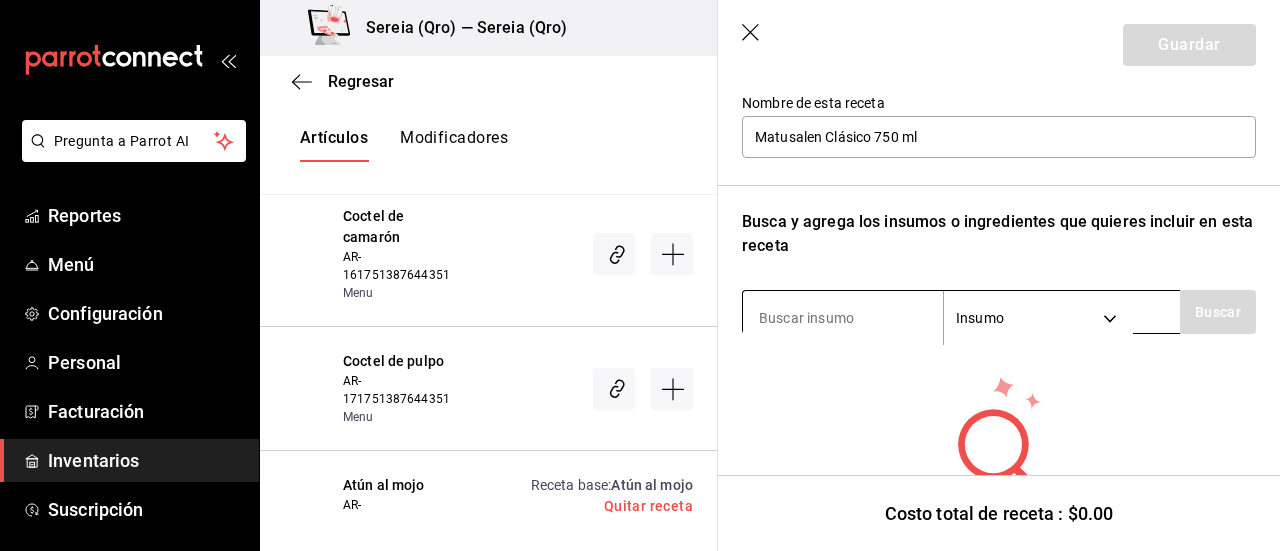 click at bounding box center [843, 318] 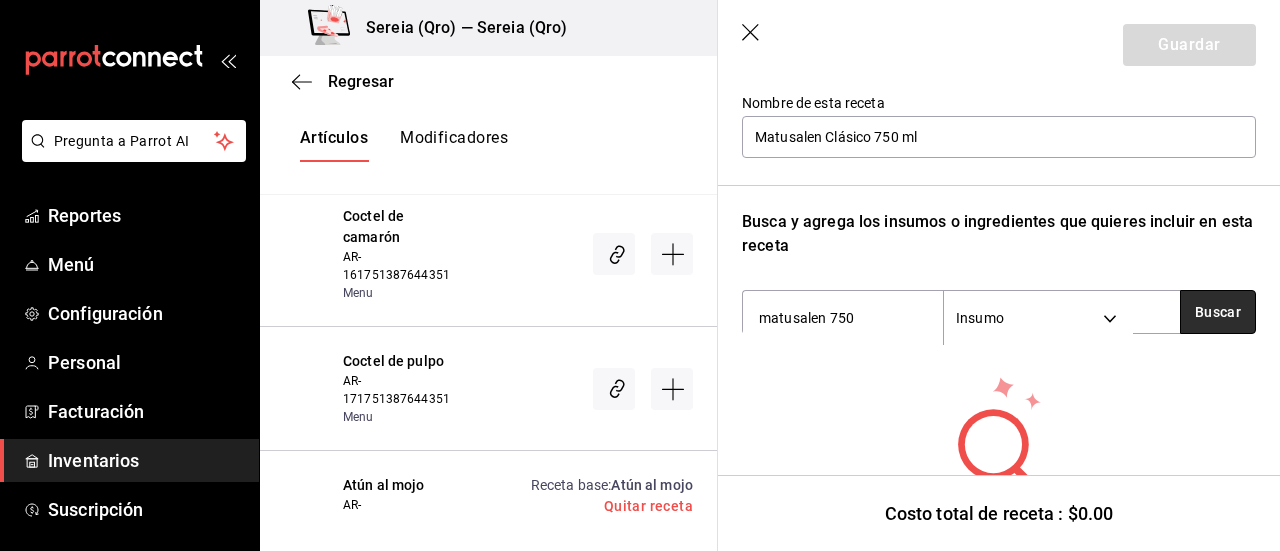 click on "Buscar" at bounding box center [1218, 312] 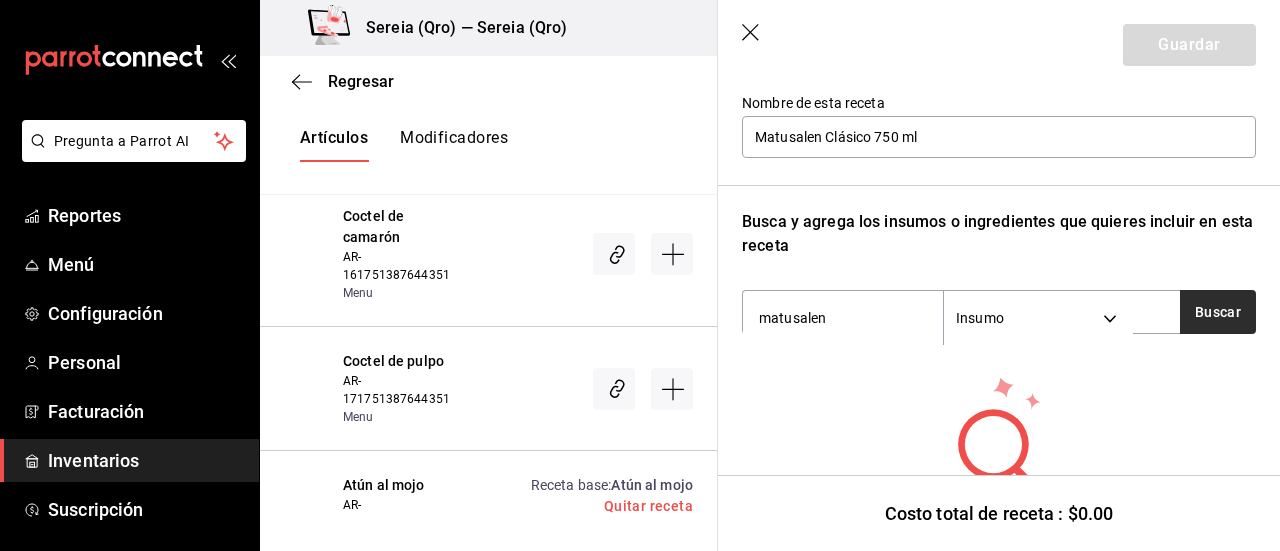 type on "matusalen" 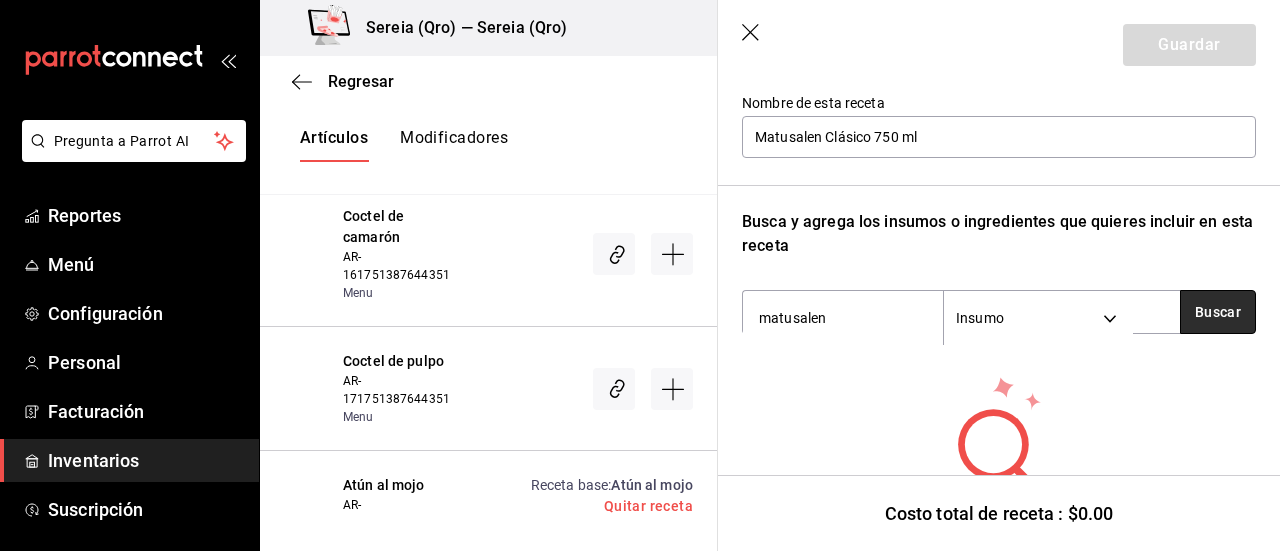 click on "Buscar" at bounding box center (1218, 312) 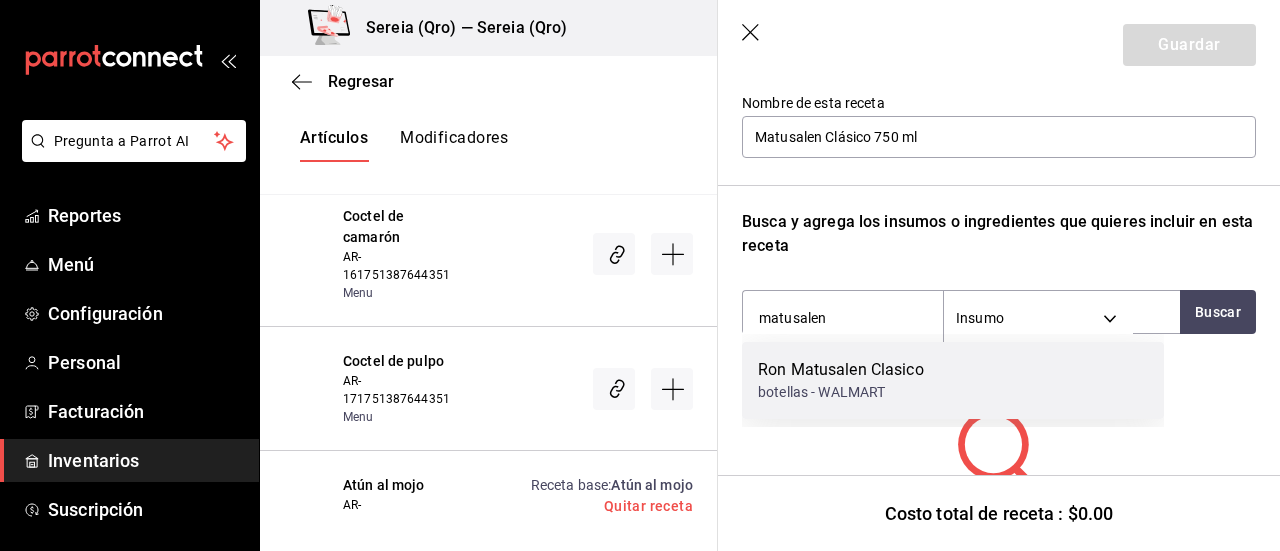 click on "Ron Matusalen Clasico" at bounding box center [841, 370] 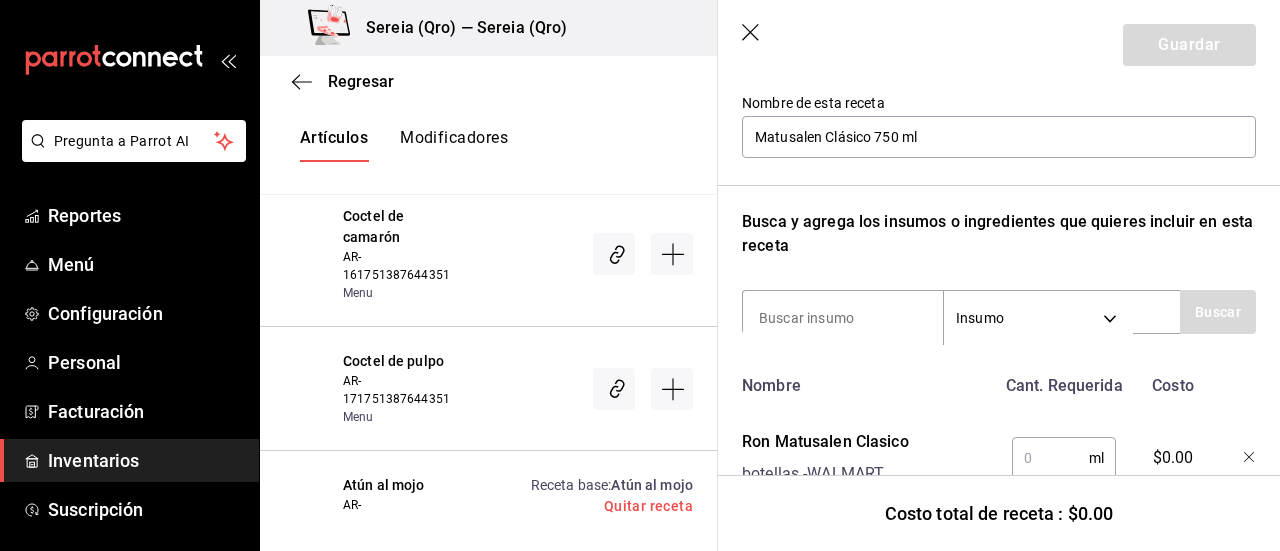 scroll, scrollTop: 287, scrollLeft: 0, axis: vertical 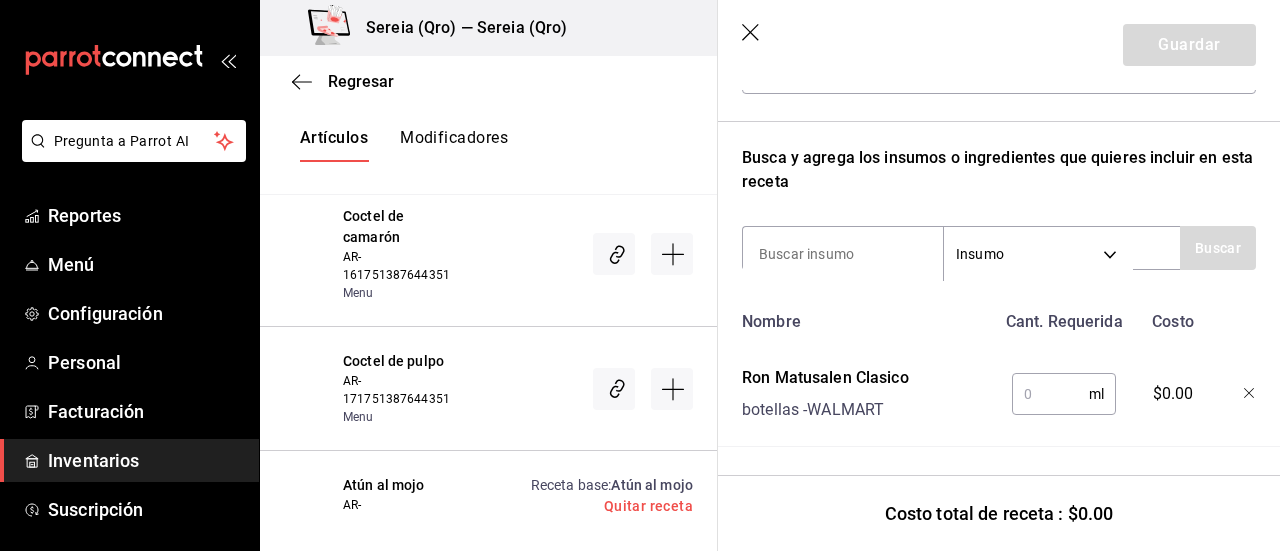 click at bounding box center [1050, 394] 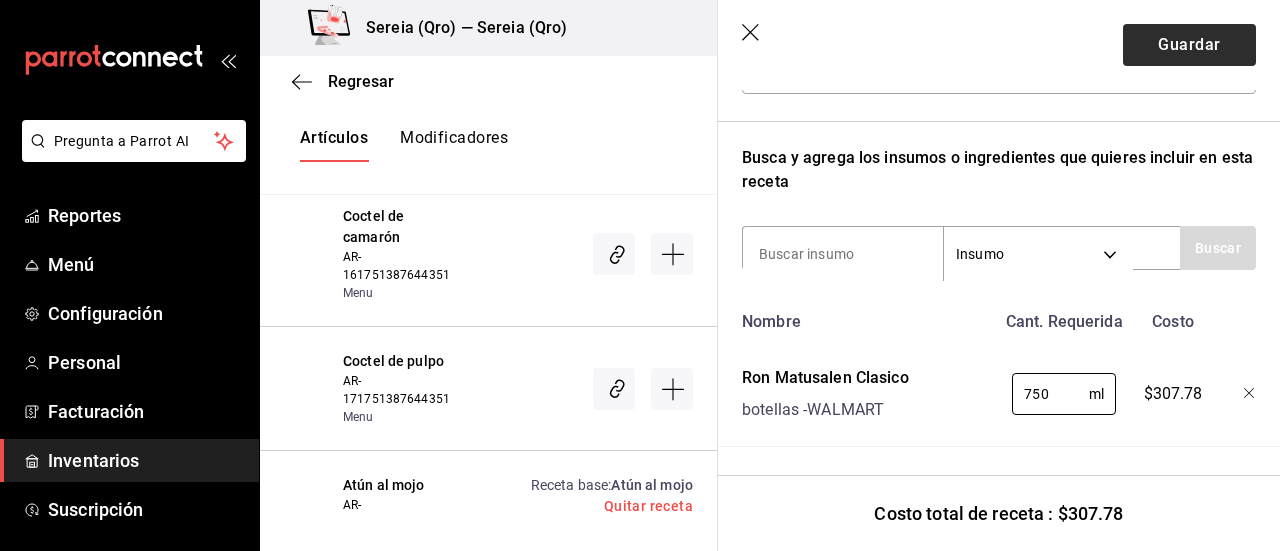 type on "750" 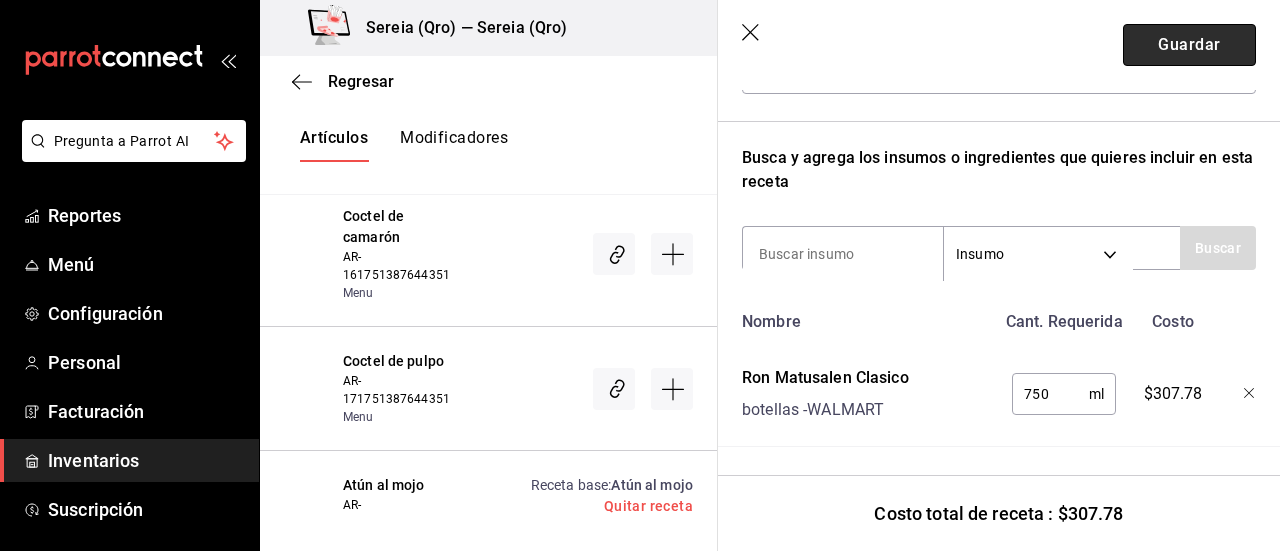 click on "Guardar" at bounding box center (1189, 45) 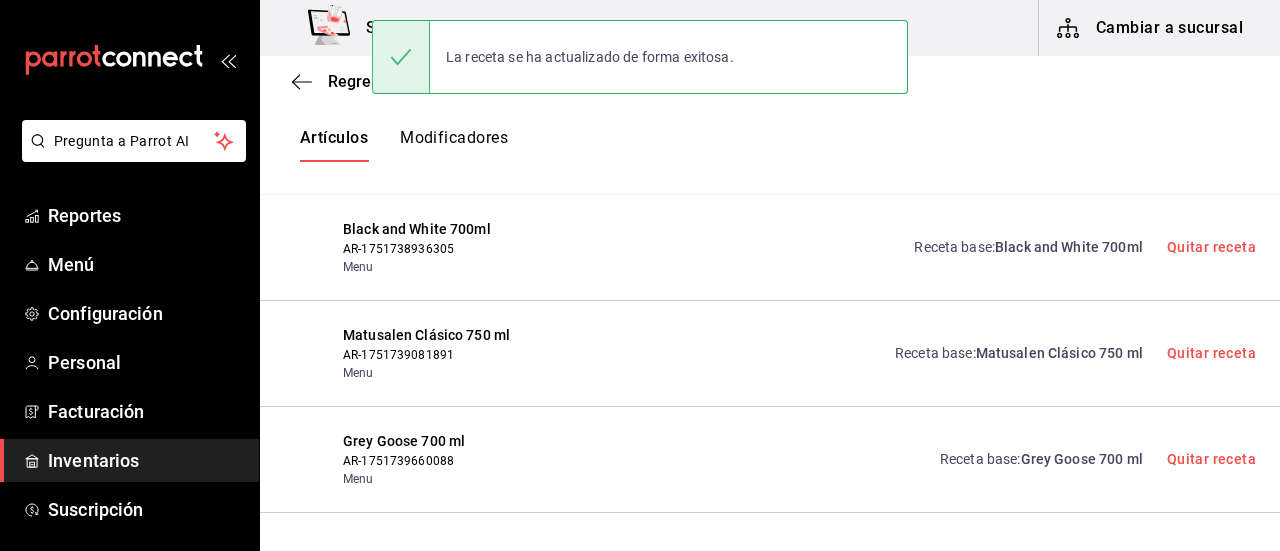 scroll, scrollTop: 8, scrollLeft: 0, axis: vertical 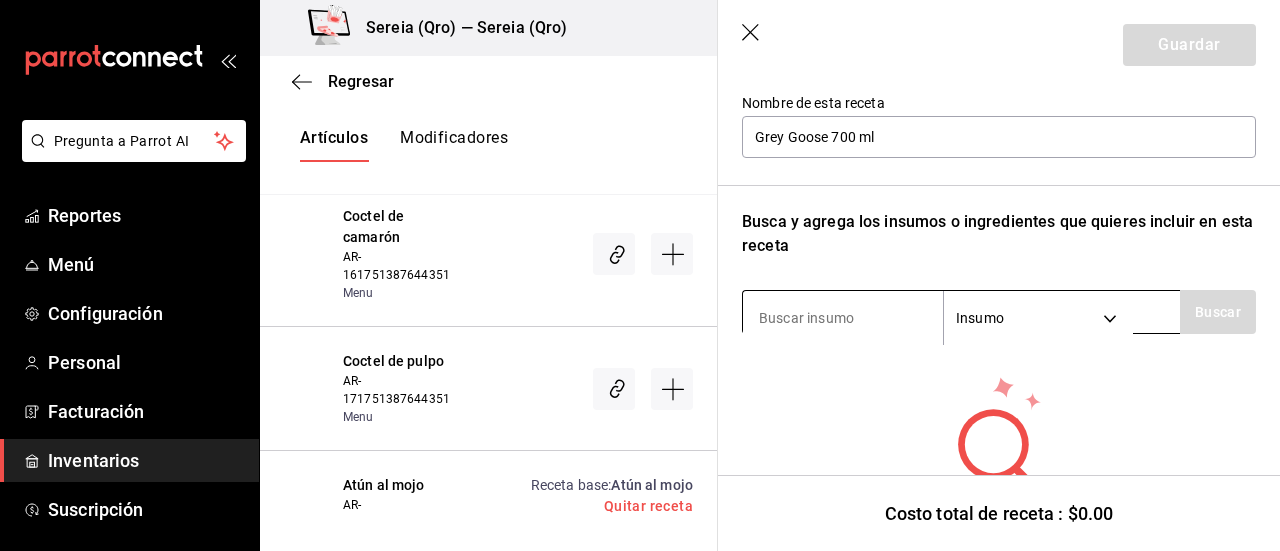click at bounding box center [843, 318] 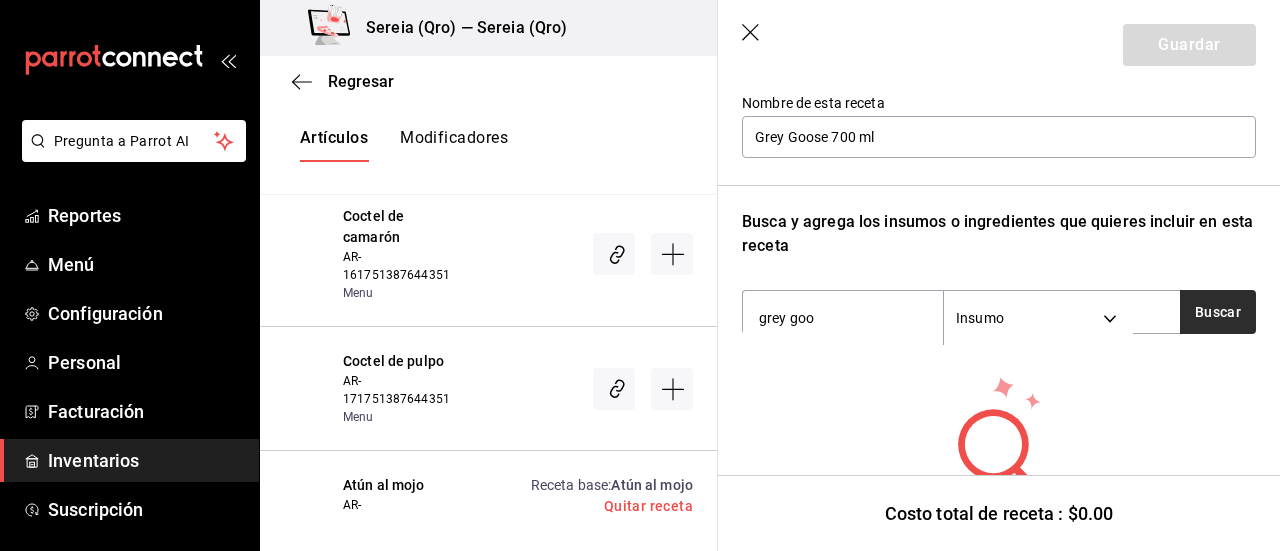 type on "grey goo" 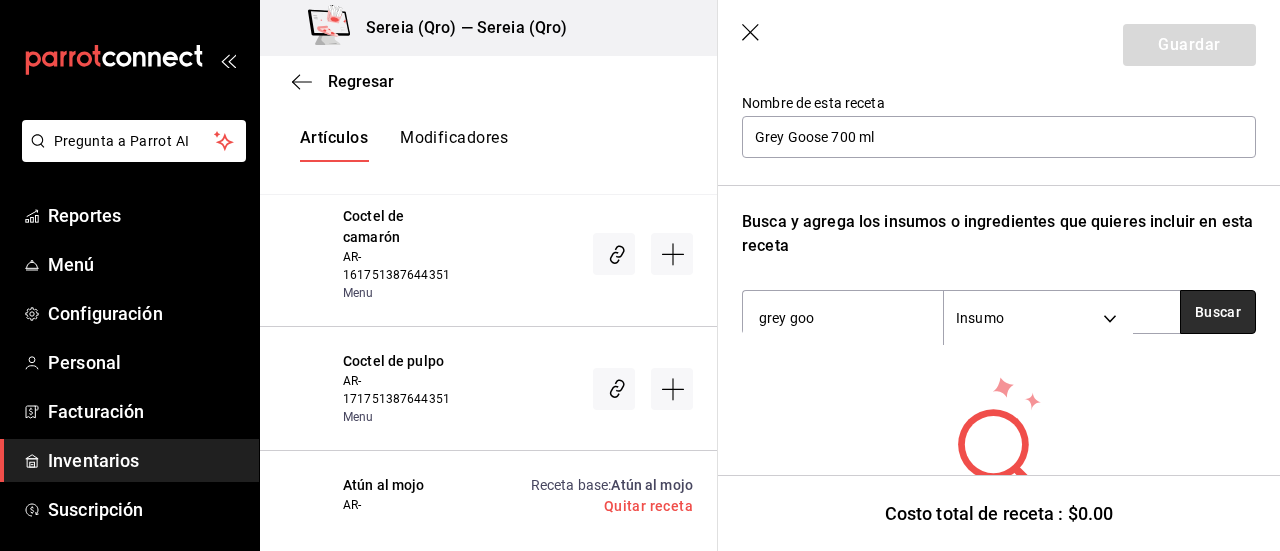 click on "Buscar" at bounding box center (1218, 312) 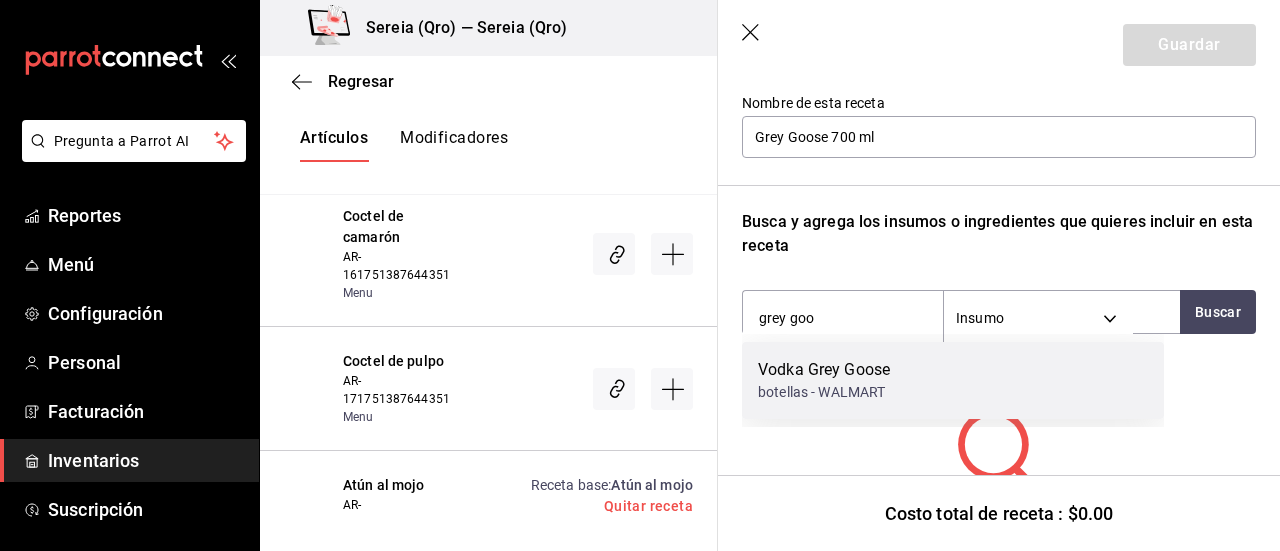 click on "Vodka Grey Goose" at bounding box center (824, 370) 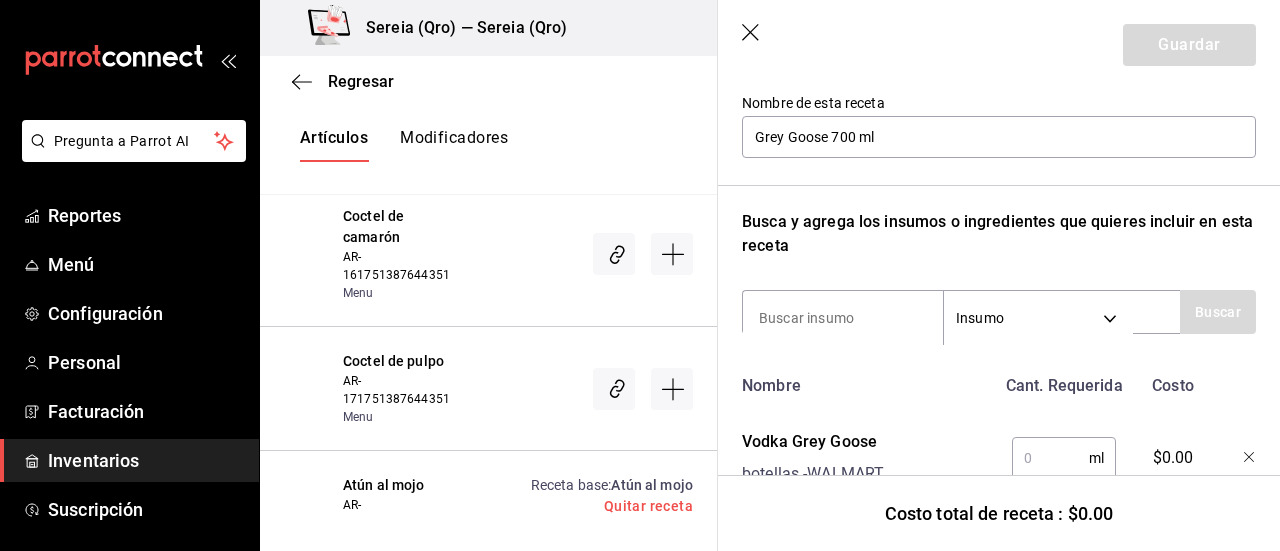 click at bounding box center [1050, 458] 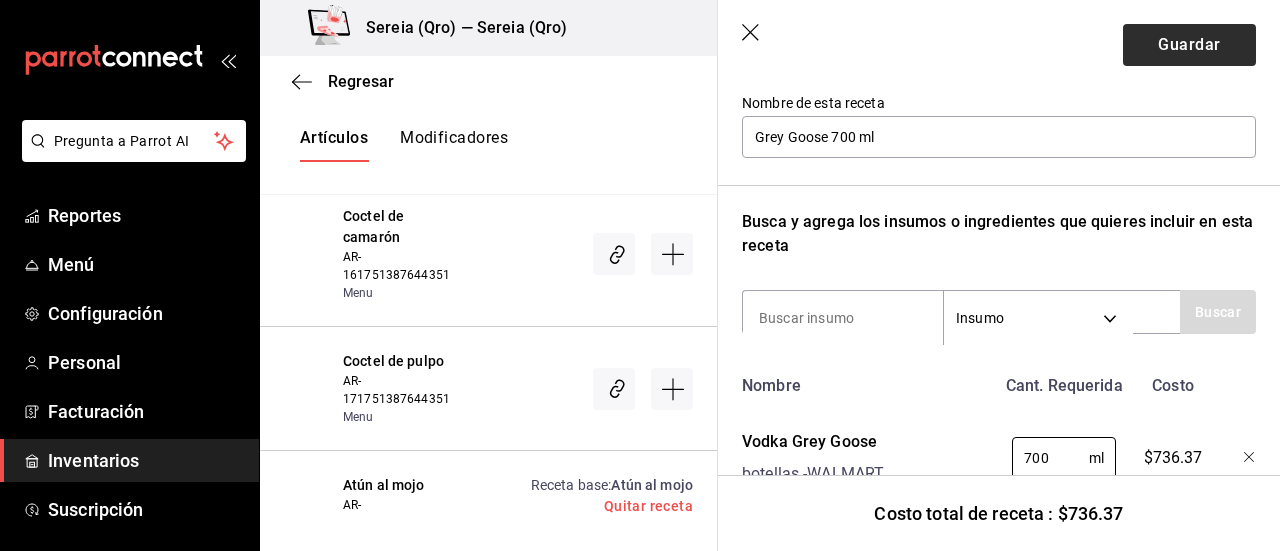 type on "700" 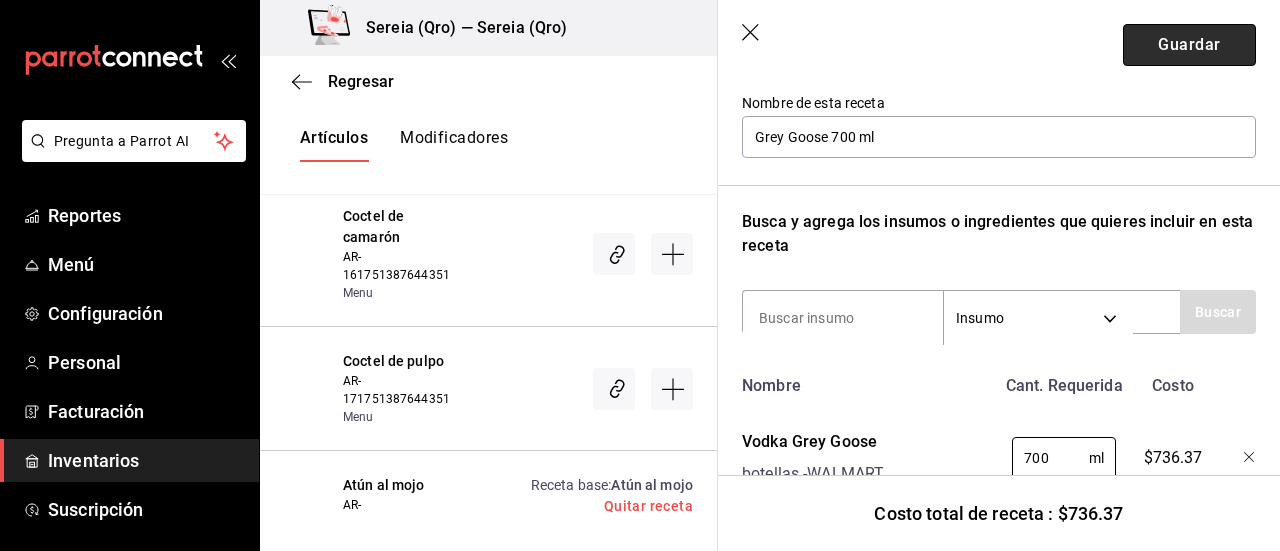 click on "Guardar" at bounding box center (1189, 45) 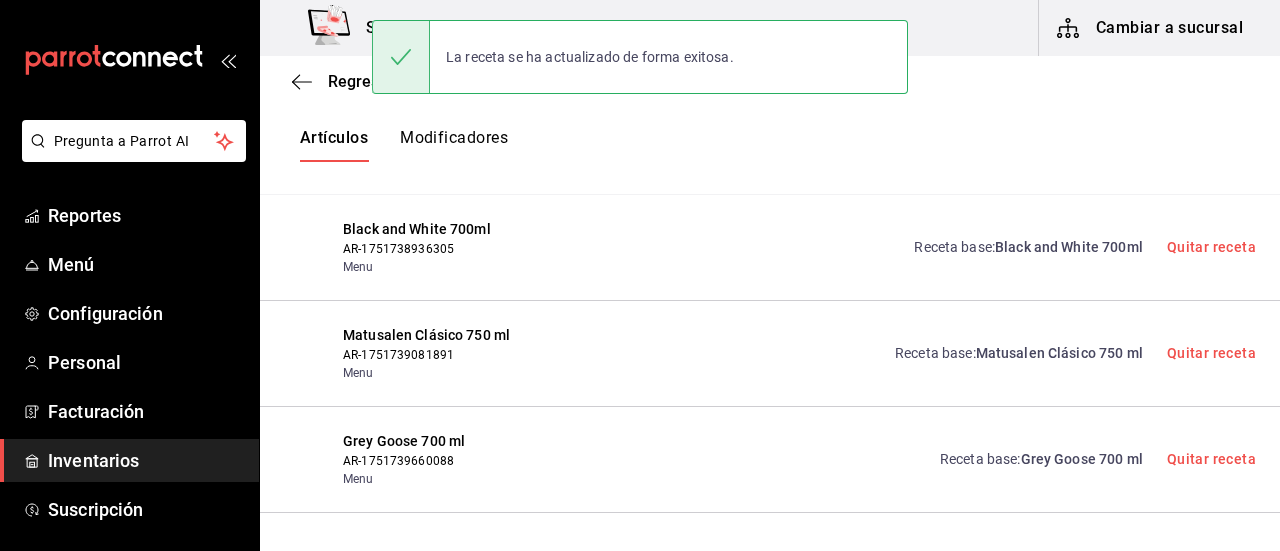 scroll, scrollTop: 8, scrollLeft: 0, axis: vertical 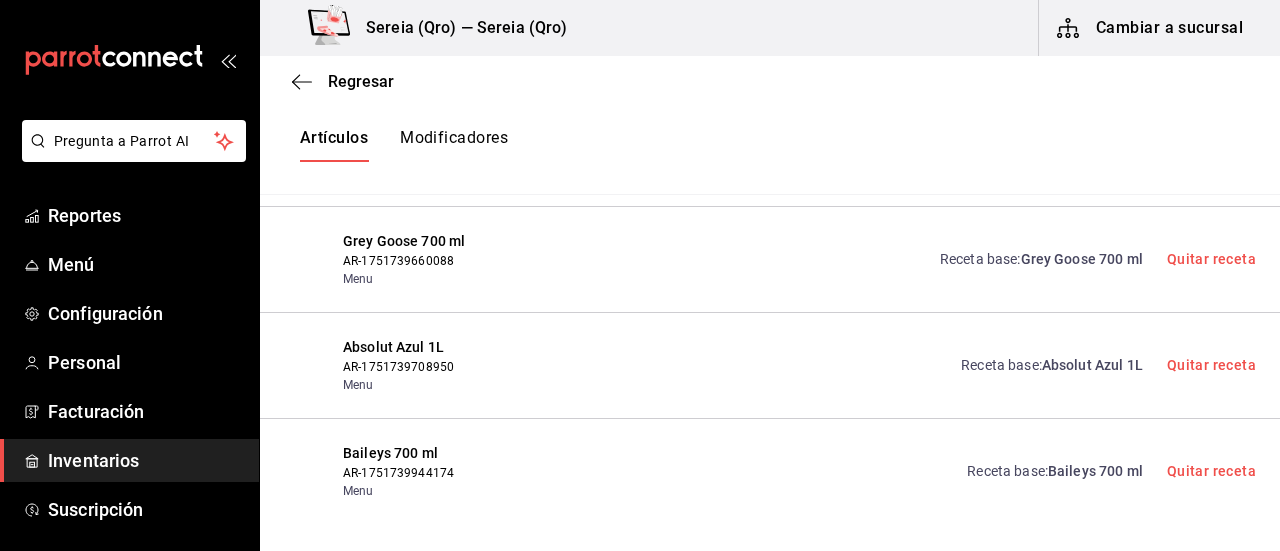 click on "Absolut Azul 1L" at bounding box center [1092, 365] 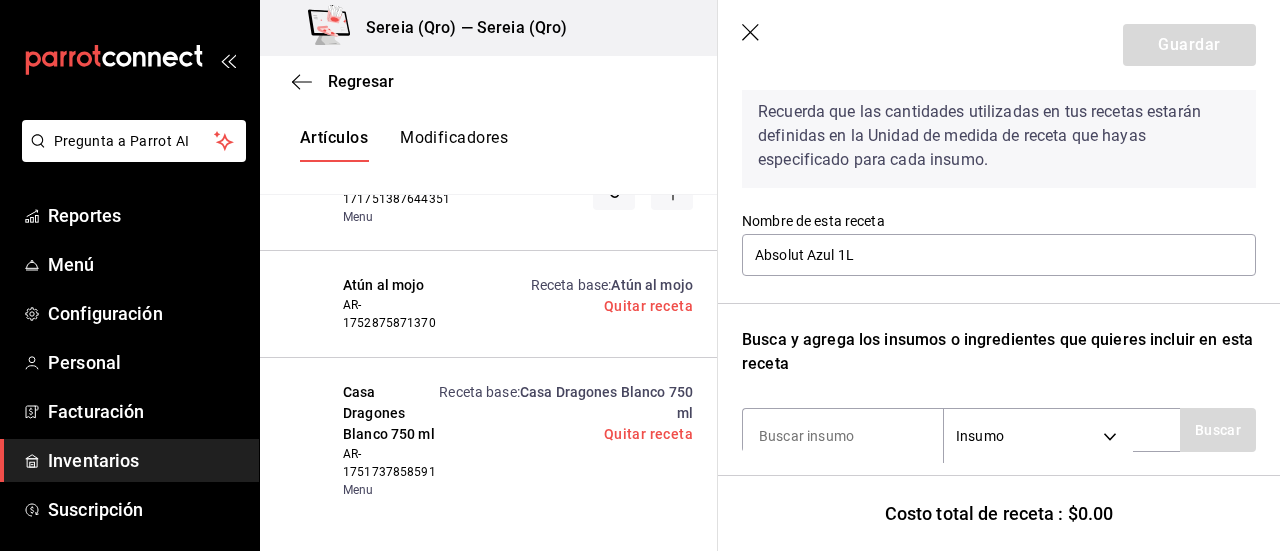 scroll, scrollTop: 208, scrollLeft: 0, axis: vertical 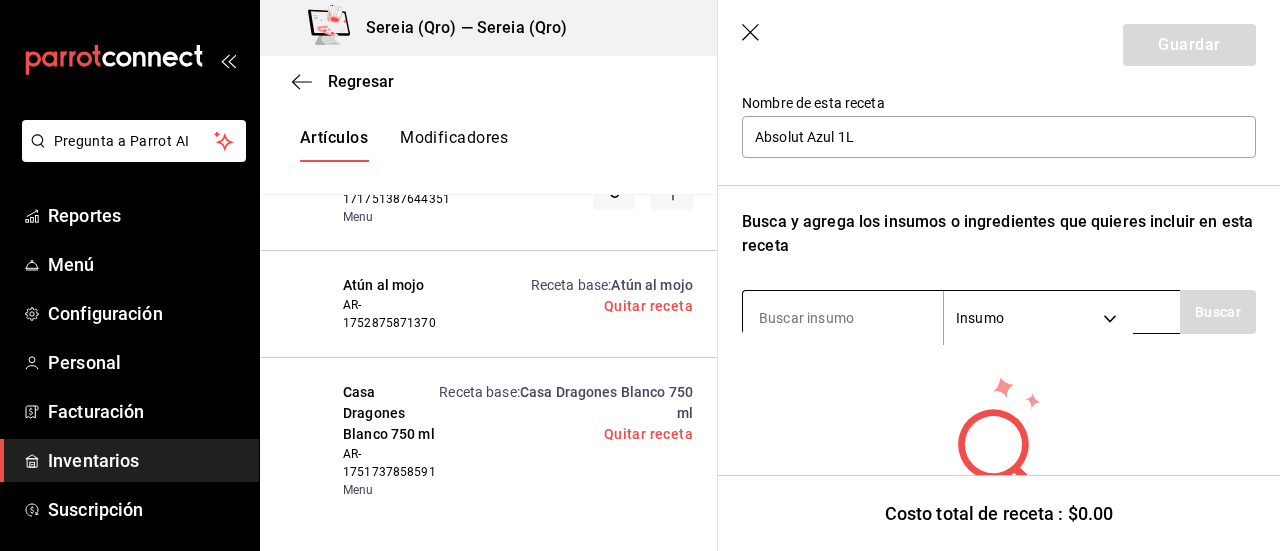 click at bounding box center [843, 318] 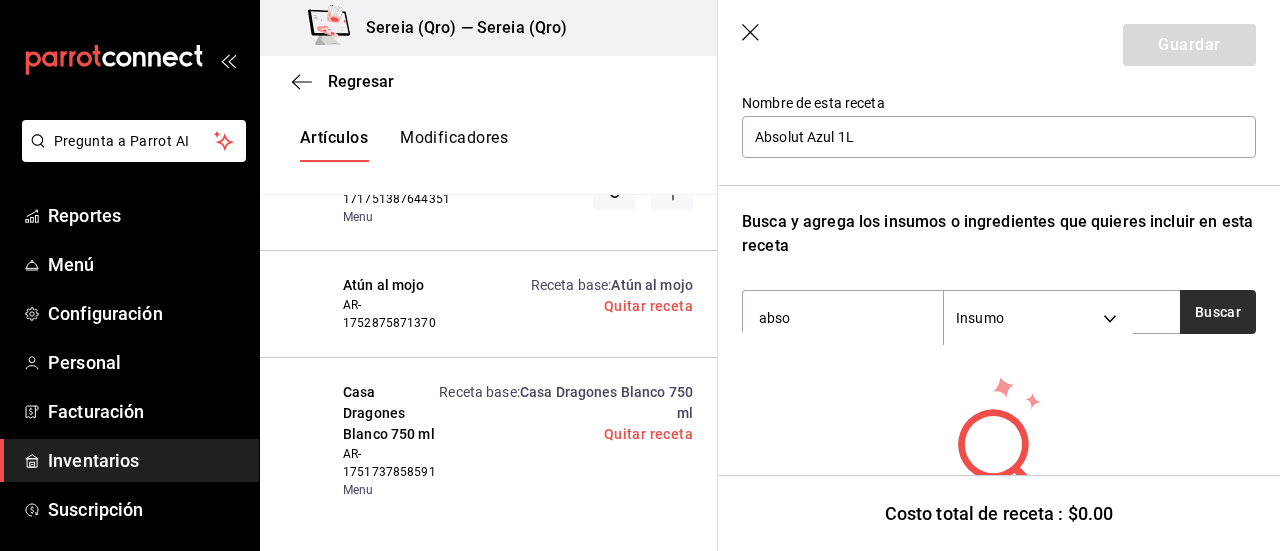 type on "abso" 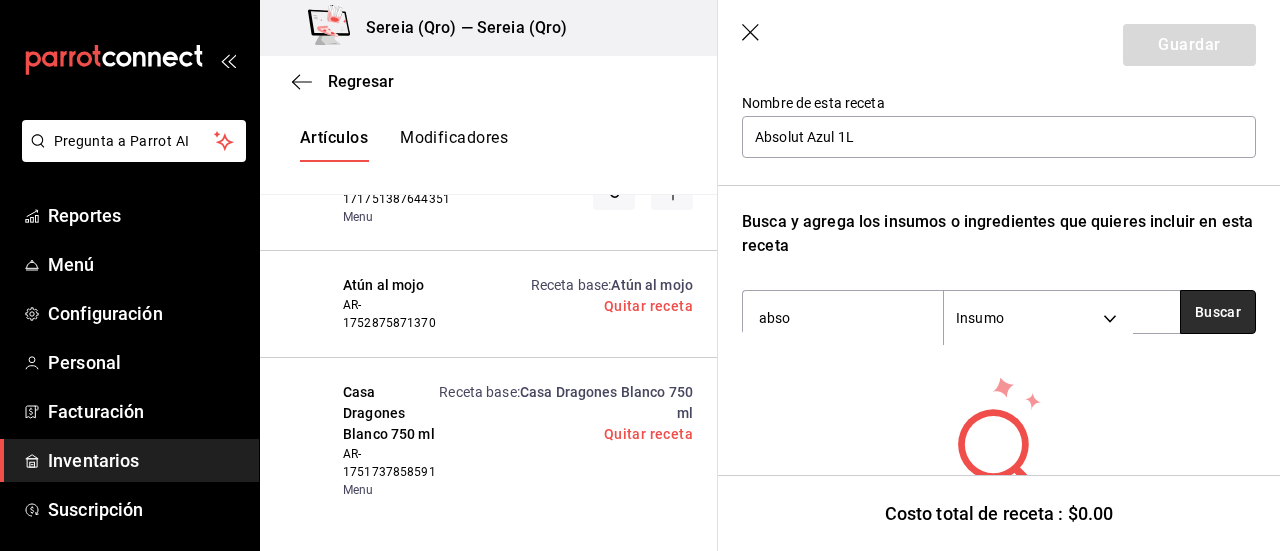 click on "Buscar" at bounding box center (1218, 312) 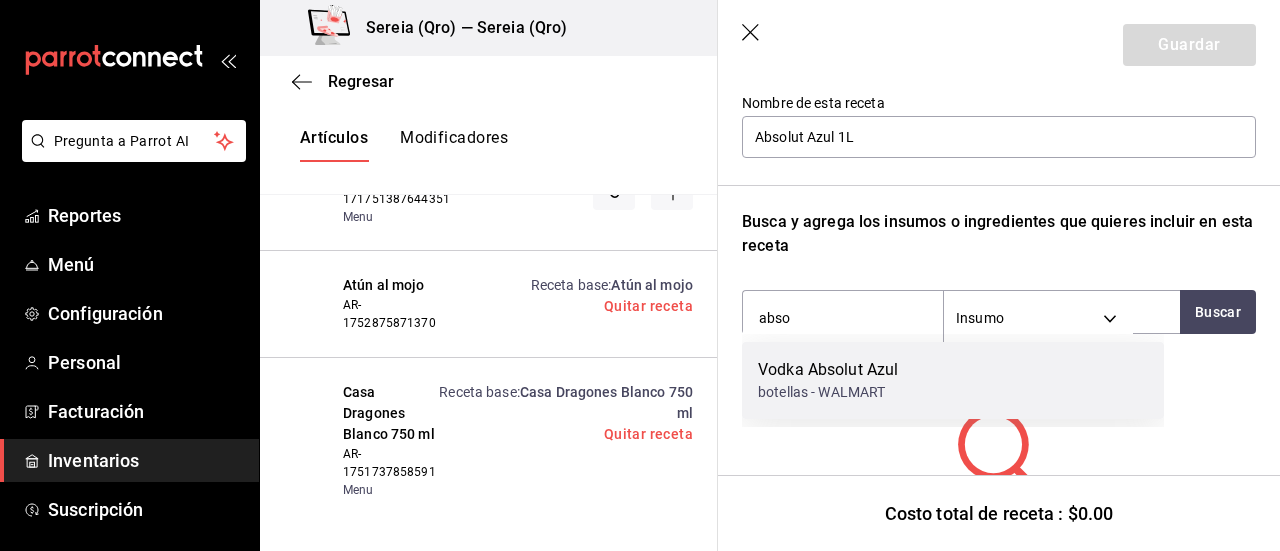 click on "Vodka Absolut Azul" at bounding box center (828, 370) 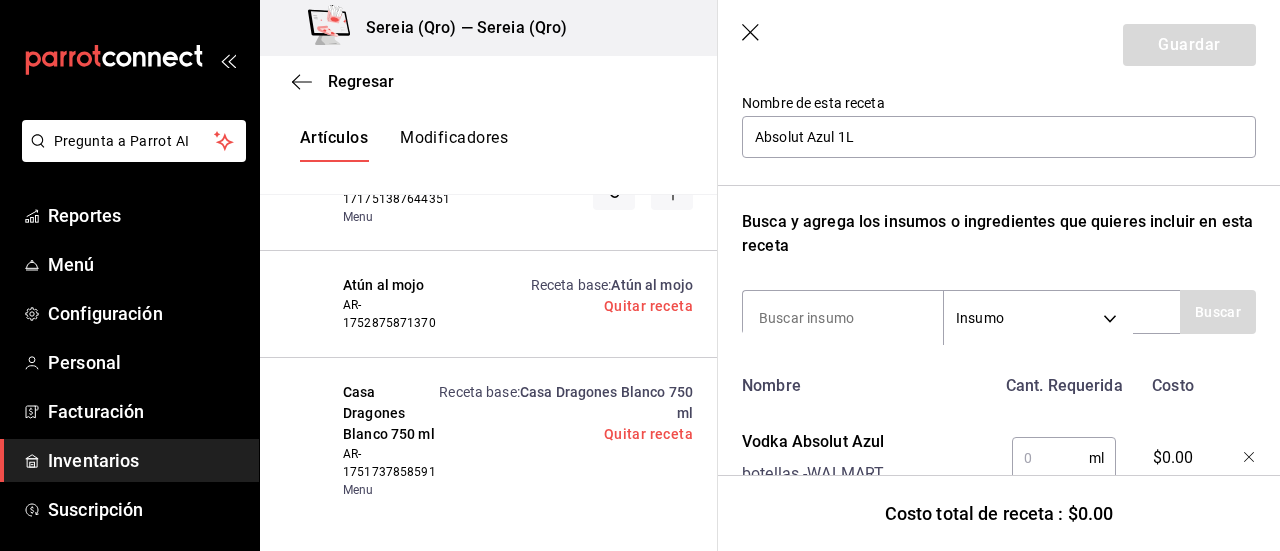 scroll, scrollTop: 287, scrollLeft: 0, axis: vertical 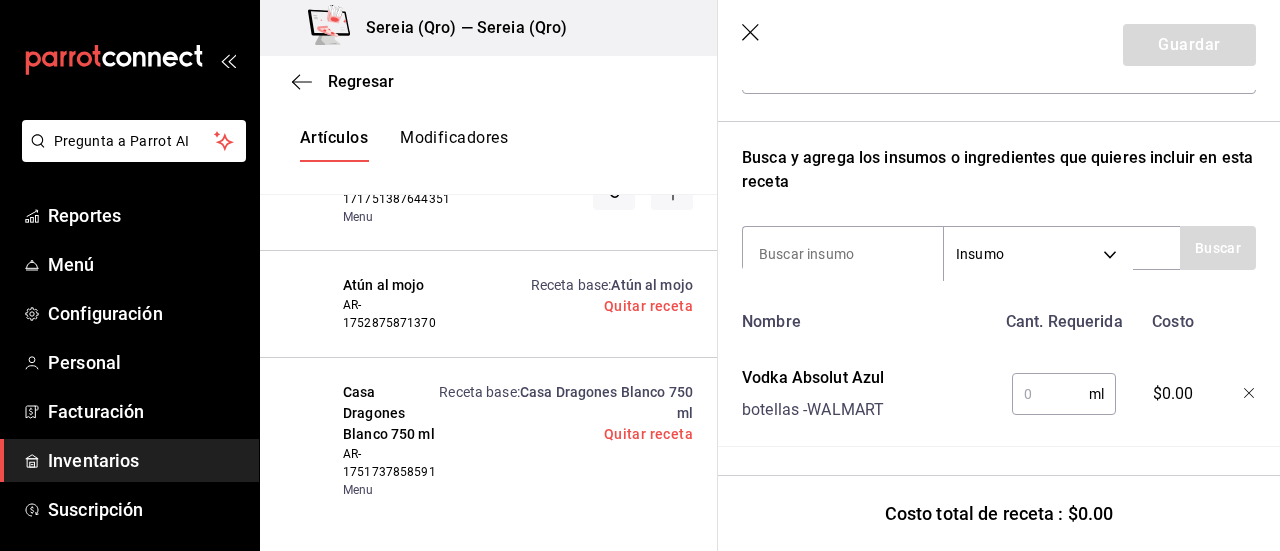 click at bounding box center (1050, 394) 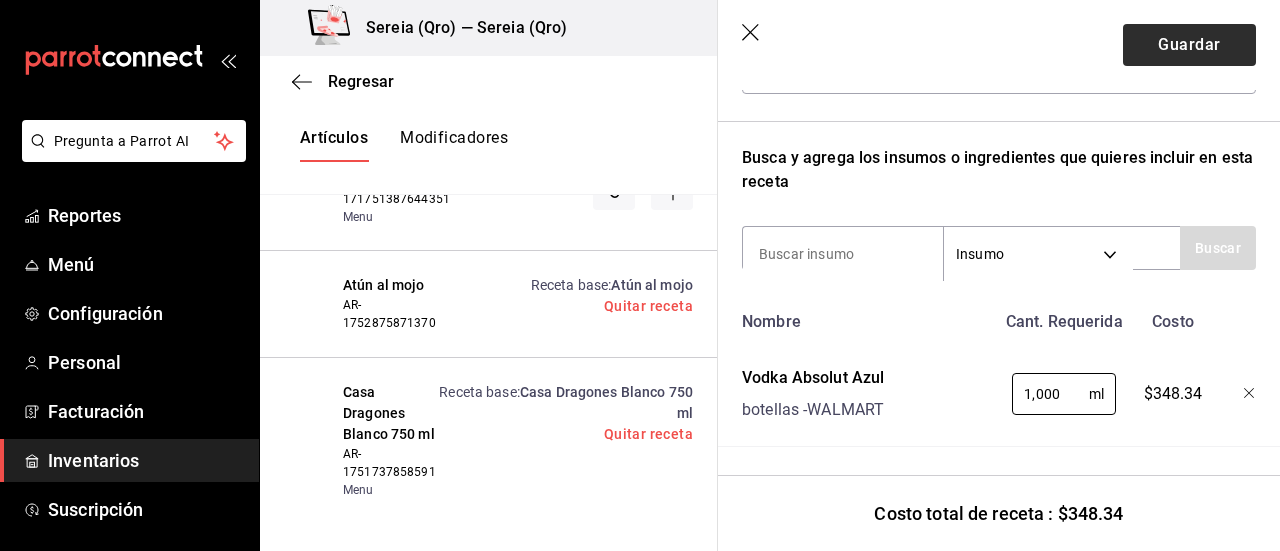 type on "1,000" 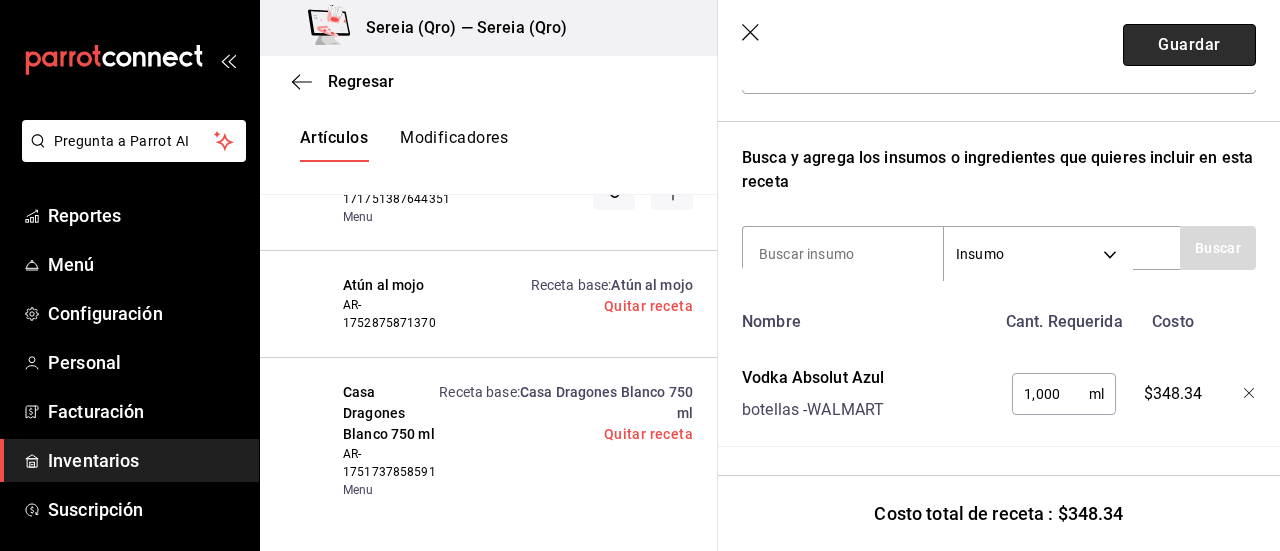click on "Guardar" at bounding box center (1189, 45) 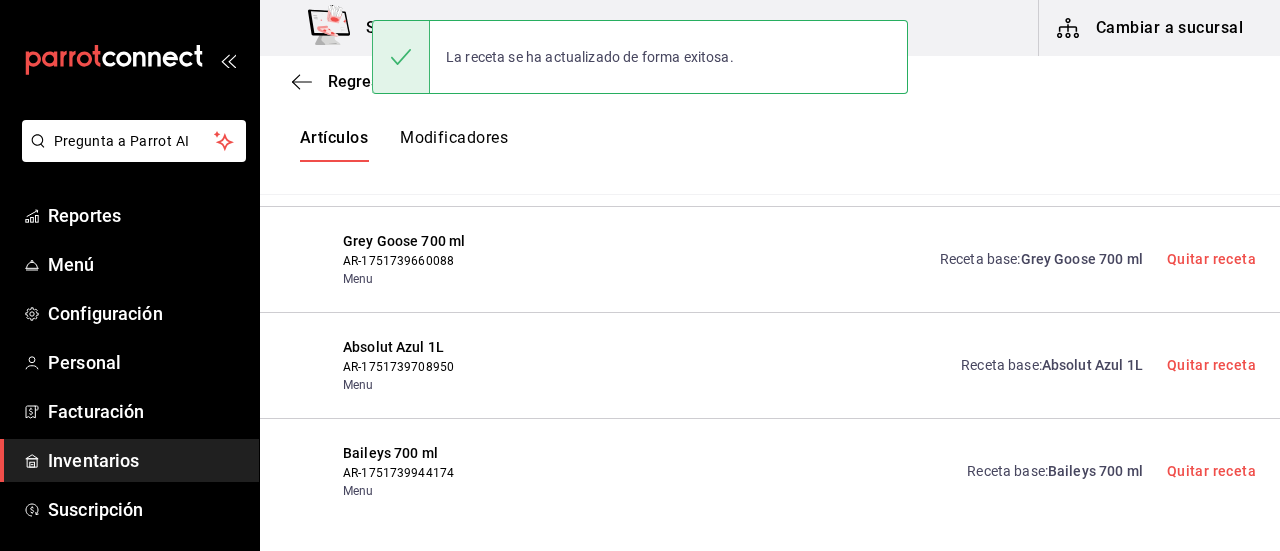 scroll, scrollTop: 8, scrollLeft: 0, axis: vertical 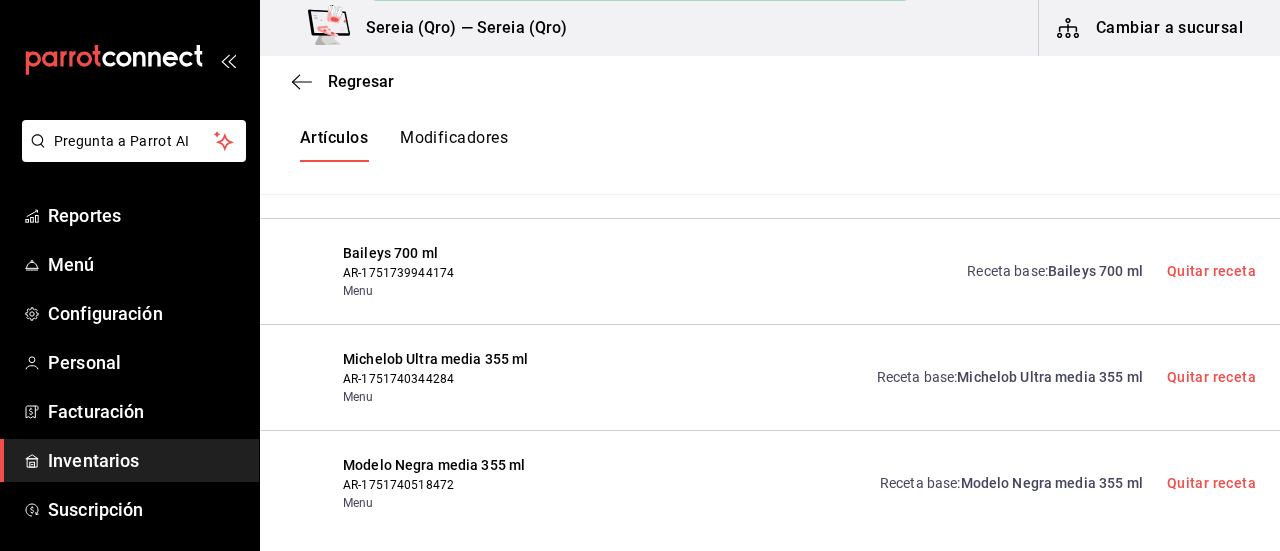click on "Baileys 700 ml" at bounding box center [1095, 271] 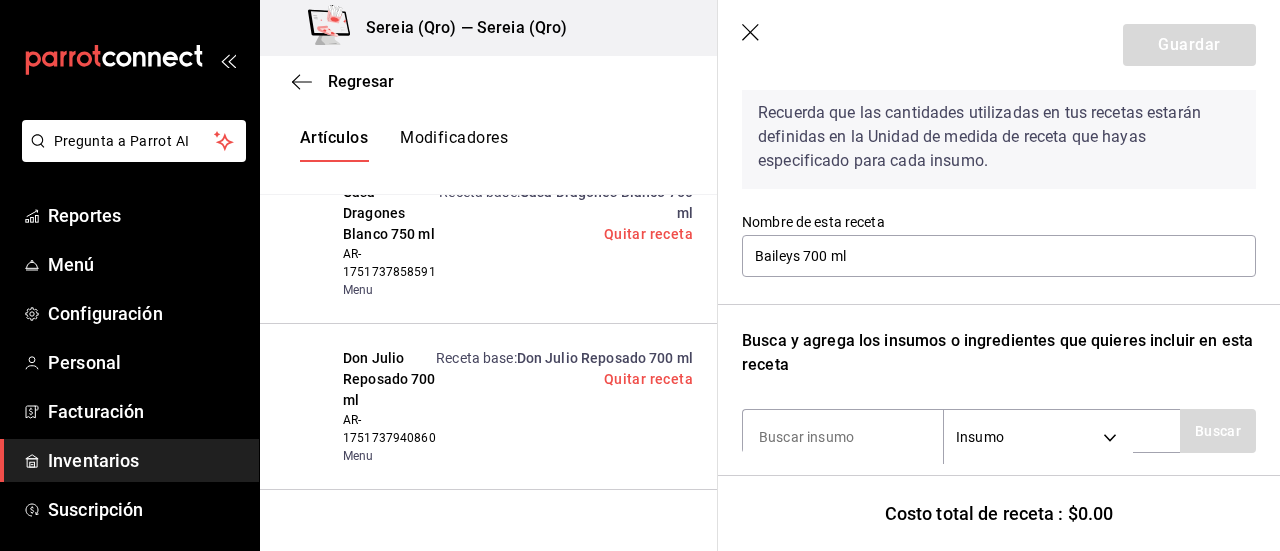 scroll, scrollTop: 108, scrollLeft: 0, axis: vertical 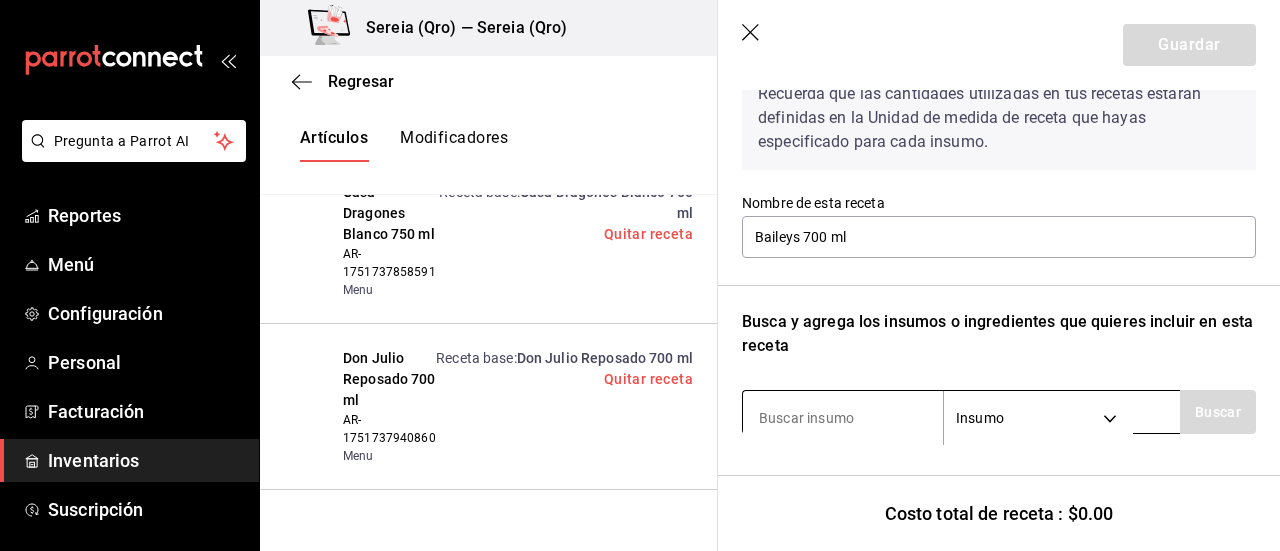 click at bounding box center (843, 418) 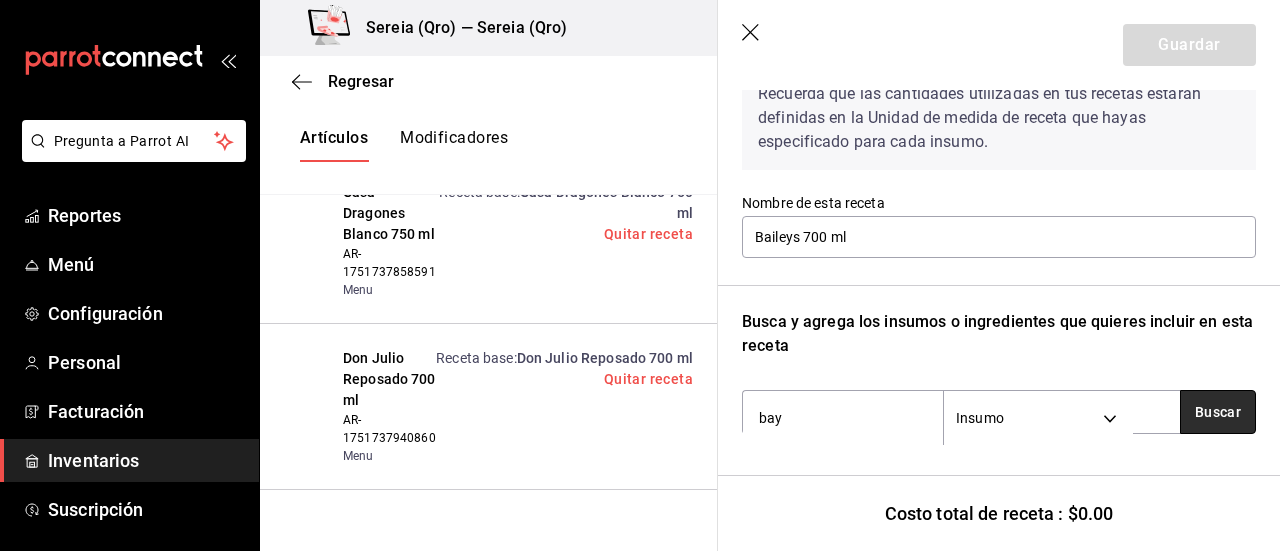 click on "Buscar" at bounding box center (1218, 412) 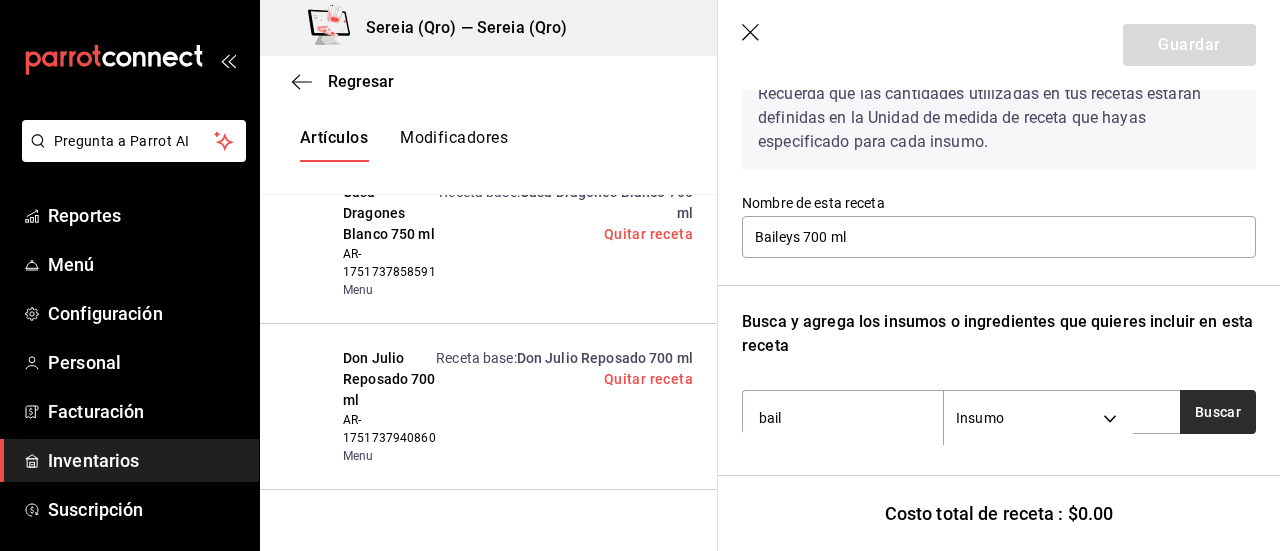 type on "bail" 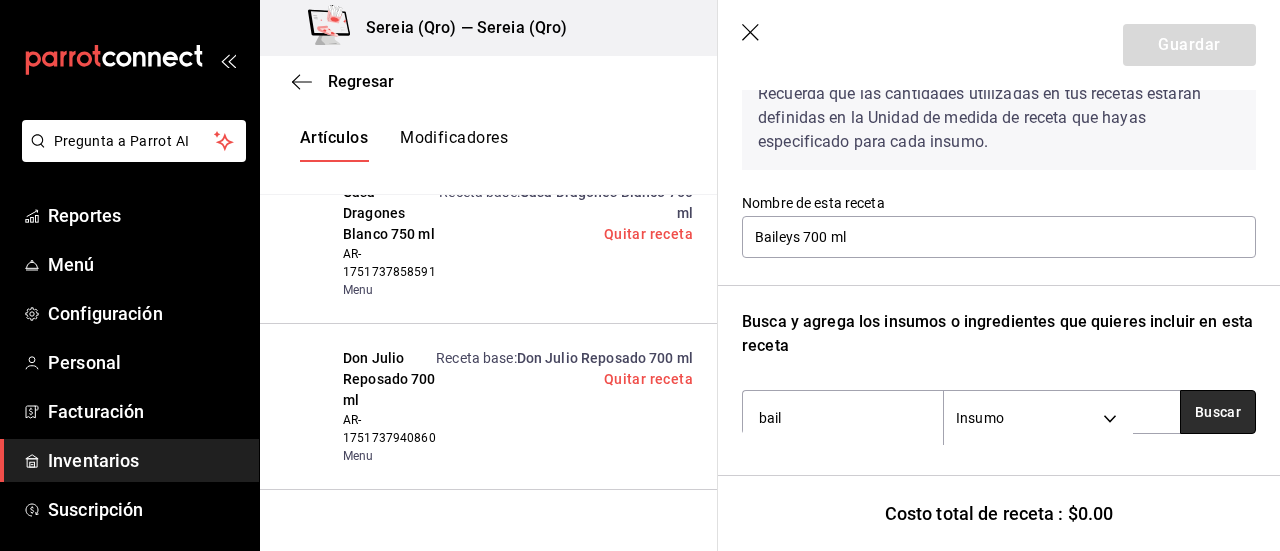 click on "Buscar" at bounding box center (1218, 412) 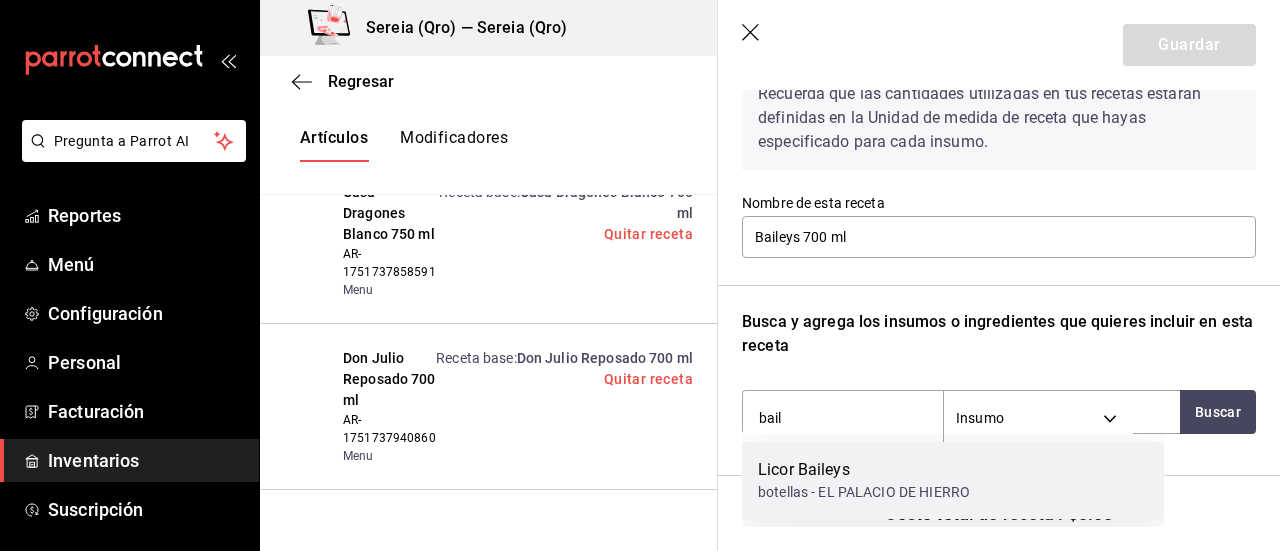 click on "Licor Baileys" at bounding box center (864, 470) 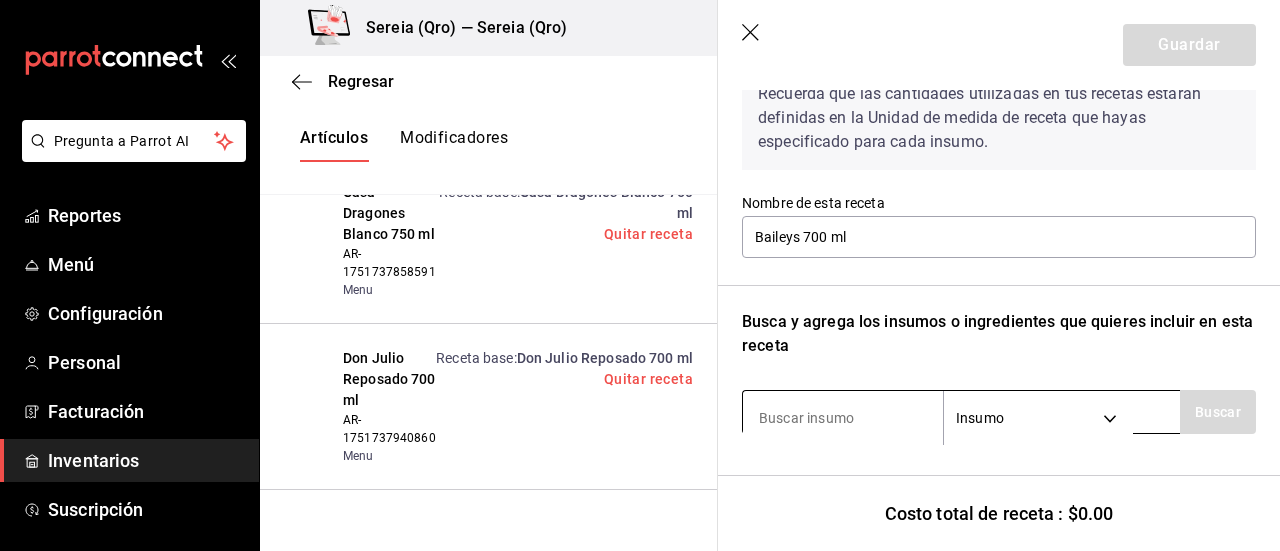 scroll, scrollTop: 287, scrollLeft: 0, axis: vertical 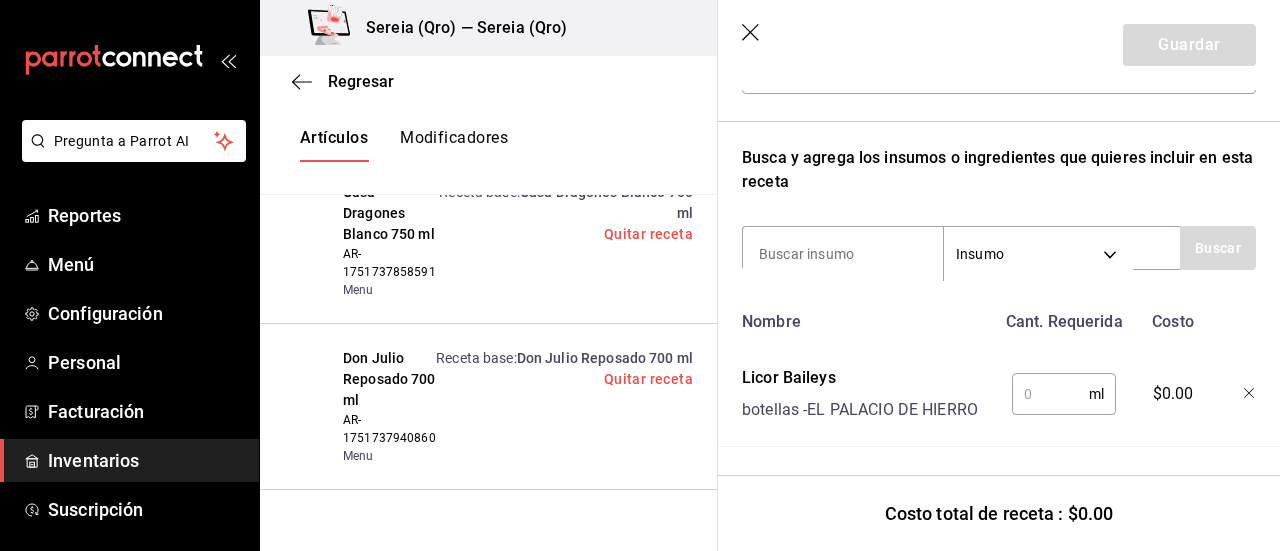 click at bounding box center [1050, 394] 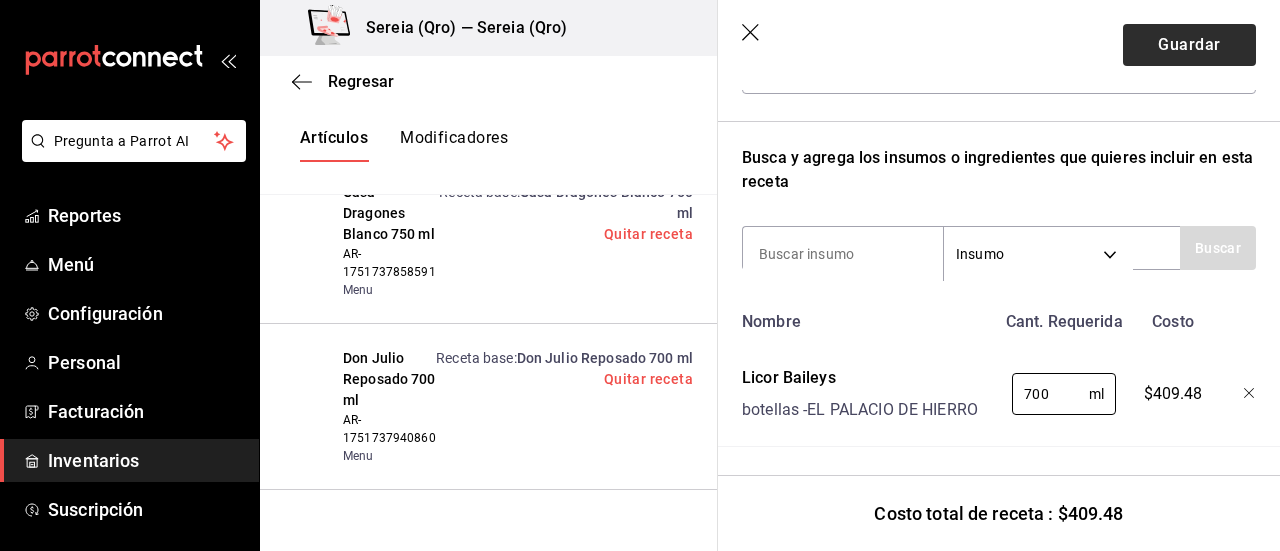 type on "700" 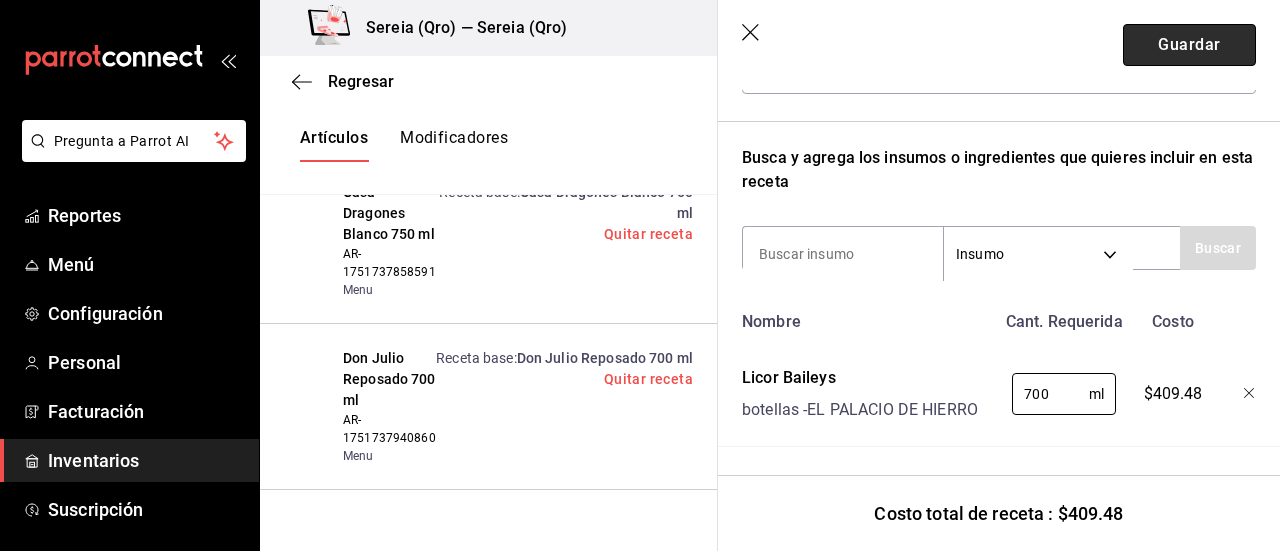click on "Guardar" at bounding box center [1189, 45] 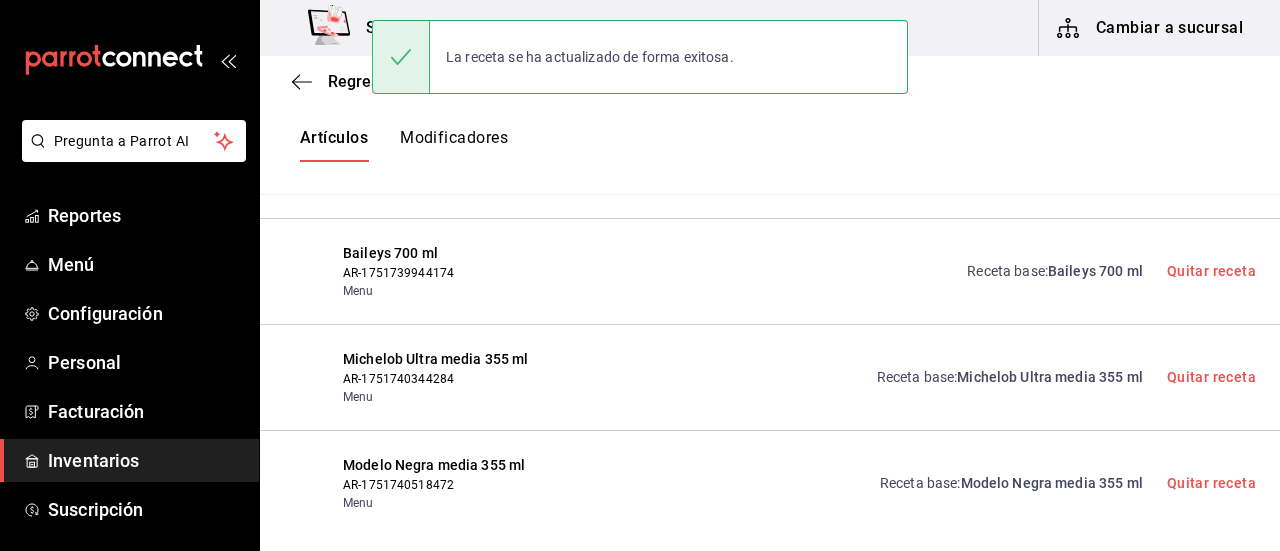 scroll, scrollTop: 8, scrollLeft: 0, axis: vertical 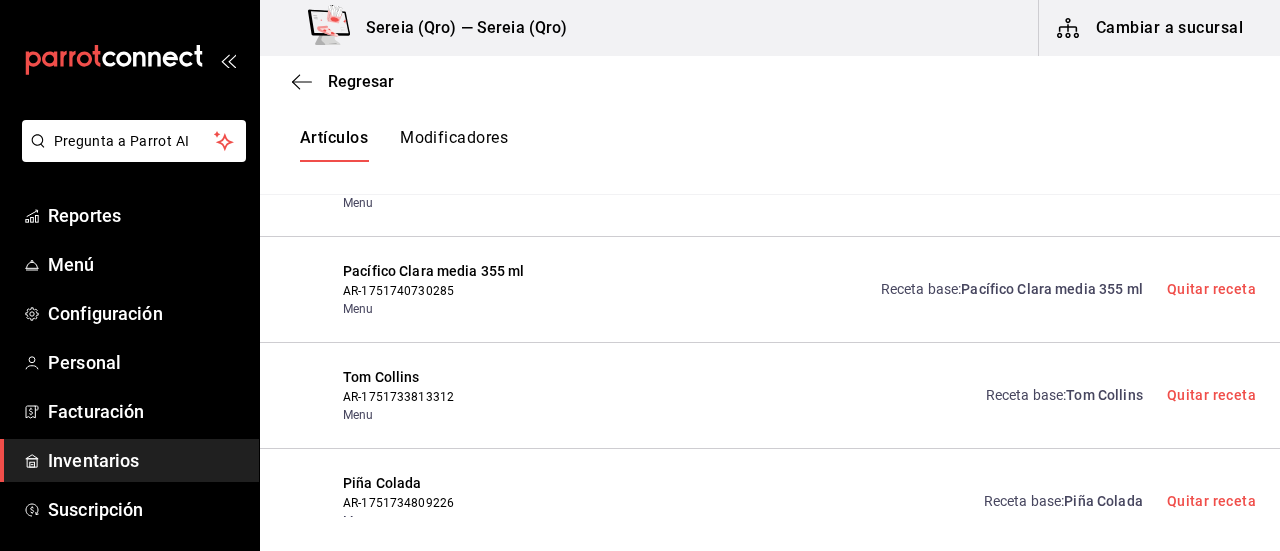 click on "Tom Collins" at bounding box center [1104, 395] 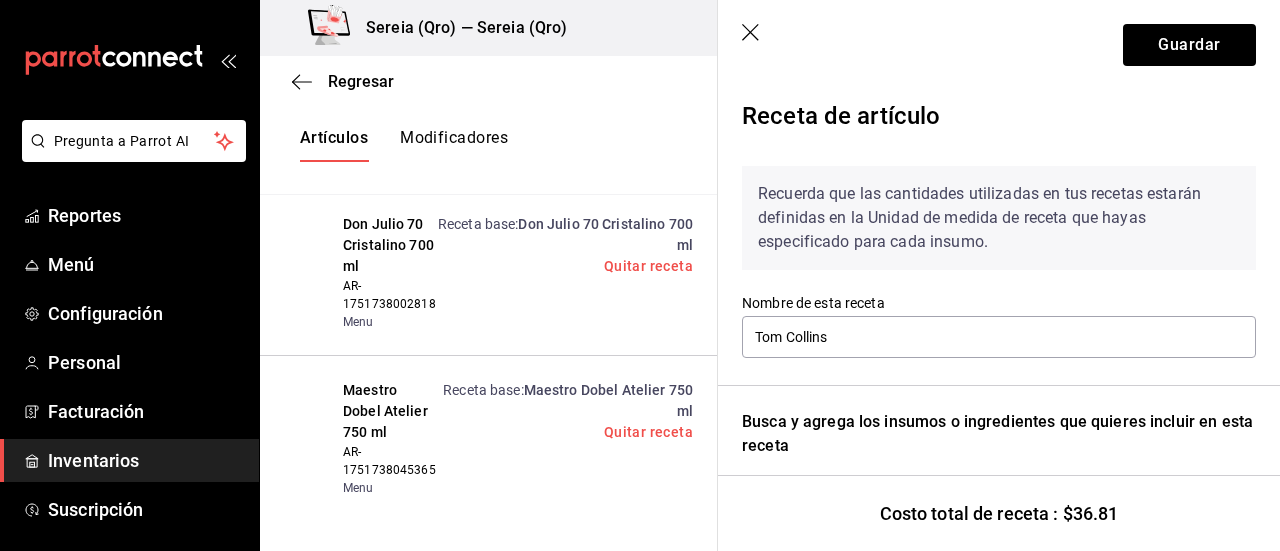 click 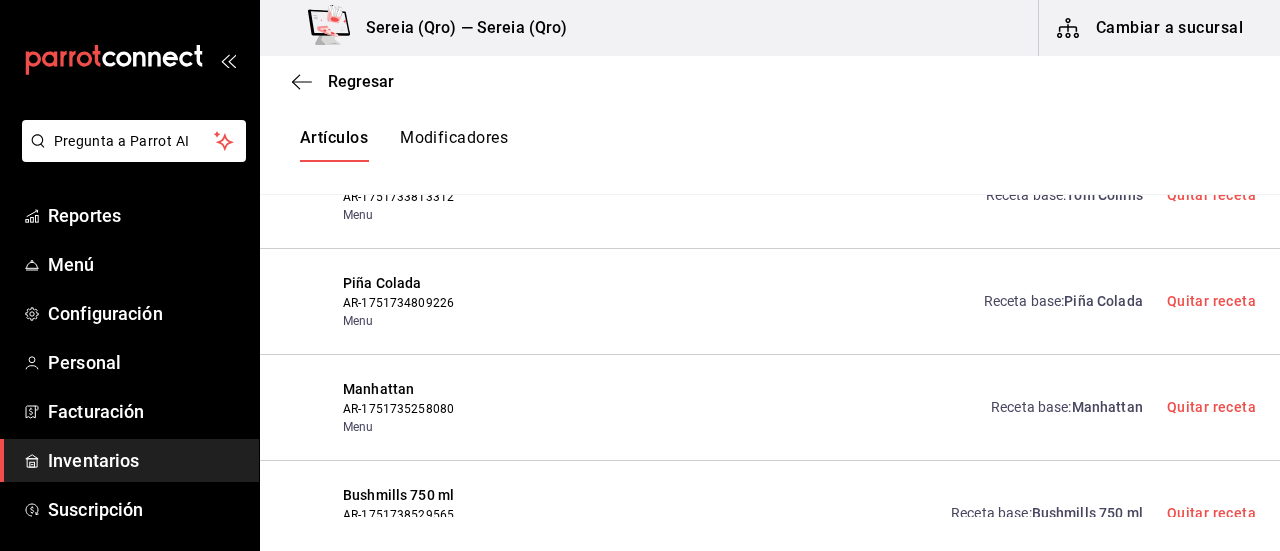 scroll, scrollTop: 6294, scrollLeft: 0, axis: vertical 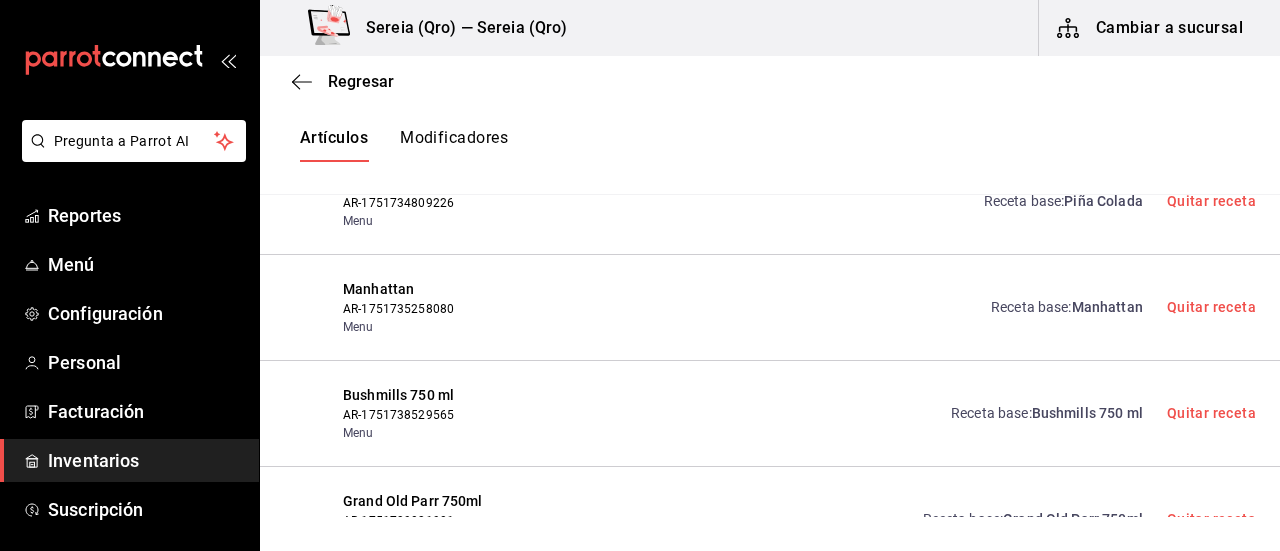 click on "Bushmills 750 ml" at bounding box center [1087, 413] 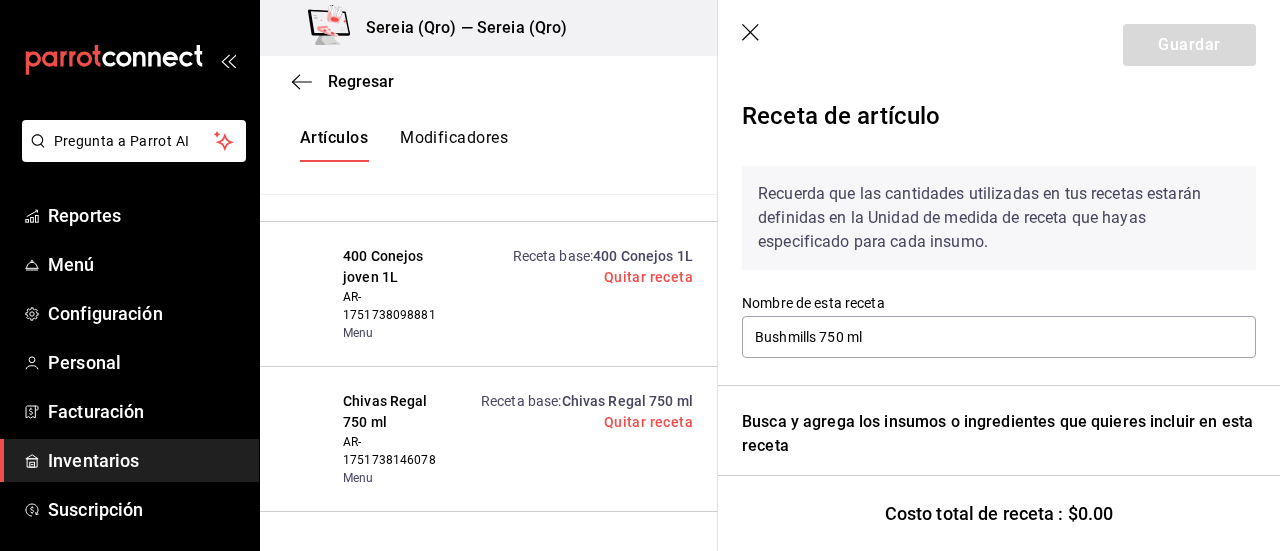 scroll, scrollTop: 108, scrollLeft: 0, axis: vertical 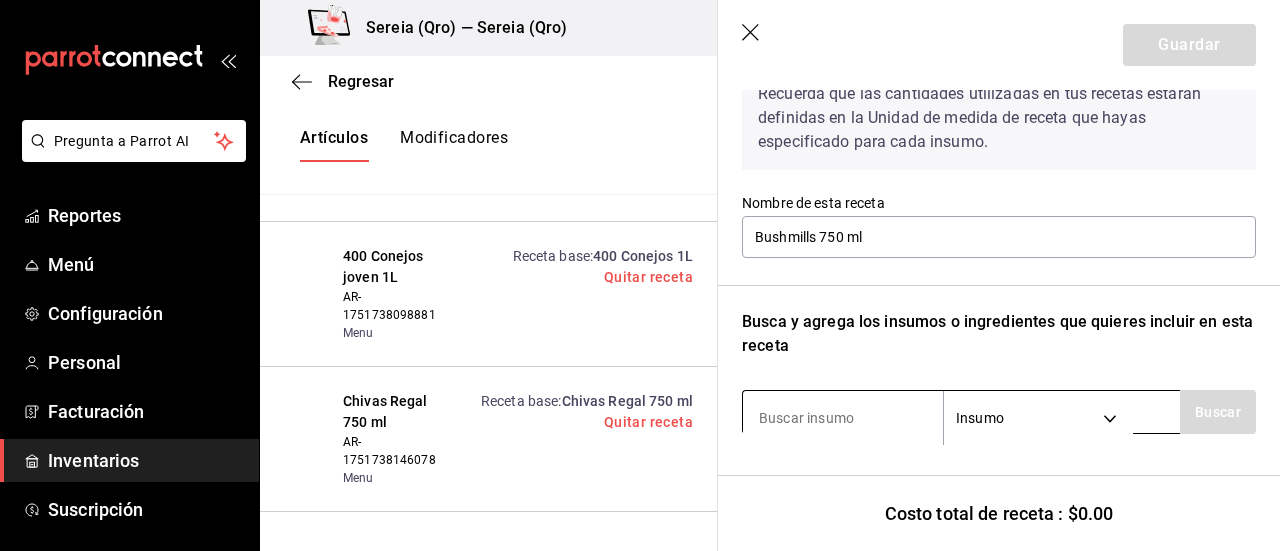 click at bounding box center [843, 418] 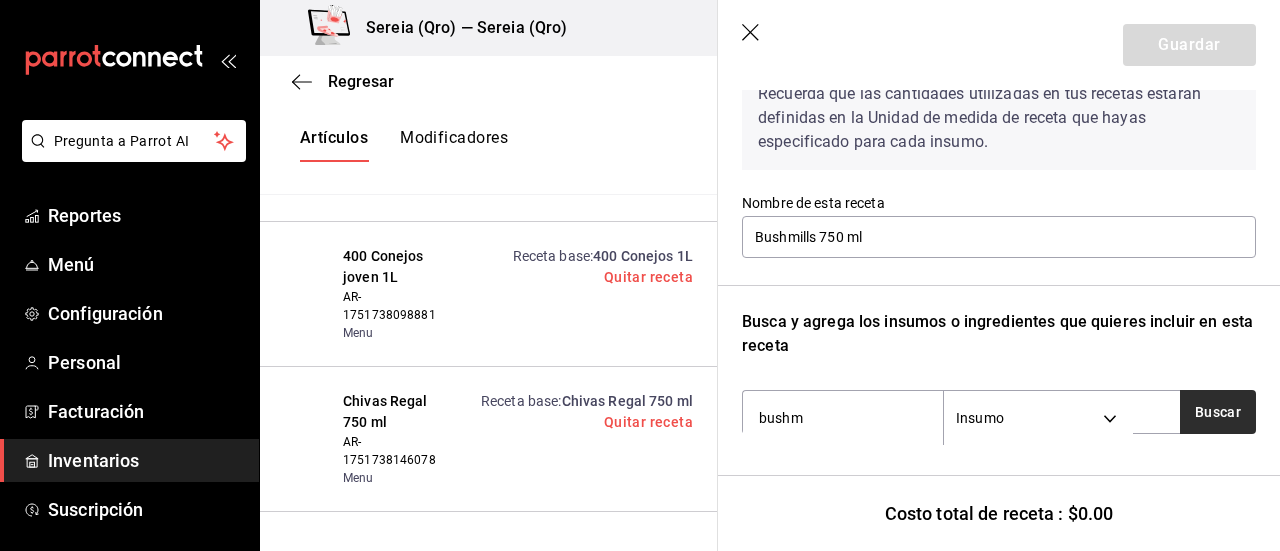 type on "bushm" 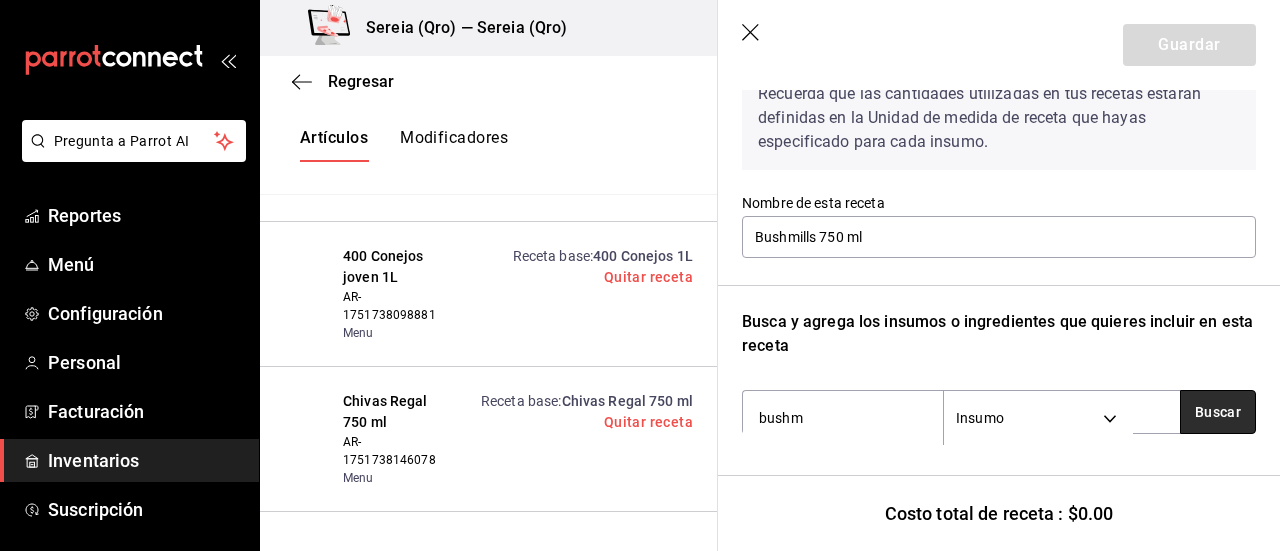 click on "Buscar" at bounding box center (1218, 412) 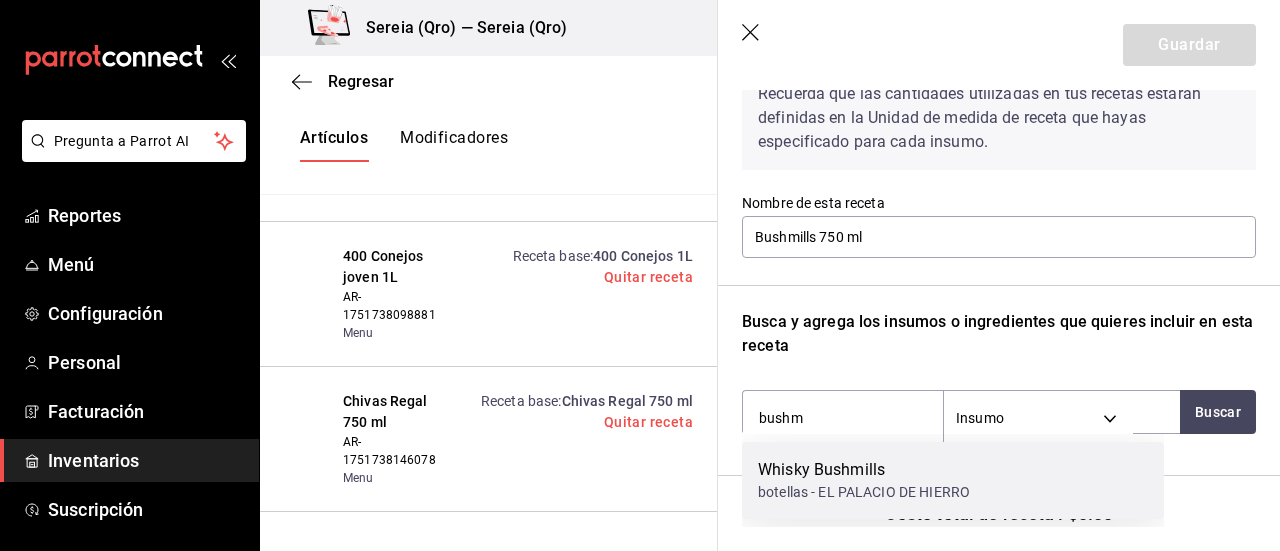 click on "Whisky Bushmills" at bounding box center [864, 470] 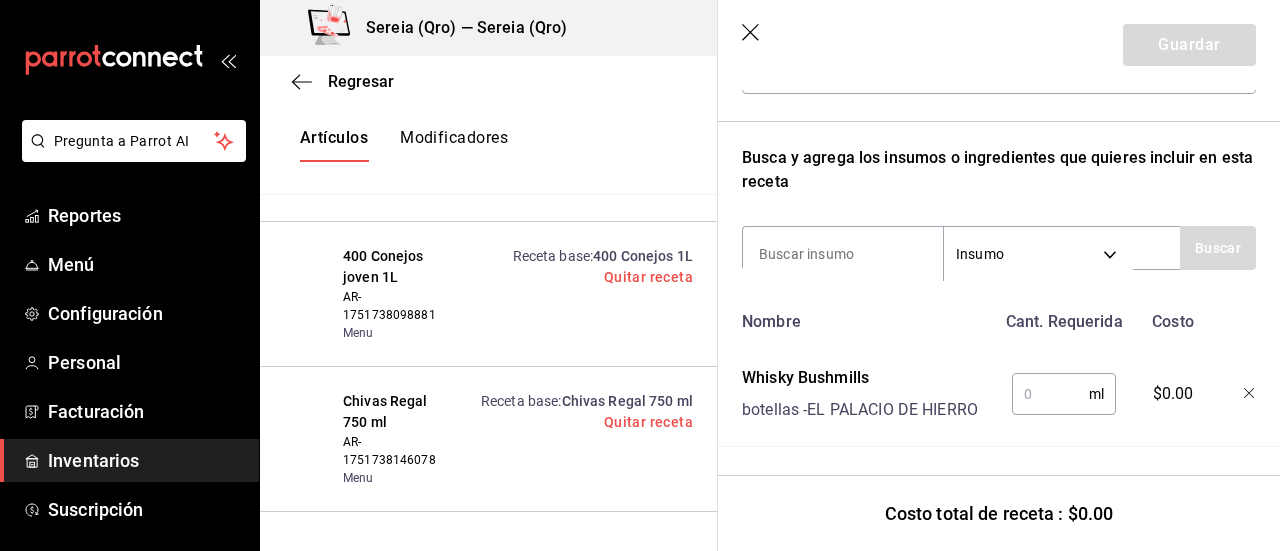 scroll, scrollTop: 287, scrollLeft: 0, axis: vertical 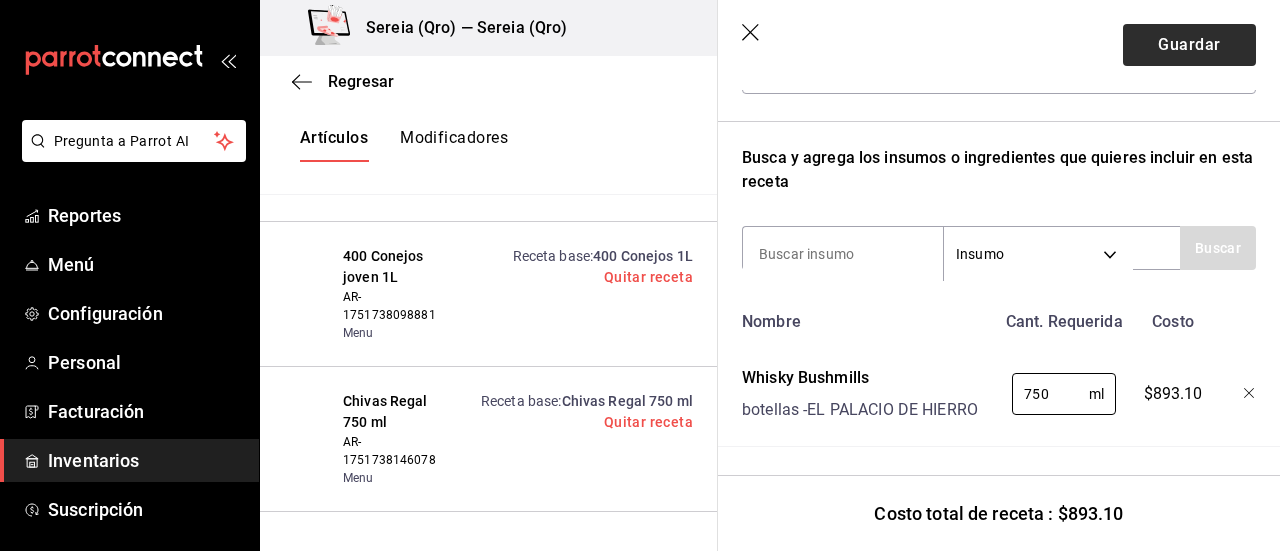 type on "750" 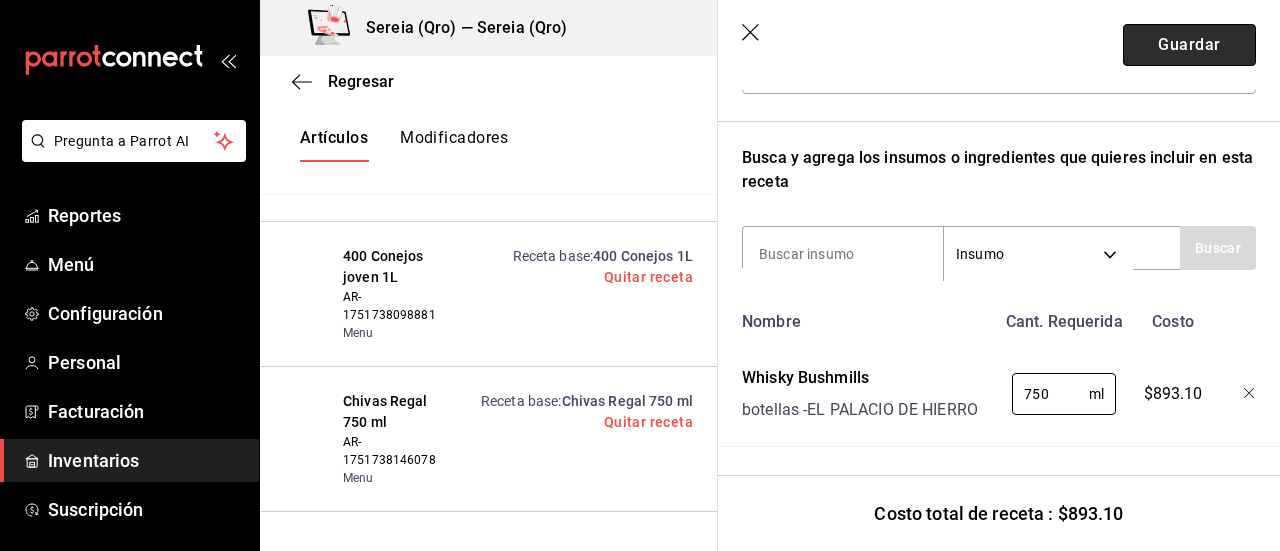 click on "Guardar" at bounding box center (1189, 45) 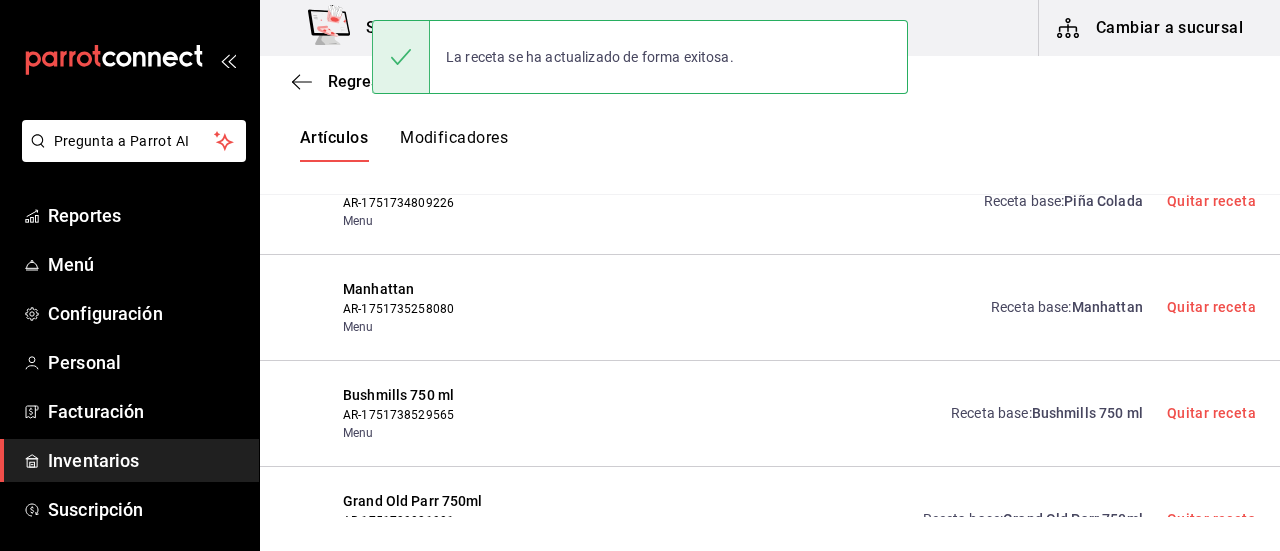 scroll, scrollTop: 8, scrollLeft: 0, axis: vertical 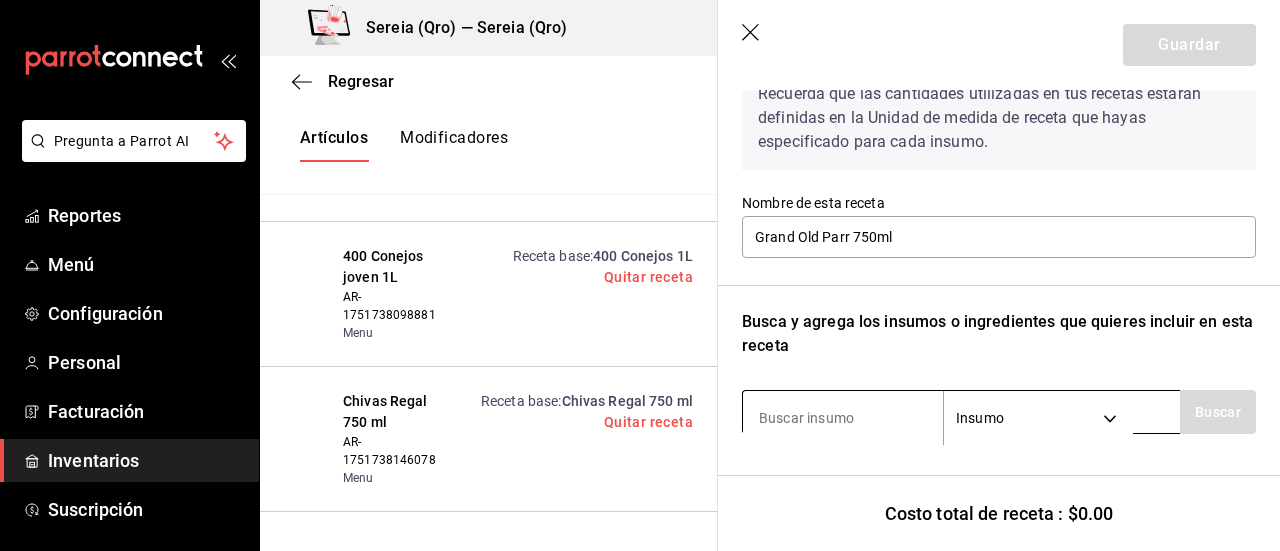 click at bounding box center (843, 418) 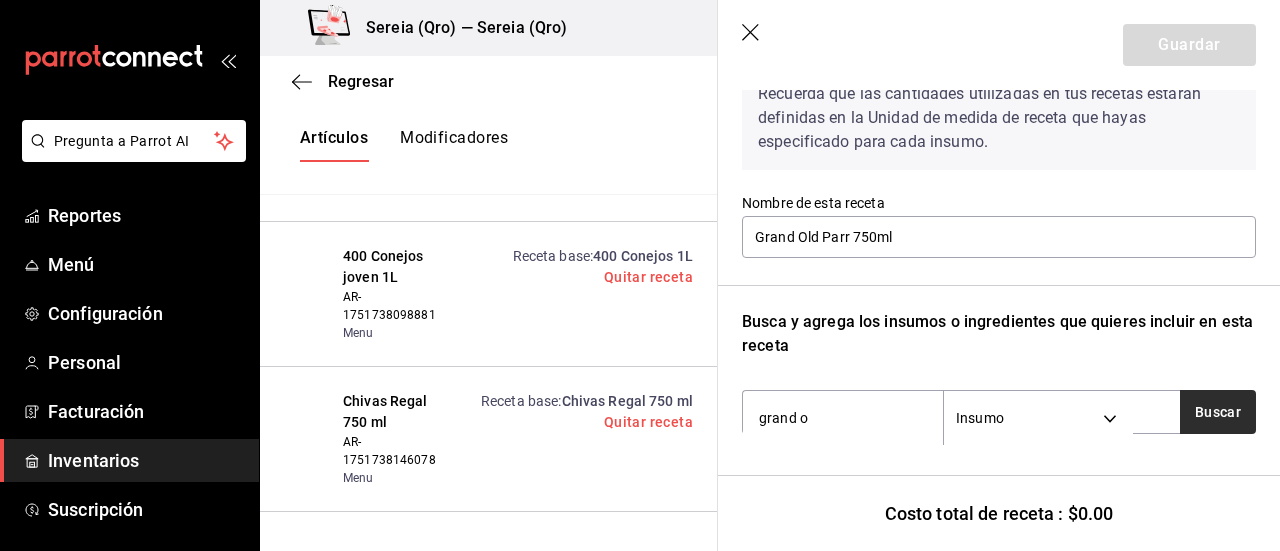 type on "grand o" 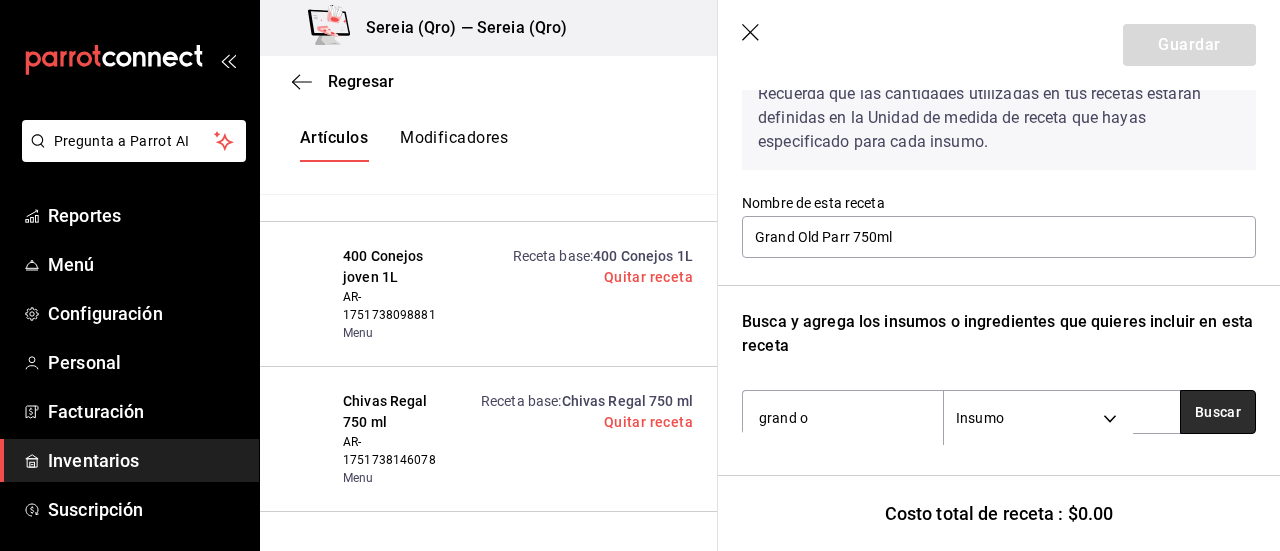 click on "Buscar" at bounding box center [1218, 412] 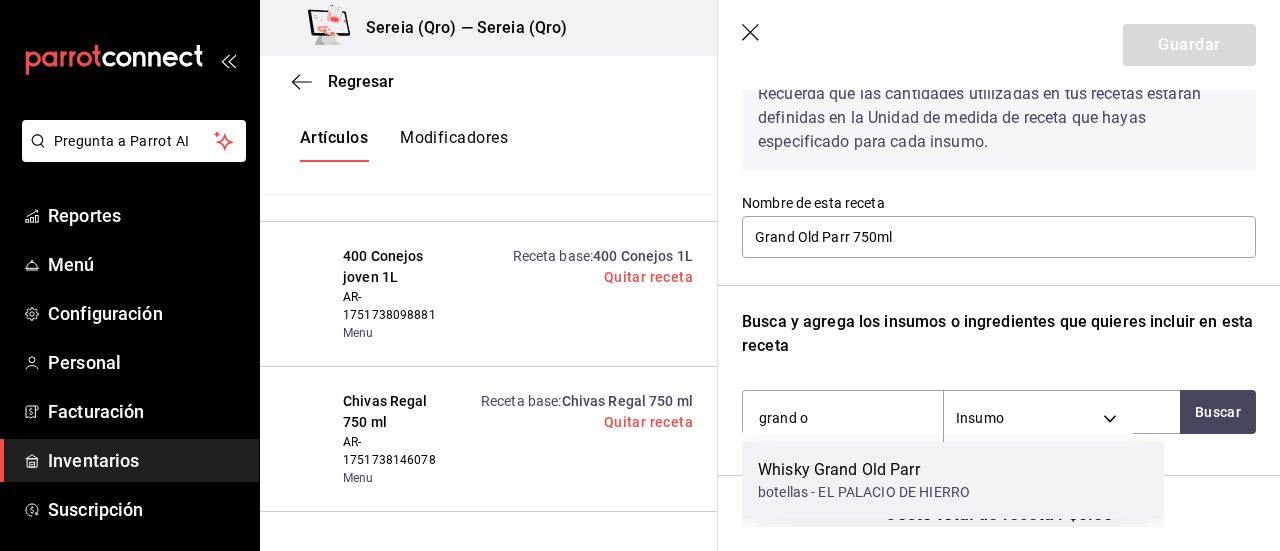click on "Whisky Grand Old Parr" at bounding box center (864, 470) 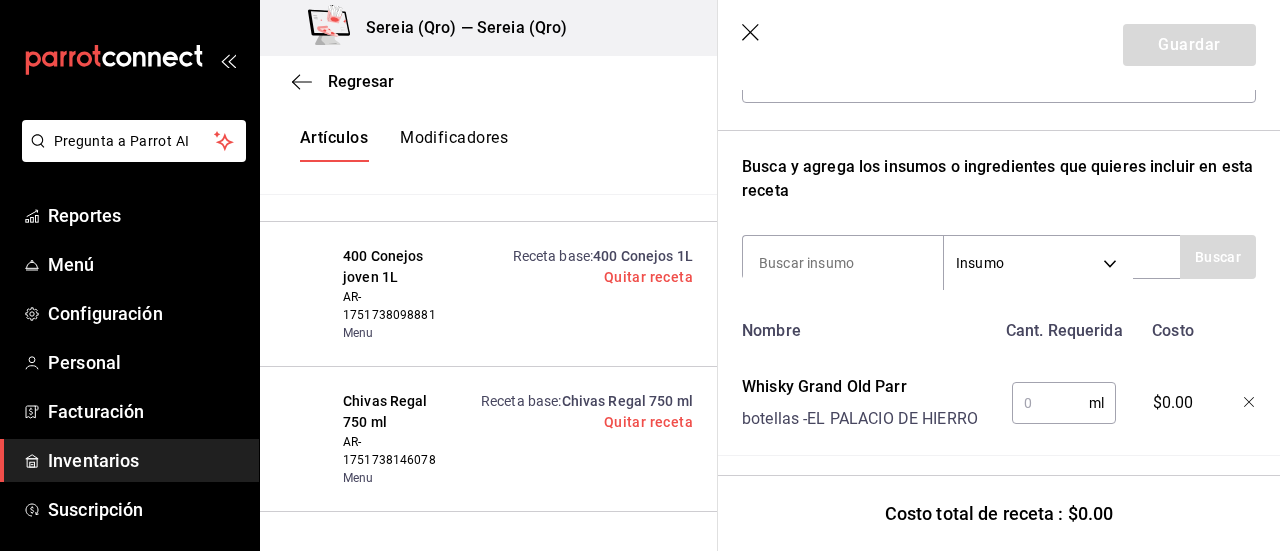 scroll, scrollTop: 287, scrollLeft: 0, axis: vertical 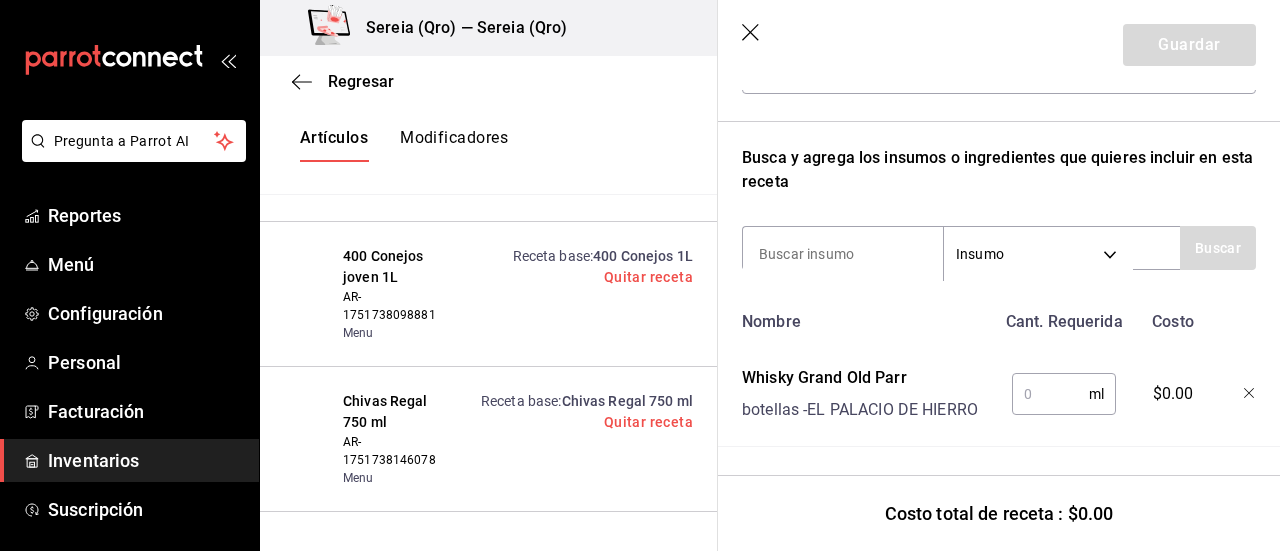 click at bounding box center (1050, 394) 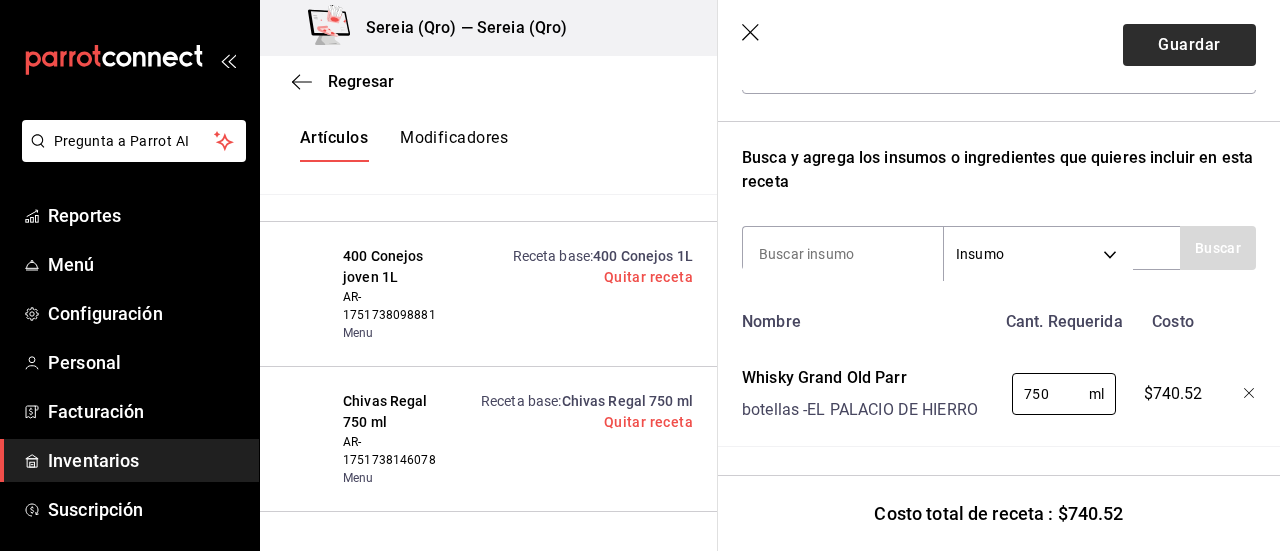 type on "750" 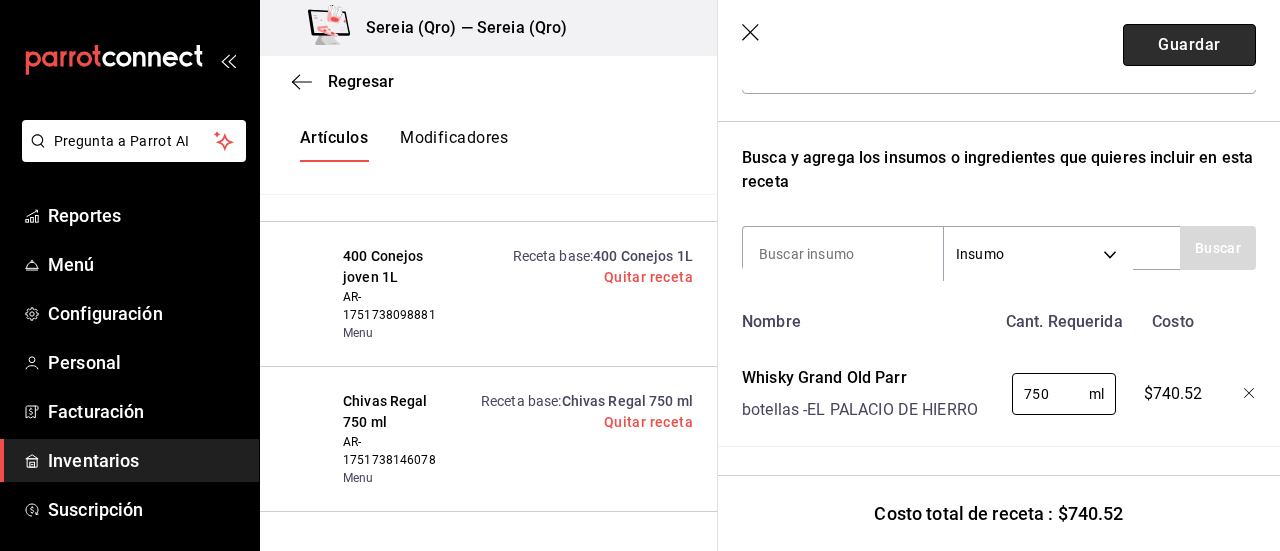 click on "Guardar" at bounding box center (1189, 45) 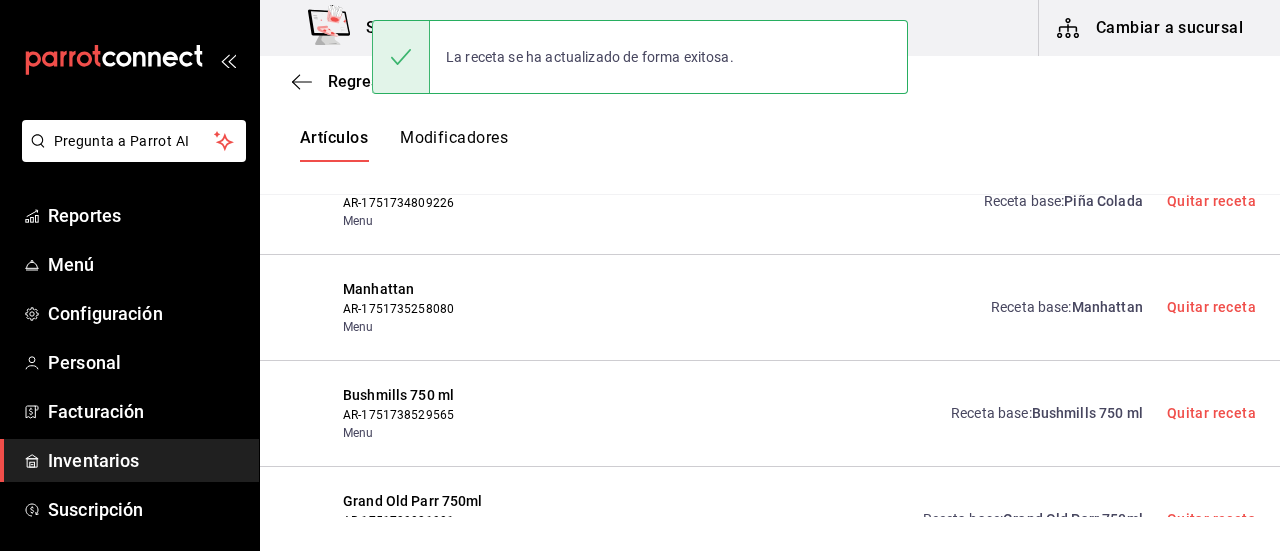 scroll, scrollTop: 8, scrollLeft: 0, axis: vertical 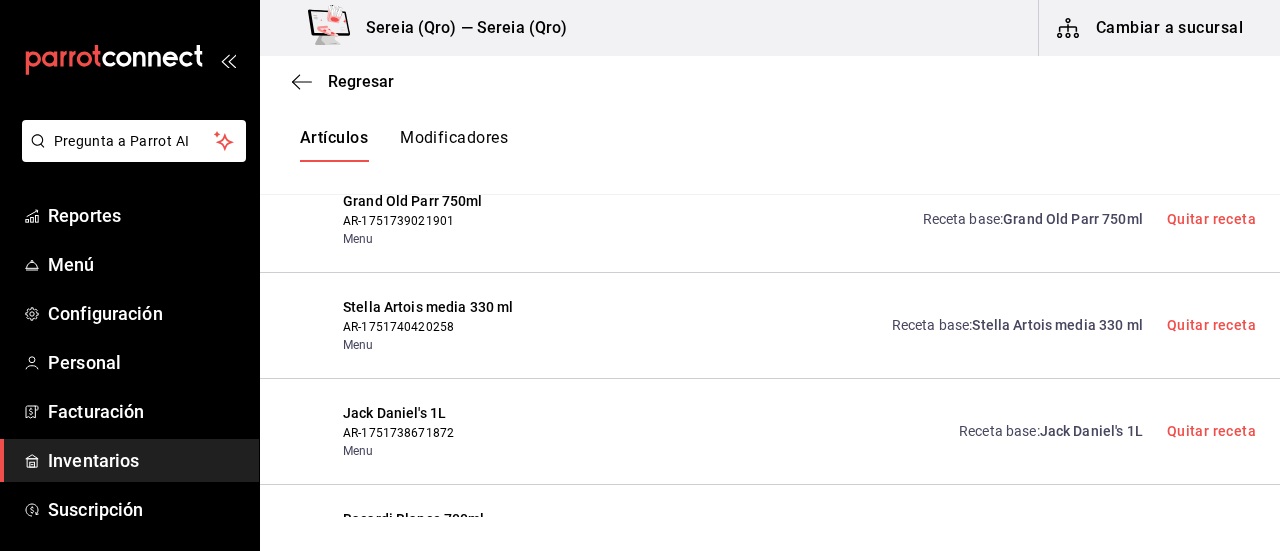 click on "Jack Daniel's 1L" at bounding box center [1091, 431] 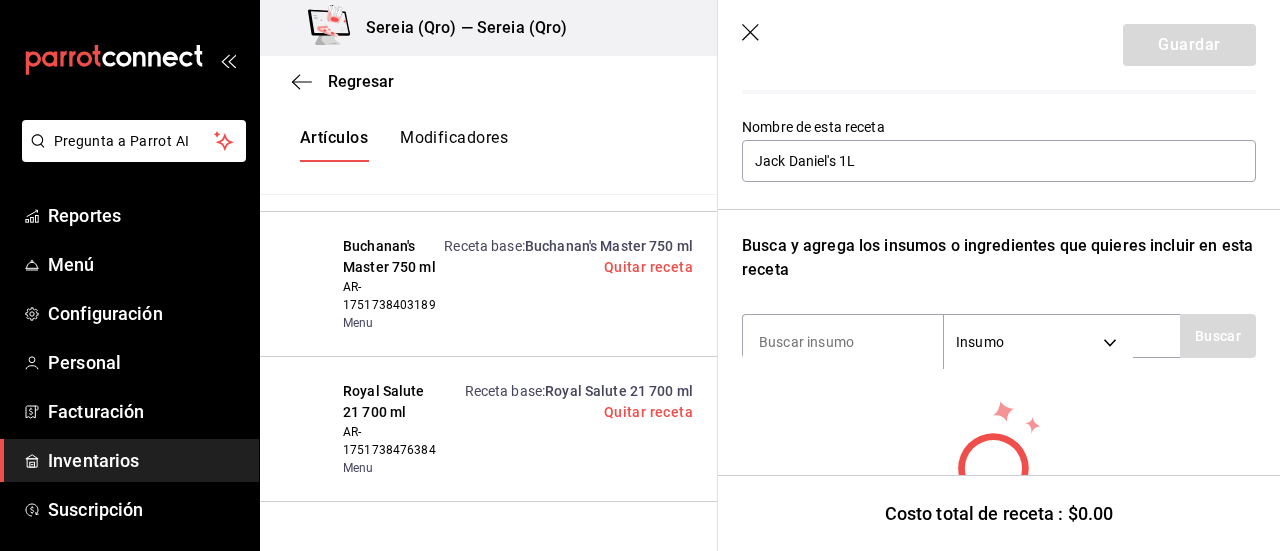 scroll, scrollTop: 208, scrollLeft: 0, axis: vertical 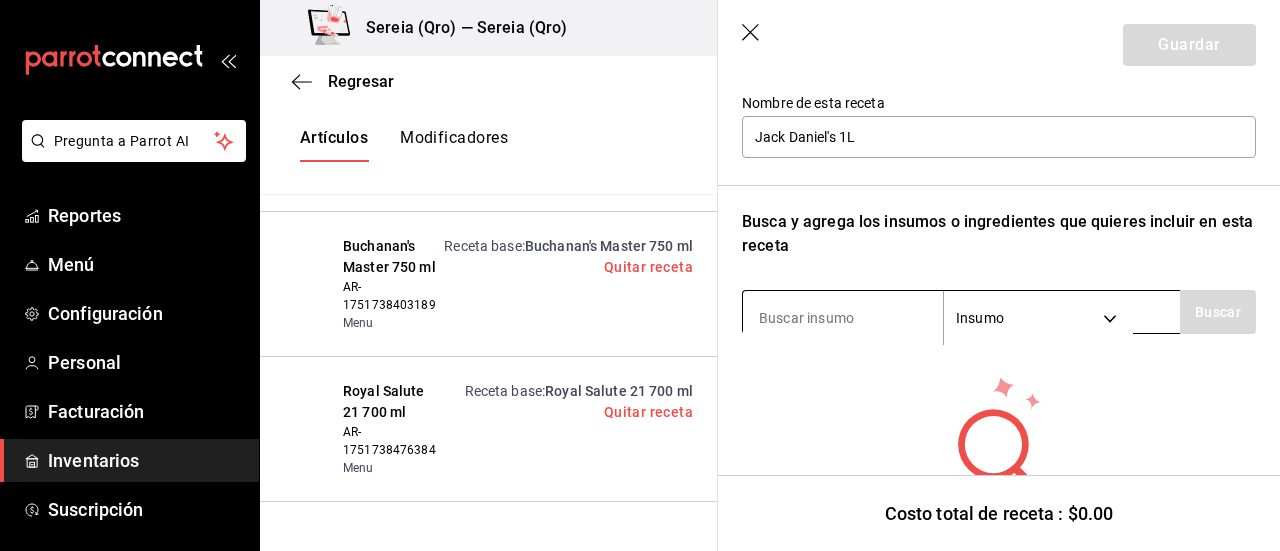 click at bounding box center [843, 318] 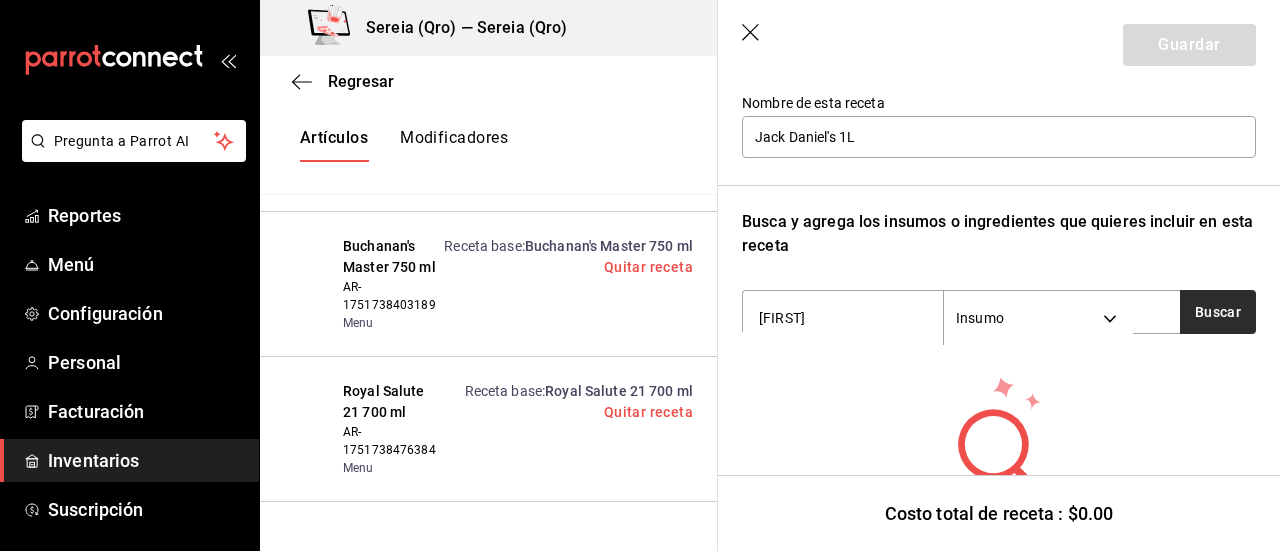 type on "jack dan" 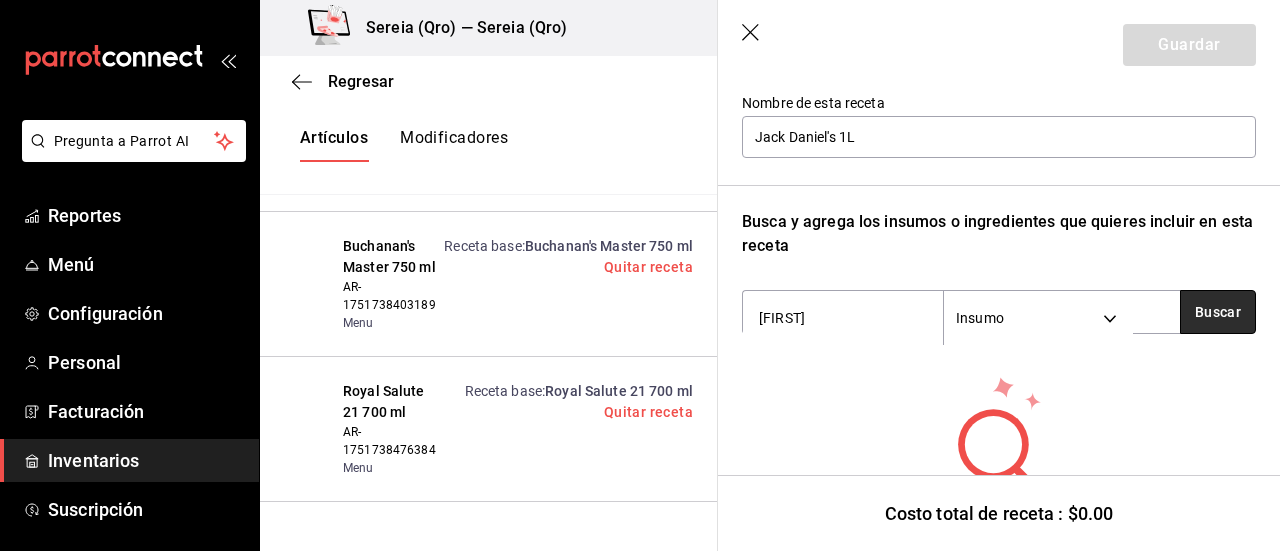 click on "Buscar" at bounding box center [1218, 312] 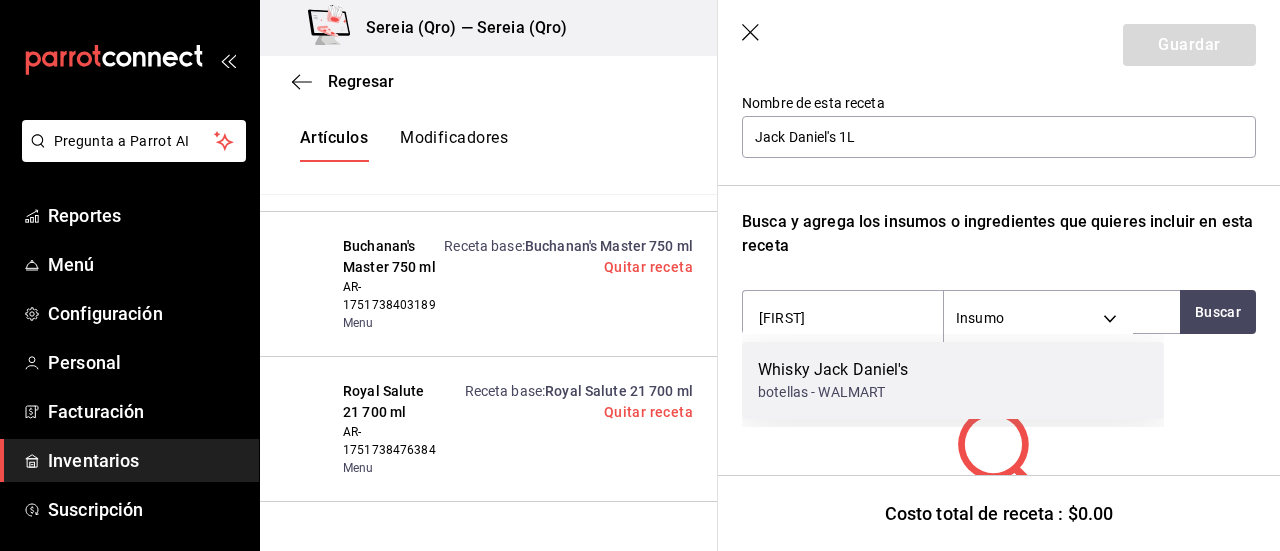 click on "Whisky Jack Daniel's" at bounding box center [833, 370] 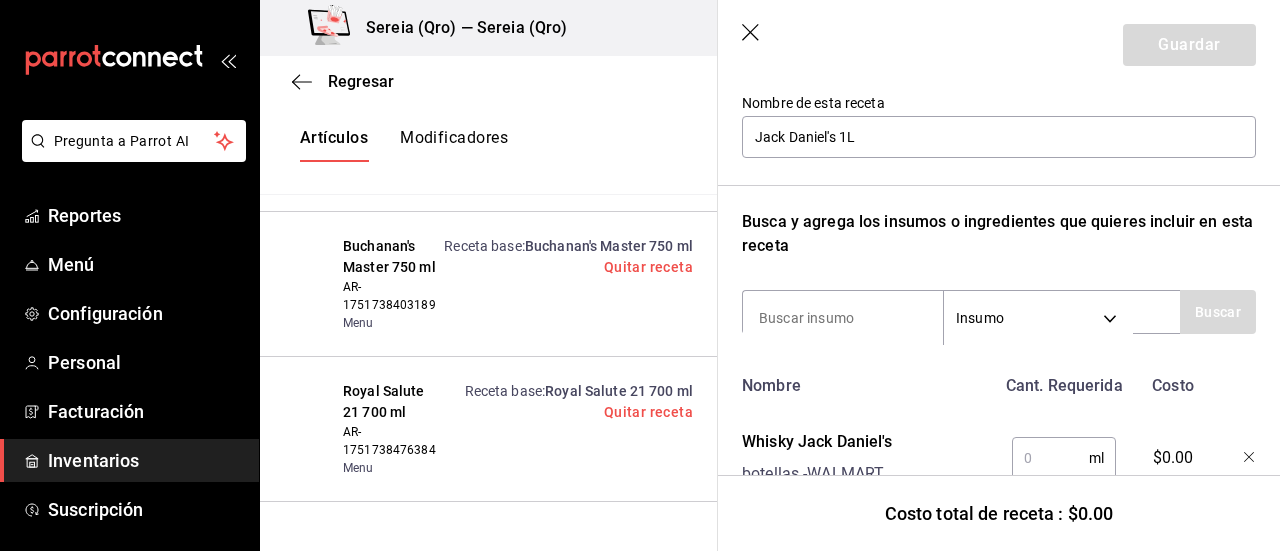 click at bounding box center (1050, 458) 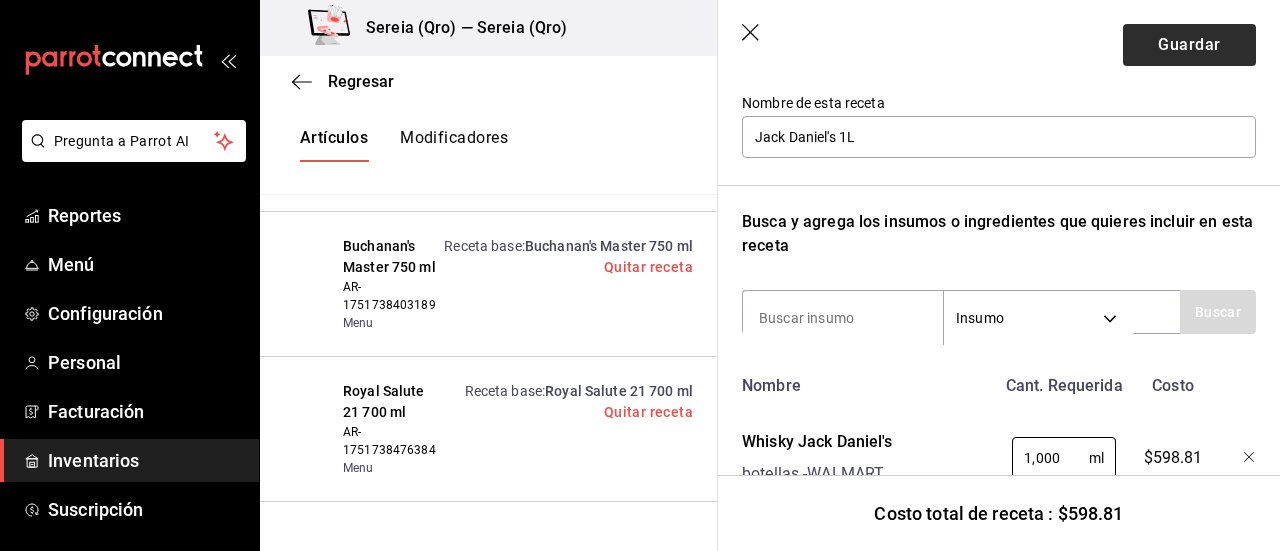 type on "1,000" 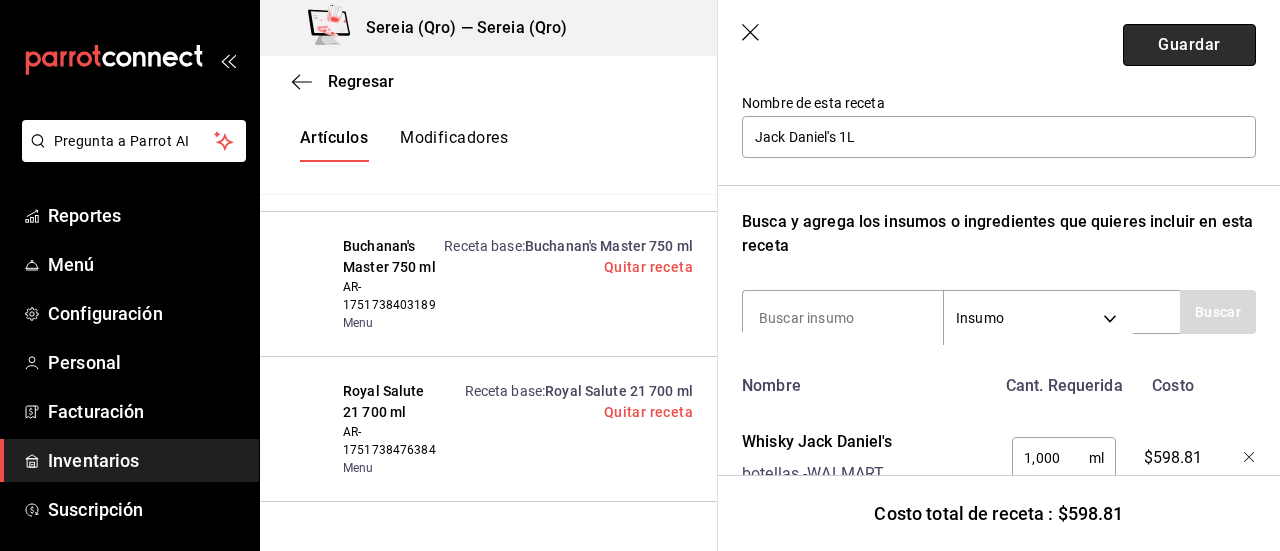 click on "Guardar" at bounding box center (1189, 45) 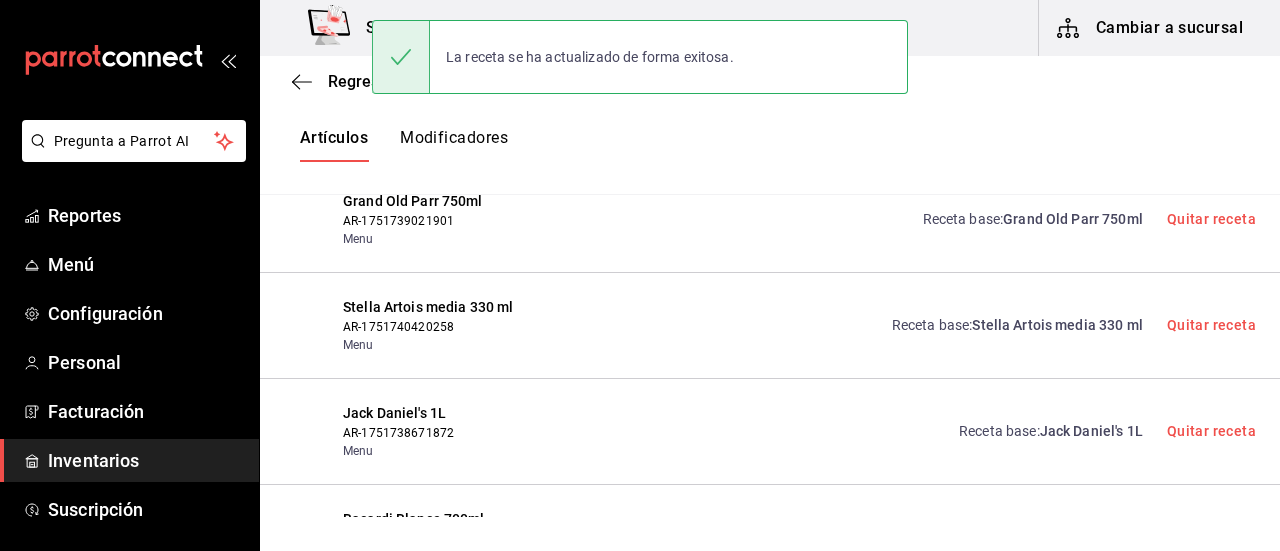 scroll, scrollTop: 8, scrollLeft: 0, axis: vertical 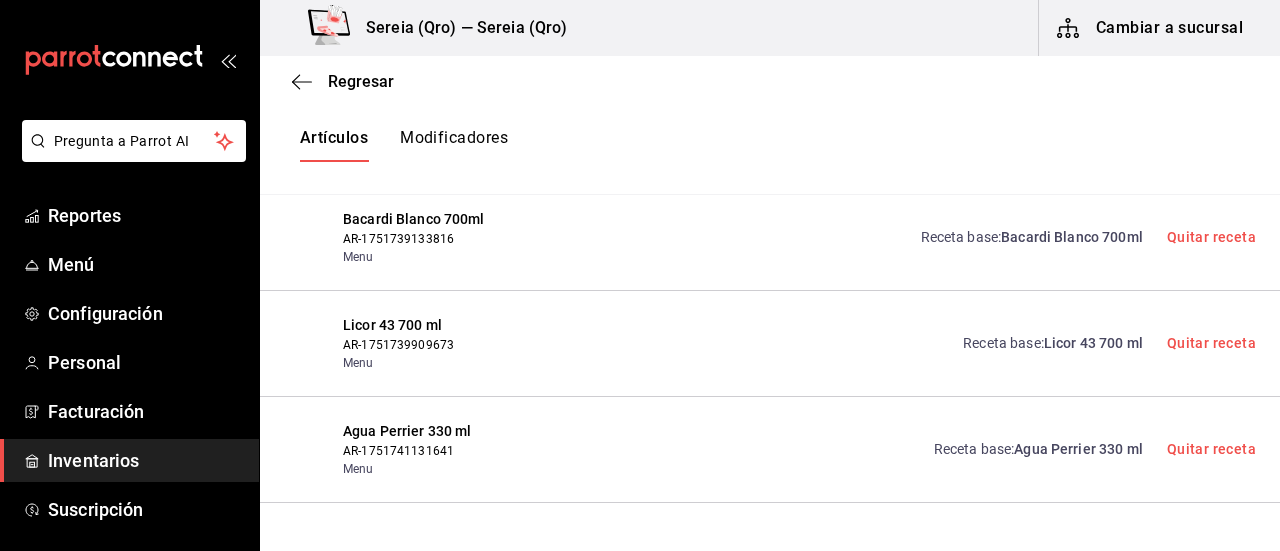click on "Bacardi Blanco 700ml" at bounding box center [1072, 237] 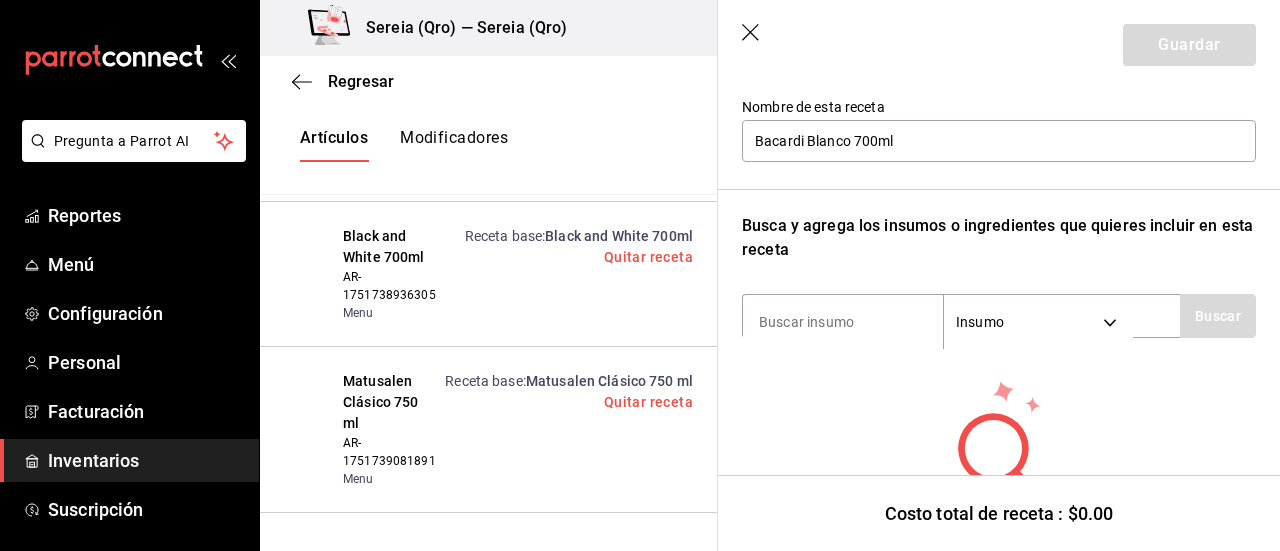 scroll, scrollTop: 208, scrollLeft: 0, axis: vertical 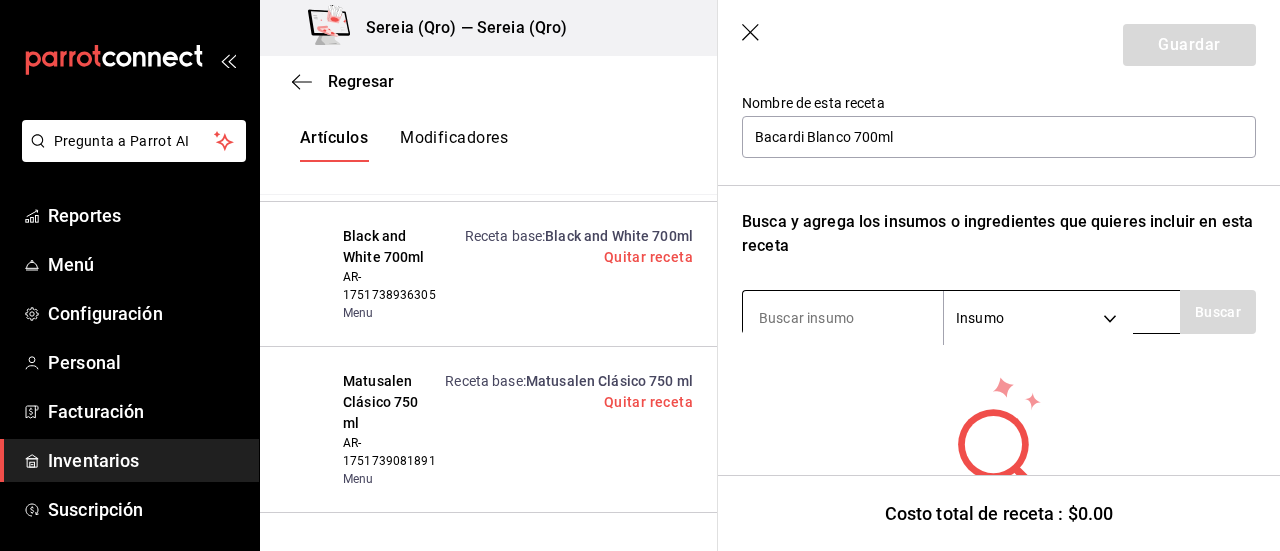 click at bounding box center (843, 318) 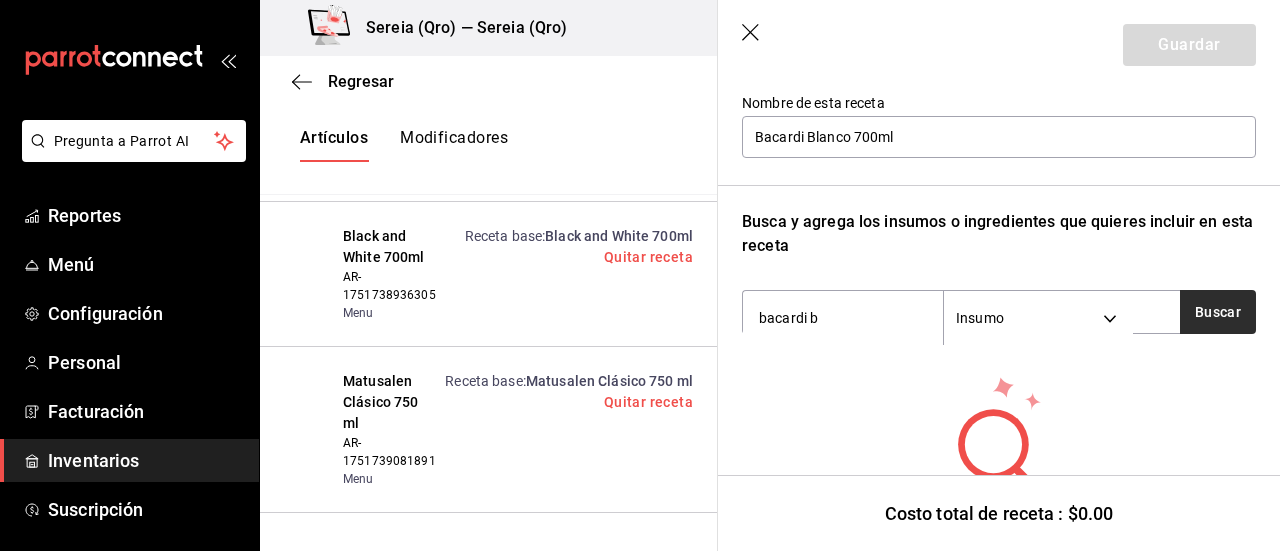type on "bacardi b" 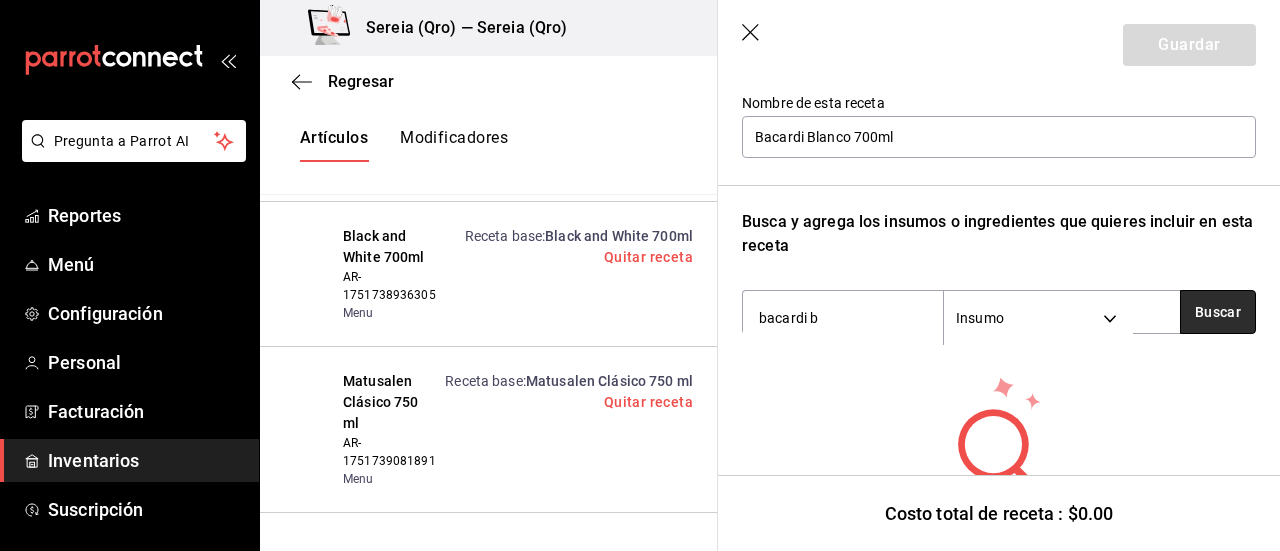 click on "Buscar" at bounding box center (1218, 312) 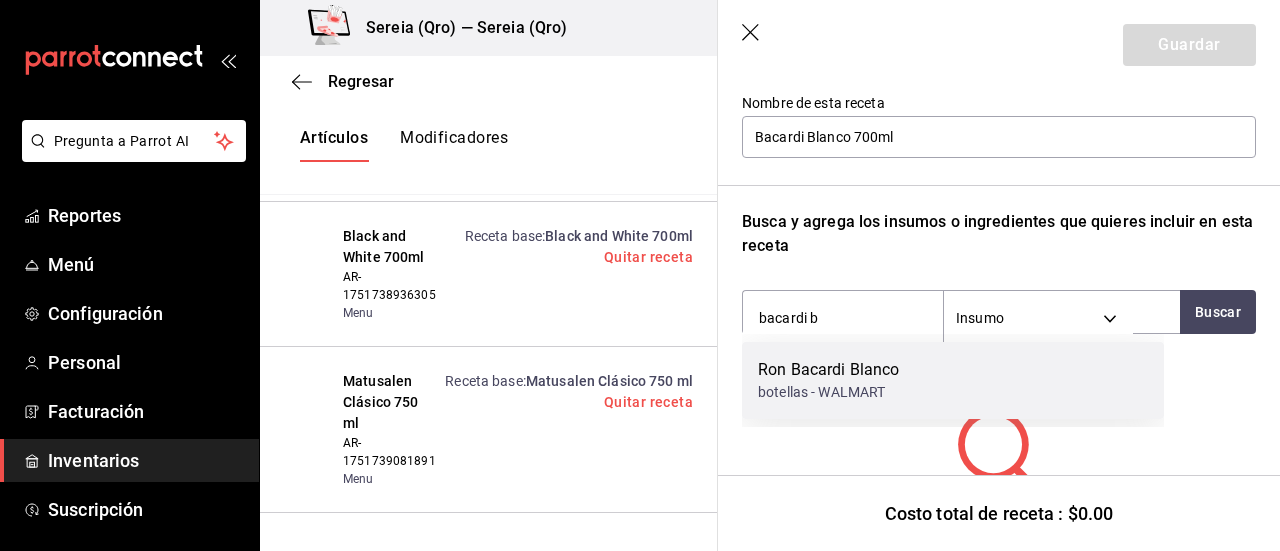 click on "botellas - WALMART" at bounding box center (828, 392) 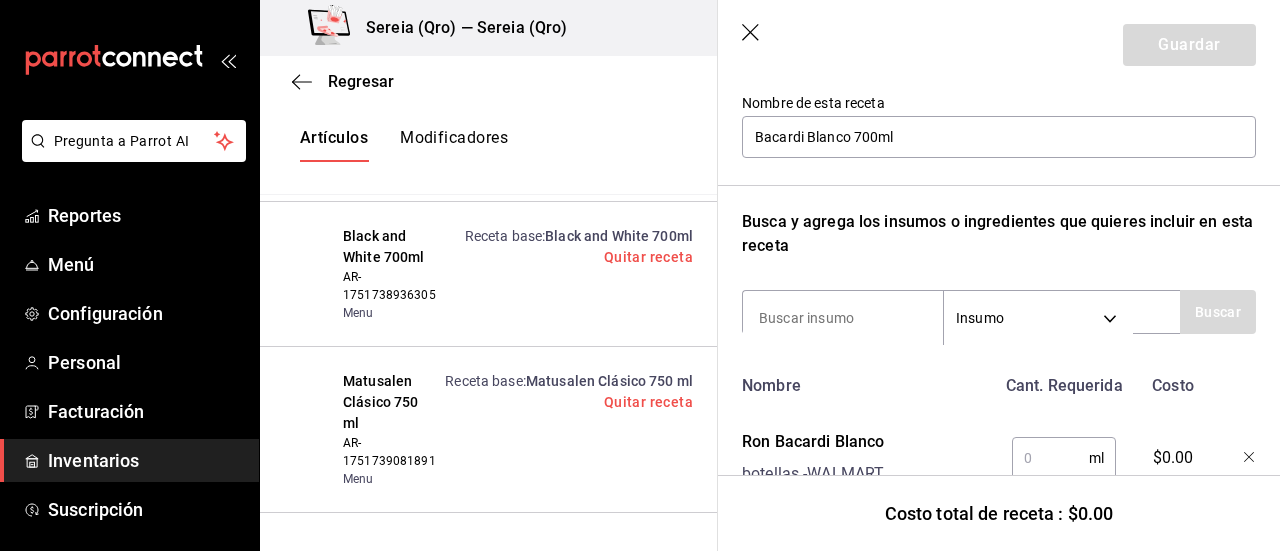 click at bounding box center [1050, 458] 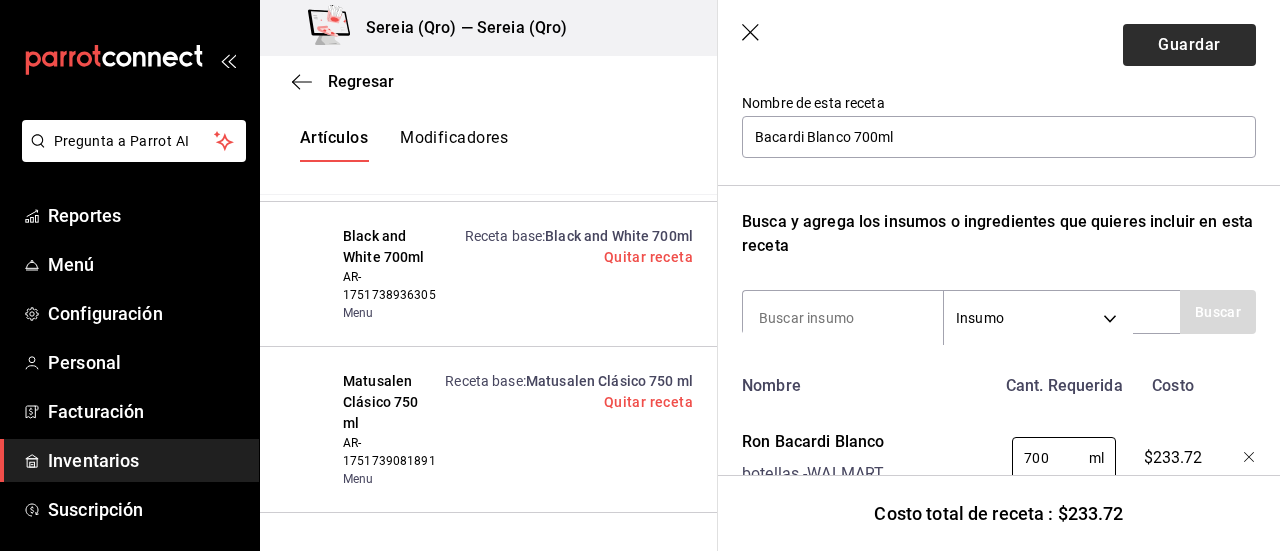 type on "700" 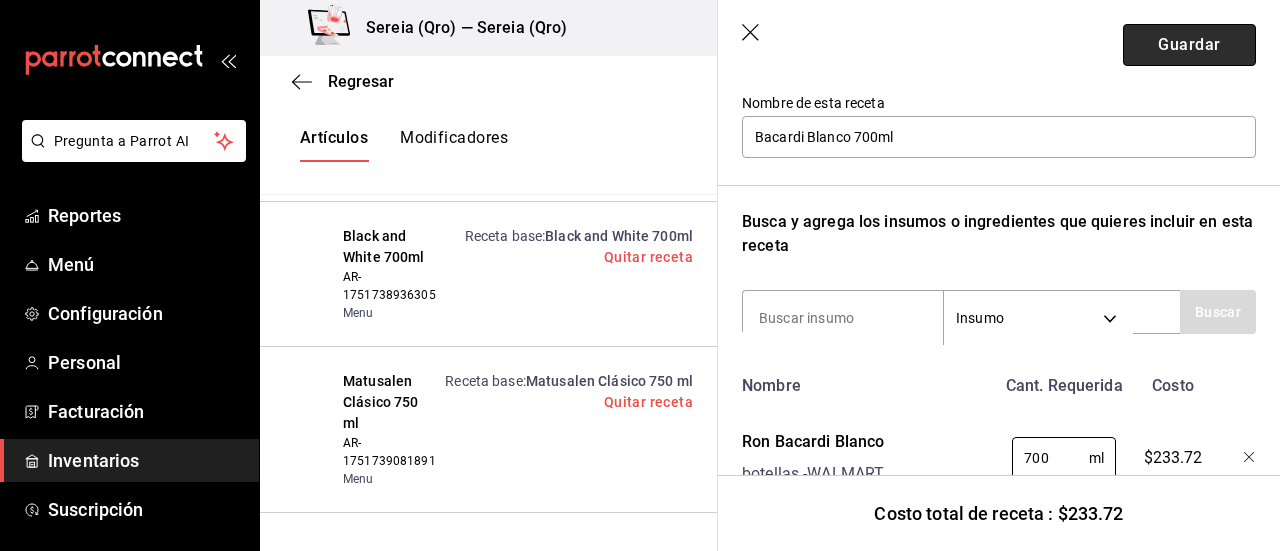 click on "Guardar" at bounding box center [1189, 45] 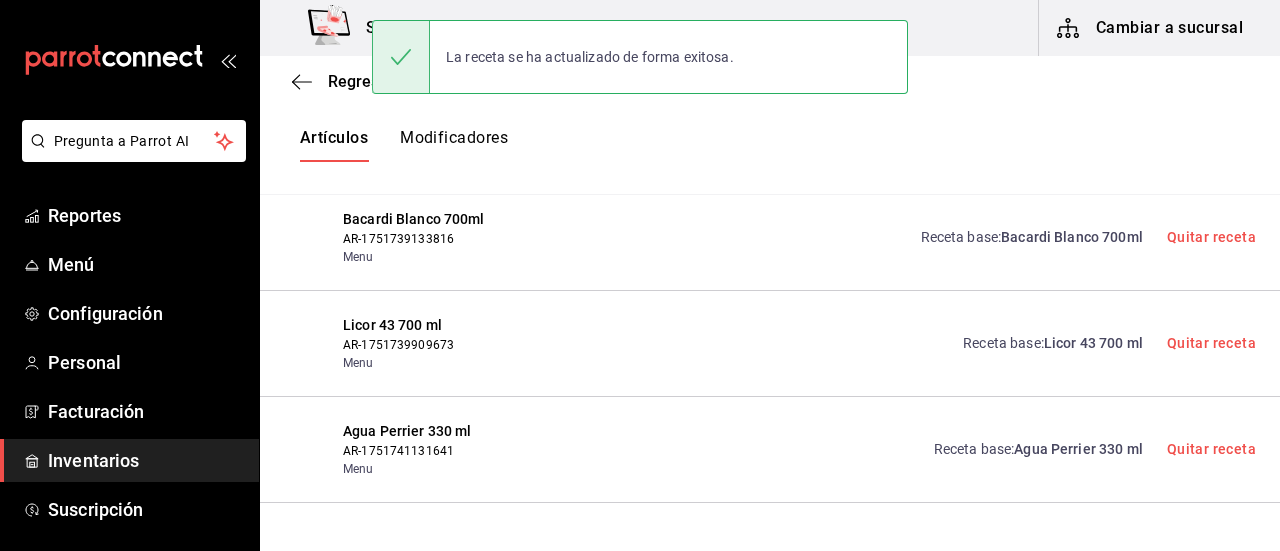 scroll, scrollTop: 8, scrollLeft: 0, axis: vertical 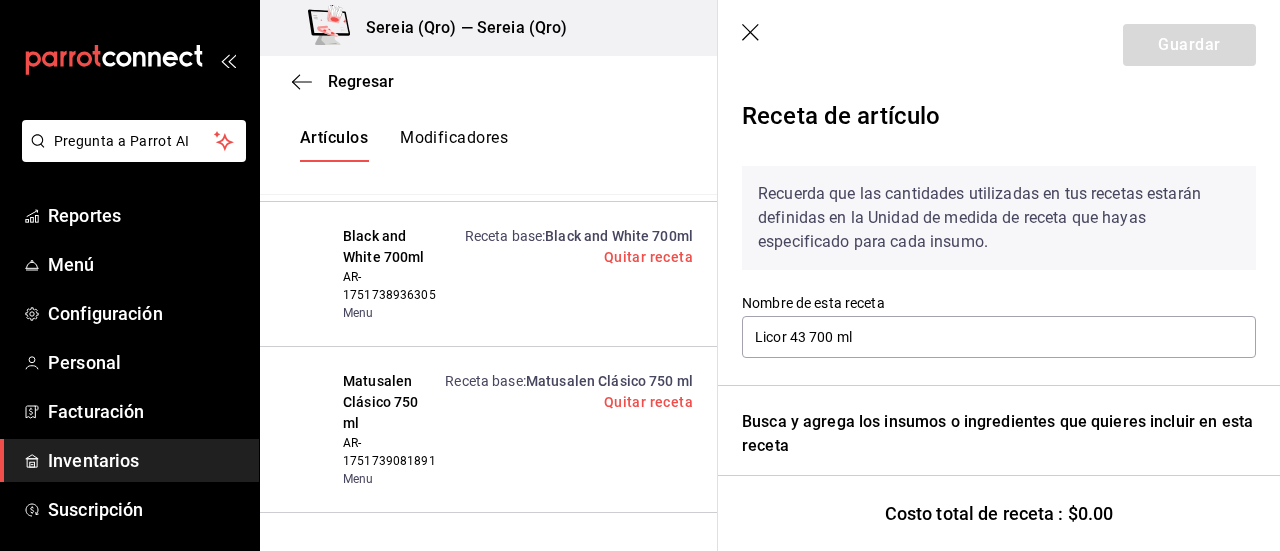 click on "Guardar" at bounding box center (999, 45) 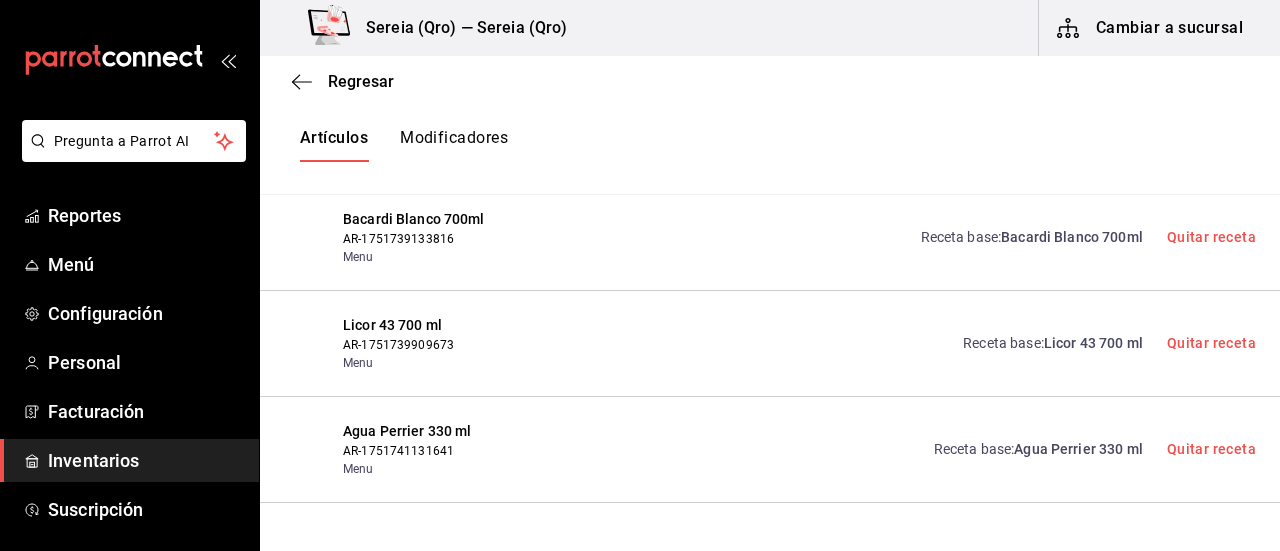 click on "Licor 43 700 ml" at bounding box center [1093, 343] 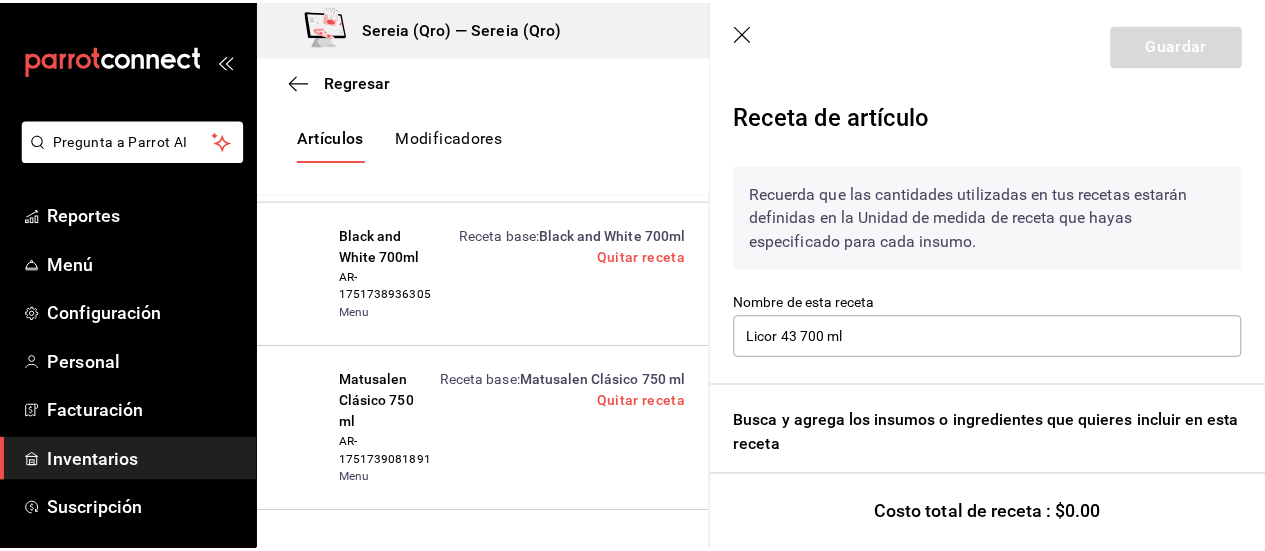 scroll, scrollTop: 208, scrollLeft: 0, axis: vertical 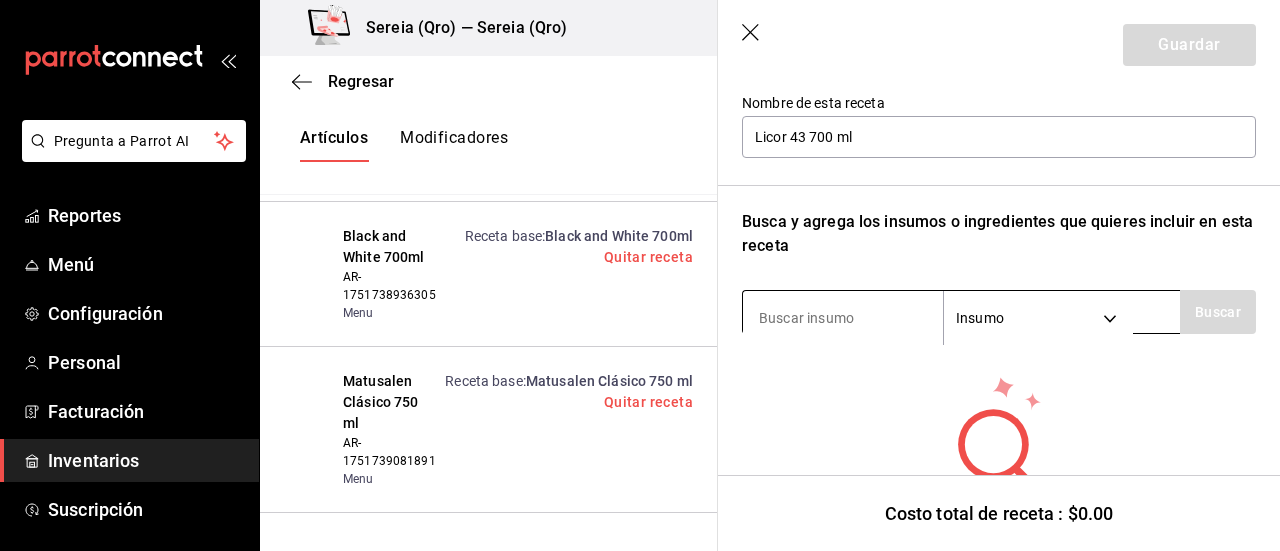 click at bounding box center (843, 318) 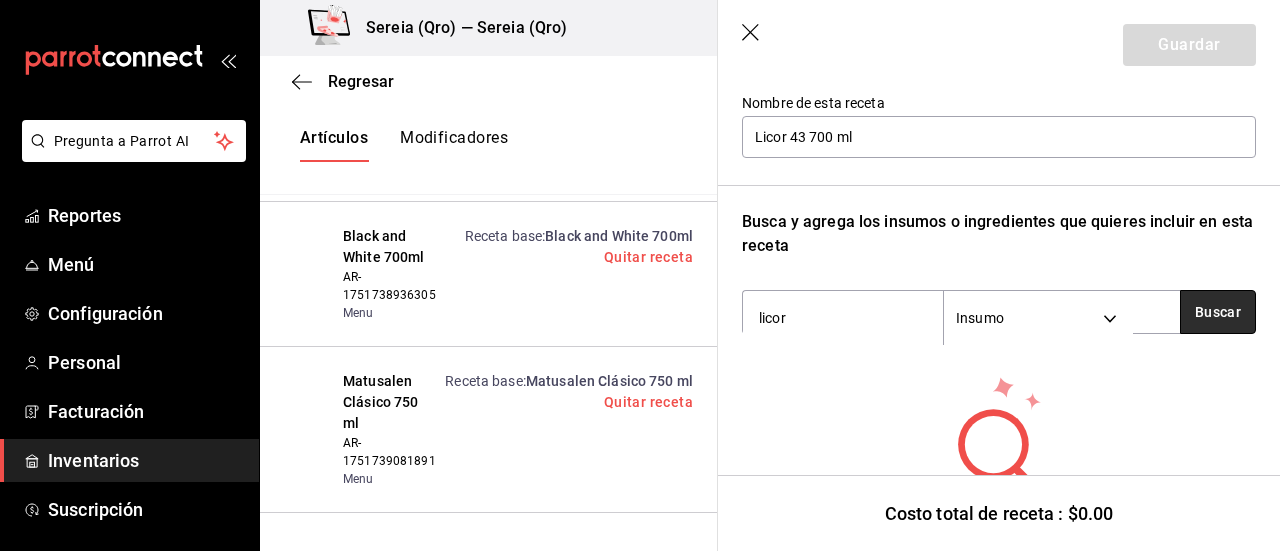 click on "Buscar" at bounding box center [1218, 312] 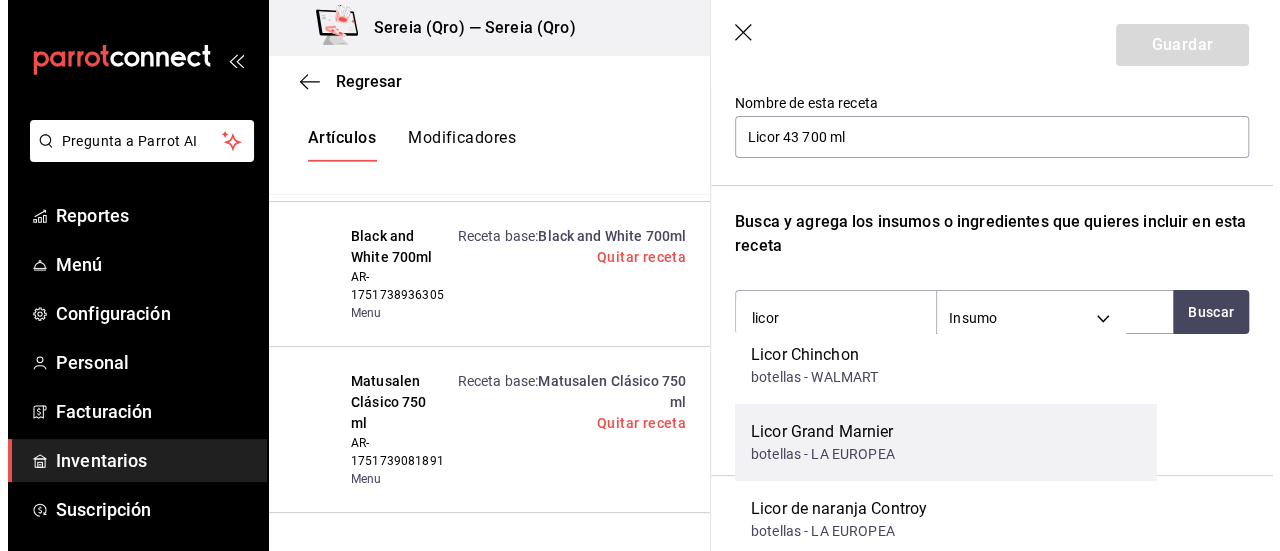 scroll, scrollTop: 0, scrollLeft: 0, axis: both 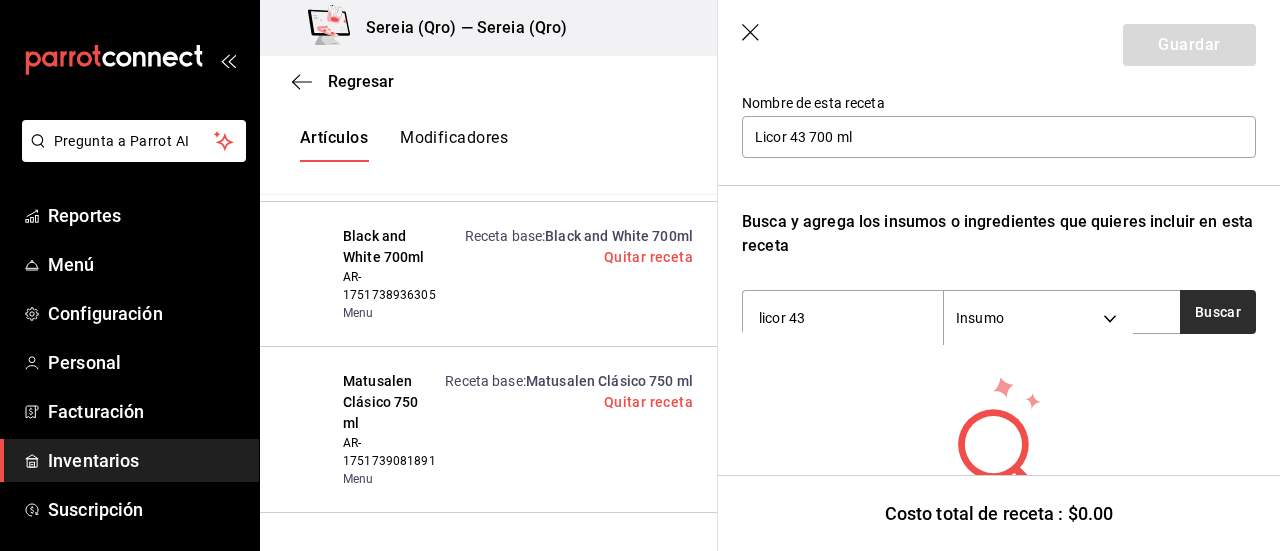 type on "licor 43" 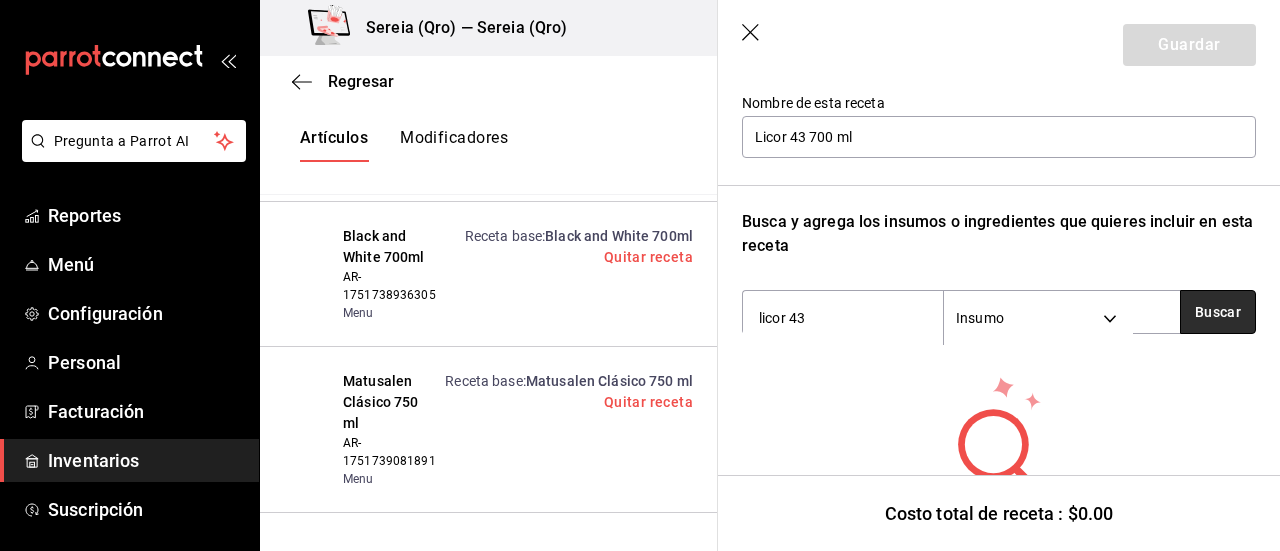 click on "Buscar" at bounding box center [1218, 312] 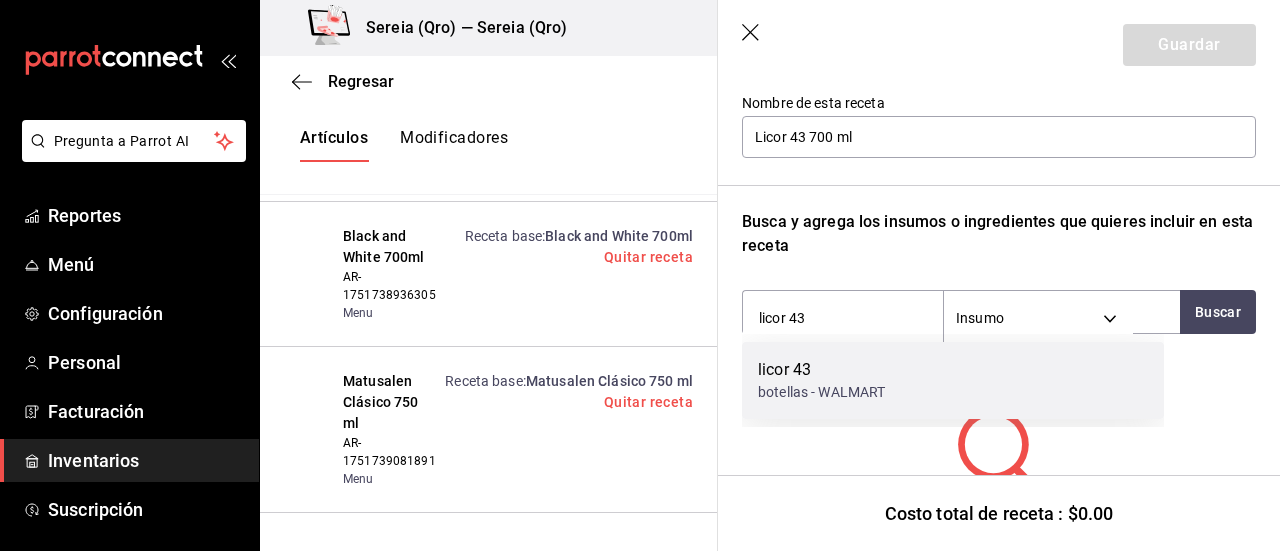 click on "botellas - WALMART" at bounding box center [821, 392] 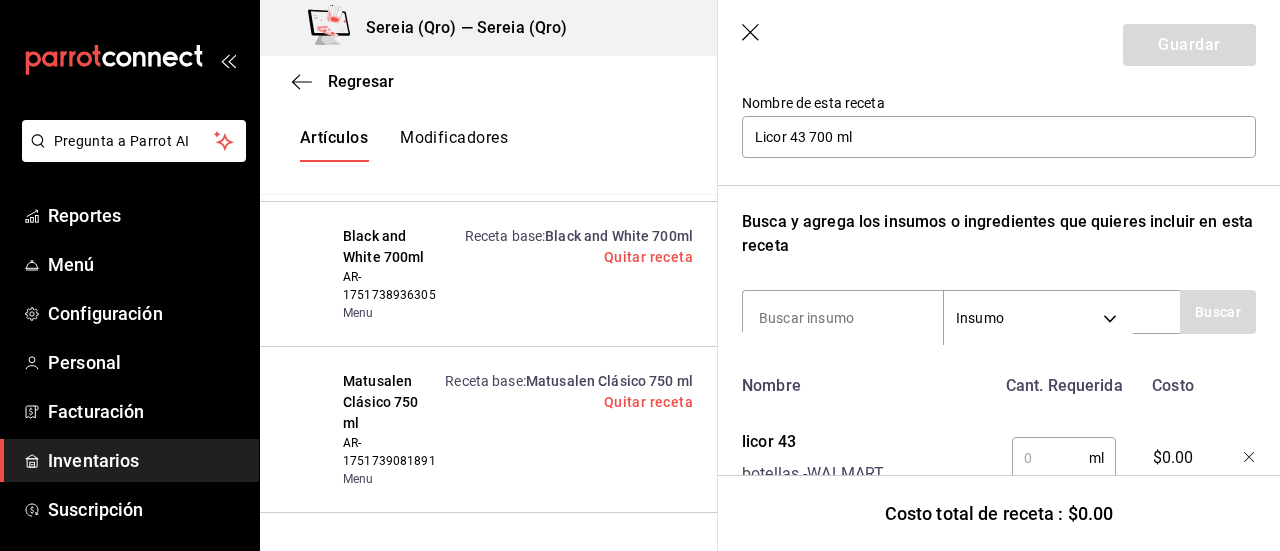 click at bounding box center [1050, 458] 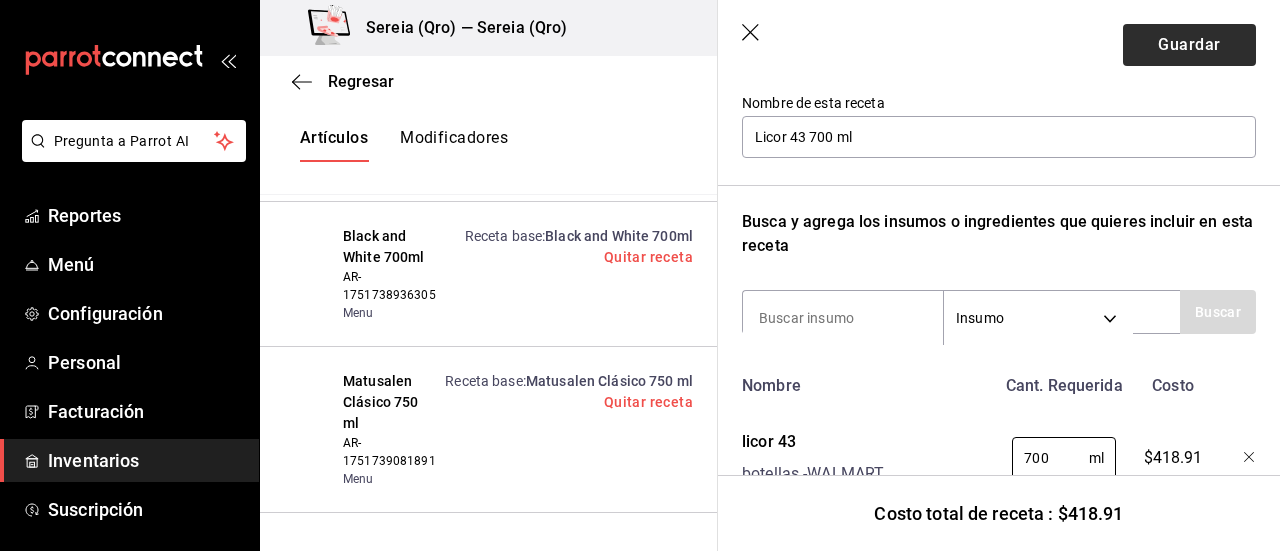 type on "700" 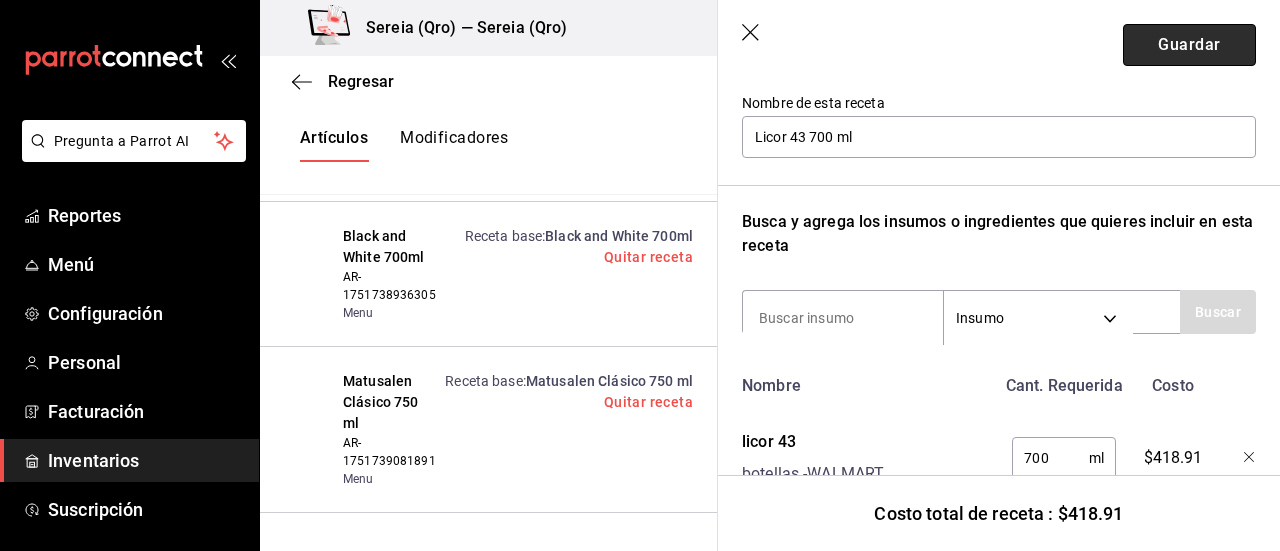 click on "Guardar" at bounding box center (1189, 45) 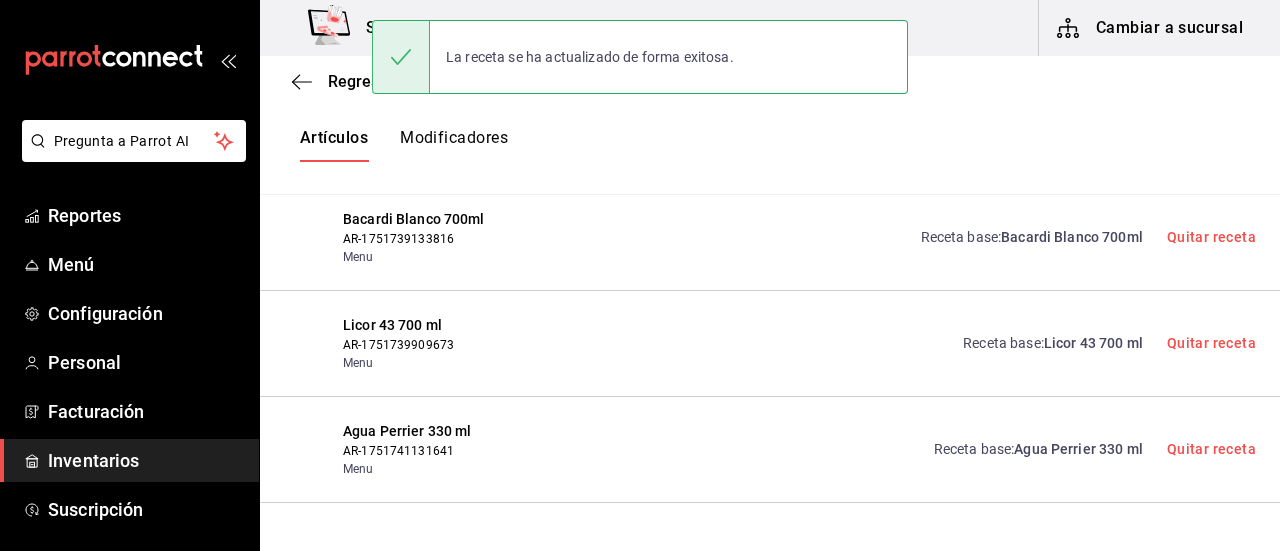 scroll, scrollTop: 8, scrollLeft: 0, axis: vertical 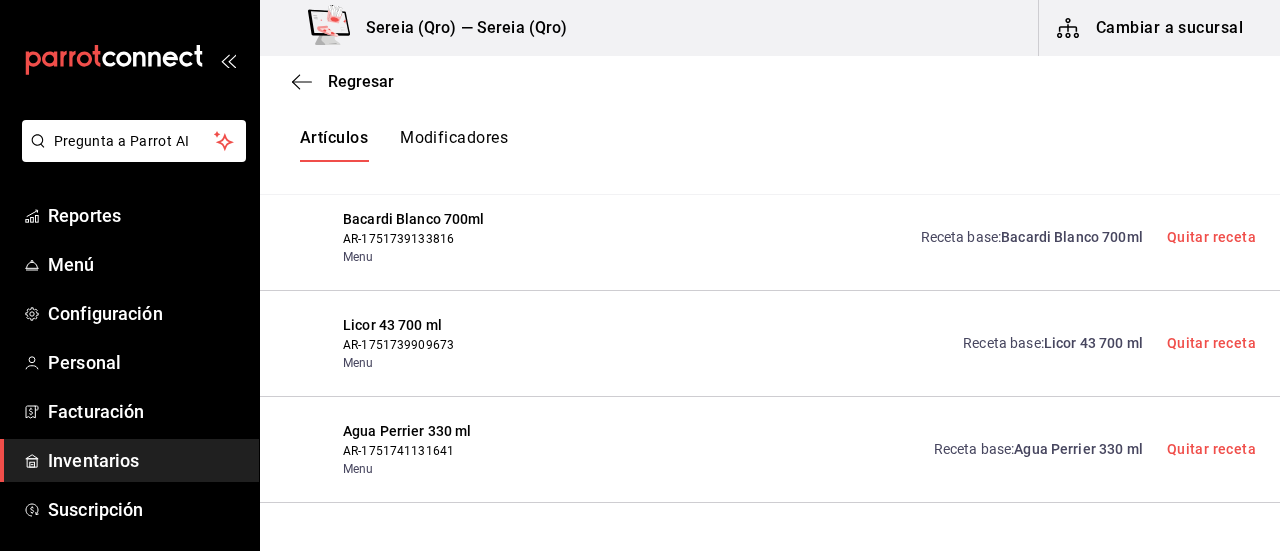 click on "Agua Perrier 330 ml" at bounding box center [1078, 449] 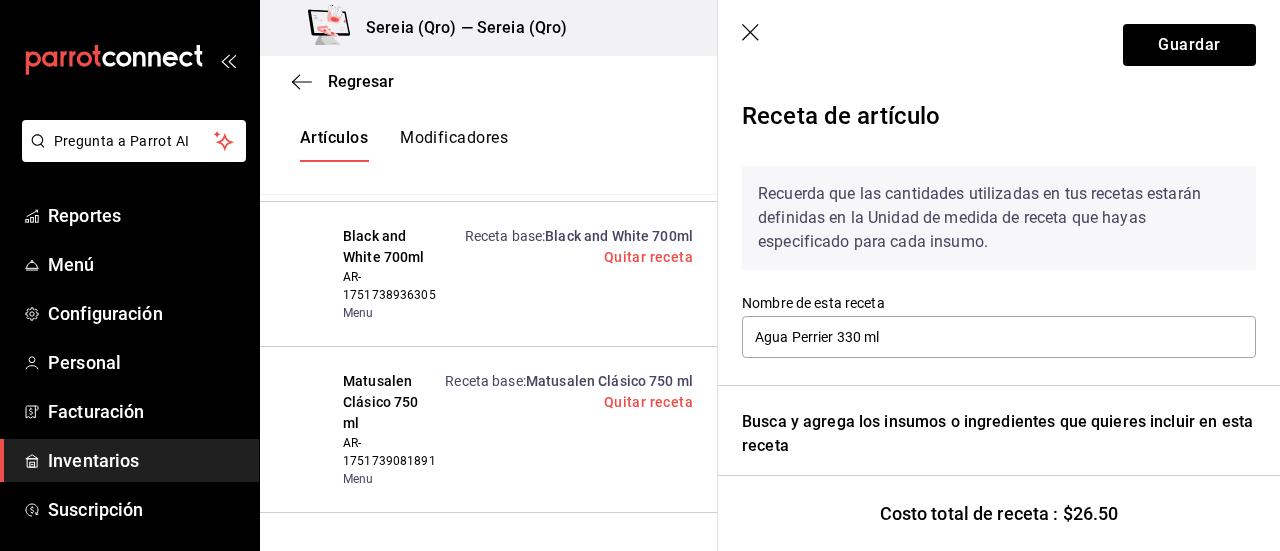 click on "Guardar" at bounding box center [999, 45] 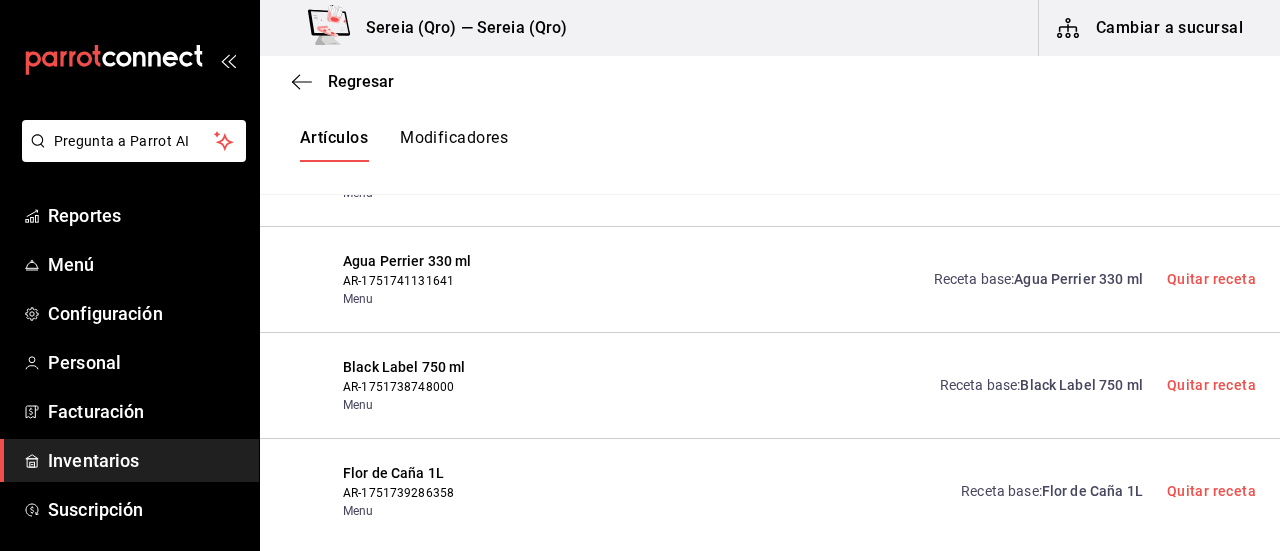 scroll, scrollTop: 7094, scrollLeft: 0, axis: vertical 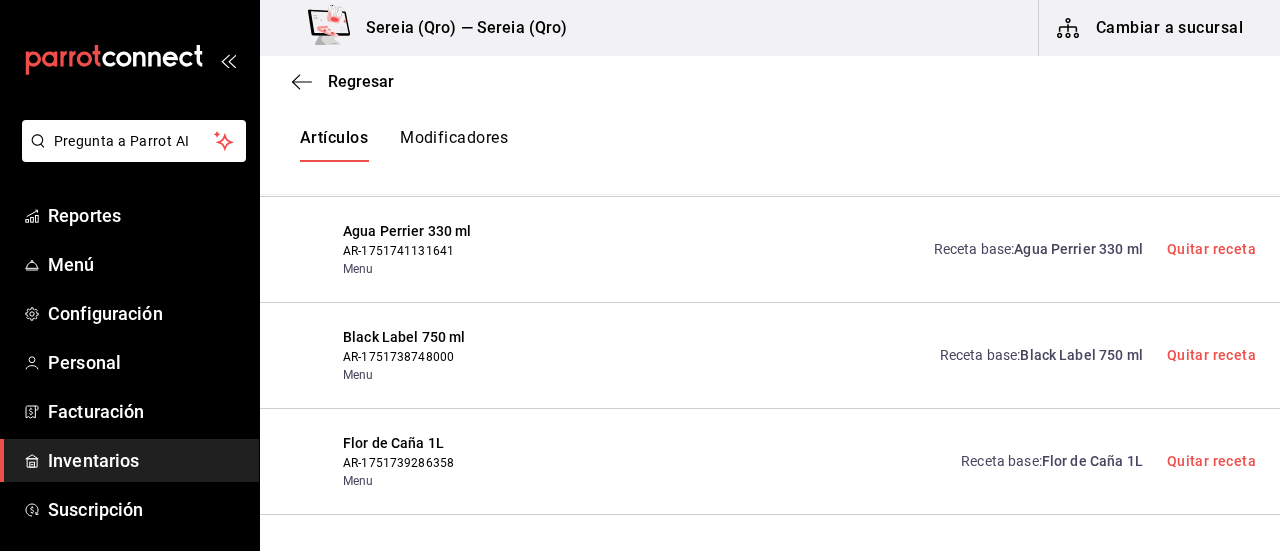 click on "Black Label 750 ml" at bounding box center [1081, 355] 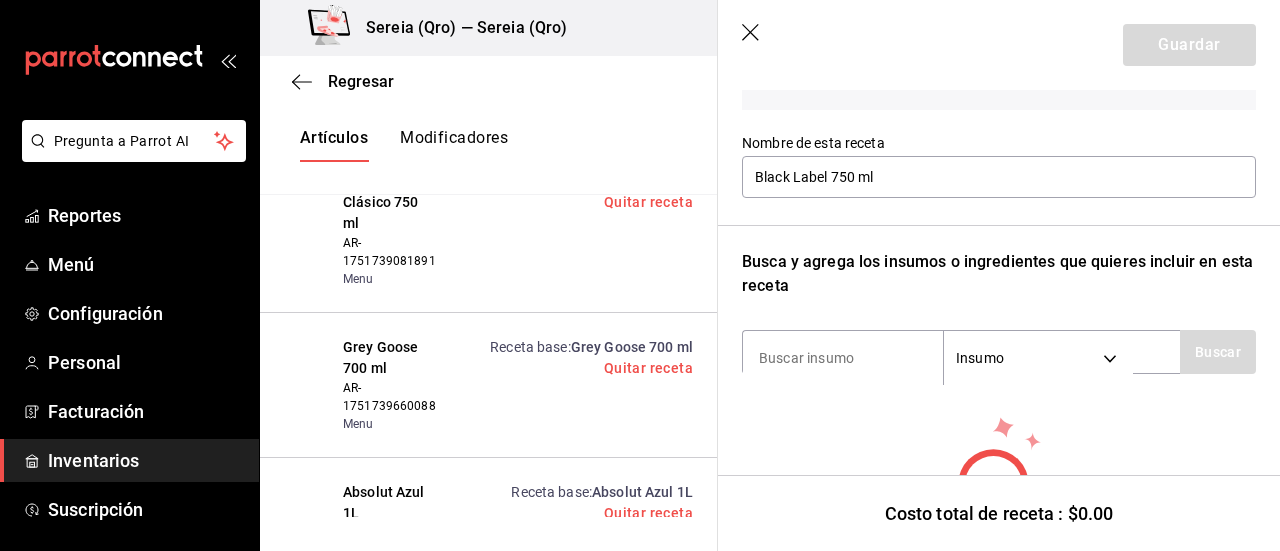 scroll, scrollTop: 208, scrollLeft: 0, axis: vertical 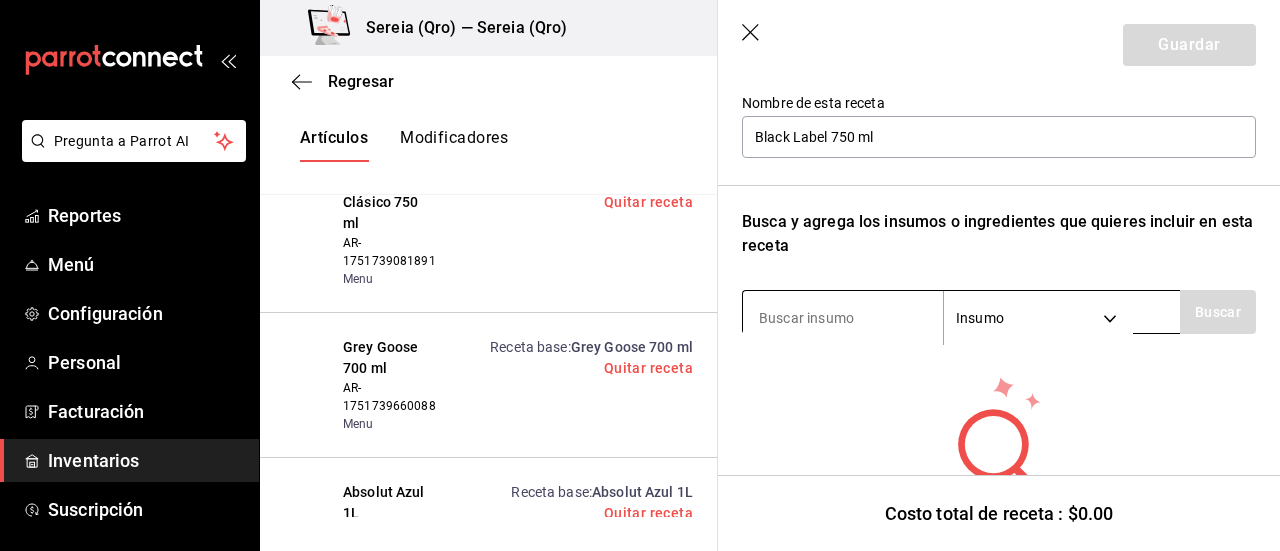 click at bounding box center (843, 318) 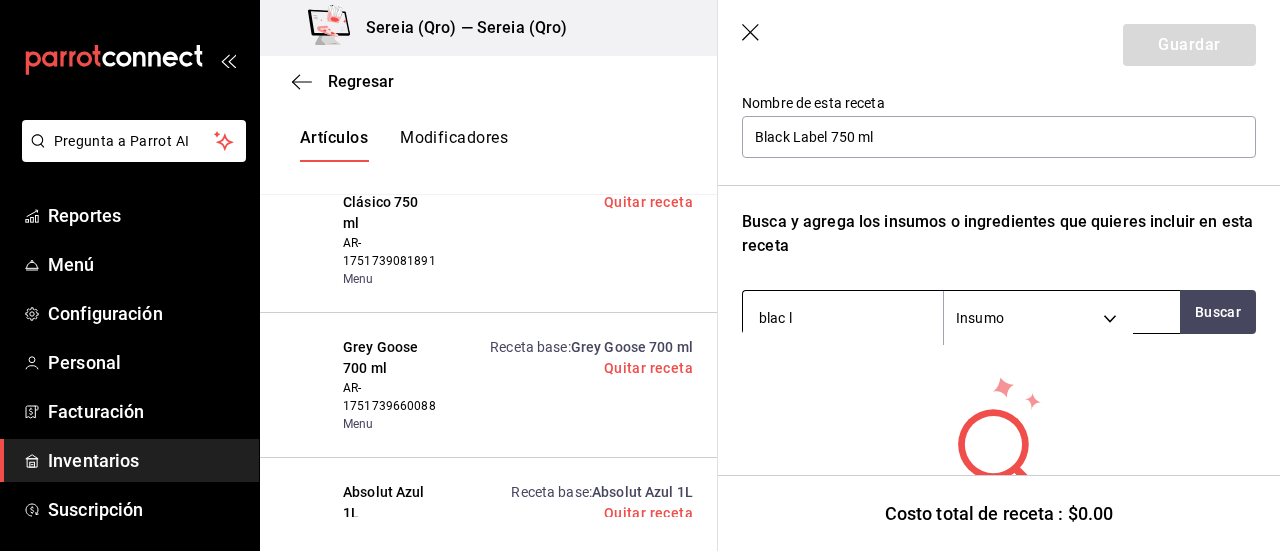 click on "blac l" at bounding box center [843, 318] 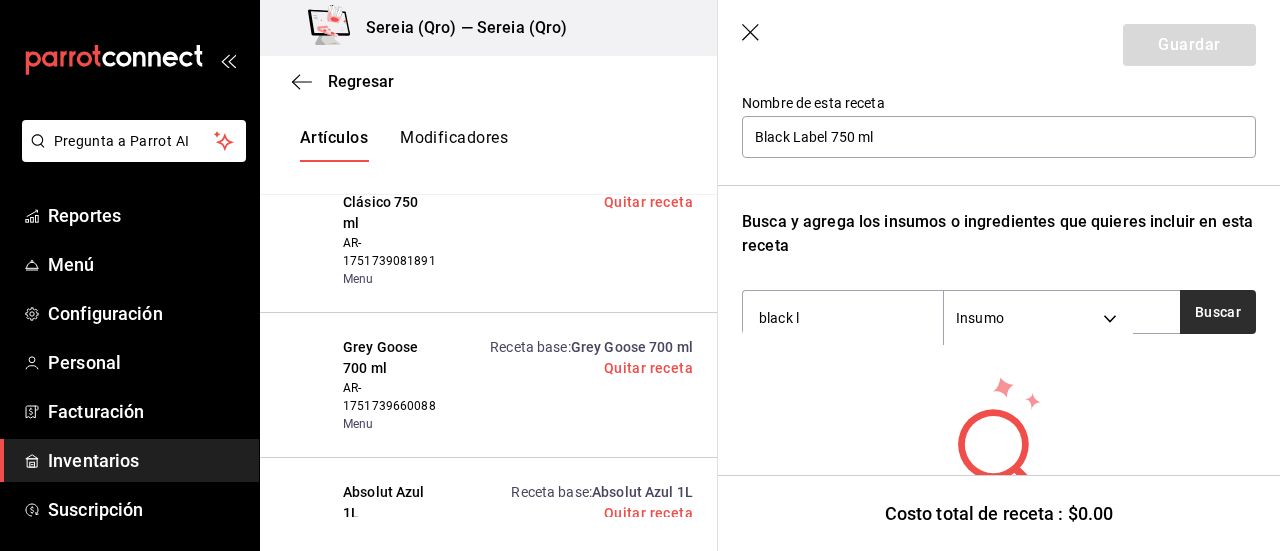 type on "black l" 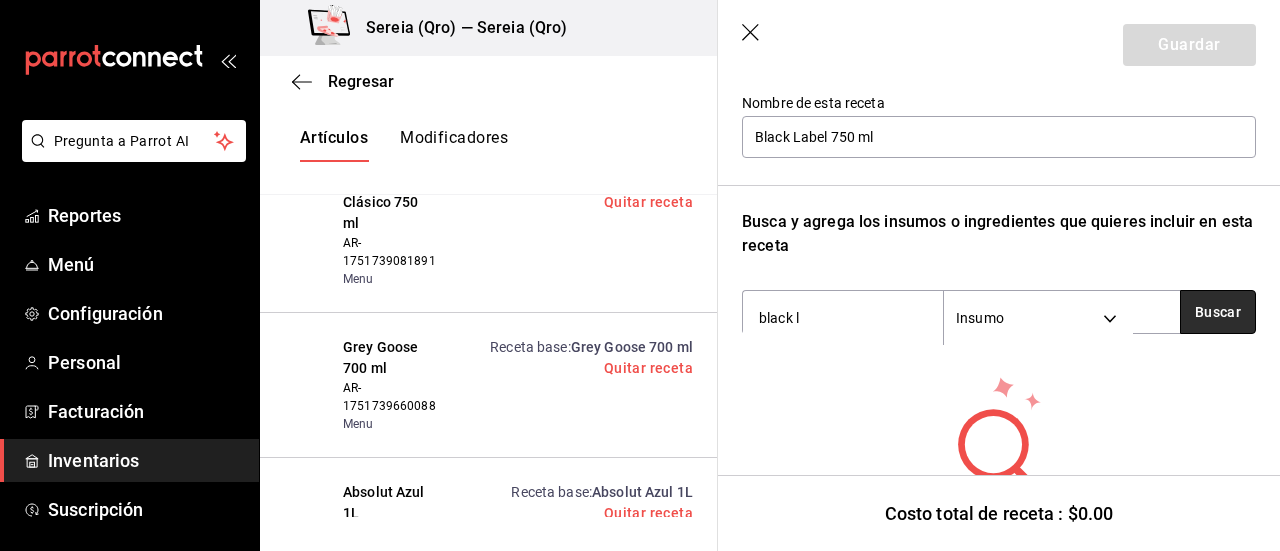 click on "Buscar" at bounding box center [1218, 312] 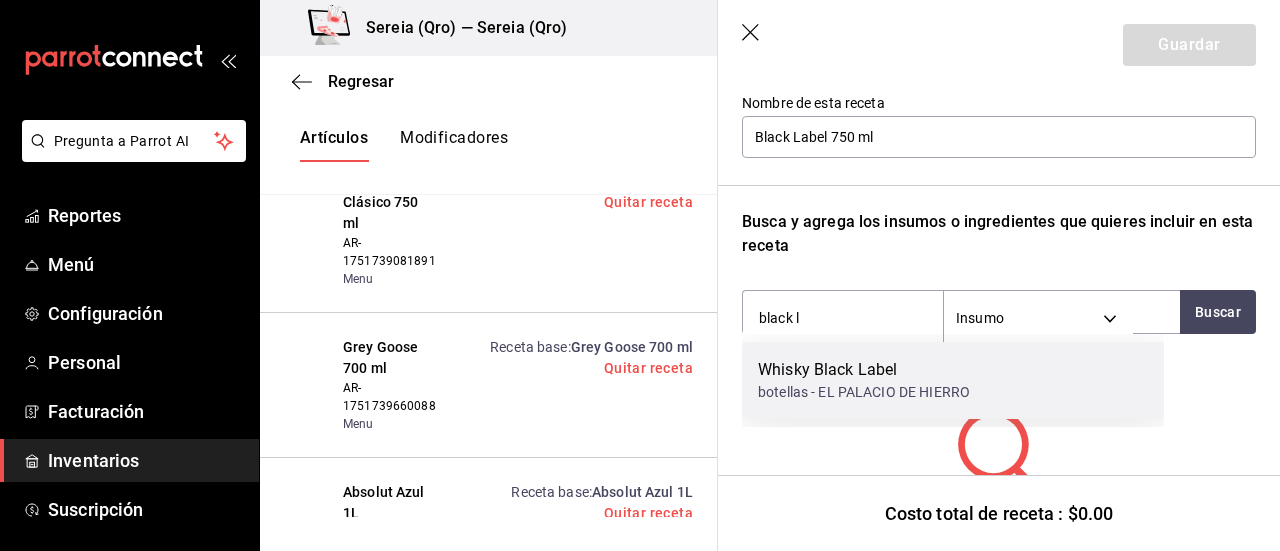 click on "Whisky Black Label" at bounding box center [864, 370] 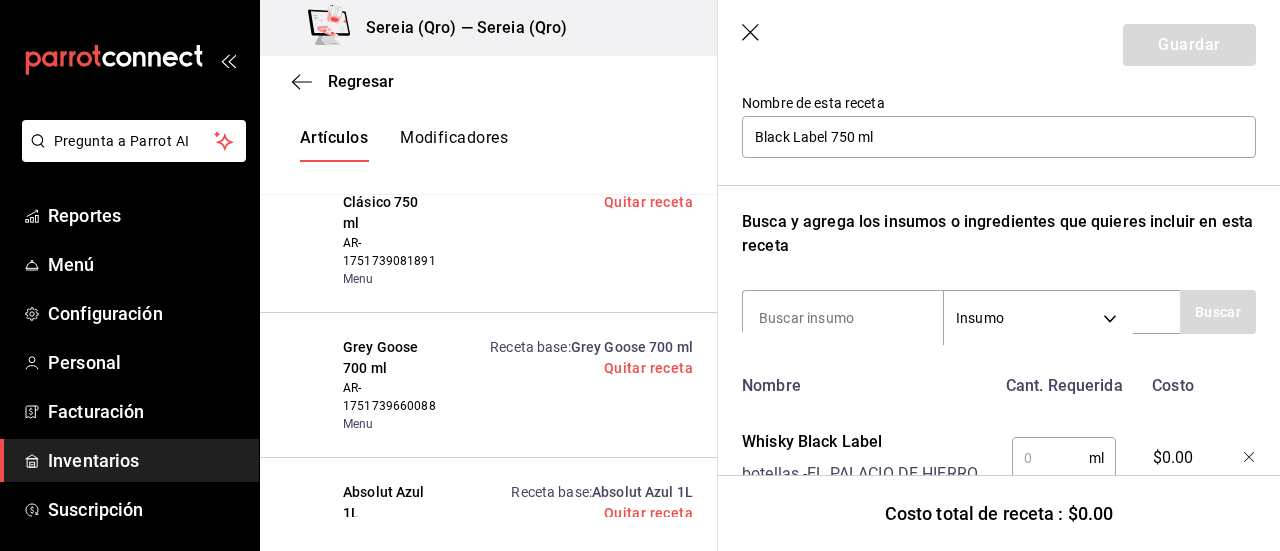 click at bounding box center (1050, 458) 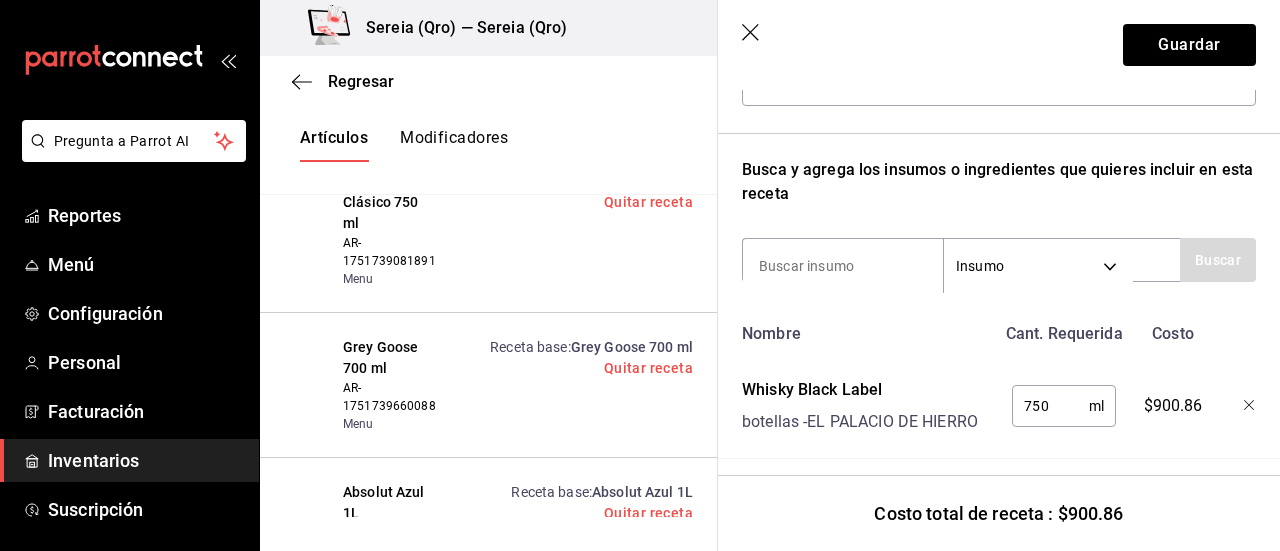 scroll, scrollTop: 287, scrollLeft: 0, axis: vertical 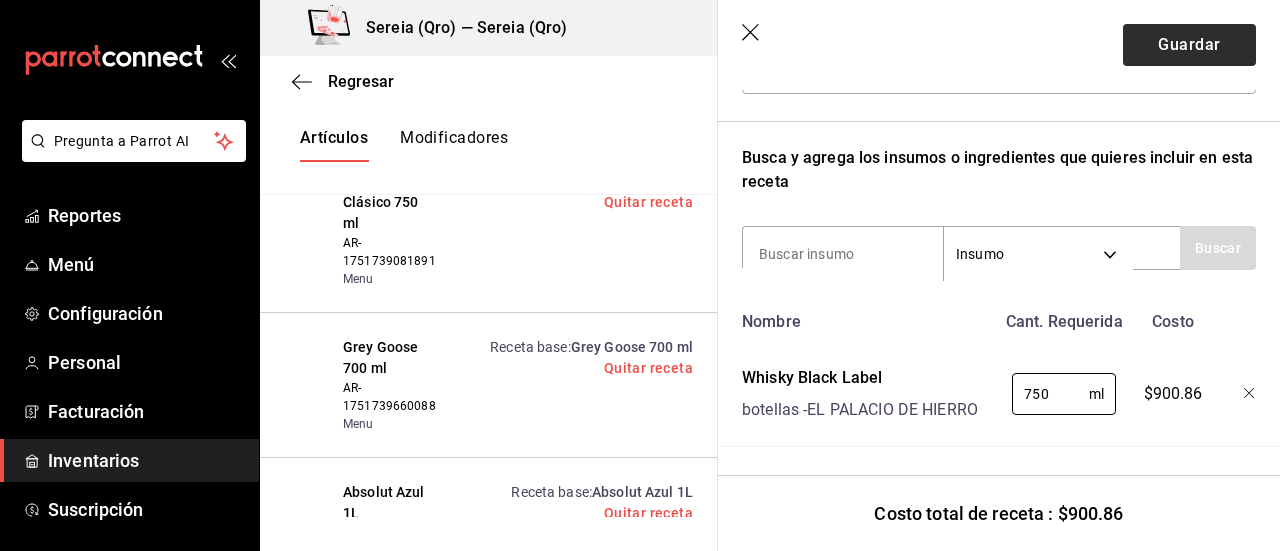 type on "750" 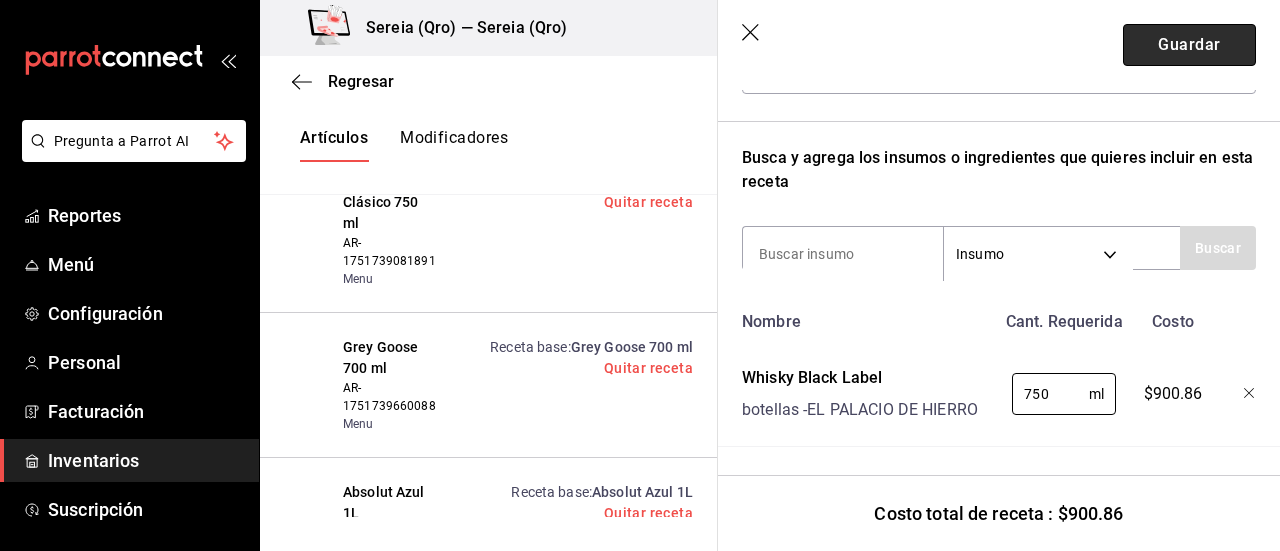 click on "Guardar" at bounding box center [1189, 45] 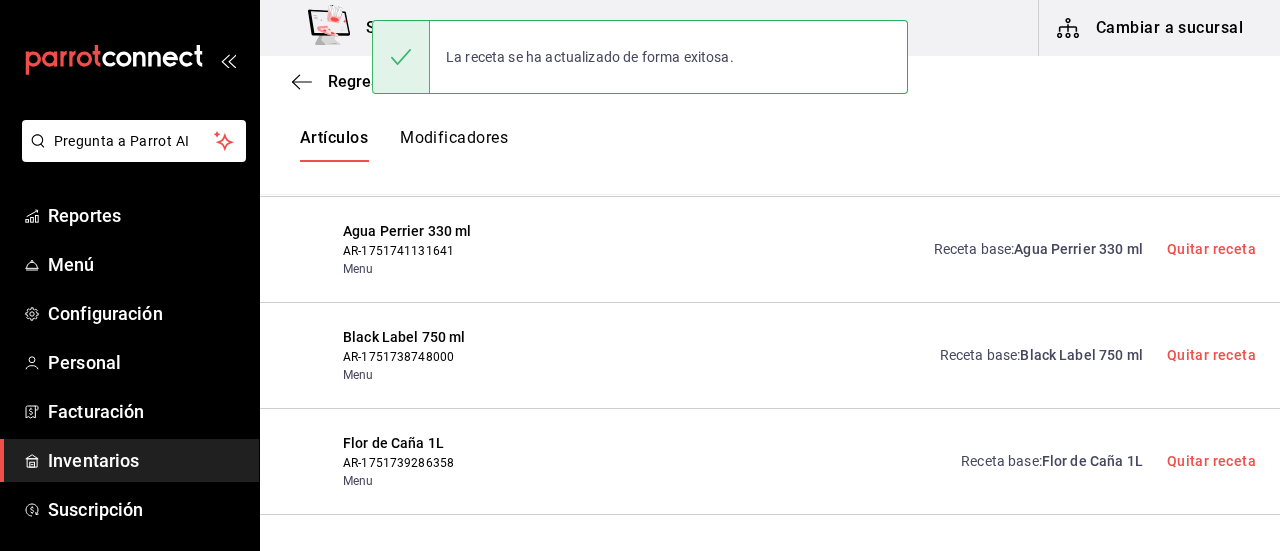 scroll, scrollTop: 8, scrollLeft: 0, axis: vertical 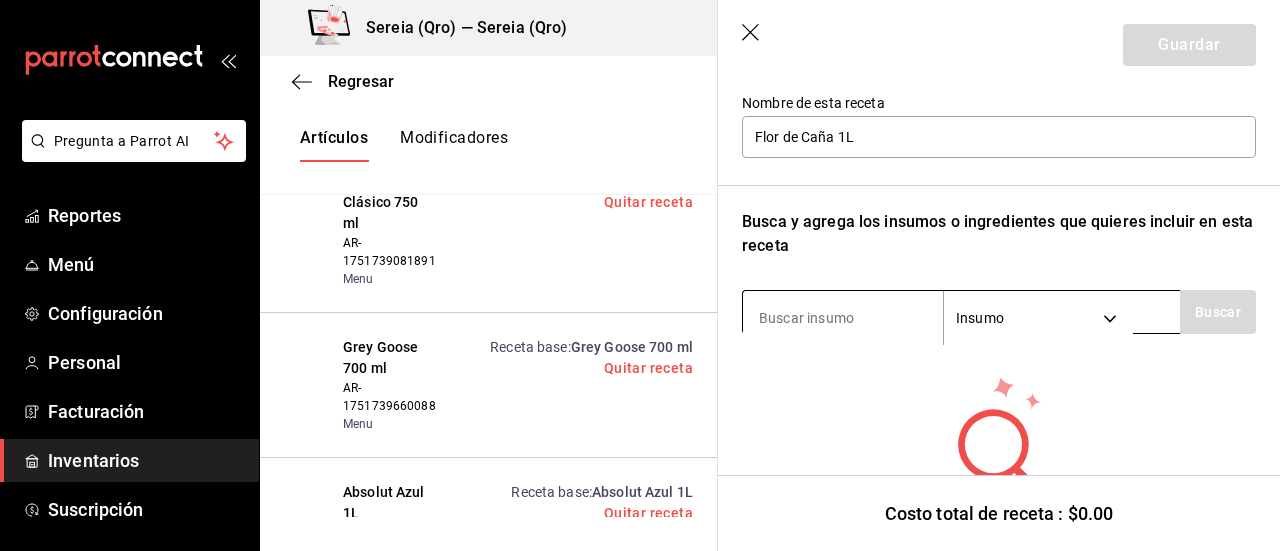 click at bounding box center [843, 318] 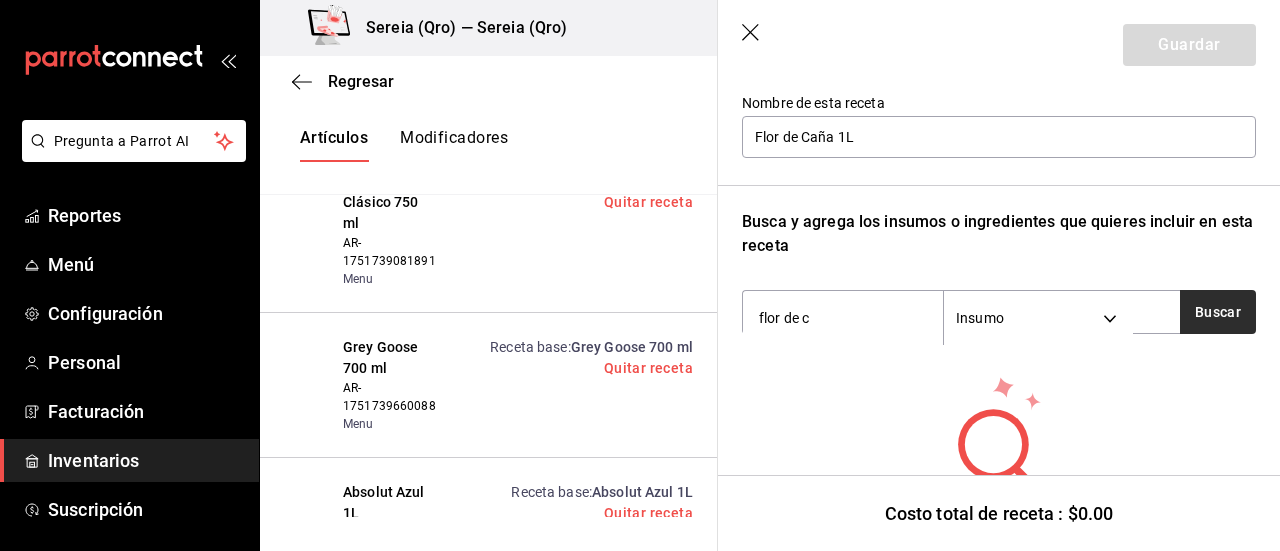 type on "flor de c" 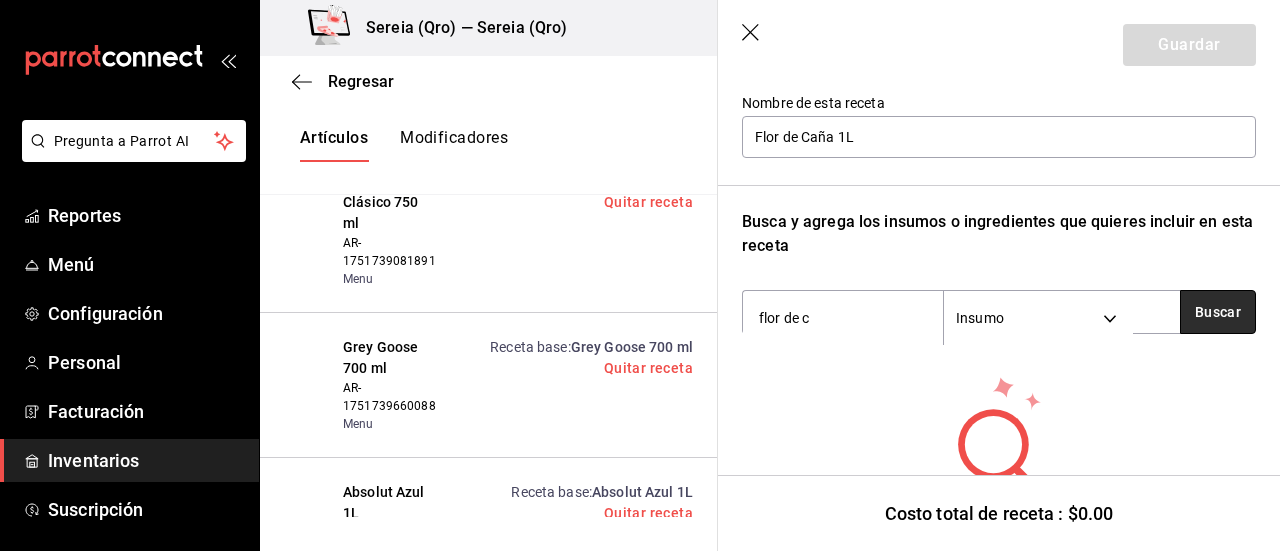 click on "Buscar" at bounding box center [1218, 312] 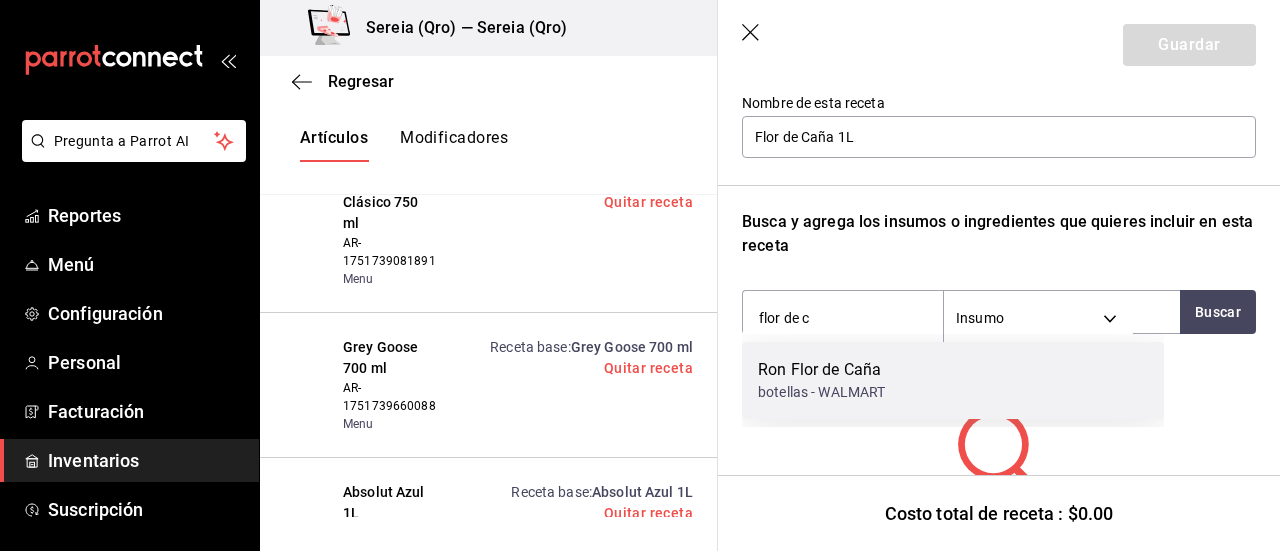 click on "Ron Flor de Caña" at bounding box center [821, 370] 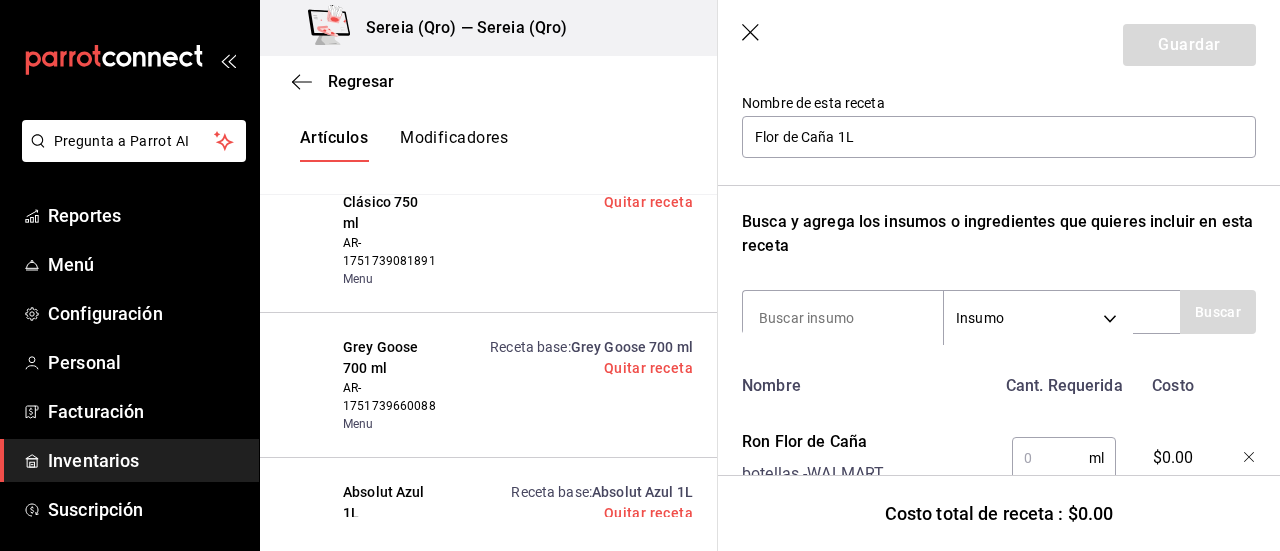 click at bounding box center [1050, 458] 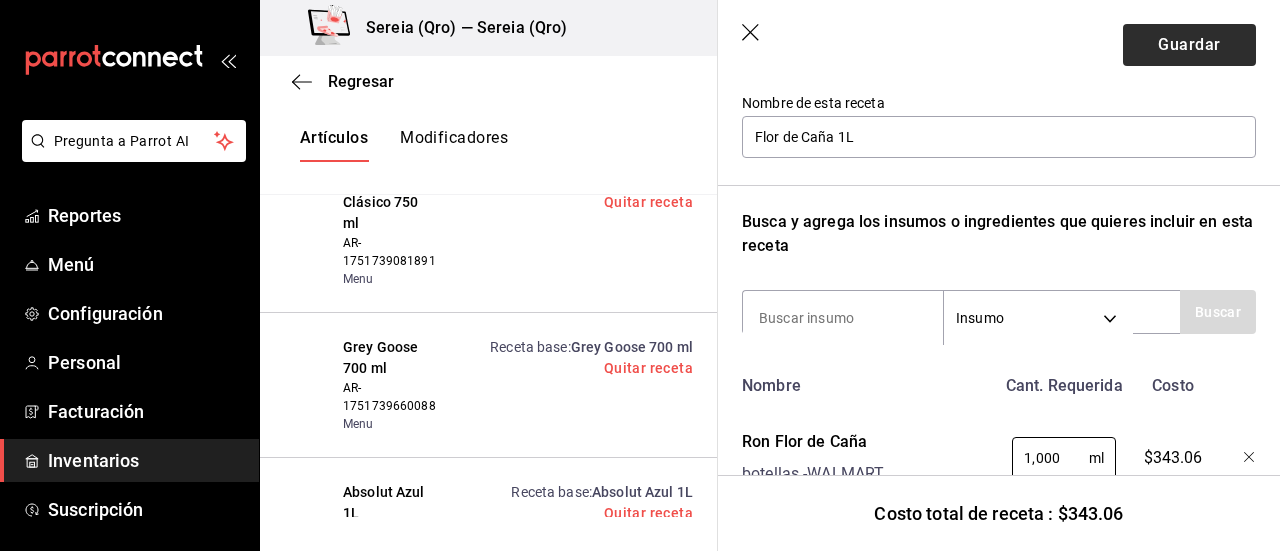type on "1,000" 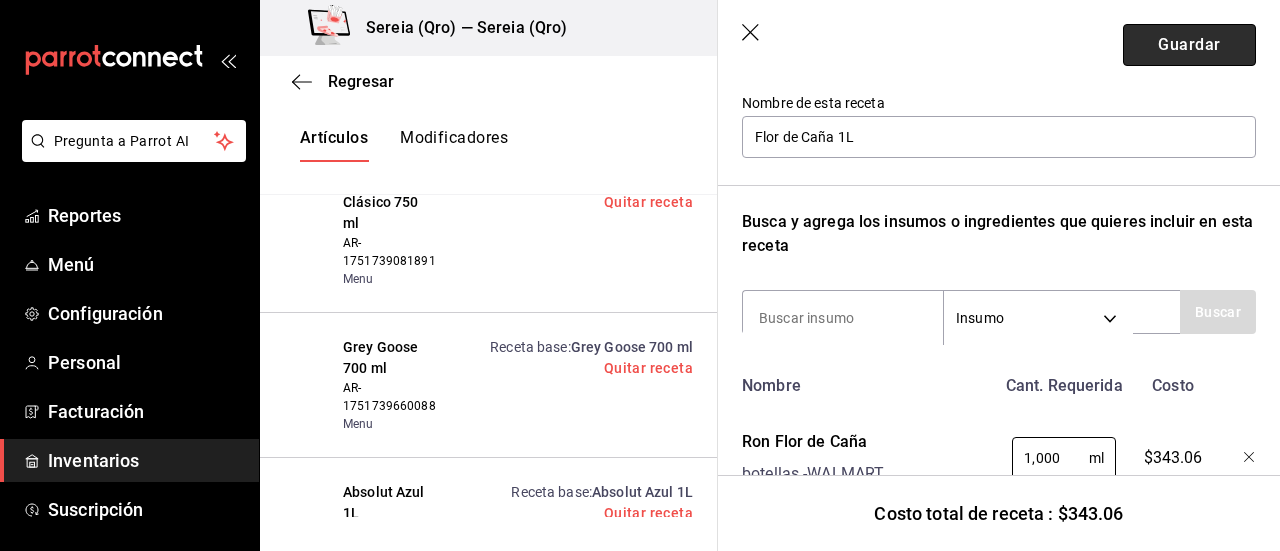 click on "Guardar" at bounding box center (1189, 45) 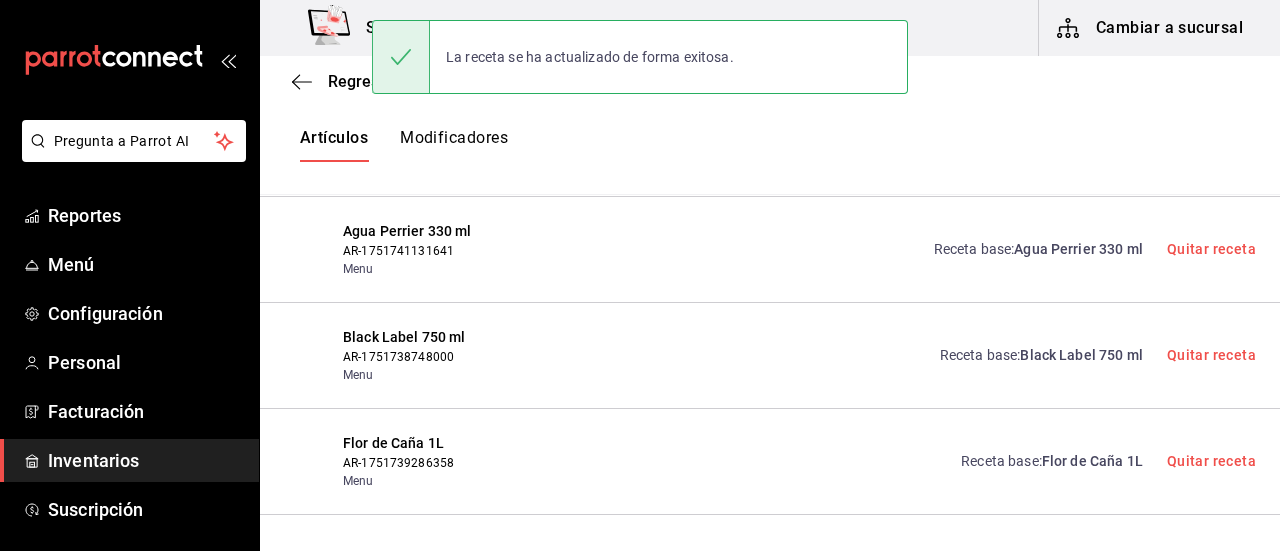 scroll, scrollTop: 8, scrollLeft: 0, axis: vertical 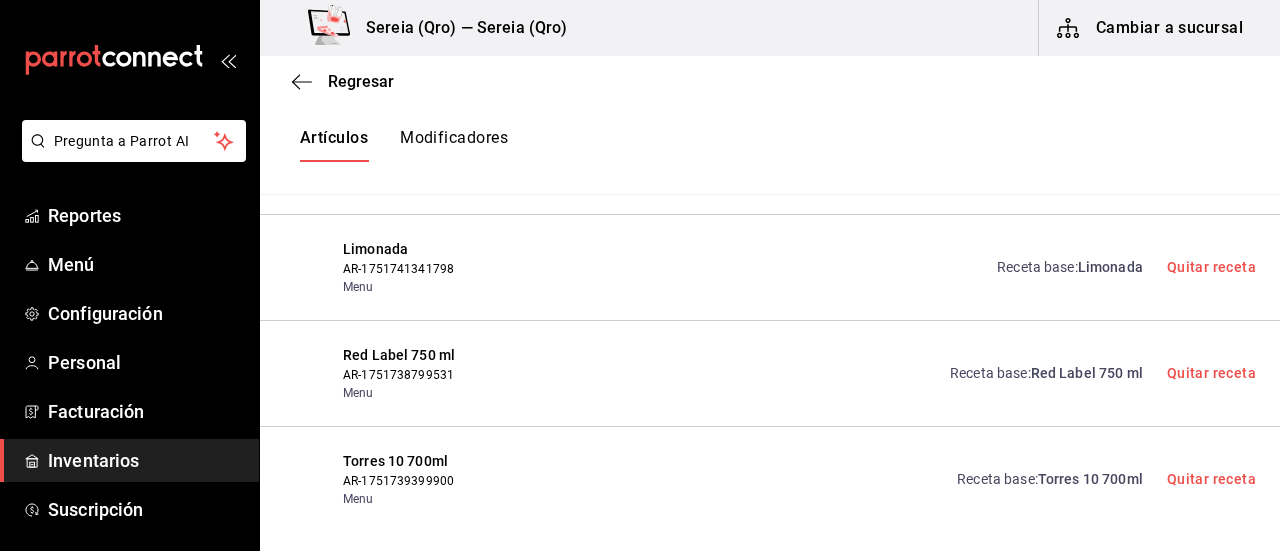 click on "Red Label 750 ml" at bounding box center (1087, 373) 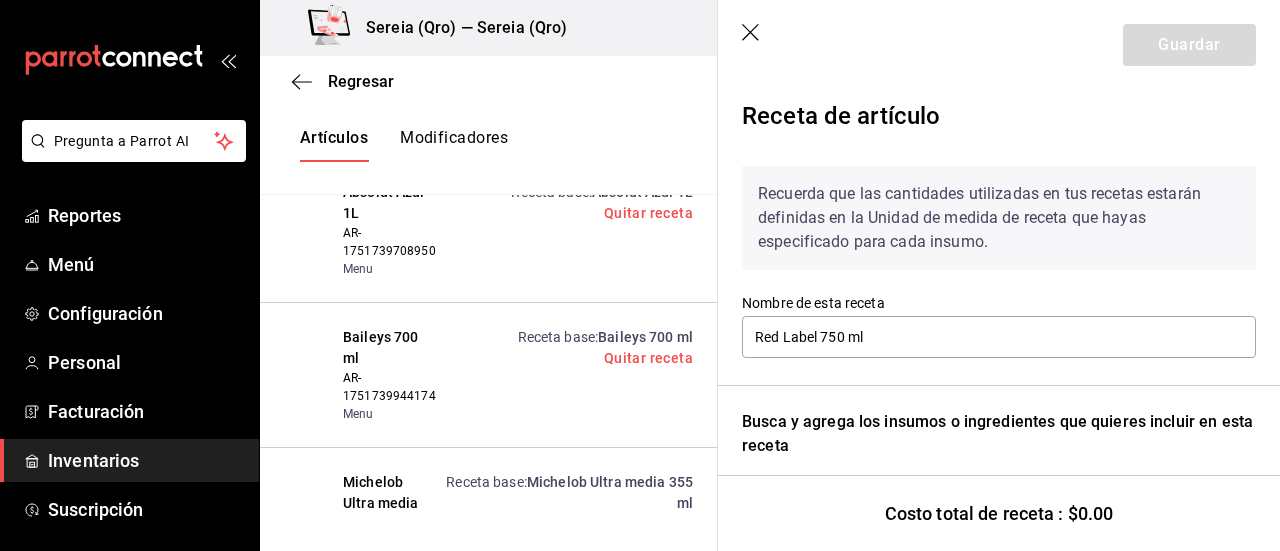 scroll, scrollTop: 208, scrollLeft: 0, axis: vertical 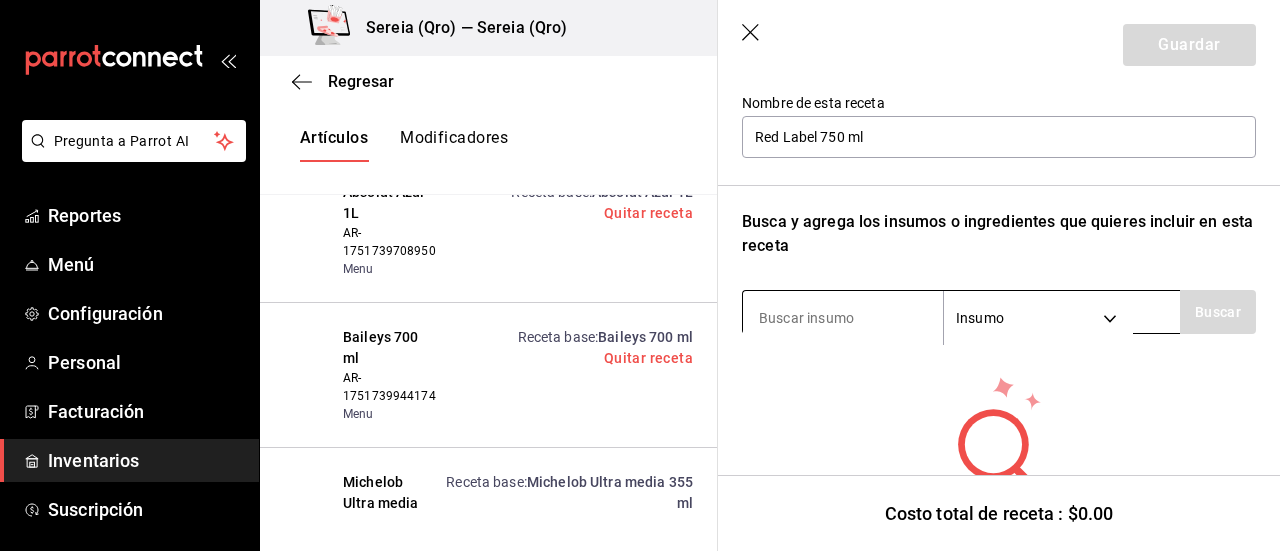 click at bounding box center [843, 318] 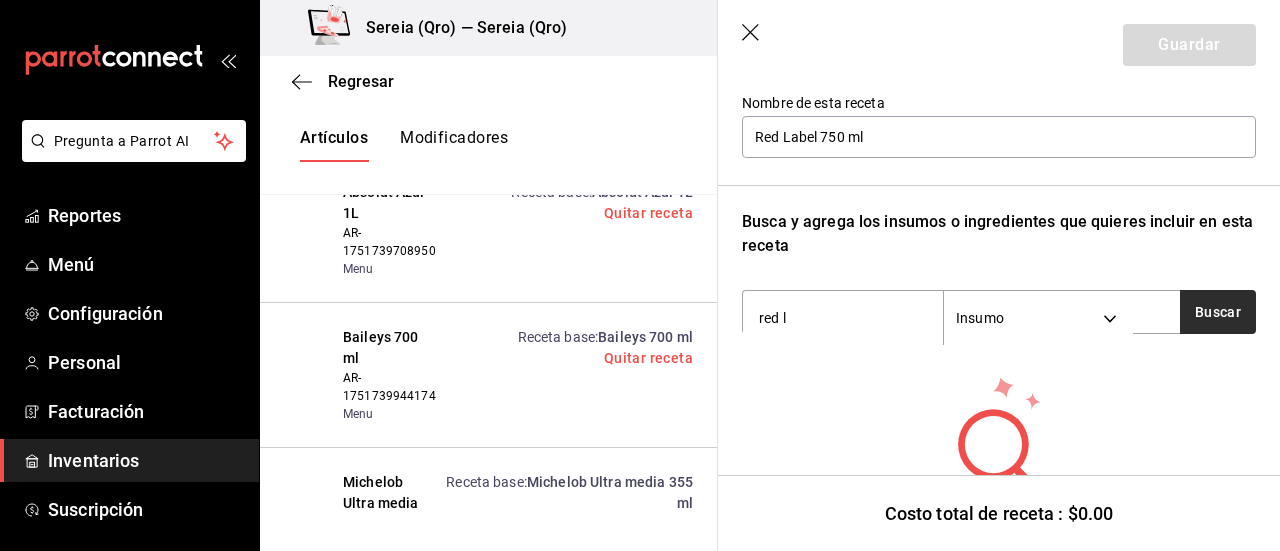 type on "red l" 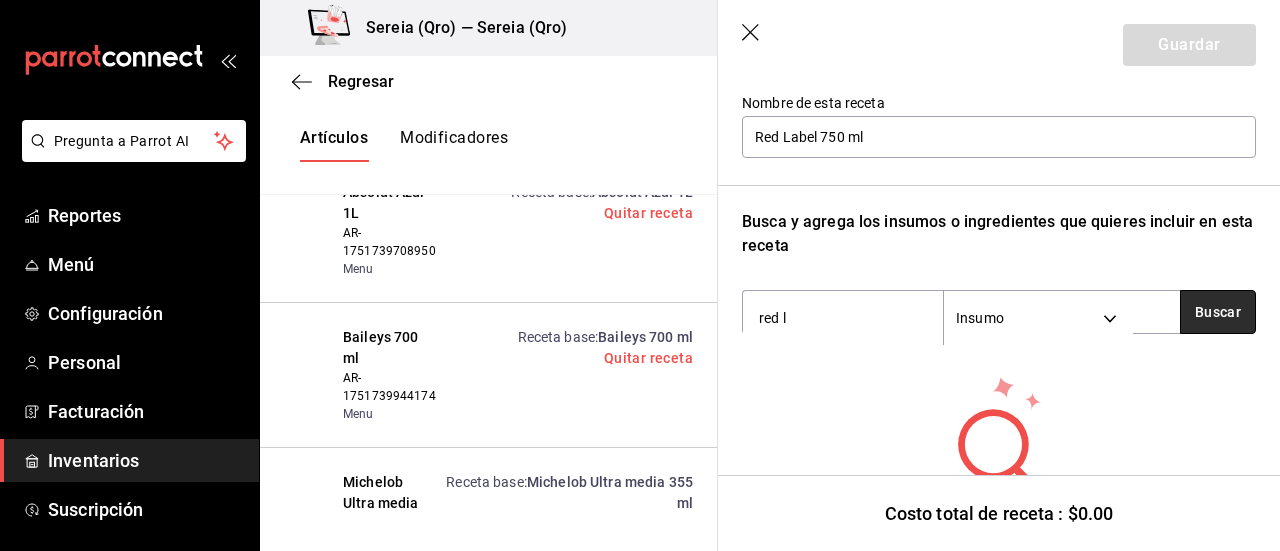 click on "Buscar" at bounding box center (1218, 312) 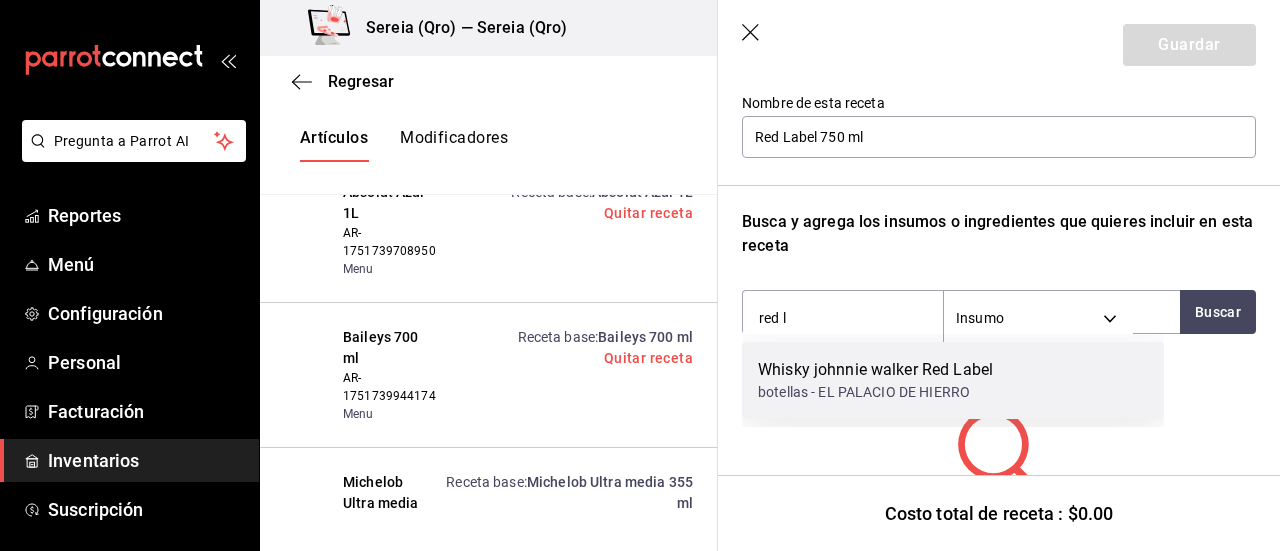 click on "Whisky johnnie walker Red Label" at bounding box center [875, 370] 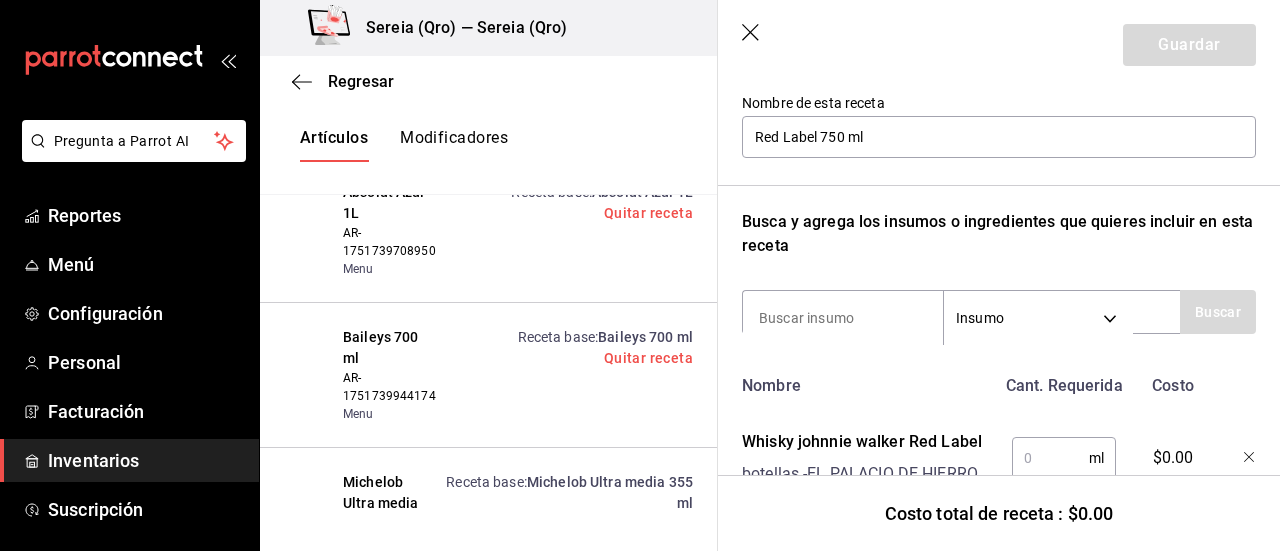 click at bounding box center (1050, 458) 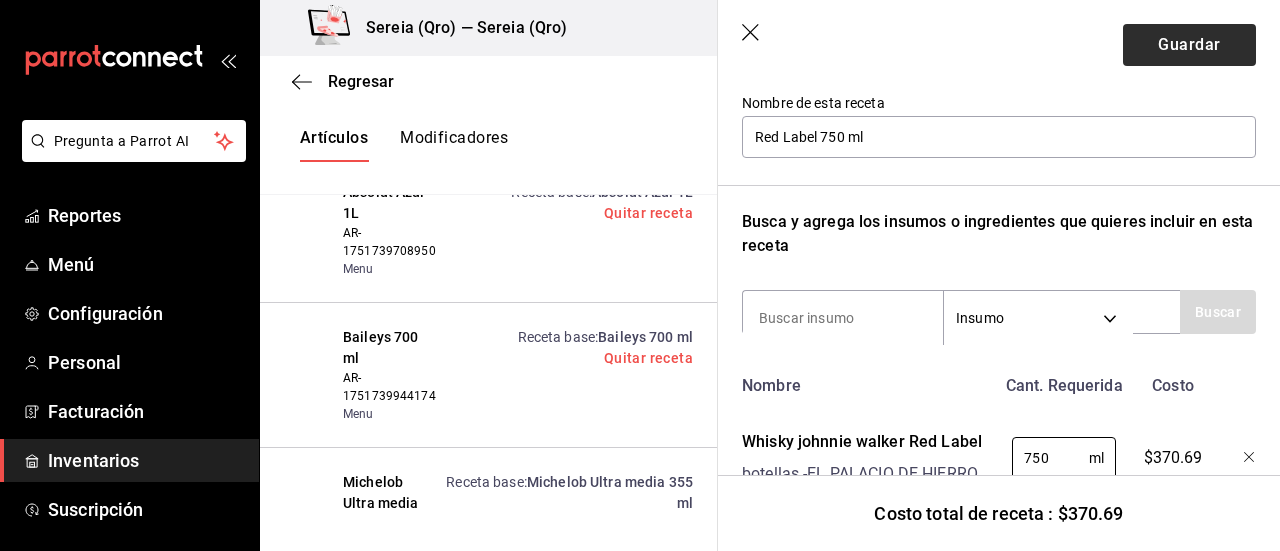 type on "750" 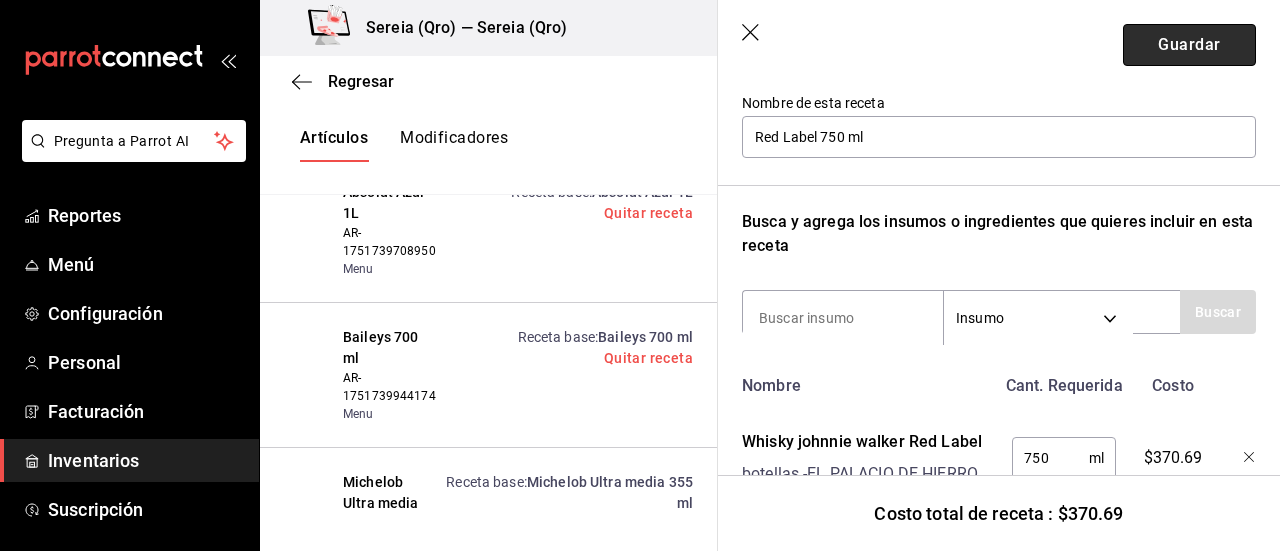 click on "Guardar" at bounding box center [1189, 45] 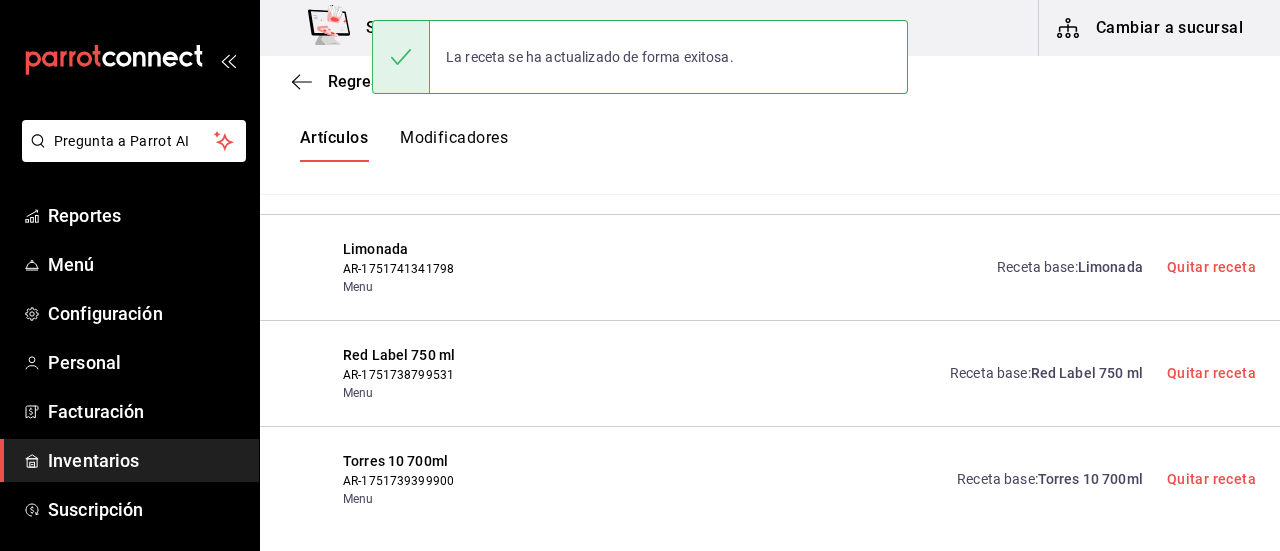 scroll, scrollTop: 8, scrollLeft: 0, axis: vertical 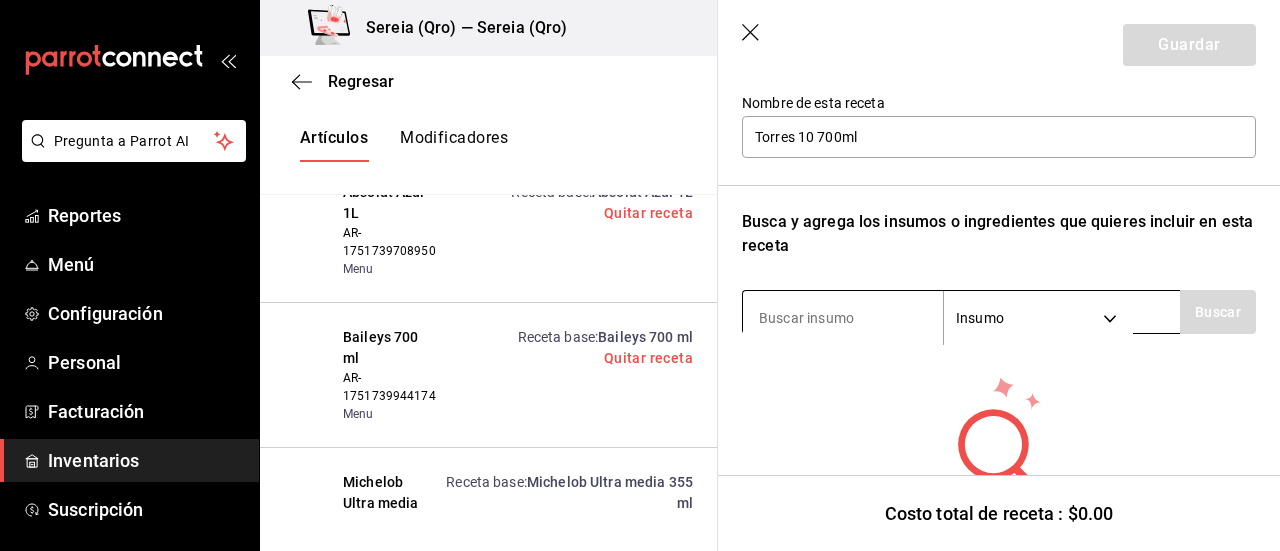 click at bounding box center (843, 318) 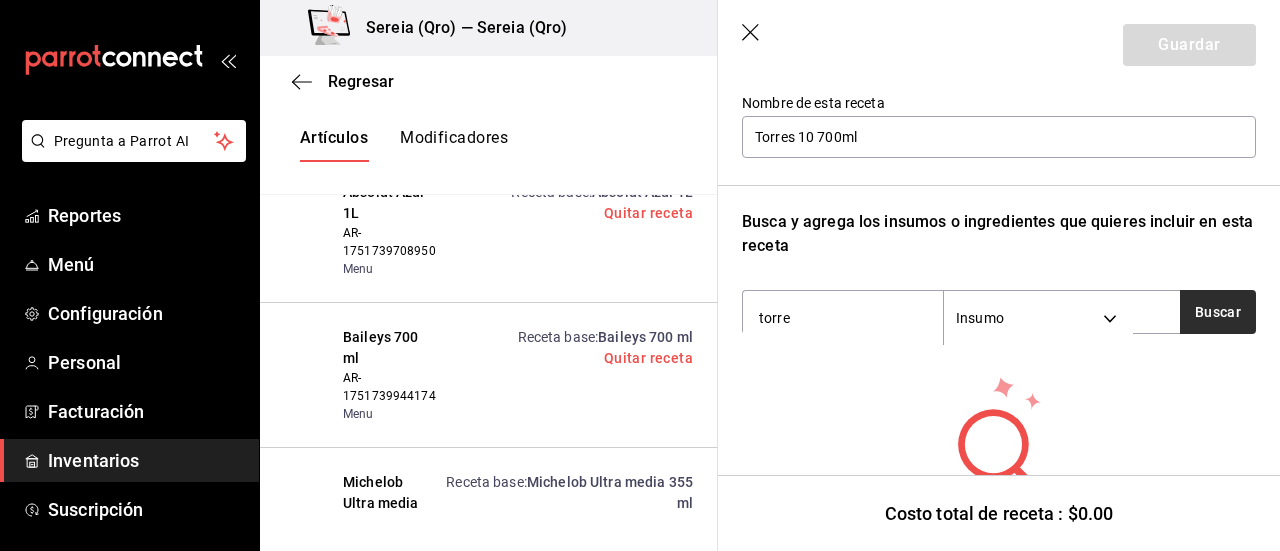 type on "torre" 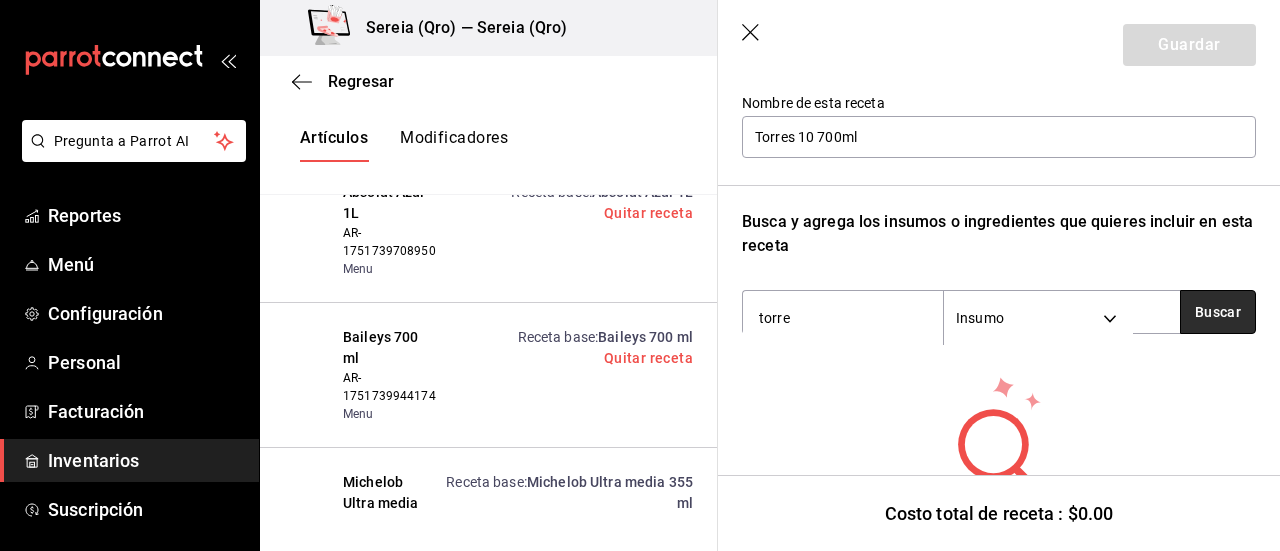 click on "Buscar" at bounding box center [1218, 312] 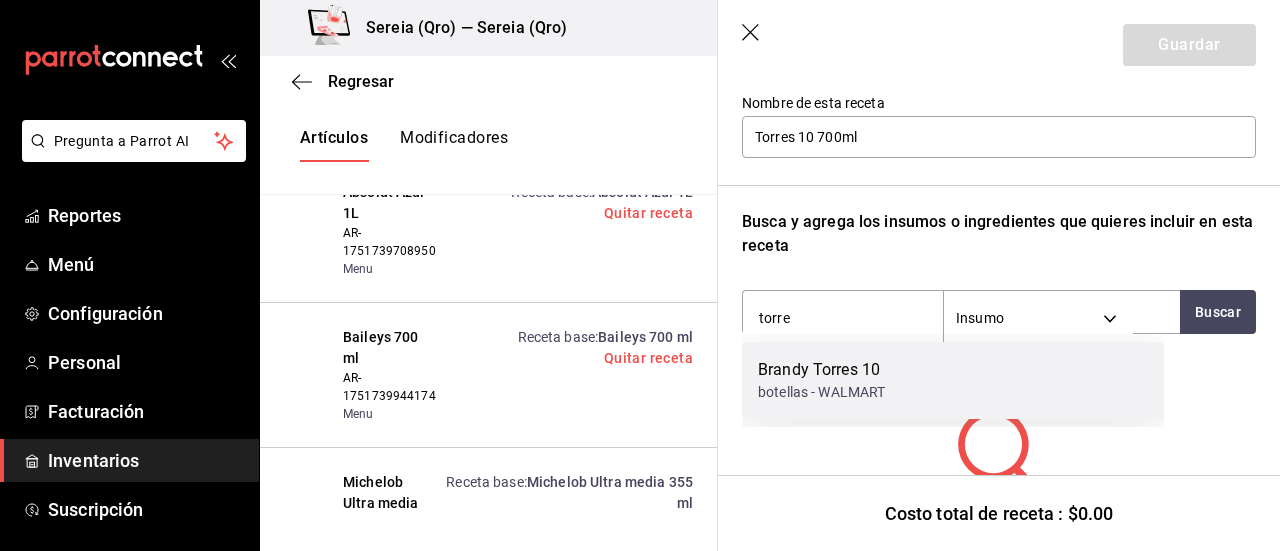 click on "Brandy Torres 10" at bounding box center (821, 370) 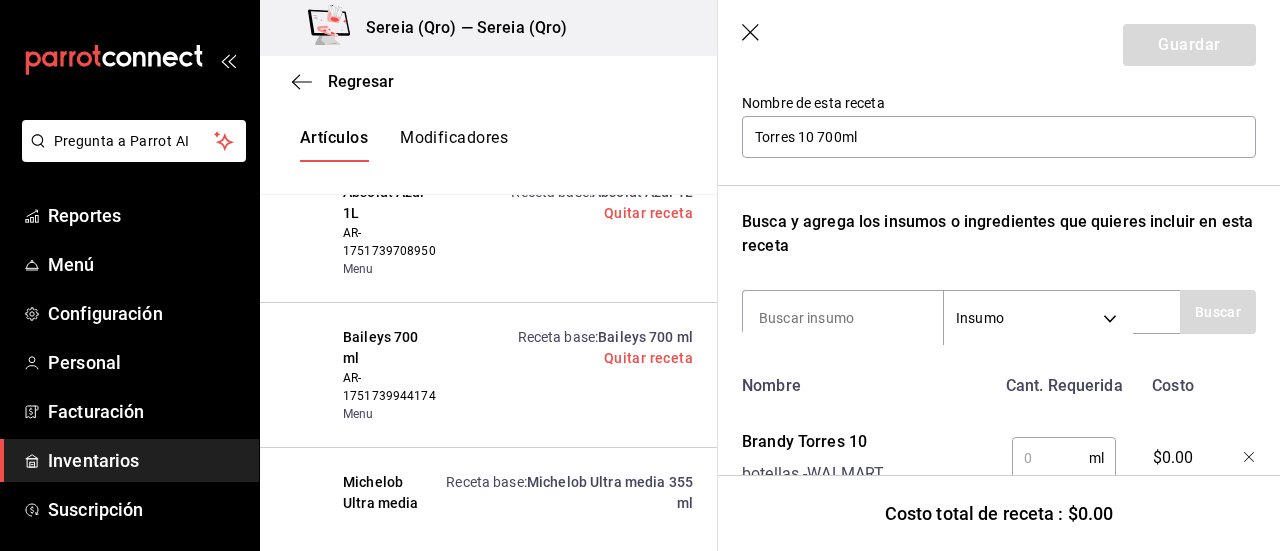 click at bounding box center (1050, 458) 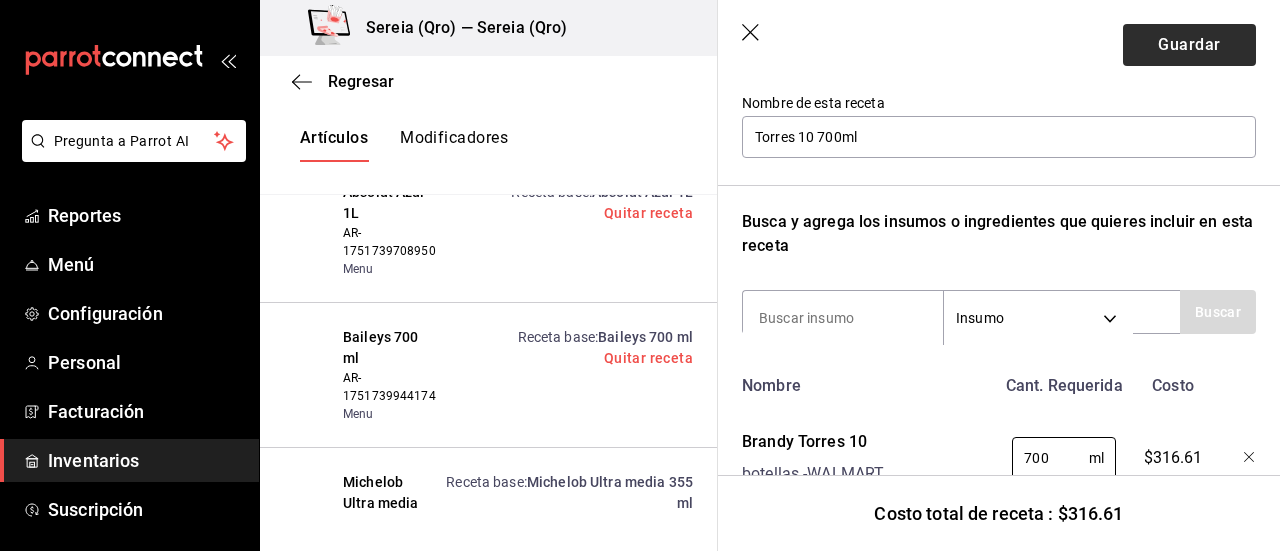 type on "700" 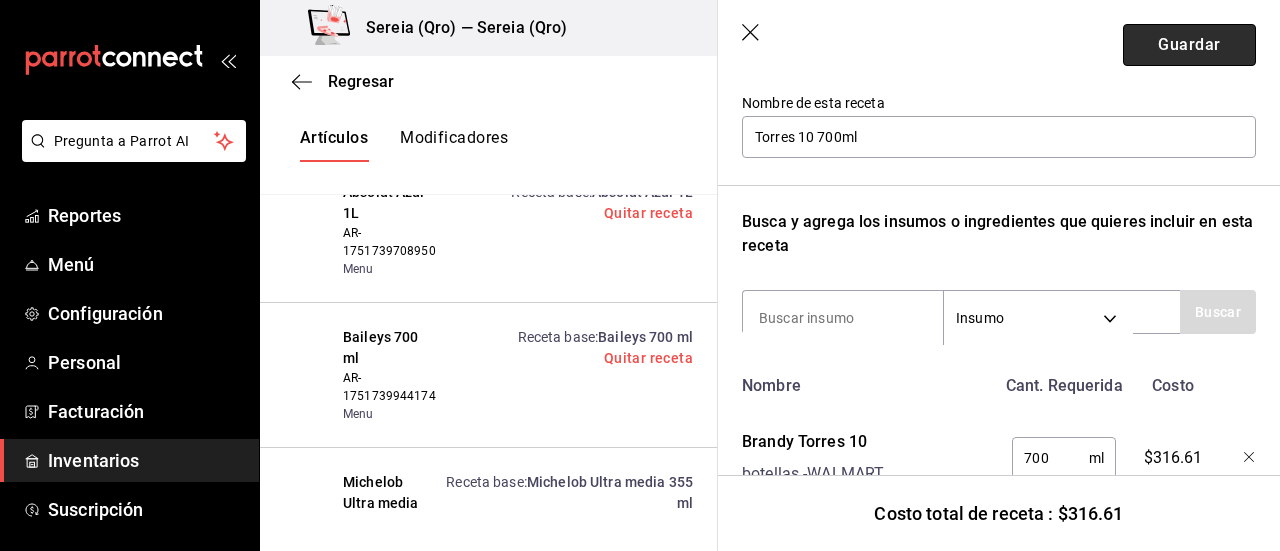 click on "Guardar" at bounding box center (1189, 45) 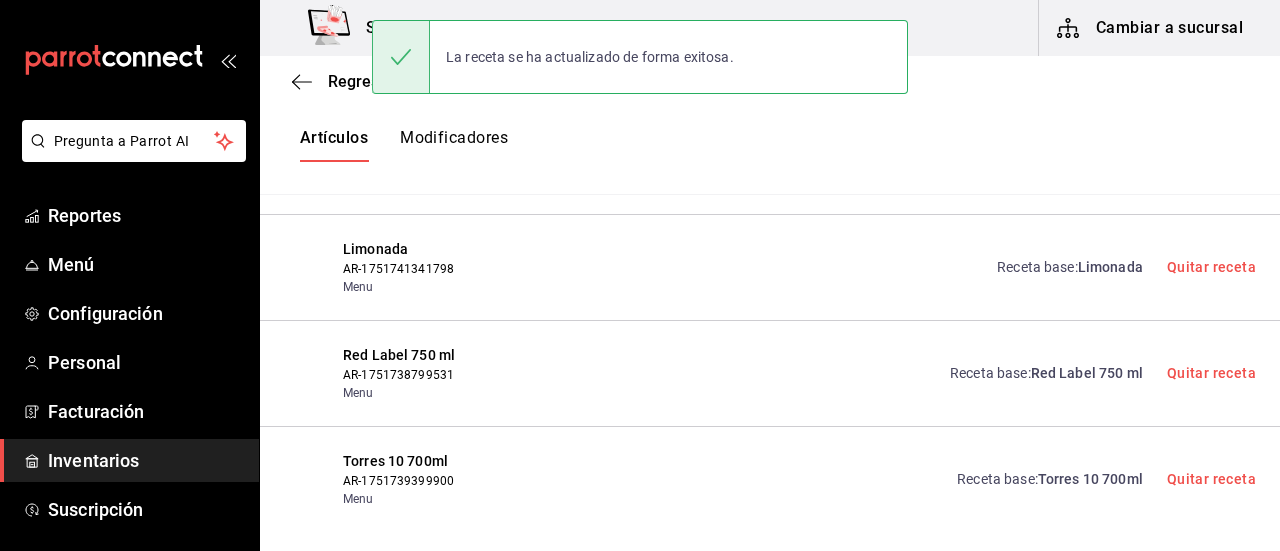 scroll, scrollTop: 8, scrollLeft: 0, axis: vertical 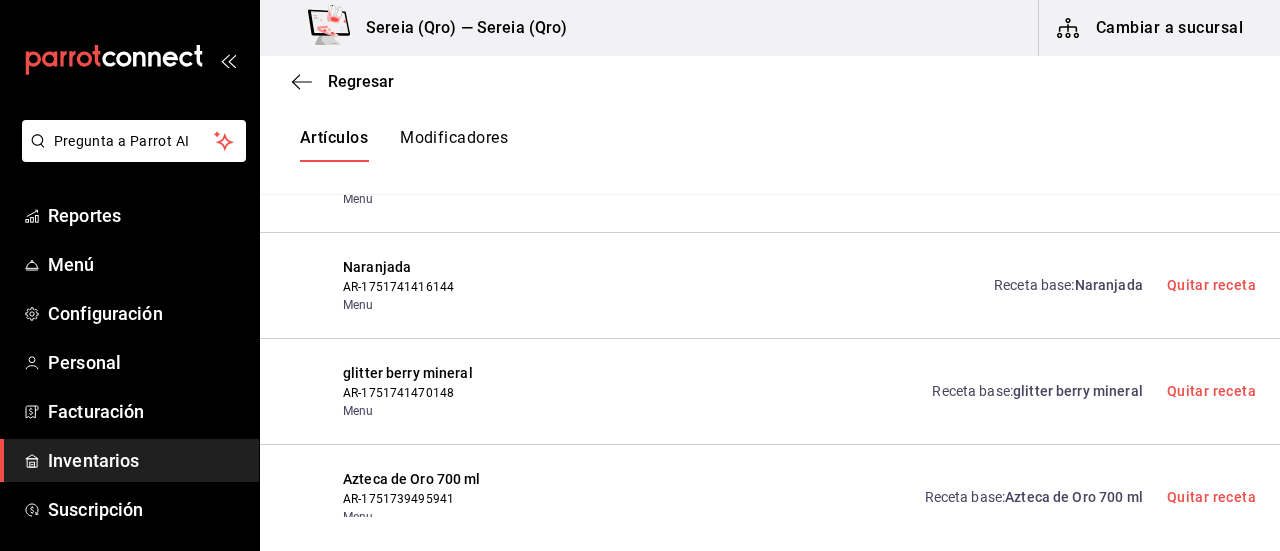 click on "Azteca de Oro 700 ml" at bounding box center (1074, 497) 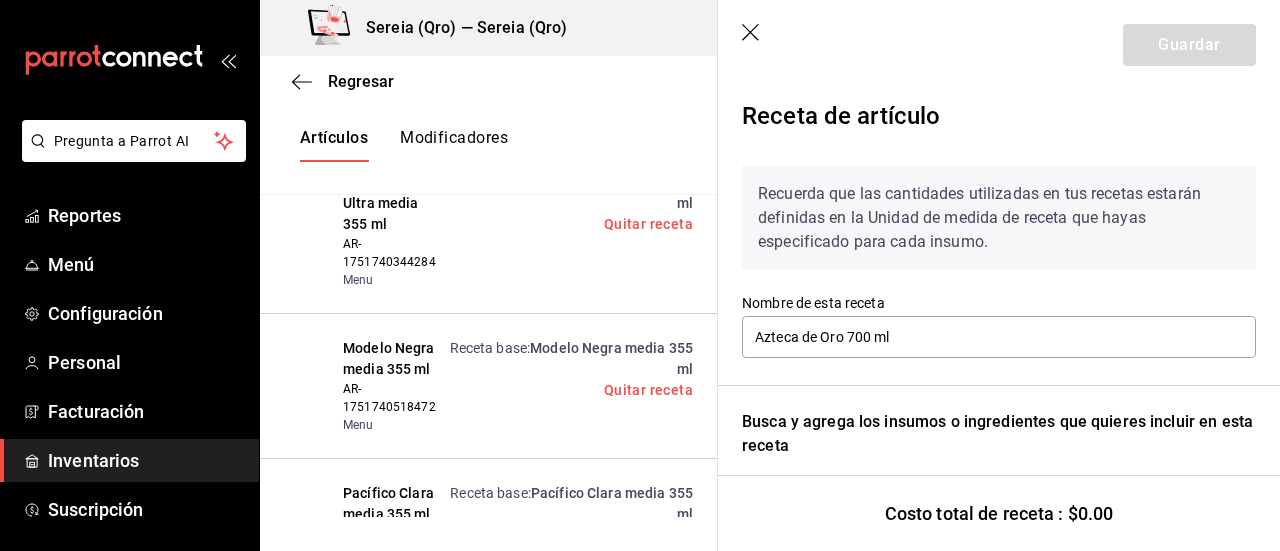 scroll, scrollTop: 208, scrollLeft: 0, axis: vertical 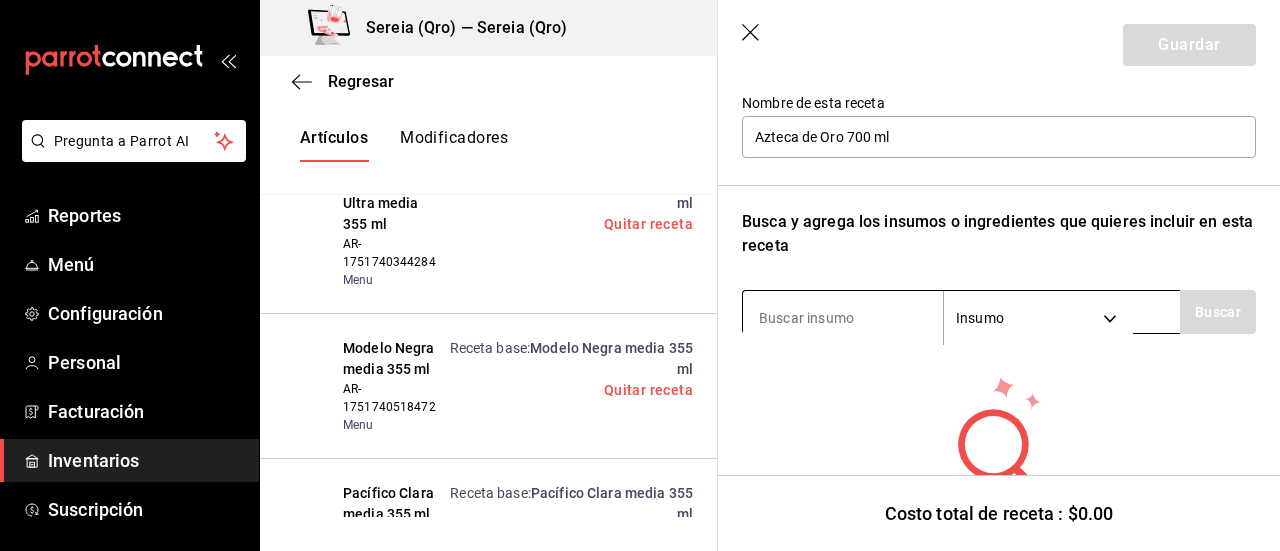 click at bounding box center [843, 318] 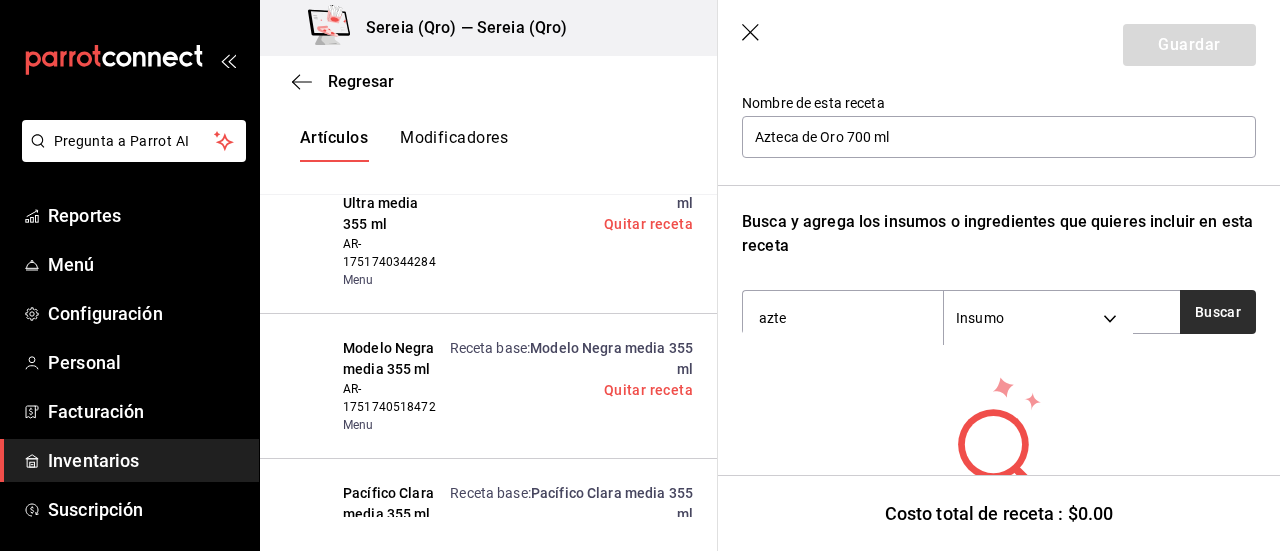 type on "azte" 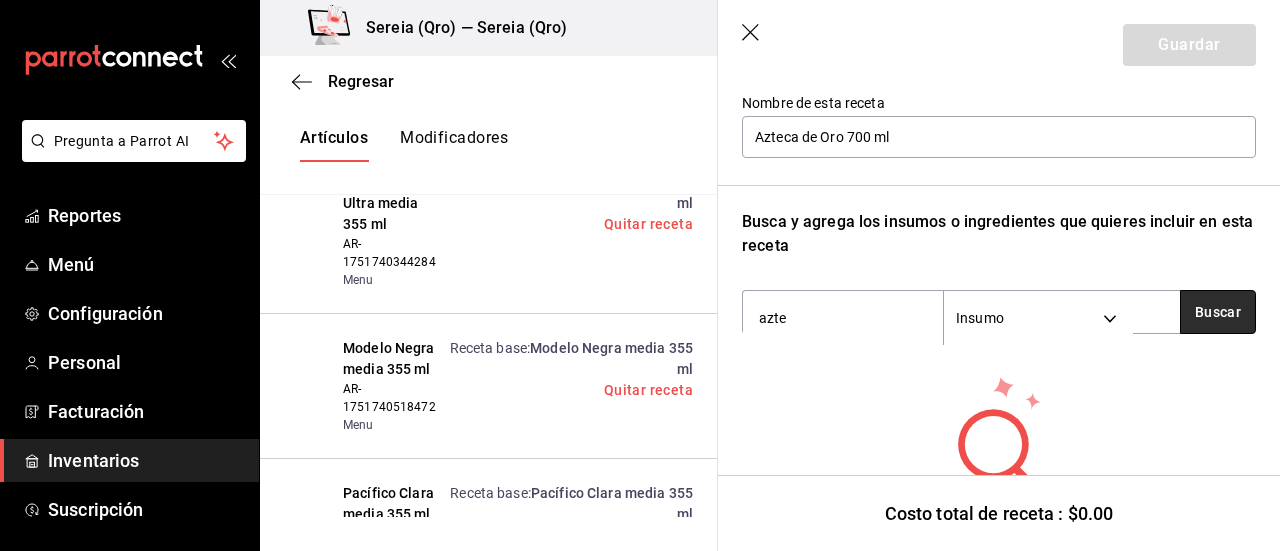 click on "Buscar" at bounding box center (1218, 312) 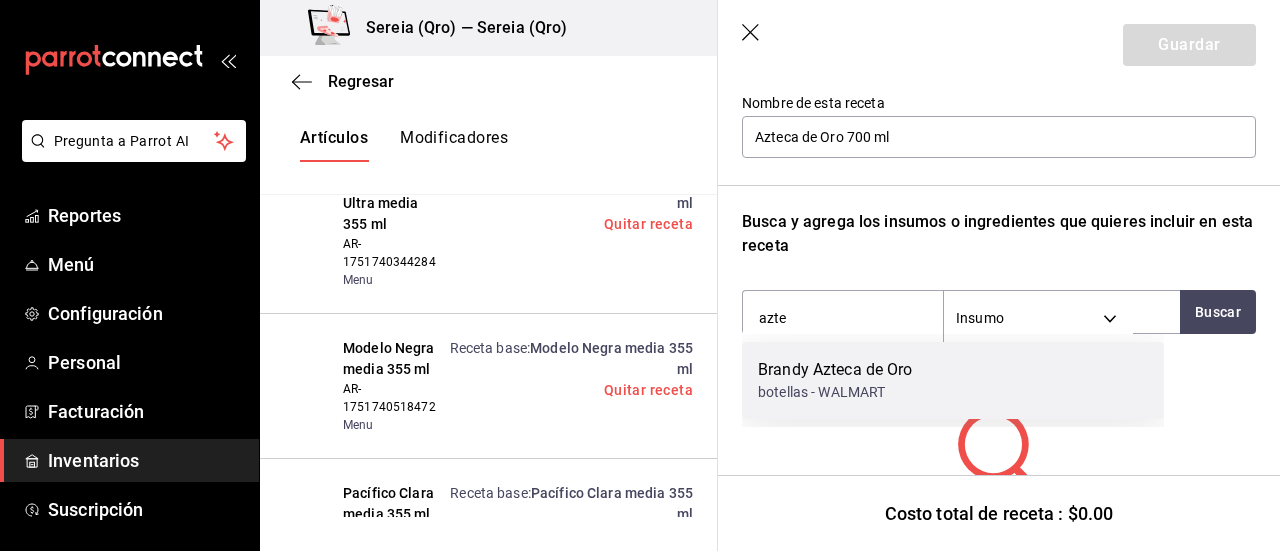 click on "Brandy Azteca de Oro" at bounding box center [835, 370] 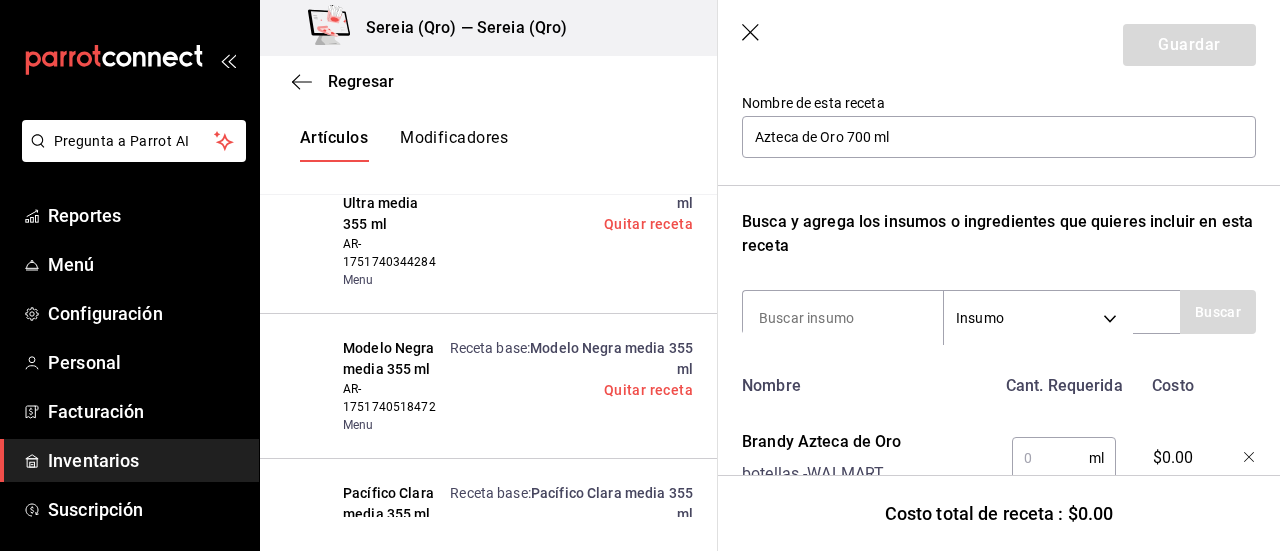 click at bounding box center [1050, 458] 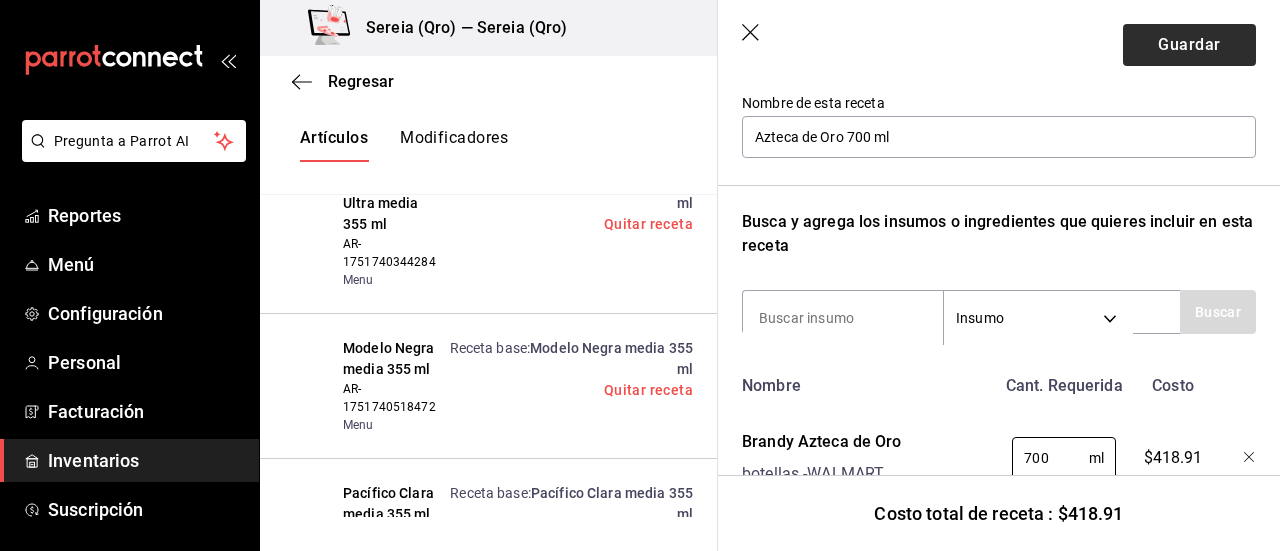 type on "700" 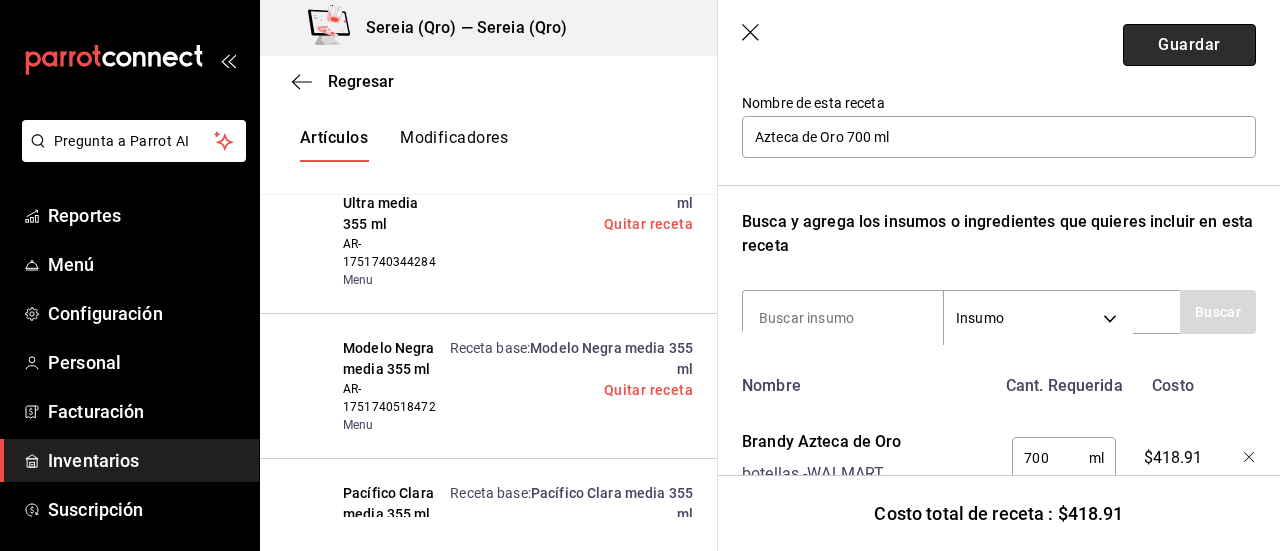 click on "Guardar" at bounding box center [1189, 45] 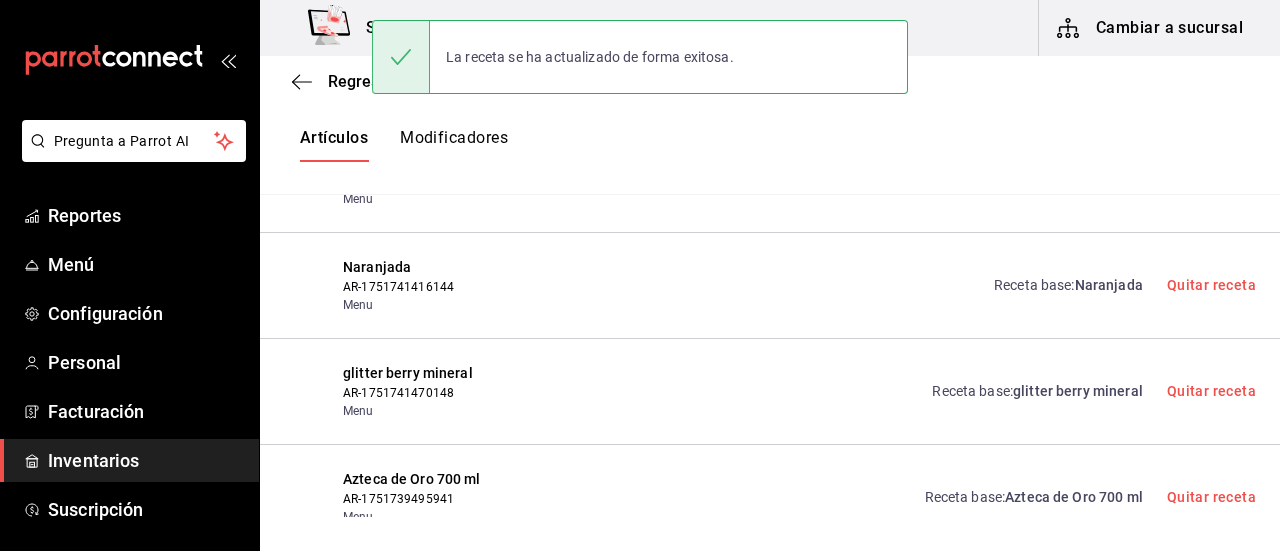 scroll, scrollTop: 8, scrollLeft: 0, axis: vertical 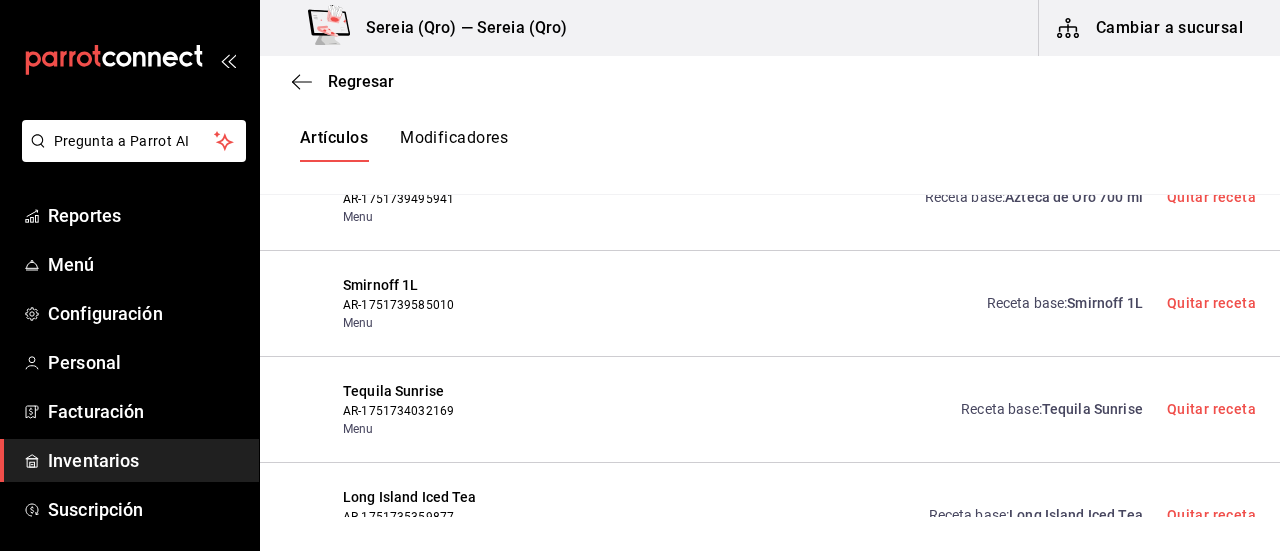 click on "Smirnoff 1L" at bounding box center (1104, 303) 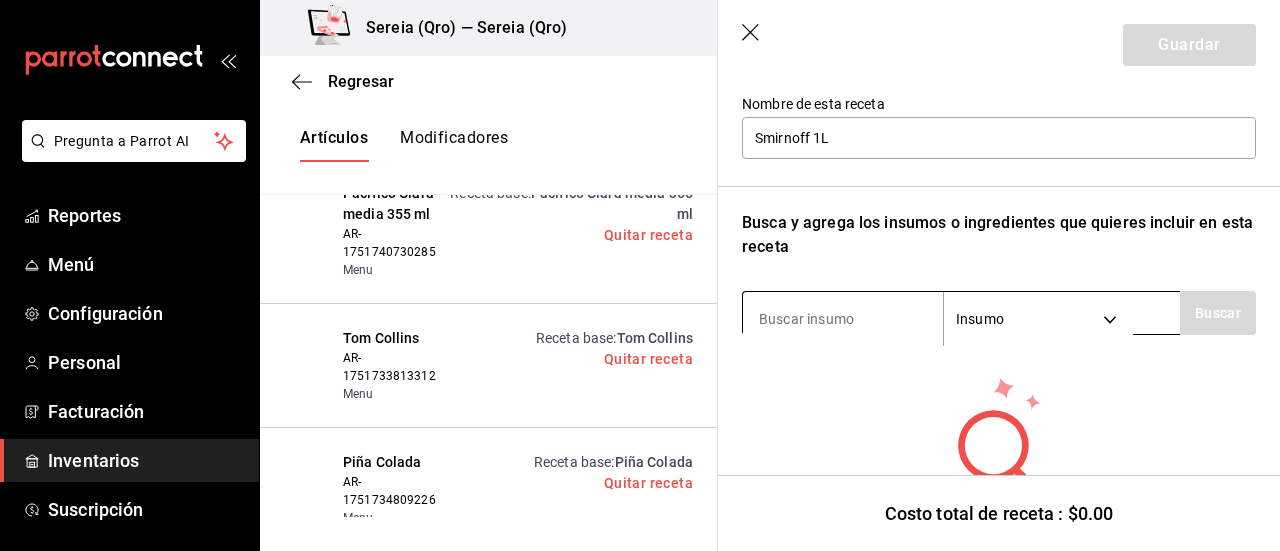 scroll, scrollTop: 208, scrollLeft: 0, axis: vertical 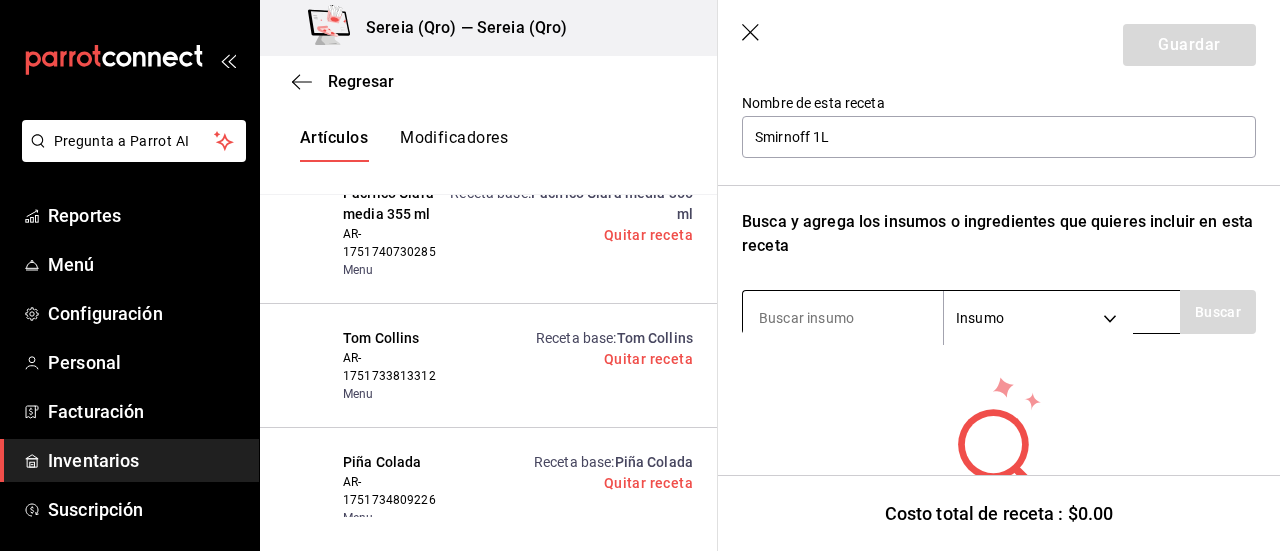 click at bounding box center (843, 318) 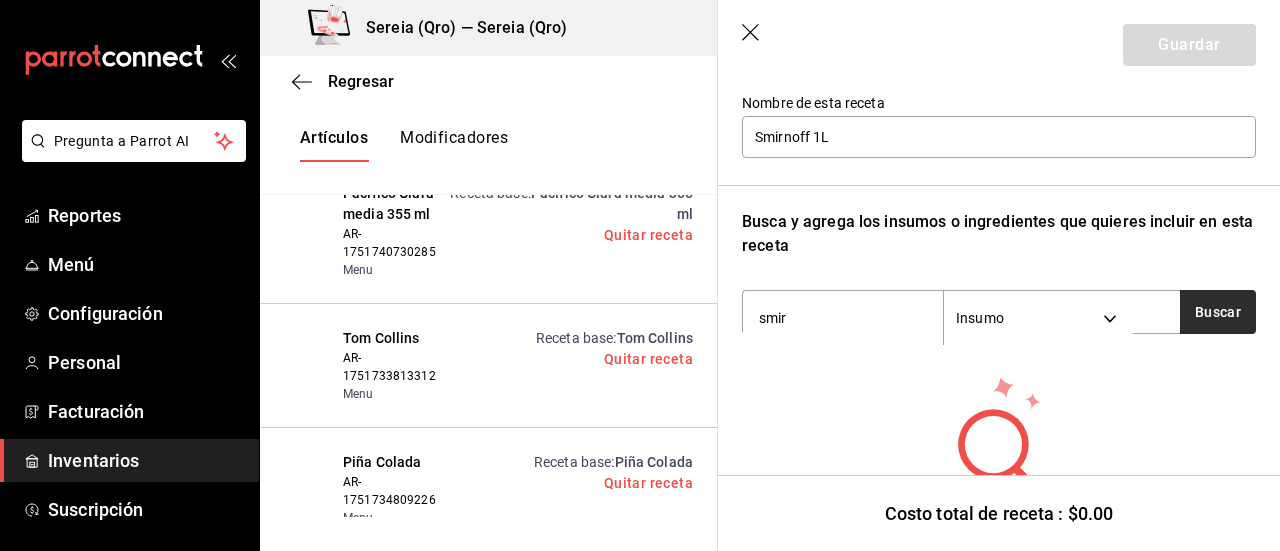 type on "smir" 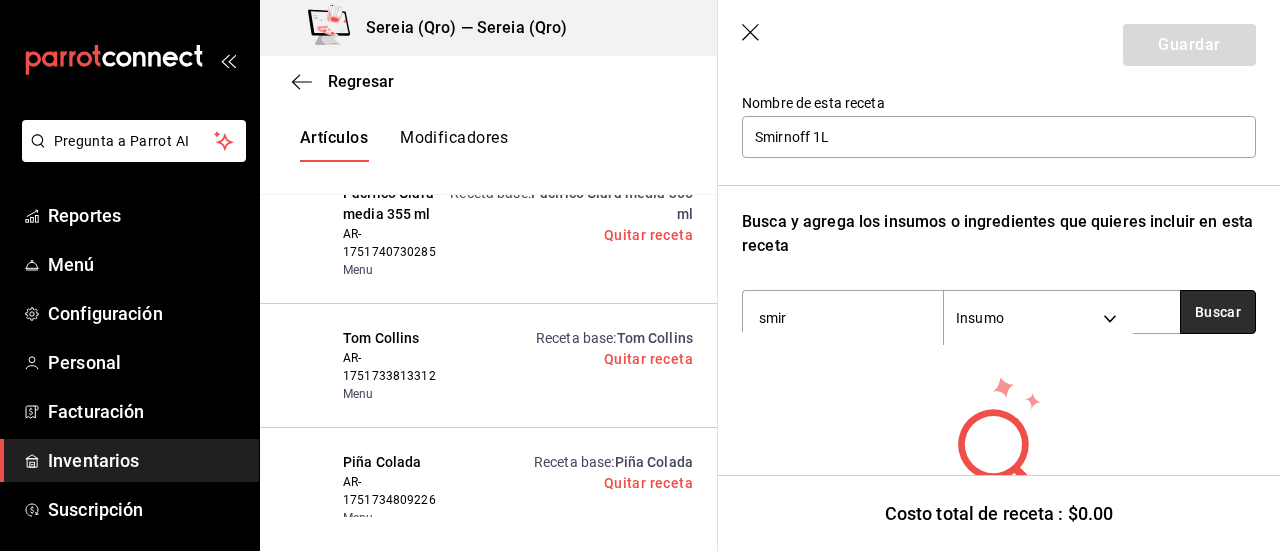 click on "Buscar" at bounding box center (1218, 312) 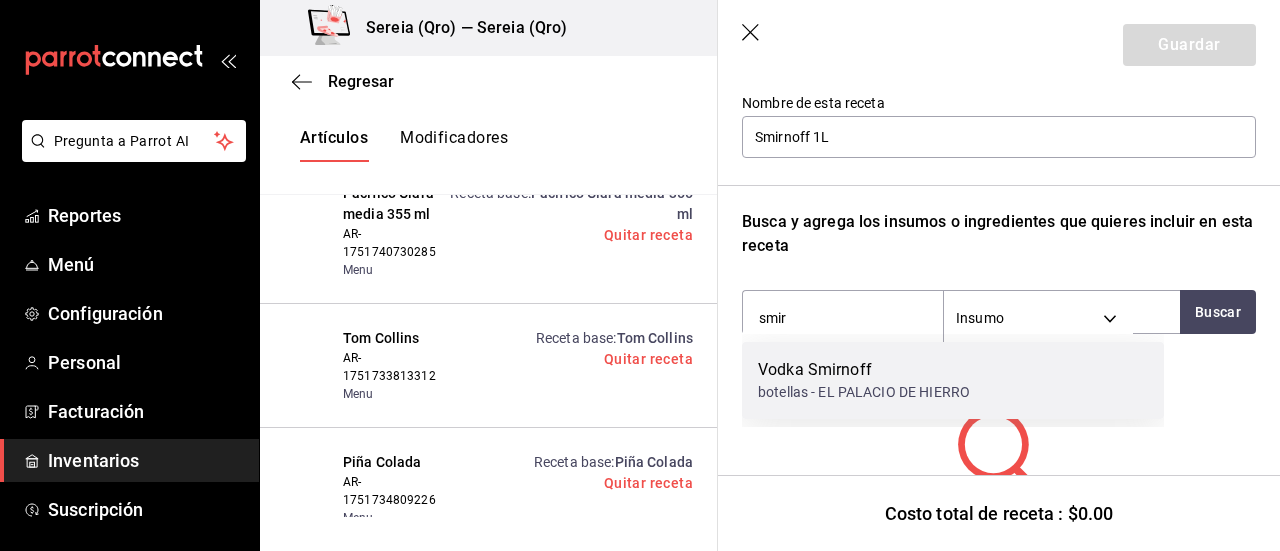 click on "botellas - EL PALACIO DE HIERRO" at bounding box center (864, 392) 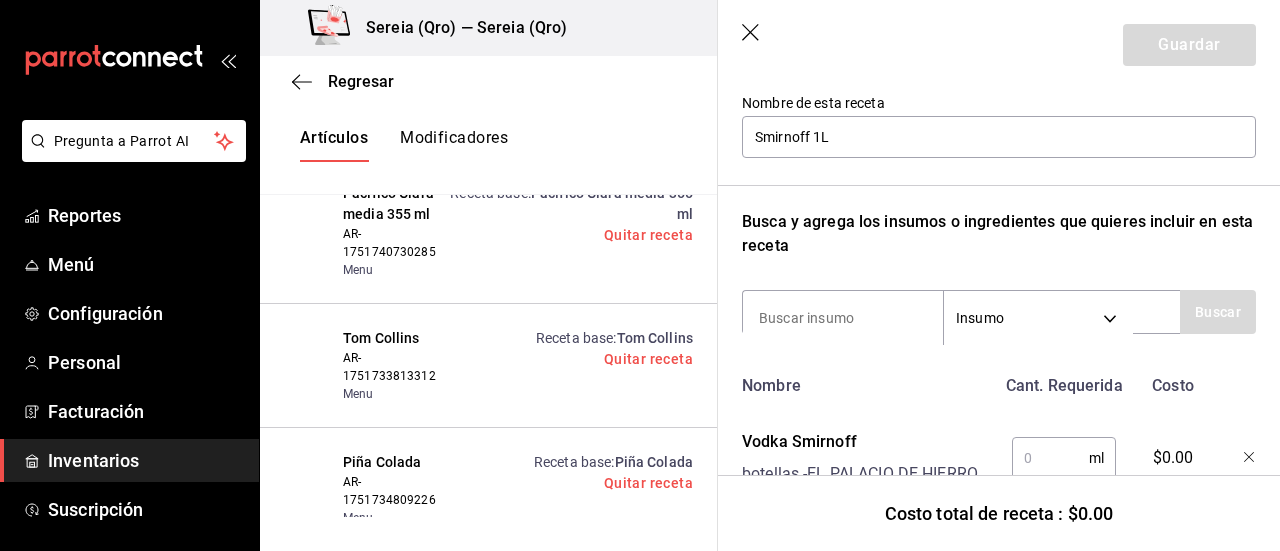click at bounding box center [1050, 458] 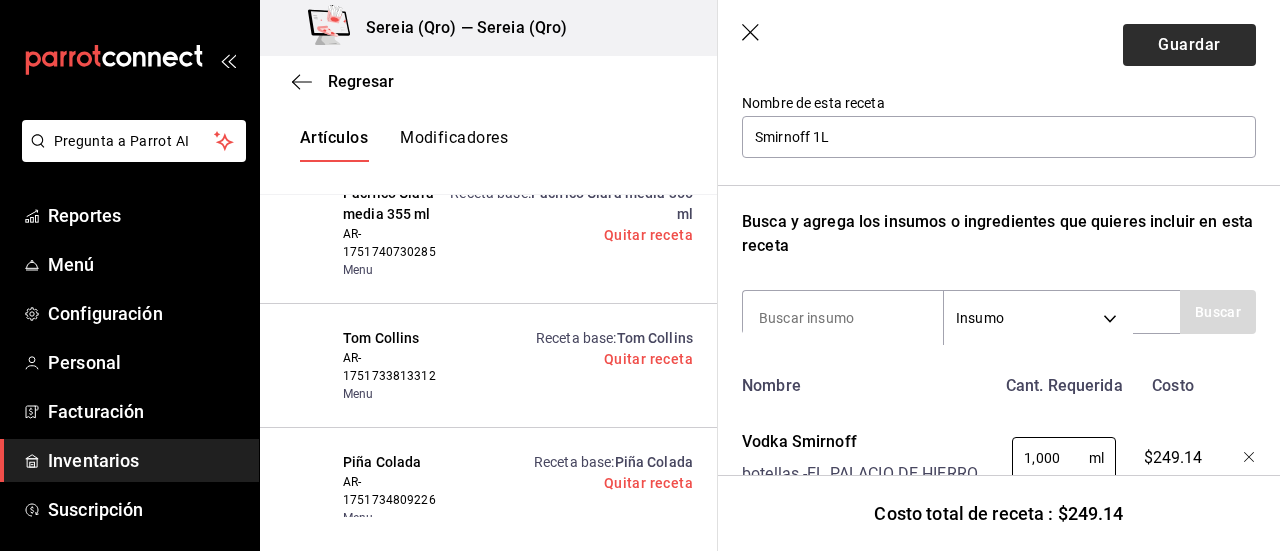 type on "1,000" 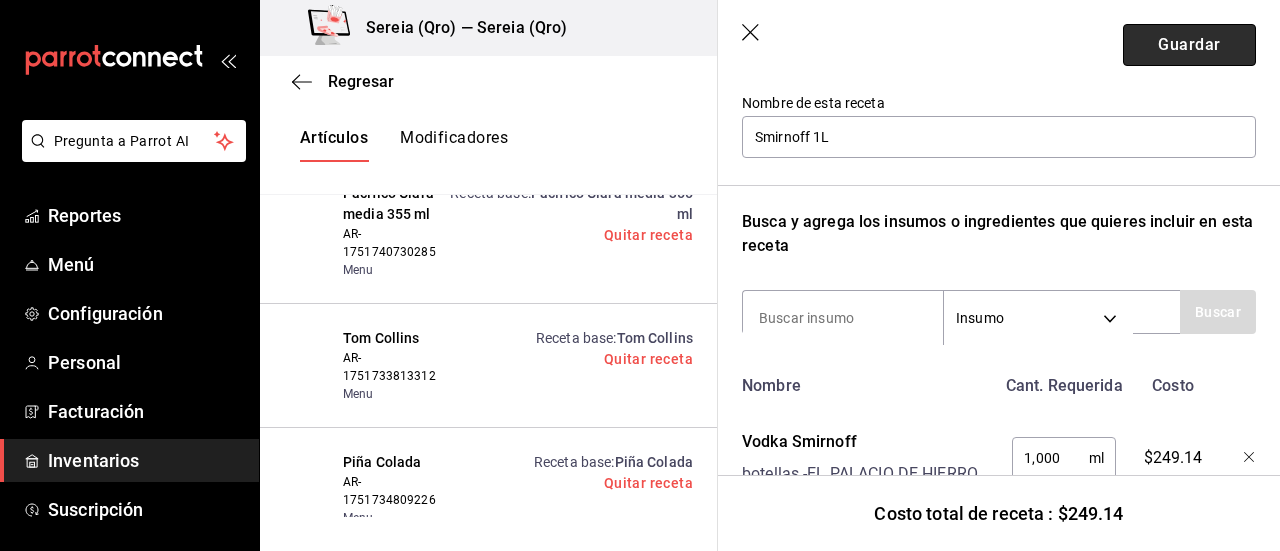 click on "Guardar" at bounding box center (1189, 45) 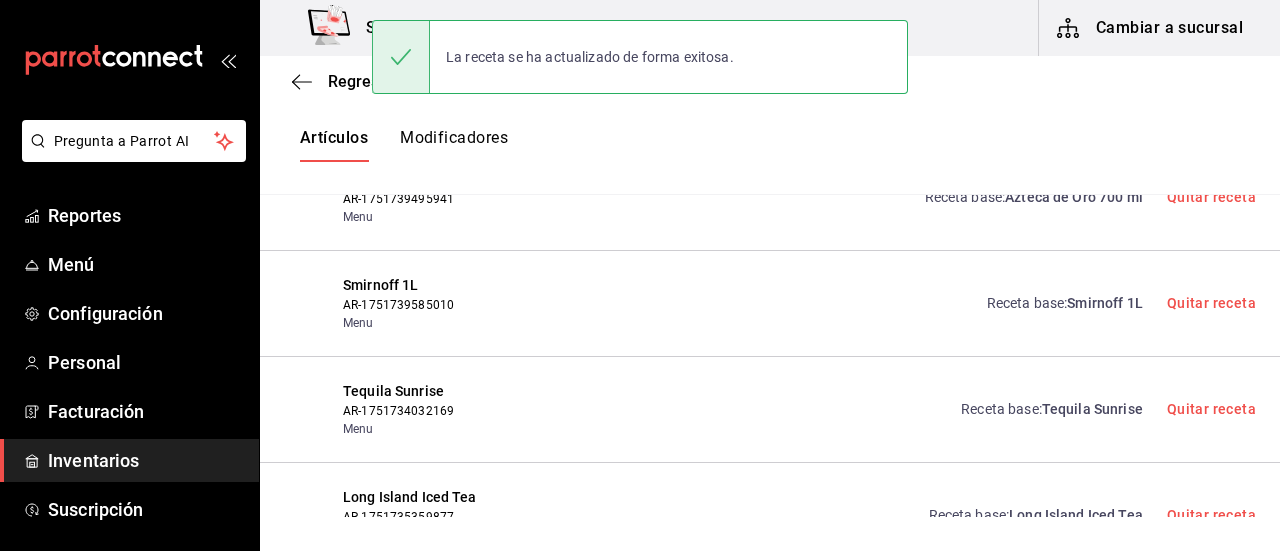 scroll, scrollTop: 8, scrollLeft: 0, axis: vertical 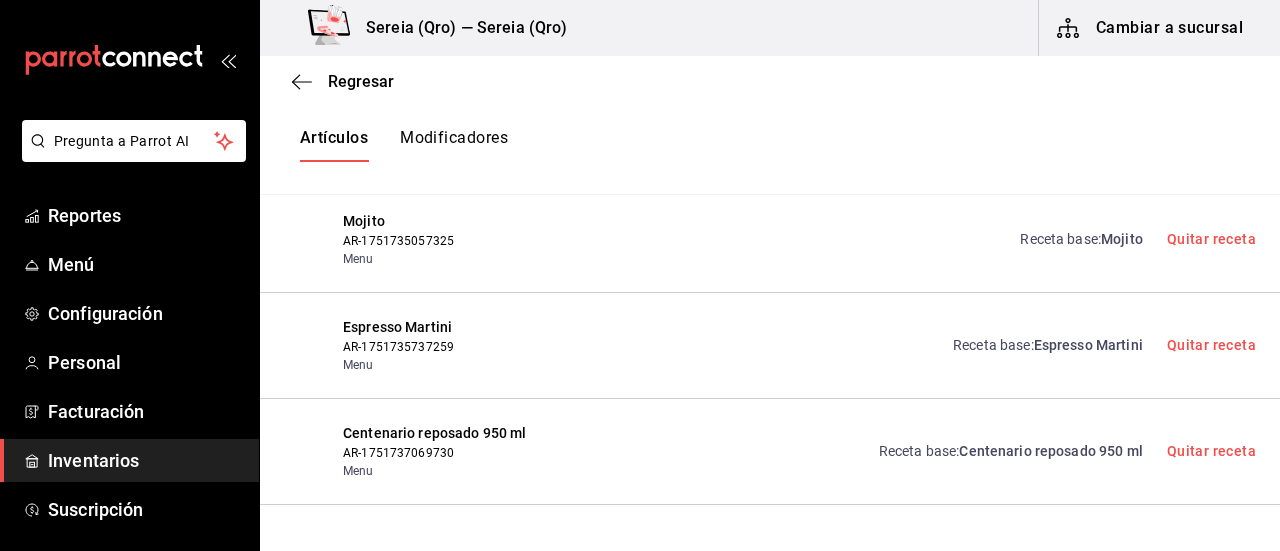click on "Centenario reposado 950 ml" at bounding box center (1050, 451) 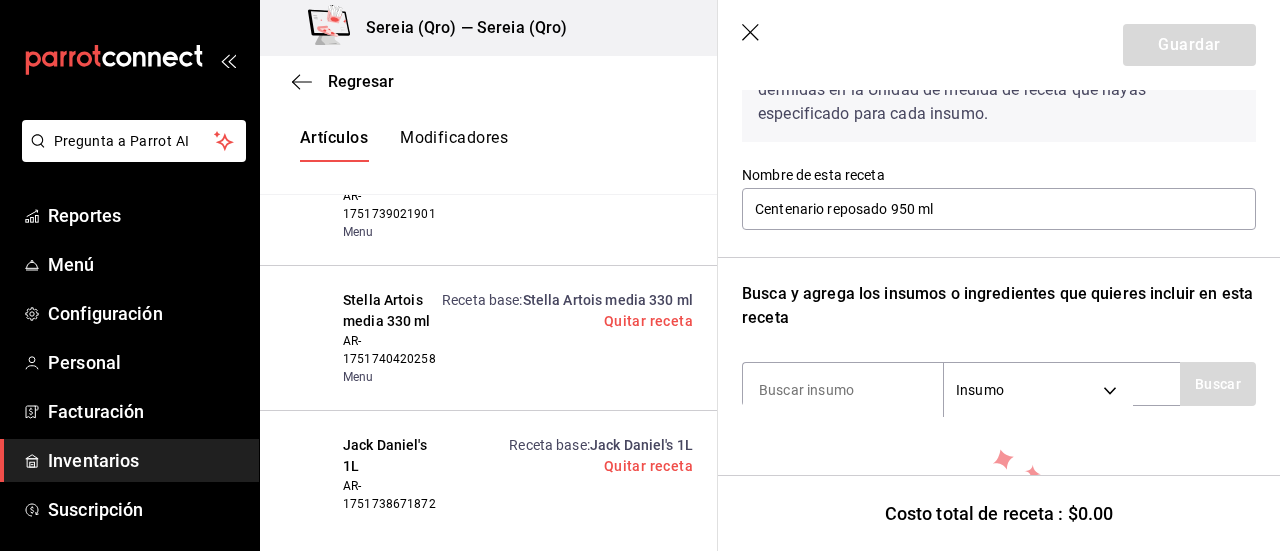 scroll, scrollTop: 208, scrollLeft: 0, axis: vertical 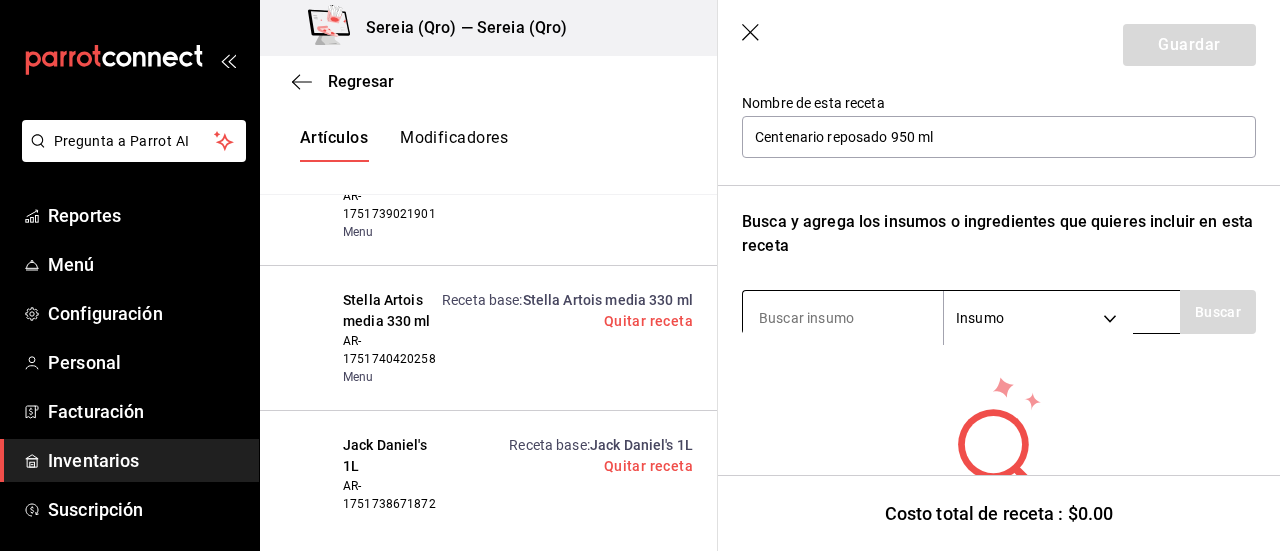 click at bounding box center [843, 318] 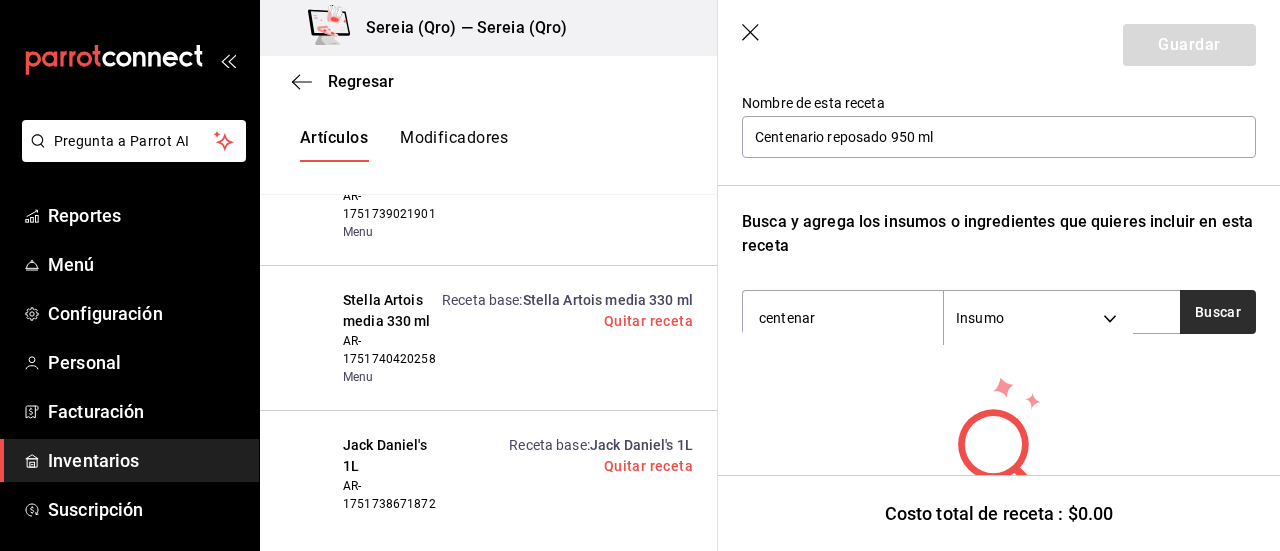 type on "centenar" 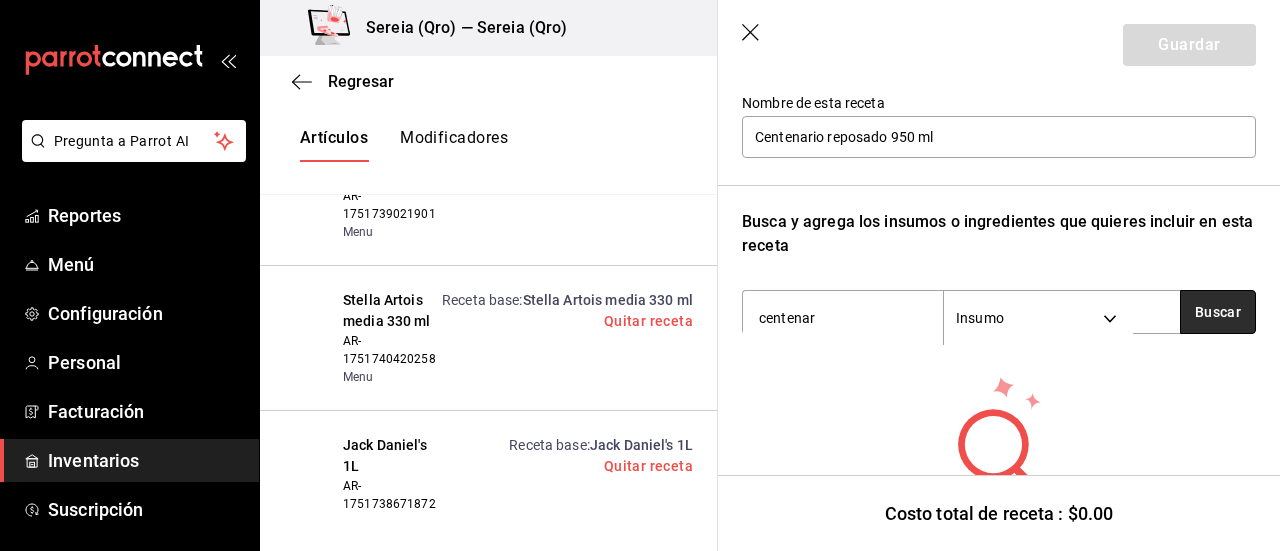 click on "Buscar" at bounding box center (1218, 312) 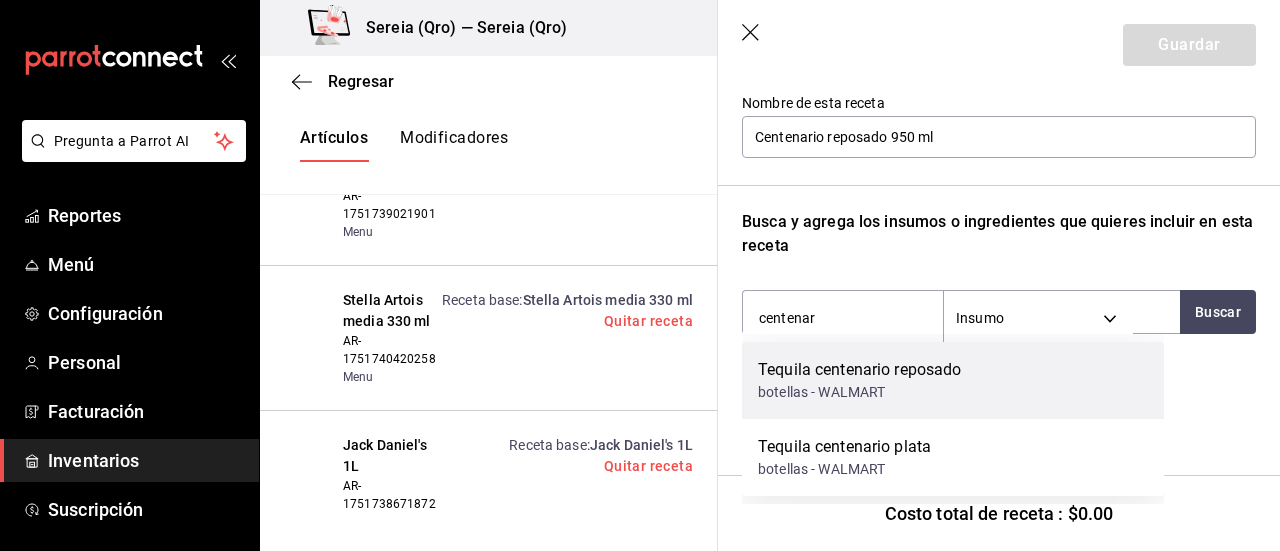 click on "Tequila centenario reposado" at bounding box center [860, 370] 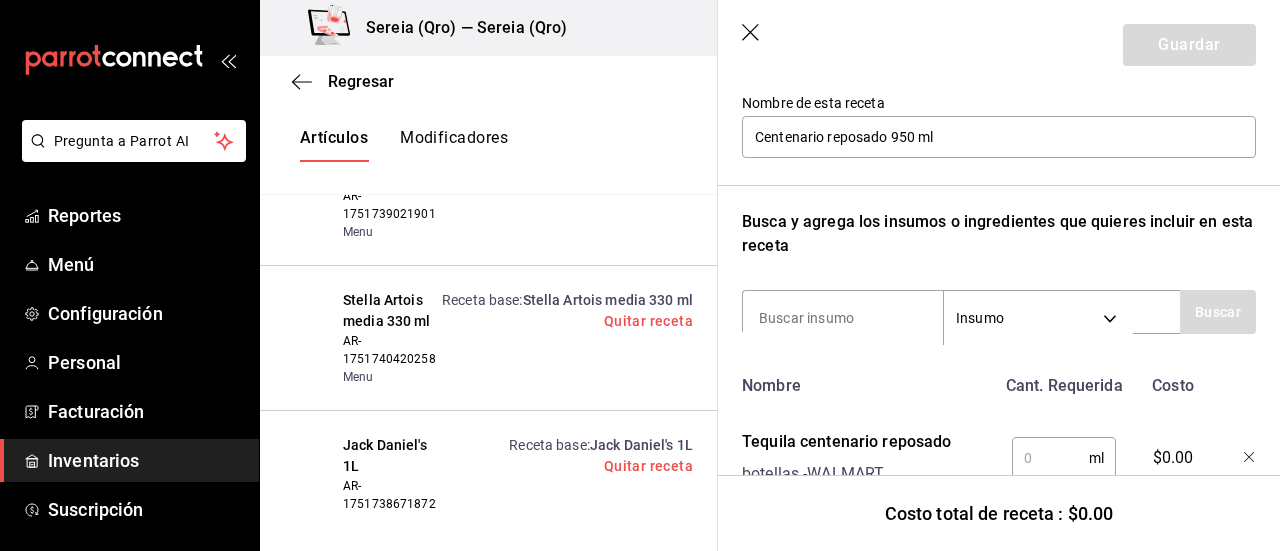 click at bounding box center [1050, 458] 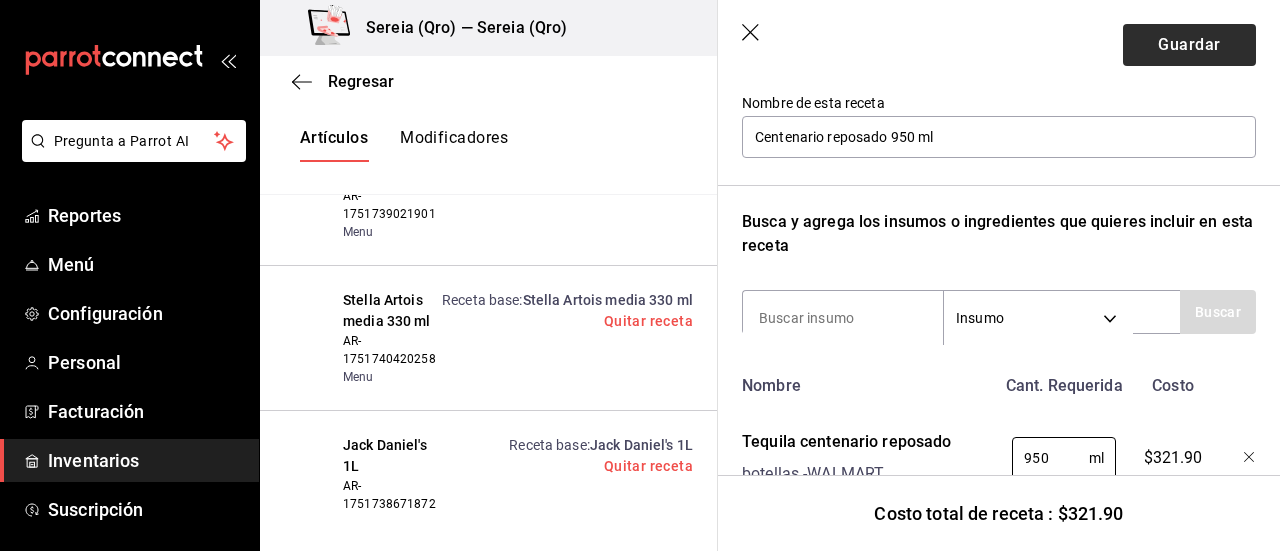 type on "950" 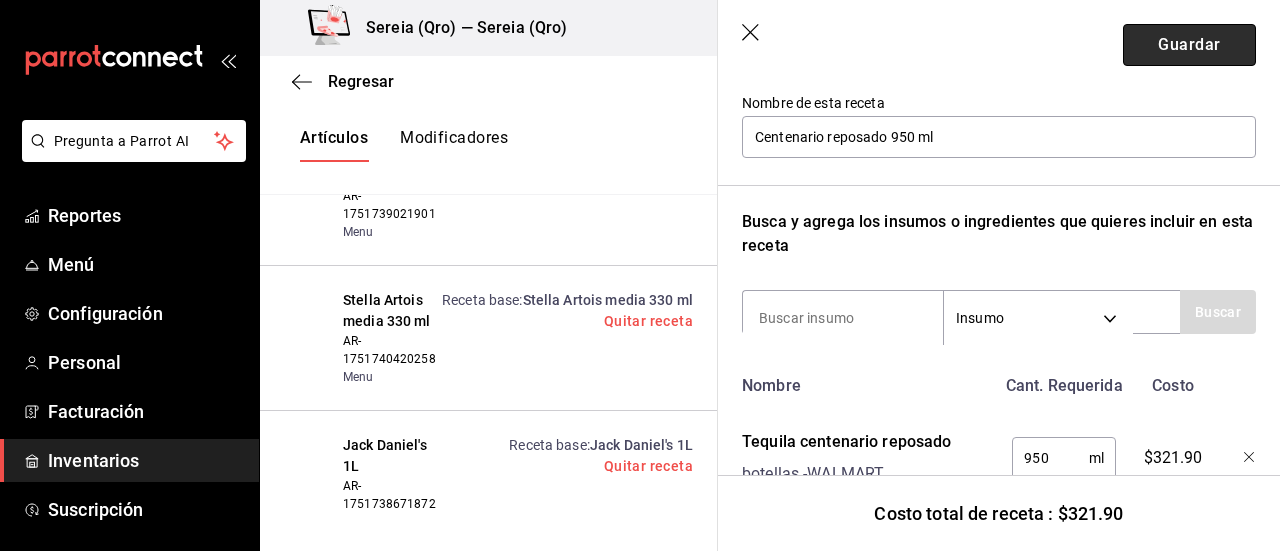 click on "Guardar" at bounding box center [1189, 45] 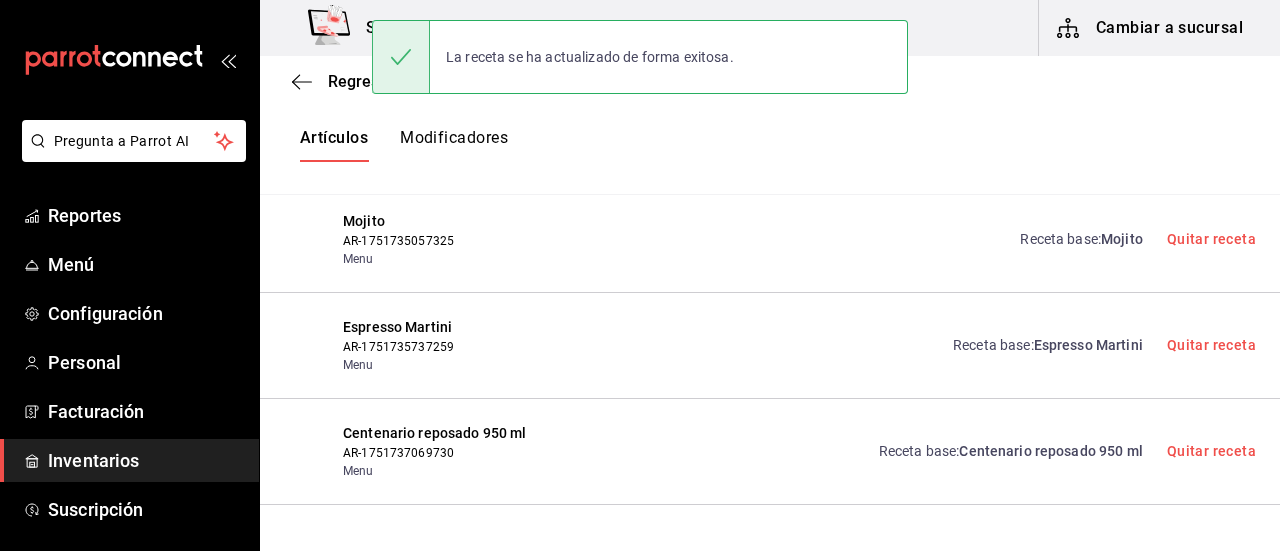 scroll, scrollTop: 8, scrollLeft: 0, axis: vertical 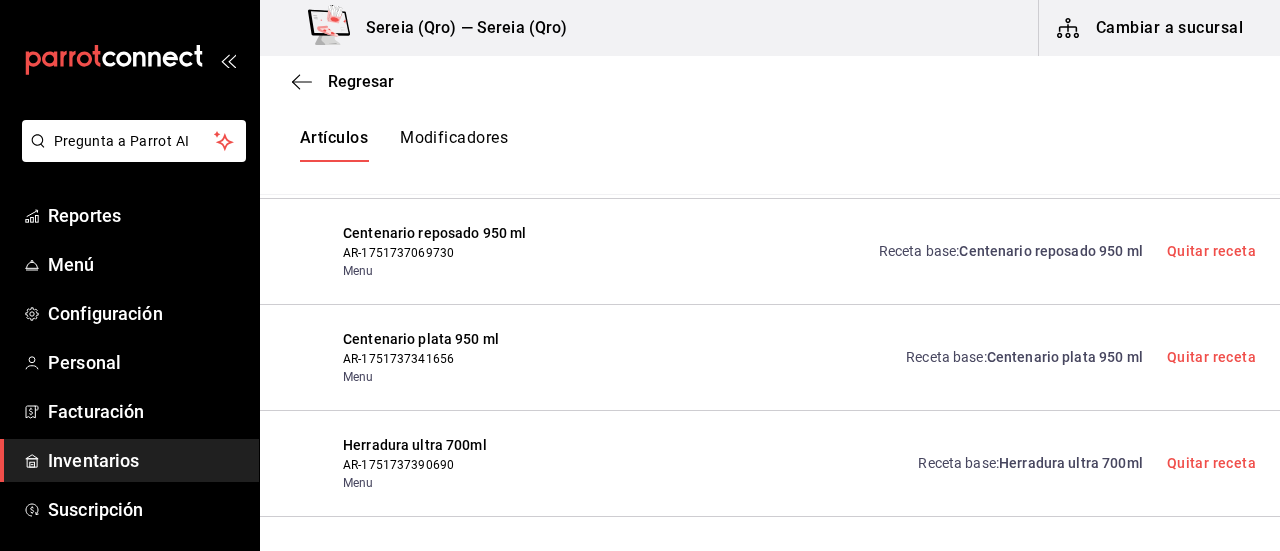 click on "Centenario plata 950 ml" at bounding box center [1065, 357] 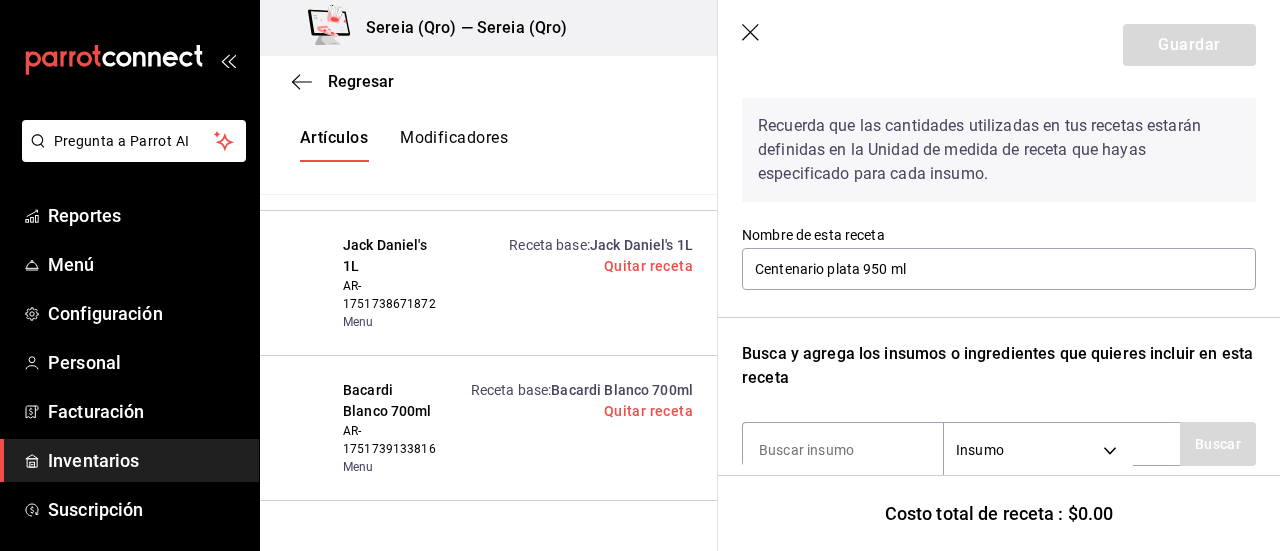 scroll, scrollTop: 108, scrollLeft: 0, axis: vertical 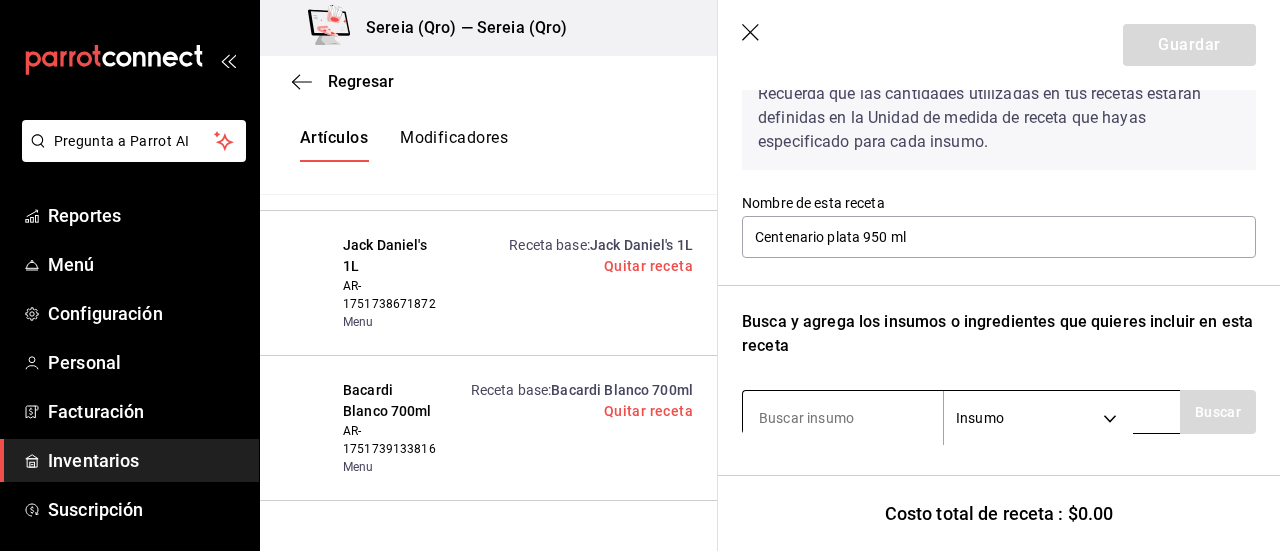 click at bounding box center (843, 418) 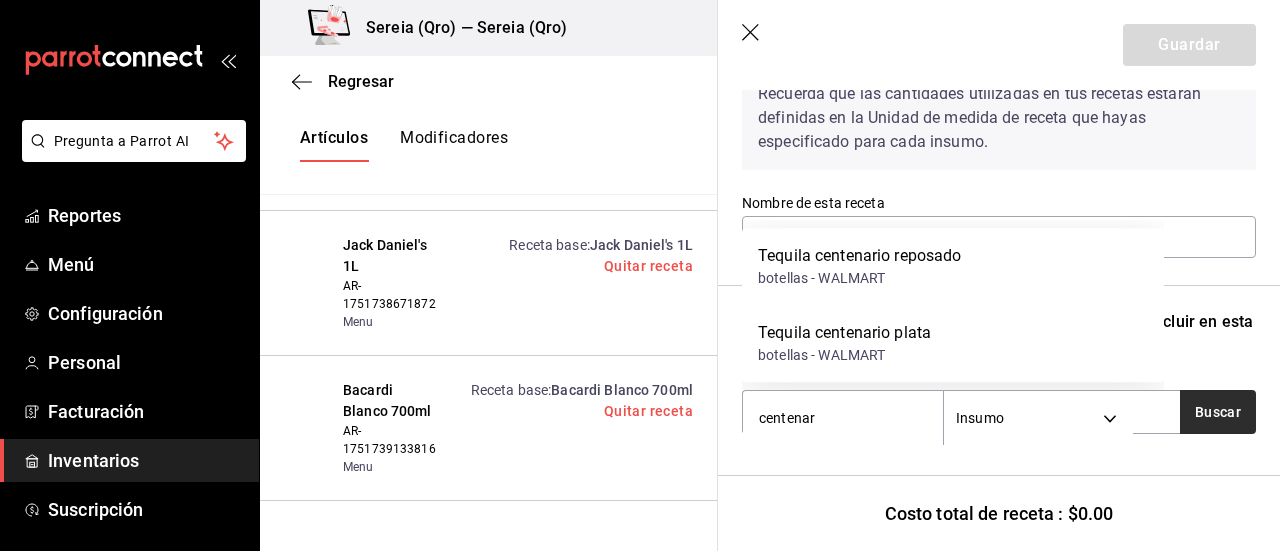 type on "centenar" 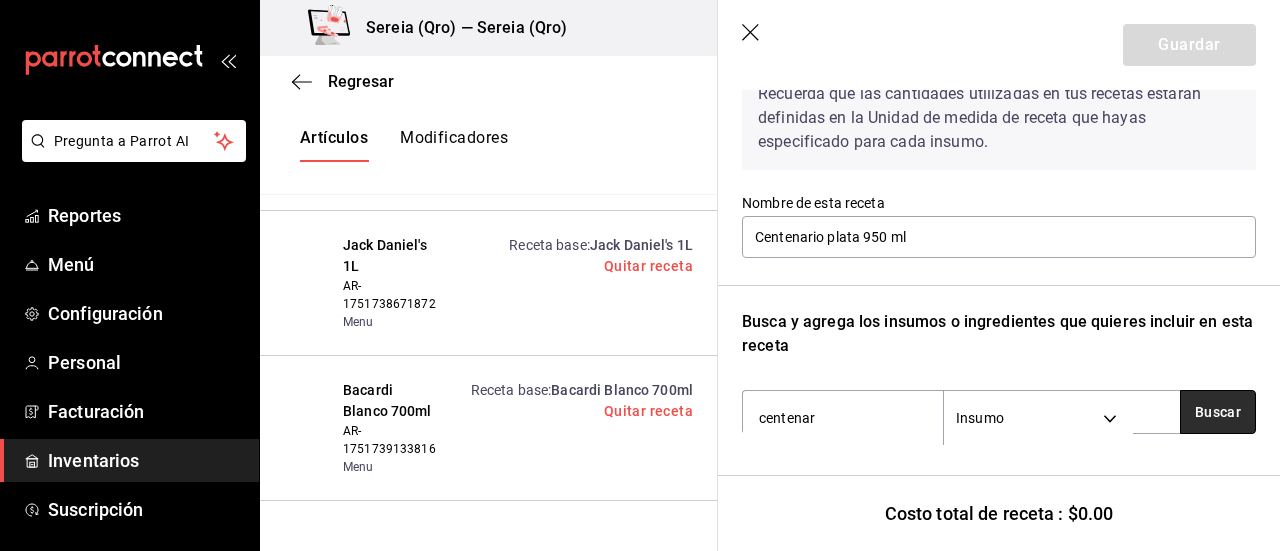 click on "Buscar" at bounding box center (1218, 412) 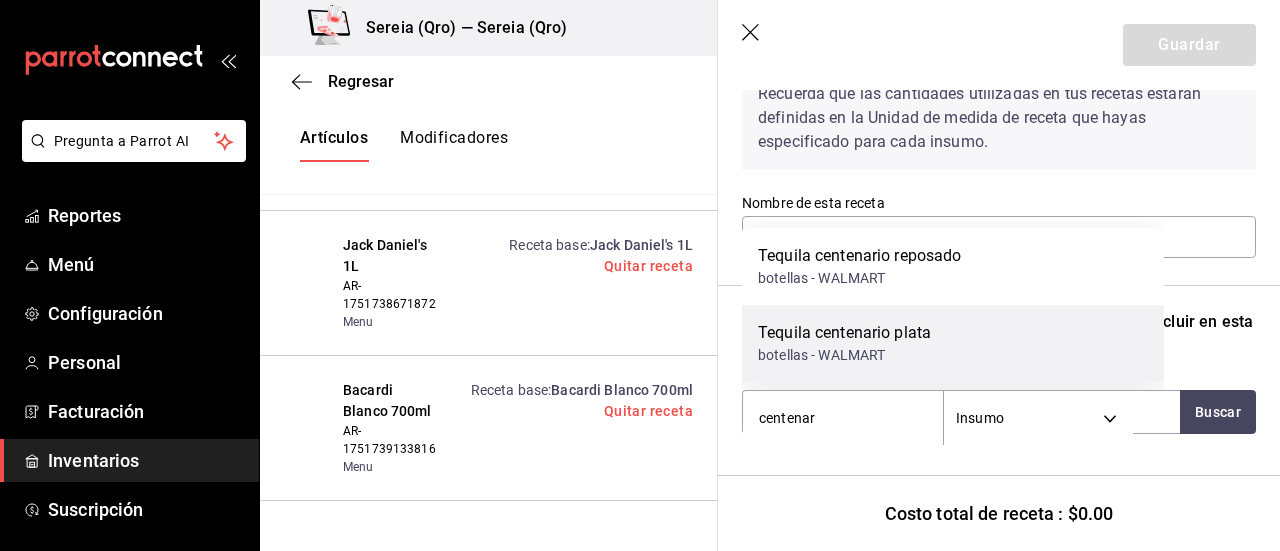 click on "botellas - WALMART" at bounding box center (844, 355) 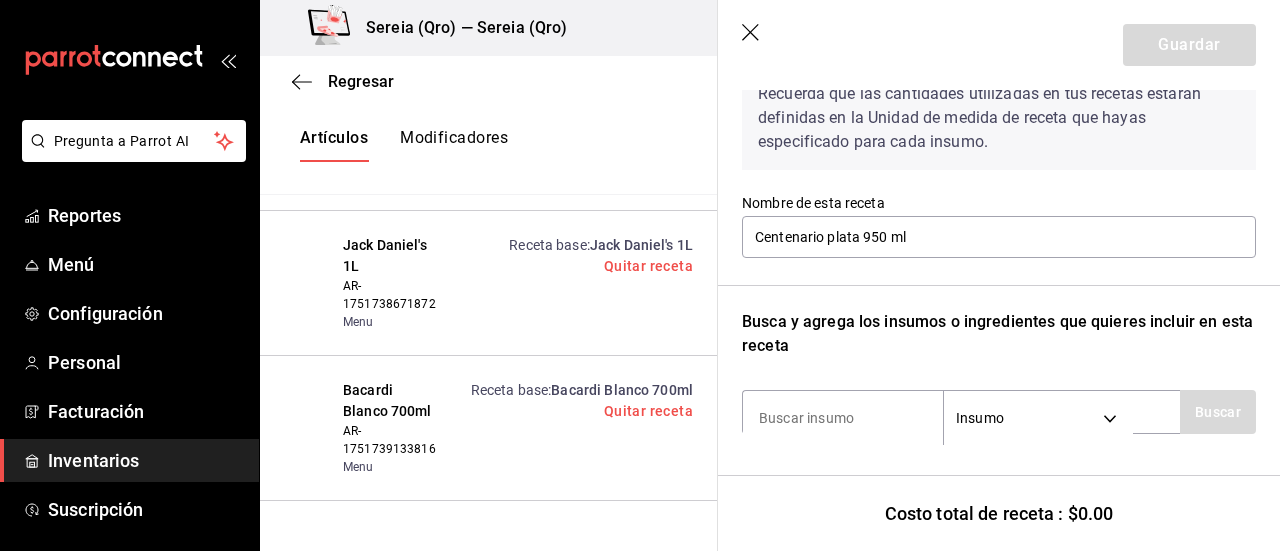 scroll, scrollTop: 208, scrollLeft: 0, axis: vertical 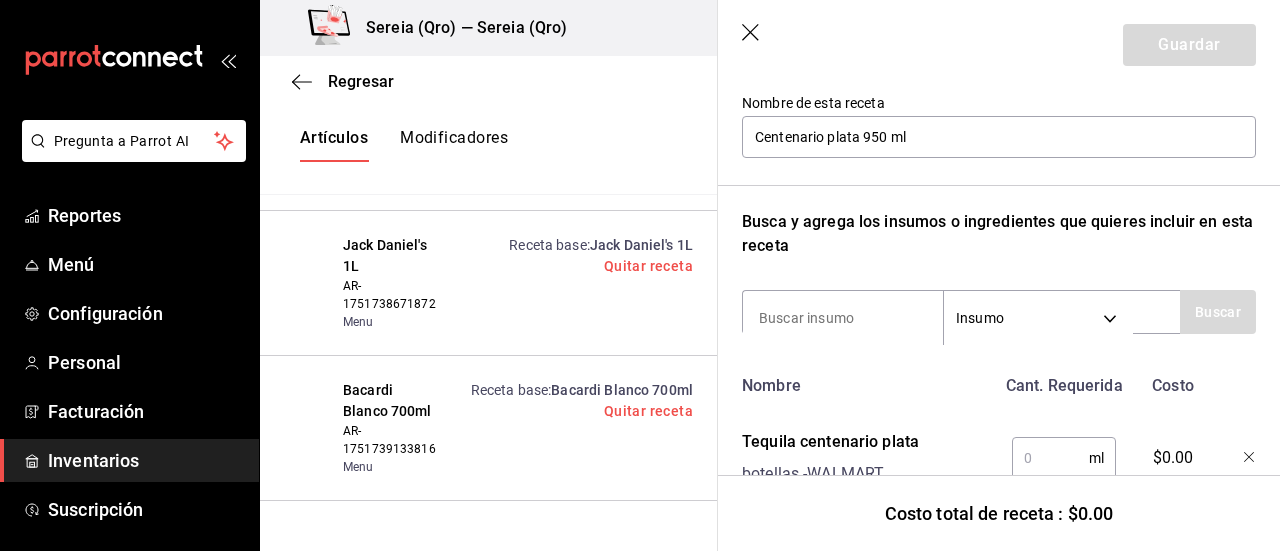click at bounding box center (1050, 458) 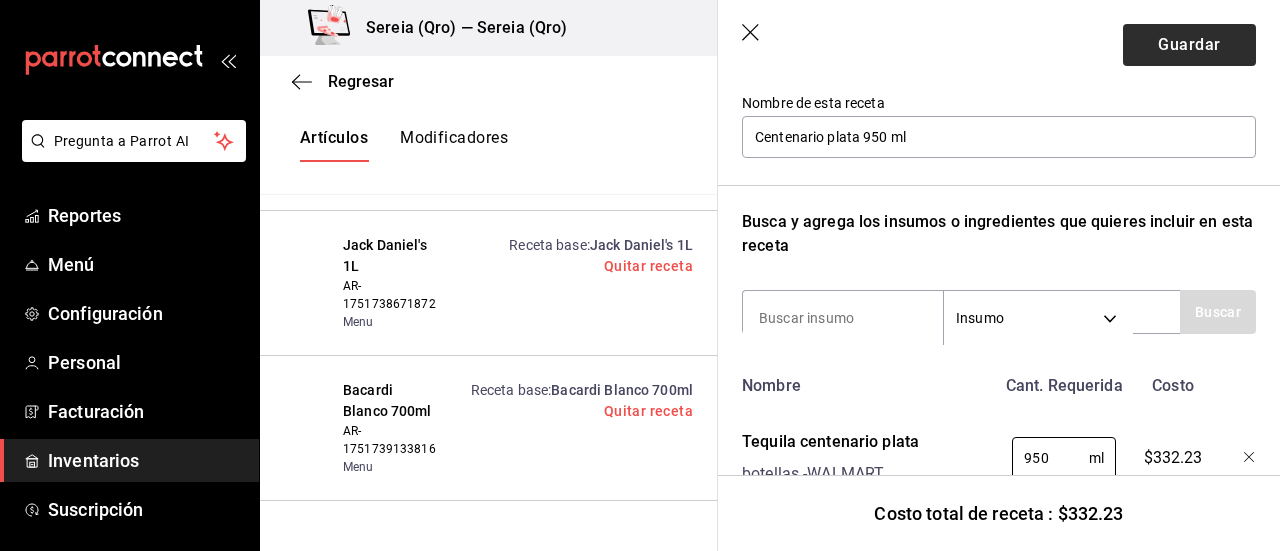 type on "950" 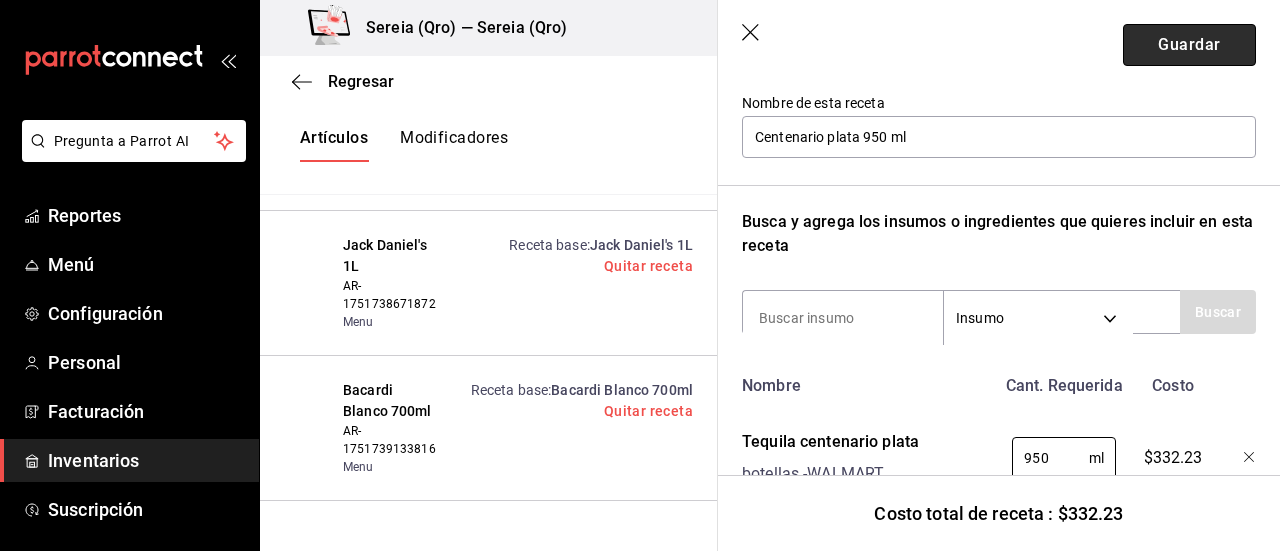 click on "Guardar" at bounding box center [1189, 45] 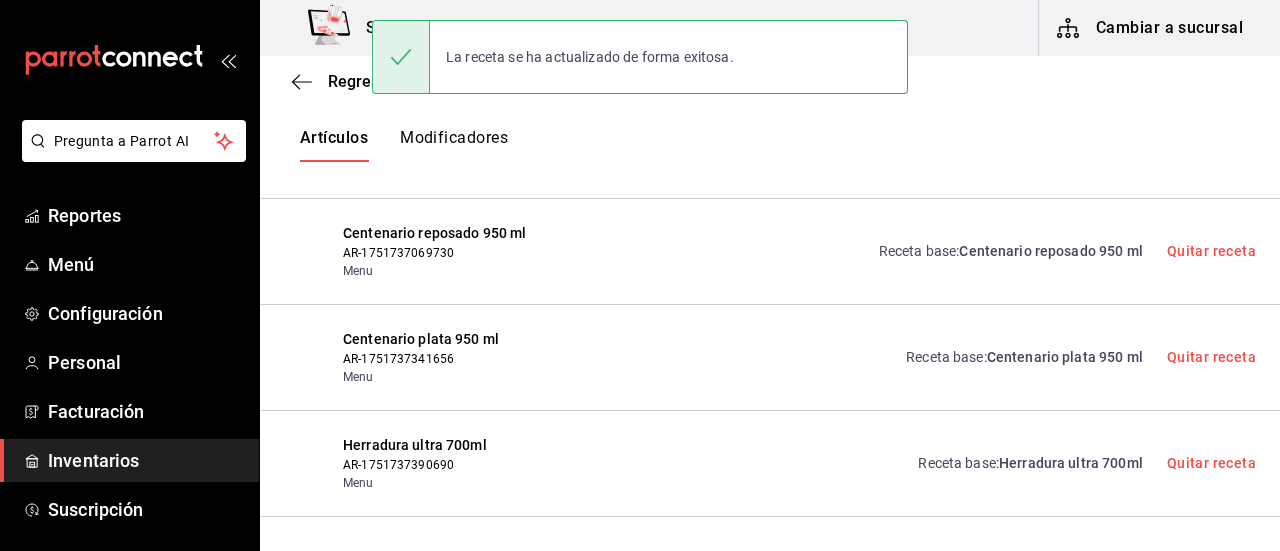scroll, scrollTop: 8, scrollLeft: 0, axis: vertical 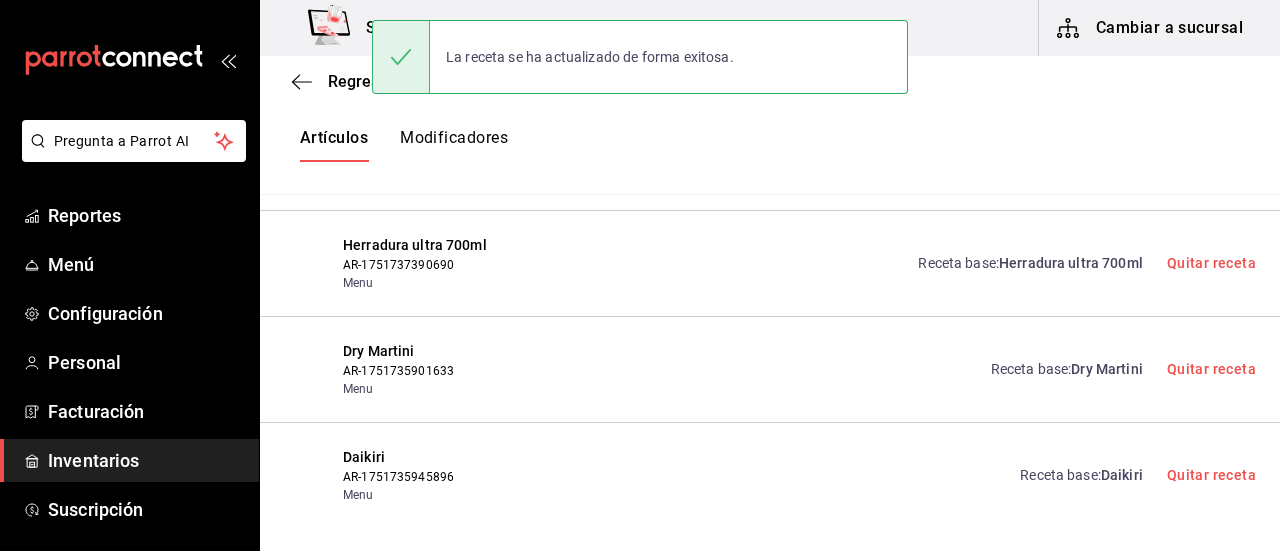 click on "Herradura ultra 700ml" at bounding box center [1071, 263] 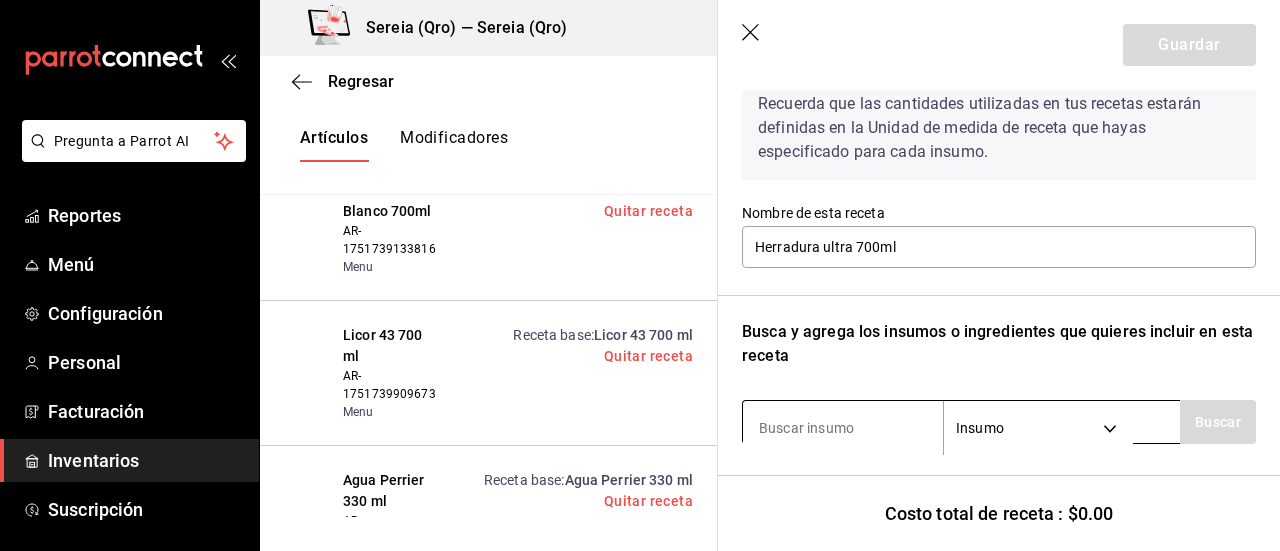 scroll, scrollTop: 208, scrollLeft: 0, axis: vertical 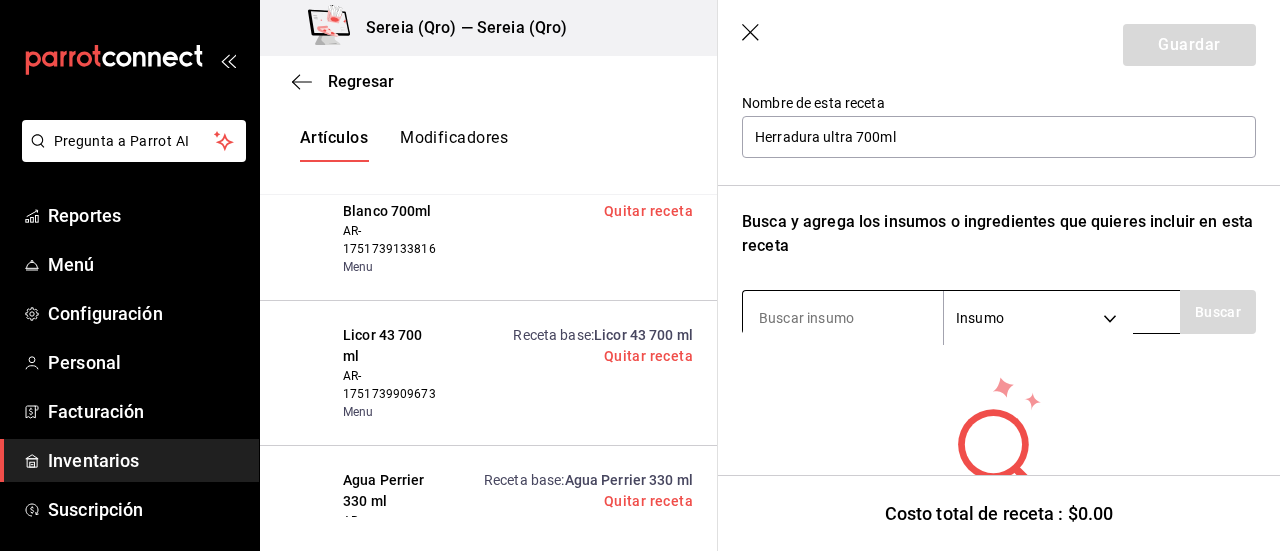 click at bounding box center (843, 318) 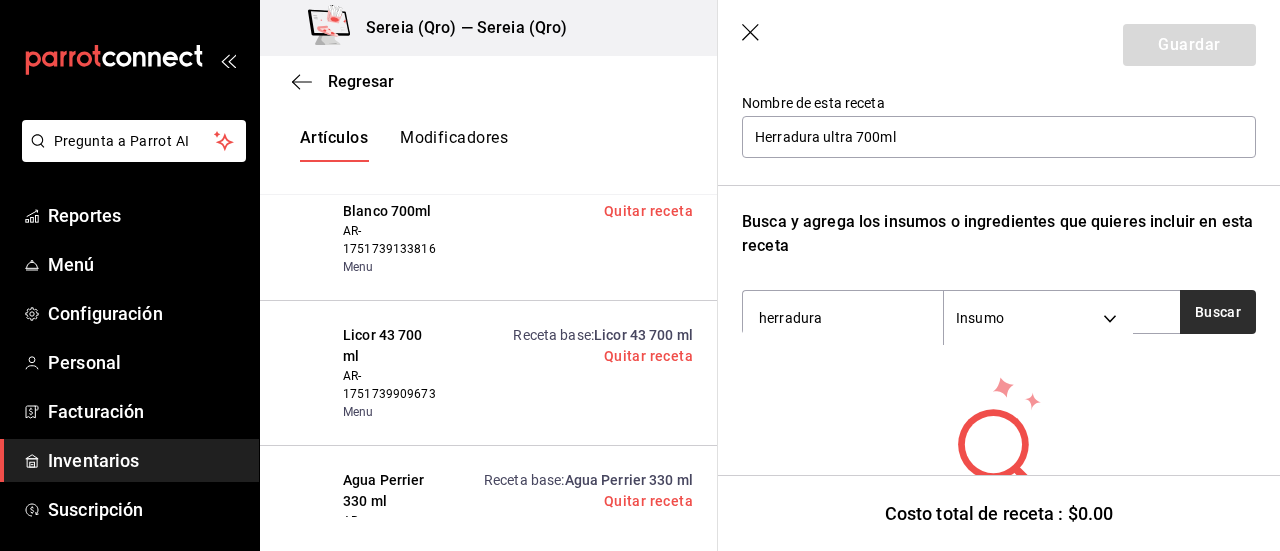 type on "herradura" 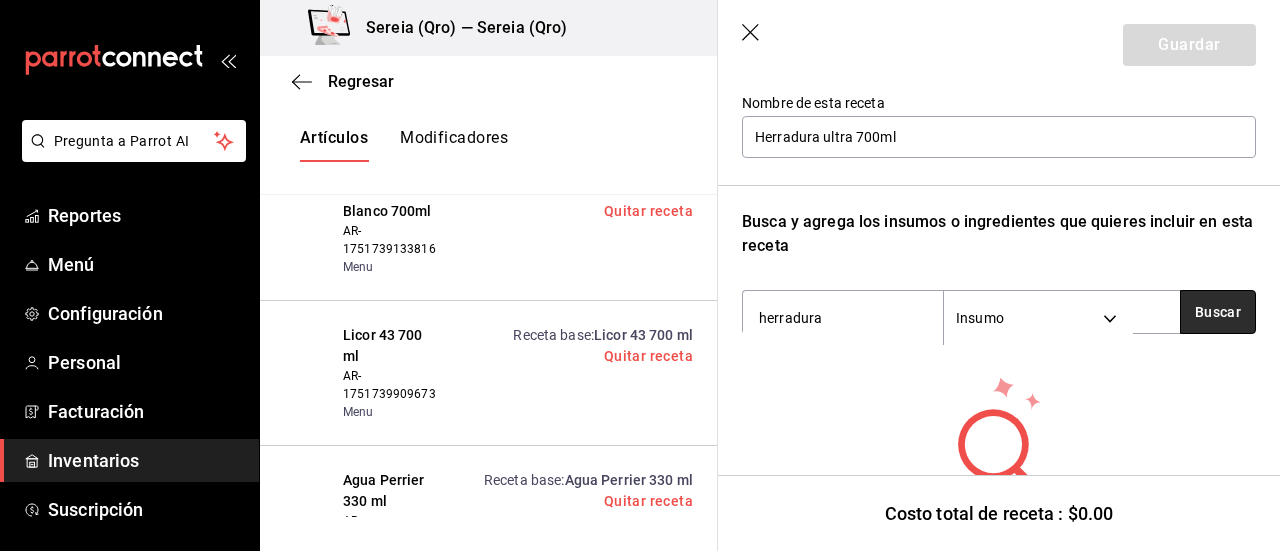 click on "Buscar" at bounding box center (1218, 312) 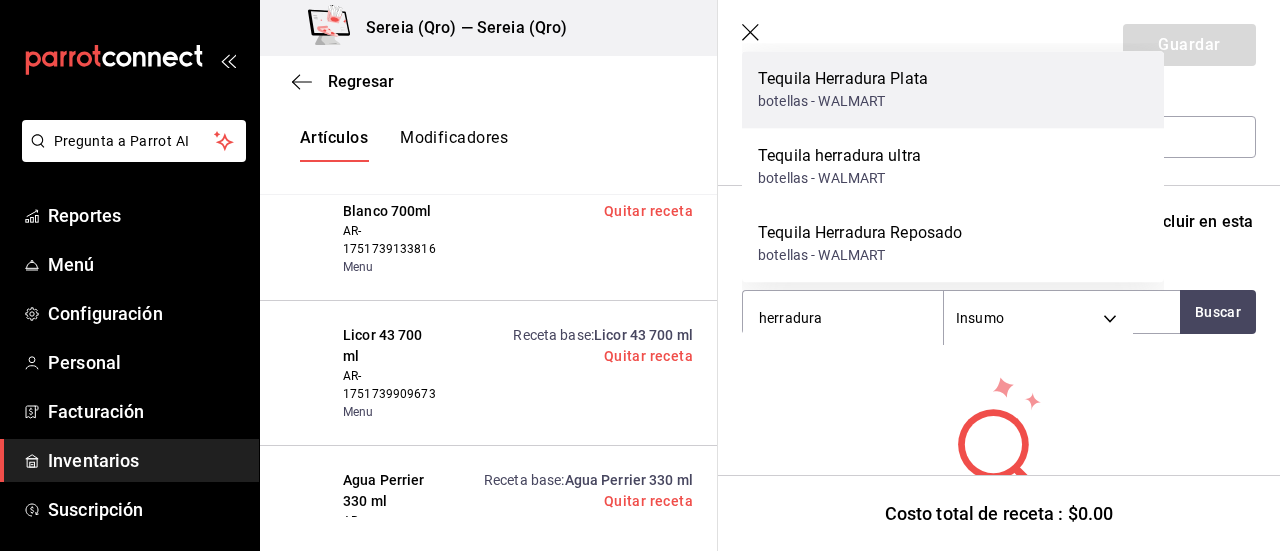 click on "Tequila Herradura Plata" at bounding box center [843, 79] 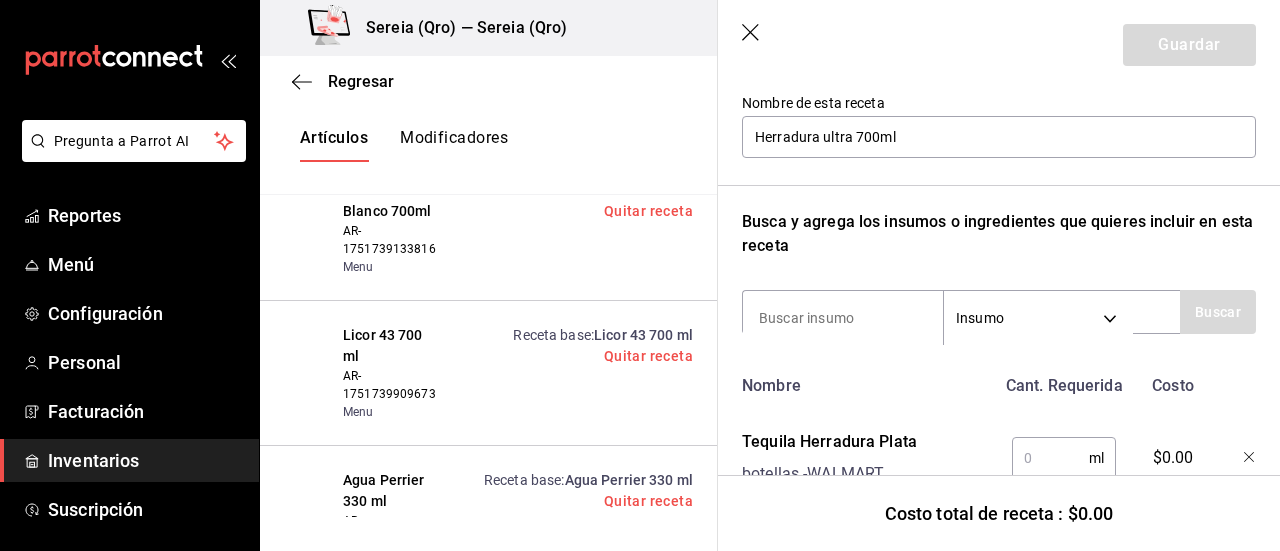 click at bounding box center (1050, 458) 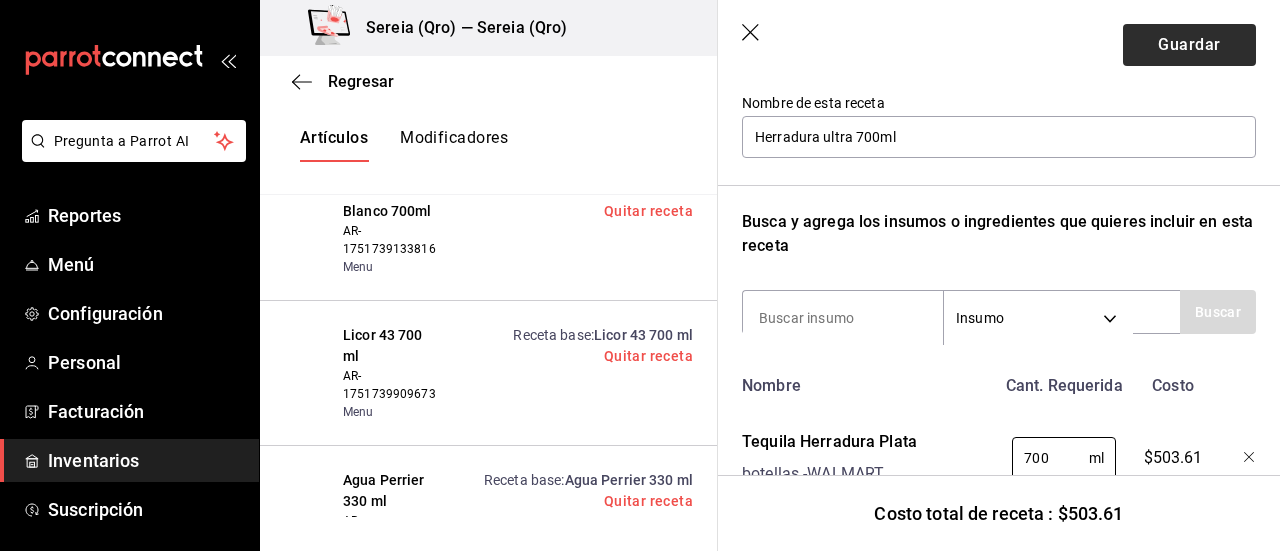 type on "700" 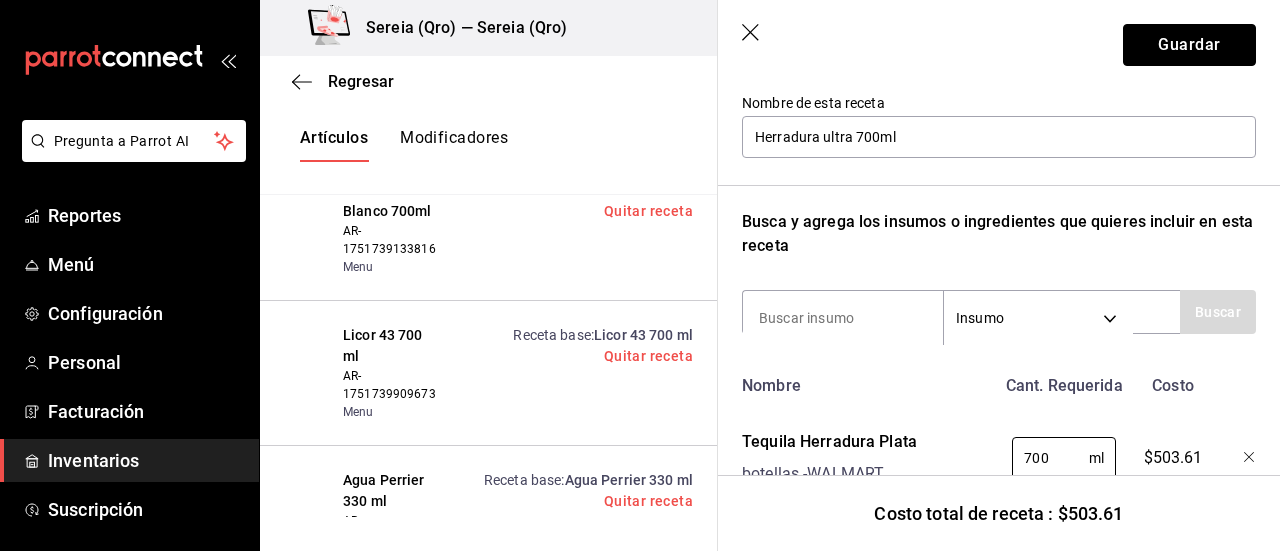 drag, startPoint x: 1164, startPoint y: 35, endPoint x: 1198, endPoint y: 87, distance: 62.1289 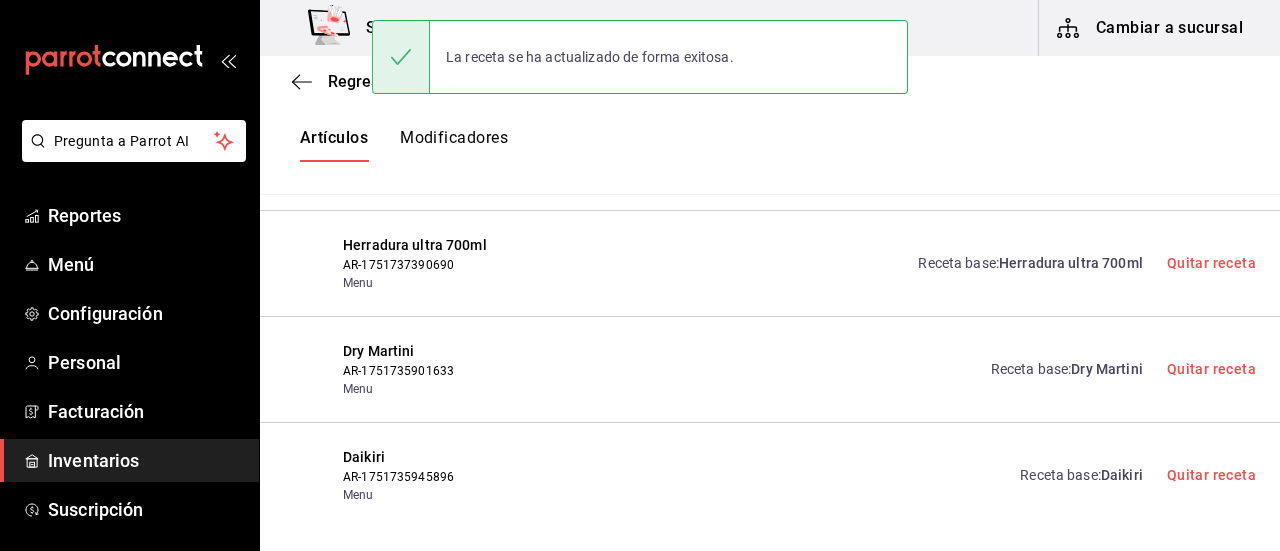 scroll, scrollTop: 8, scrollLeft: 0, axis: vertical 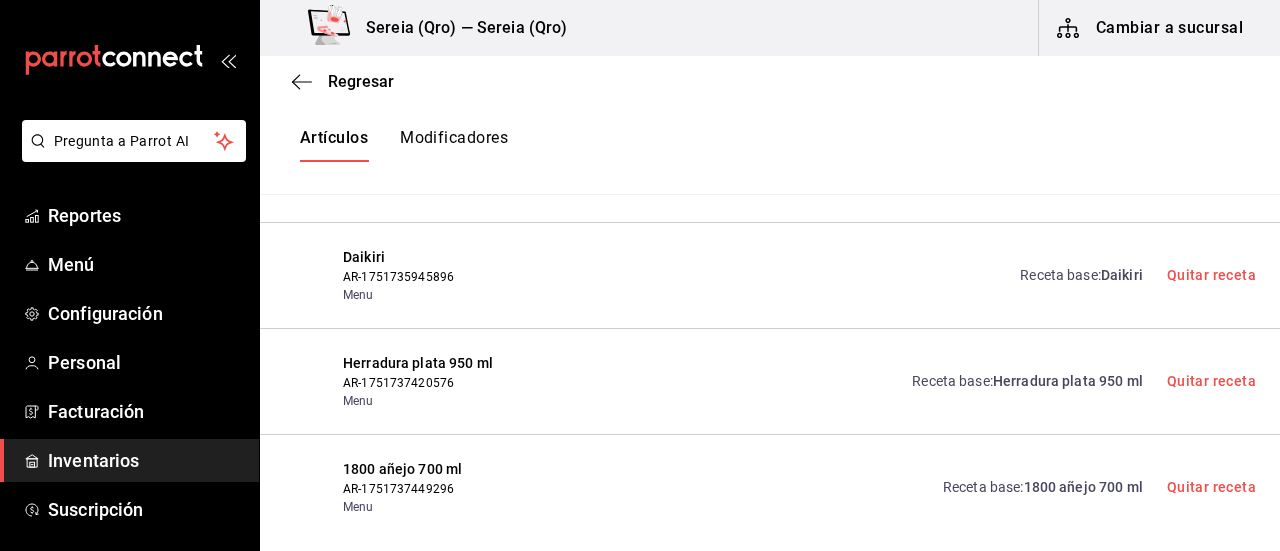 click on "Herradura plata 950 ml" at bounding box center (1068, 381) 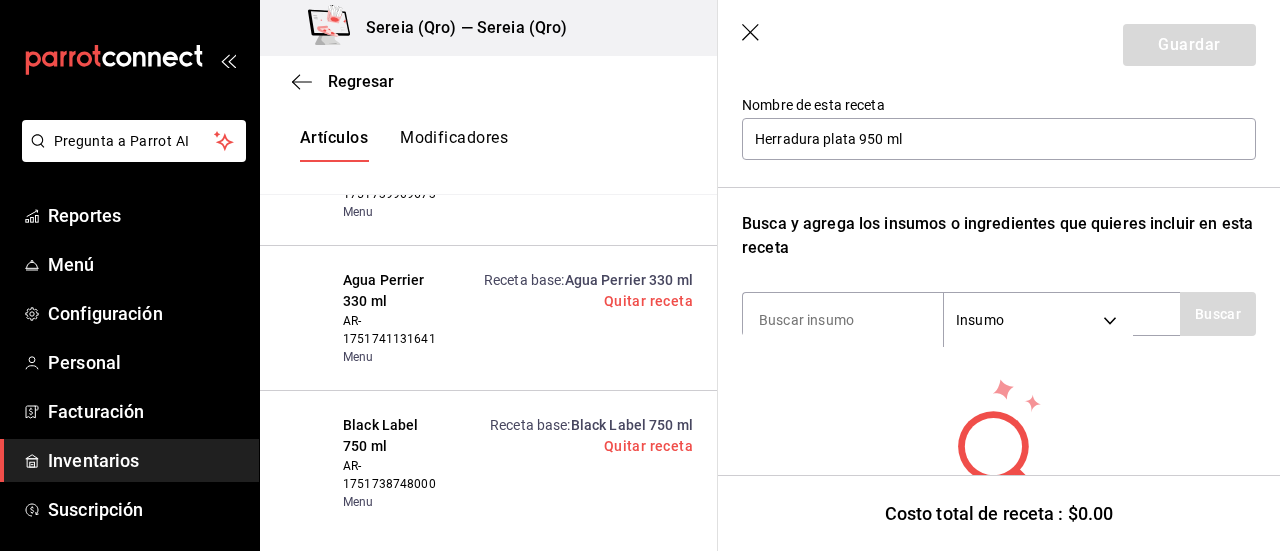 scroll, scrollTop: 208, scrollLeft: 0, axis: vertical 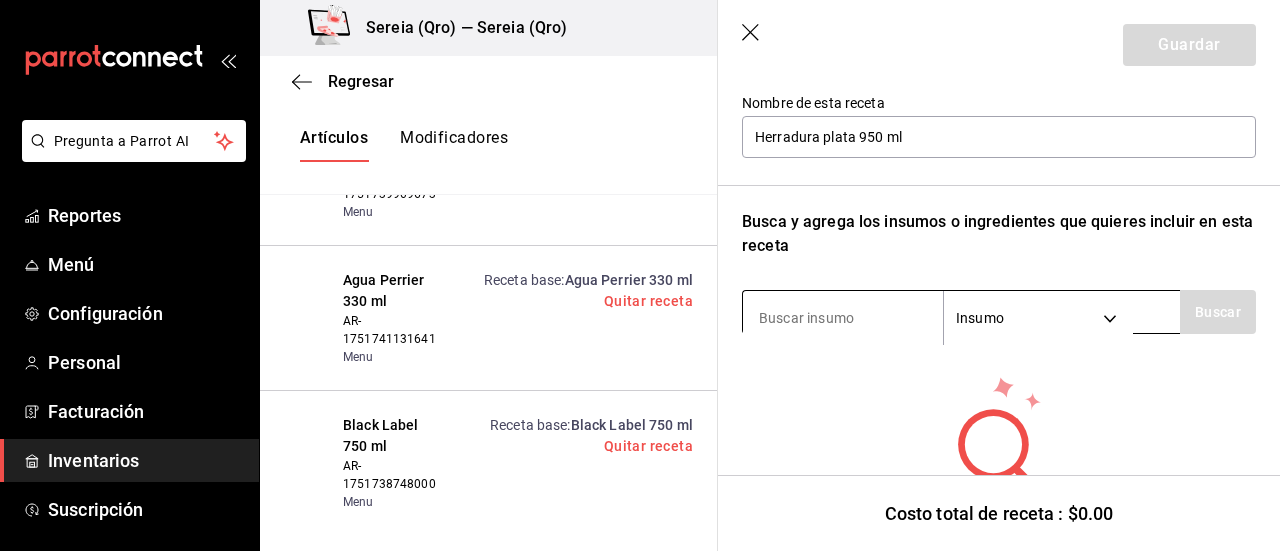 click at bounding box center [843, 318] 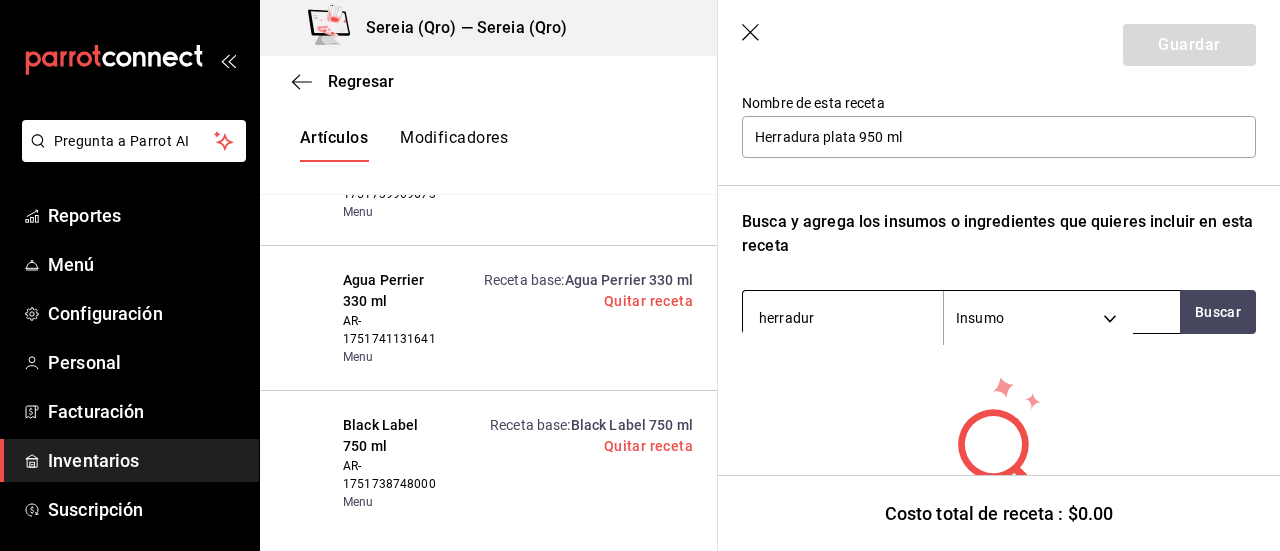 type on "herradura" 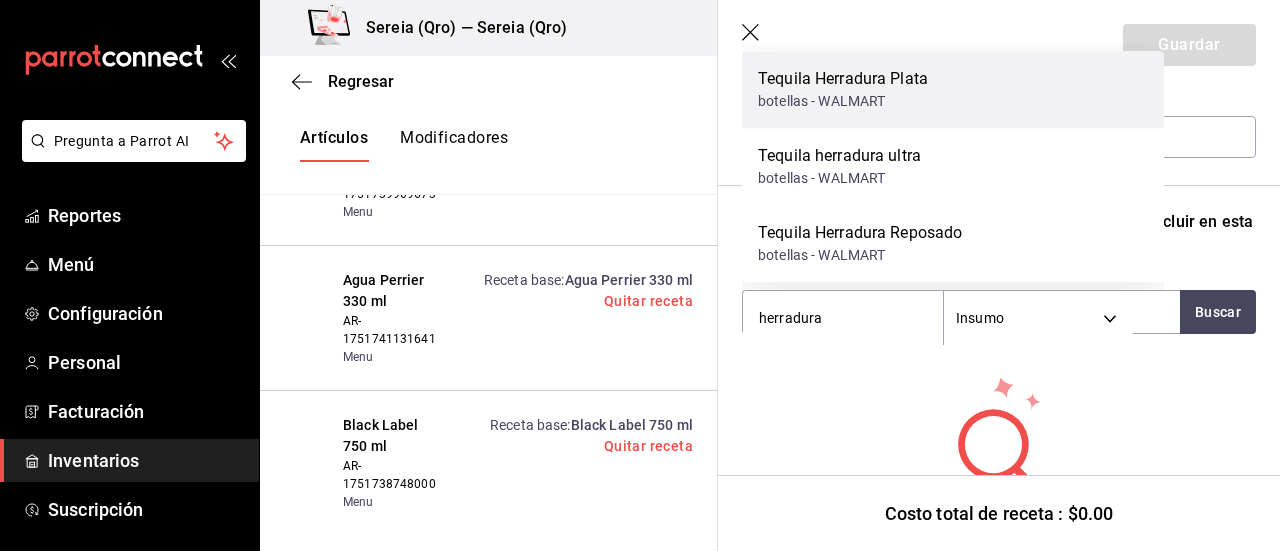 click on "botellas - WALMART" at bounding box center (843, 101) 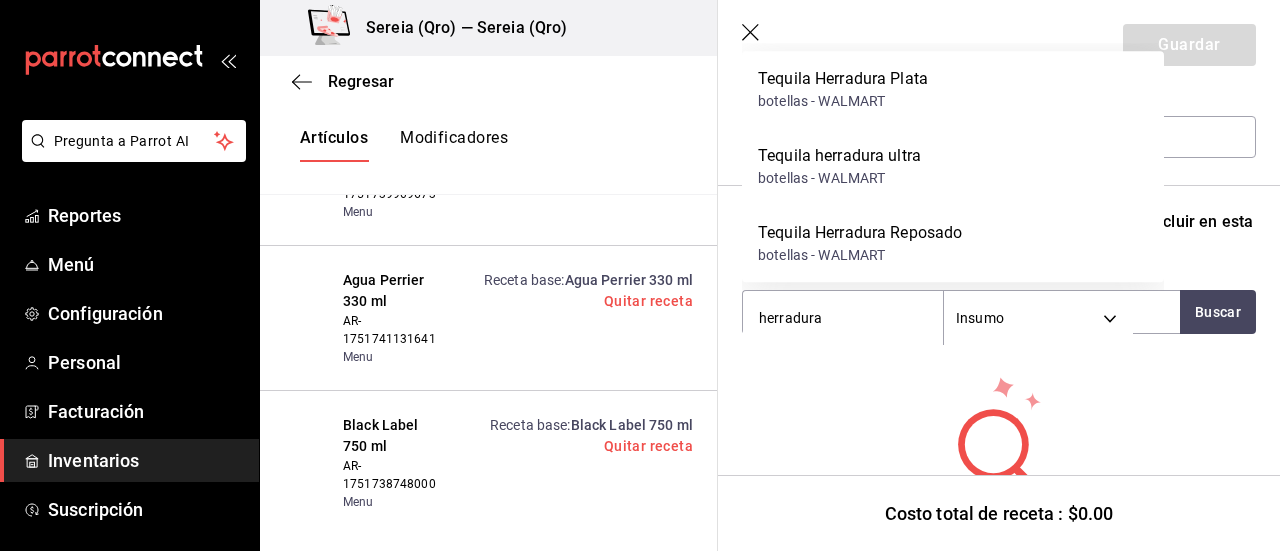 type 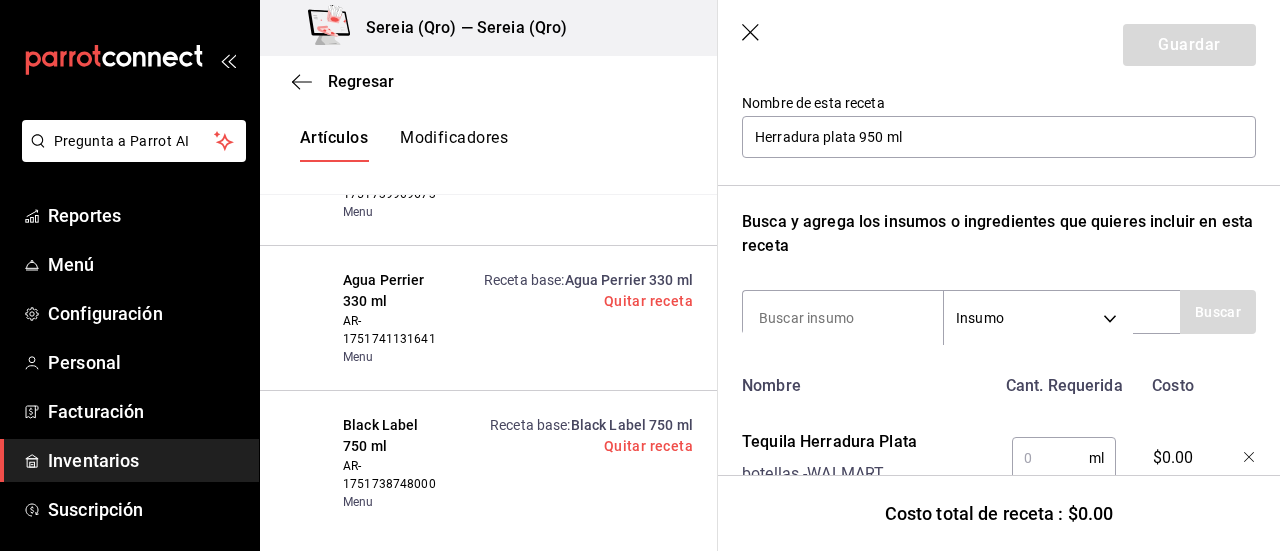 click at bounding box center [1050, 458] 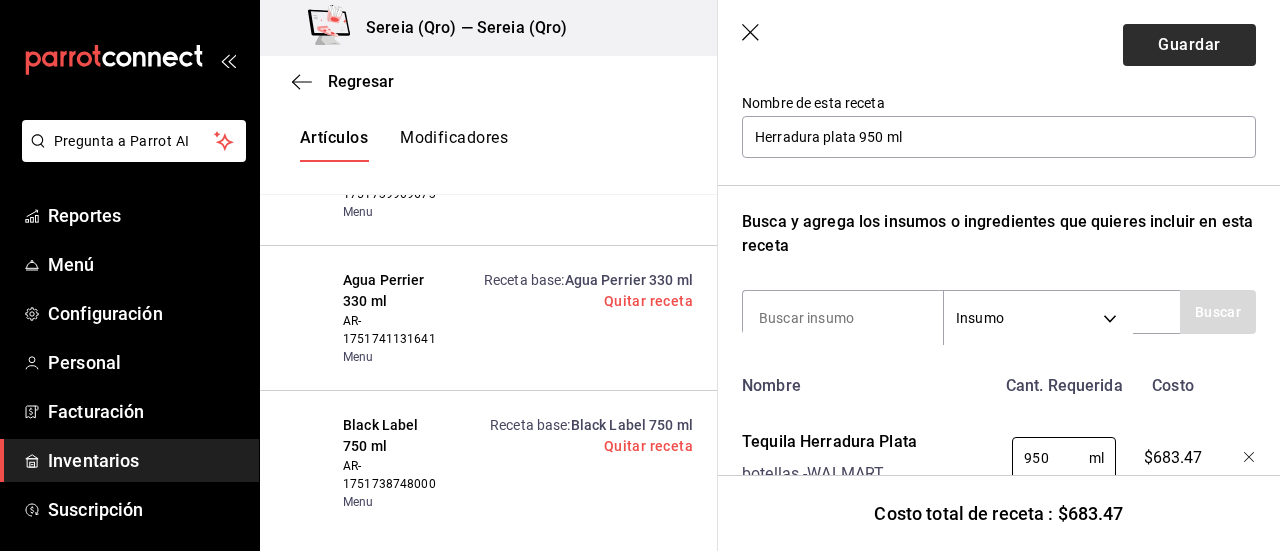 type on "950" 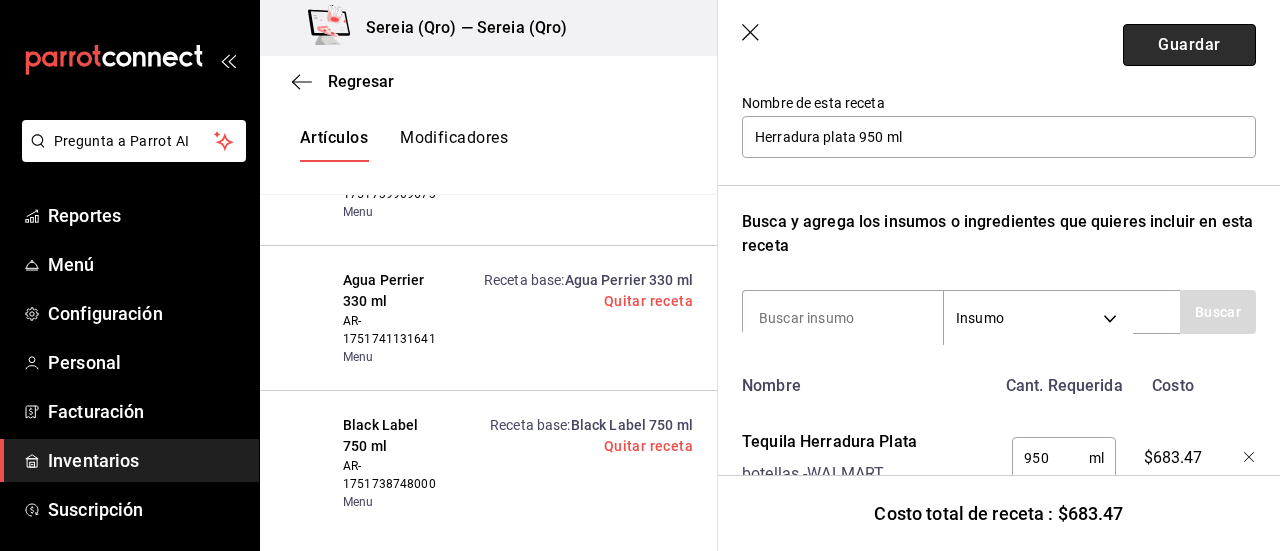 click on "Guardar" at bounding box center (1189, 45) 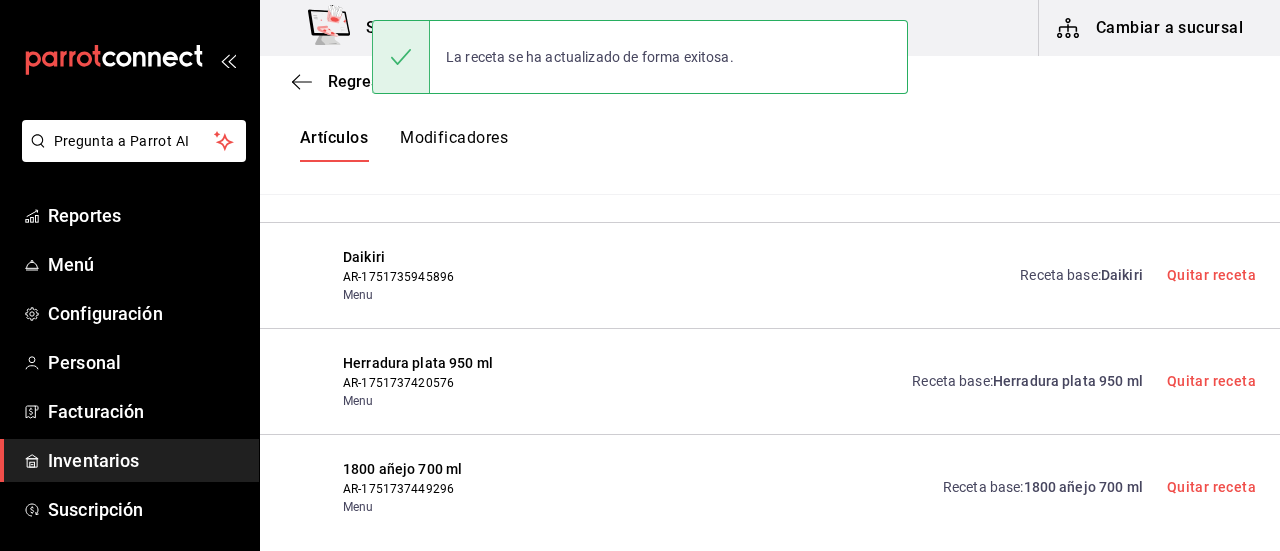 scroll, scrollTop: 8, scrollLeft: 0, axis: vertical 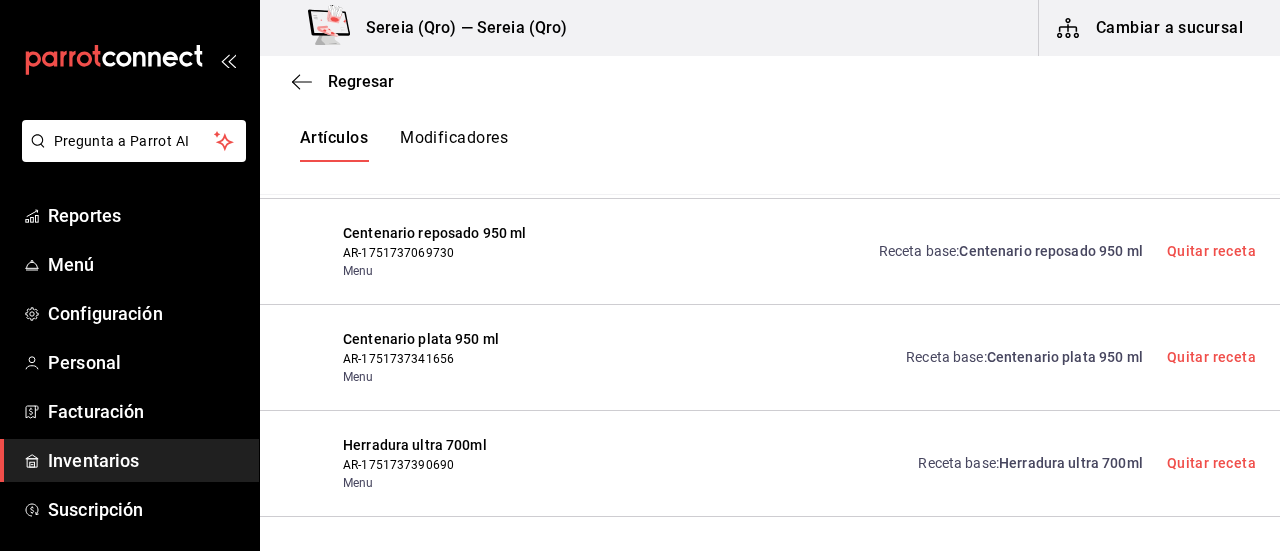 click on "Herradura ultra 700ml" at bounding box center (1071, 463) 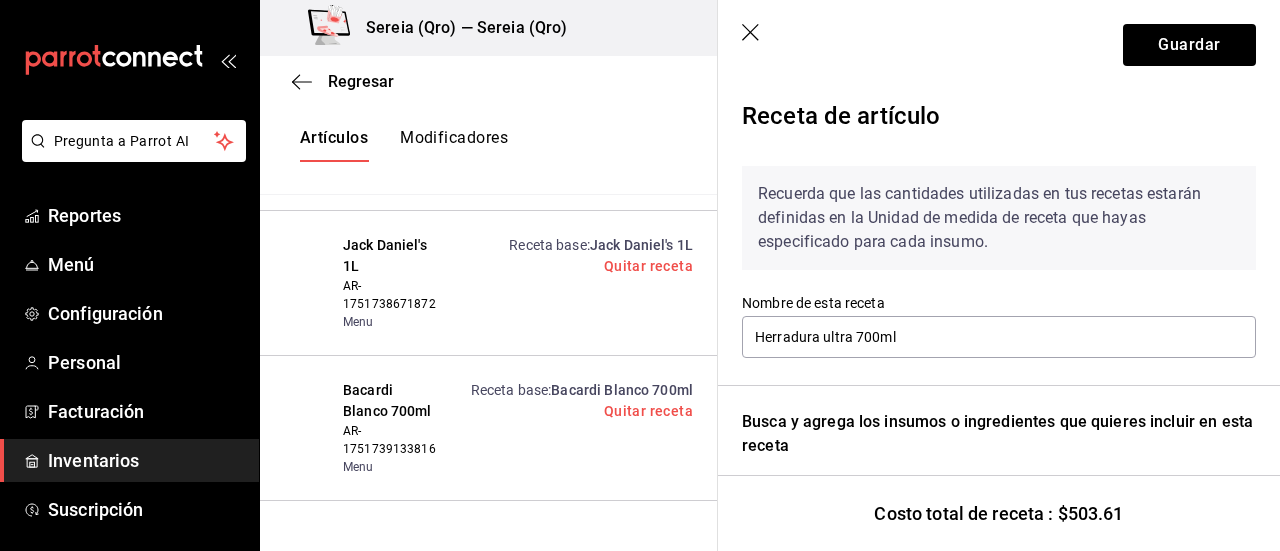 scroll, scrollTop: 108, scrollLeft: 0, axis: vertical 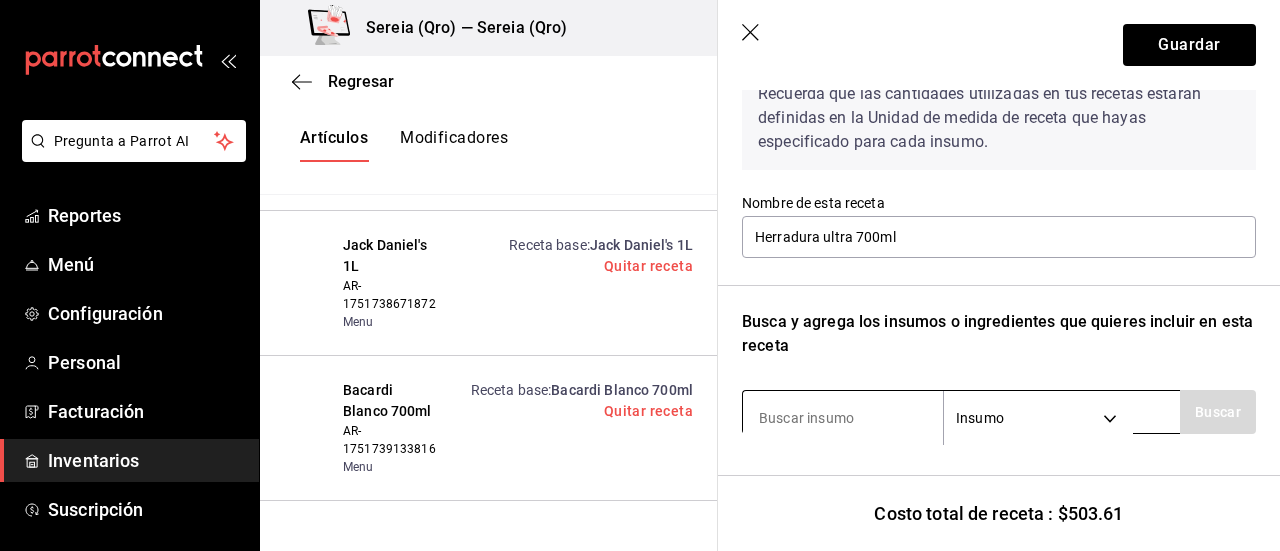 click at bounding box center (843, 418) 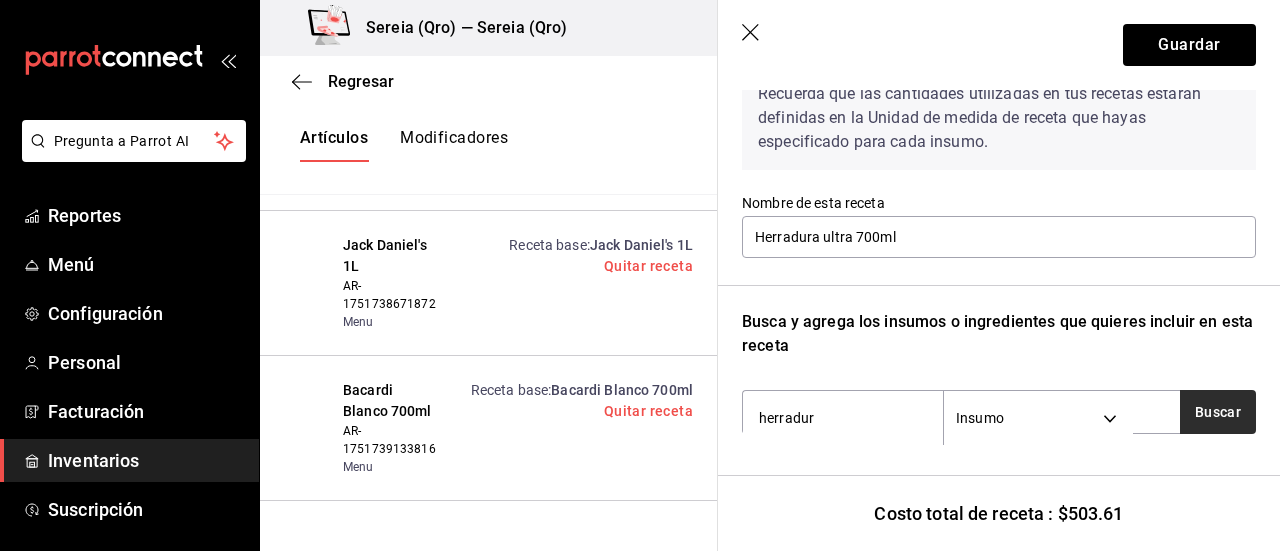 type on "herradur" 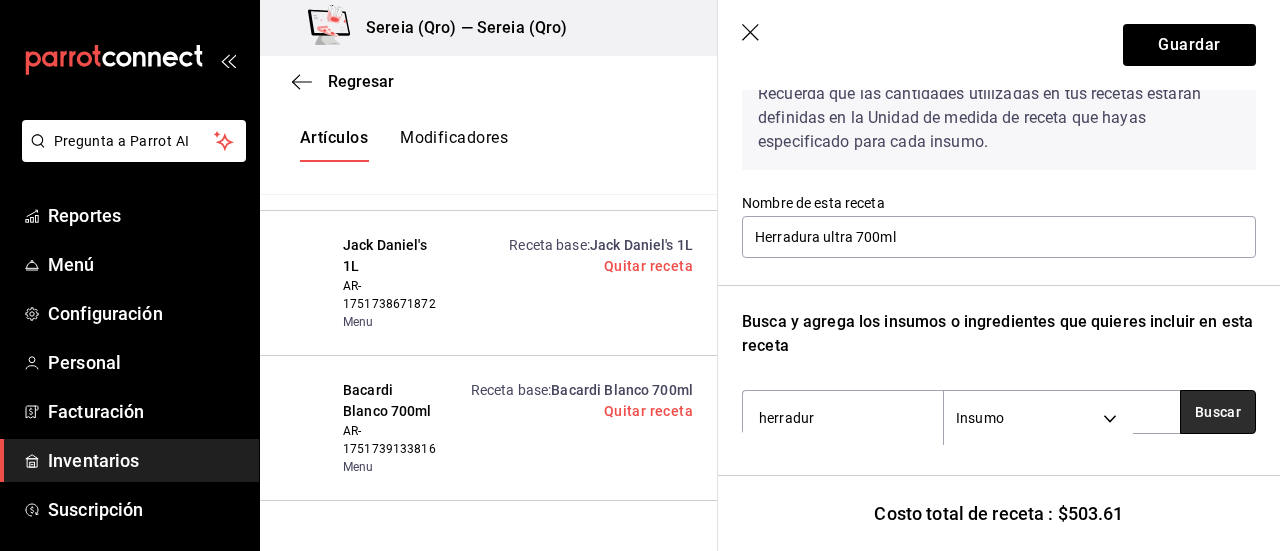 click on "Buscar" at bounding box center [1218, 412] 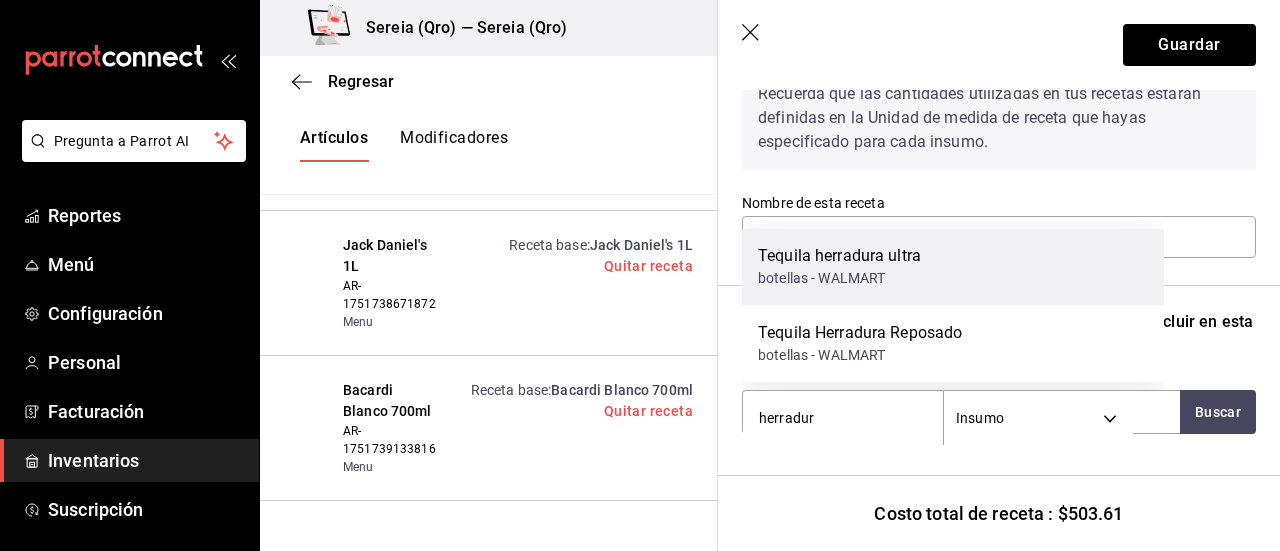 click on "Tequila herradura ultra" at bounding box center [839, 256] 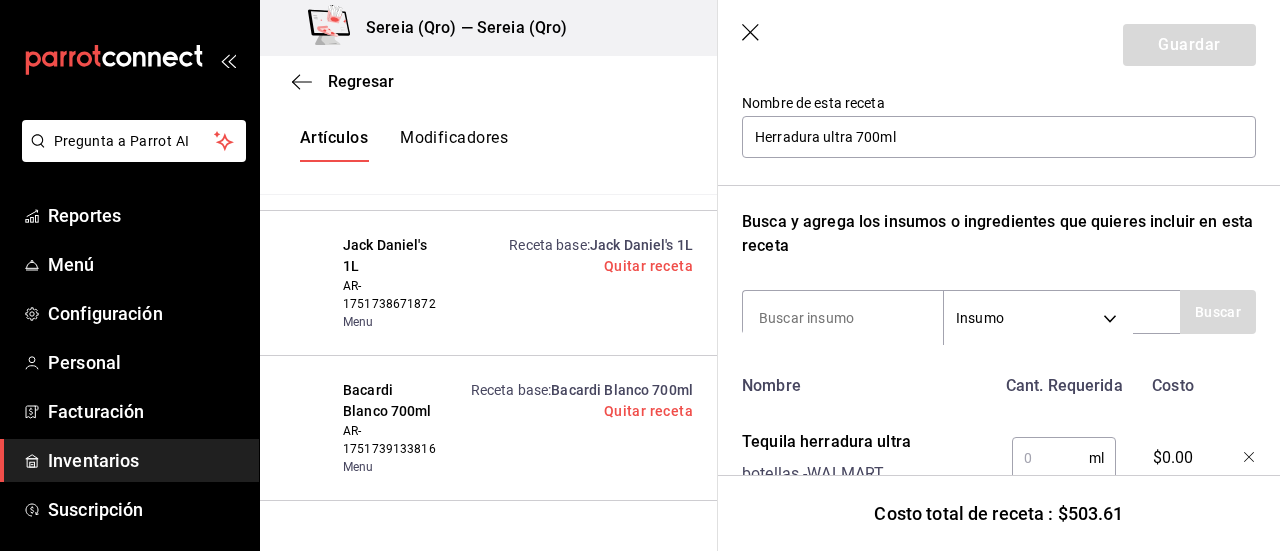 scroll, scrollTop: 308, scrollLeft: 0, axis: vertical 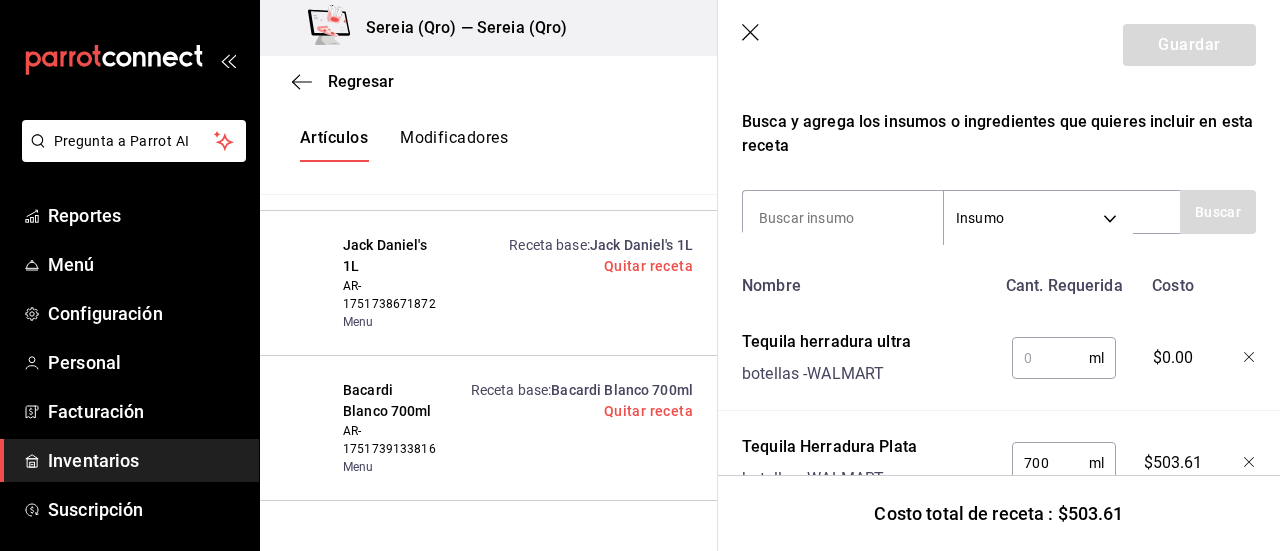 click at bounding box center (1050, 358) 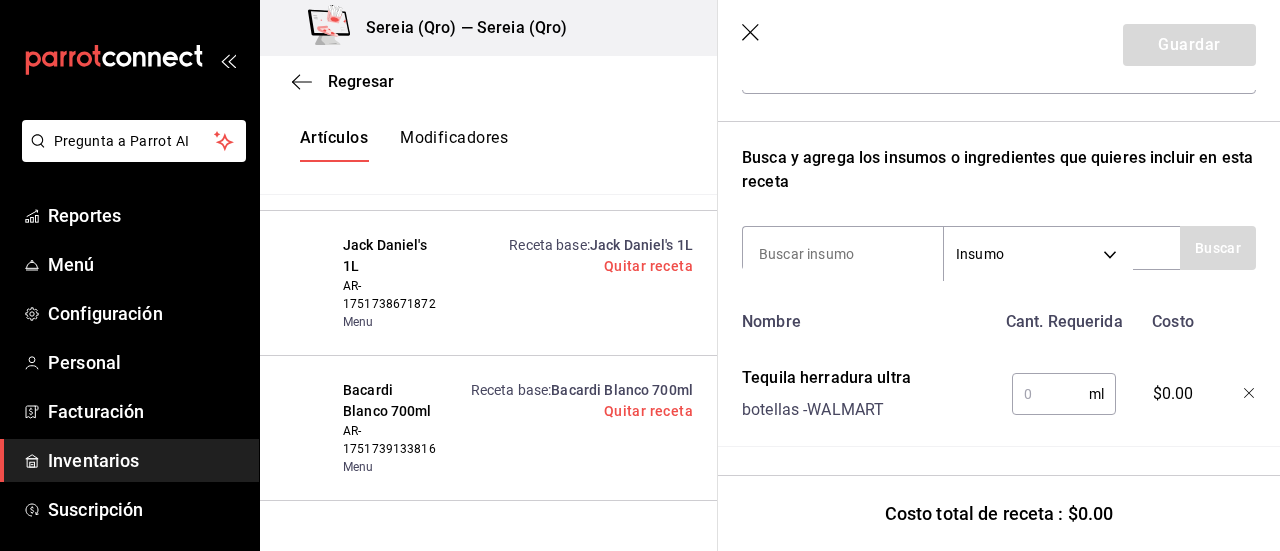 click at bounding box center [1050, 394] 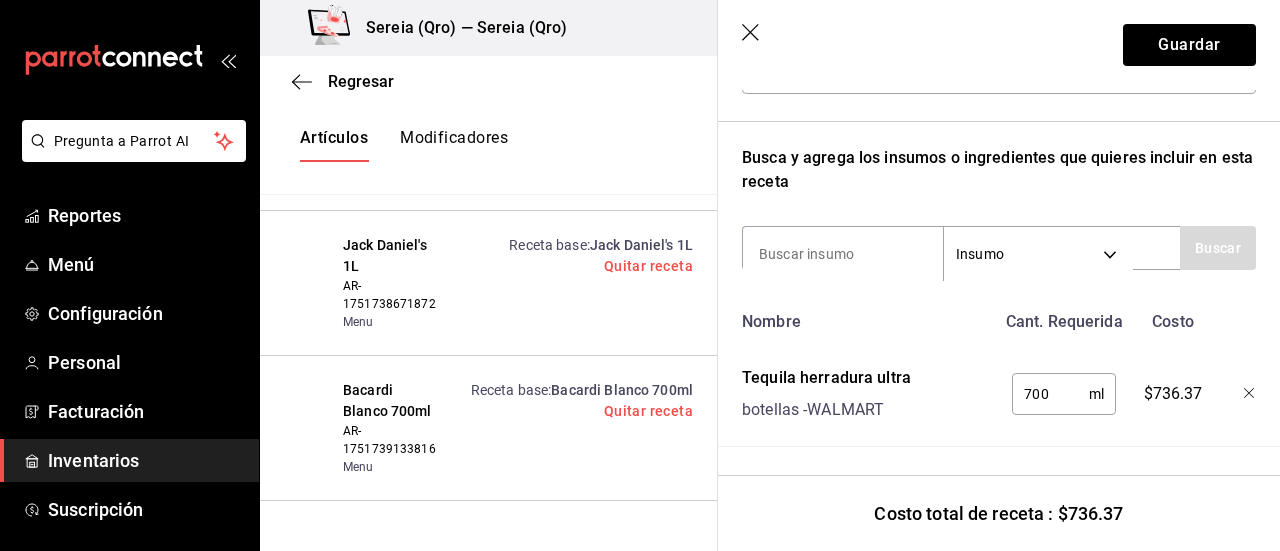 scroll, scrollTop: 187, scrollLeft: 0, axis: vertical 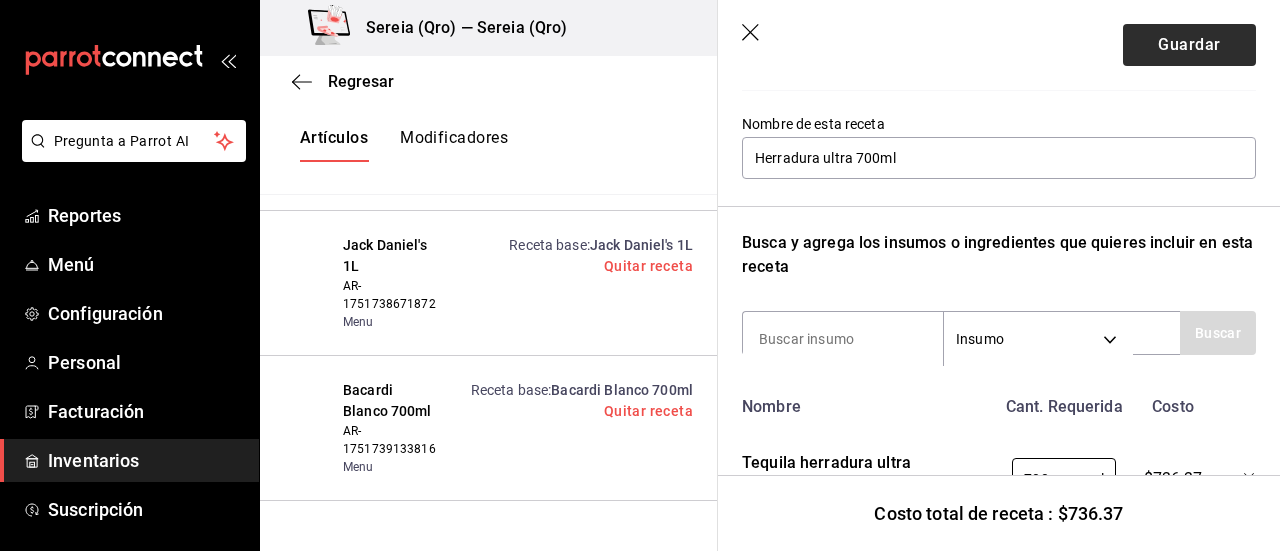 type on "700" 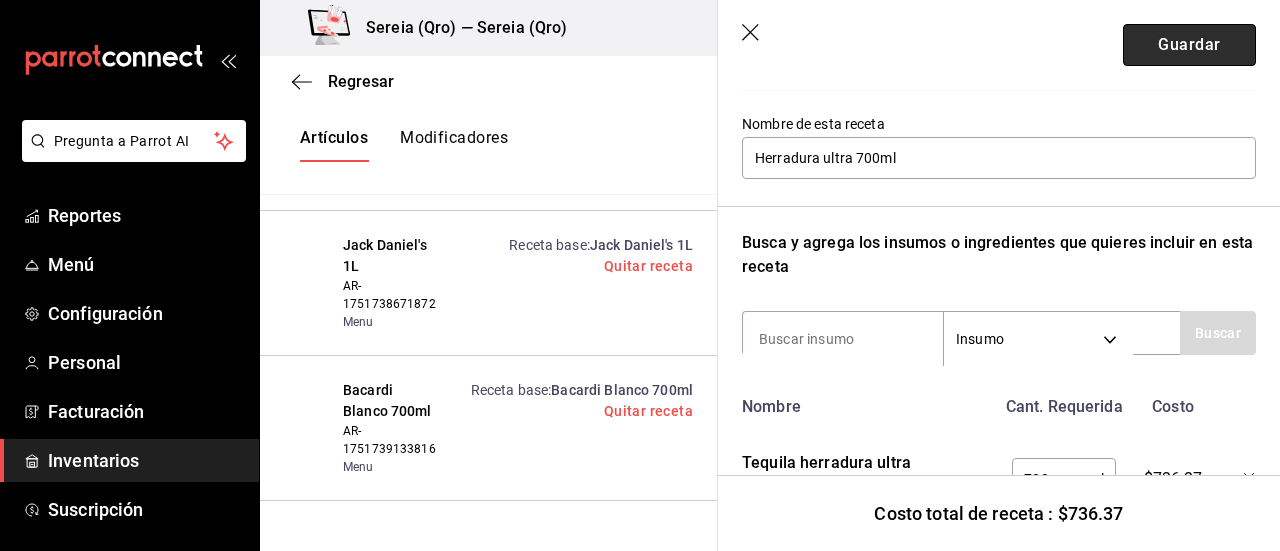 click on "Guardar" at bounding box center (1189, 45) 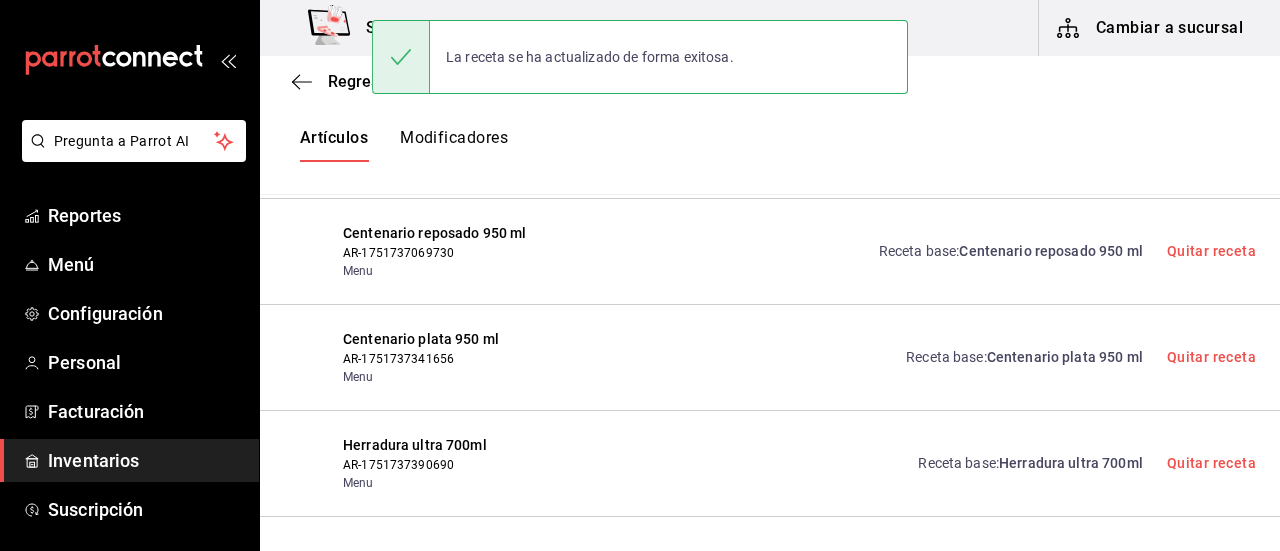 scroll, scrollTop: 8, scrollLeft: 0, axis: vertical 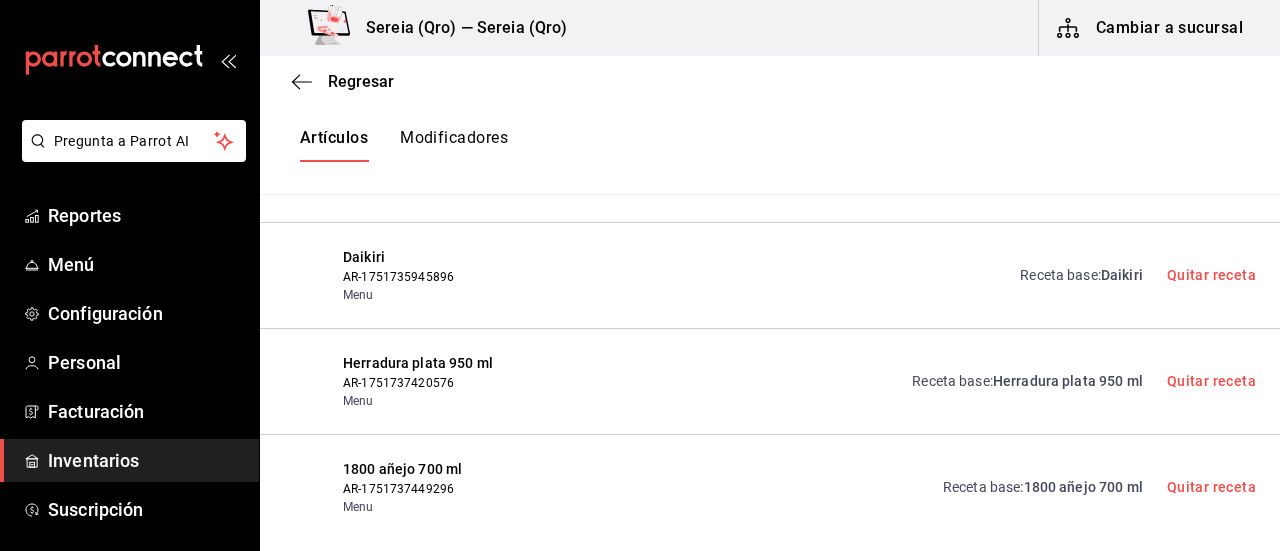 click on "1800 añejo 700 ml" at bounding box center [1083, 487] 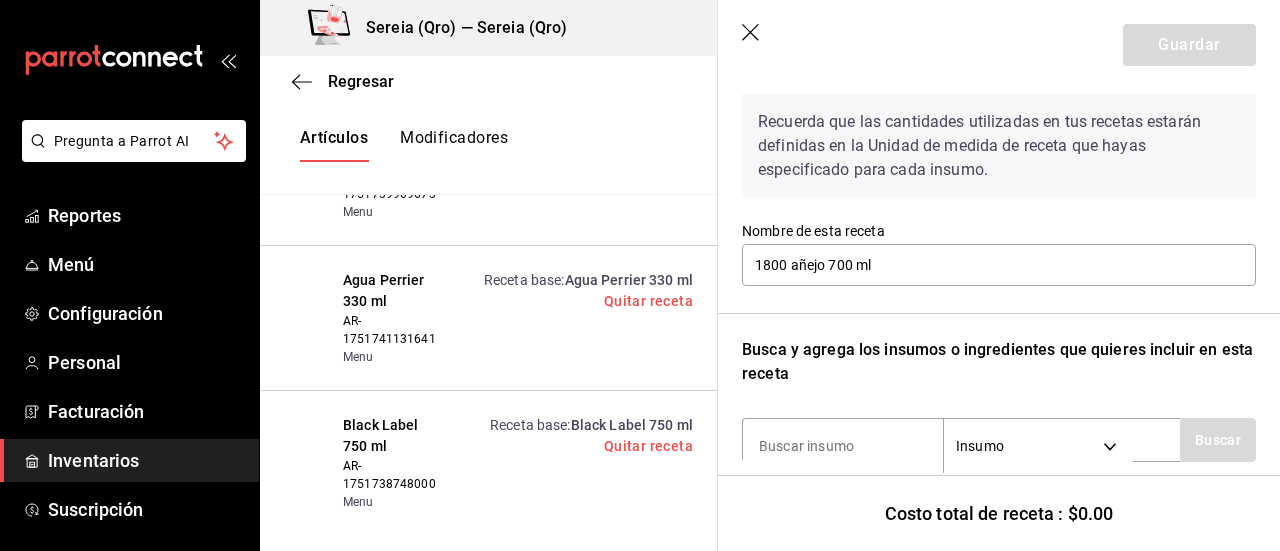 scroll, scrollTop: 108, scrollLeft: 0, axis: vertical 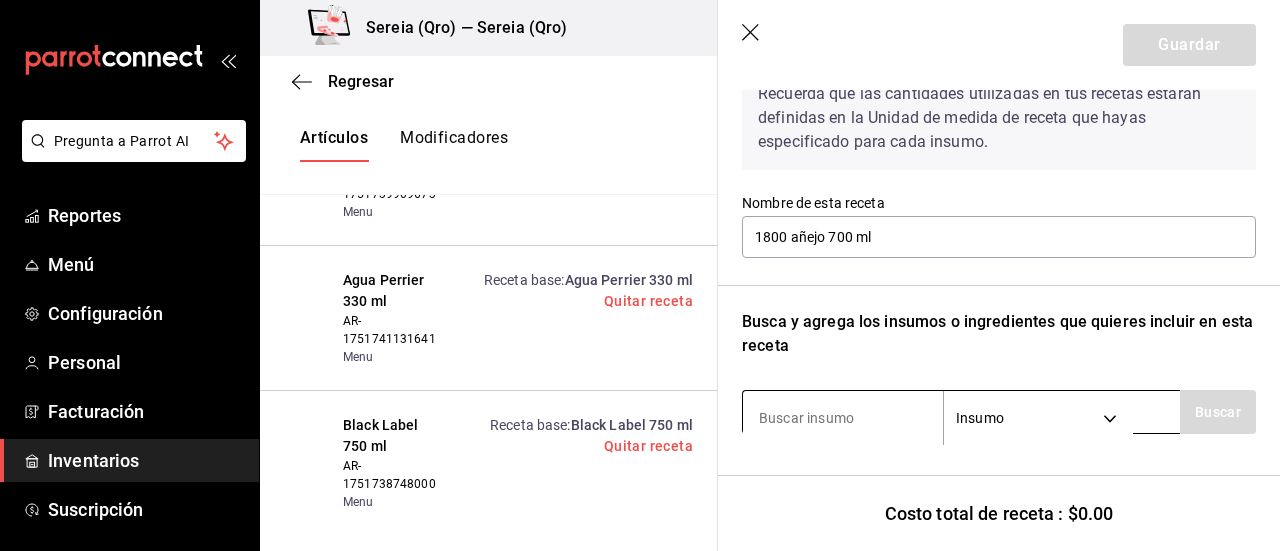 click at bounding box center [843, 418] 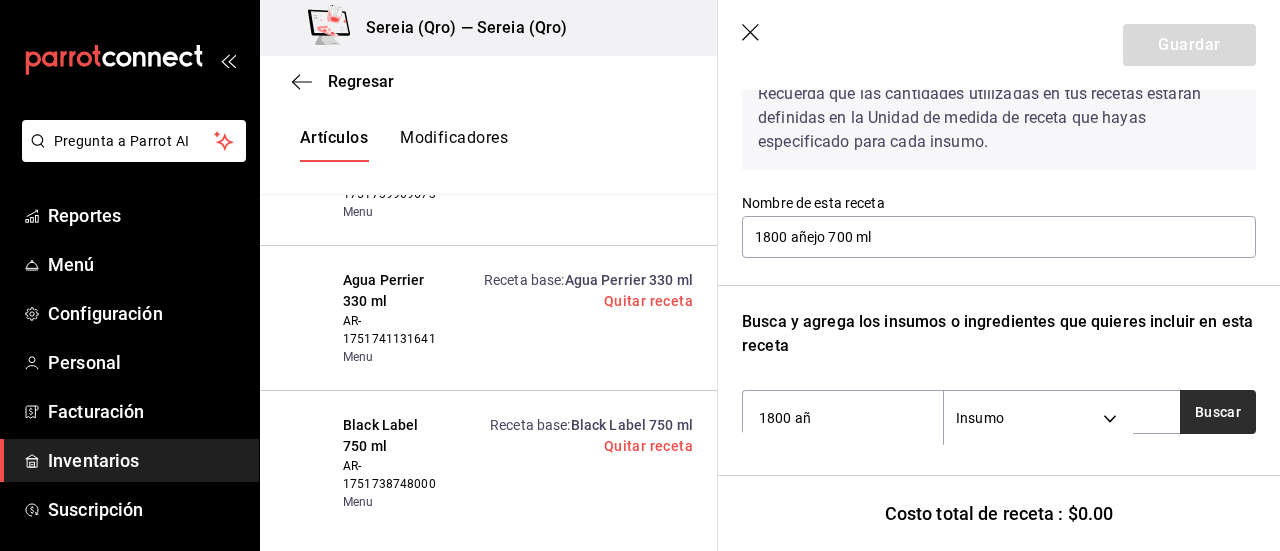 type on "1800 añ" 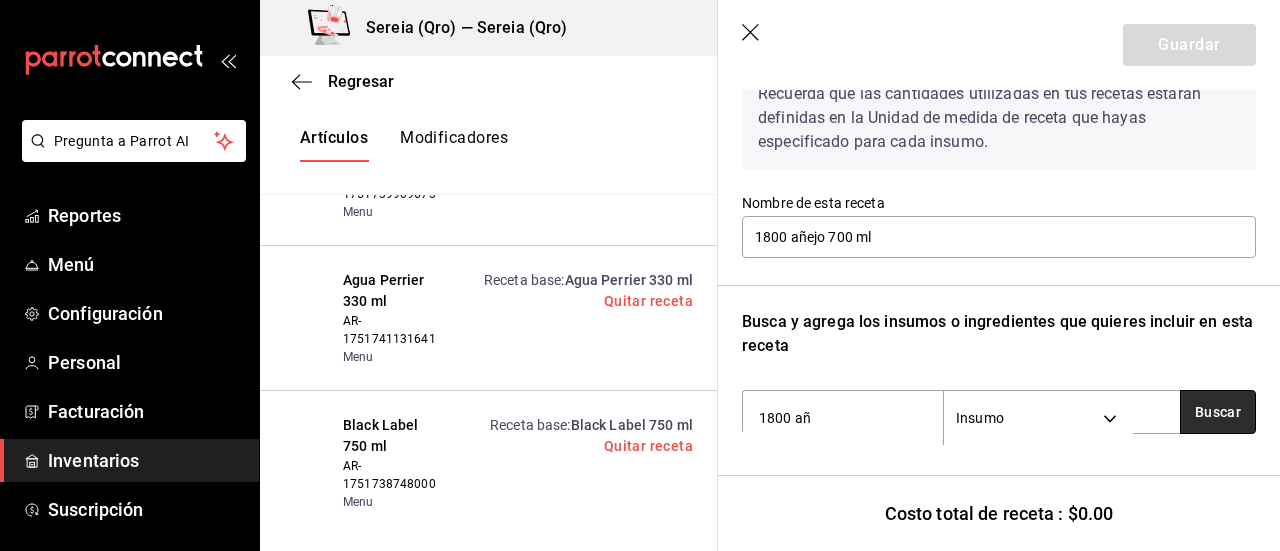 click on "Buscar" at bounding box center (1218, 412) 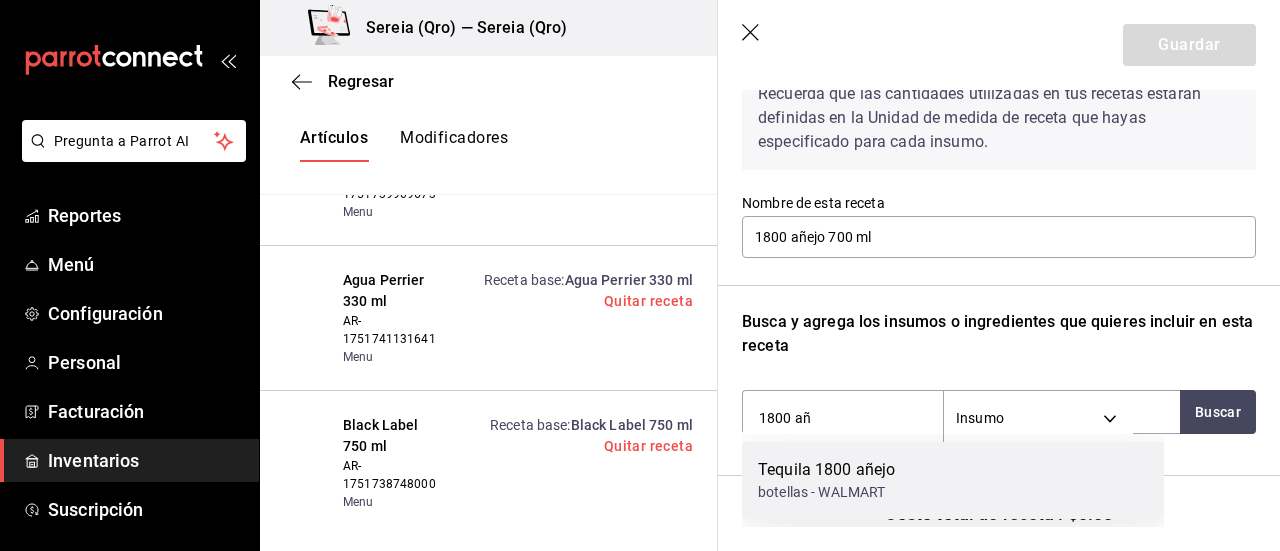click on "Tequila 1800 añejo" at bounding box center (826, 470) 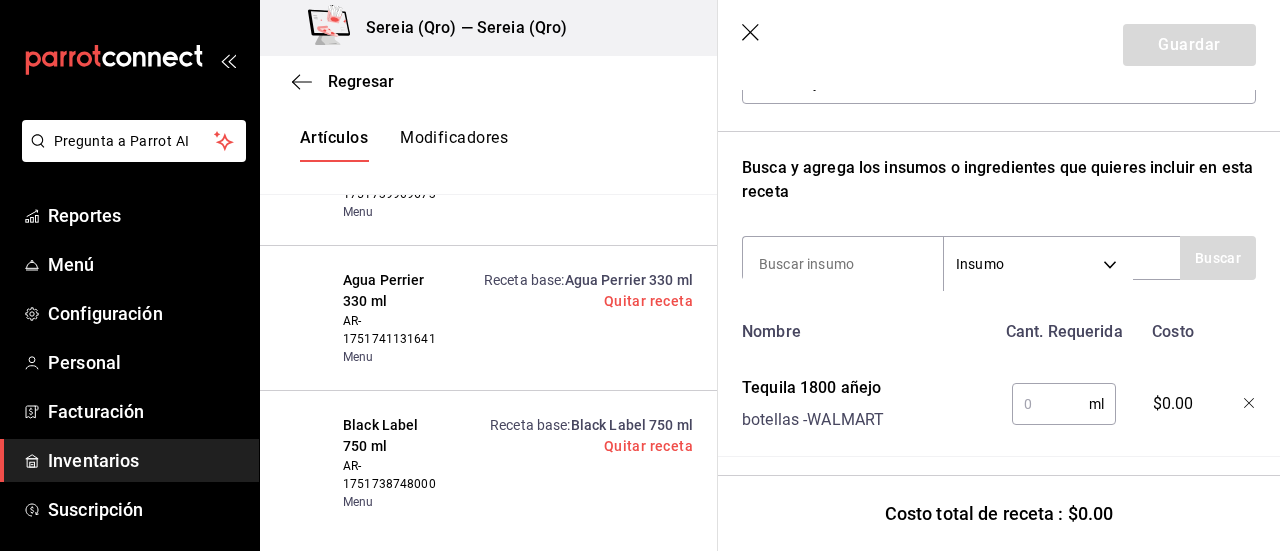 scroll, scrollTop: 287, scrollLeft: 0, axis: vertical 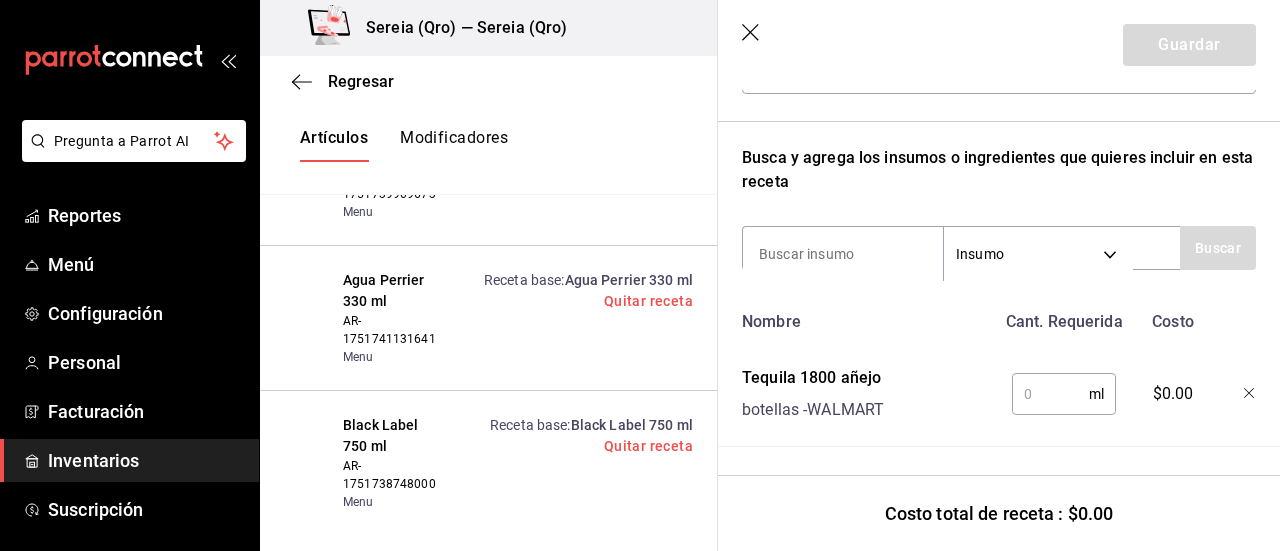 click at bounding box center [1050, 394] 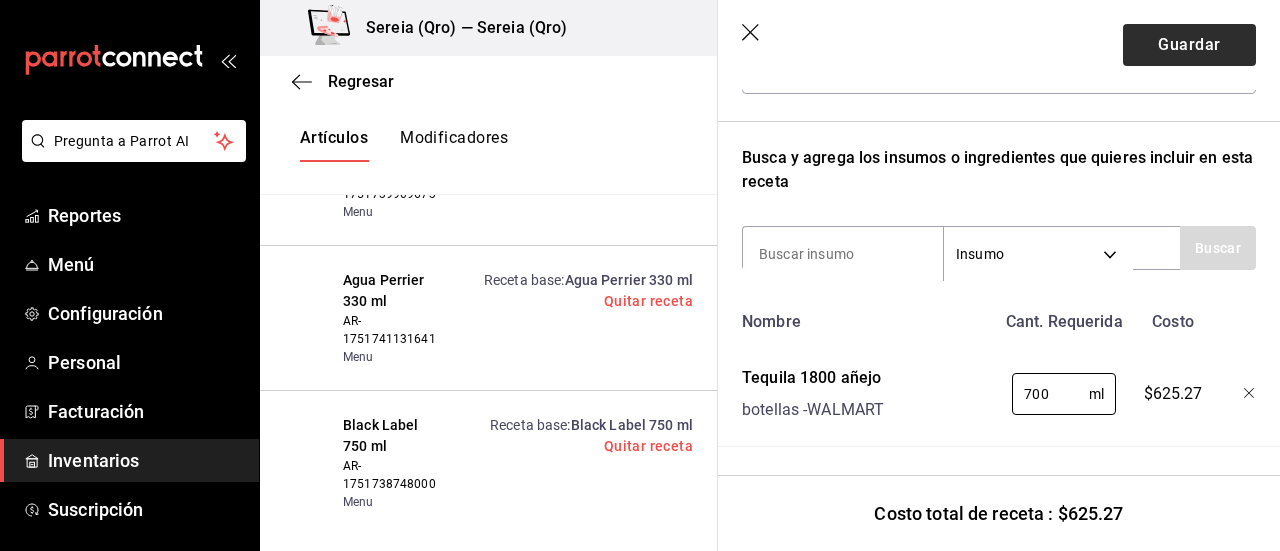 type on "700" 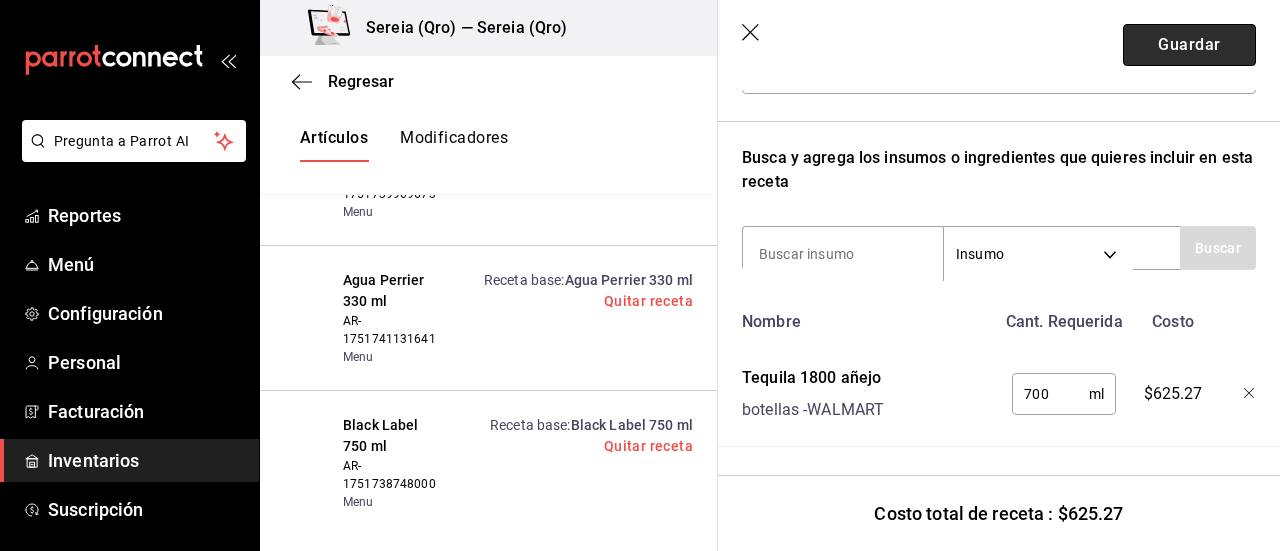 click on "Guardar" at bounding box center [1189, 45] 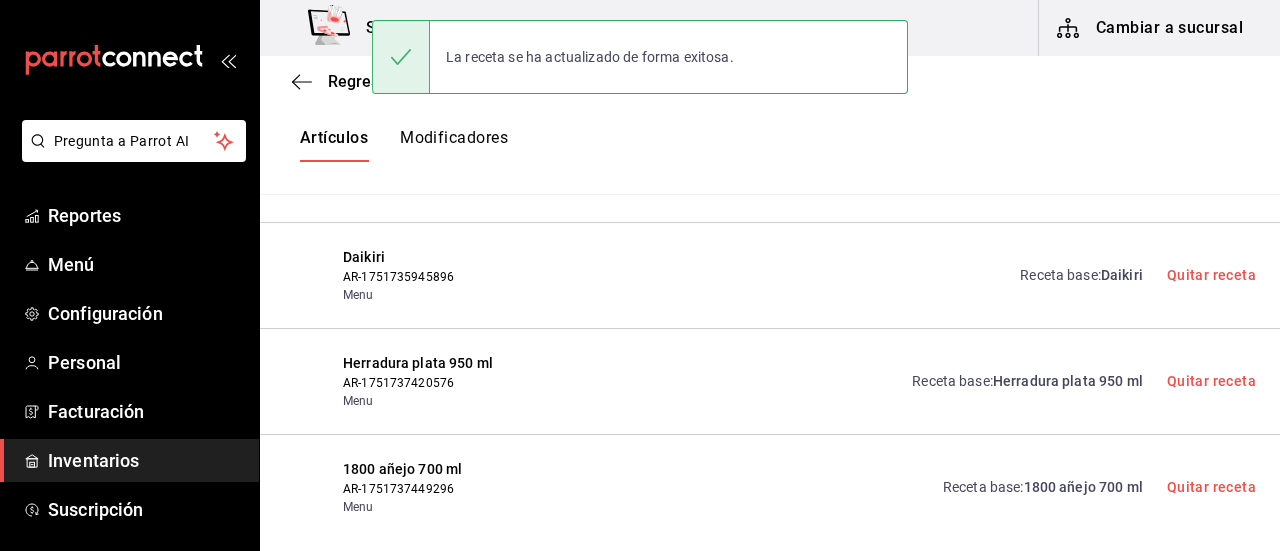 scroll, scrollTop: 8, scrollLeft: 0, axis: vertical 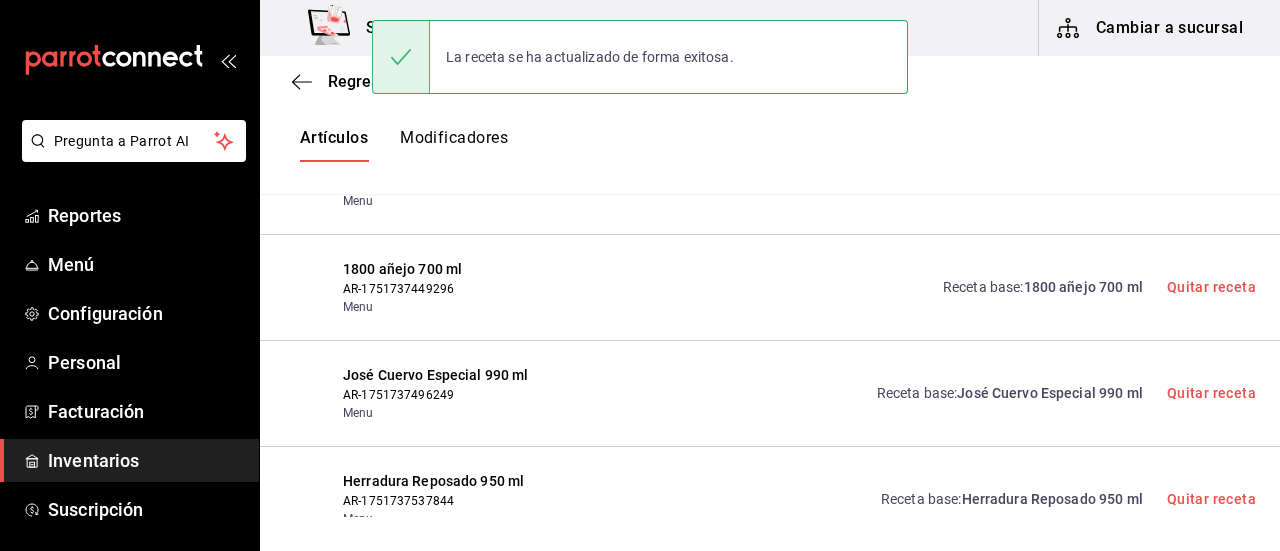 click on "José Cuervo Especial 990 ml" at bounding box center [1050, 393] 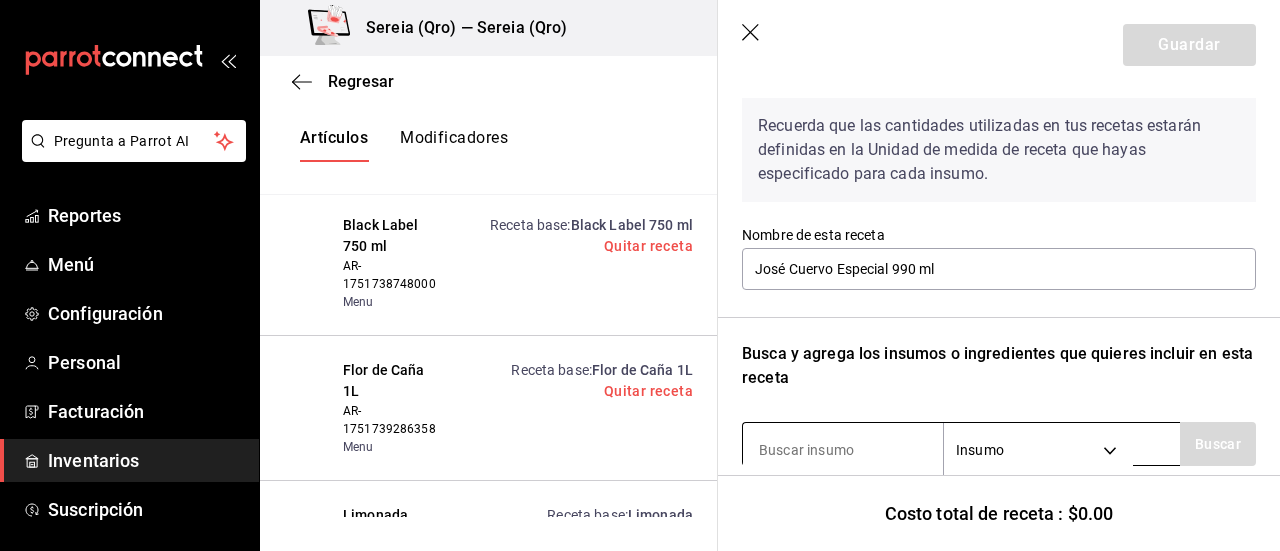 scroll, scrollTop: 108, scrollLeft: 0, axis: vertical 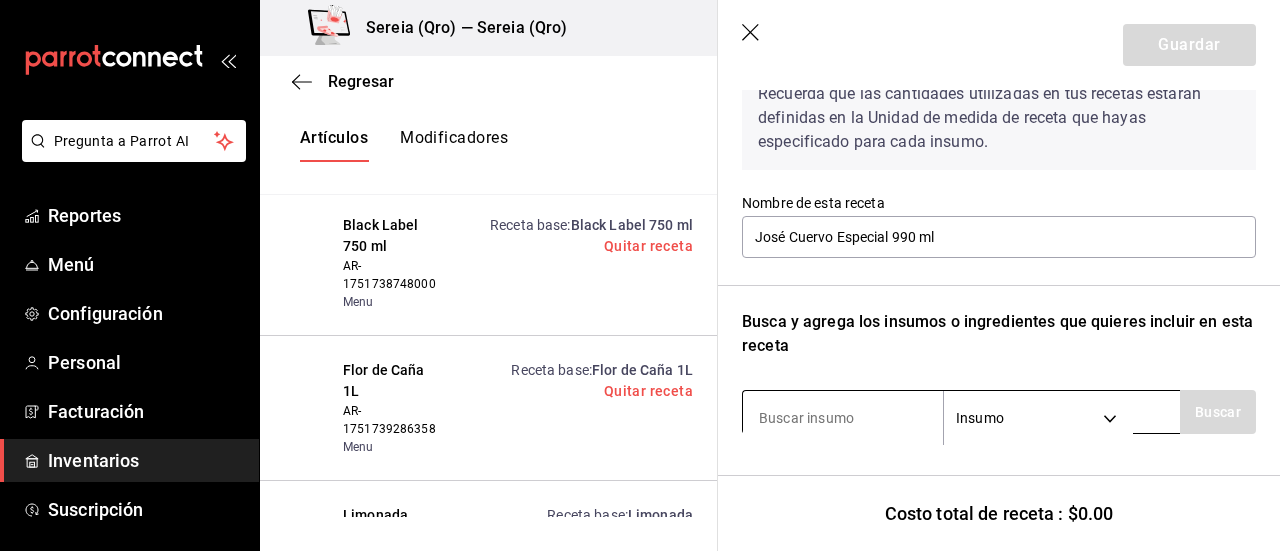 click at bounding box center [843, 418] 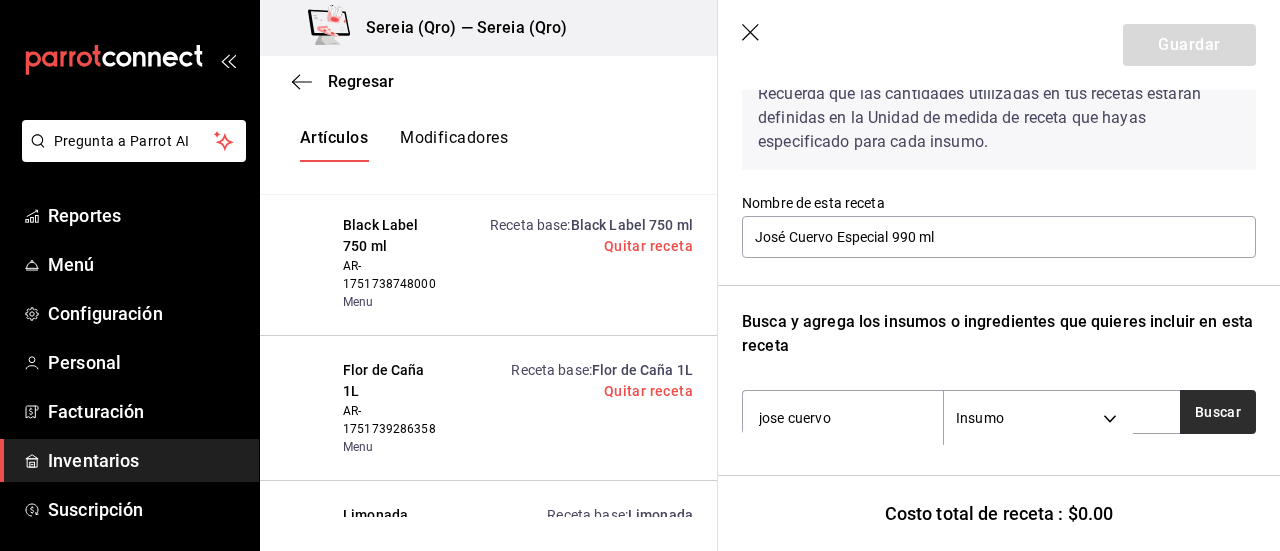 type on "jose cuervo" 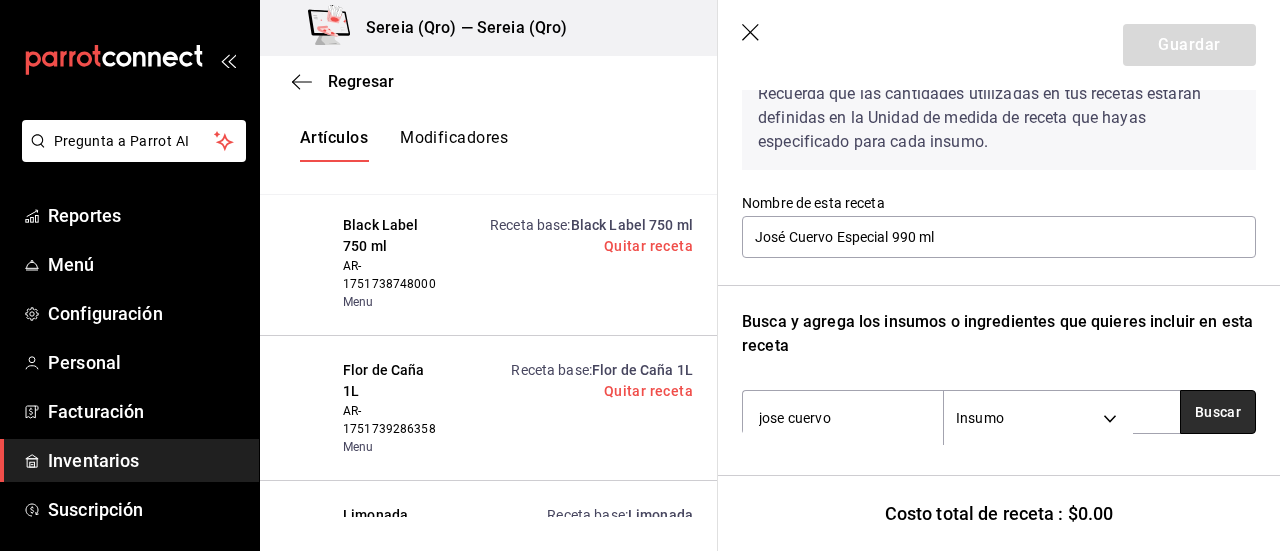 click on "Buscar" at bounding box center (1218, 412) 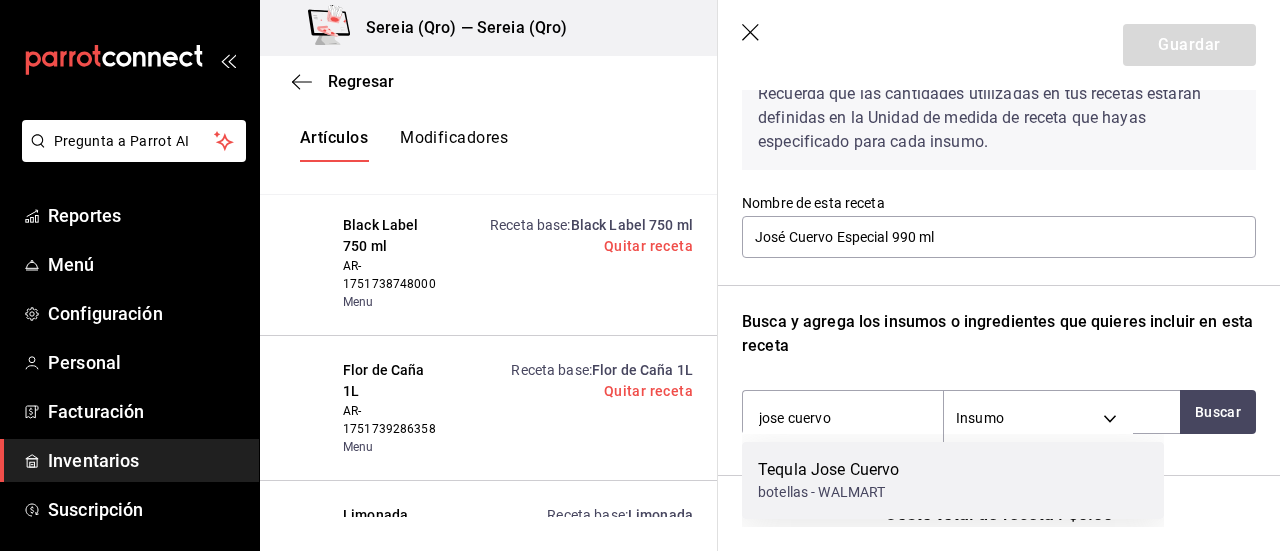 click on "Tequla Jose Cuervo" at bounding box center (828, 470) 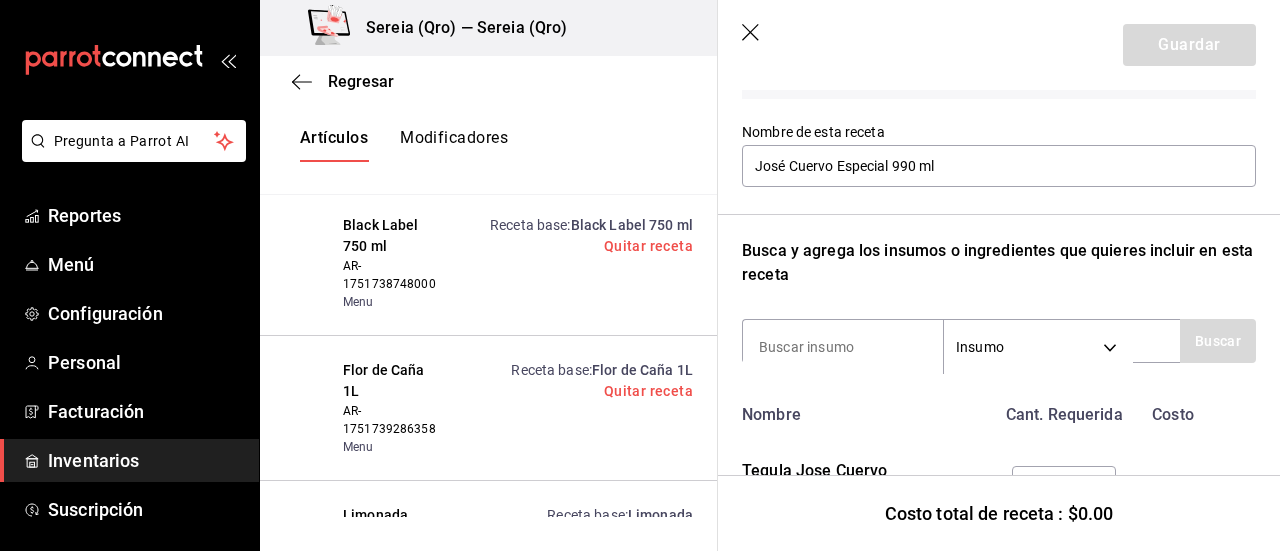 scroll, scrollTop: 208, scrollLeft: 0, axis: vertical 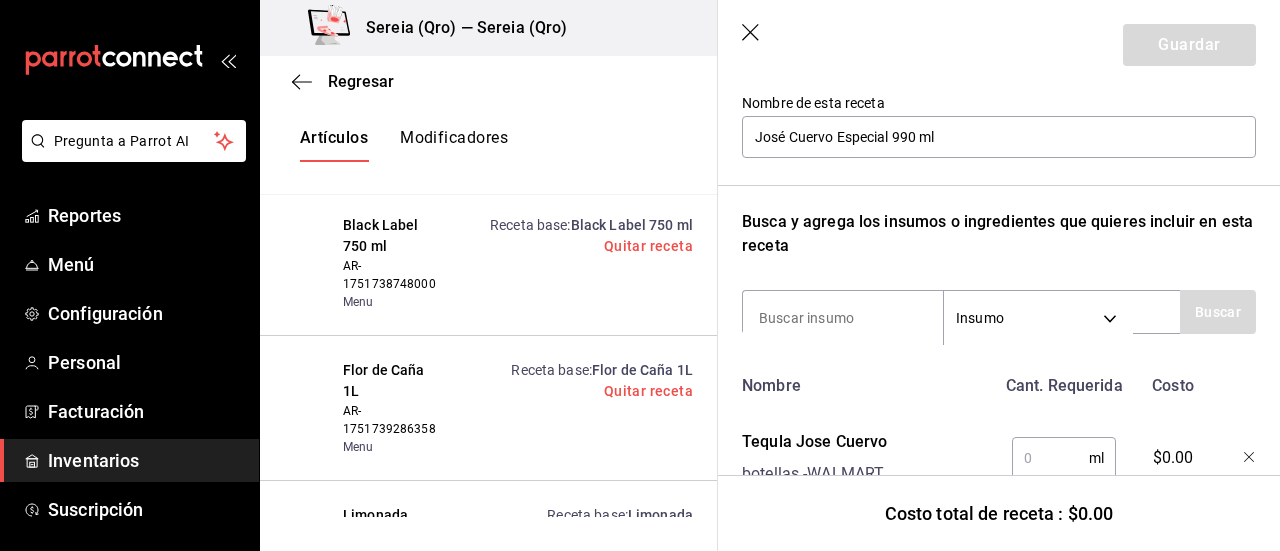 click at bounding box center [1050, 458] 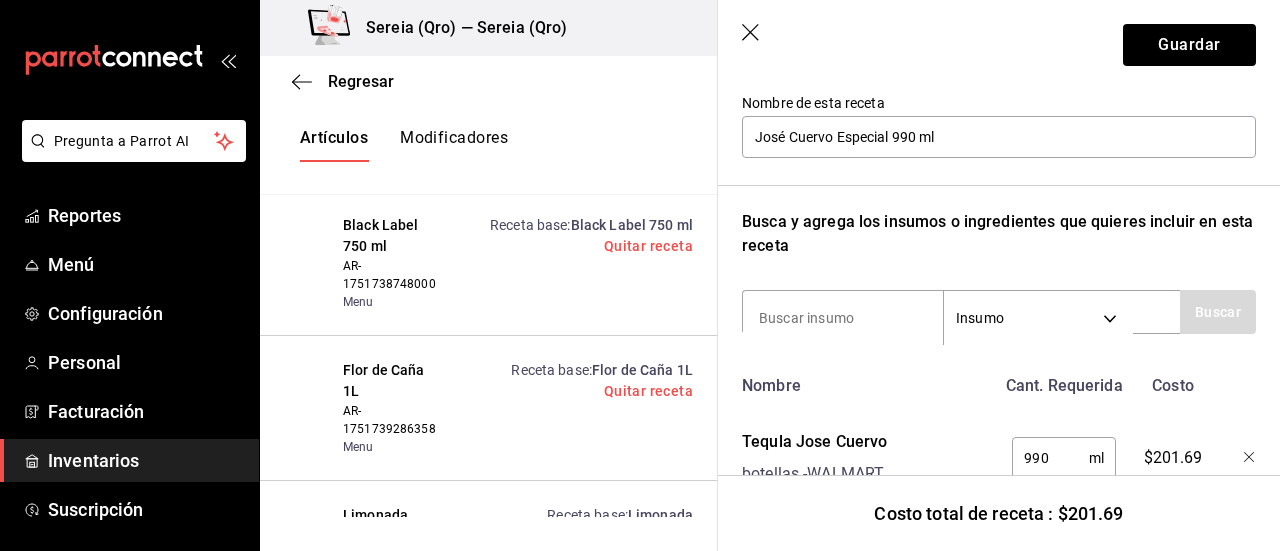 scroll, scrollTop: 287, scrollLeft: 0, axis: vertical 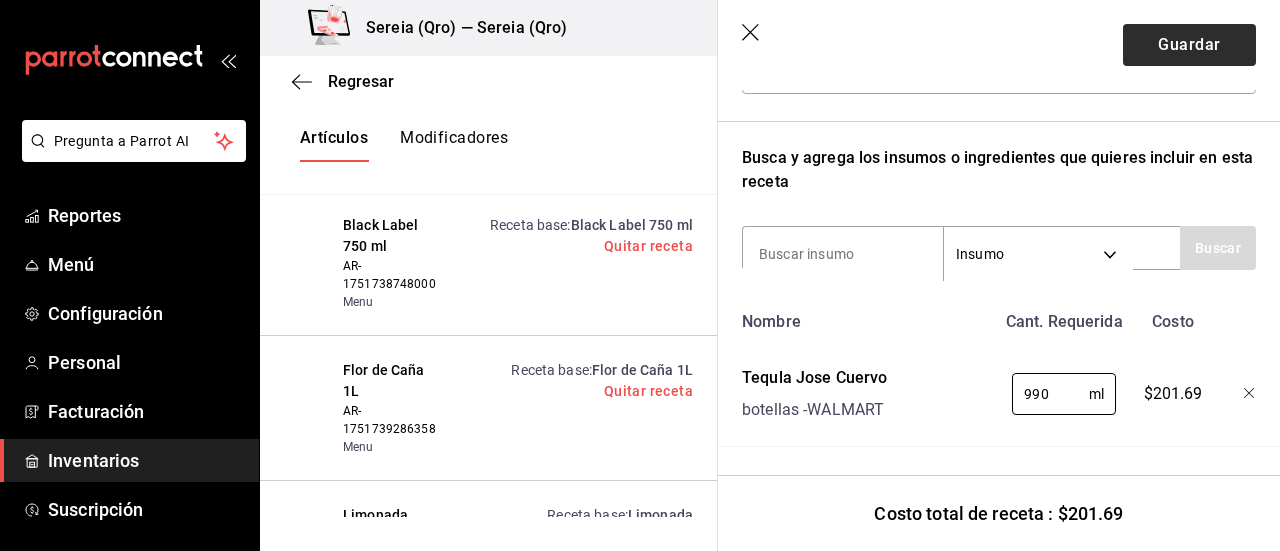 type on "990" 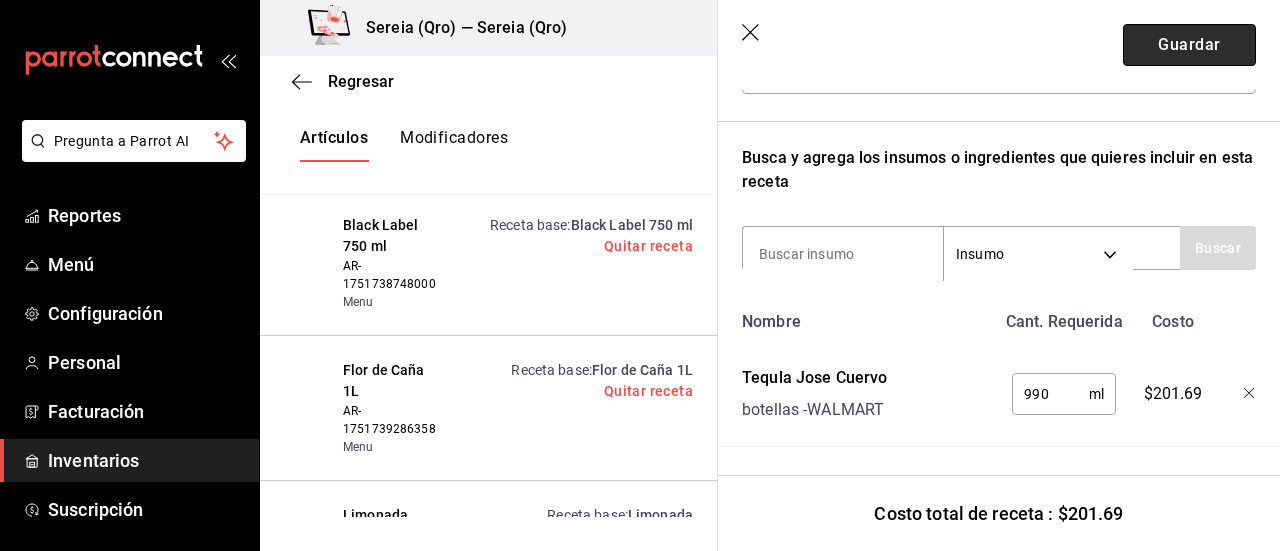 click on "Guardar" at bounding box center [1189, 45] 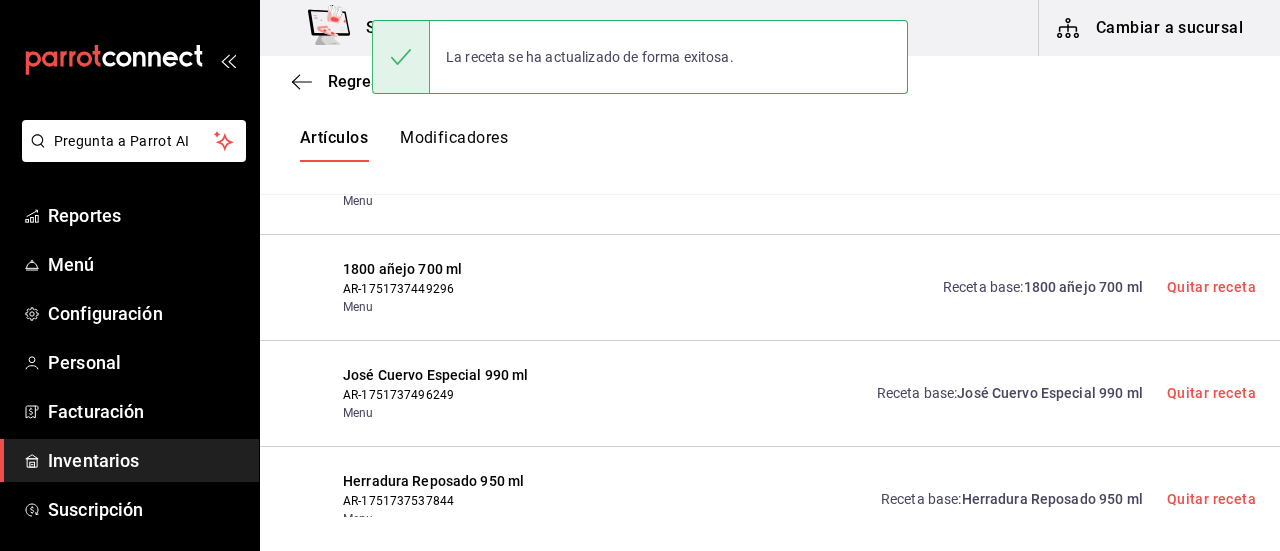 scroll, scrollTop: 8, scrollLeft: 0, axis: vertical 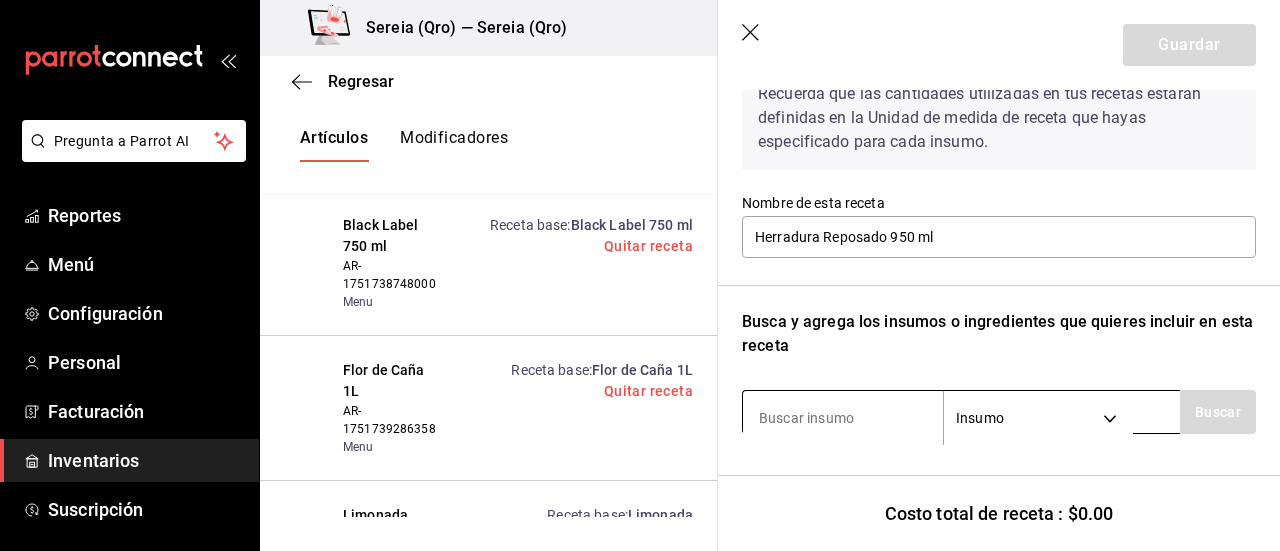click at bounding box center (843, 418) 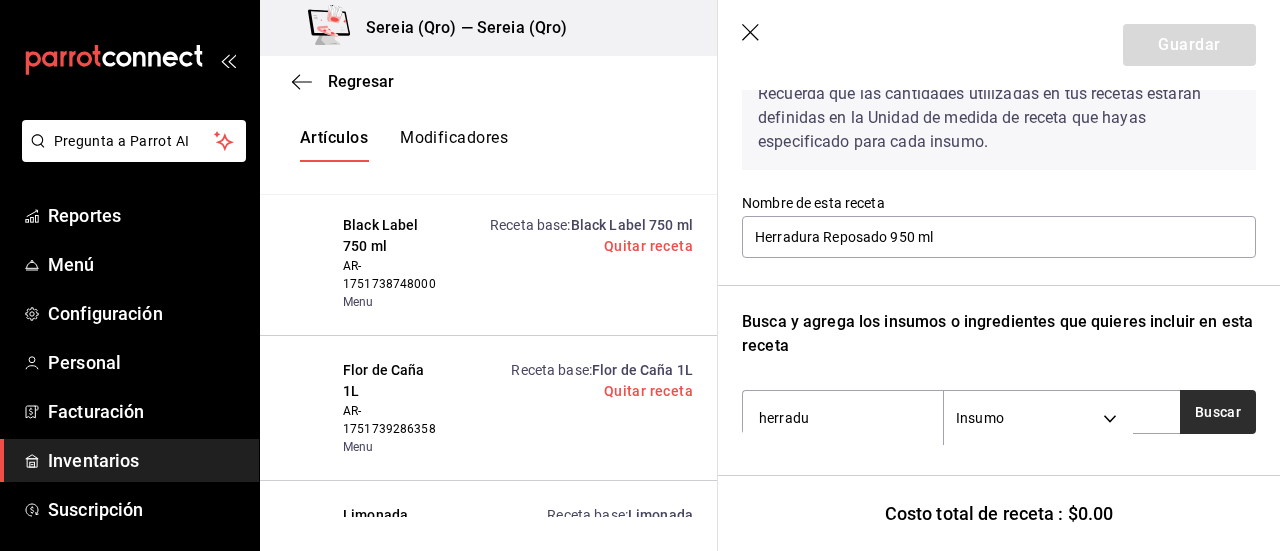 type on "herradu" 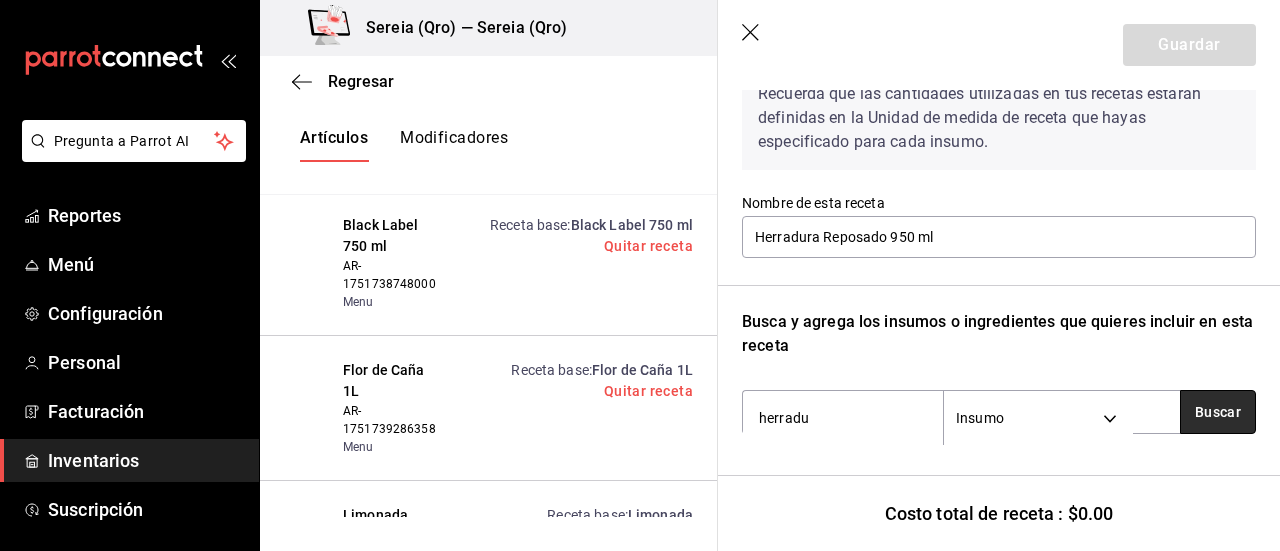 click on "Buscar" at bounding box center (1218, 412) 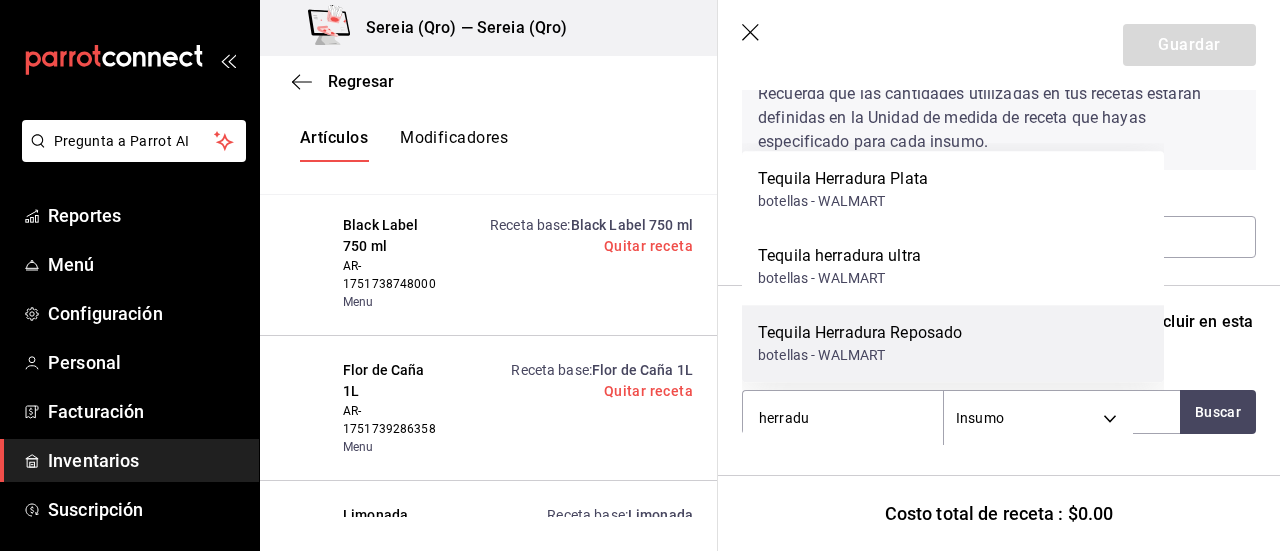 click on "Tequila Herradura Reposado" at bounding box center [860, 333] 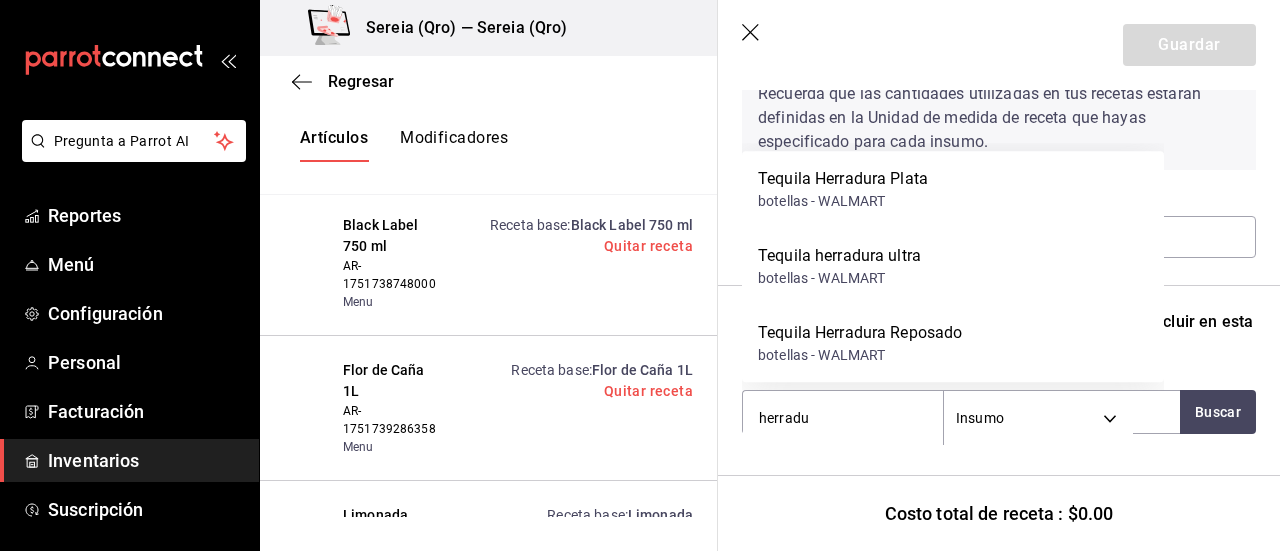 type 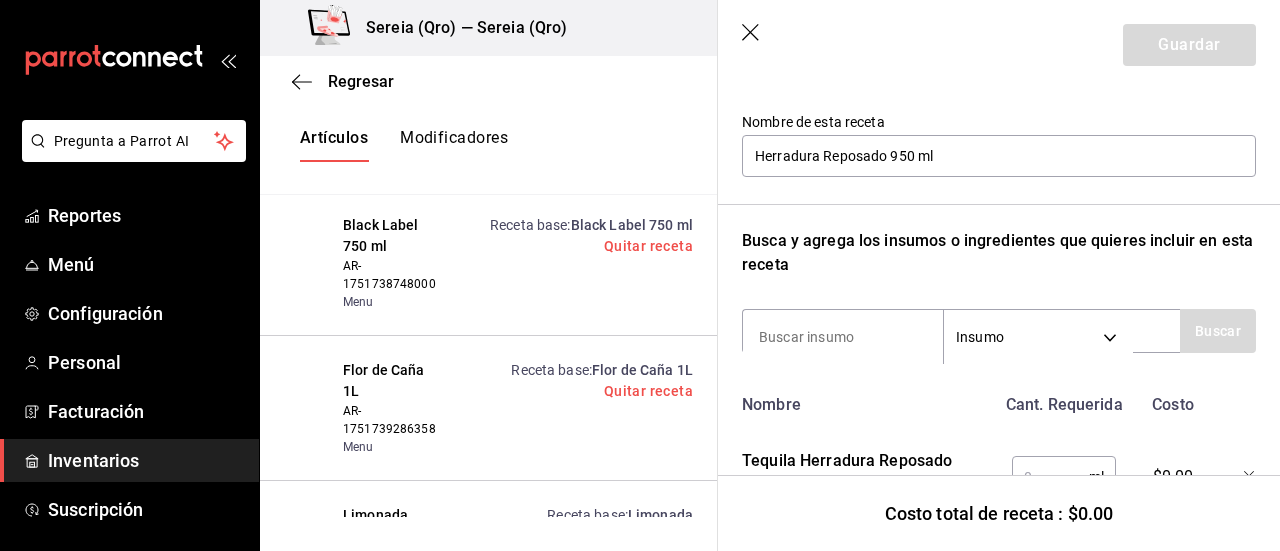scroll, scrollTop: 208, scrollLeft: 0, axis: vertical 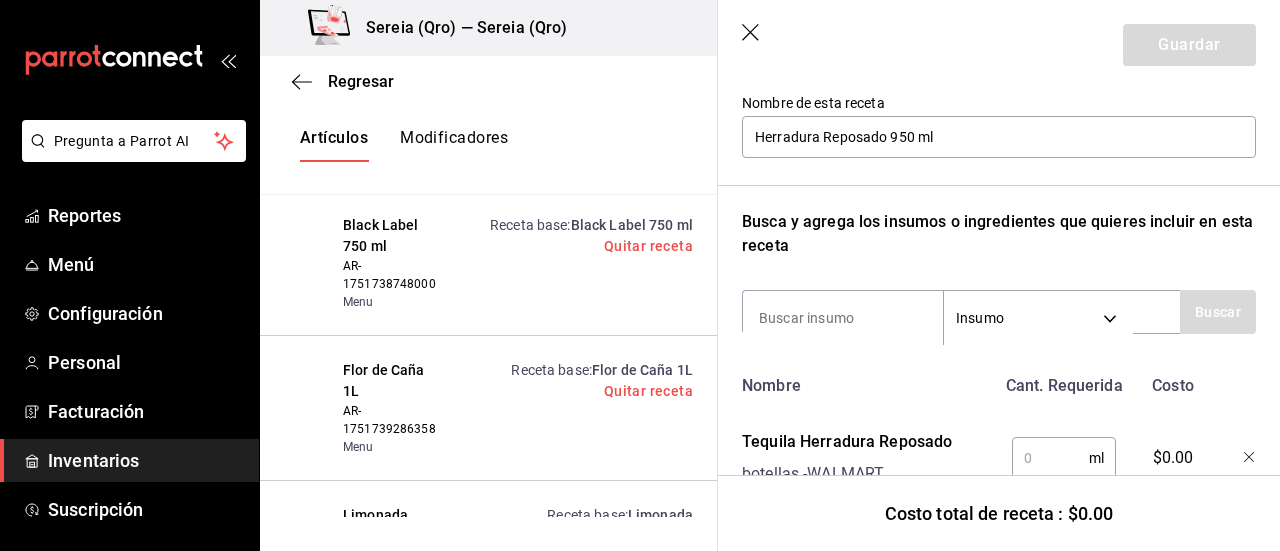 click at bounding box center (1050, 458) 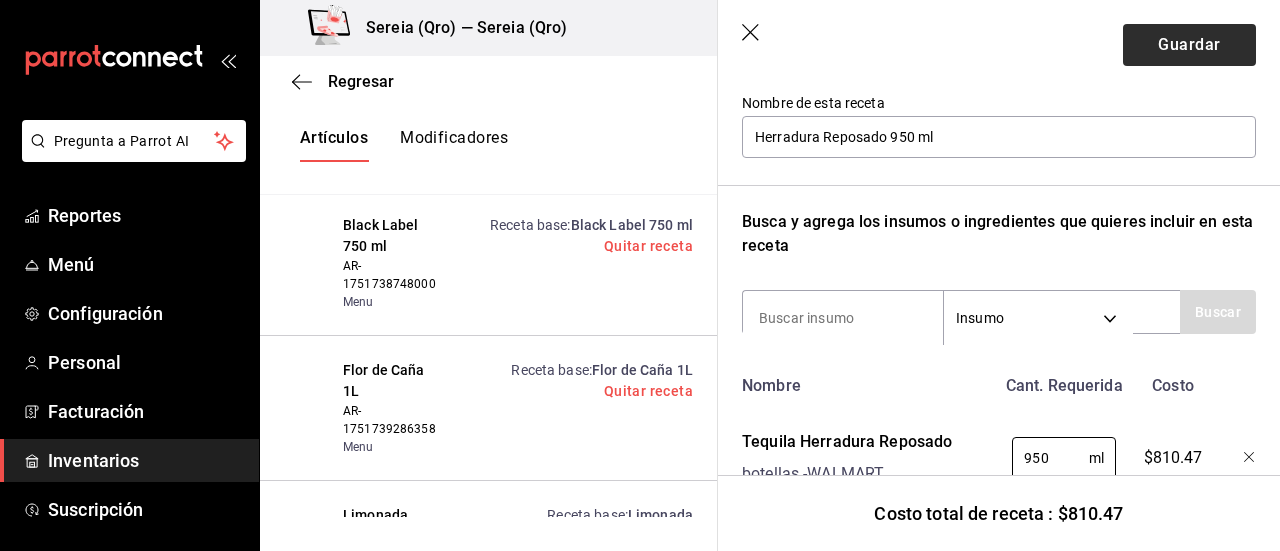 type on "950" 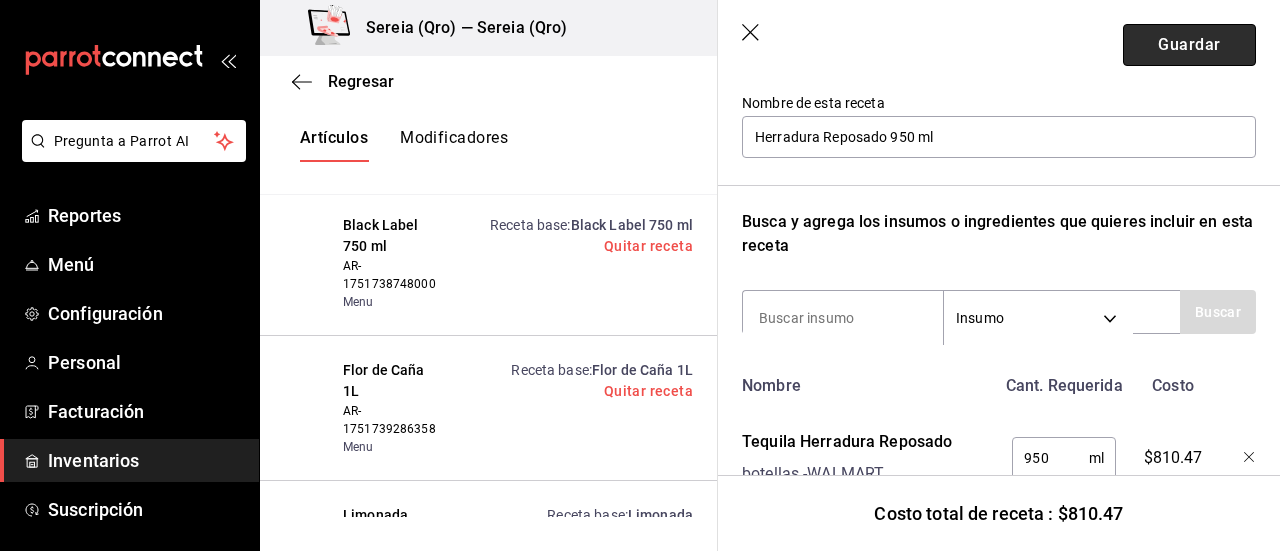 click on "Guardar" at bounding box center [1189, 45] 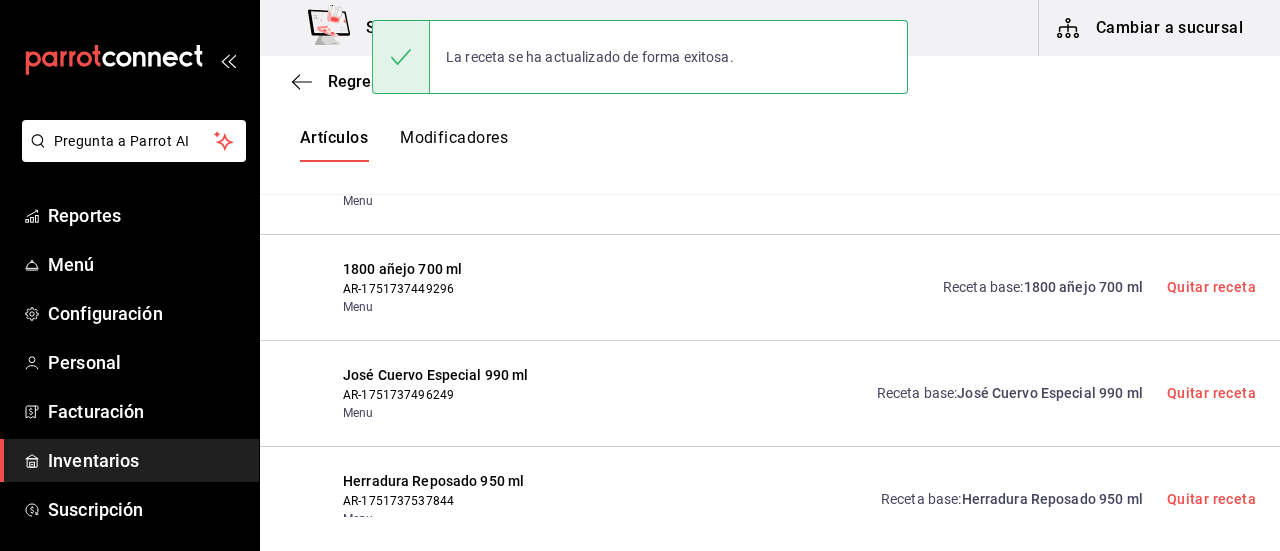 scroll, scrollTop: 8, scrollLeft: 0, axis: vertical 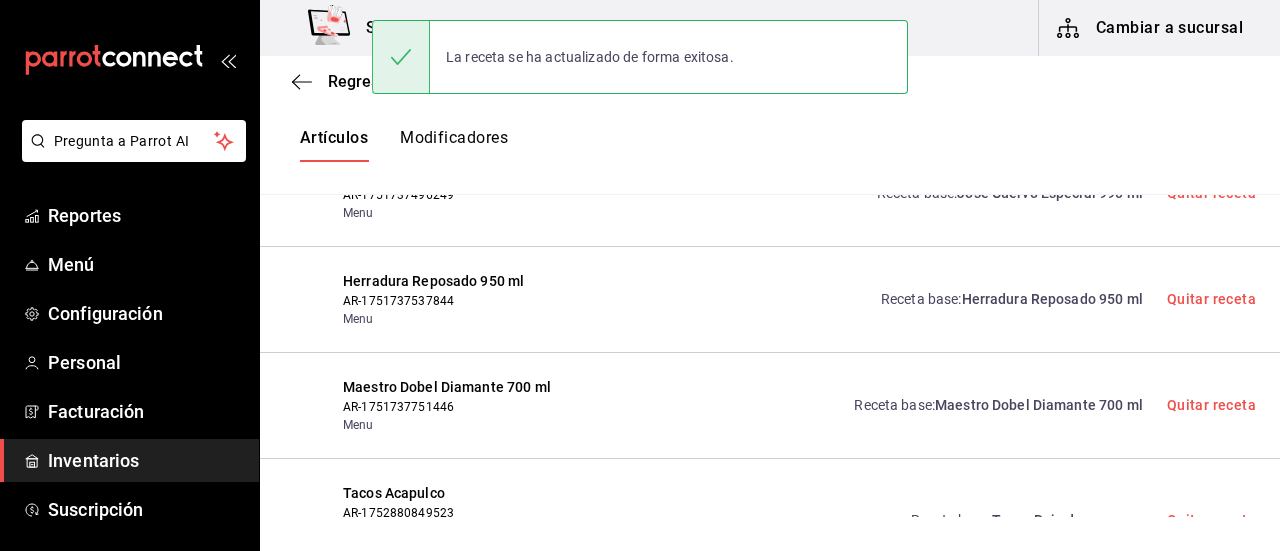 click on "Maestro Dobel Diamante 700 ml" at bounding box center [1039, 405] 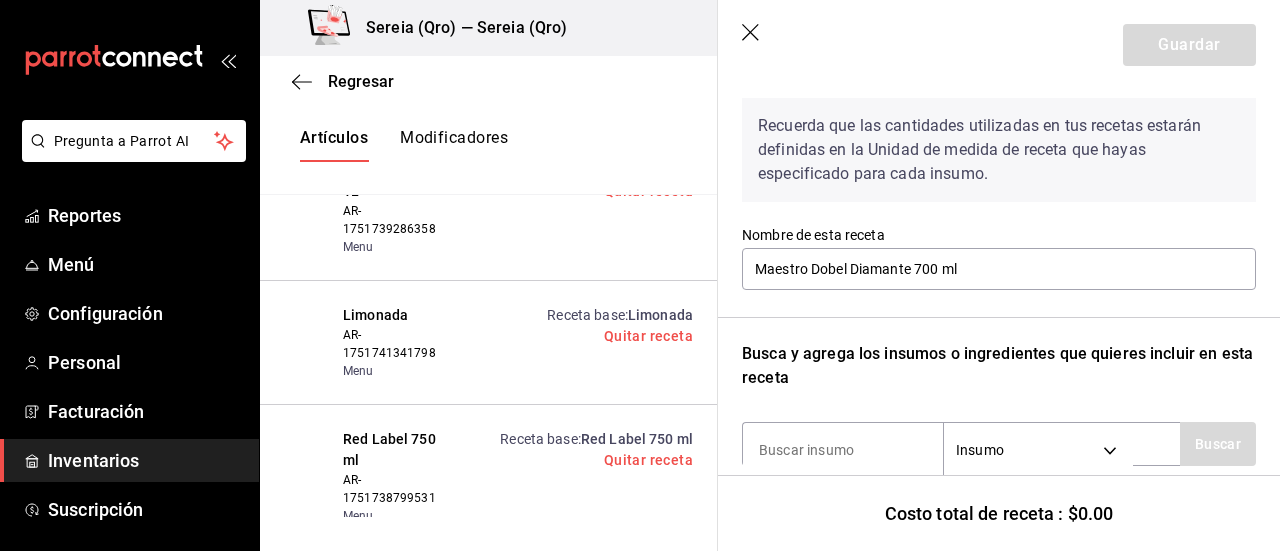 scroll, scrollTop: 108, scrollLeft: 0, axis: vertical 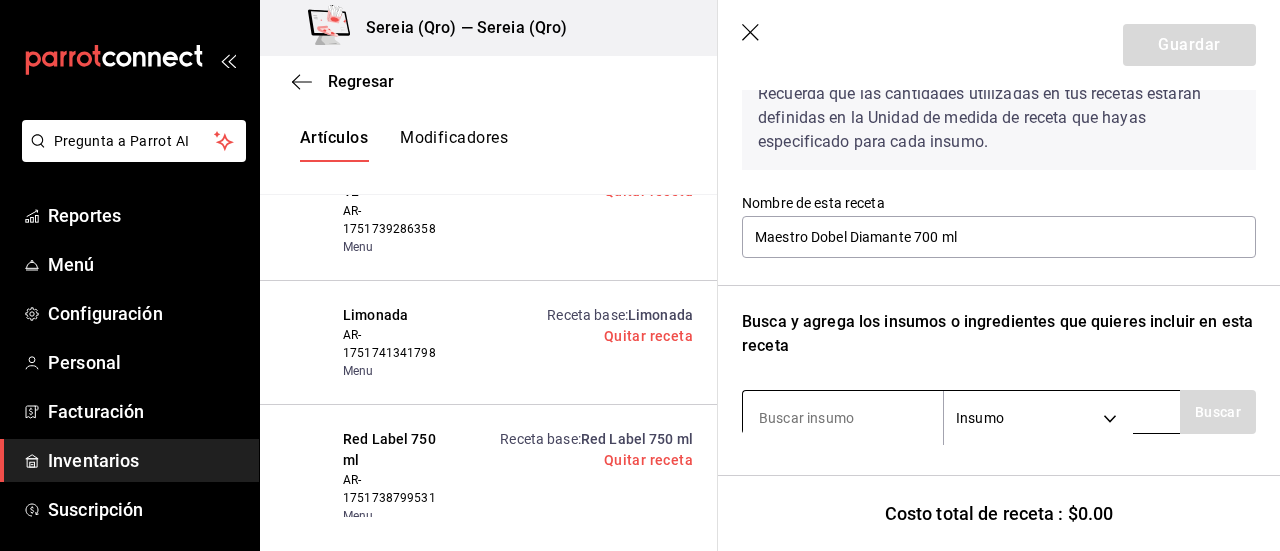 click at bounding box center (843, 418) 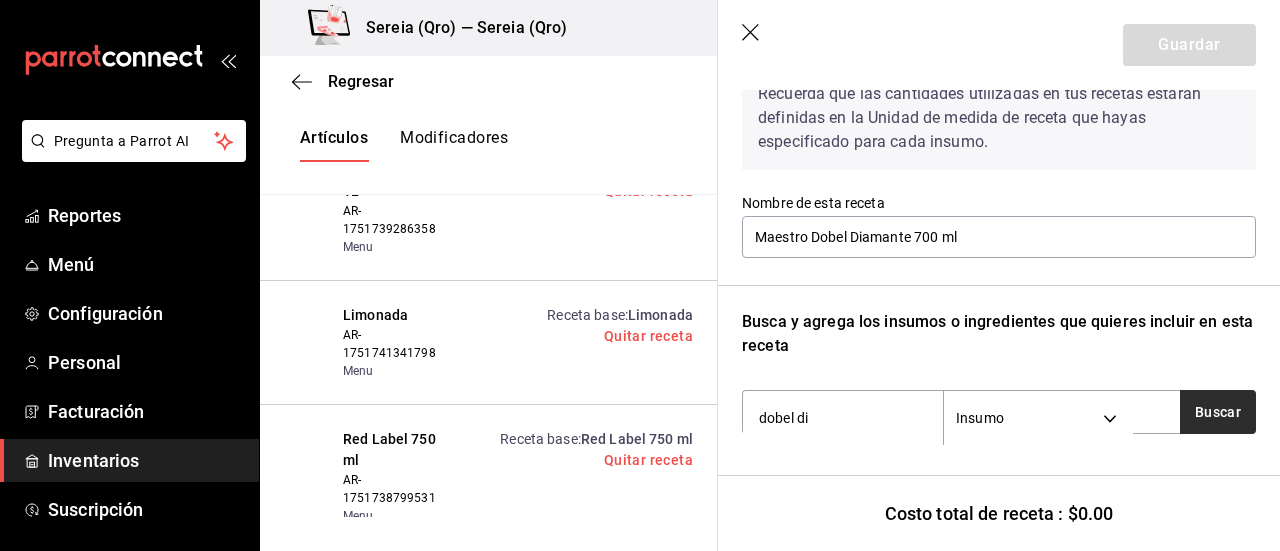 type on "dobel di" 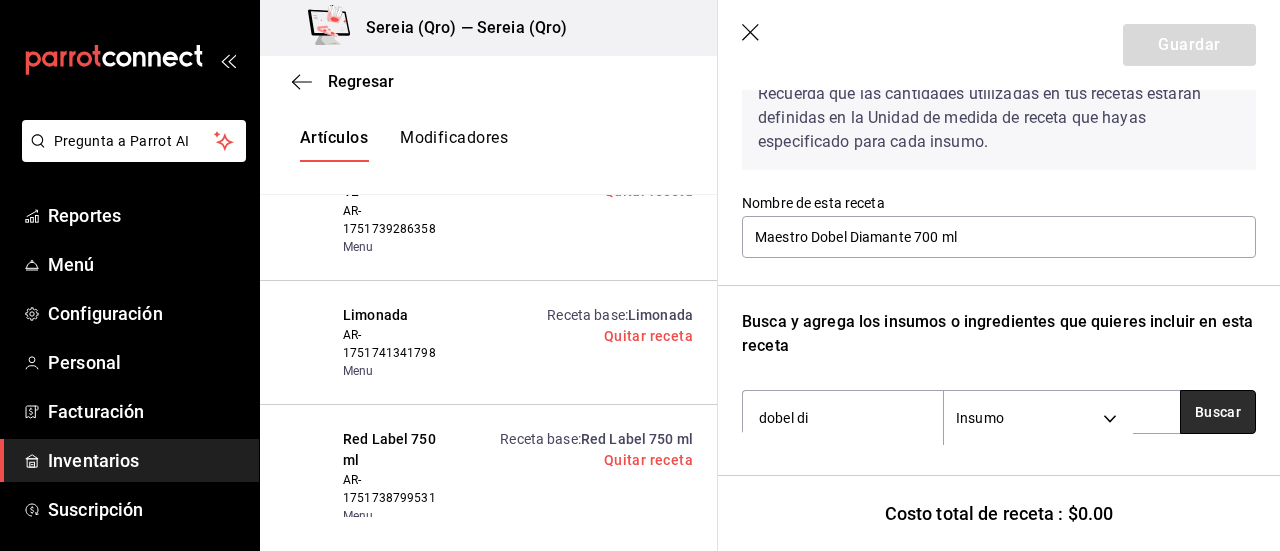 click on "Buscar" at bounding box center [1218, 412] 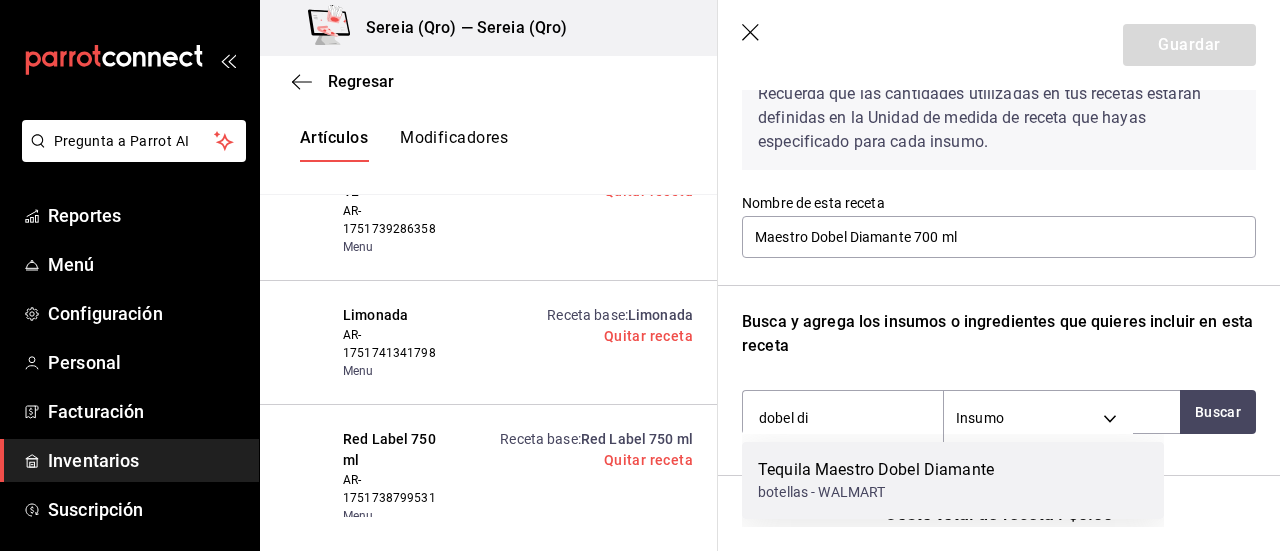 click on "Tequila Maestro Dobel Diamante" at bounding box center [876, 470] 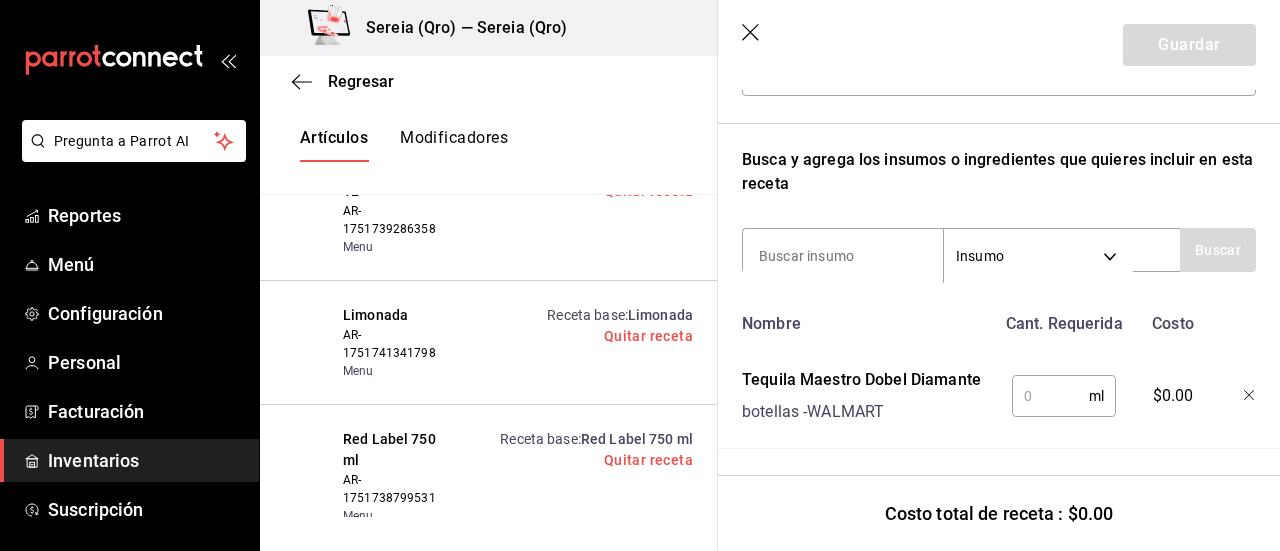 scroll, scrollTop: 287, scrollLeft: 0, axis: vertical 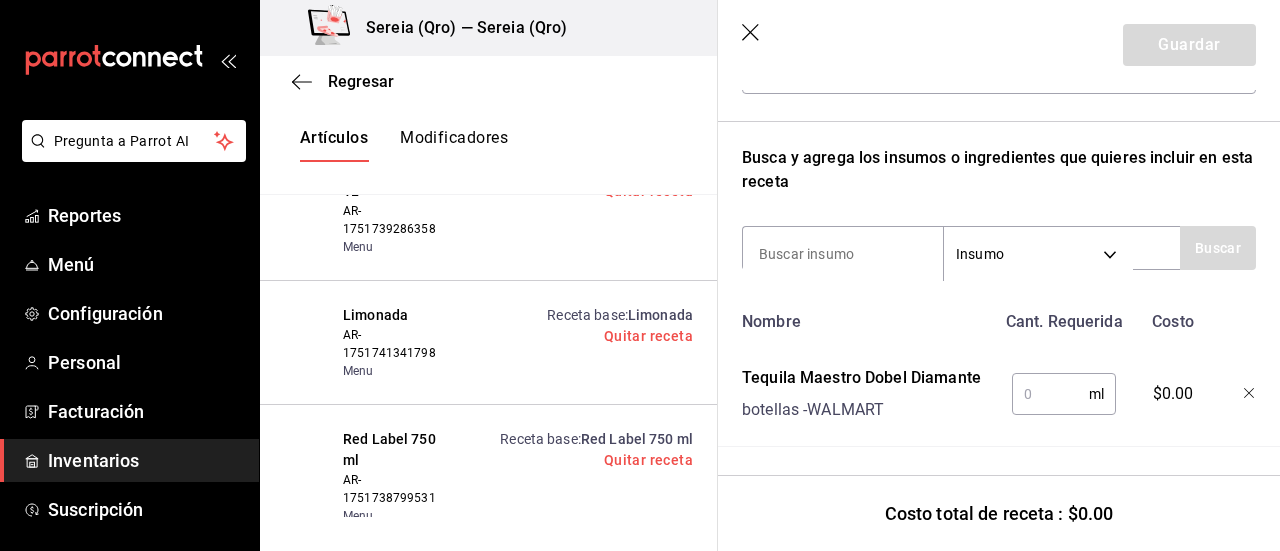 click at bounding box center [1050, 394] 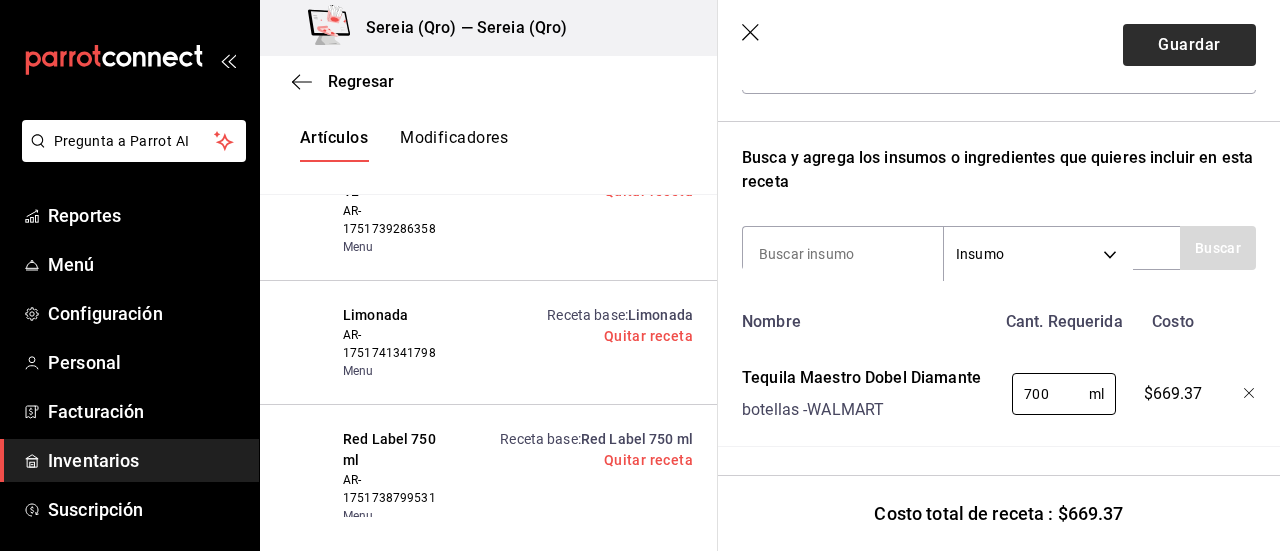 type on "700" 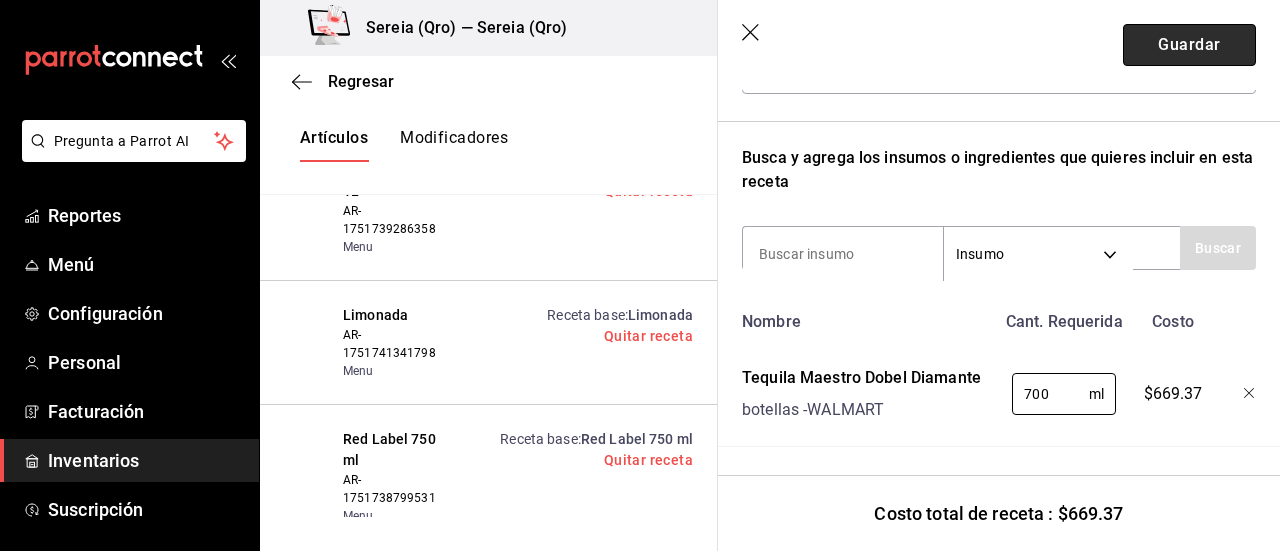 click on "Guardar" at bounding box center (1189, 45) 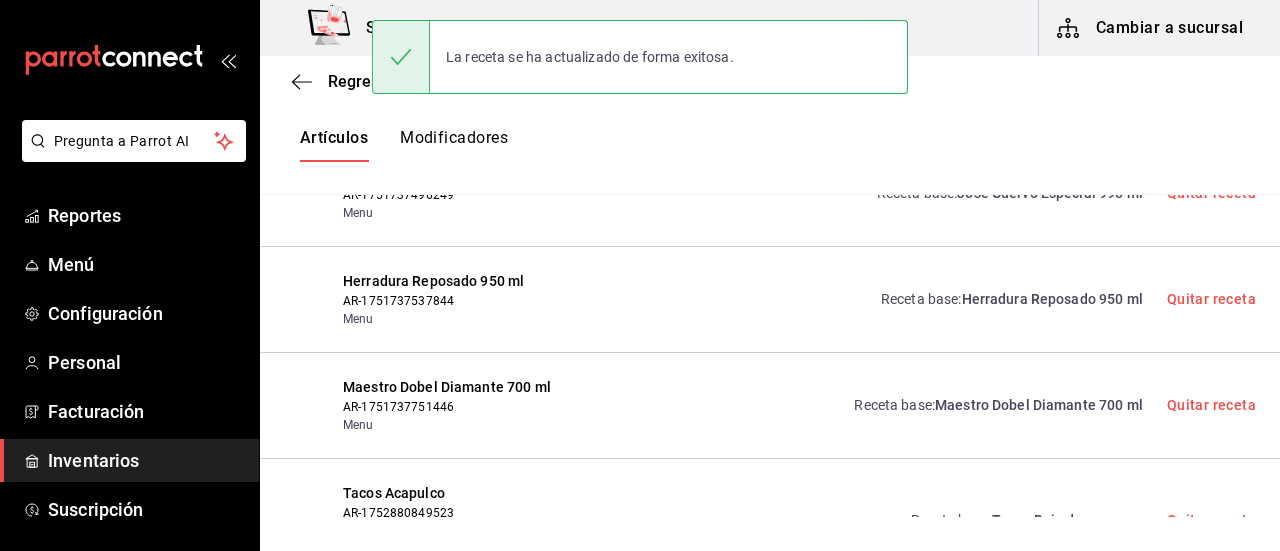 scroll, scrollTop: 8, scrollLeft: 0, axis: vertical 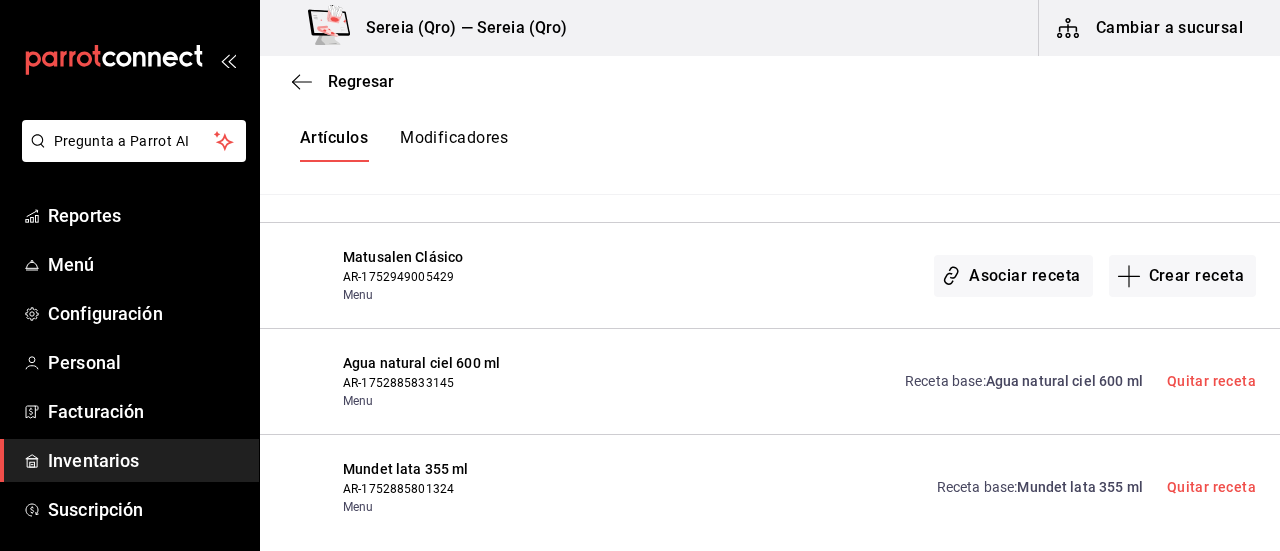 click on "Agua natural ciel 600 ml" at bounding box center [1064, 381] 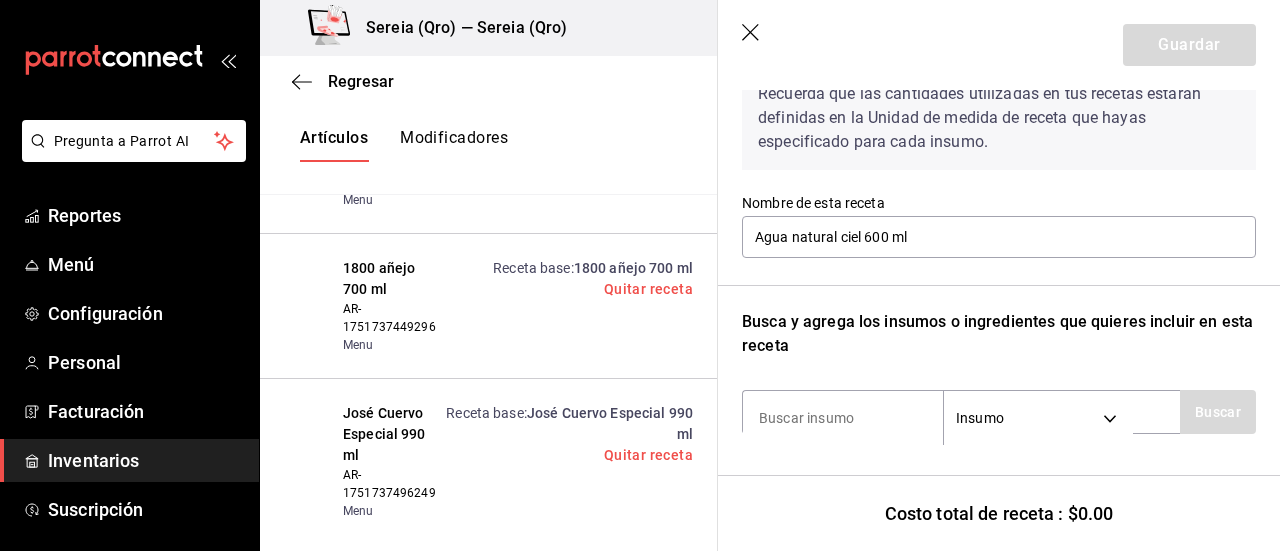 scroll, scrollTop: 208, scrollLeft: 0, axis: vertical 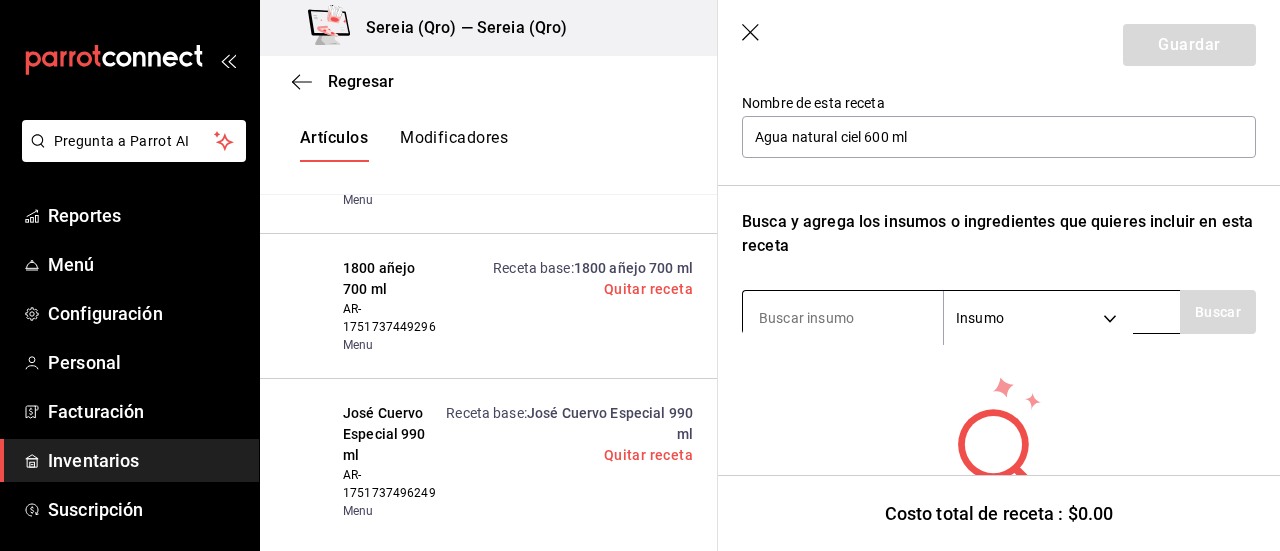 click at bounding box center (843, 318) 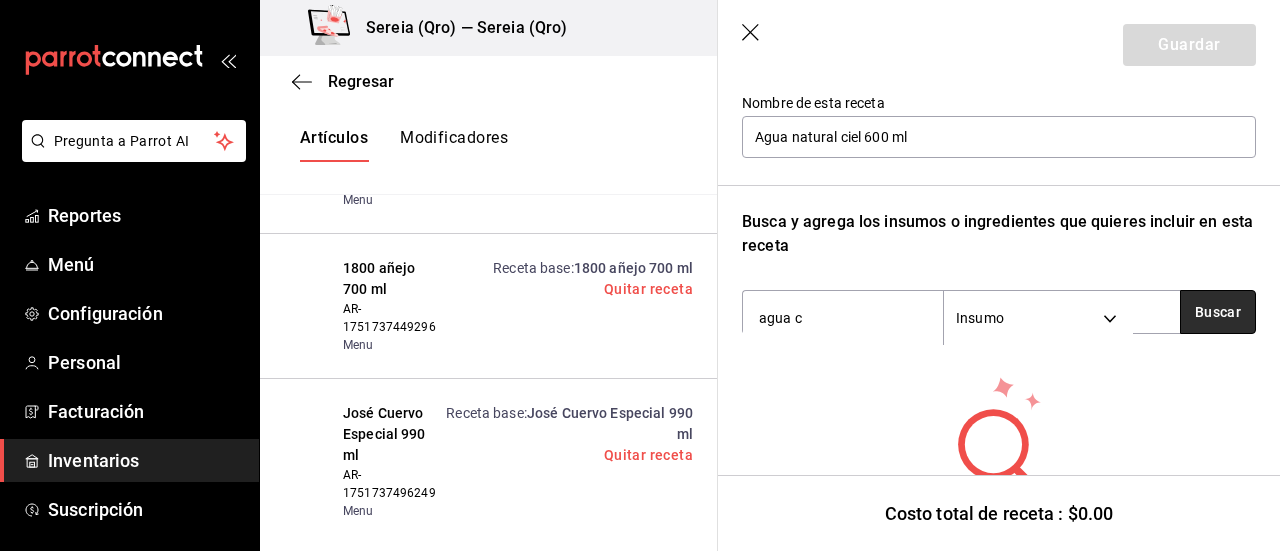 click on "Buscar" at bounding box center [1218, 312] 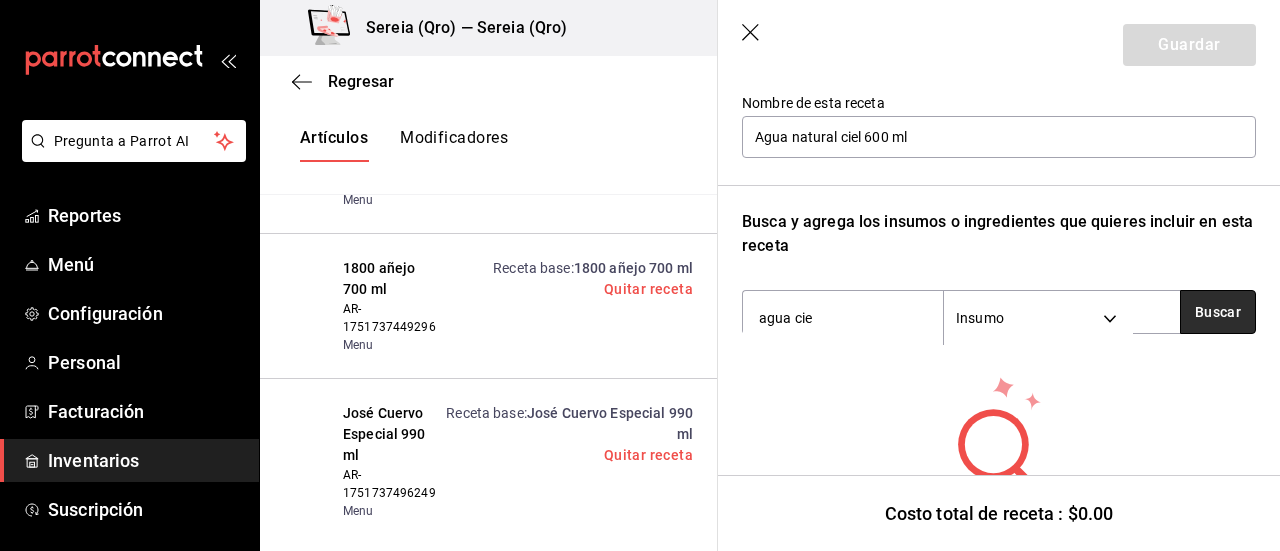click on "Buscar" at bounding box center [1218, 312] 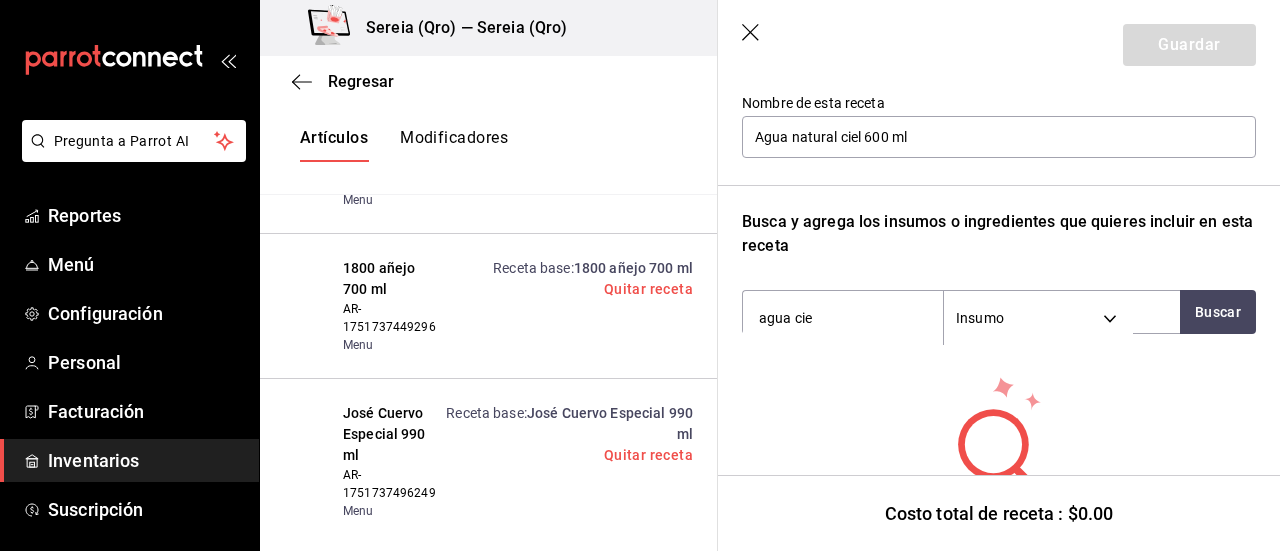 drag, startPoint x: 831, startPoint y: 323, endPoint x: 735, endPoint y: 323, distance: 96 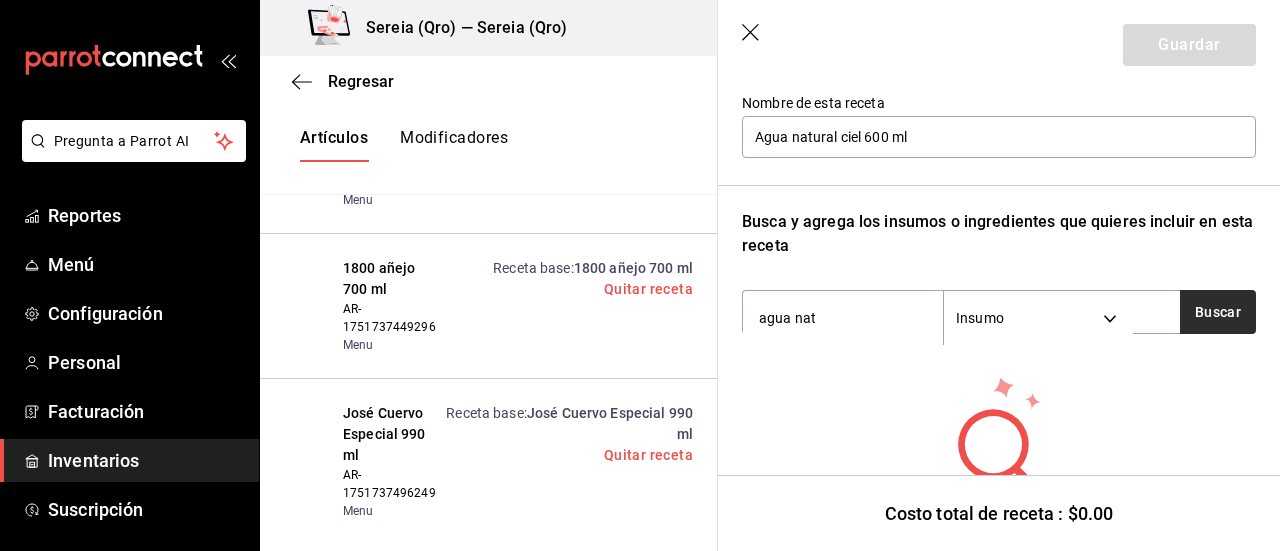 type on "agua nat" 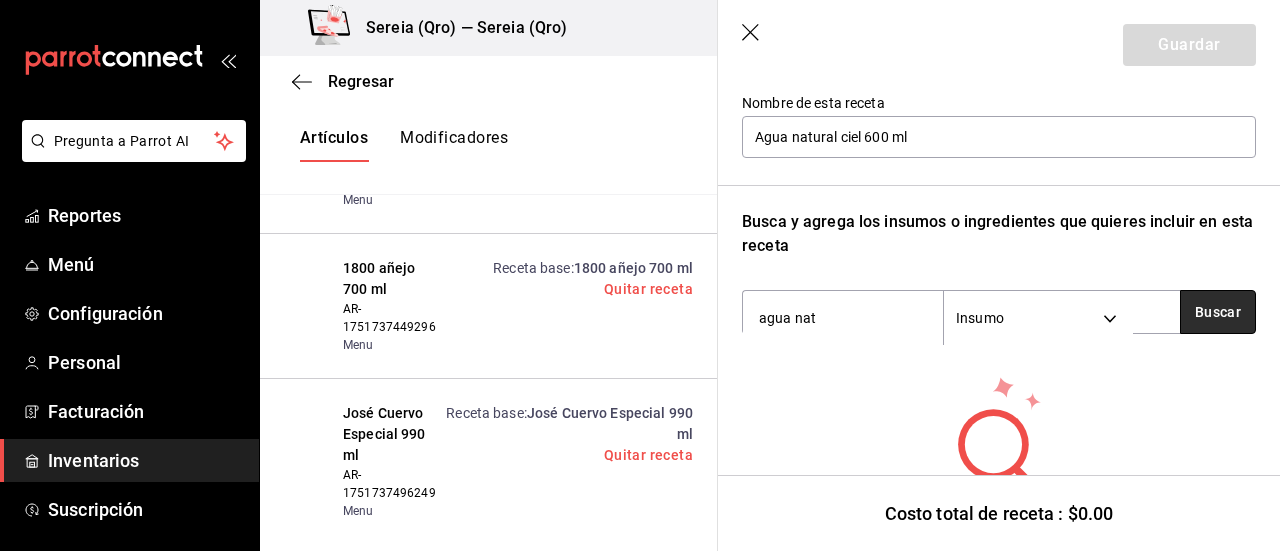 click on "Buscar" at bounding box center [1218, 312] 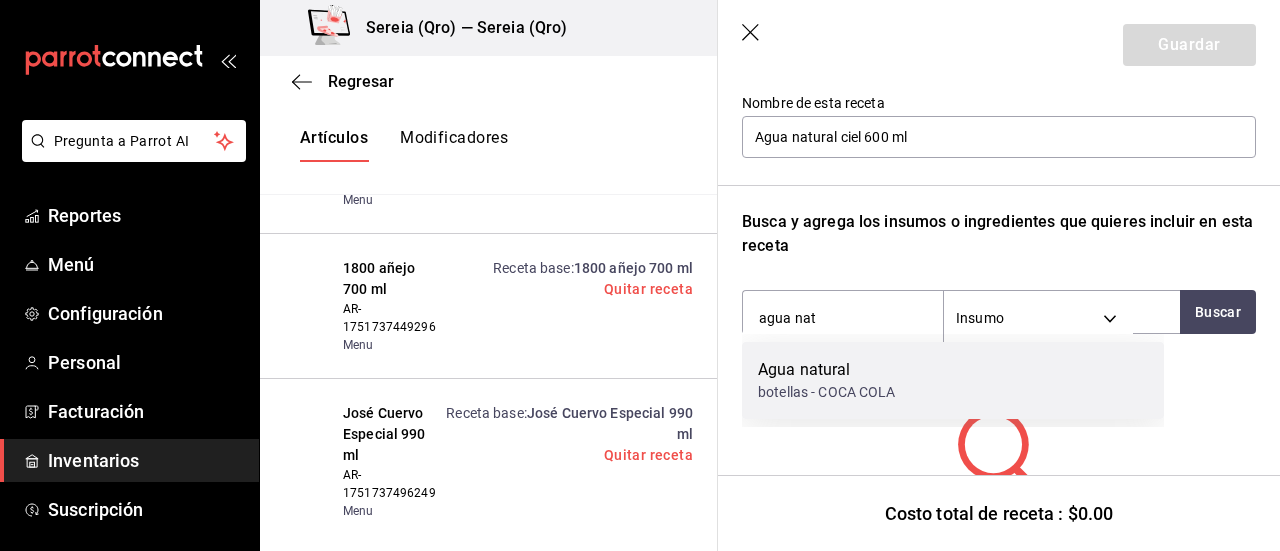 click on "Agua natural" at bounding box center [827, 370] 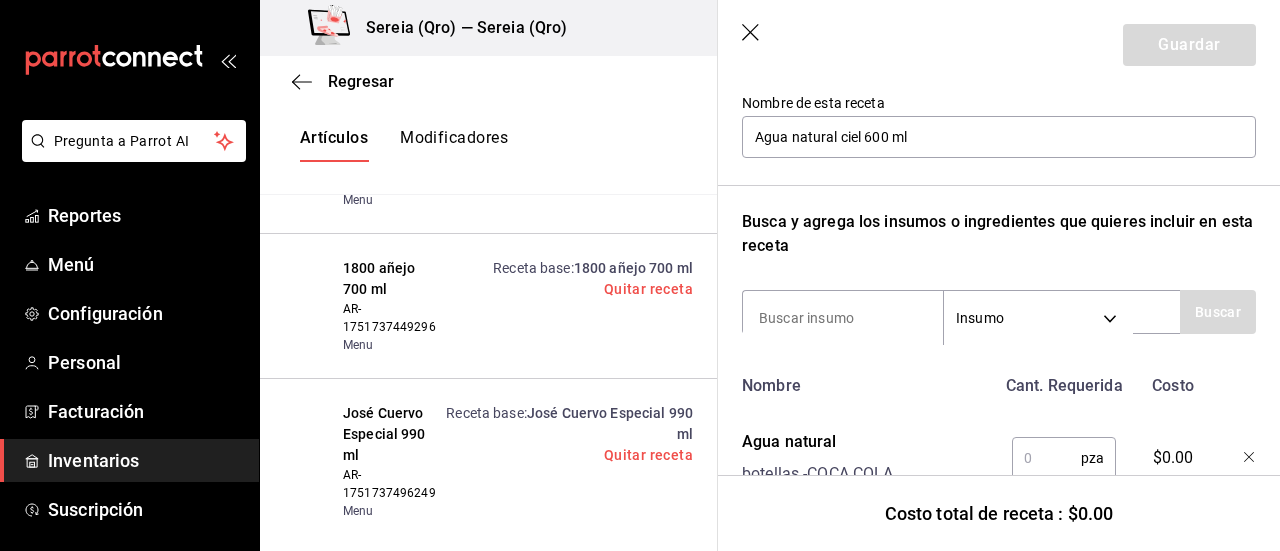 click at bounding box center [1046, 458] 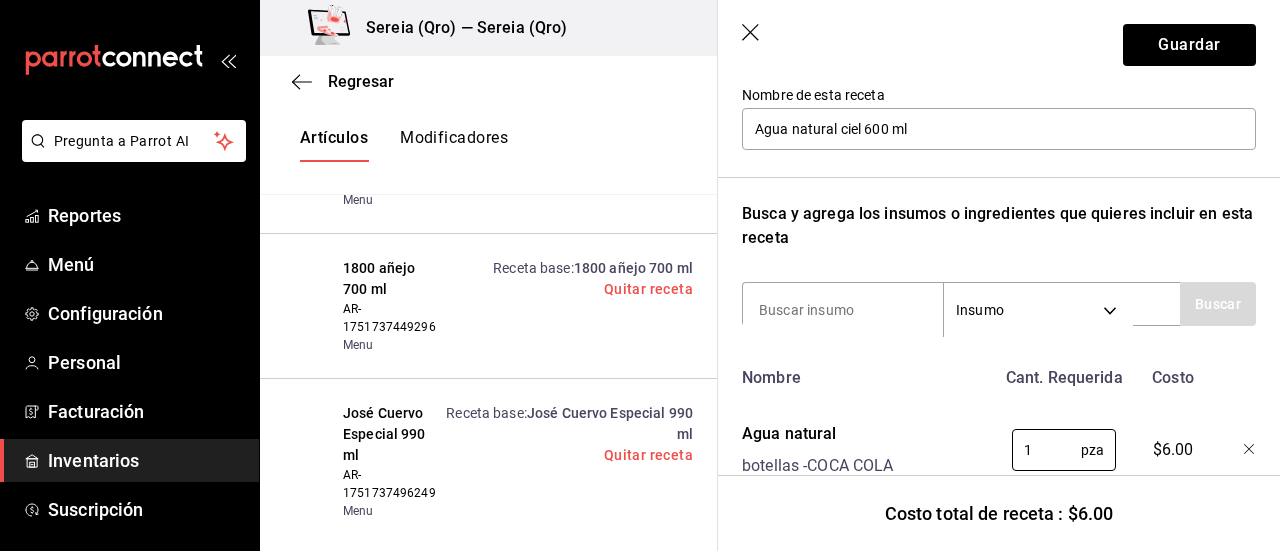 scroll, scrollTop: 187, scrollLeft: 0, axis: vertical 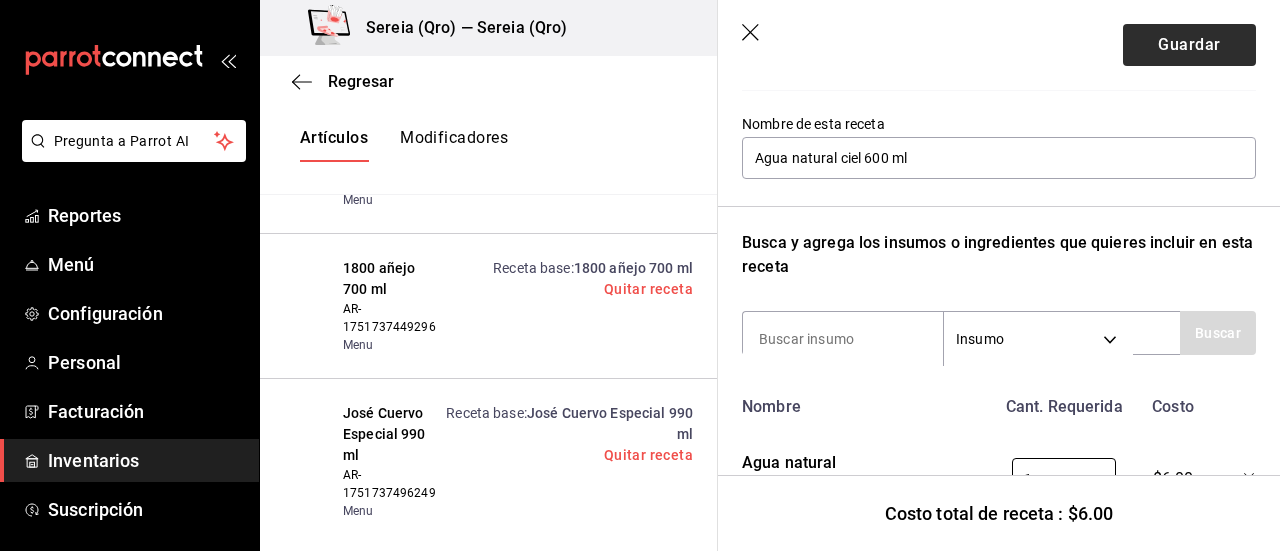 type on "1" 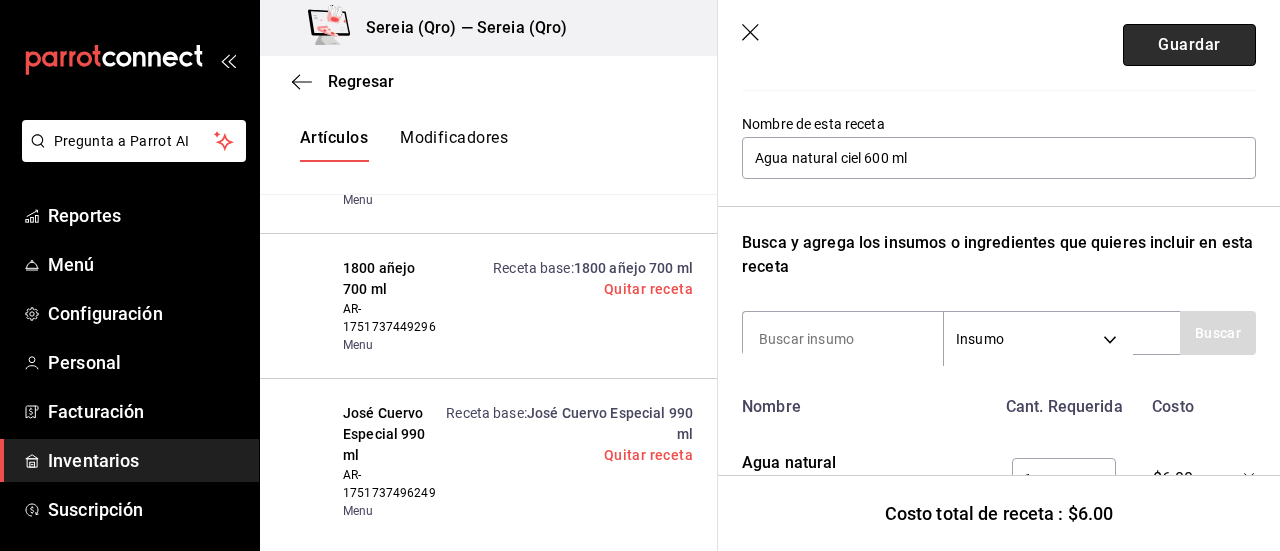 click on "Guardar" at bounding box center [1189, 45] 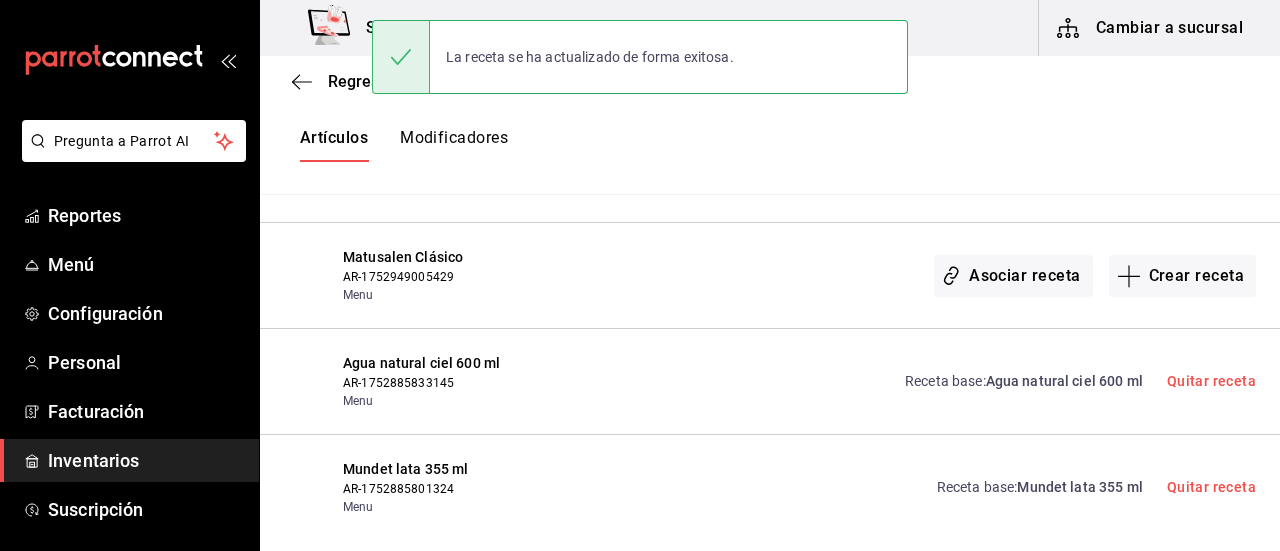 scroll, scrollTop: 8, scrollLeft: 0, axis: vertical 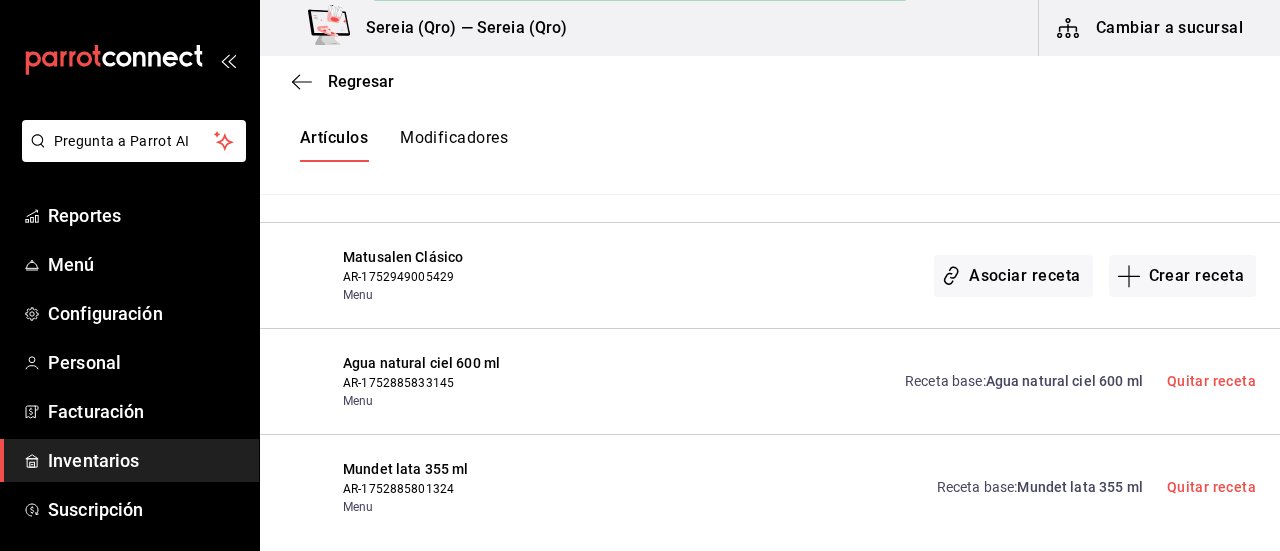 click on "Mundet lata 355 ml" at bounding box center [1079, 487] 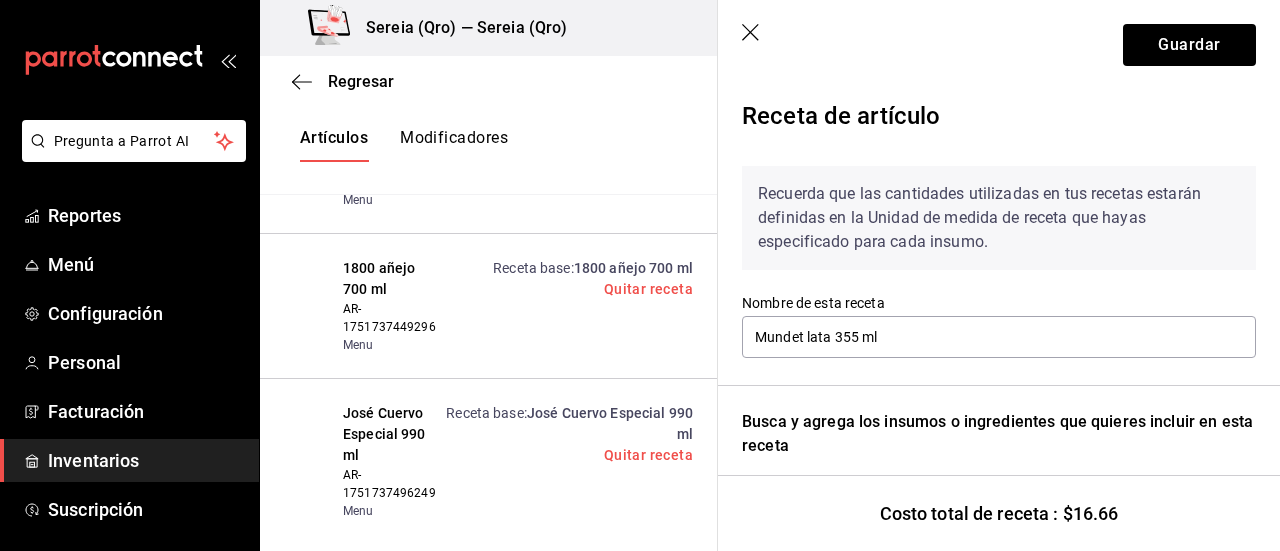 click on "Guardar" at bounding box center (999, 45) 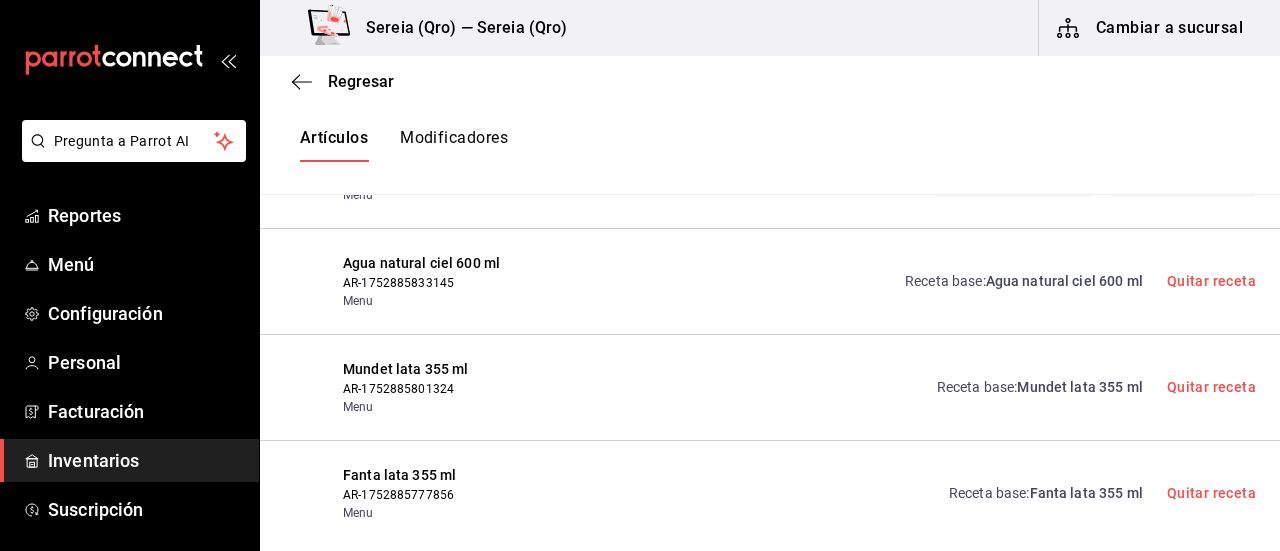 scroll, scrollTop: 12694, scrollLeft: 0, axis: vertical 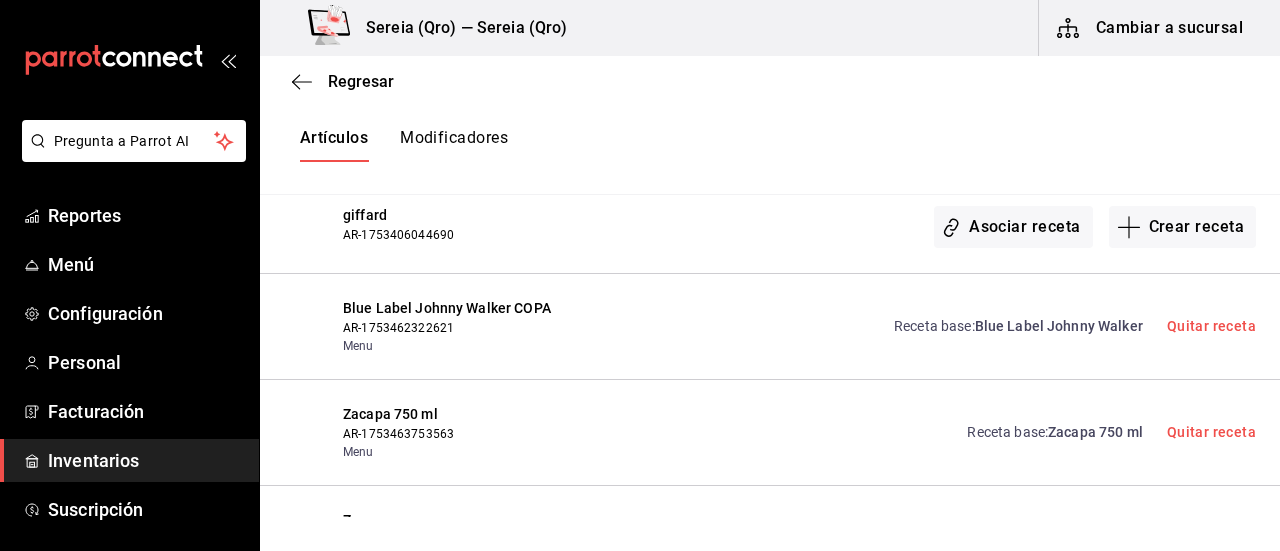click on "Receta base :  Zacapa 750 ml" at bounding box center [1054, 432] 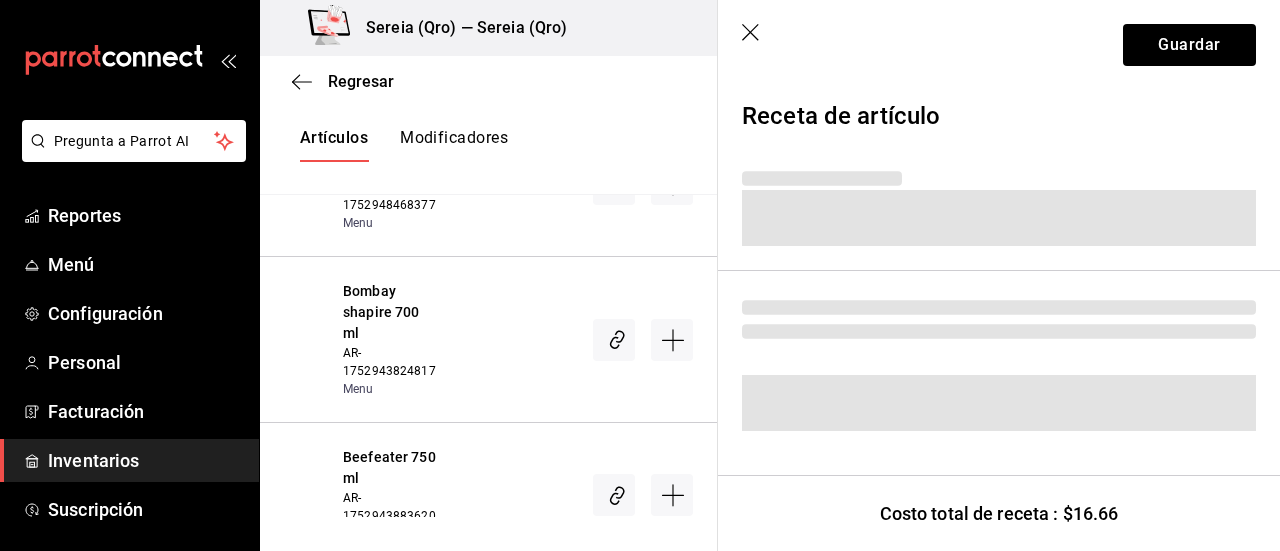 click on "Regresar Creación y asignación de receta Asocia tus recetas con los artículos de tu menú y sus combinaciones de grupos modificadores para disminuir tu inventario de forma precisa Sucursal Elige una opción default Marca Elige una opción default ​ ​ Artículos Modificadores Si tu artículo tiene opciones de venta por tamaño, asegúrate de crear o asociar una receta base al artículo para poder especificar sus variaciones de tamaño. Martini sweet AR-1752879610272 Menu Naked and famouse AR-1752879657321 Menu Aperlspritz AR-1752879706682 Menu Receta base :  Aperlspritz Quitar receta Carajillo AR-1752879744902 Menu Receta base :  Carajillo Quitar receta Whisky sour AR-1752879773939 Menu Negroni sbagliato AR-1752879815765 Menu Receta base :  Negroni sbagliato Quitar receta Voulevardier AR-1752879875043 Menu Café irlandés AR-1752879909297 Menu Receta base :  Café irlandés Quitar receta Bloddy merry AR-1752879950590 Menu Receta base :  Bloddy merry Quitar receta Bull AR-1752879985668 Menu Receta base" at bounding box center (770, 286) 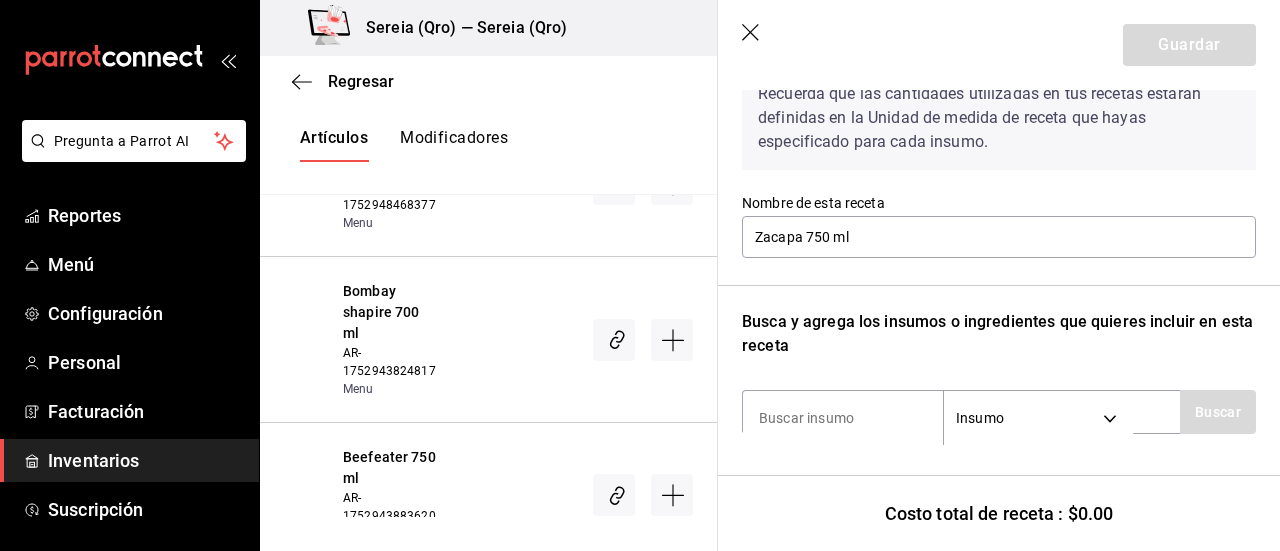 scroll, scrollTop: 302, scrollLeft: 0, axis: vertical 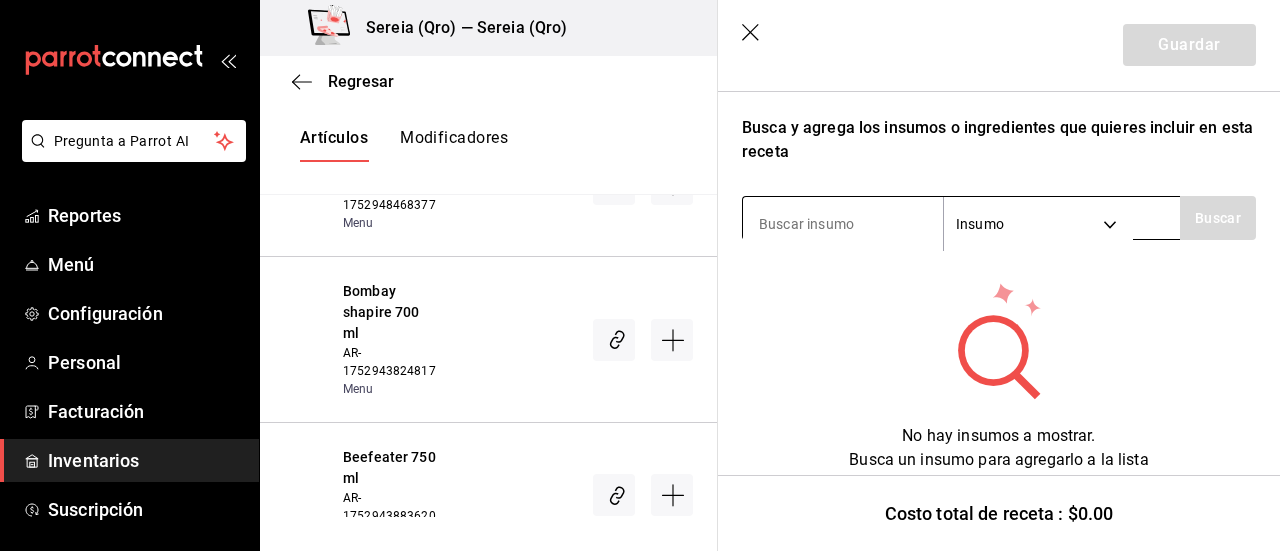click at bounding box center [843, 224] 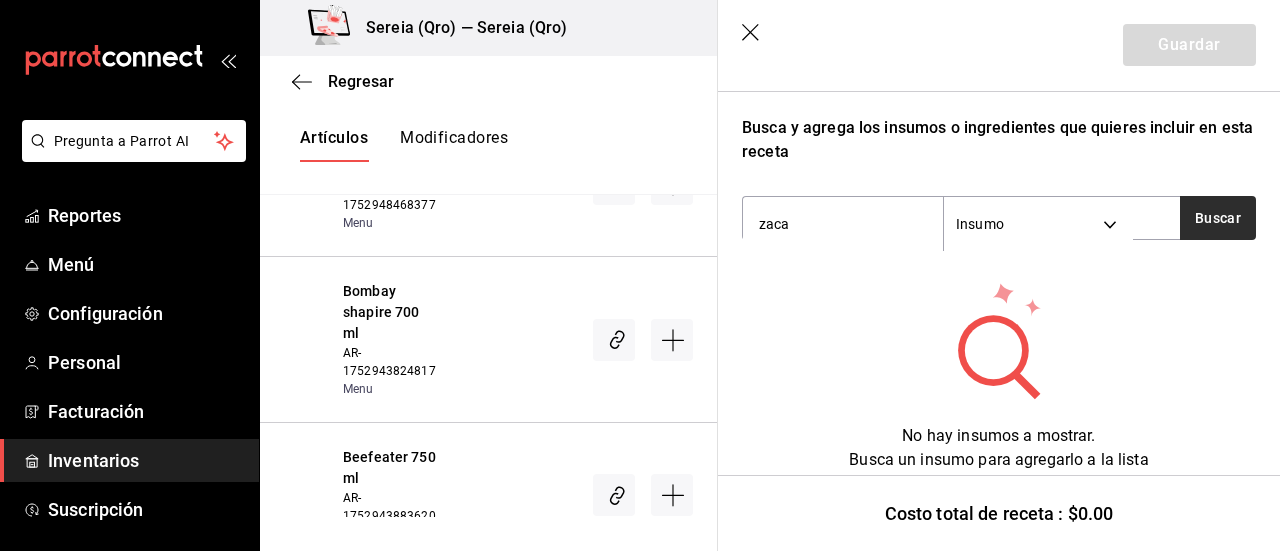type on "zaca" 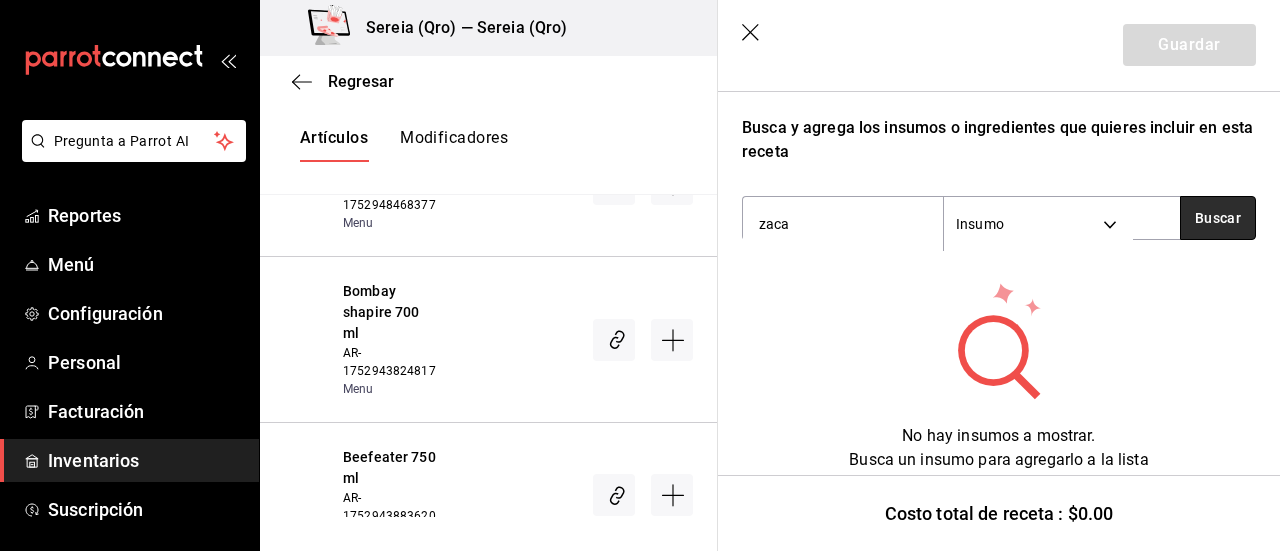 click on "Buscar" at bounding box center (1218, 218) 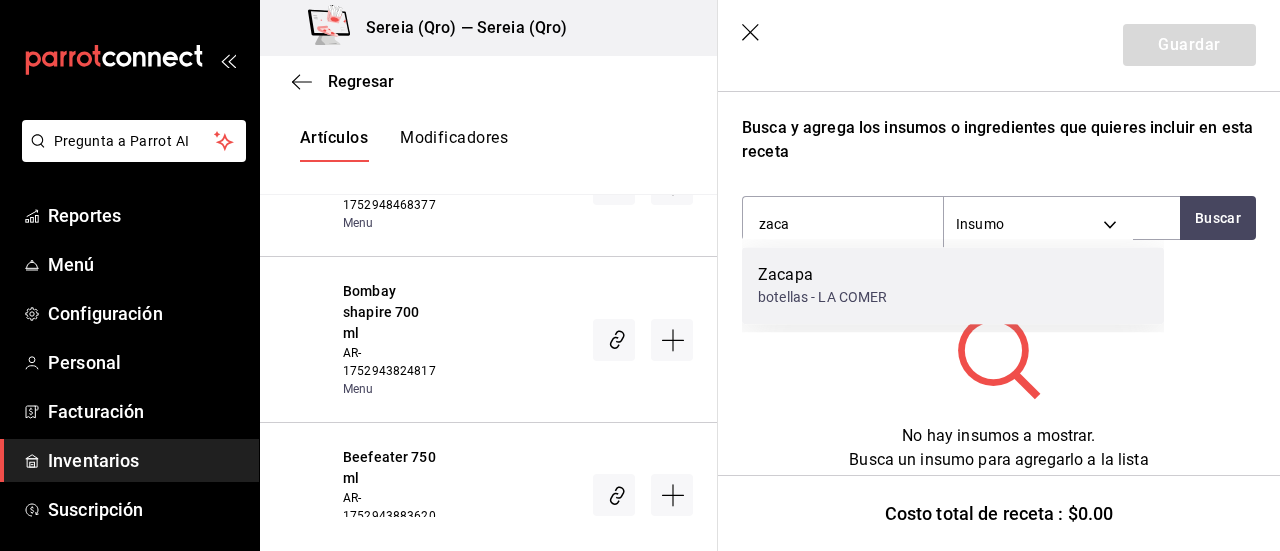 click on "Zacapa" at bounding box center (823, 275) 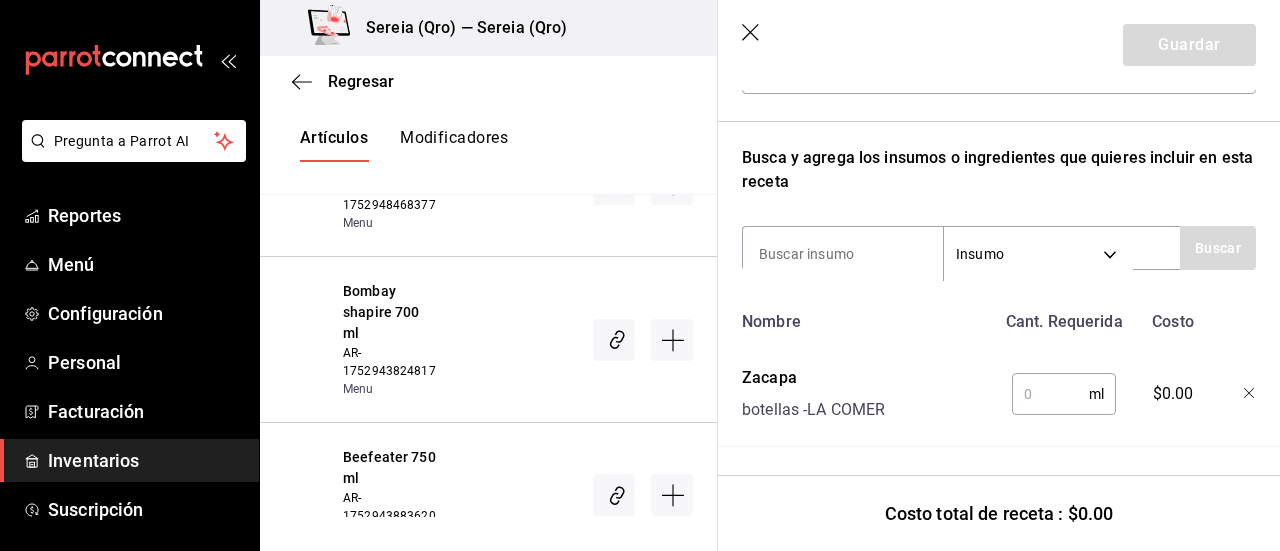 scroll, scrollTop: 287, scrollLeft: 0, axis: vertical 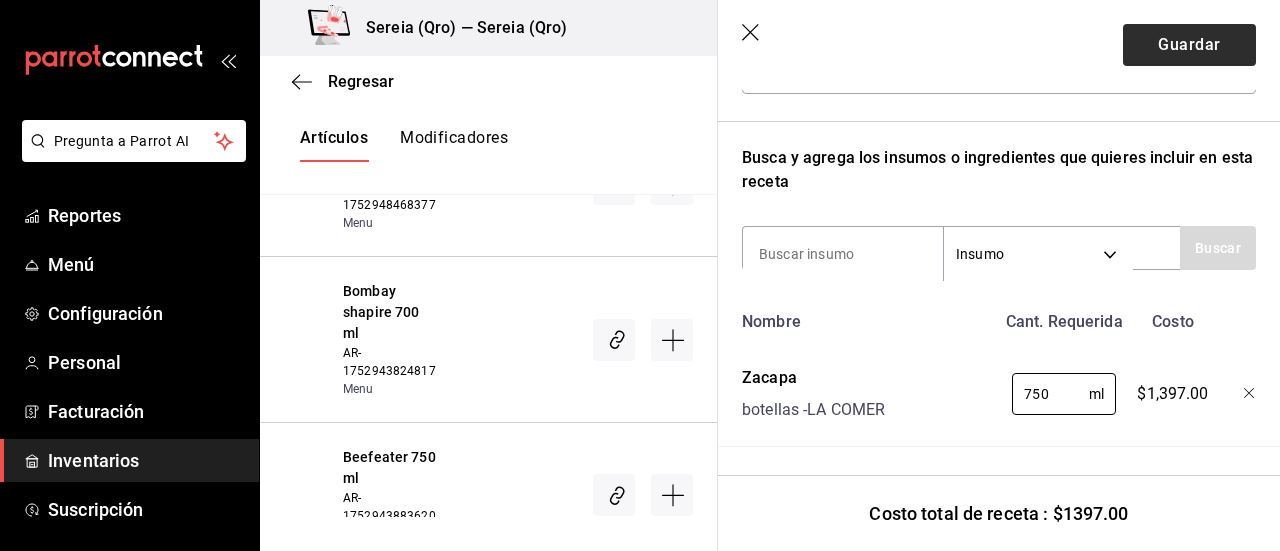 type on "750" 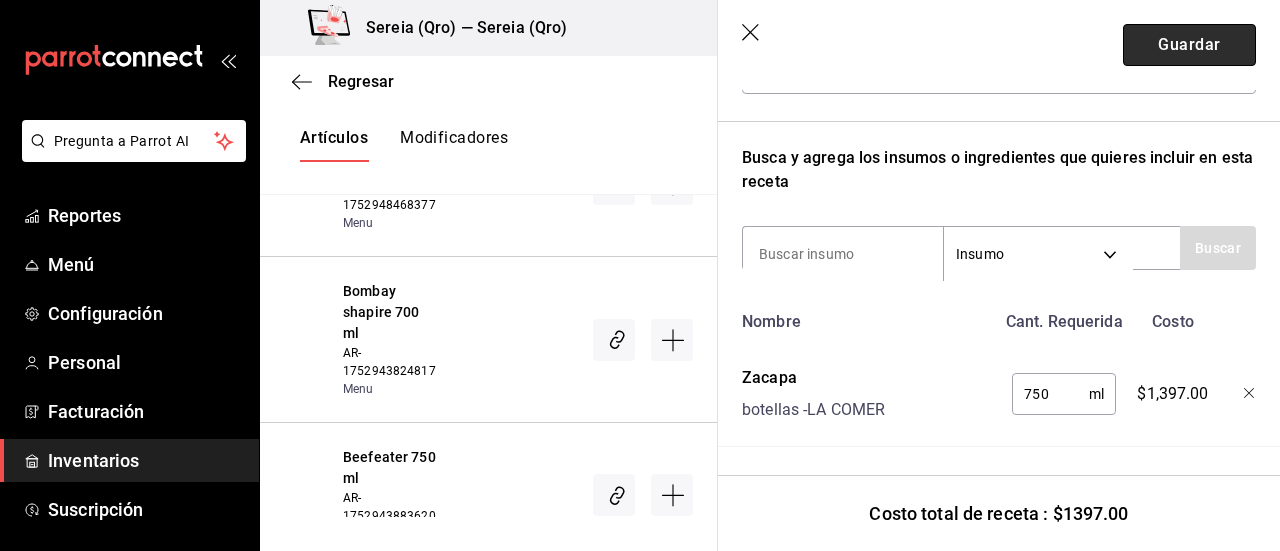 click on "Guardar" at bounding box center [1189, 45] 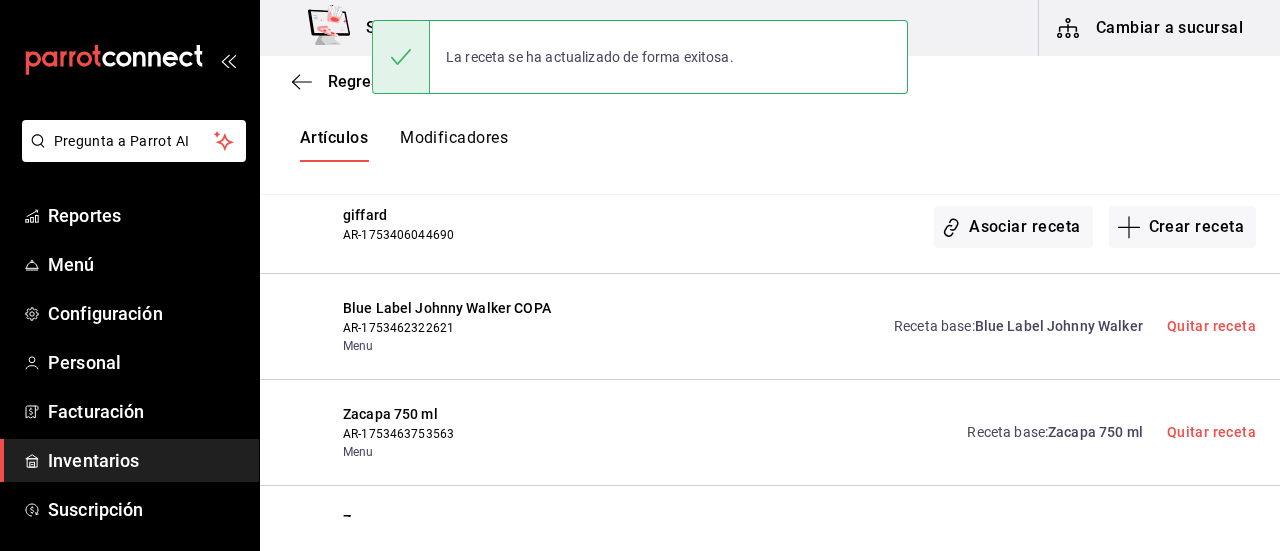 scroll, scrollTop: 8, scrollLeft: 0, axis: vertical 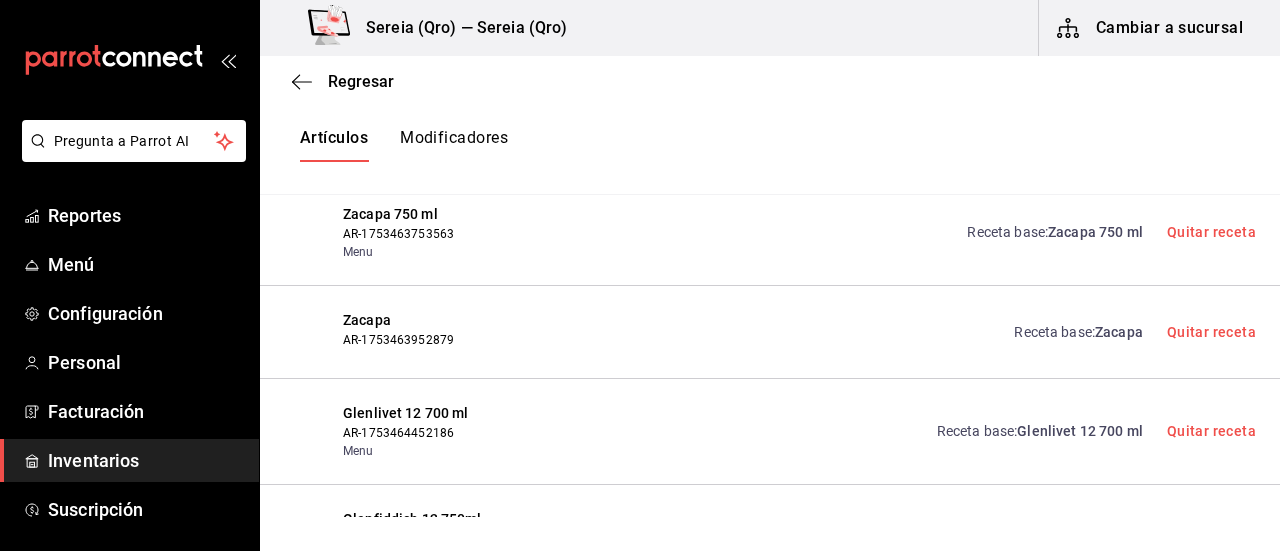 click on "Glenlivet  12 700 ml" at bounding box center [1080, 431] 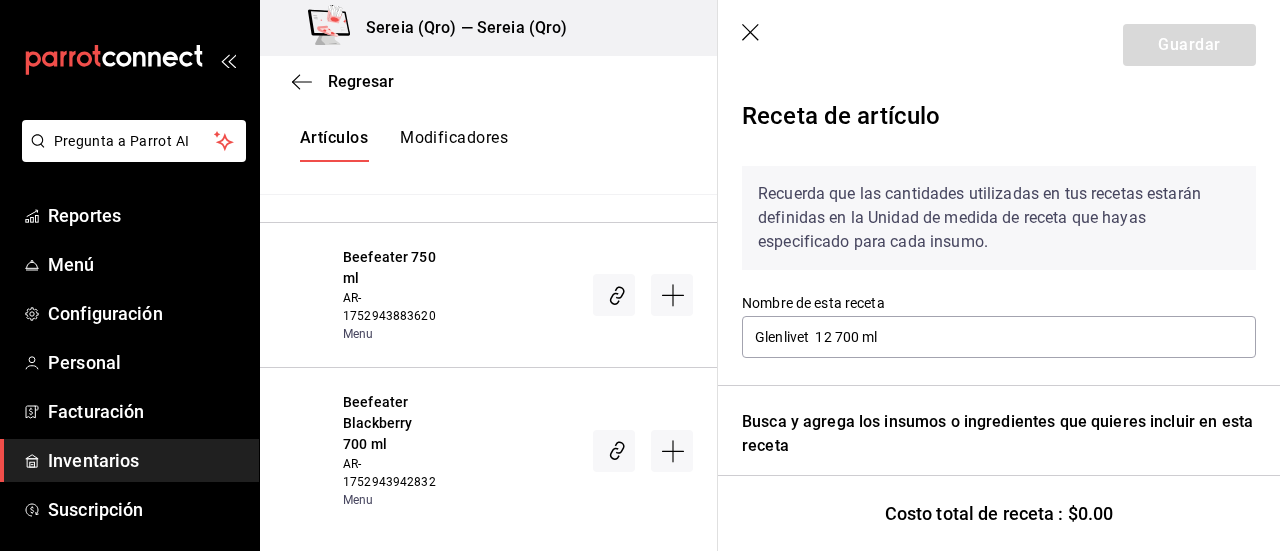 scroll, scrollTop: 208, scrollLeft: 0, axis: vertical 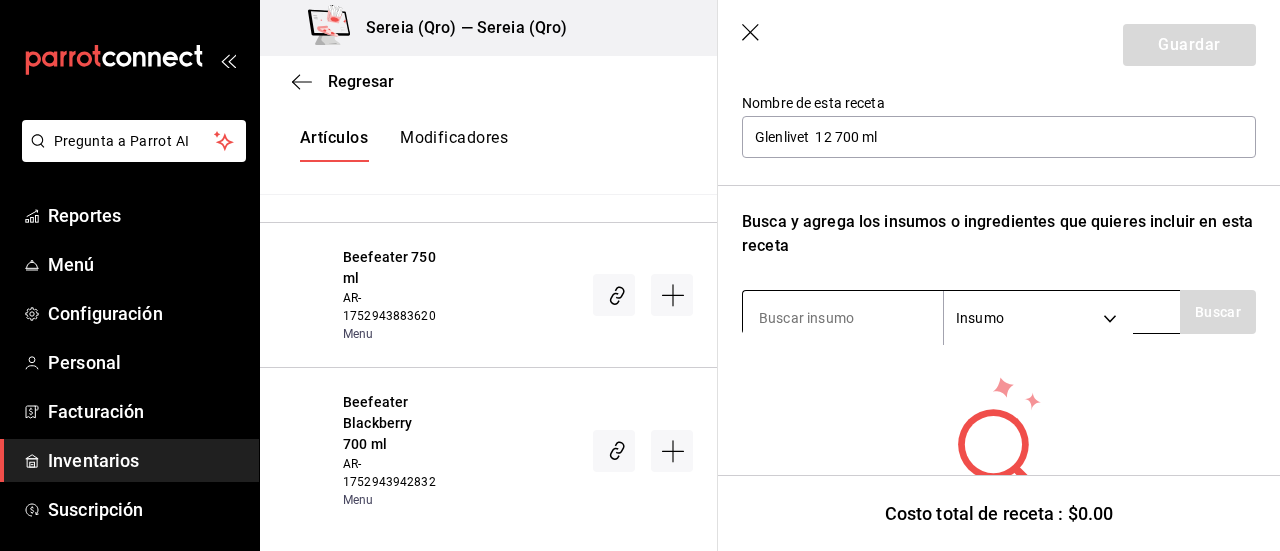 click at bounding box center [843, 318] 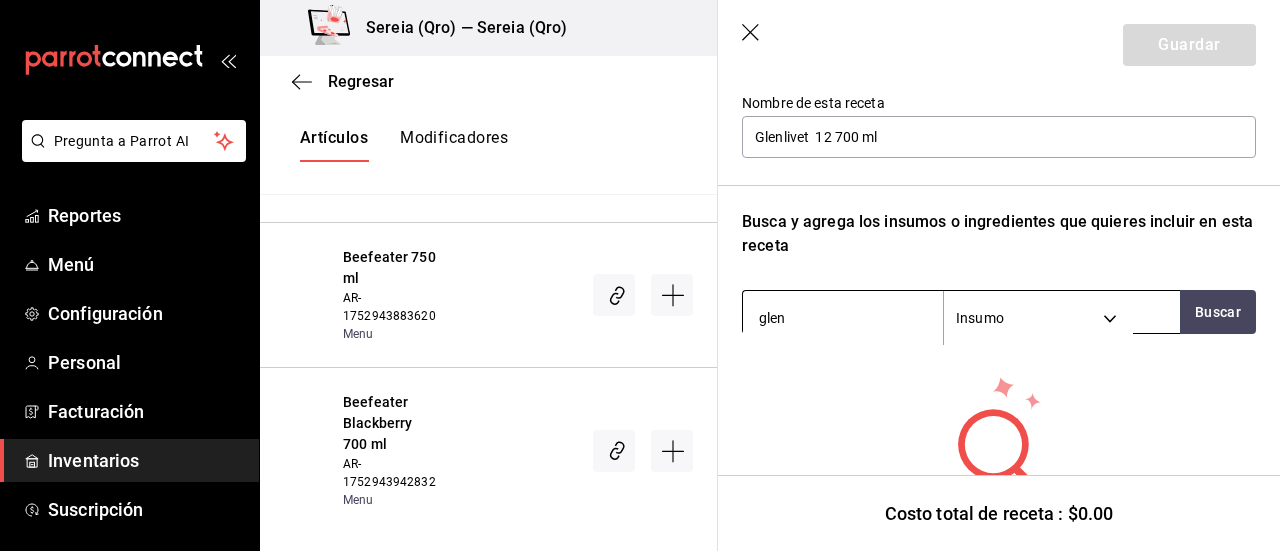 type on "glen" 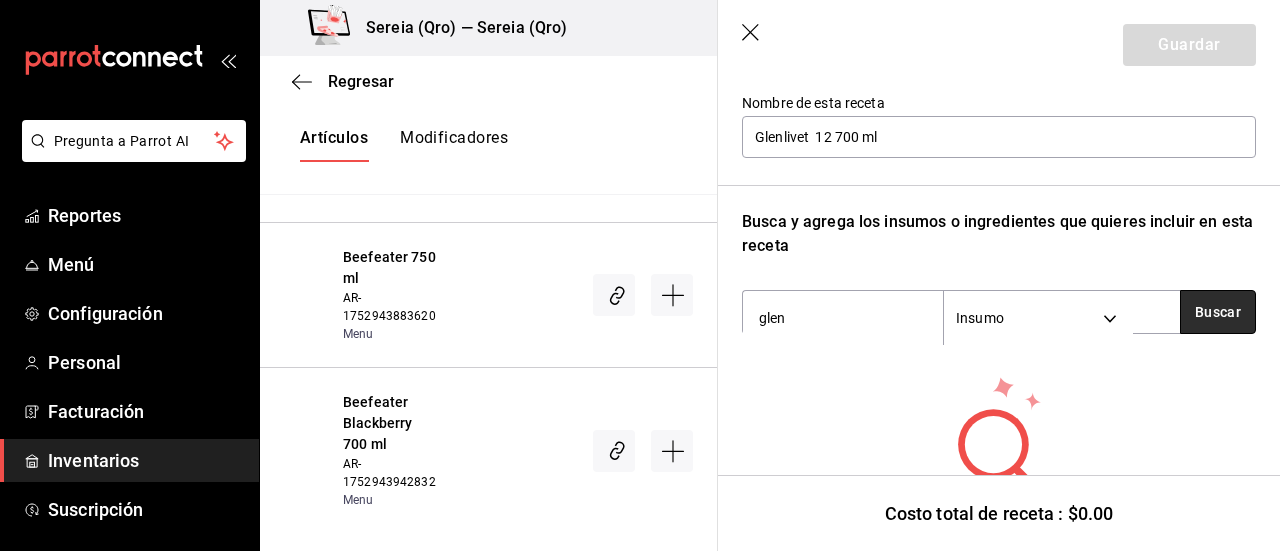 click on "Buscar" at bounding box center [1218, 312] 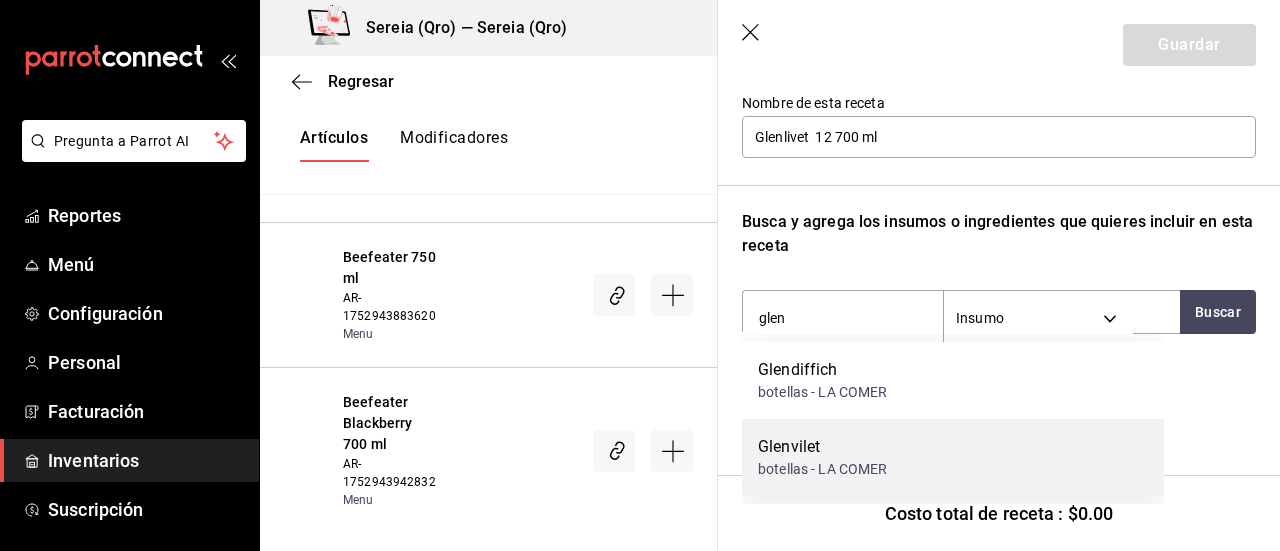click on "Glenvilet" at bounding box center (823, 447) 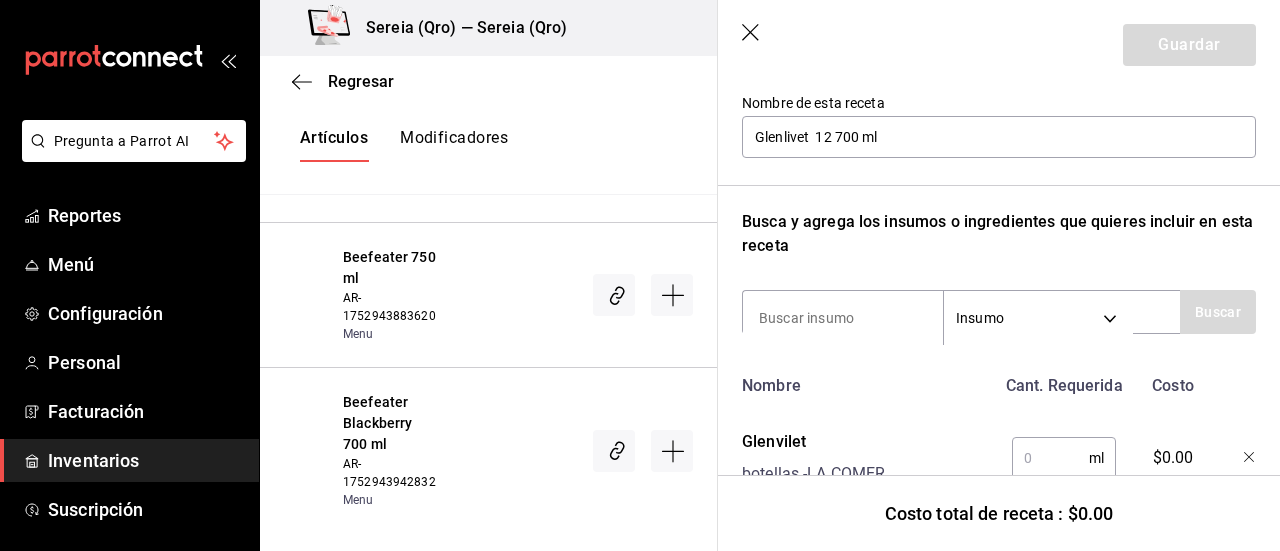 click at bounding box center (1050, 458) 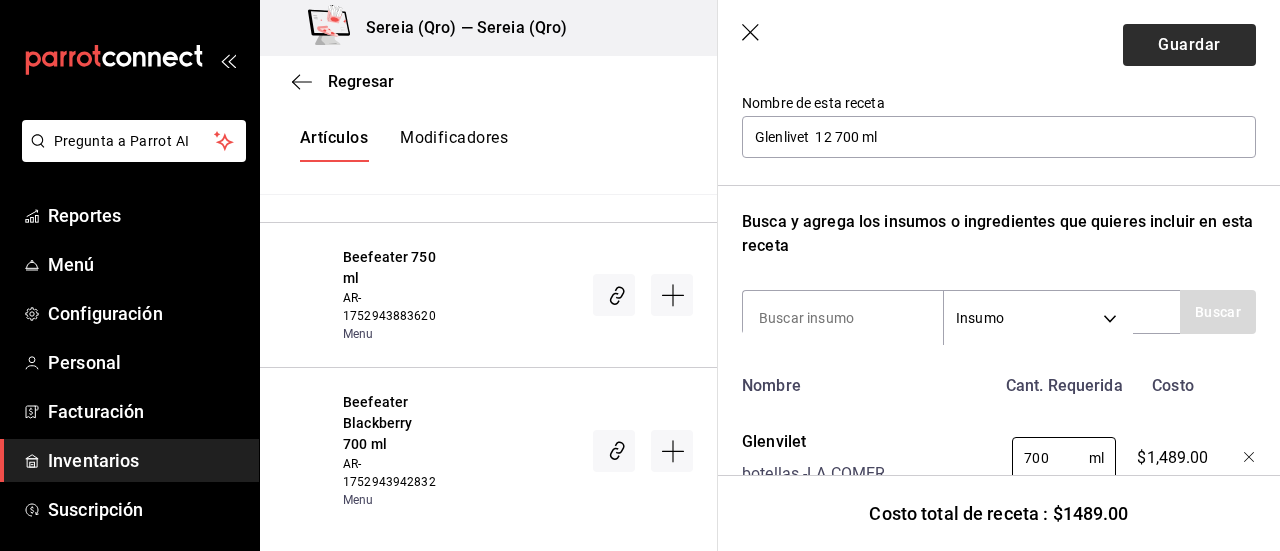 type on "700" 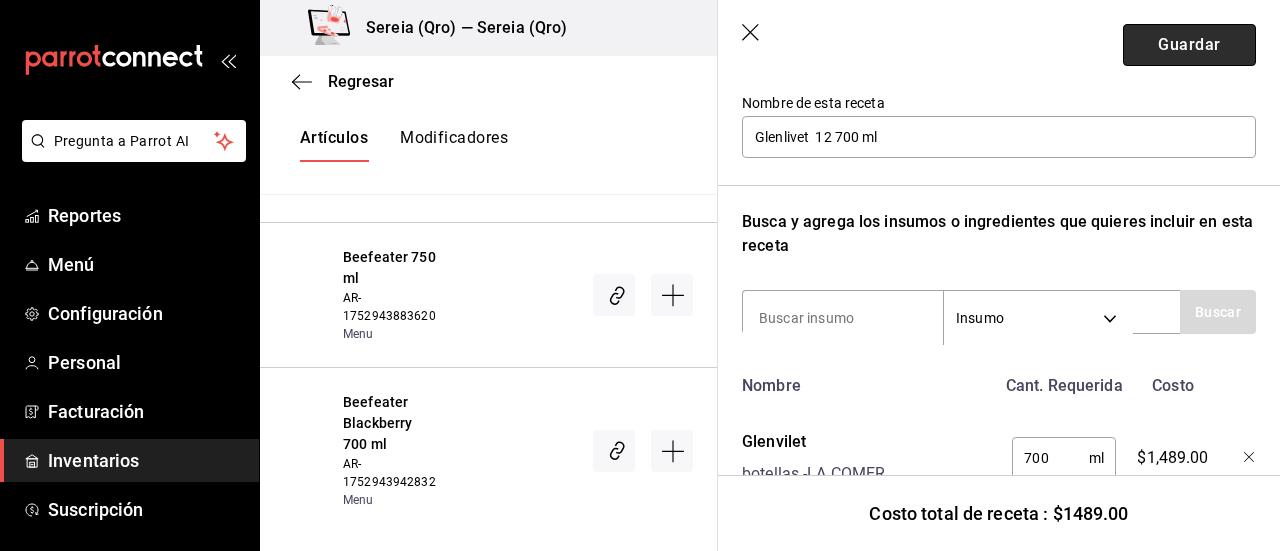 click on "Guardar" at bounding box center (1189, 45) 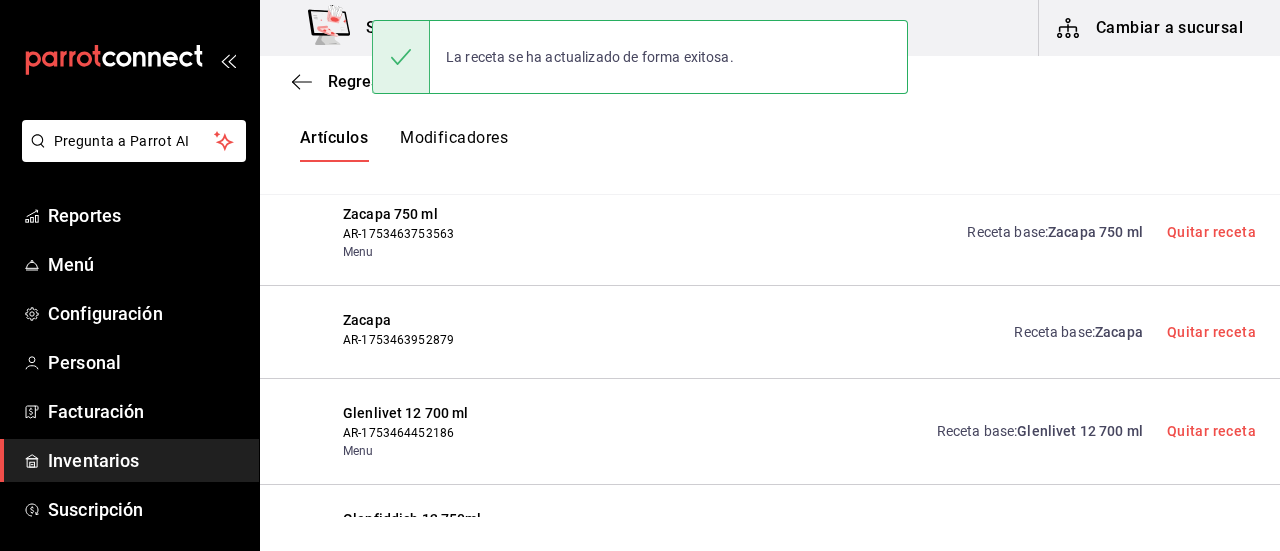 scroll, scrollTop: 8, scrollLeft: 0, axis: vertical 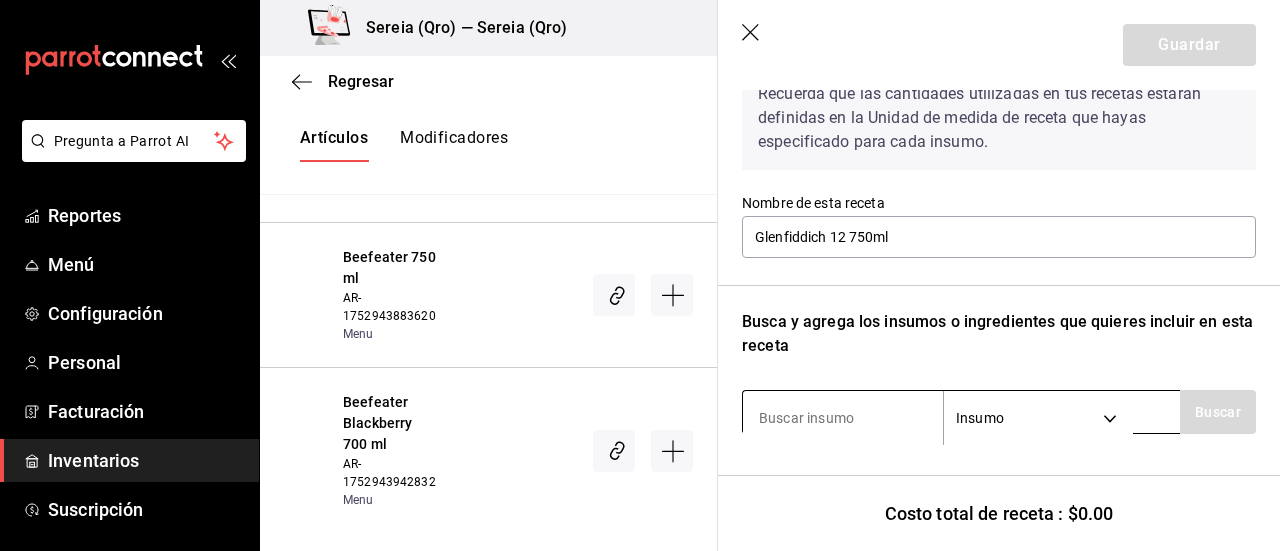 click at bounding box center [843, 418] 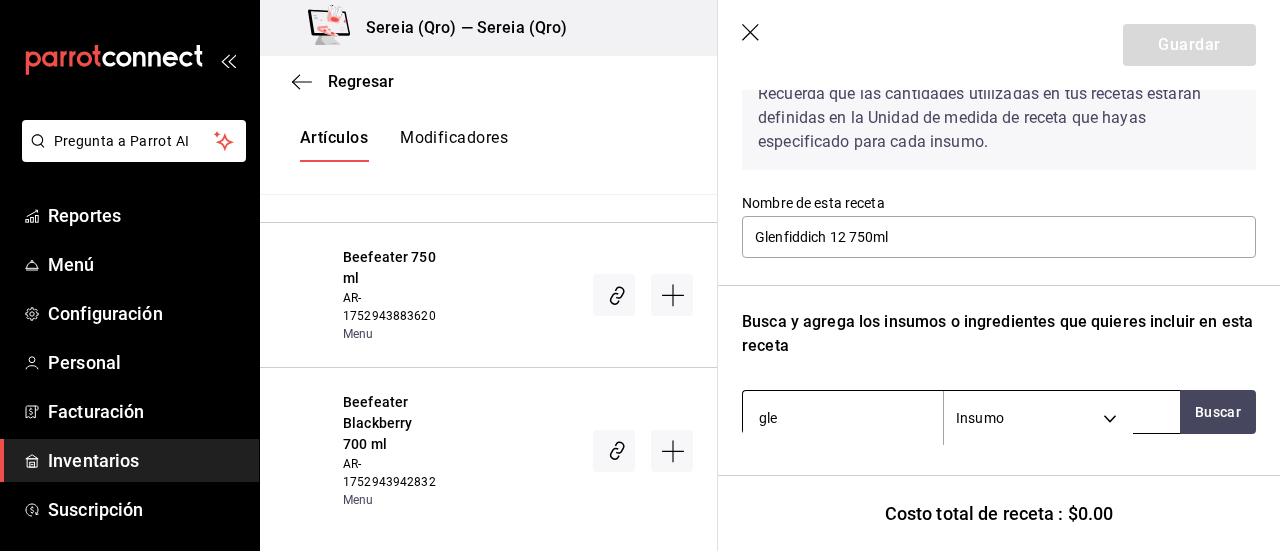 type on "glen" 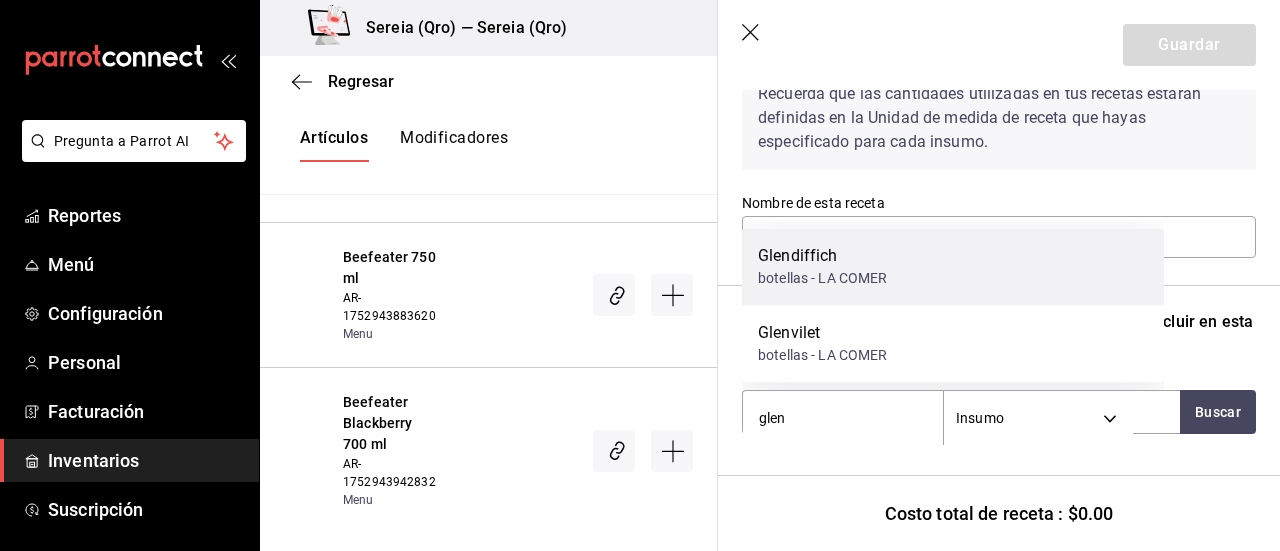 click on "Glendiffich" at bounding box center (823, 256) 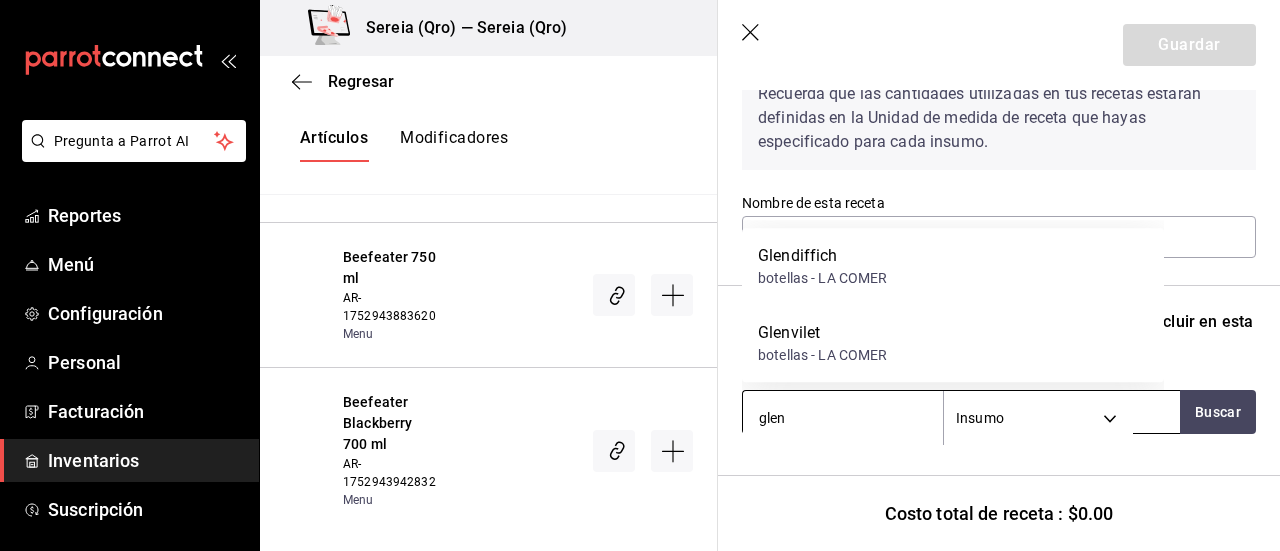 type 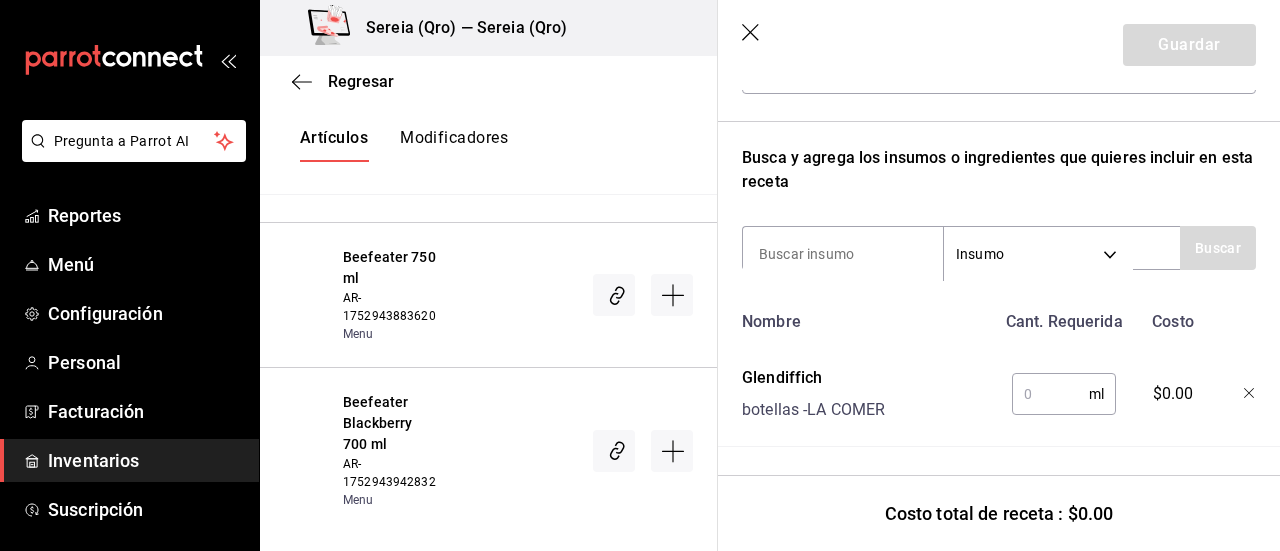 scroll, scrollTop: 287, scrollLeft: 0, axis: vertical 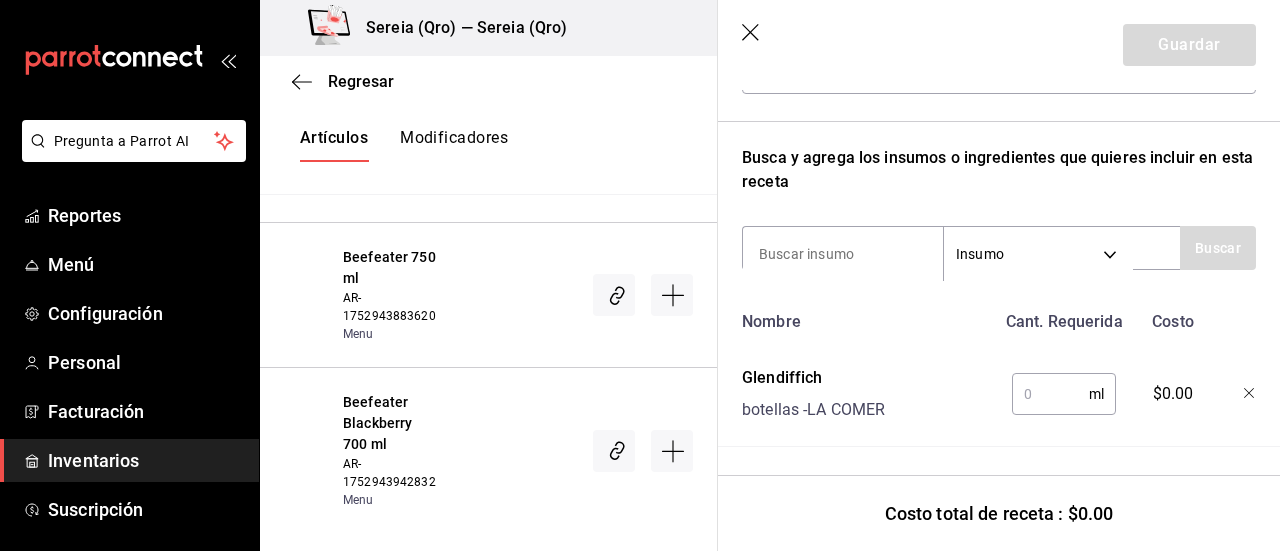 click at bounding box center [1050, 394] 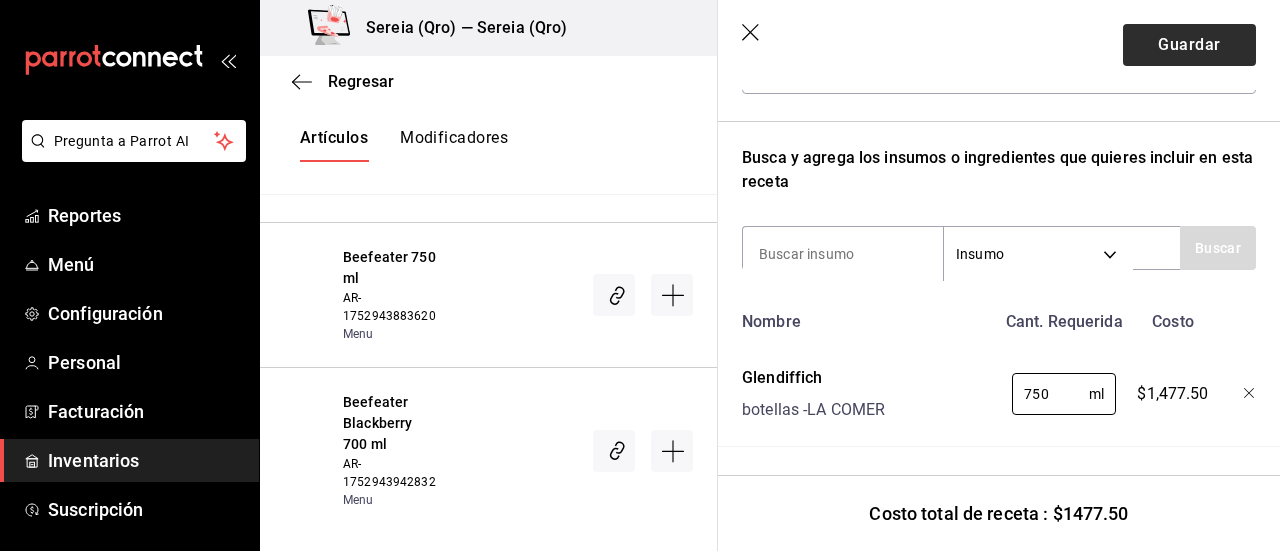 type on "750" 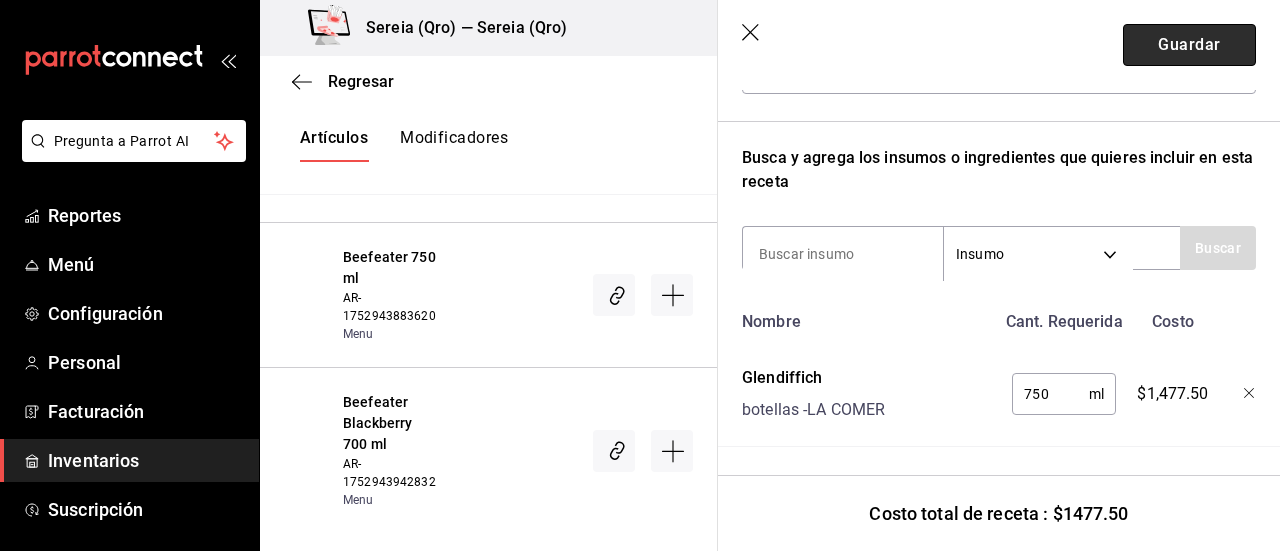 click on "Guardar" at bounding box center (1189, 45) 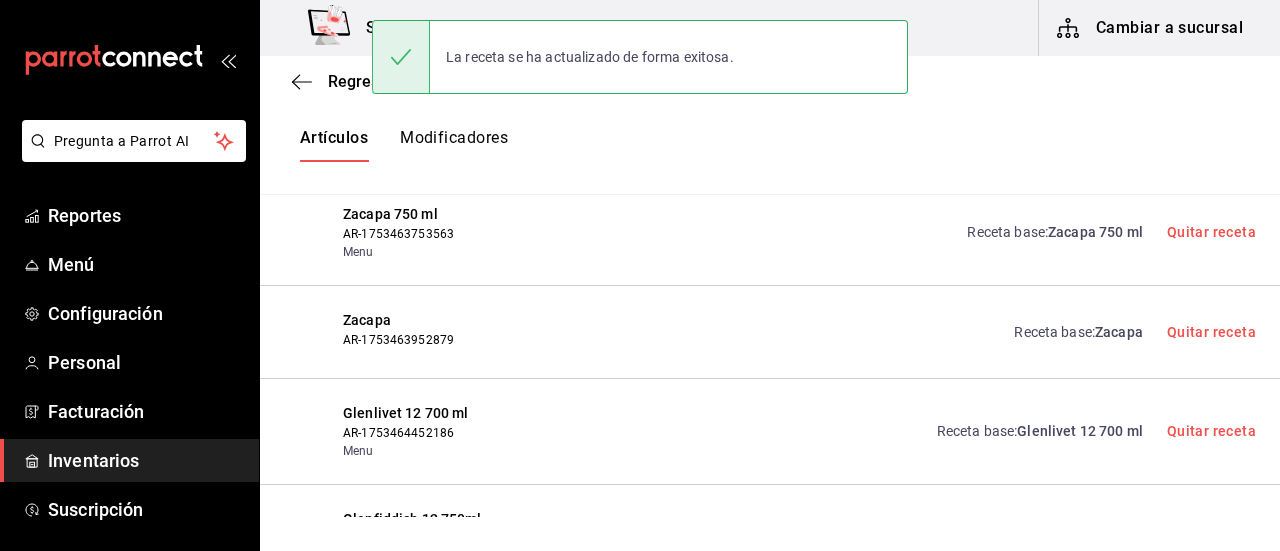 scroll, scrollTop: 8, scrollLeft: 0, axis: vertical 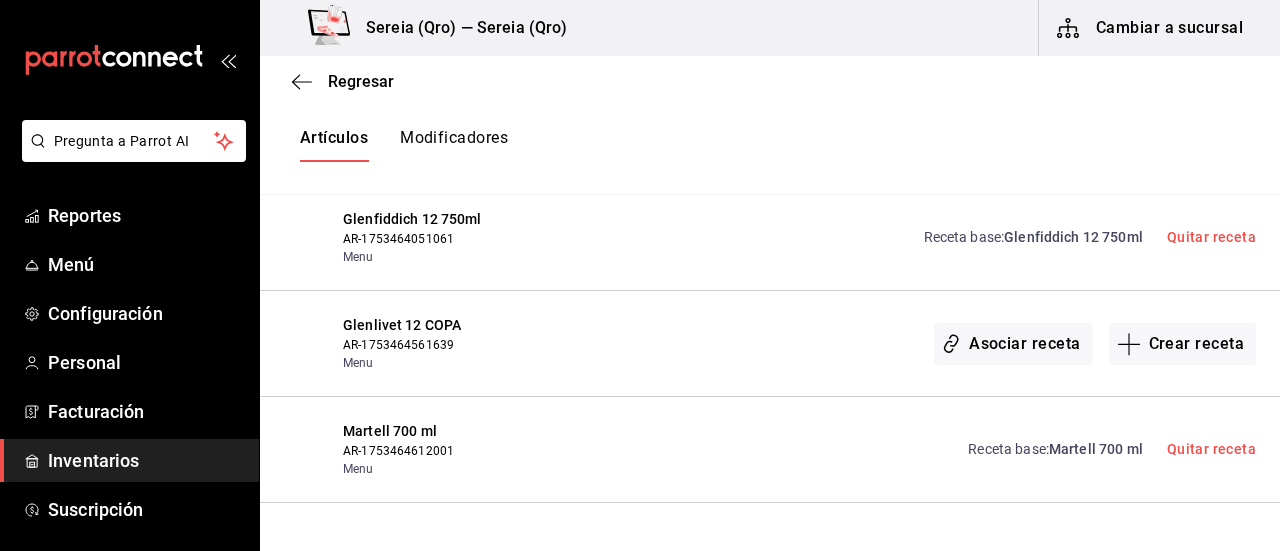 click on "Martell 700 ml" at bounding box center (1096, 449) 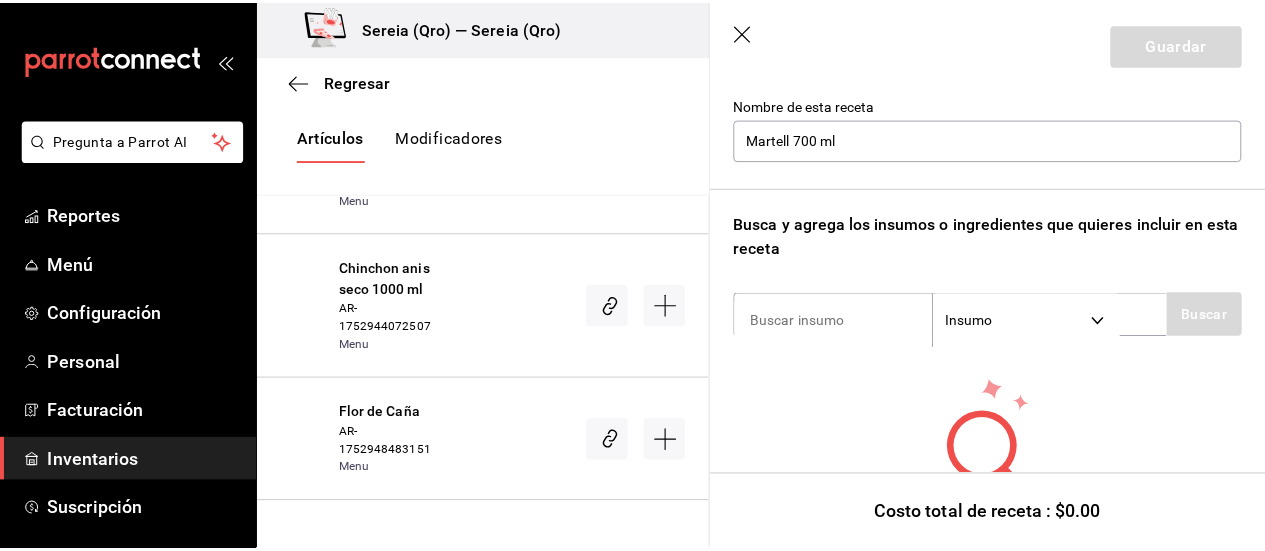 scroll, scrollTop: 208, scrollLeft: 0, axis: vertical 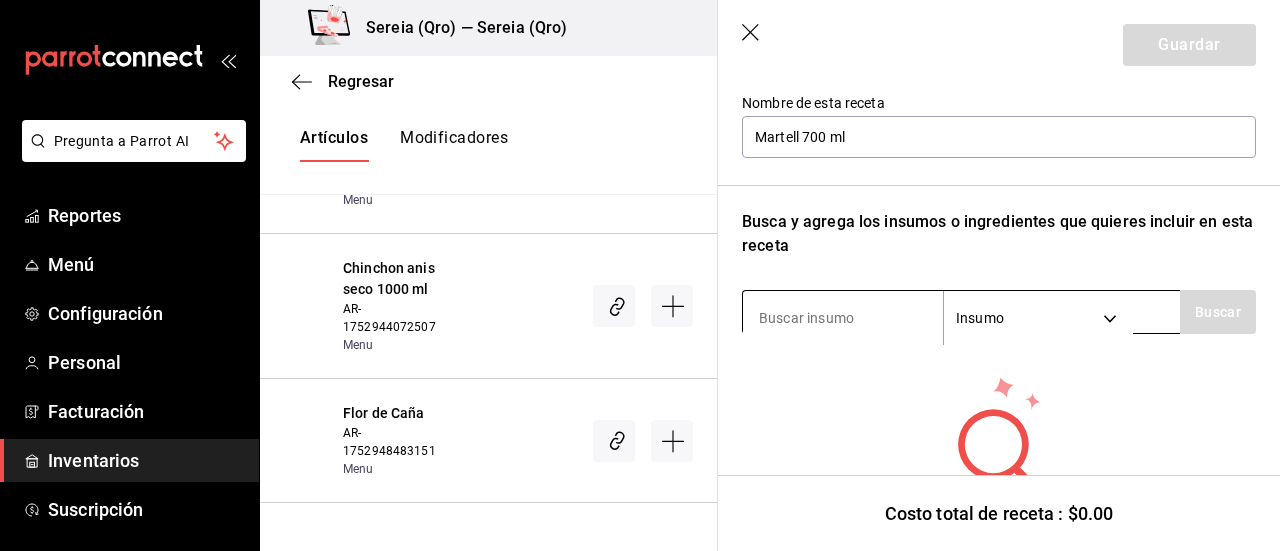 click at bounding box center (843, 318) 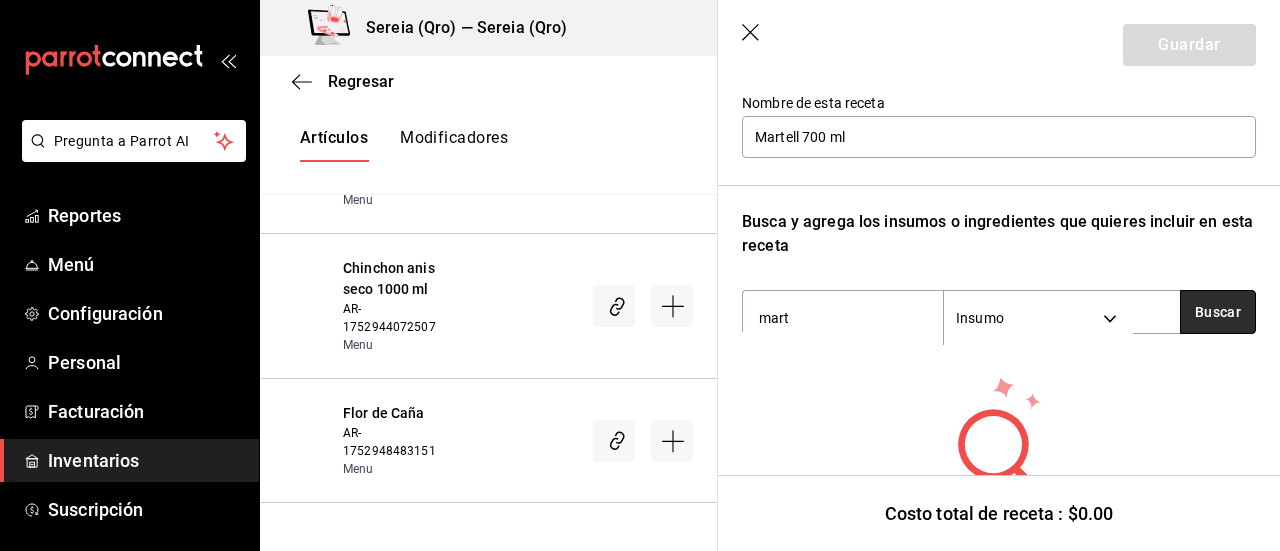 click on "Buscar" at bounding box center [1218, 312] 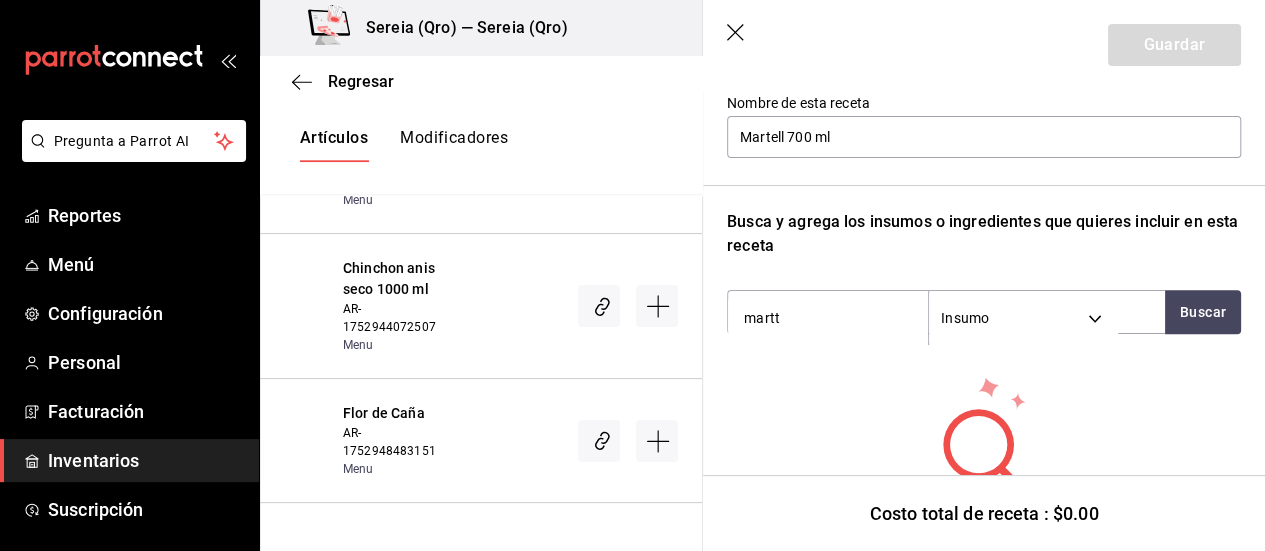 scroll, scrollTop: 0, scrollLeft: 0, axis: both 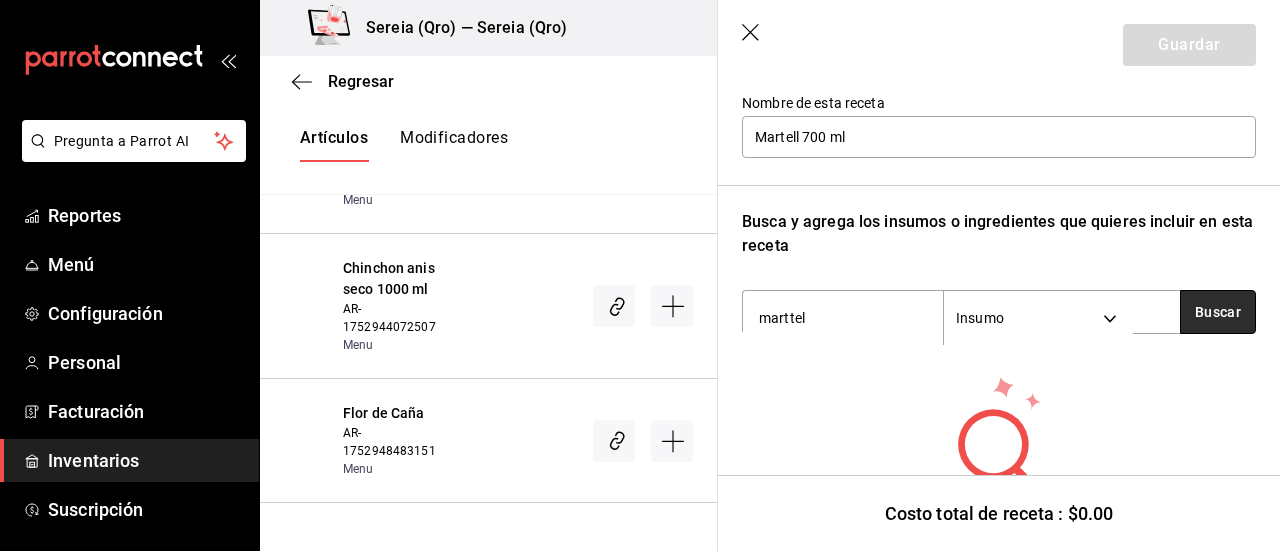 click on "Buscar" at bounding box center (1218, 312) 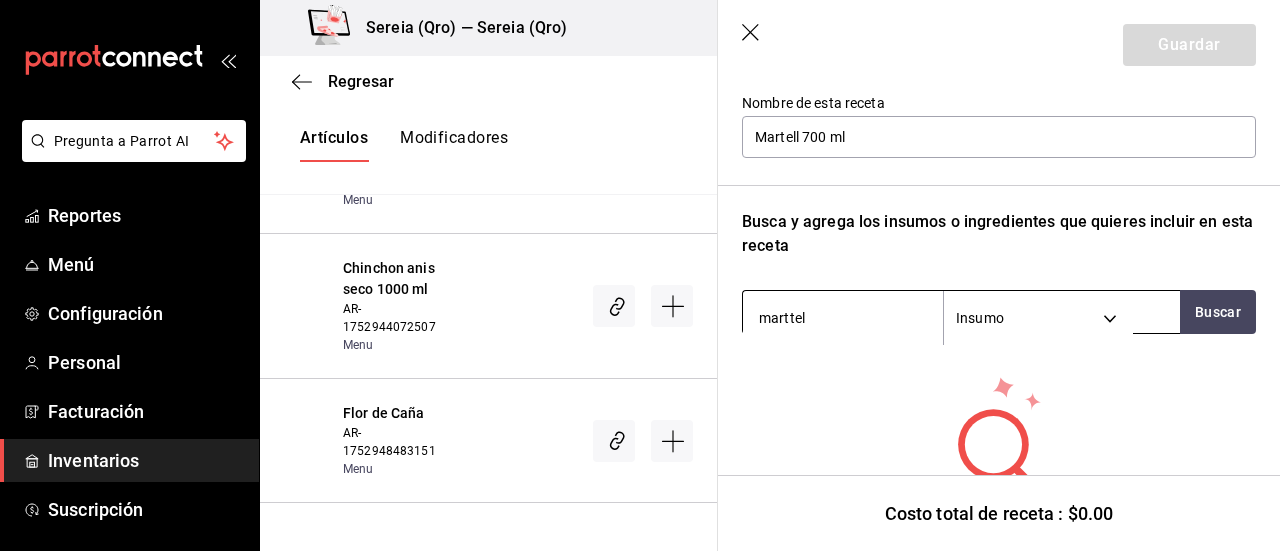 drag, startPoint x: 832, startPoint y: 319, endPoint x: 772, endPoint y: 321, distance: 60.033325 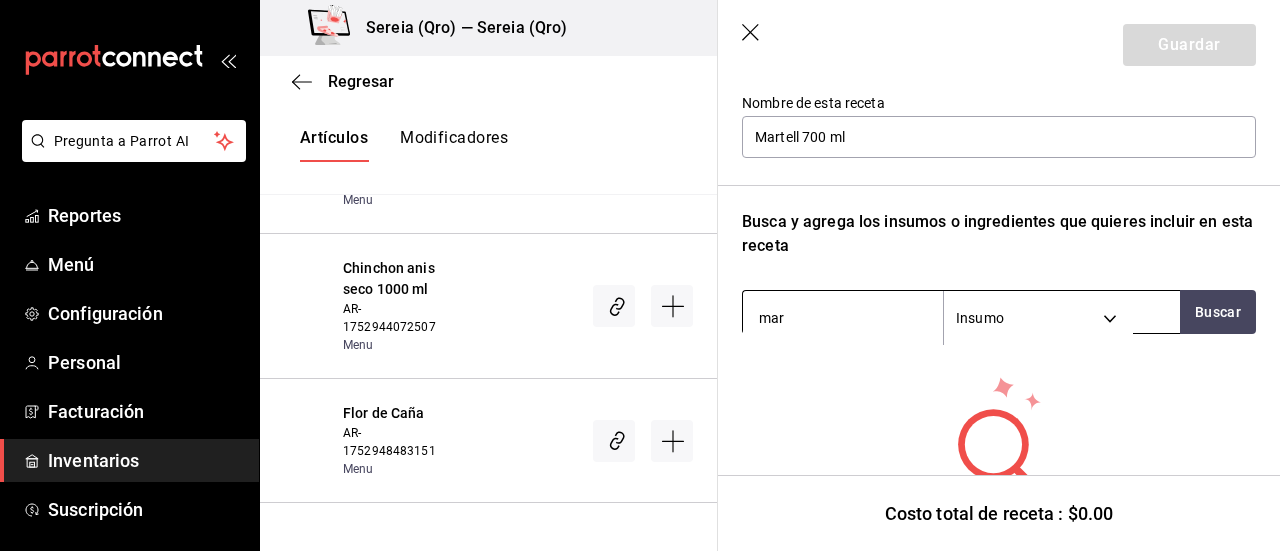type on "mart" 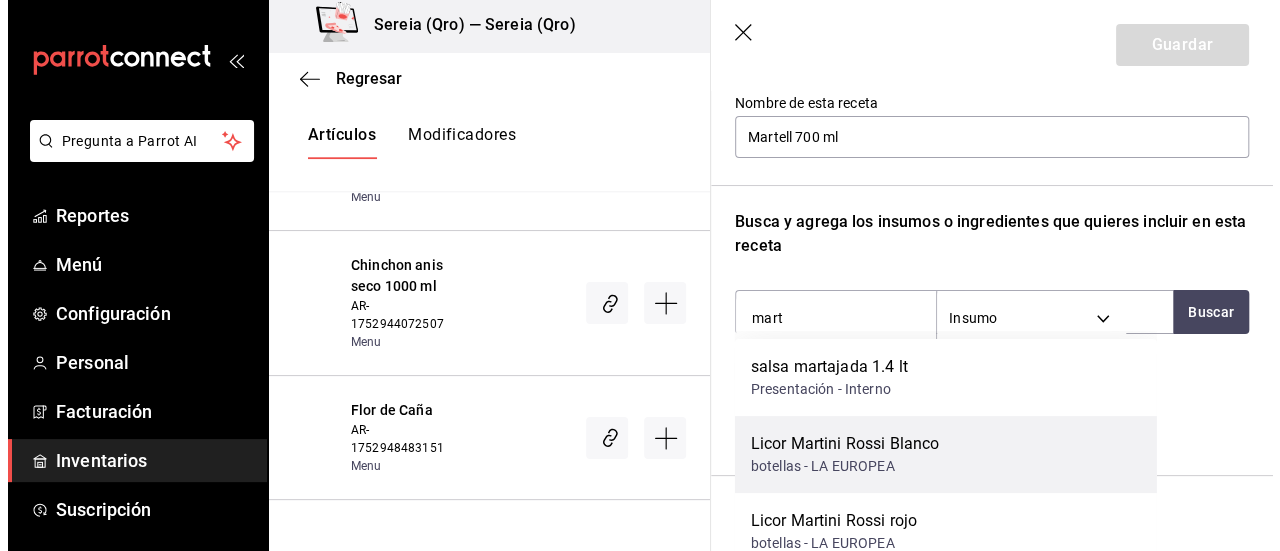 scroll, scrollTop: 0, scrollLeft: 0, axis: both 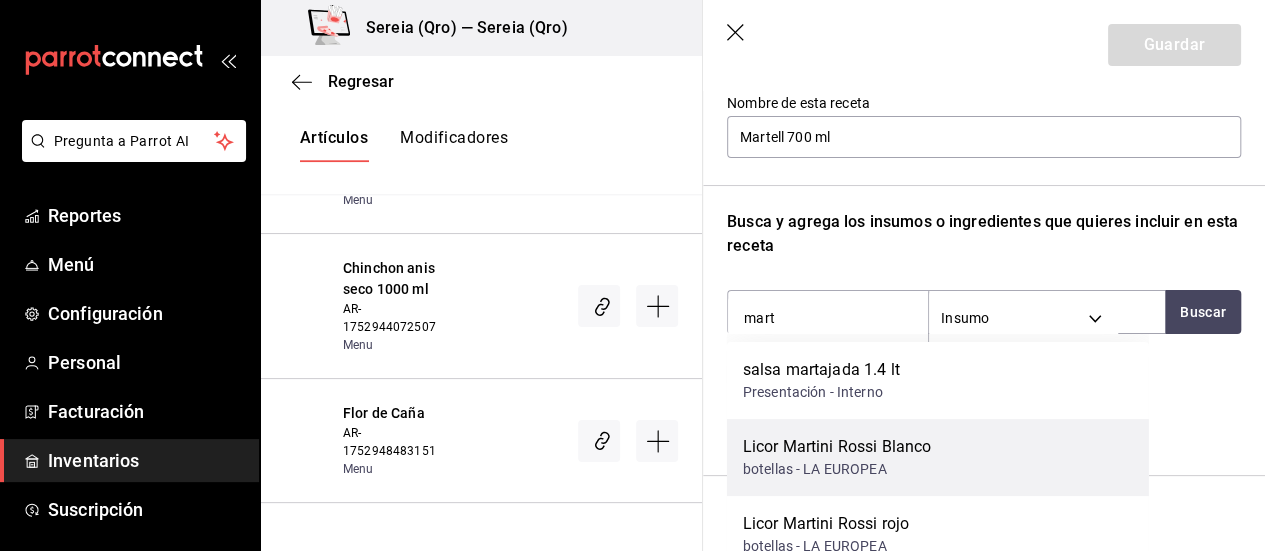 click on "Licor Martini Rossi Blanco botellas - LA EUROPEA" at bounding box center [938, 457] 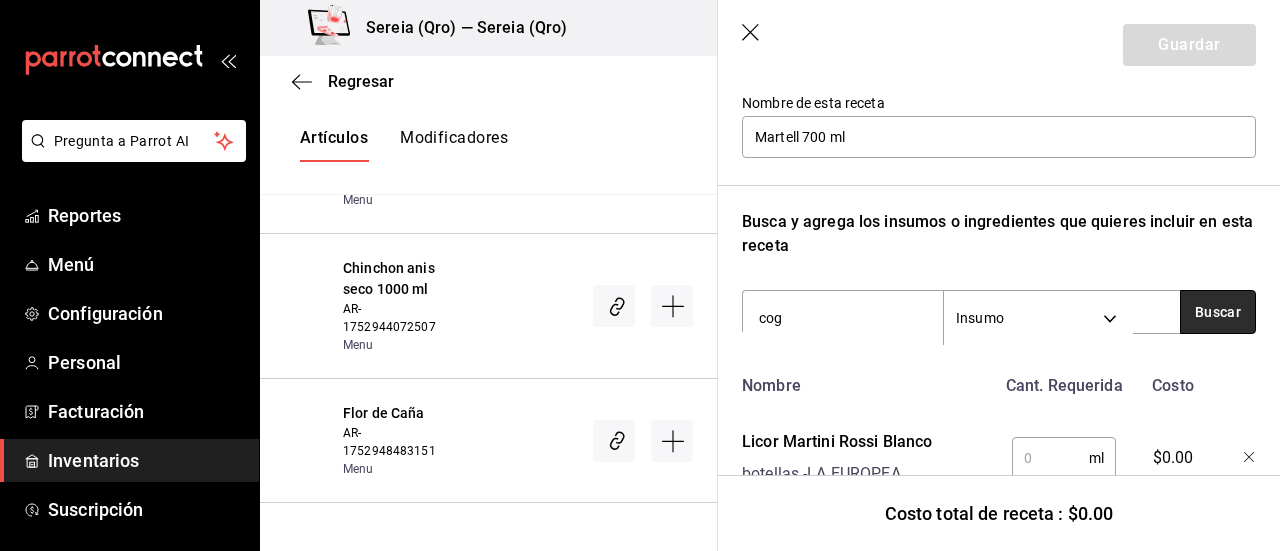 click on "Buscar" at bounding box center [1218, 312] 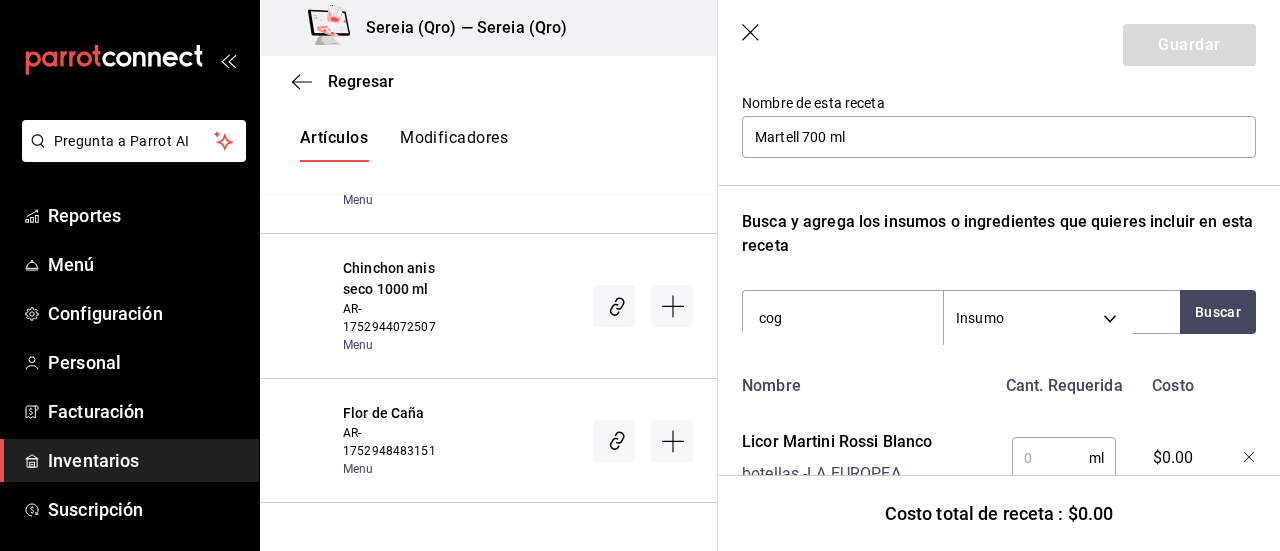 drag, startPoint x: 804, startPoint y: 308, endPoint x: 739, endPoint y: 324, distance: 66.94027 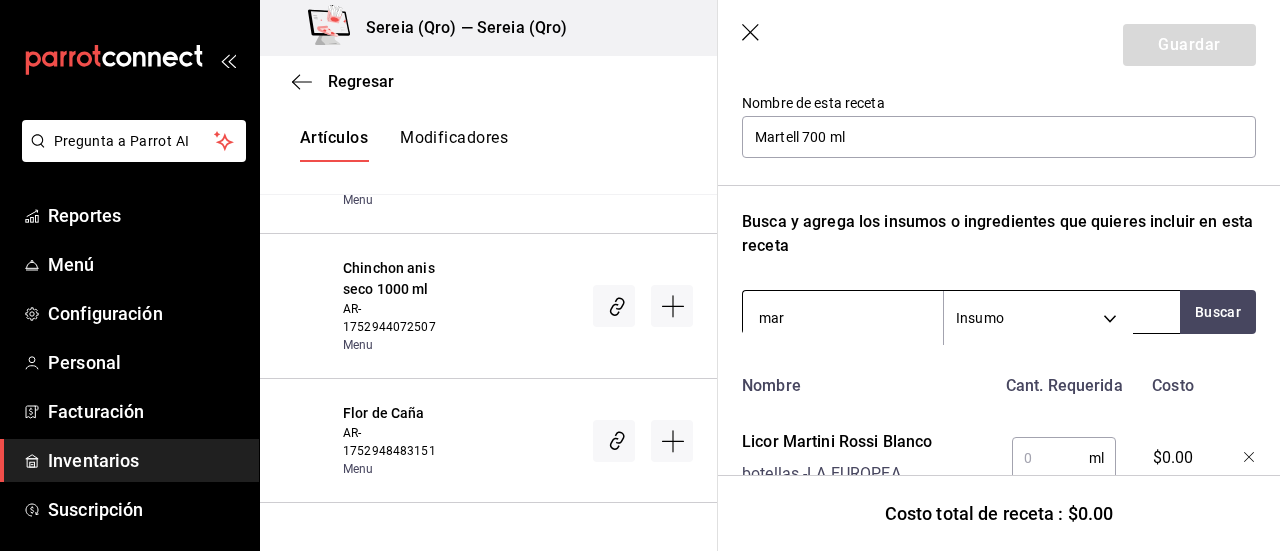 type on "mart" 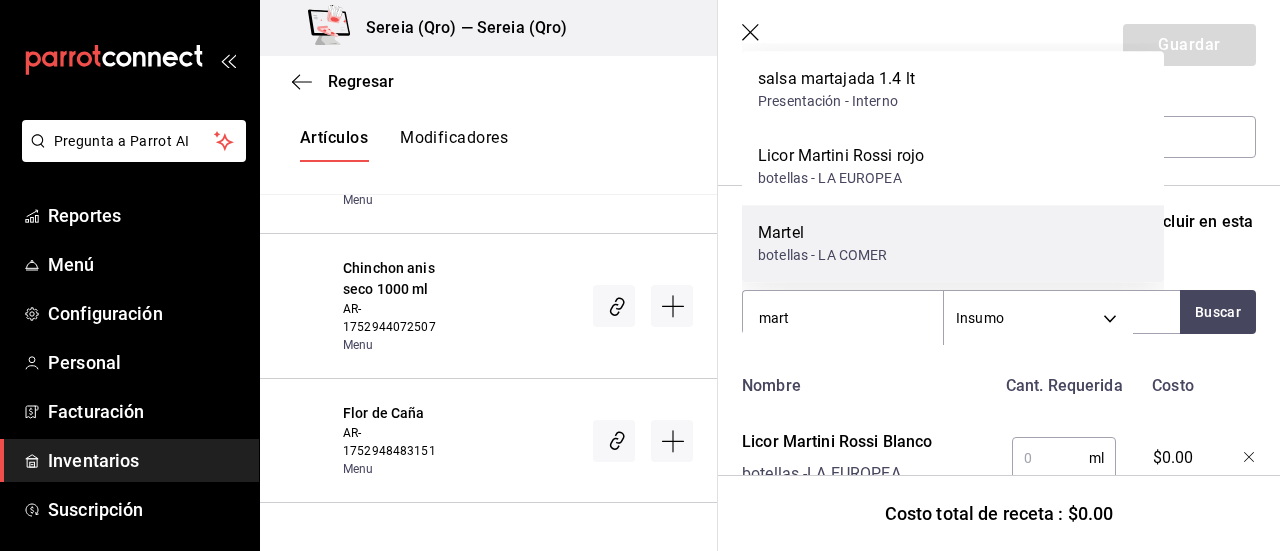 click on "botellas - LA COMER" at bounding box center (823, 255) 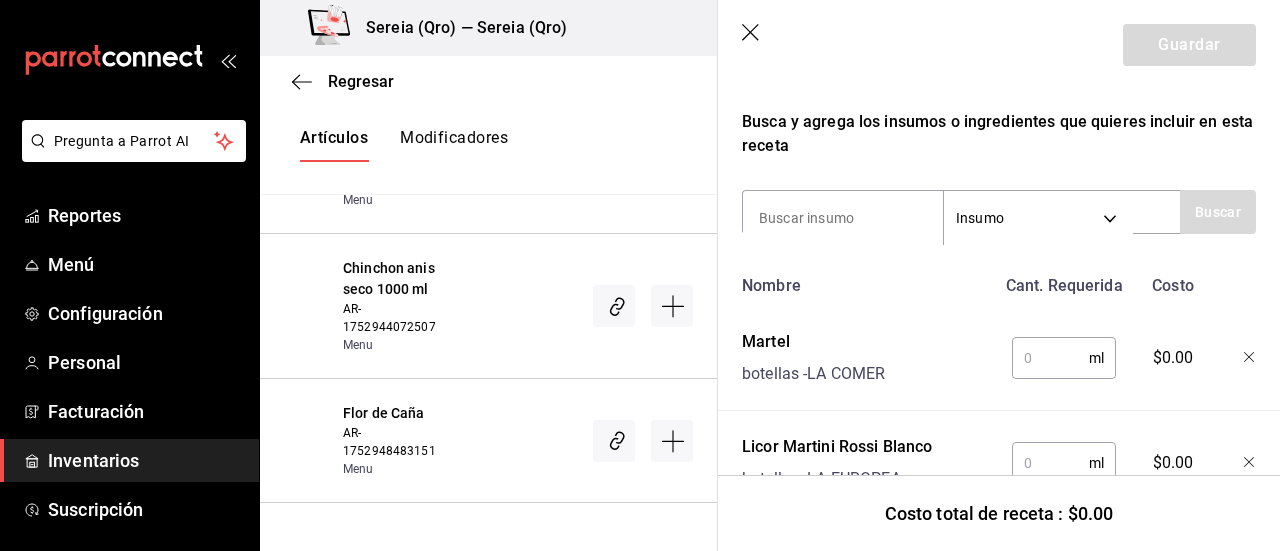 scroll, scrollTop: 392, scrollLeft: 0, axis: vertical 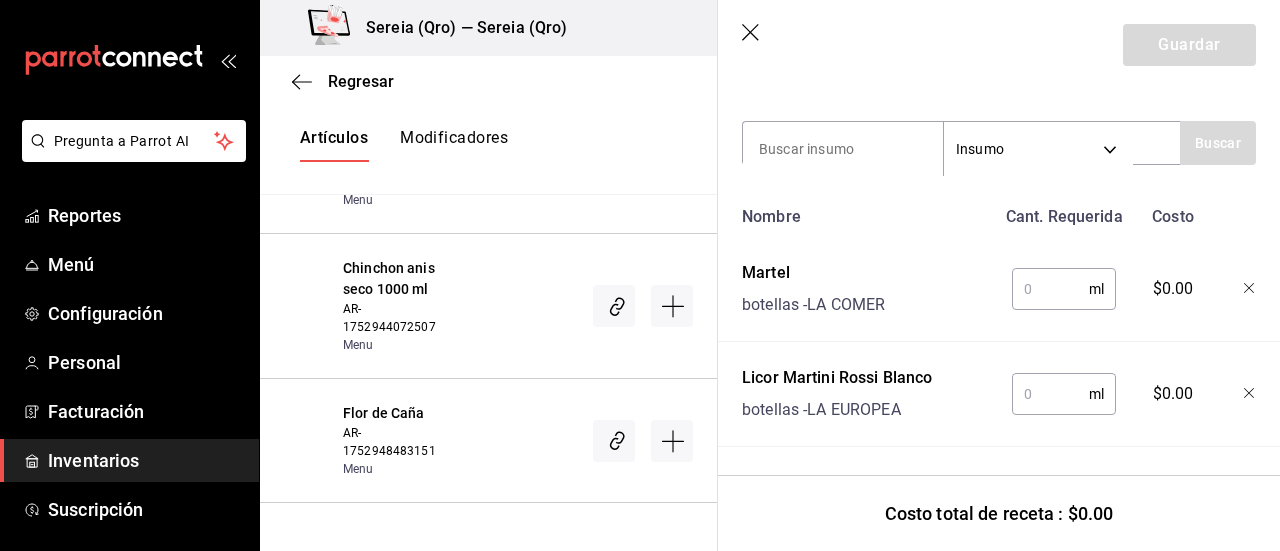type 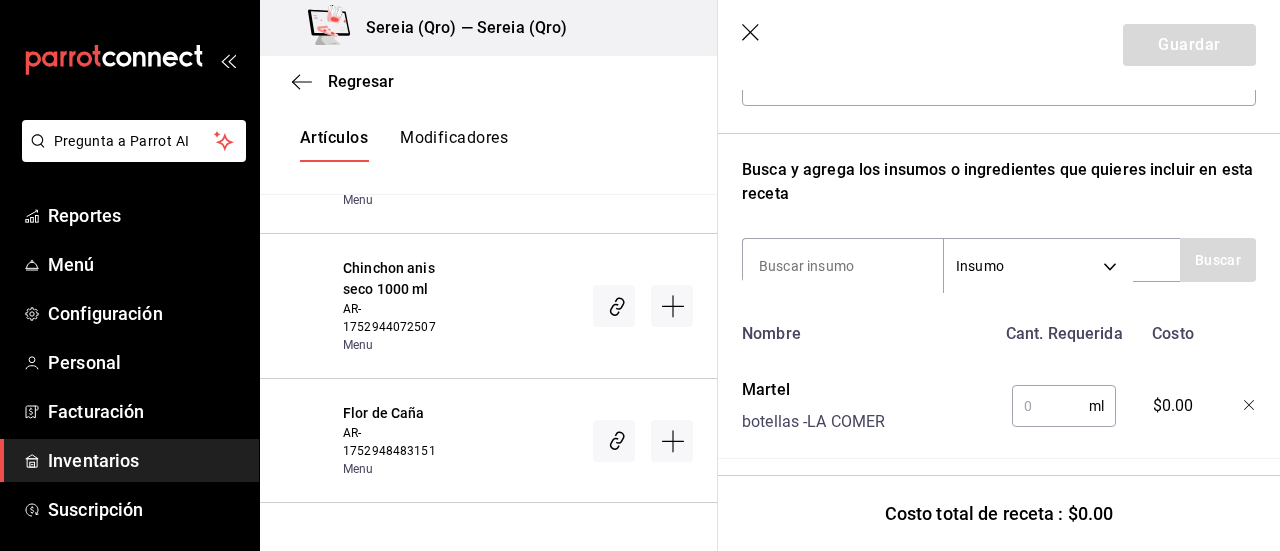 scroll, scrollTop: 287, scrollLeft: 0, axis: vertical 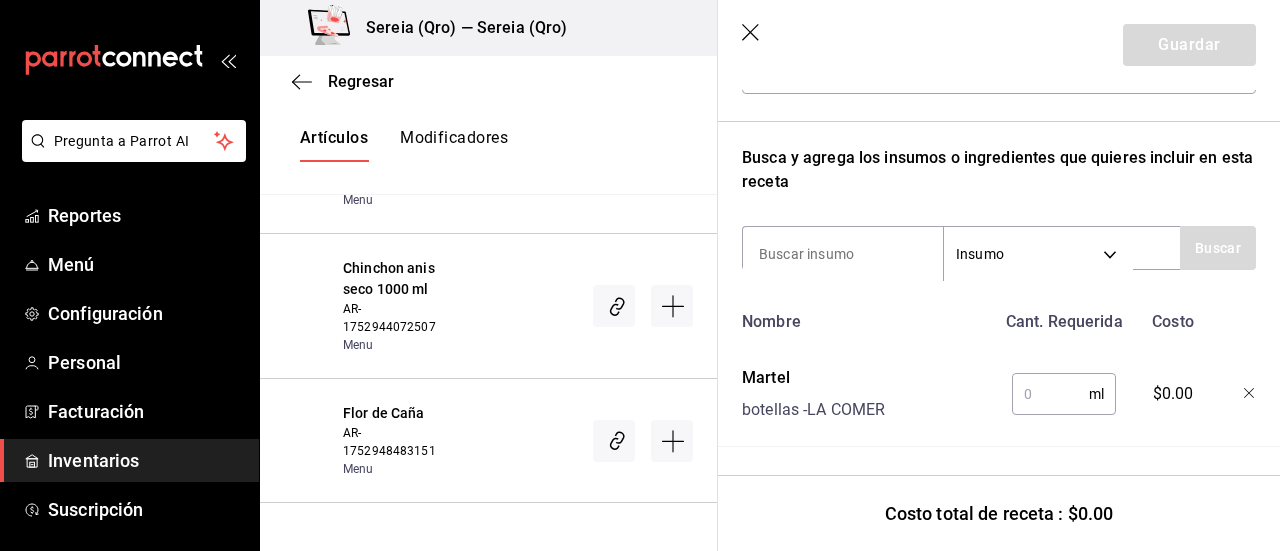 click at bounding box center [1050, 394] 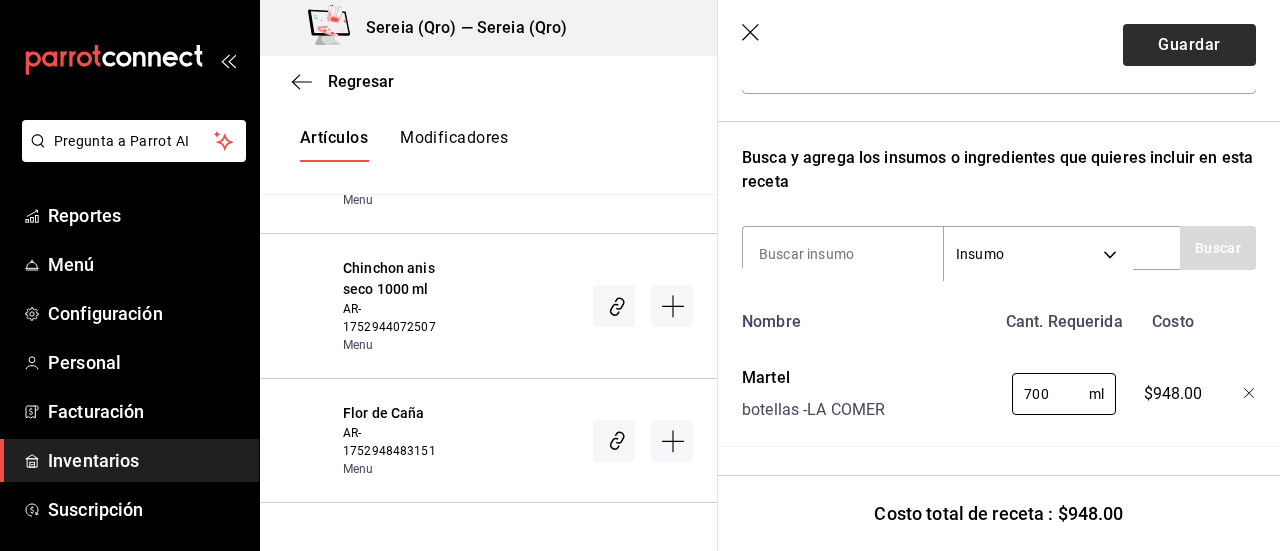 type on "700" 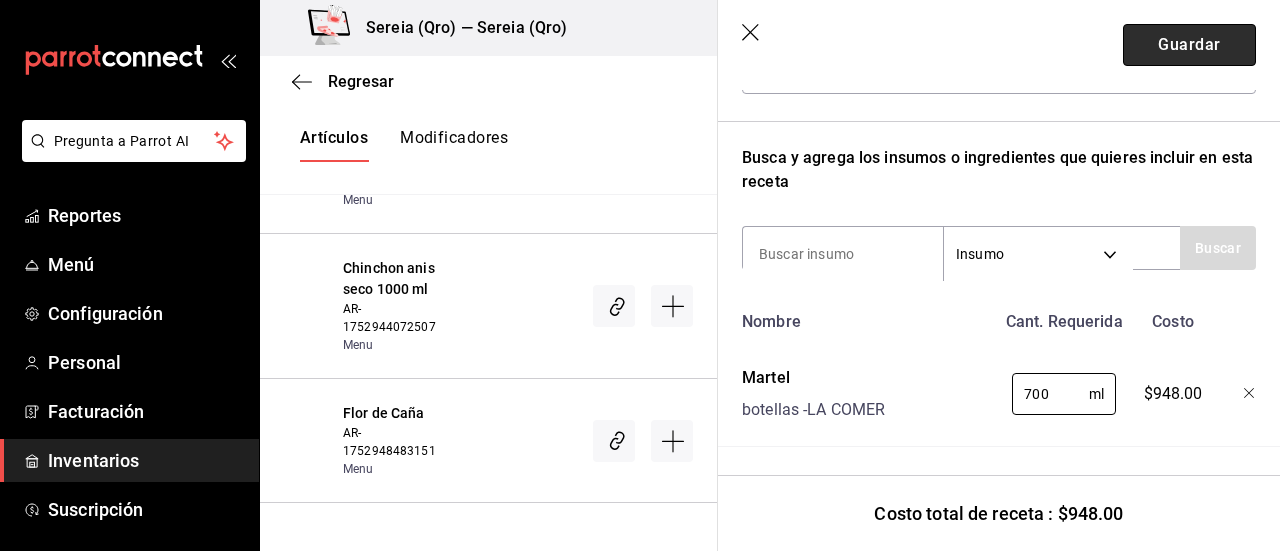 click on "Guardar" at bounding box center (1189, 45) 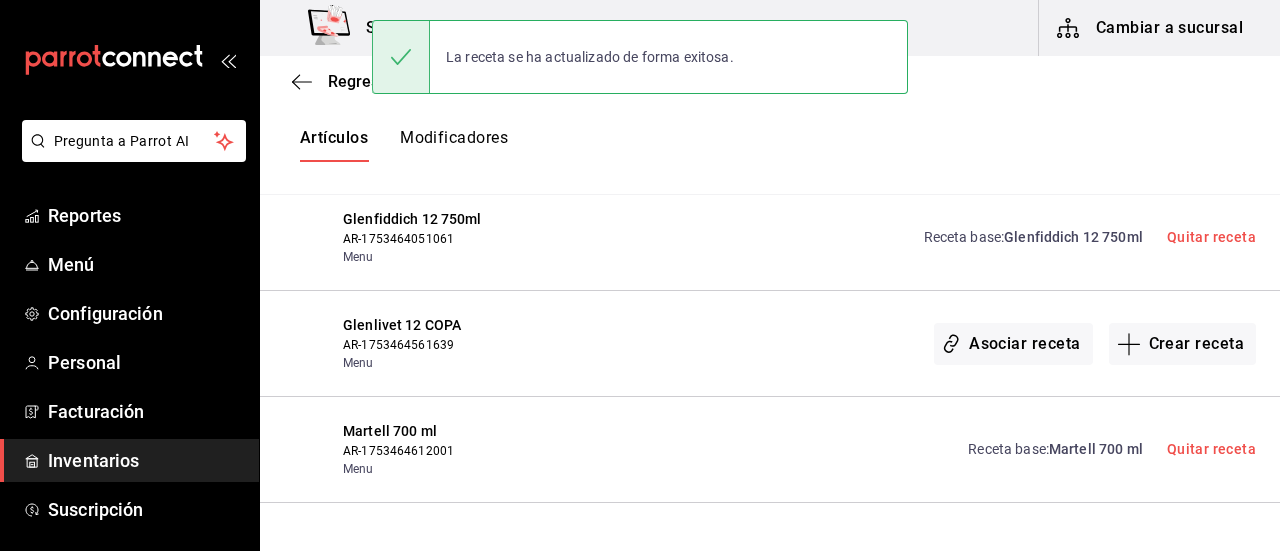 scroll, scrollTop: 8, scrollLeft: 0, axis: vertical 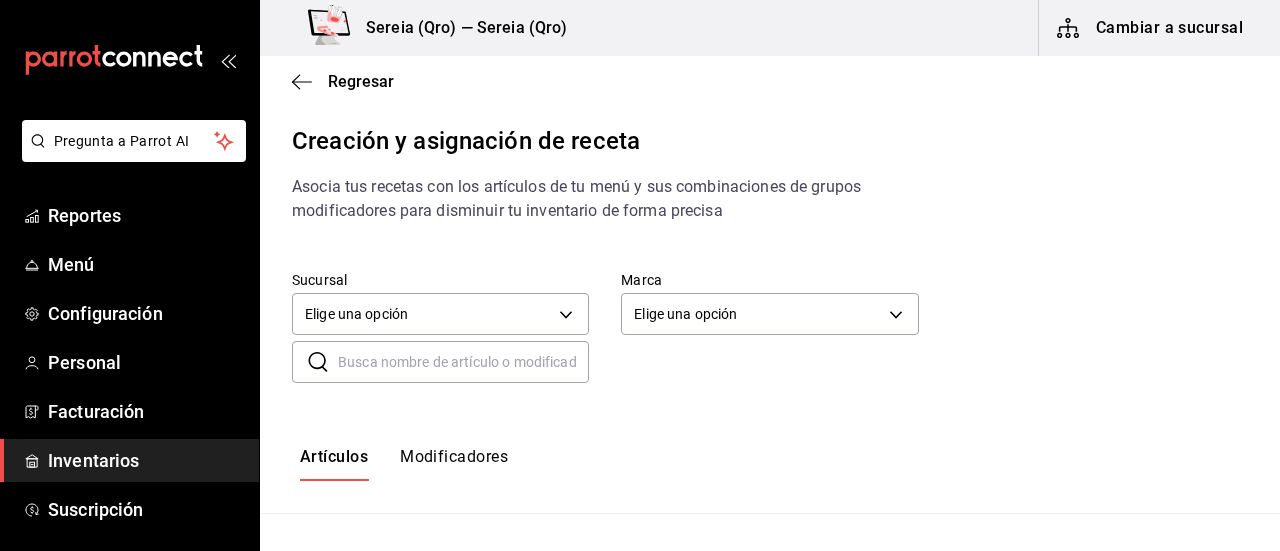 click at bounding box center (463, 362) 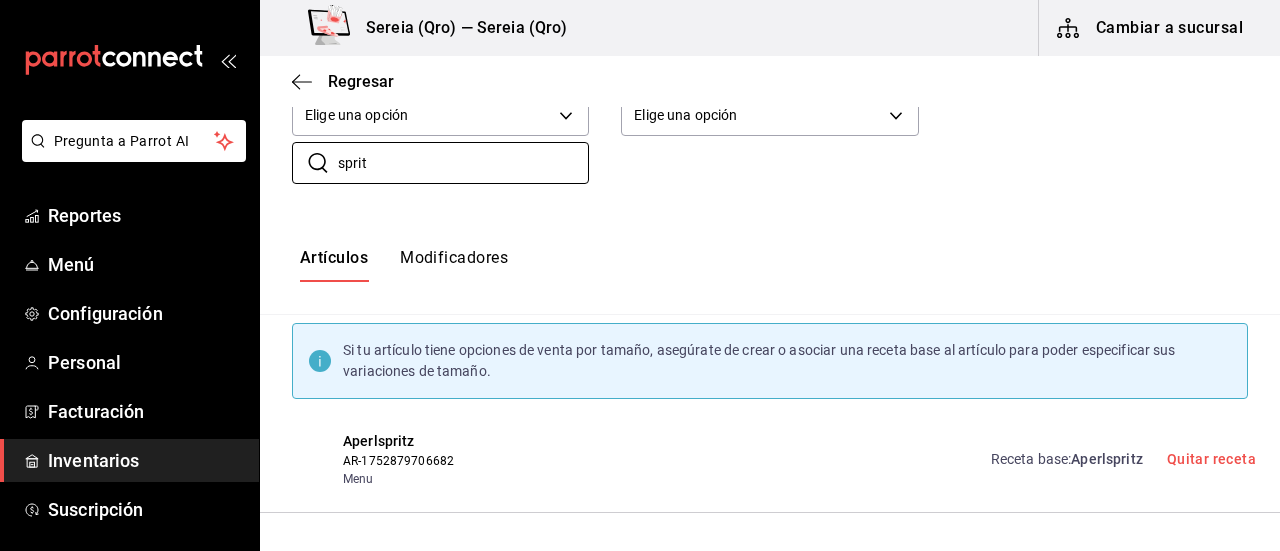 scroll, scrollTop: 99, scrollLeft: 0, axis: vertical 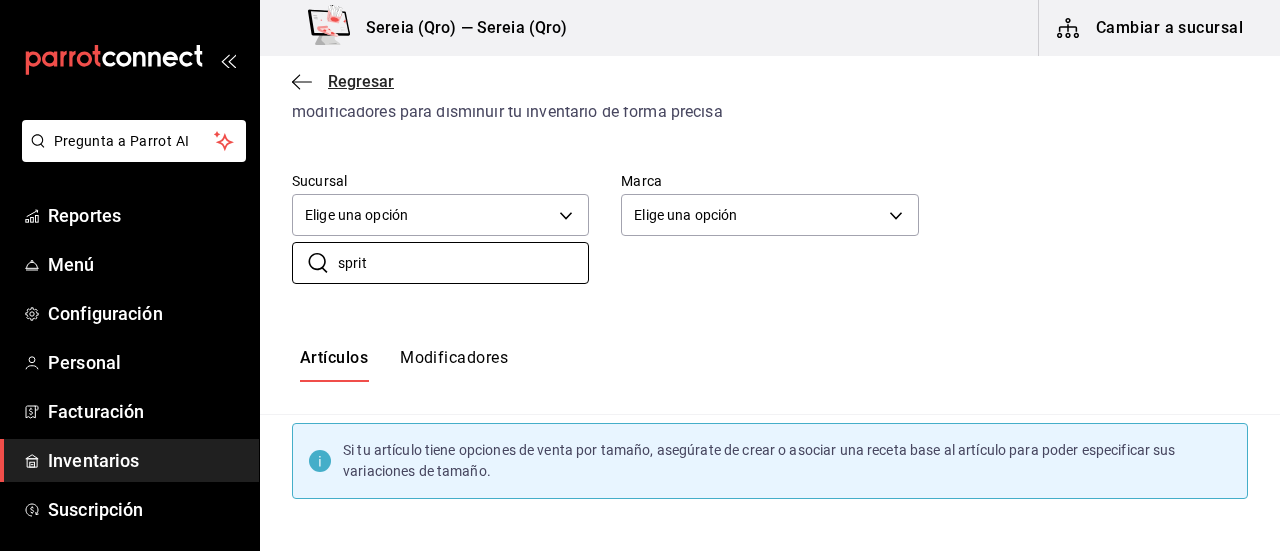 type on "sprit" 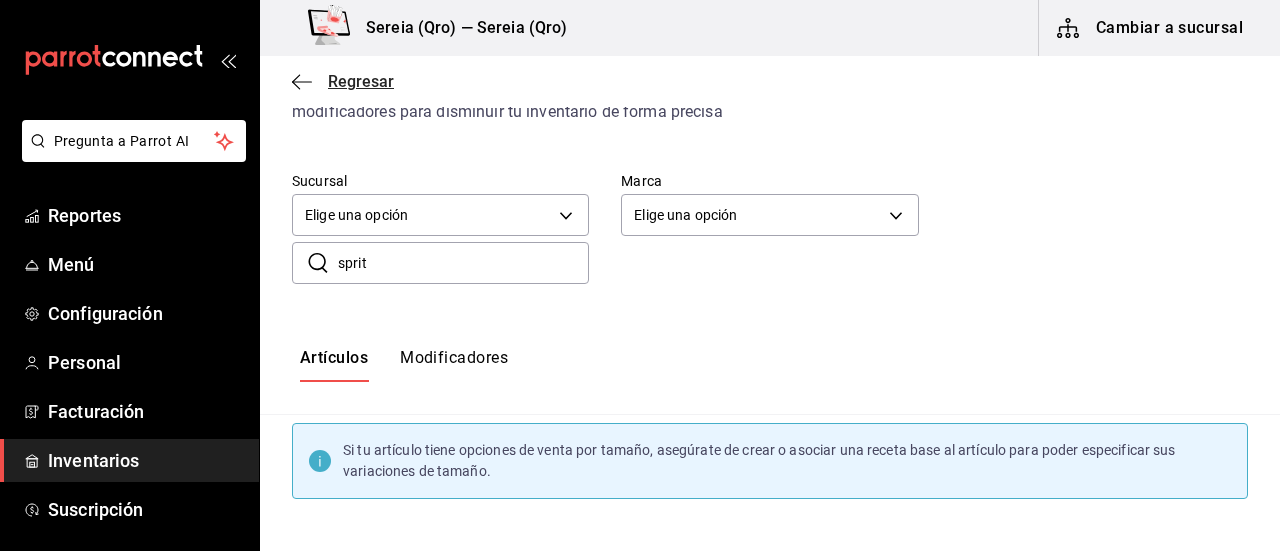 click 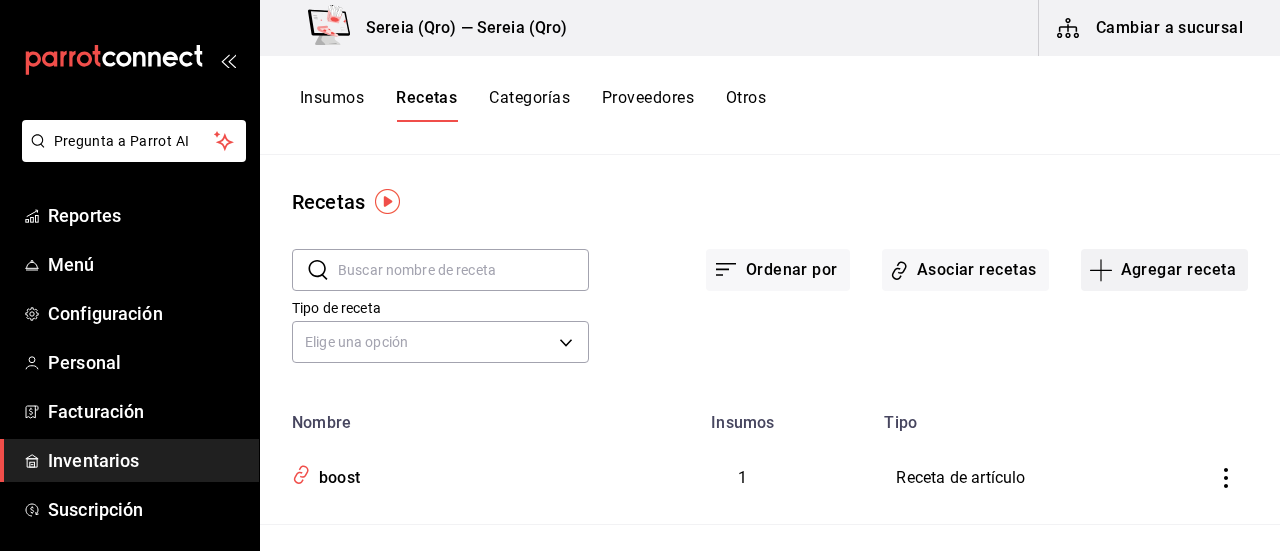 click 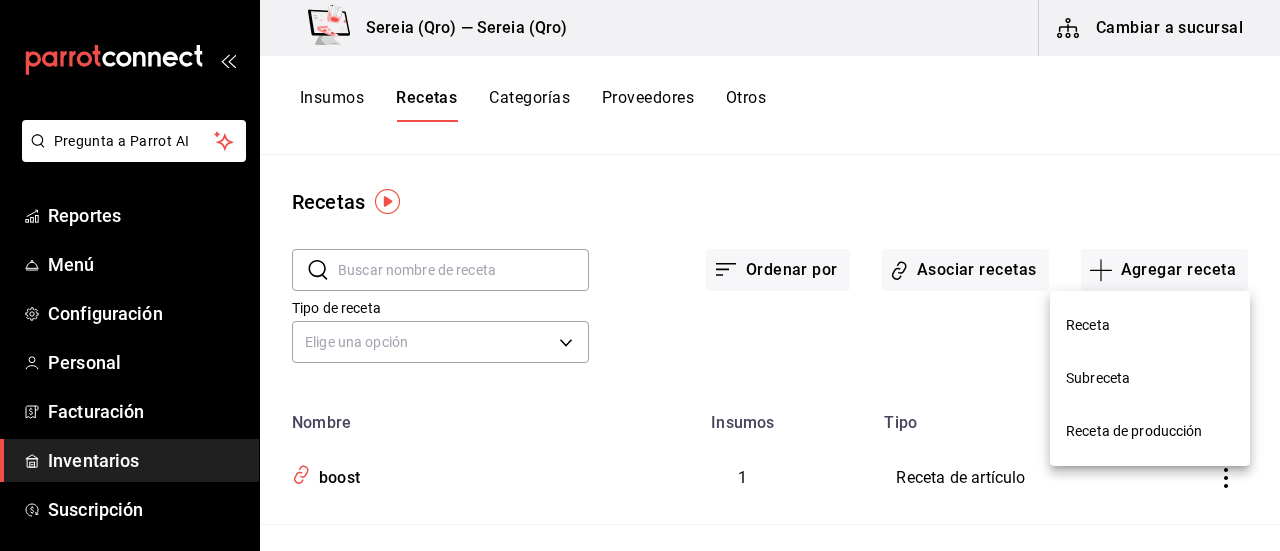 click on "Receta" at bounding box center (1150, 325) 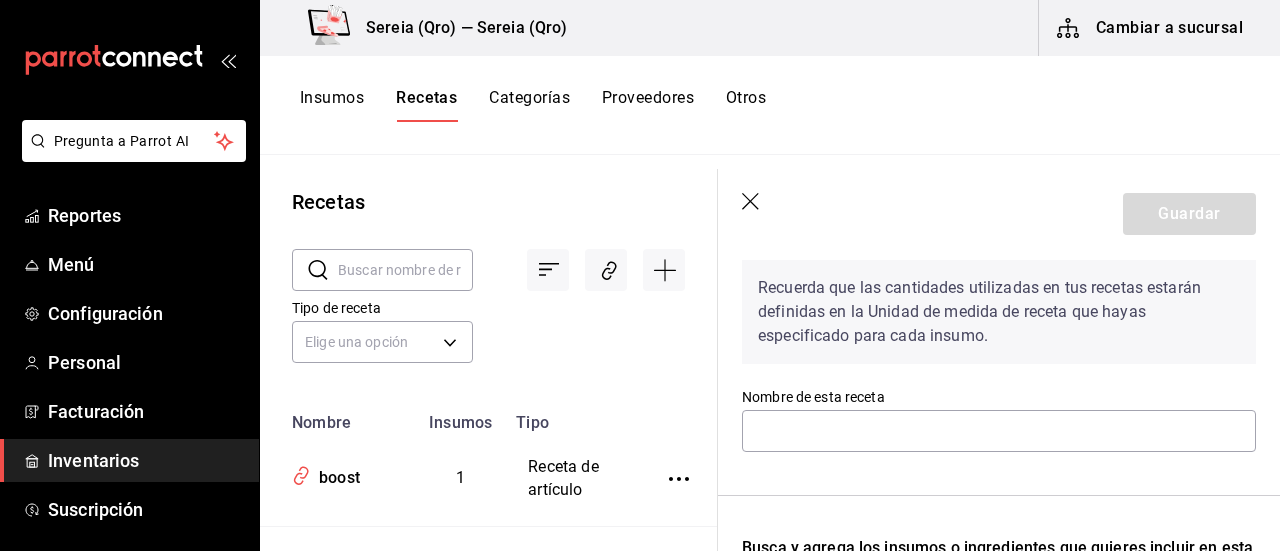 scroll, scrollTop: 200, scrollLeft: 0, axis: vertical 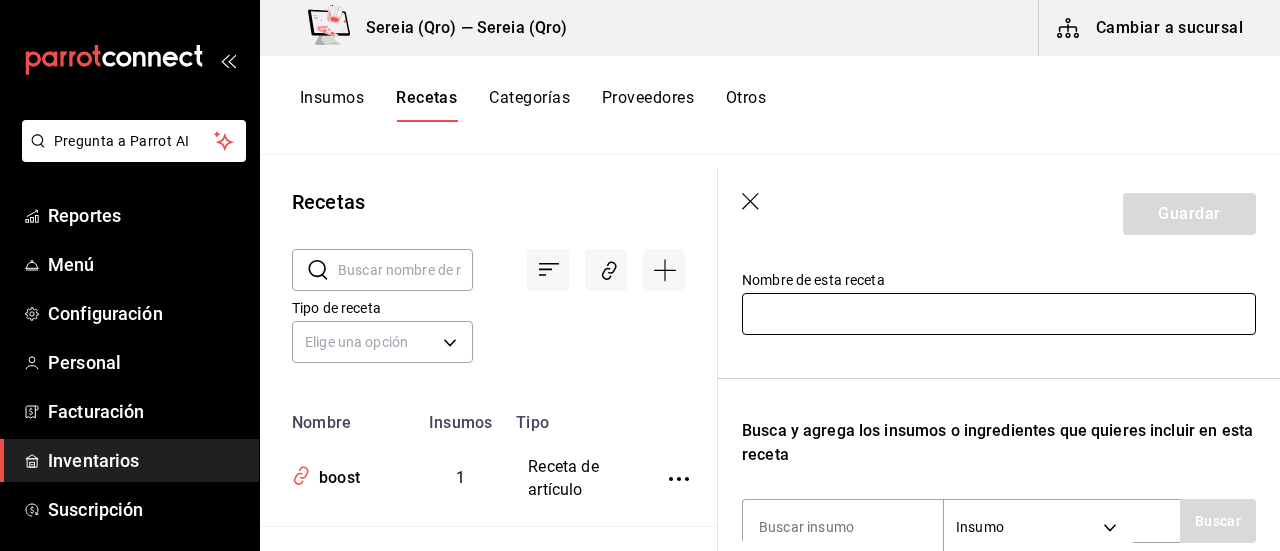 click at bounding box center [999, 314] 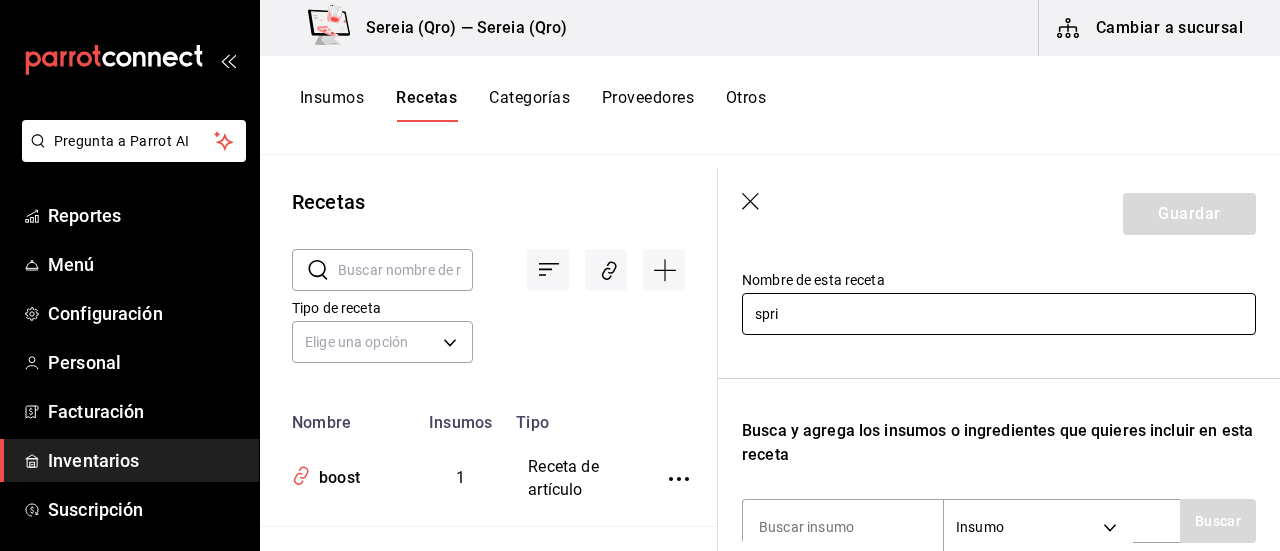 type on "sprite zero" 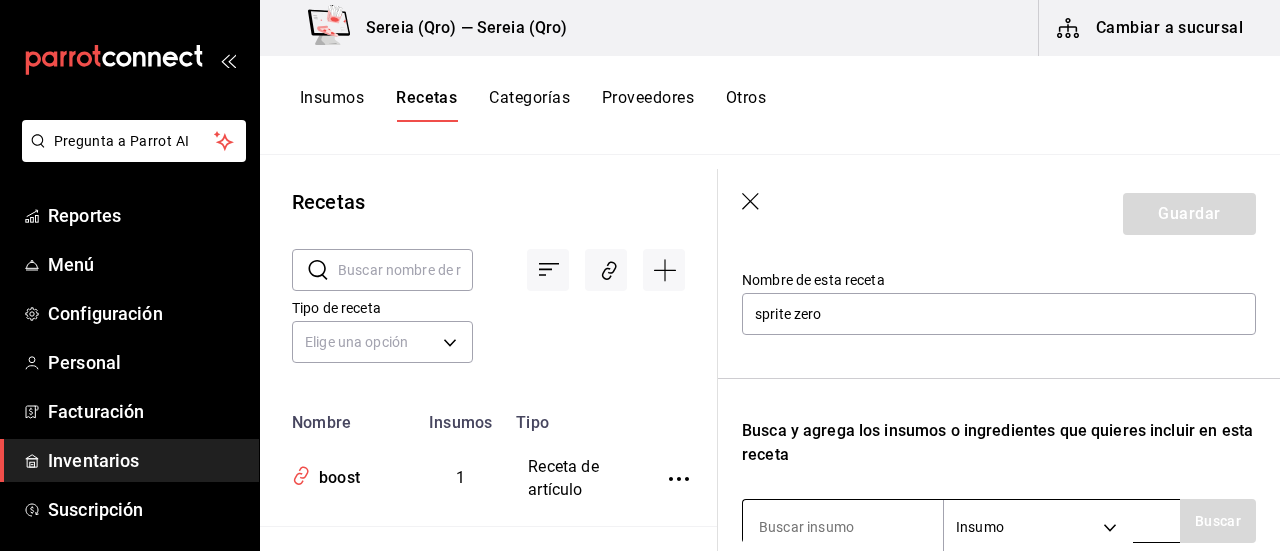 click at bounding box center [843, 527] 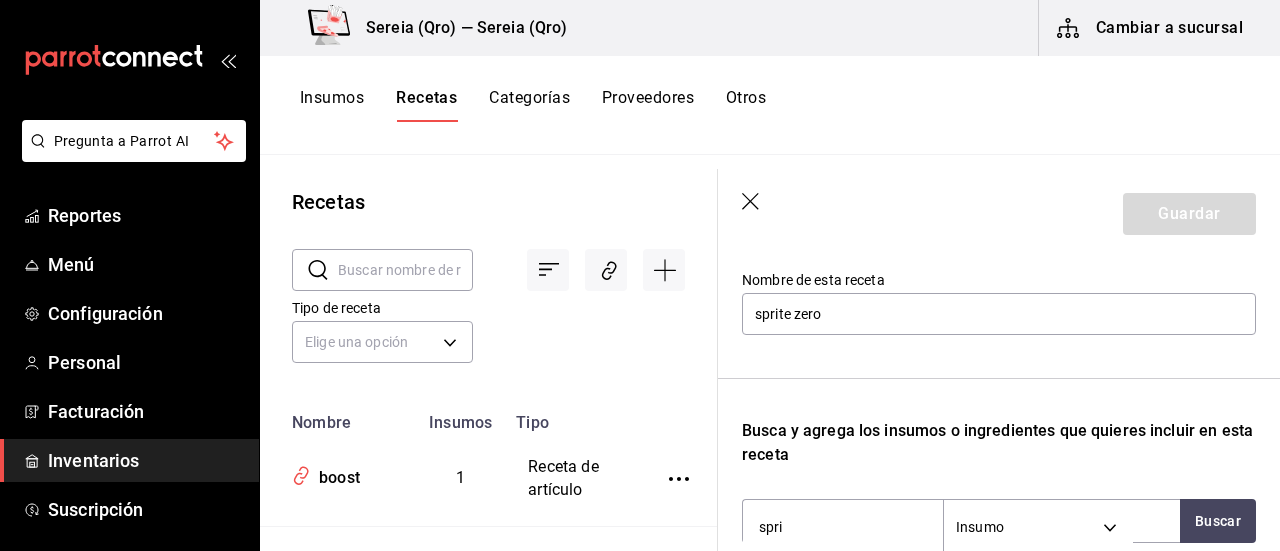 scroll, scrollTop: 300, scrollLeft: 0, axis: vertical 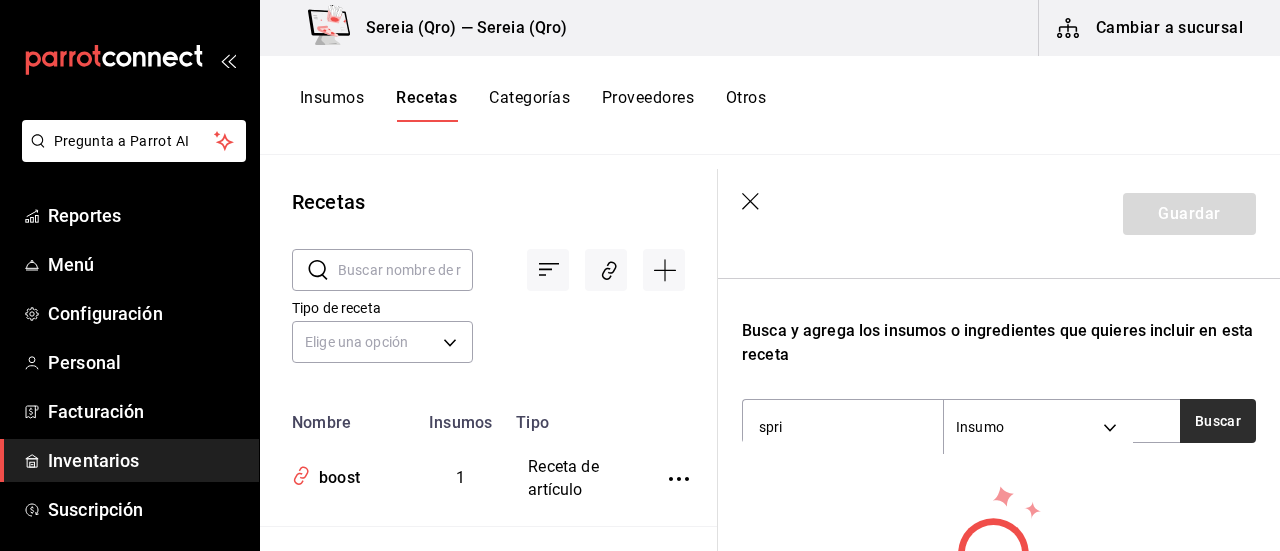 type on "spri" 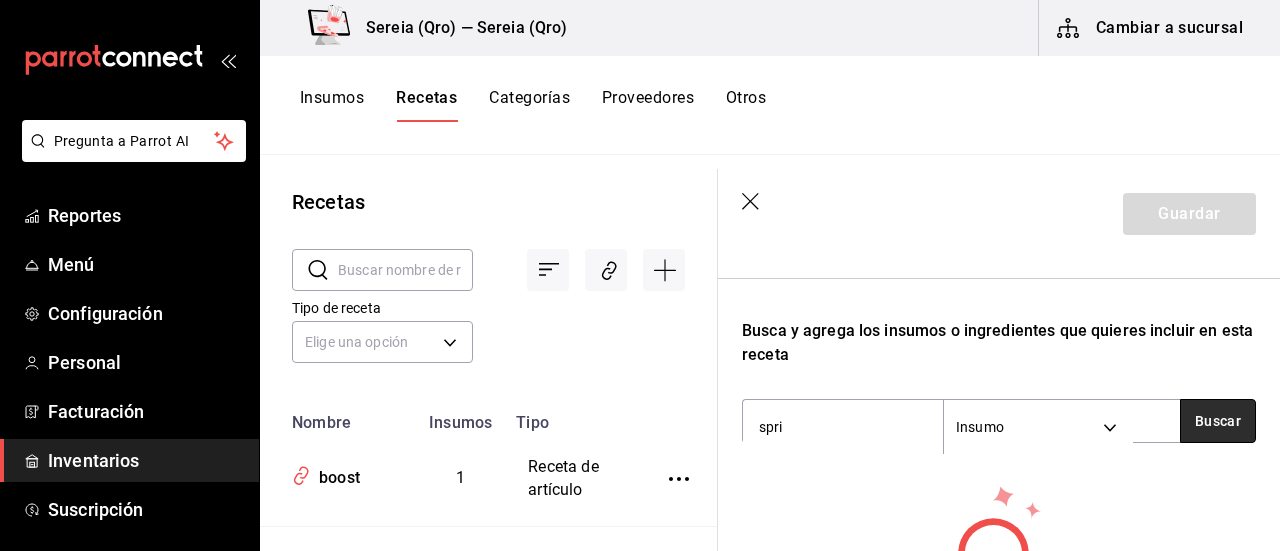 click on "Buscar" at bounding box center [1218, 421] 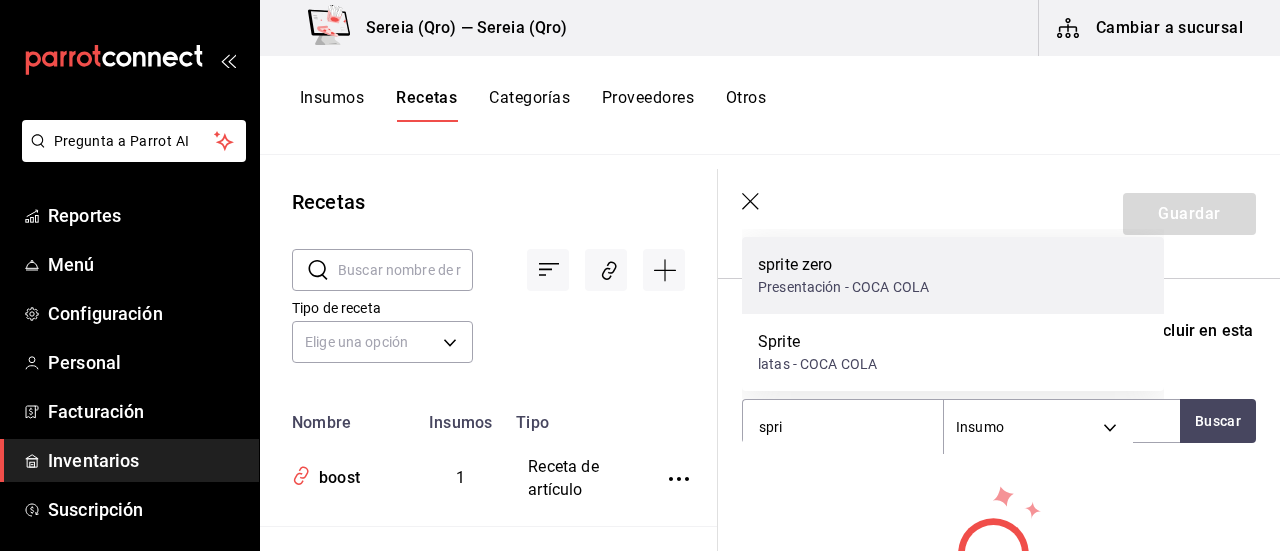 click on "Presentación - COCA COLA" at bounding box center (843, 287) 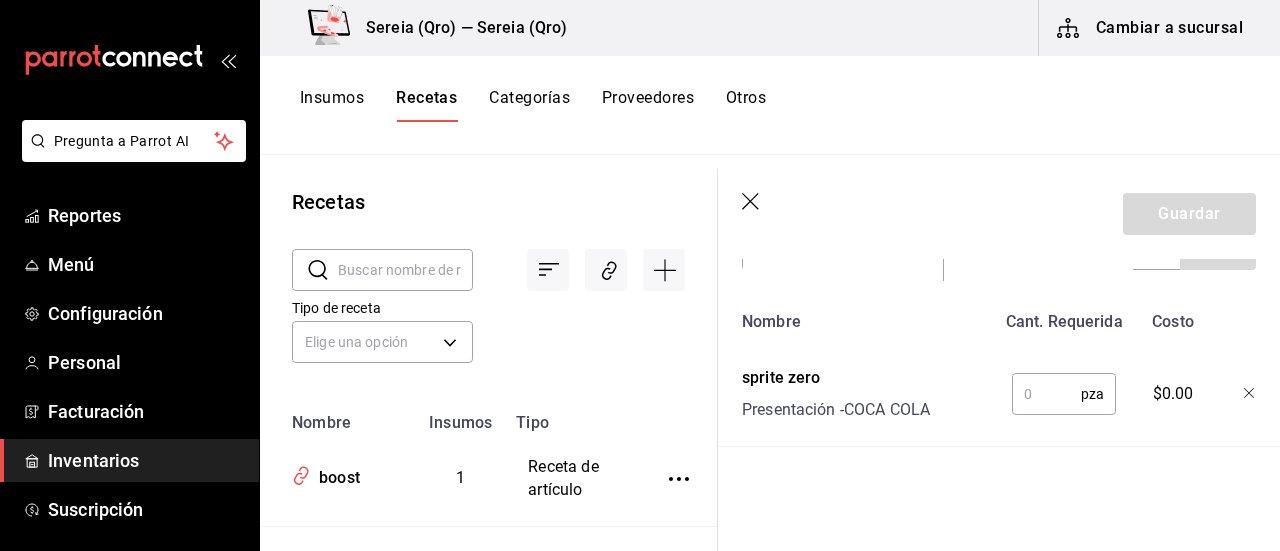 scroll, scrollTop: 488, scrollLeft: 0, axis: vertical 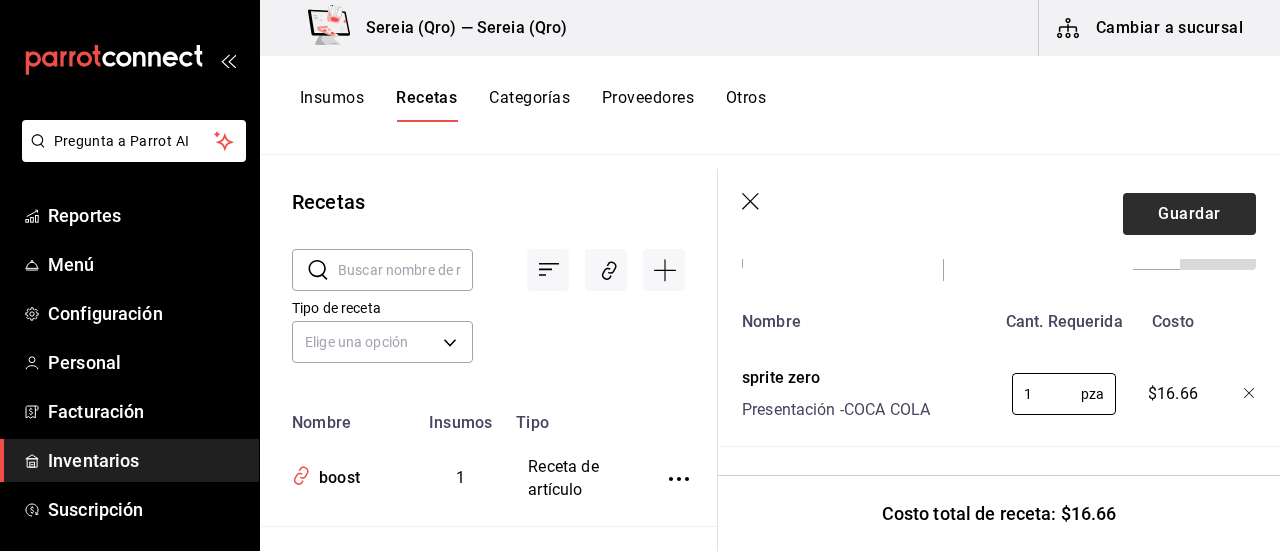 type on "1" 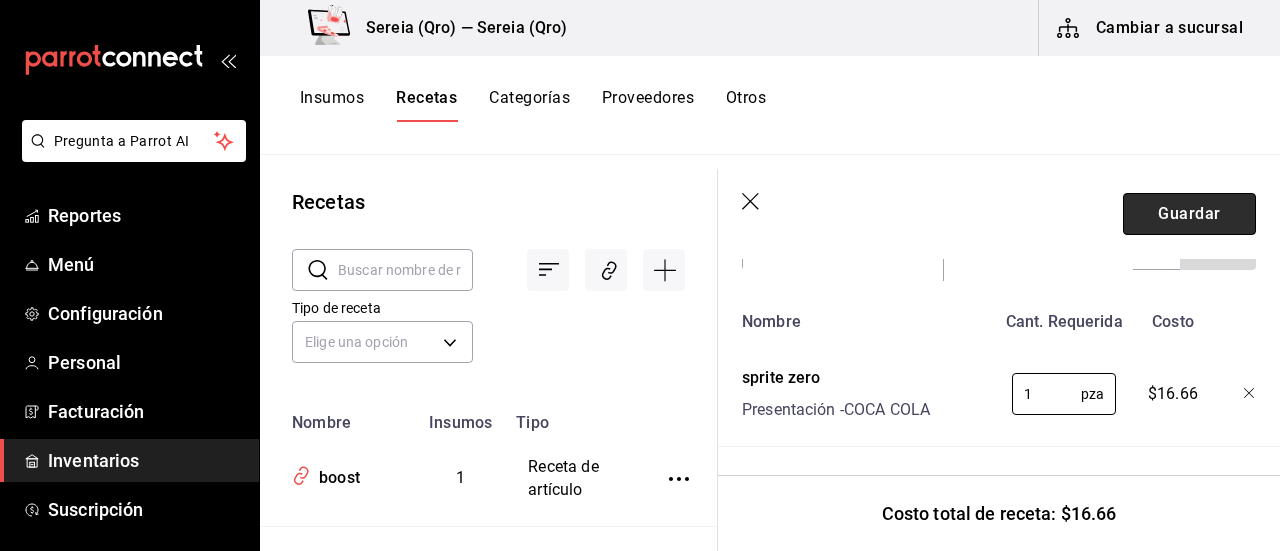click on "Guardar" at bounding box center [1189, 214] 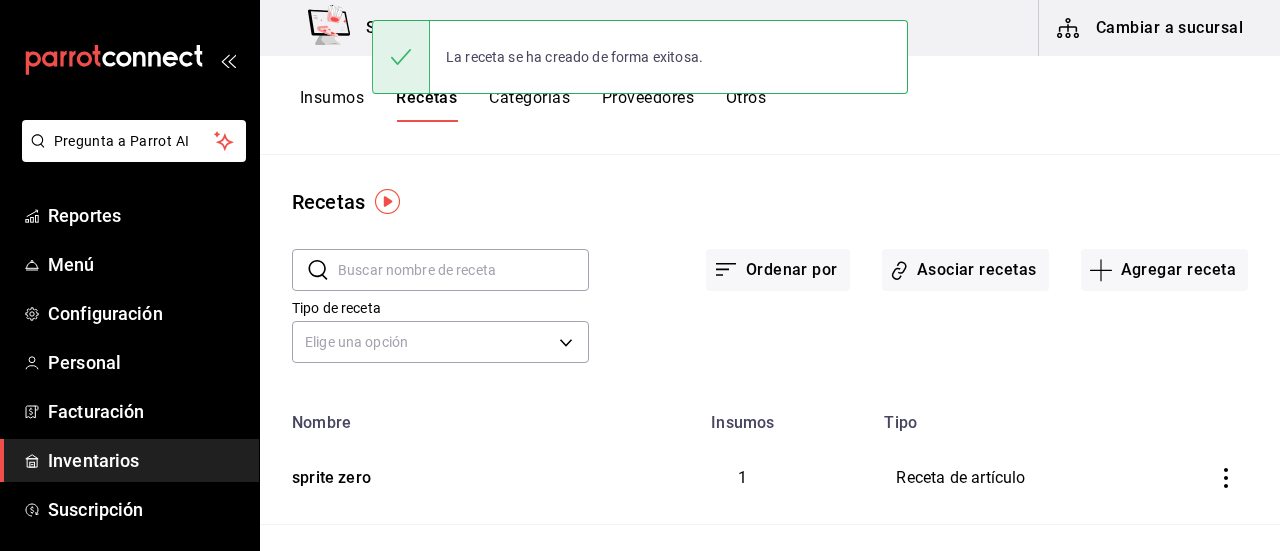 scroll, scrollTop: 0, scrollLeft: 0, axis: both 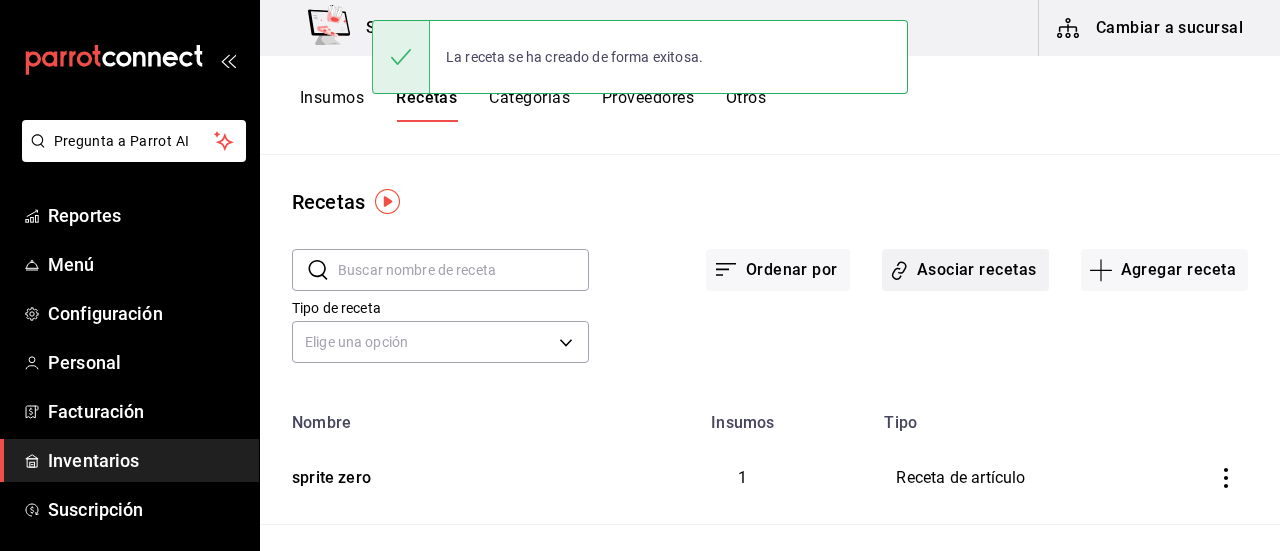 click on "Asociar recetas" at bounding box center (965, 270) 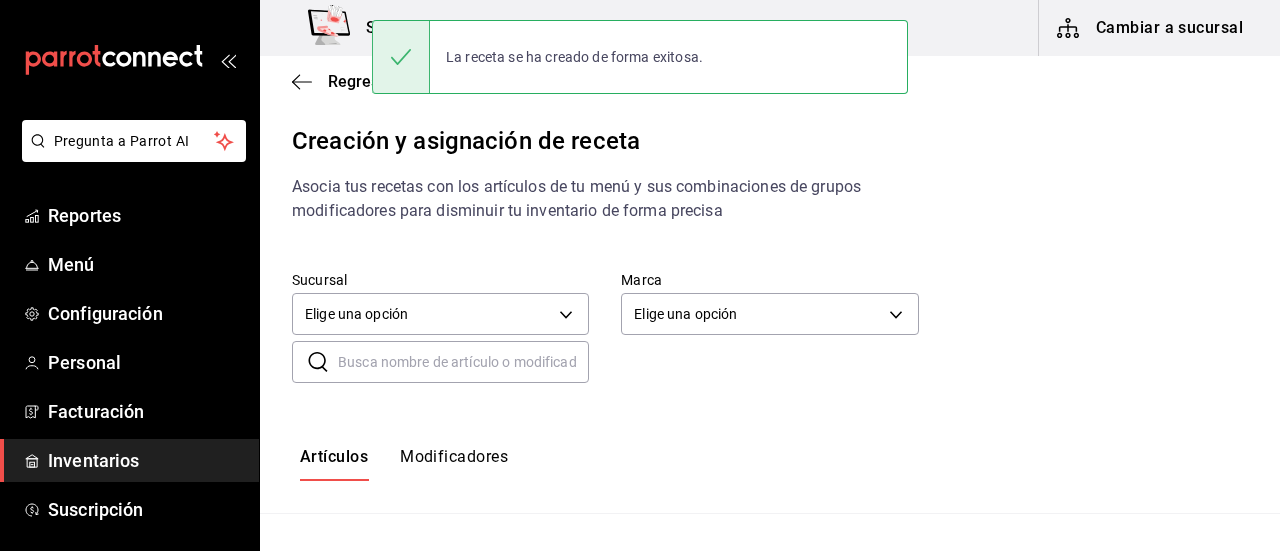 click at bounding box center (463, 362) 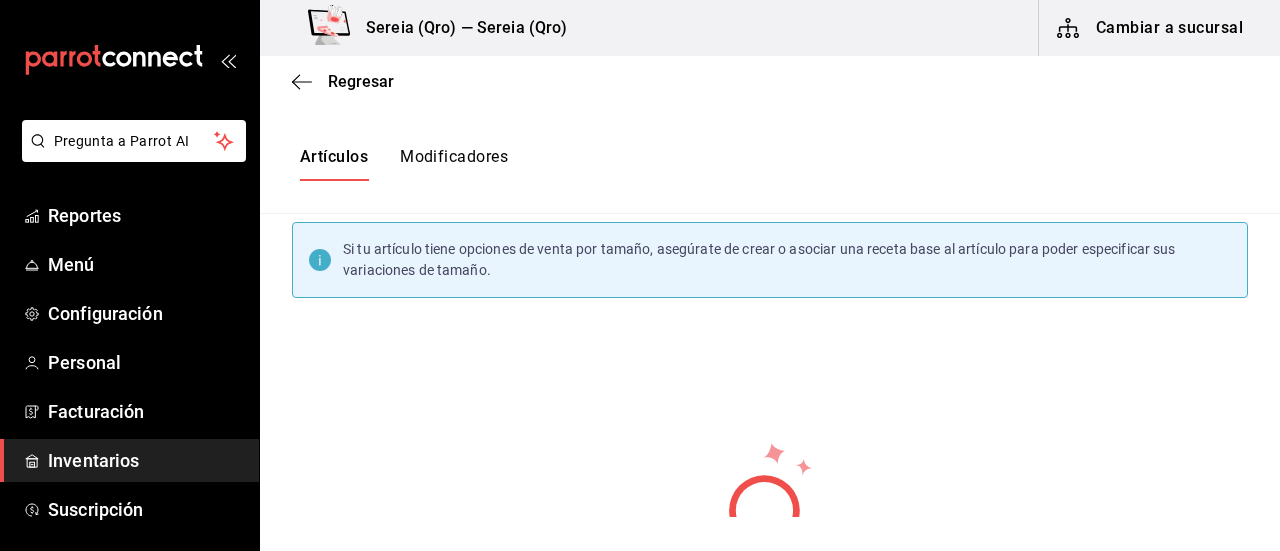 scroll, scrollTop: 100, scrollLeft: 0, axis: vertical 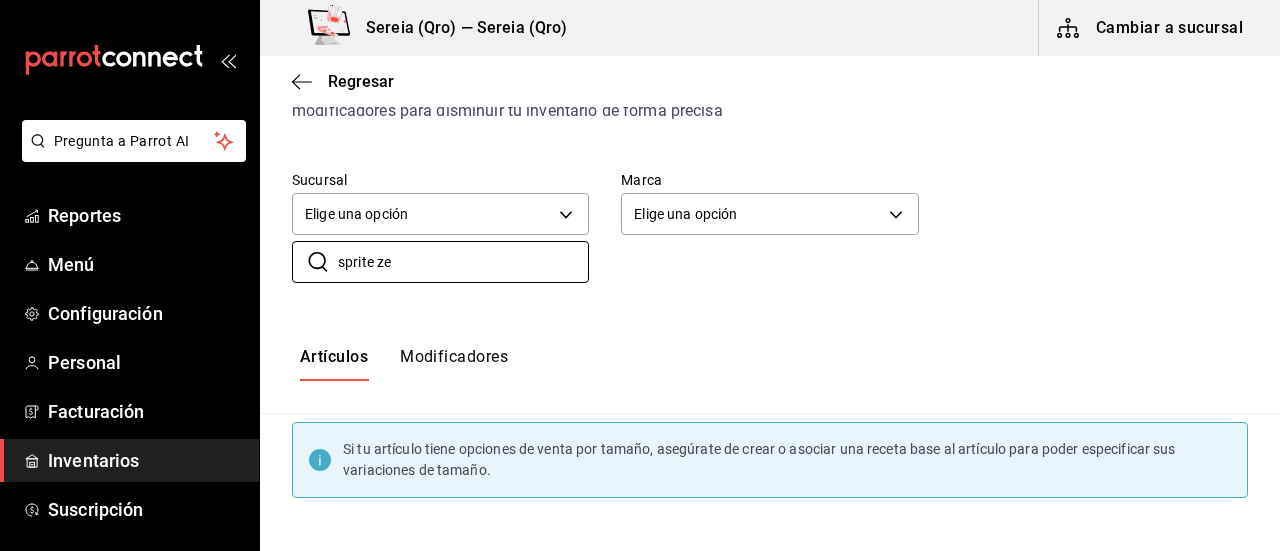 type on "sprite ze" 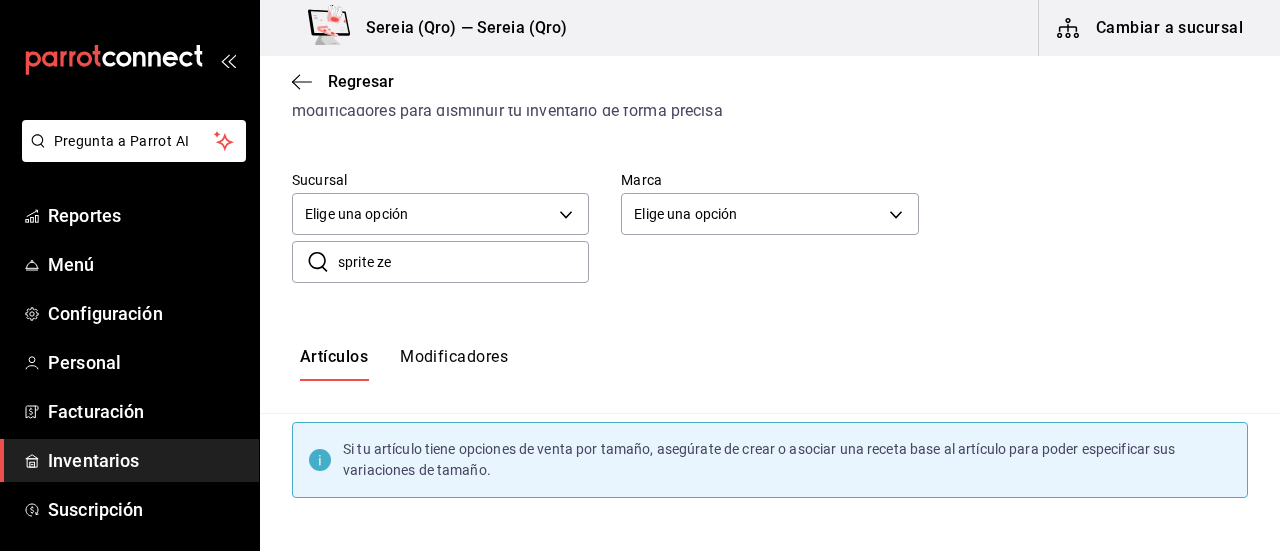 click on "Artículos Modificadores" at bounding box center [770, 364] 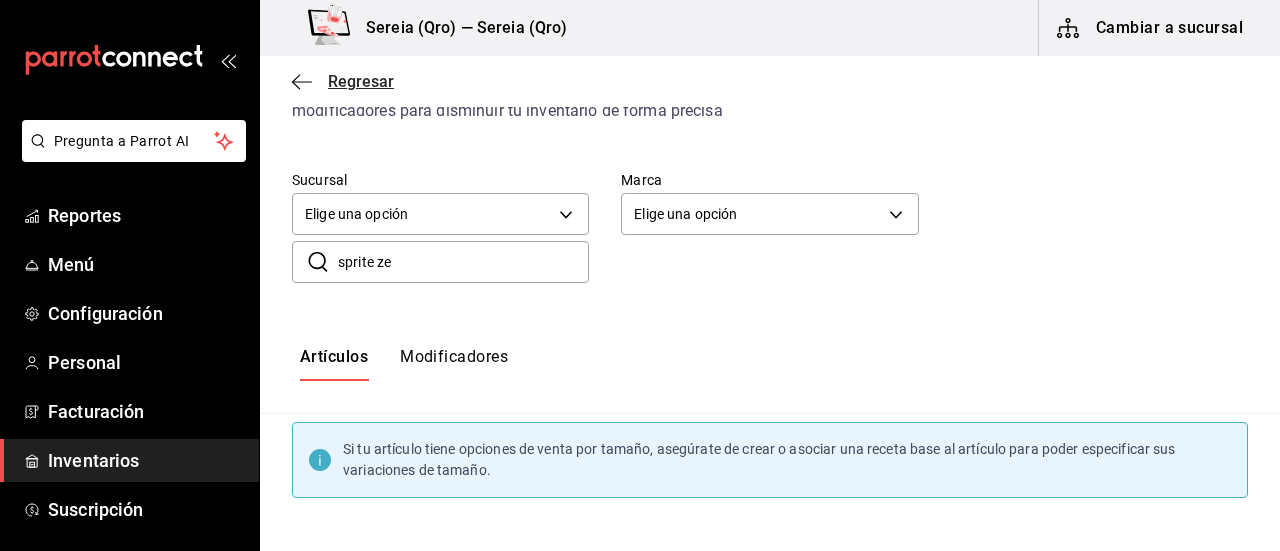 click 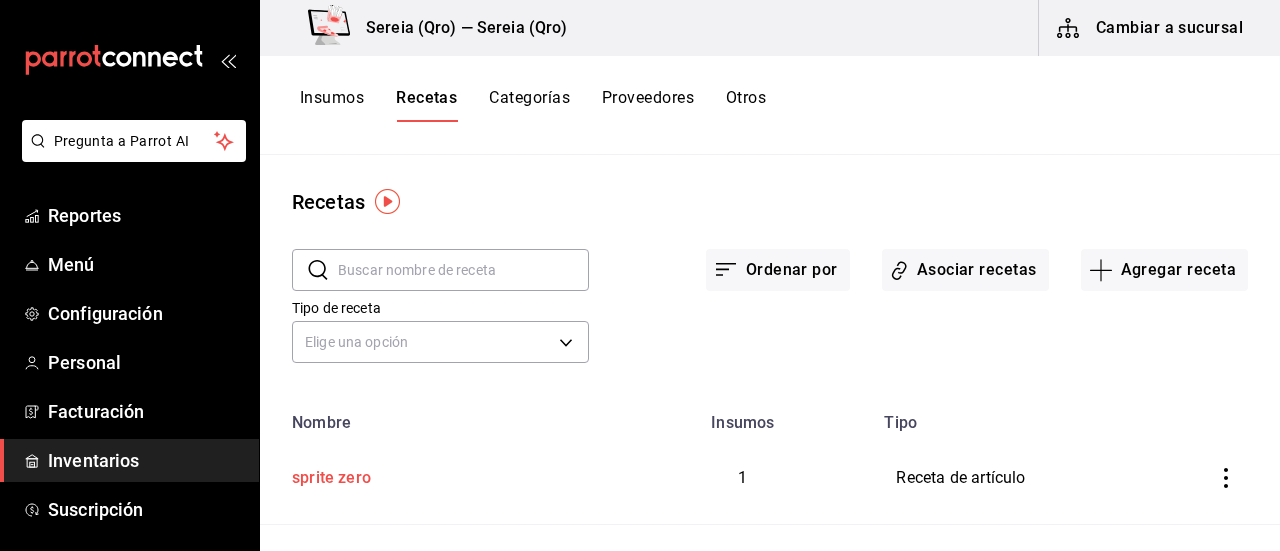 click on "sprite zero" at bounding box center (327, 474) 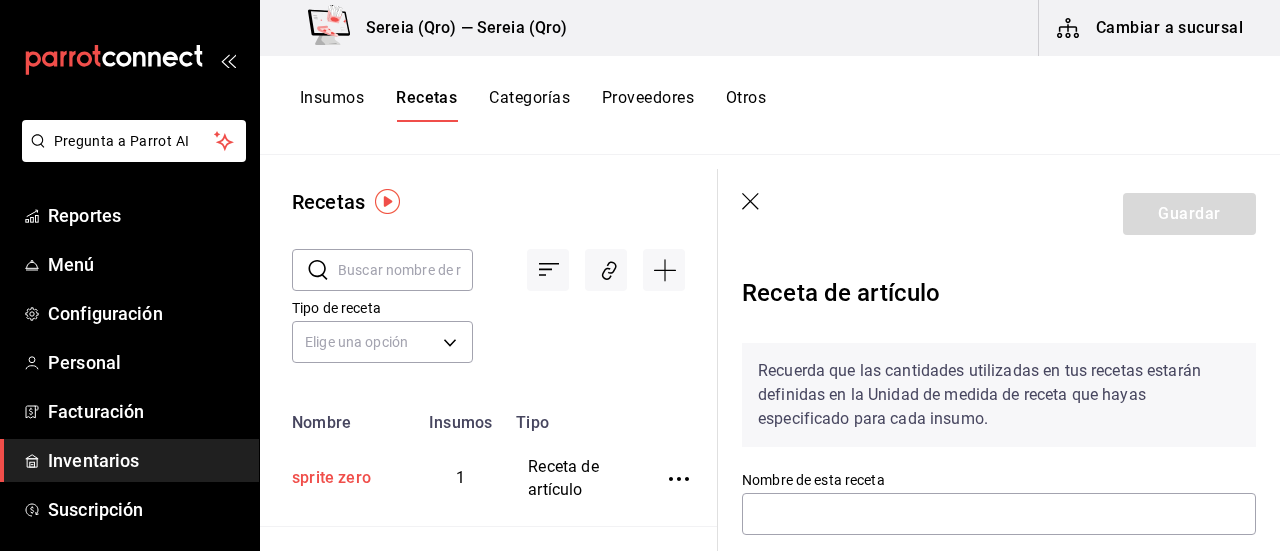 type on "sprite zero" 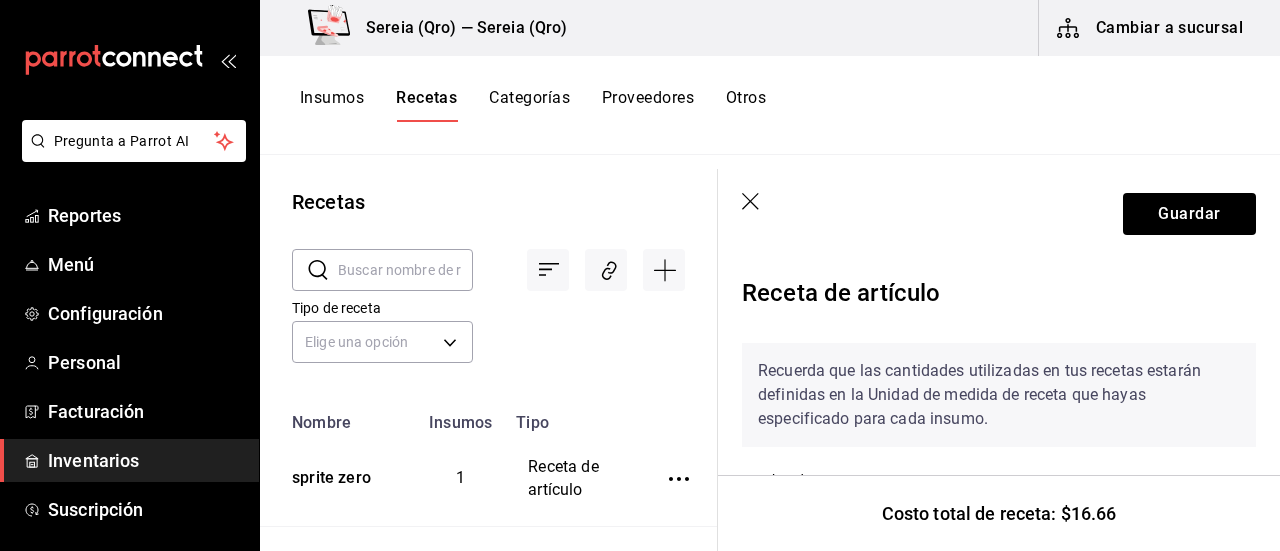 click on "Guardar" at bounding box center [999, 214] 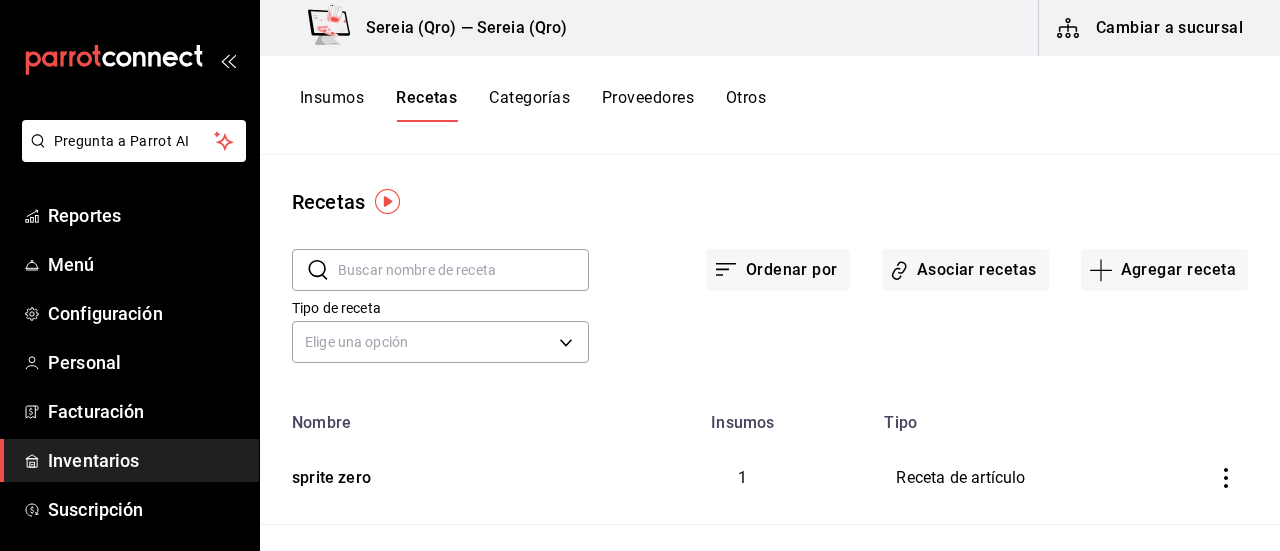 click on "Insumos" at bounding box center [332, 105] 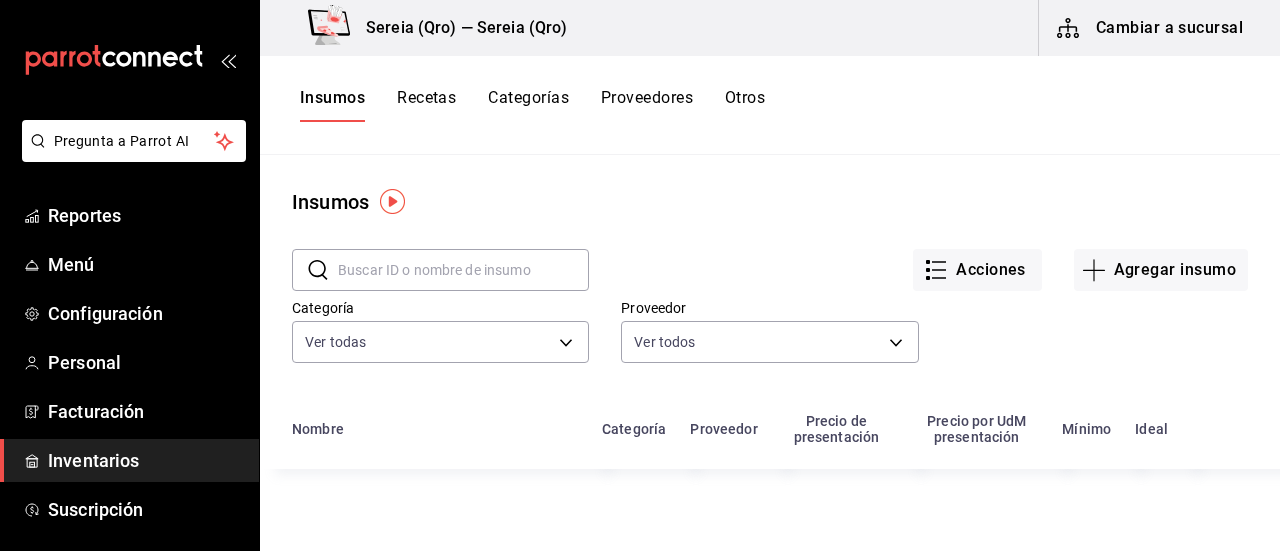 click at bounding box center [463, 270] 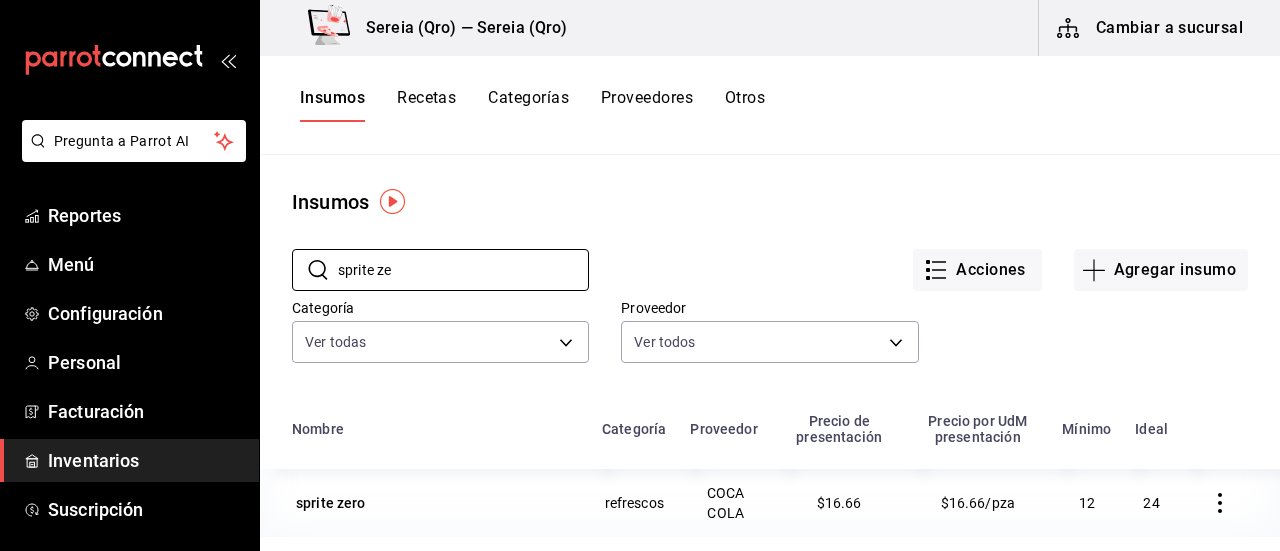 type on "sprite ze" 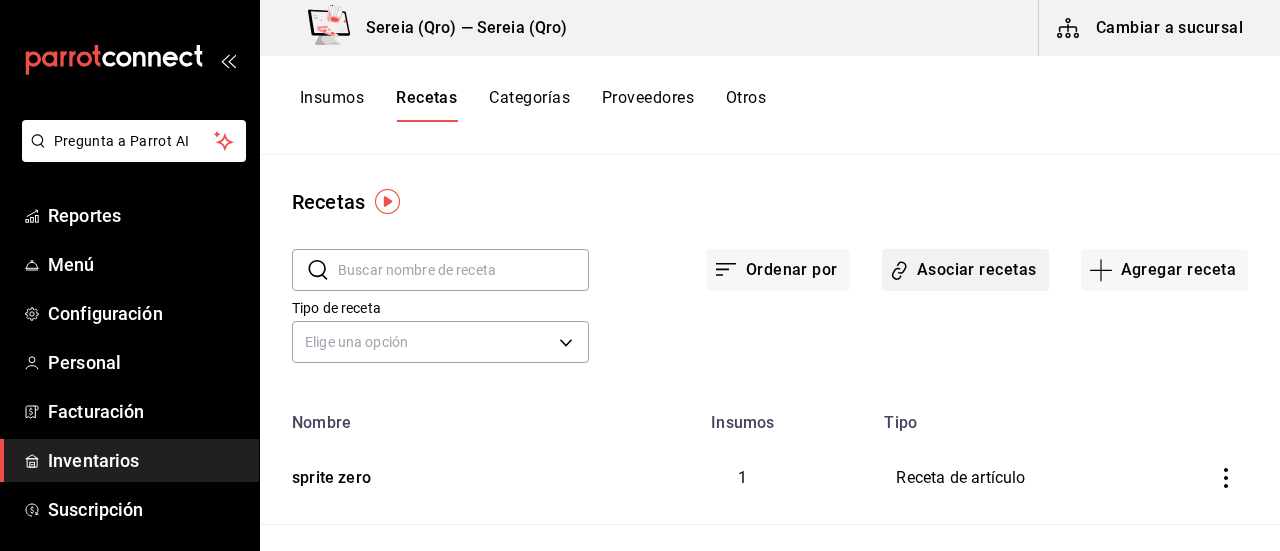 click on "Asociar recetas" at bounding box center (965, 270) 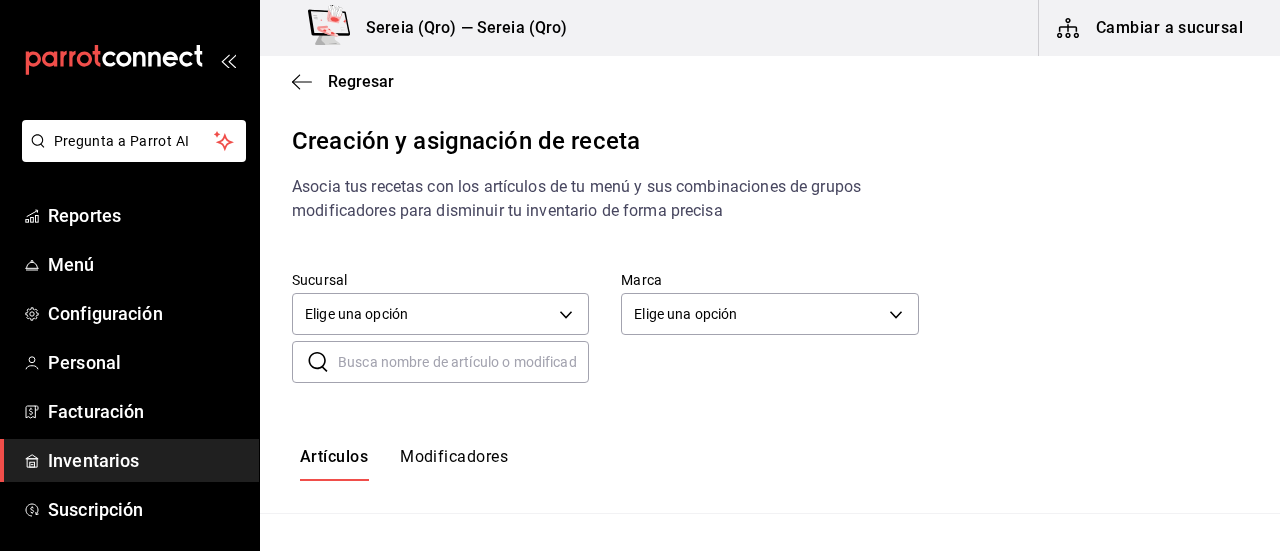 click at bounding box center (463, 362) 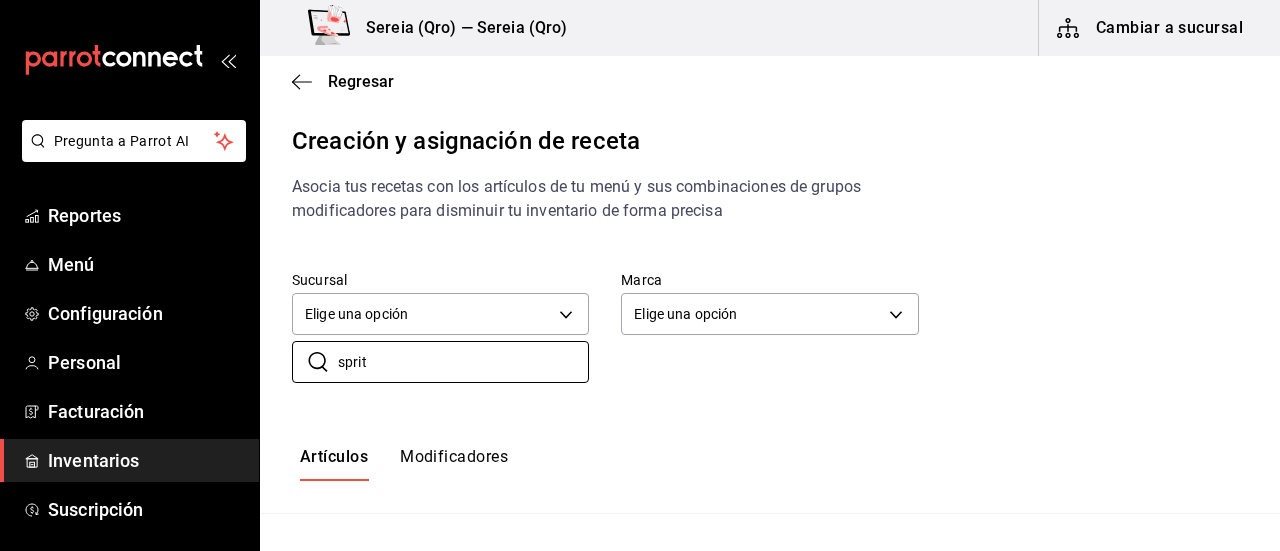 type on "sprit" 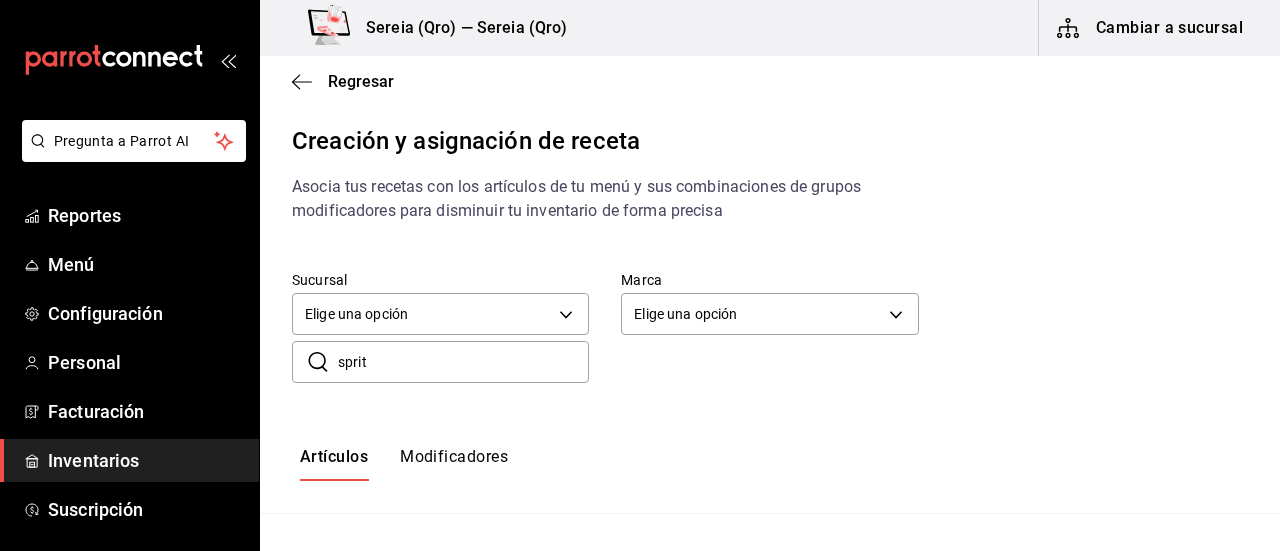 click on "Sucursal Elige una opción default Marca Elige una opción default ​ sprit ​" at bounding box center [770, 327] 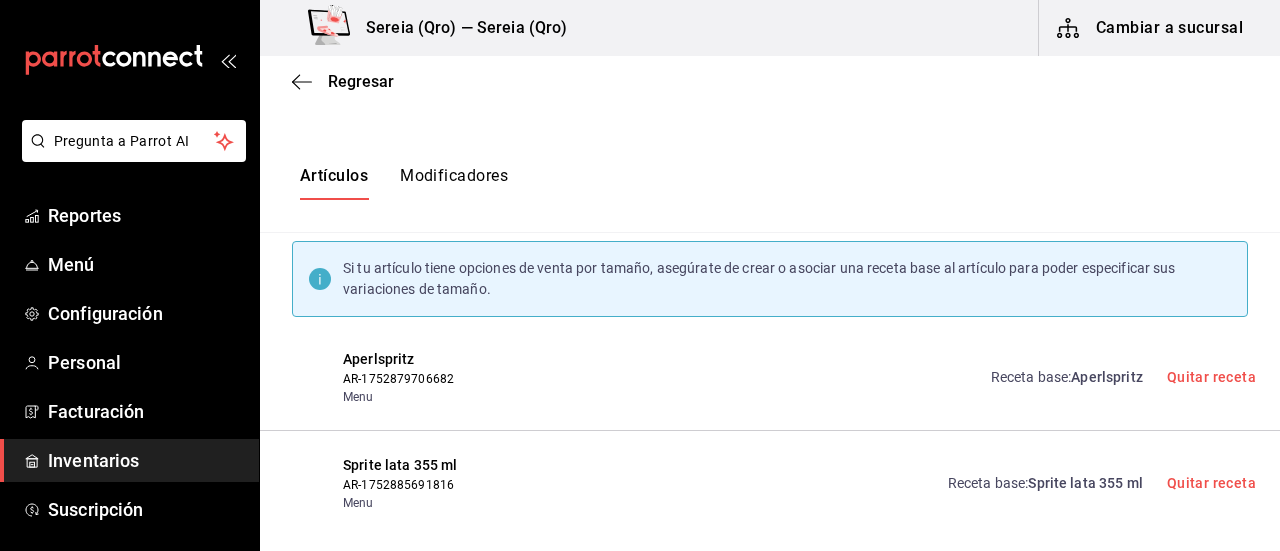 scroll, scrollTop: 299, scrollLeft: 0, axis: vertical 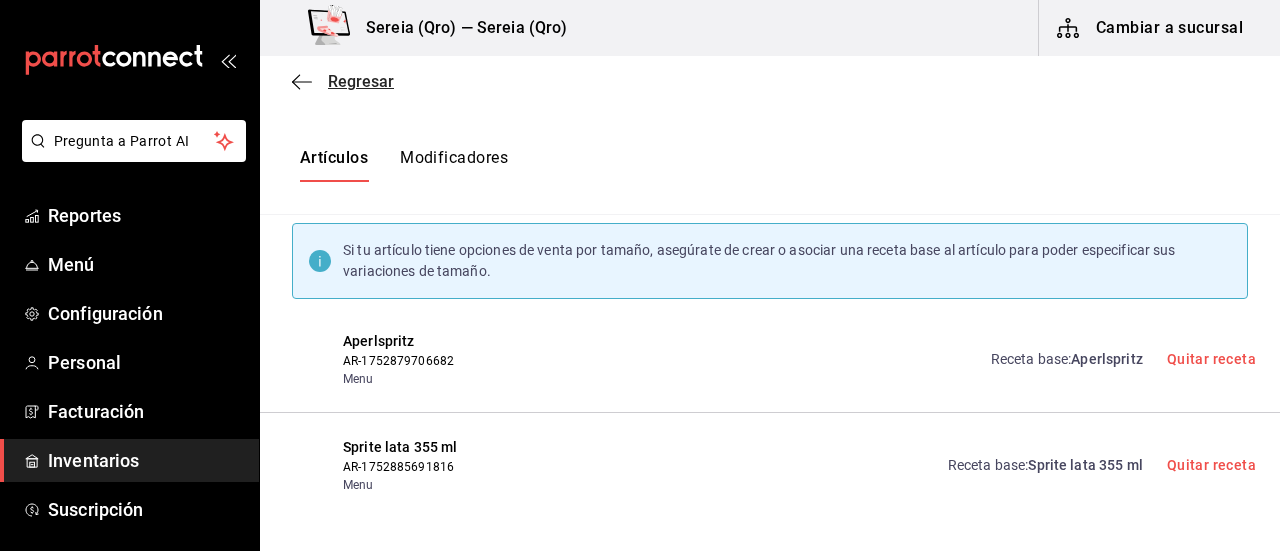 click 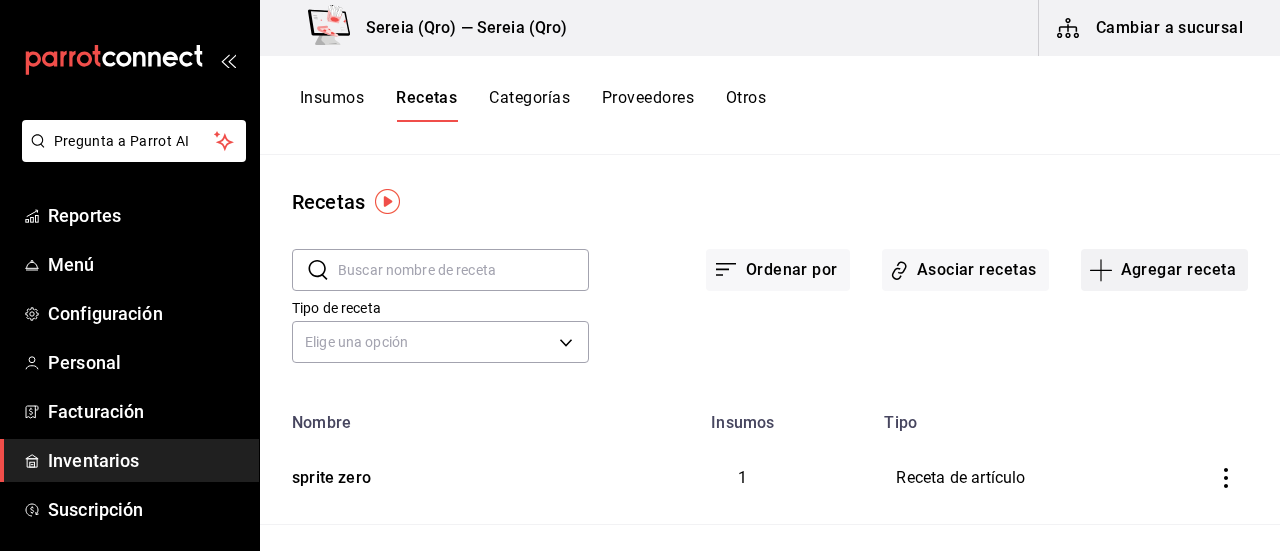 click 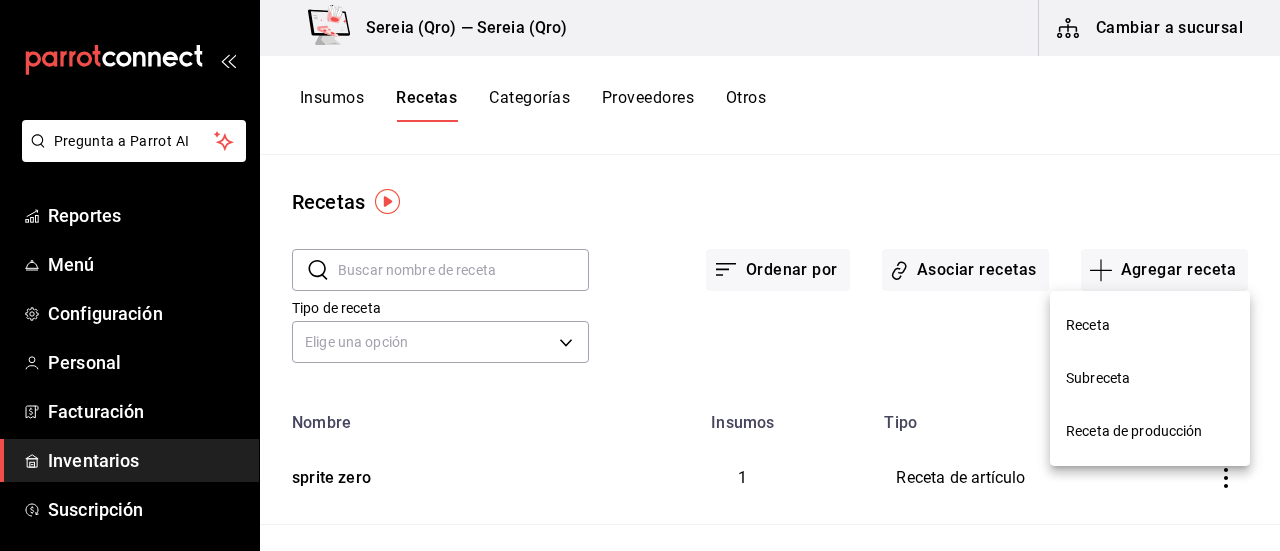 click at bounding box center [640, 275] 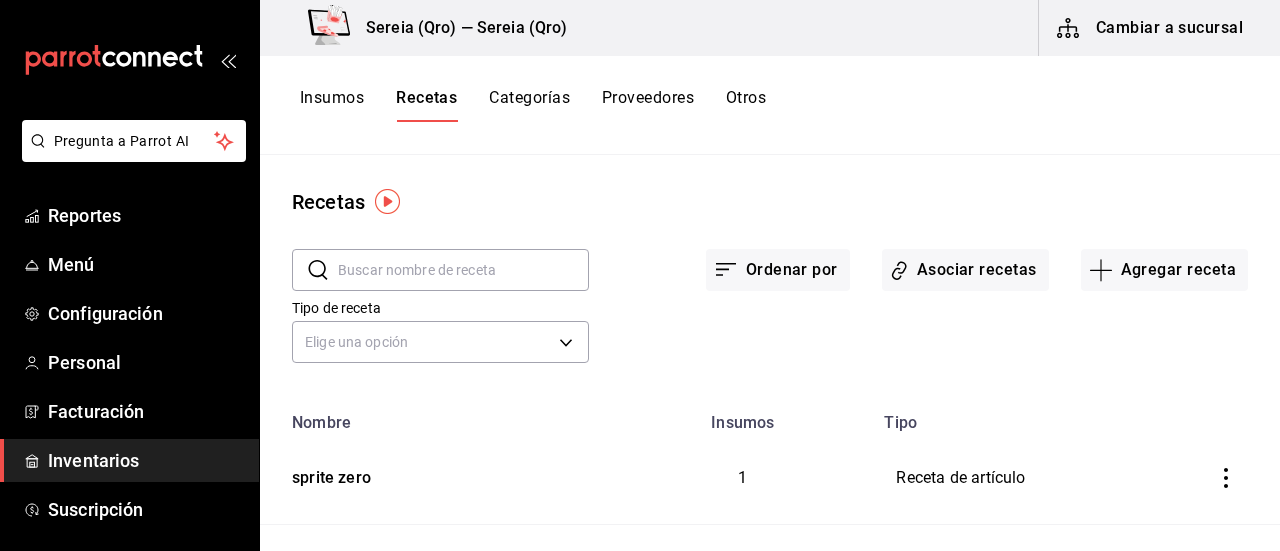 click on "sprite zero" at bounding box center (327, 474) 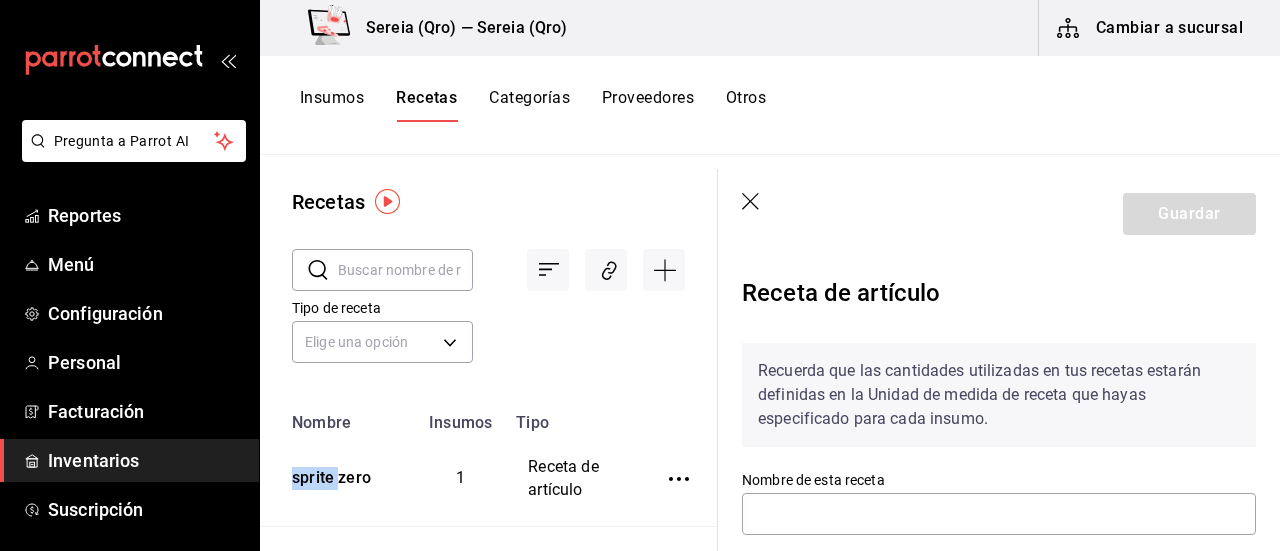 type on "sprite zero" 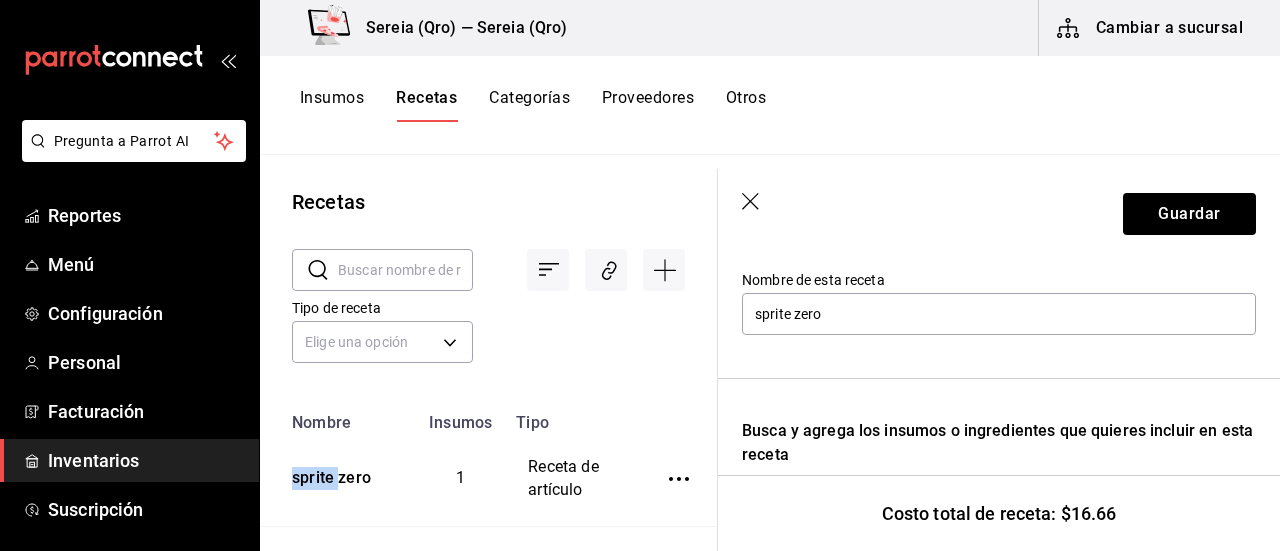 scroll, scrollTop: 0, scrollLeft: 0, axis: both 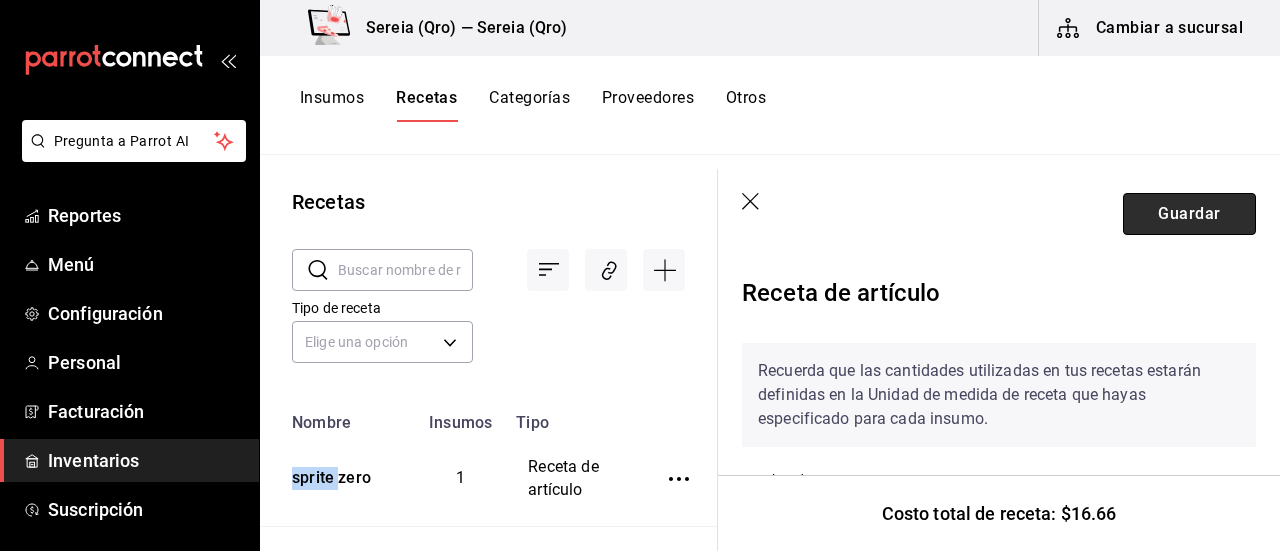 click on "Guardar" at bounding box center (1189, 214) 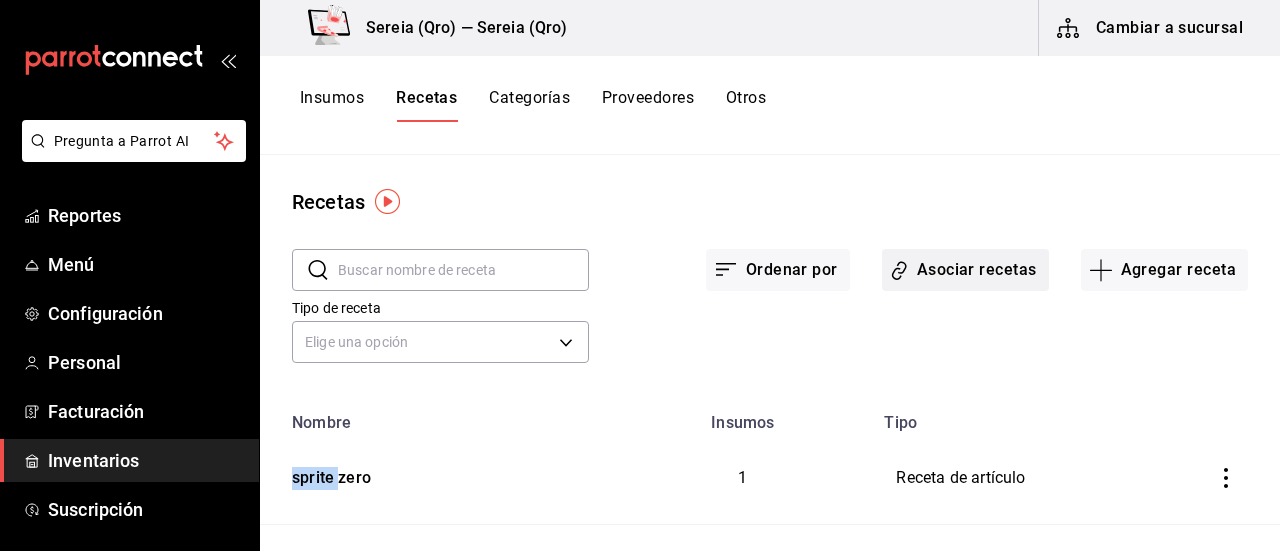 click on "Asociar recetas" at bounding box center [965, 270] 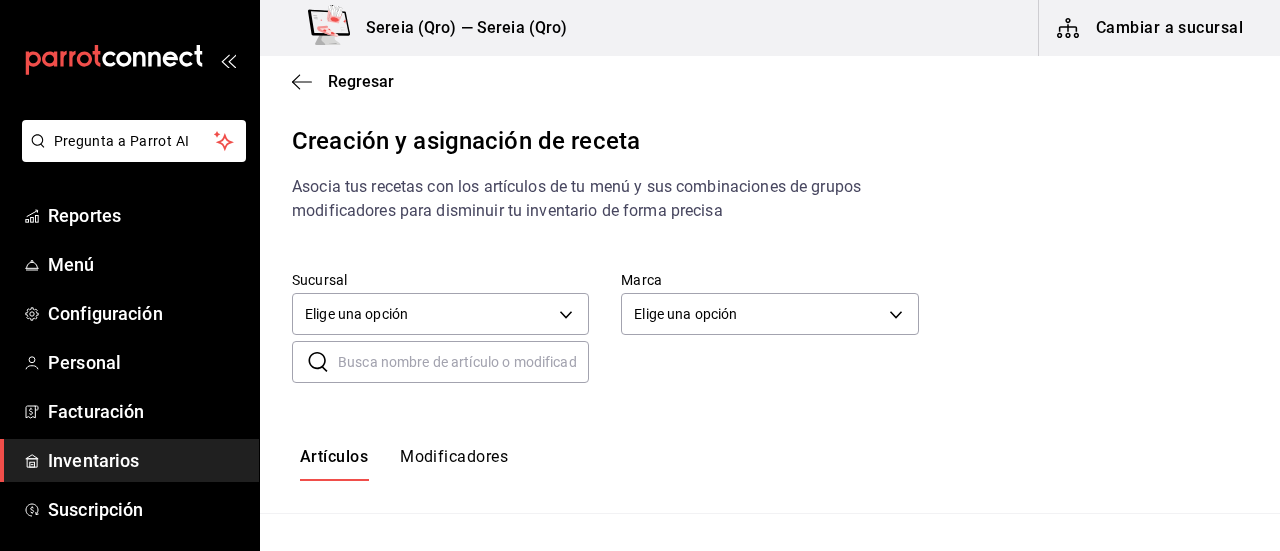 click on "​ ​" at bounding box center [440, 362] 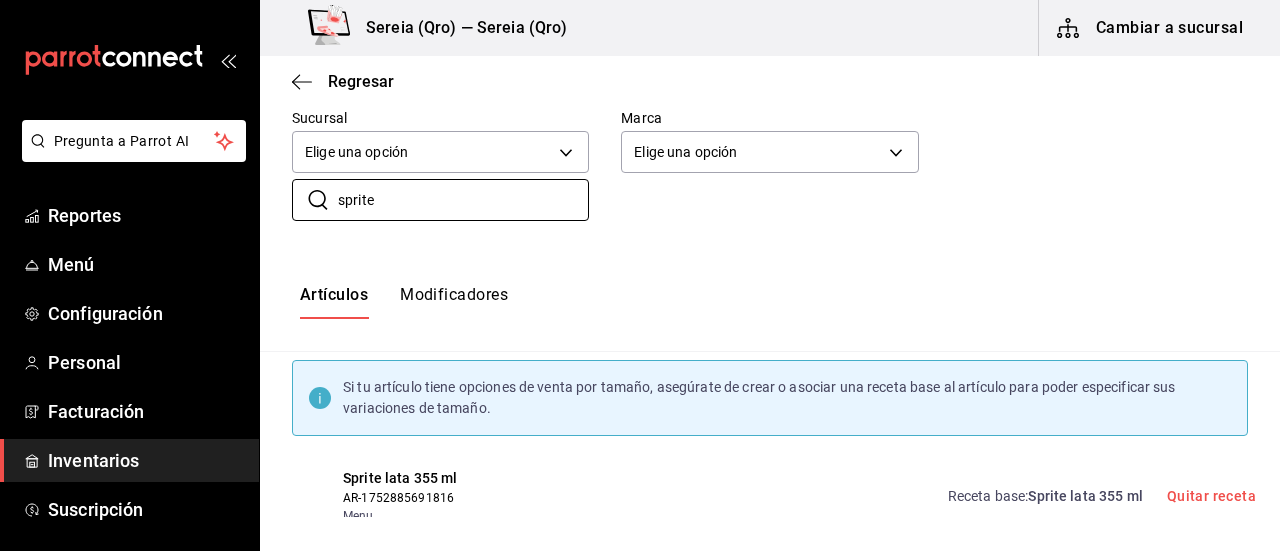 scroll, scrollTop: 194, scrollLeft: 0, axis: vertical 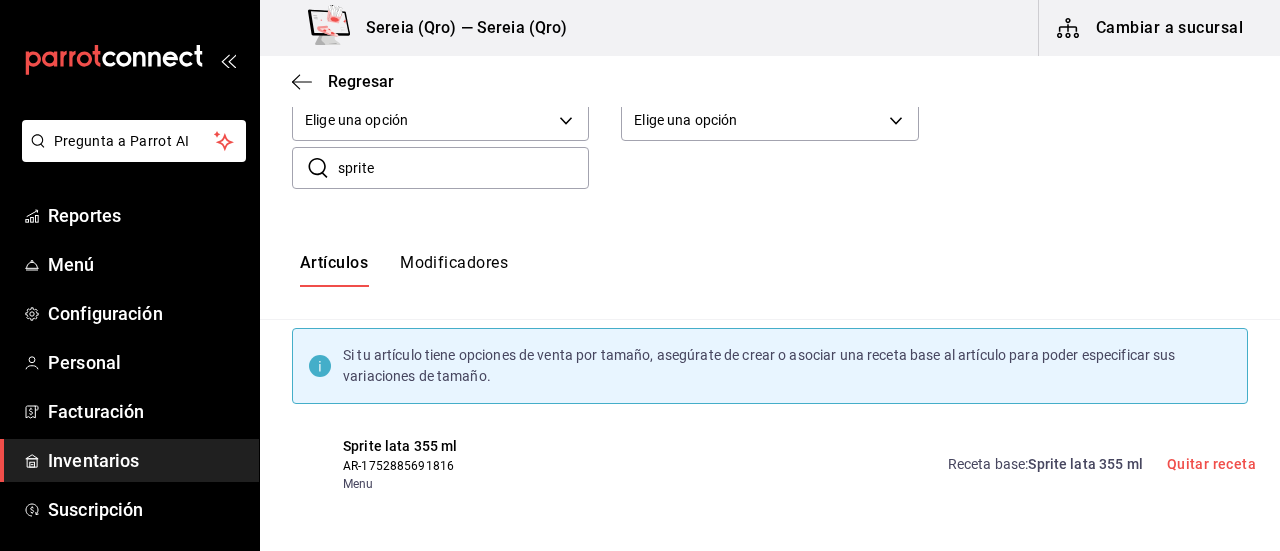 drag, startPoint x: 382, startPoint y: 183, endPoint x: 310, endPoint y: 181, distance: 72.02777 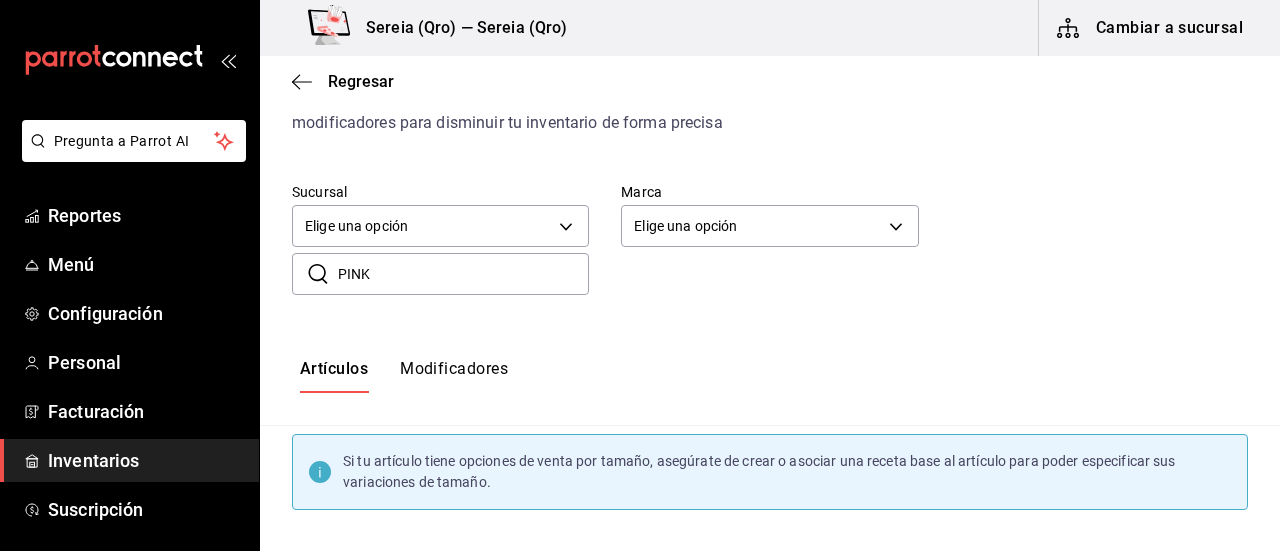 scroll, scrollTop: 194, scrollLeft: 0, axis: vertical 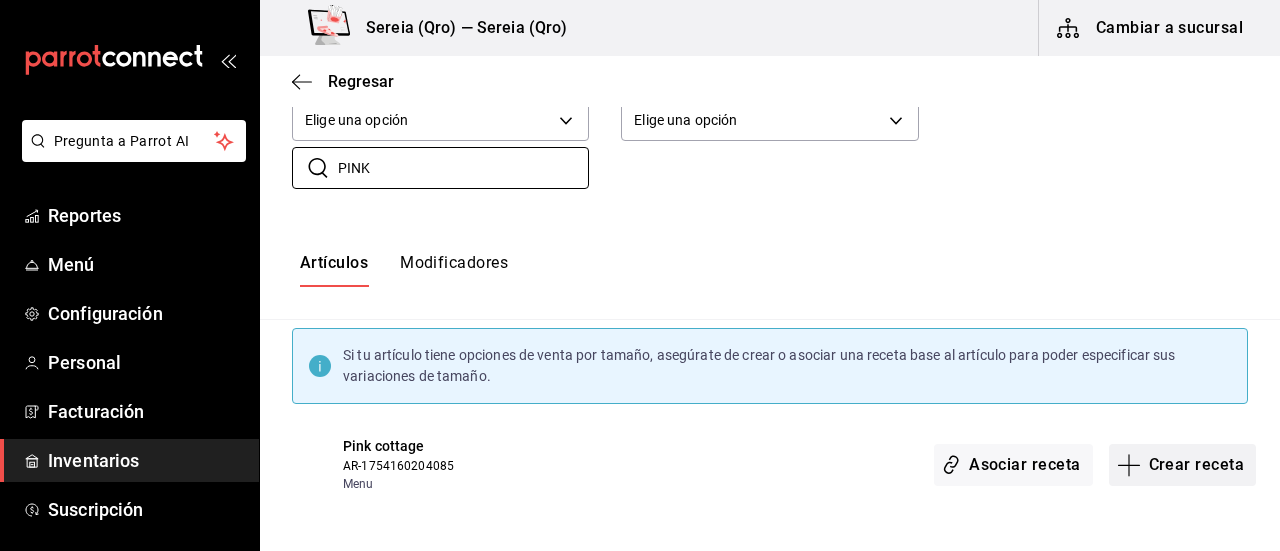 type on "PINK" 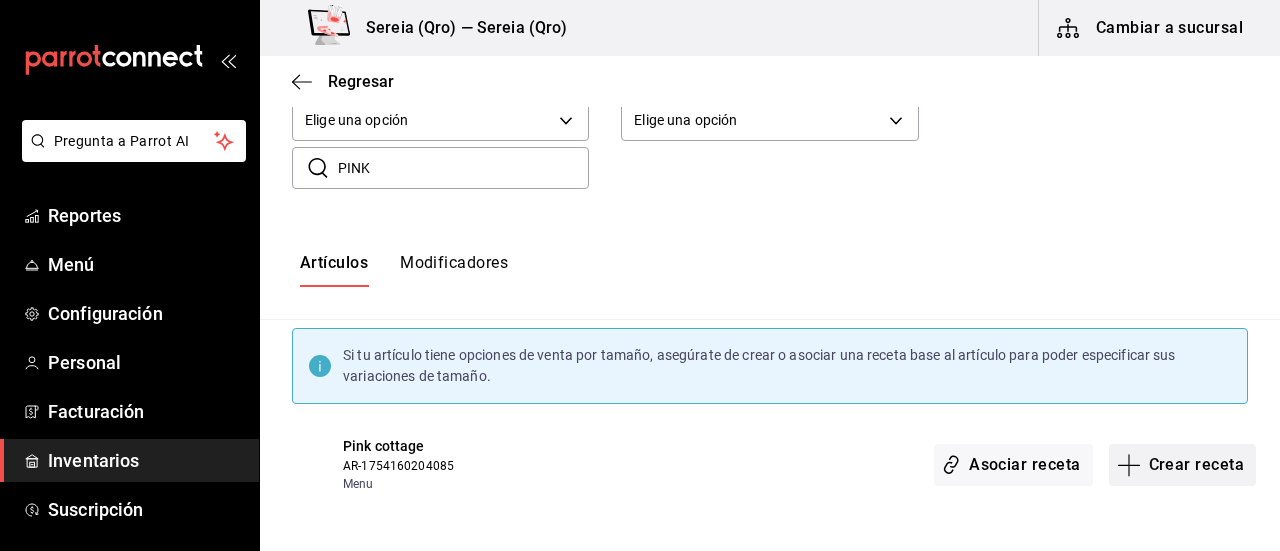 click 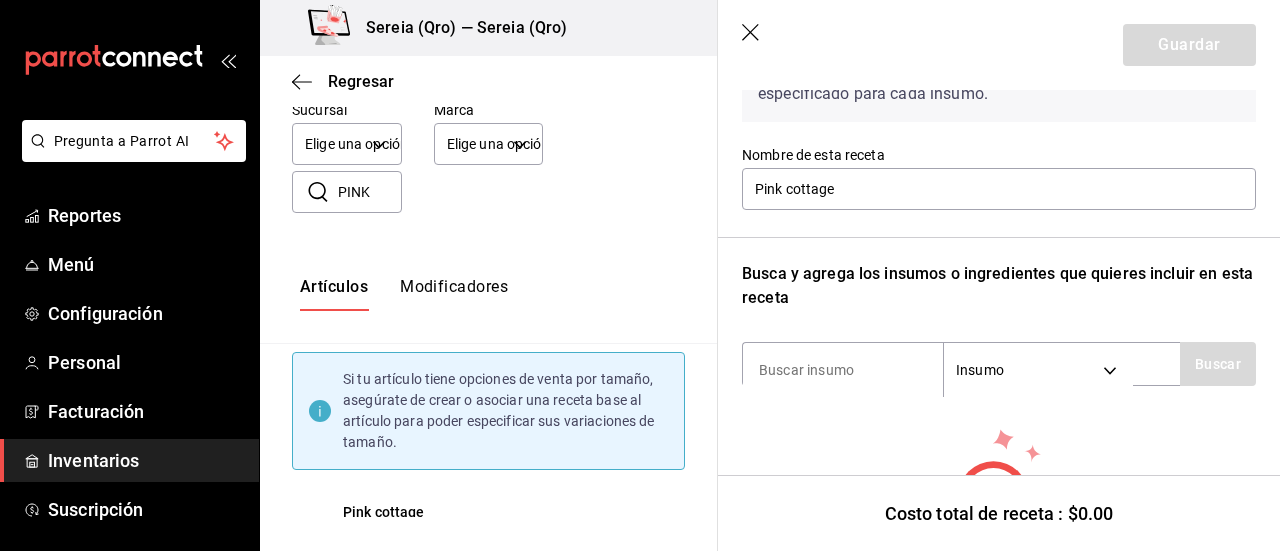 scroll, scrollTop: 200, scrollLeft: 0, axis: vertical 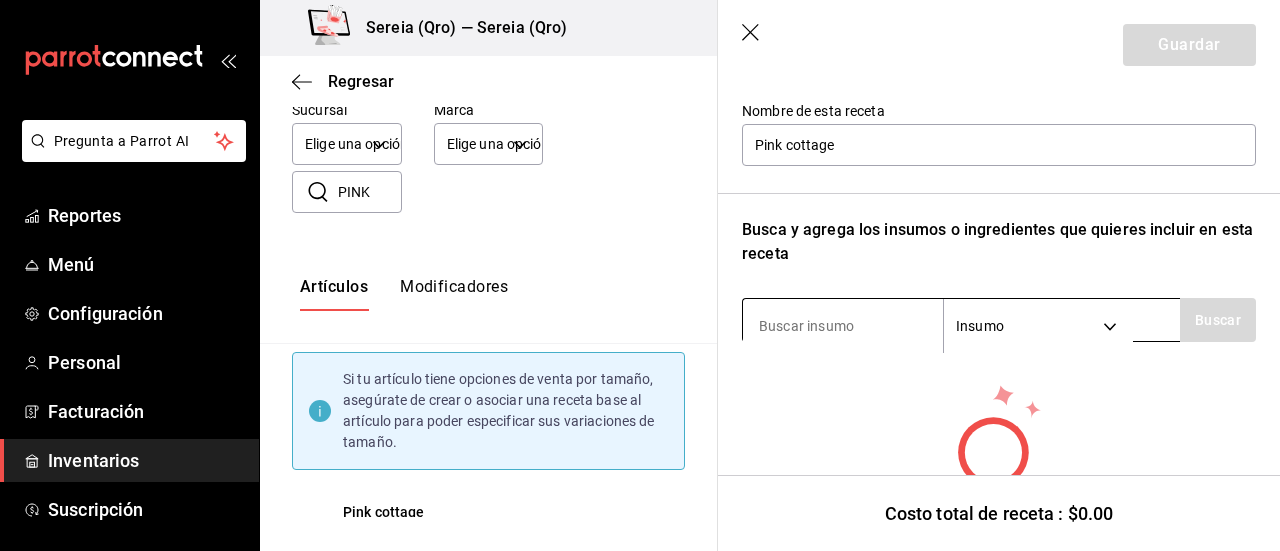 click at bounding box center [843, 326] 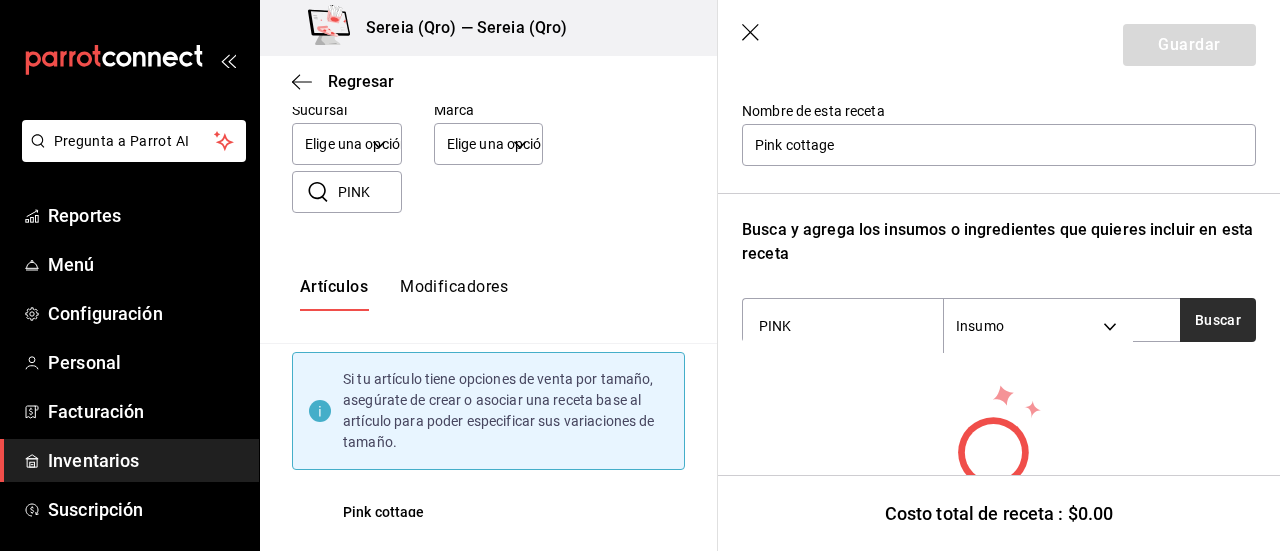 type on "PINK" 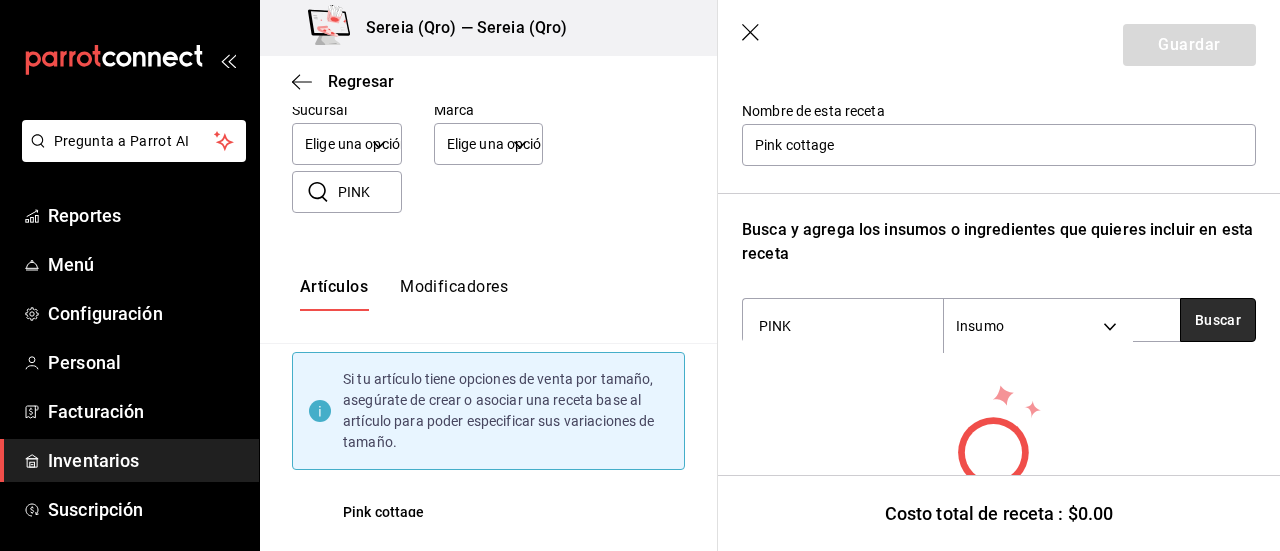 click on "Buscar" at bounding box center [1218, 320] 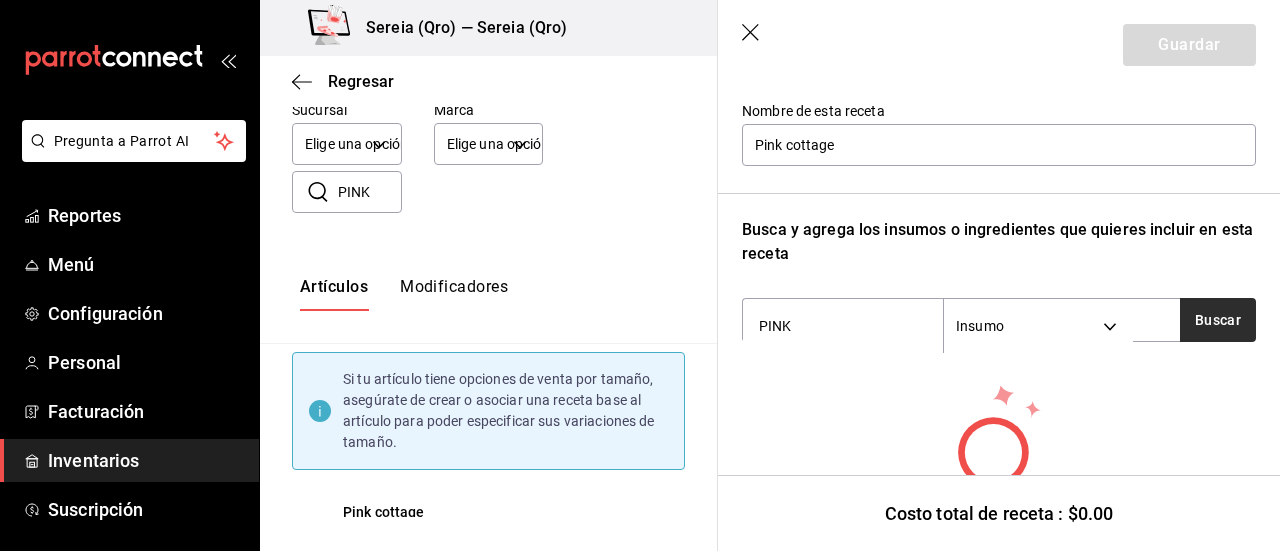 scroll, scrollTop: 302, scrollLeft: 0, axis: vertical 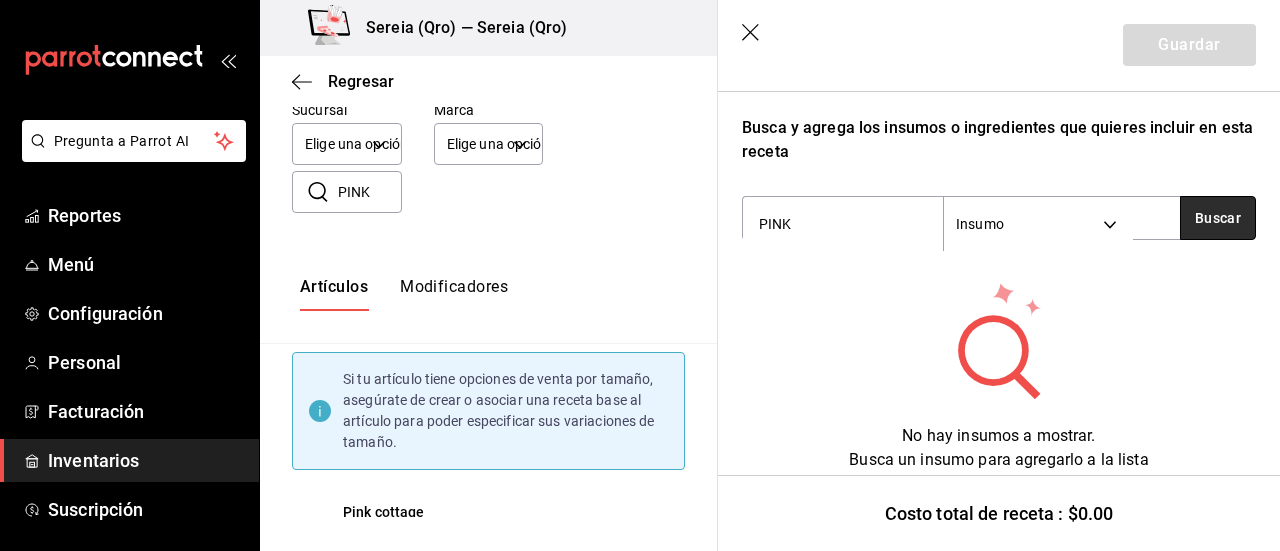 click on "Buscar" at bounding box center [1218, 218] 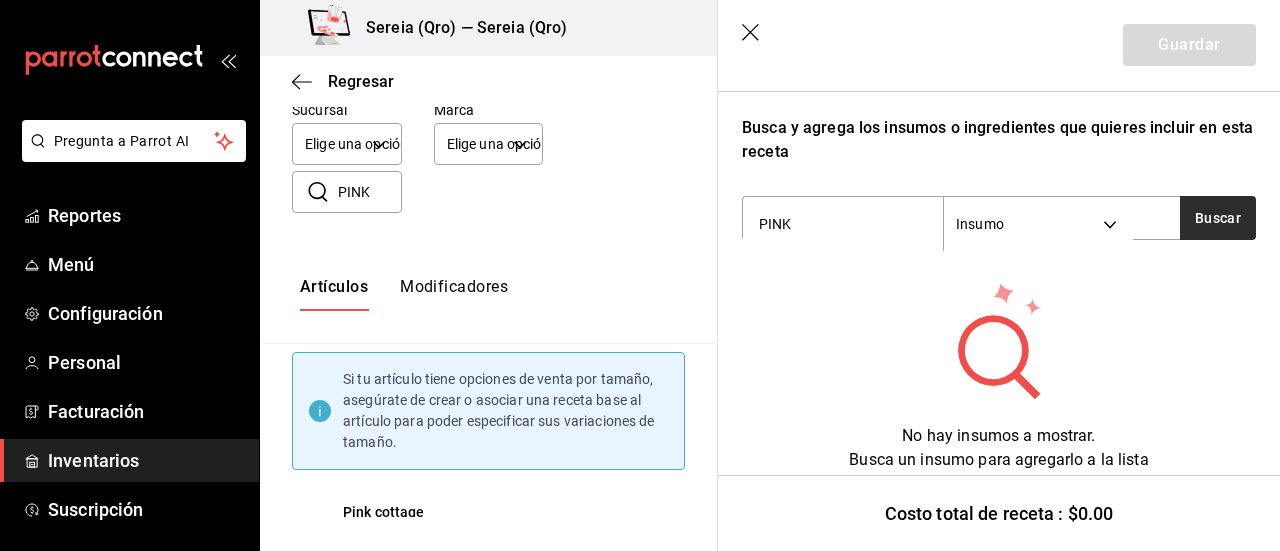 scroll, scrollTop: 202, scrollLeft: 0, axis: vertical 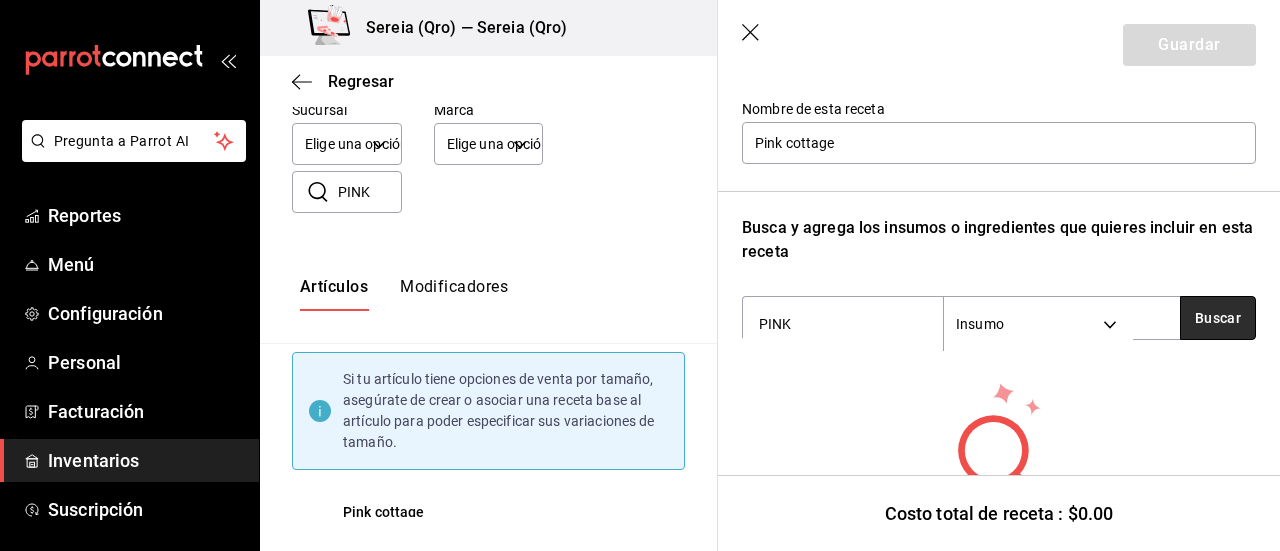 click on "Buscar" at bounding box center [1218, 318] 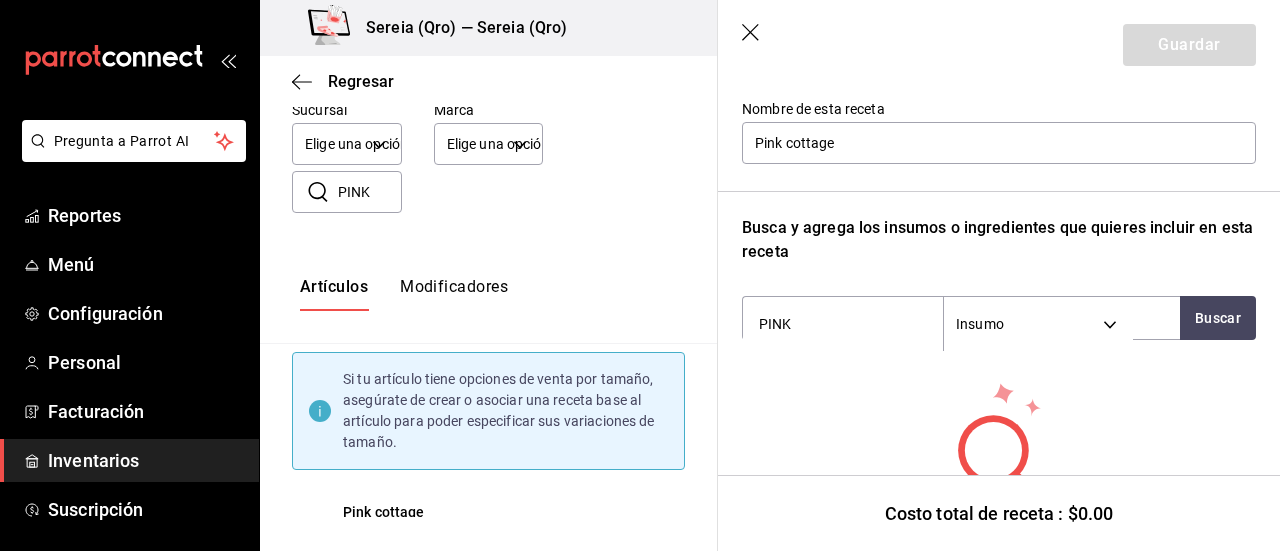 click 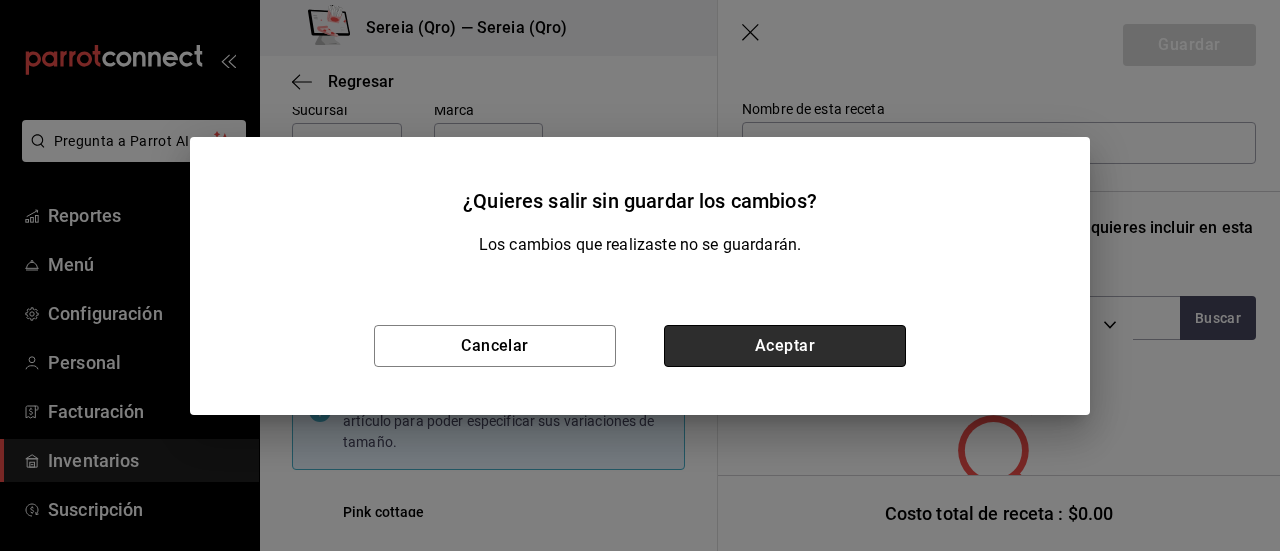 click on "Aceptar" at bounding box center (785, 346) 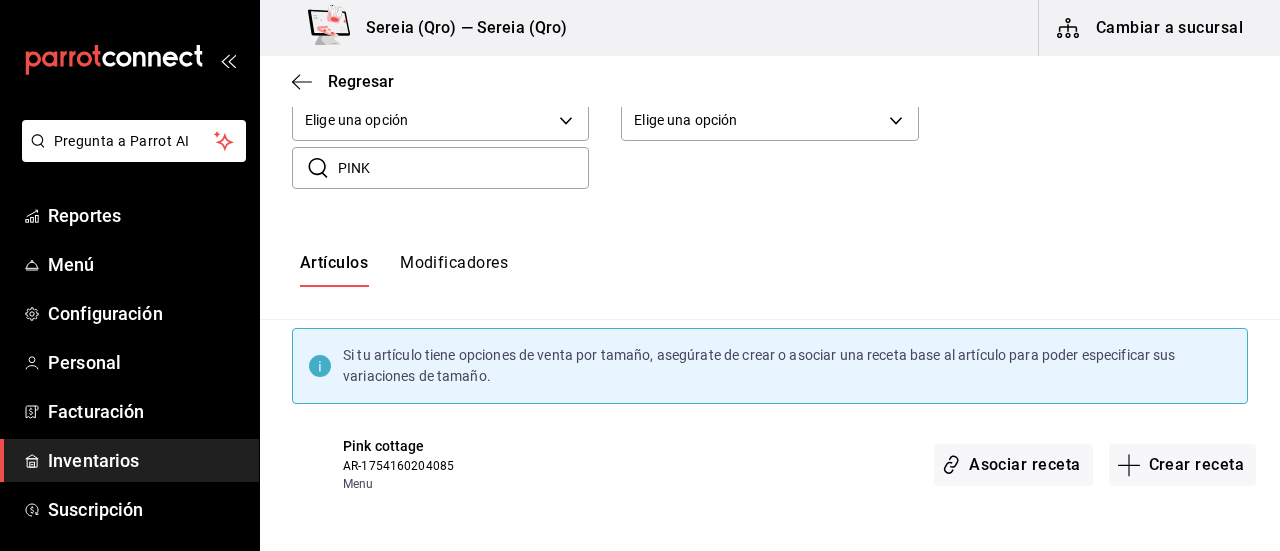 scroll, scrollTop: 8, scrollLeft: 0, axis: vertical 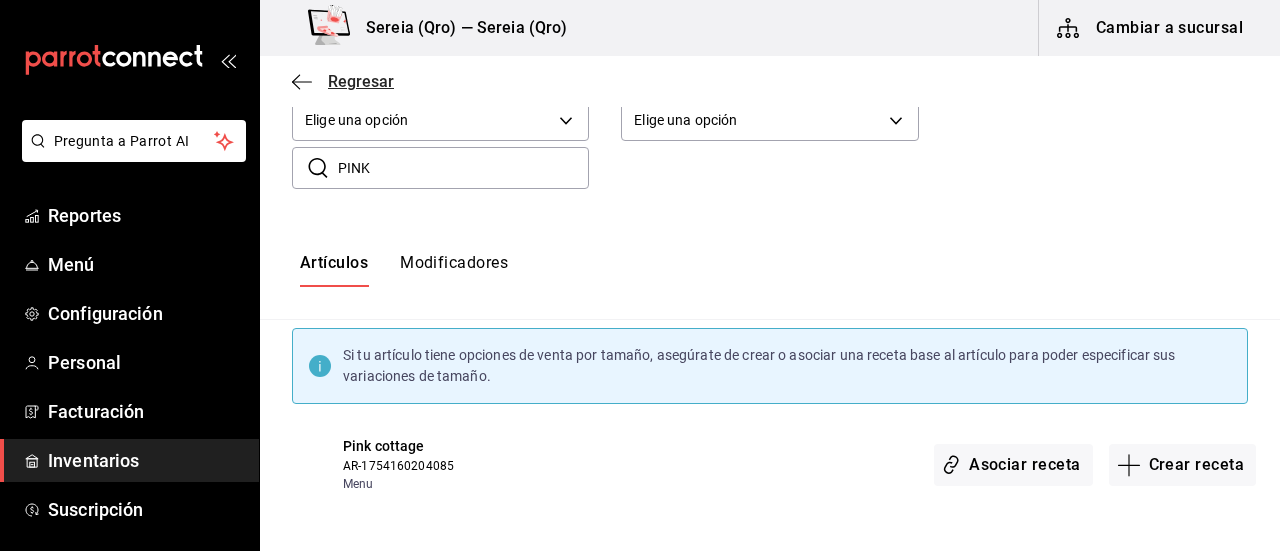 click 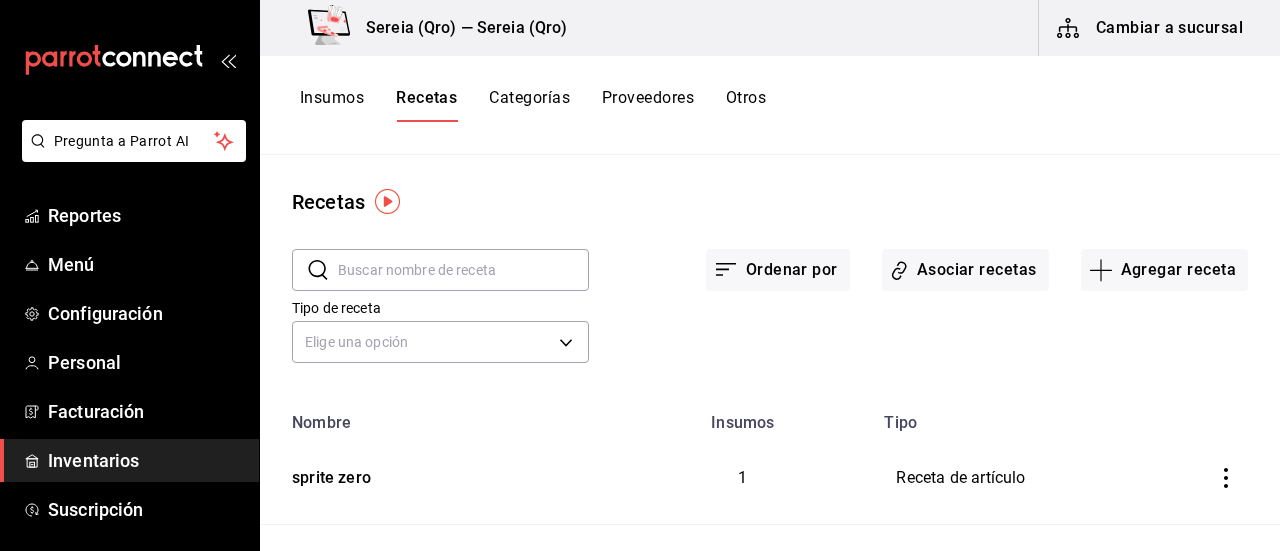 click on "Insumos" at bounding box center (332, 105) 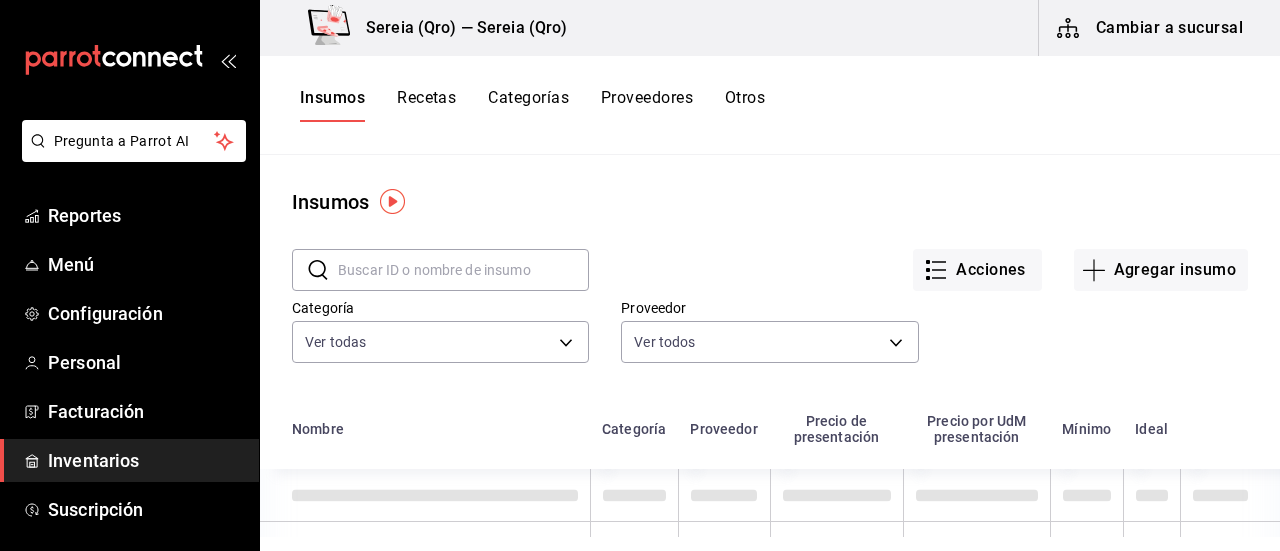 click at bounding box center [463, 270] 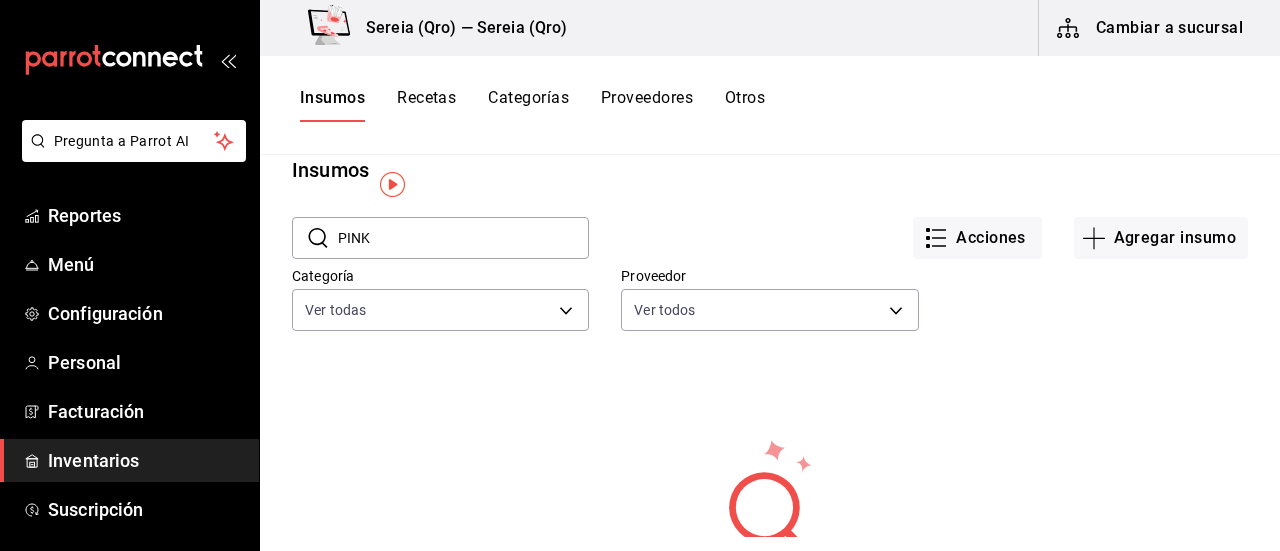 scroll, scrollTop: 0, scrollLeft: 0, axis: both 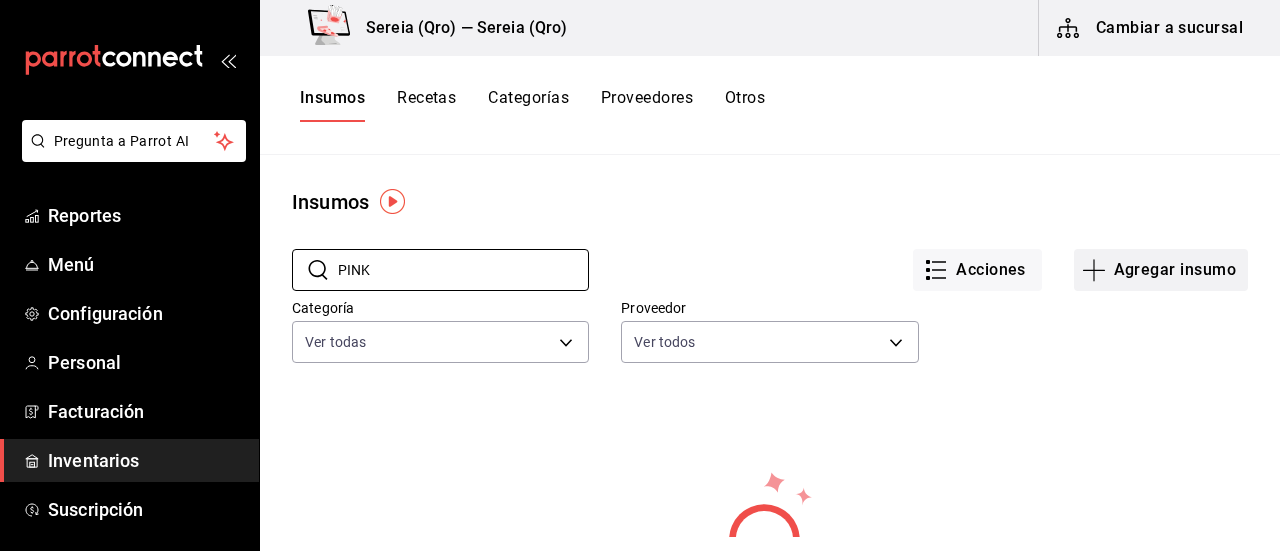 type on "PINK" 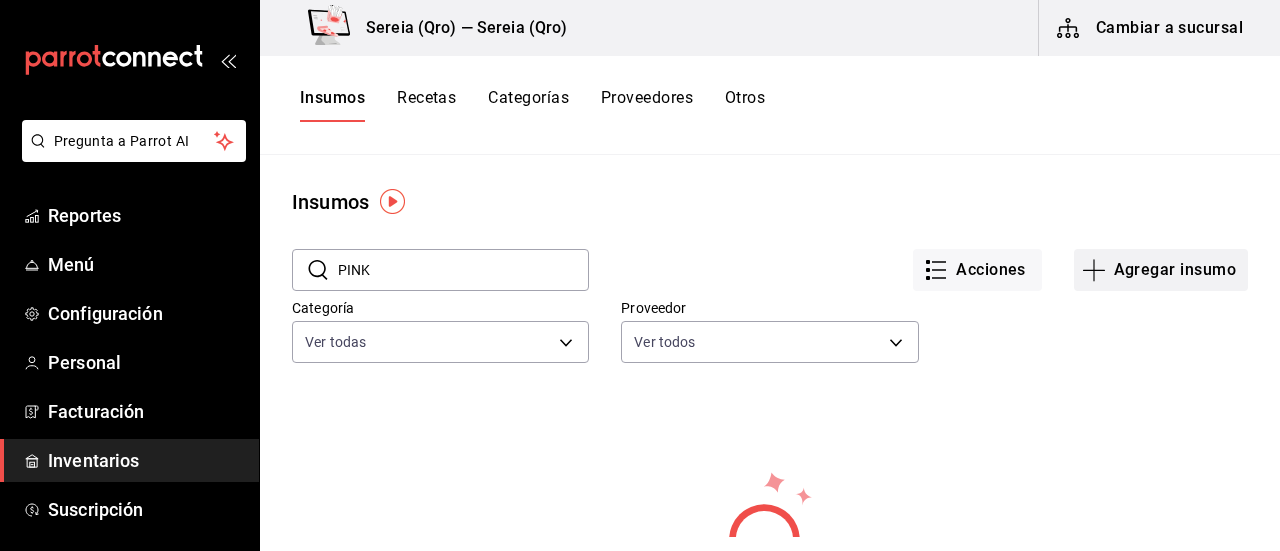 click 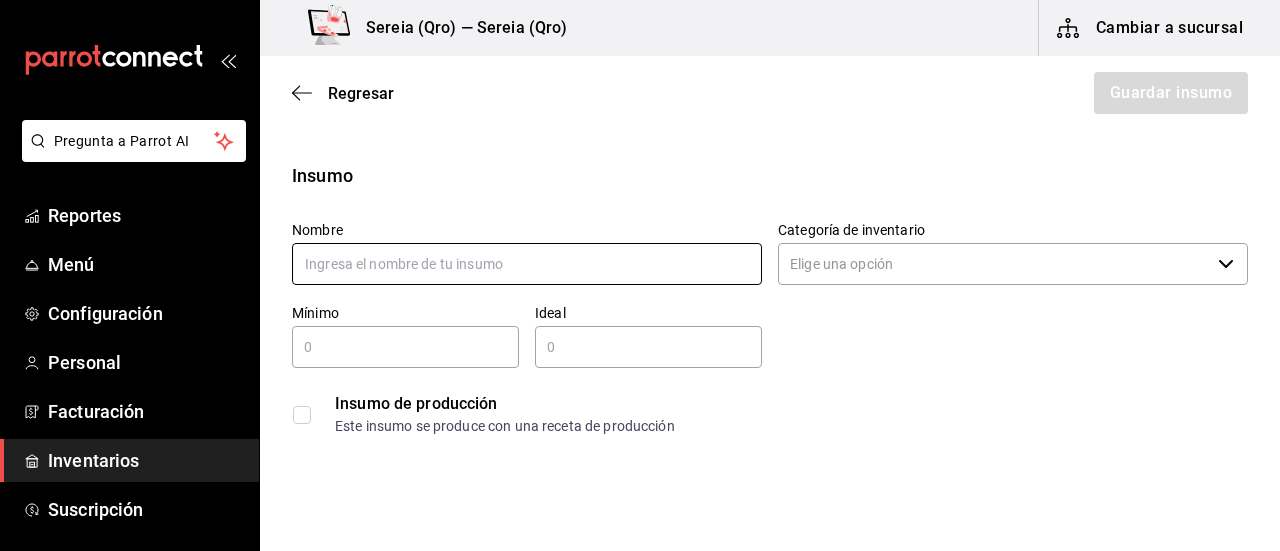 drag, startPoint x: 388, startPoint y: 271, endPoint x: 404, endPoint y: 283, distance: 20 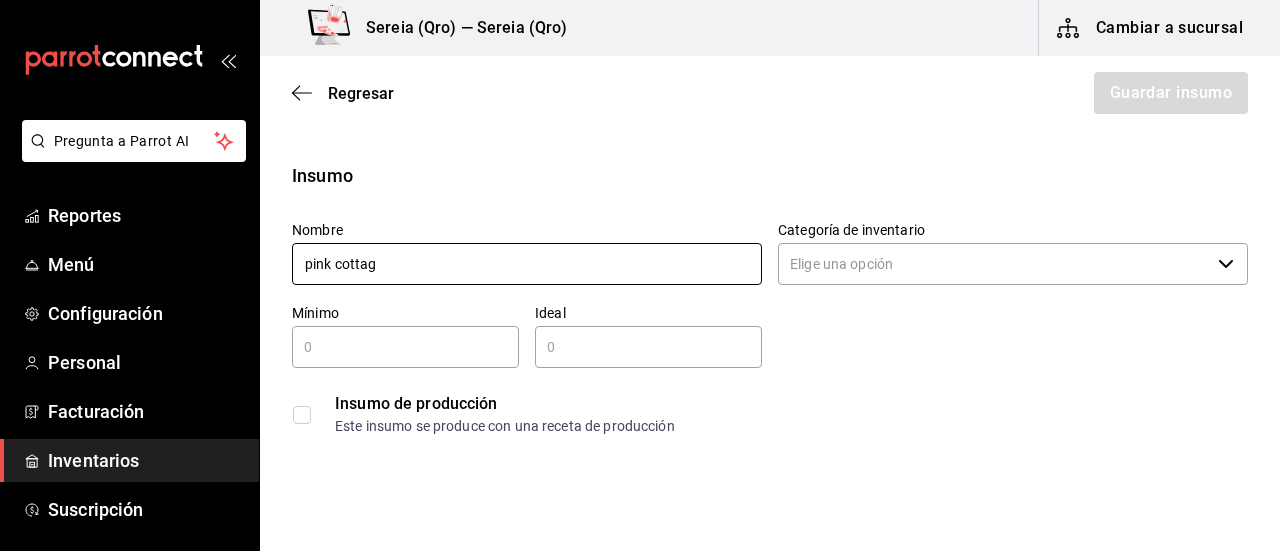 type on "pink cottage" 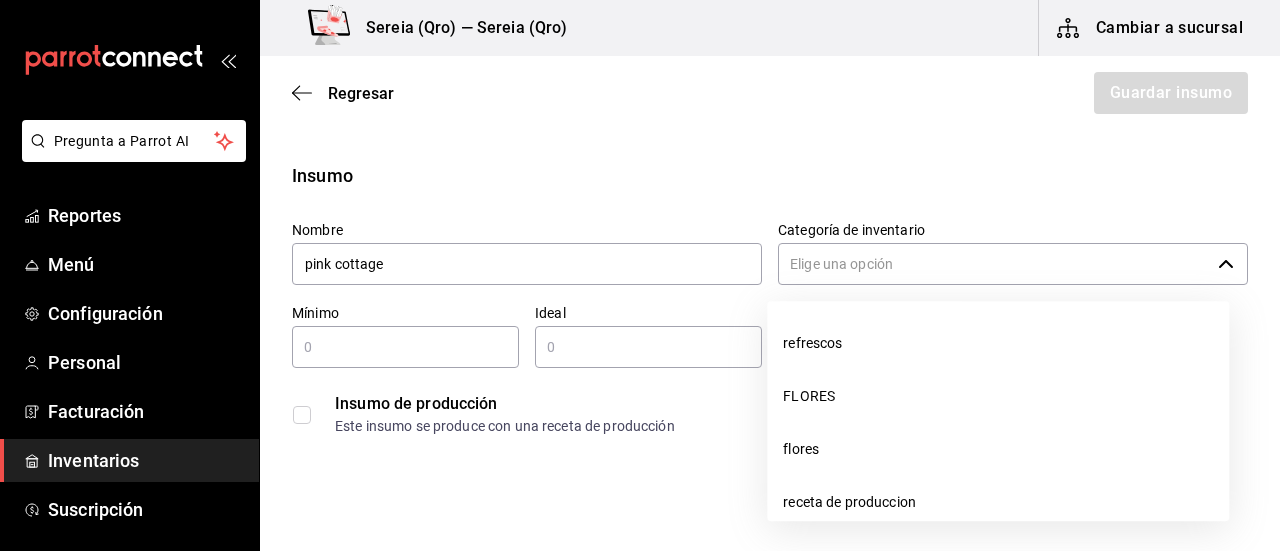 click 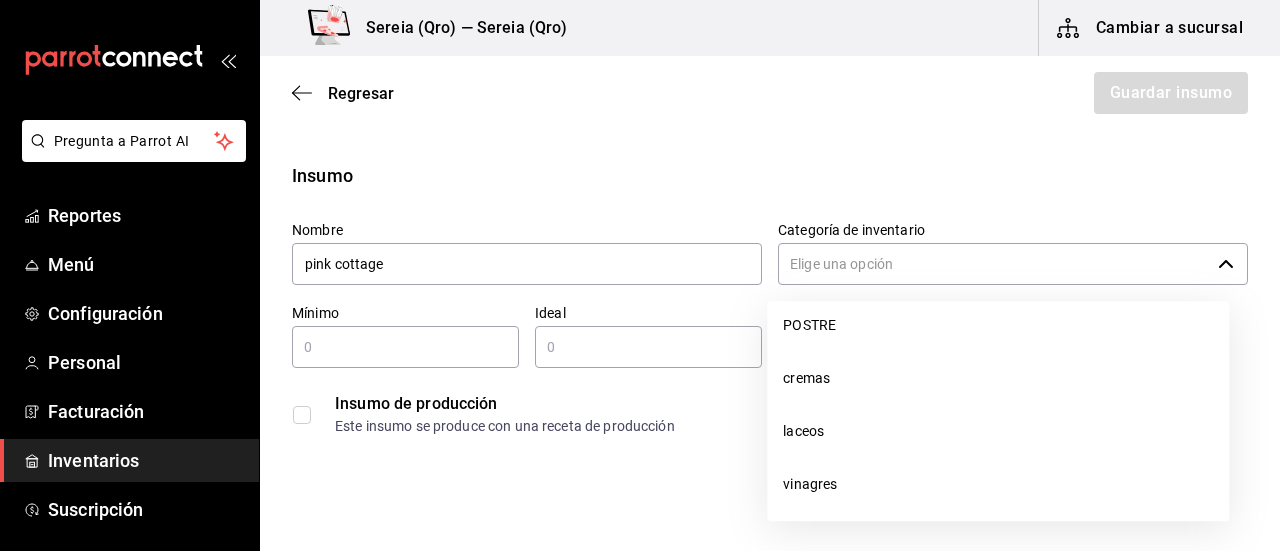 scroll, scrollTop: 400, scrollLeft: 0, axis: vertical 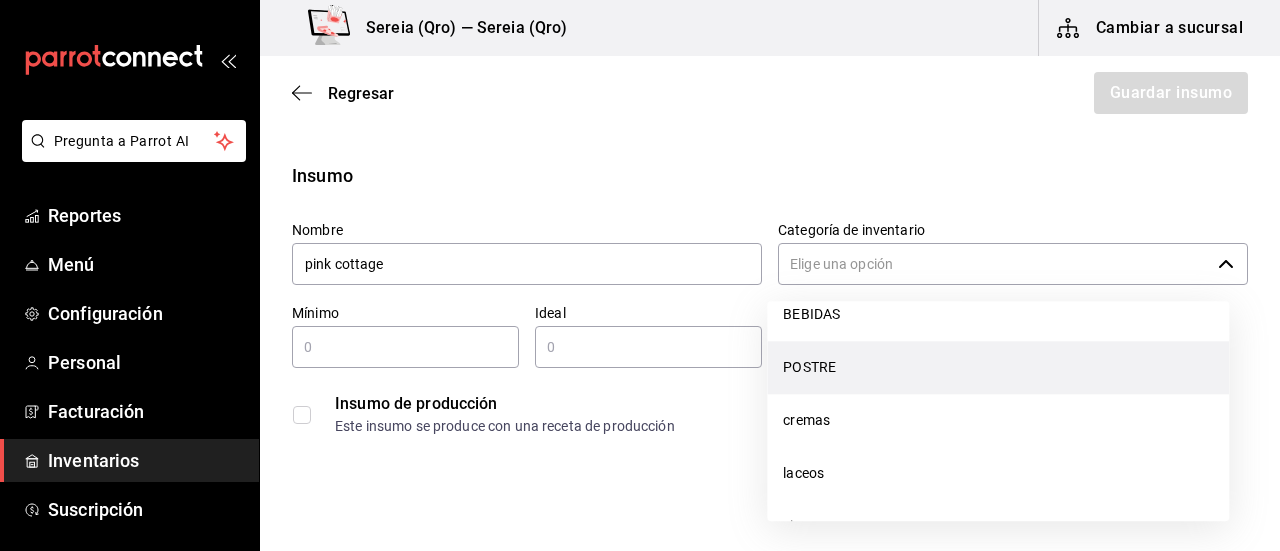 click on "POSTRE" at bounding box center [998, 367] 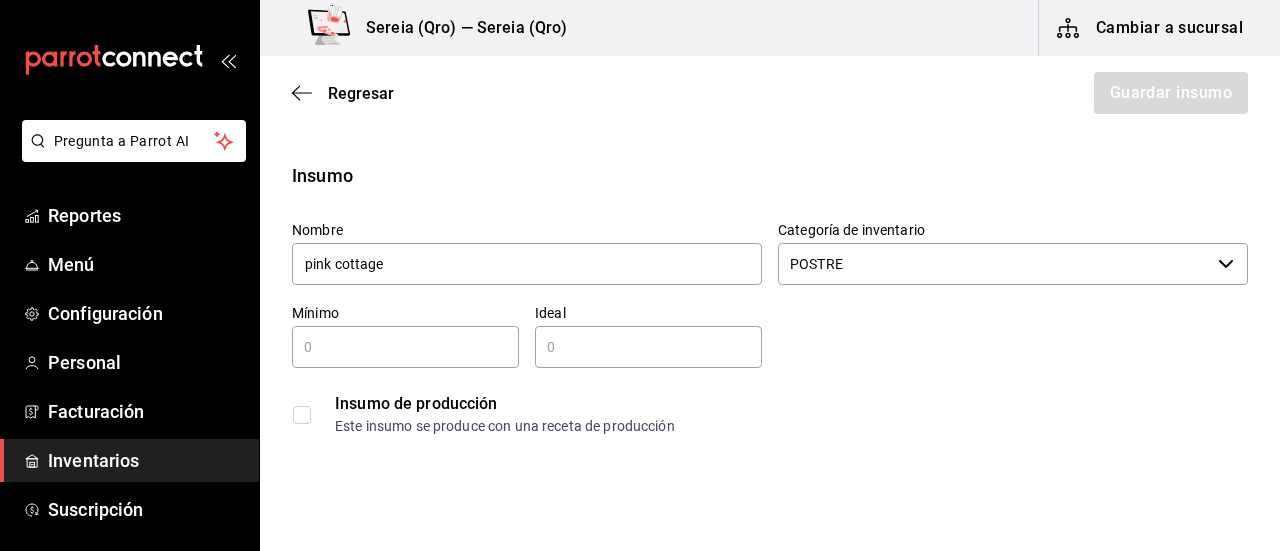 type on "pink cottage" 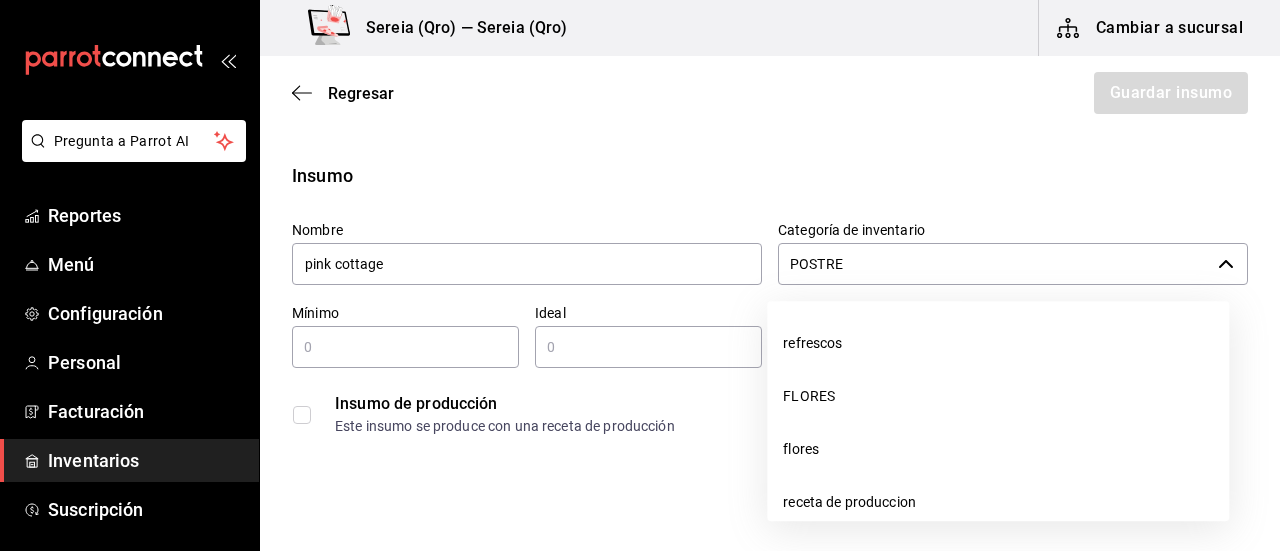 scroll, scrollTop: 288, scrollLeft: 0, axis: vertical 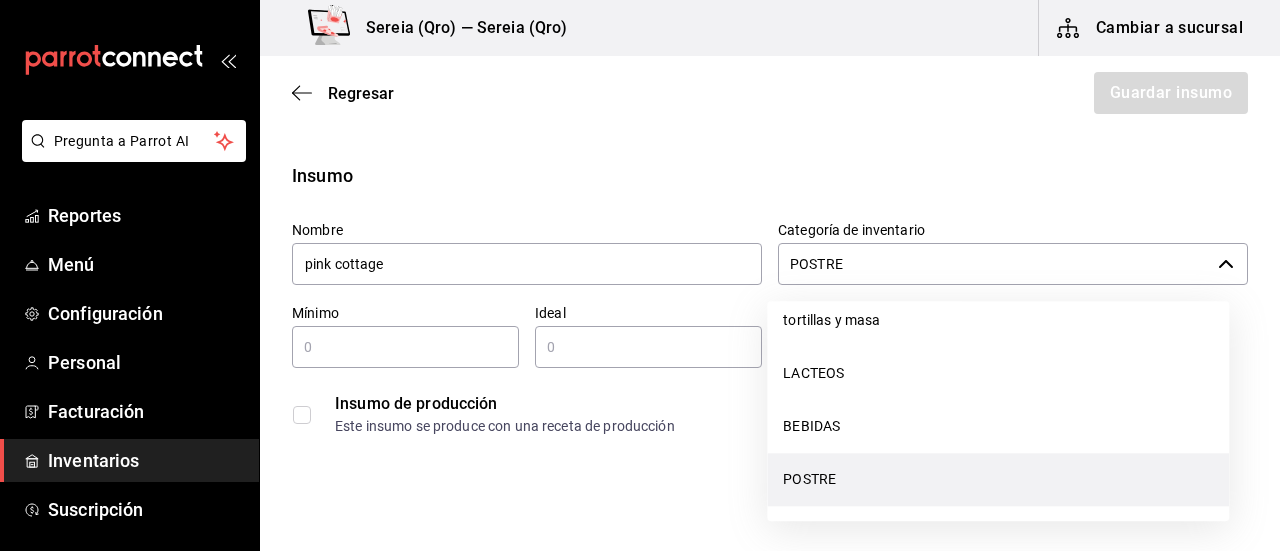 drag, startPoint x: 834, startPoint y: 259, endPoint x: 784, endPoint y: 270, distance: 51.1957 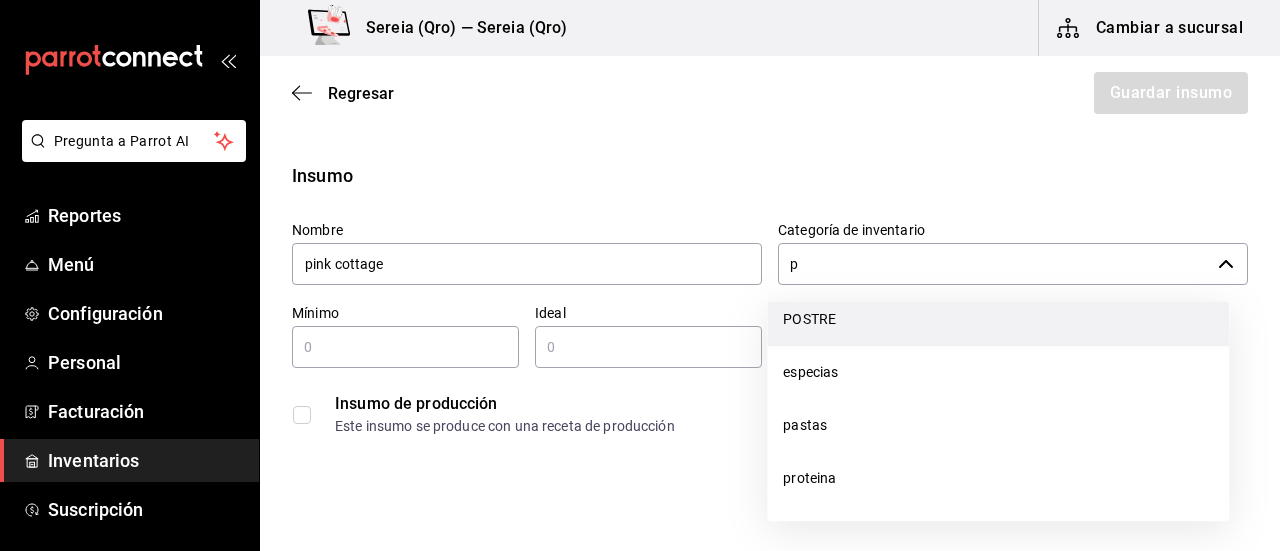 scroll, scrollTop: 0, scrollLeft: 0, axis: both 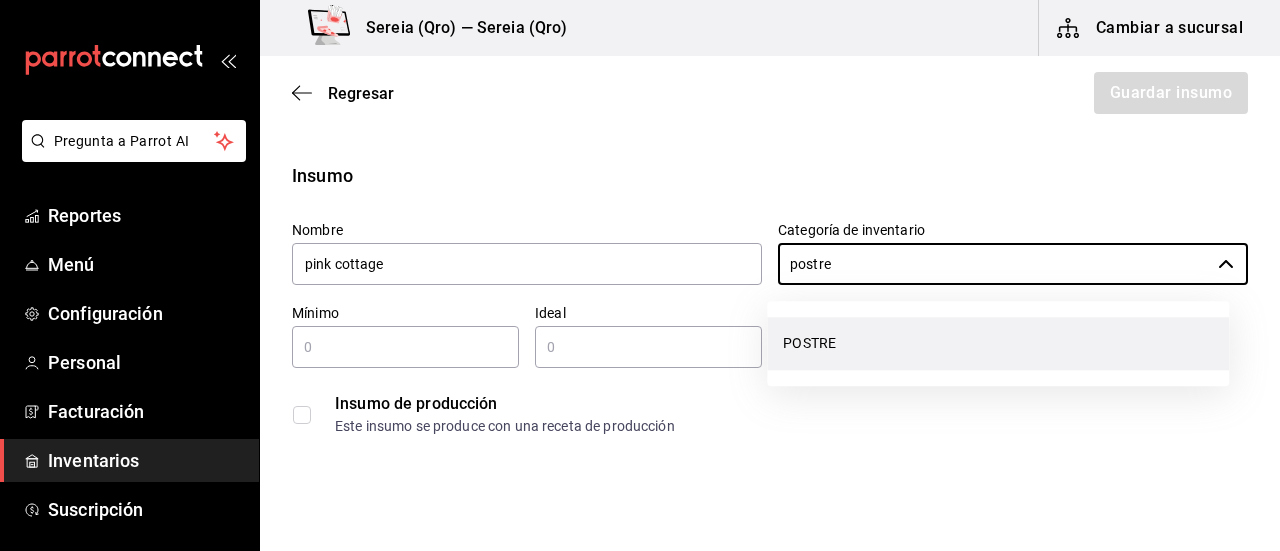 type on "POSTRE" 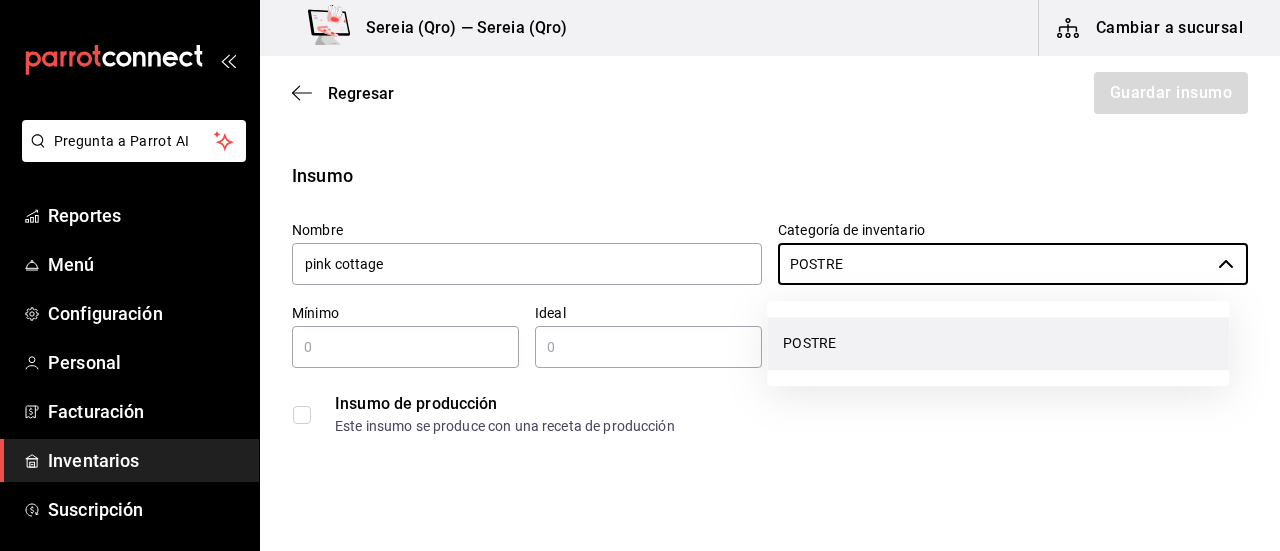 click at bounding box center [405, 347] 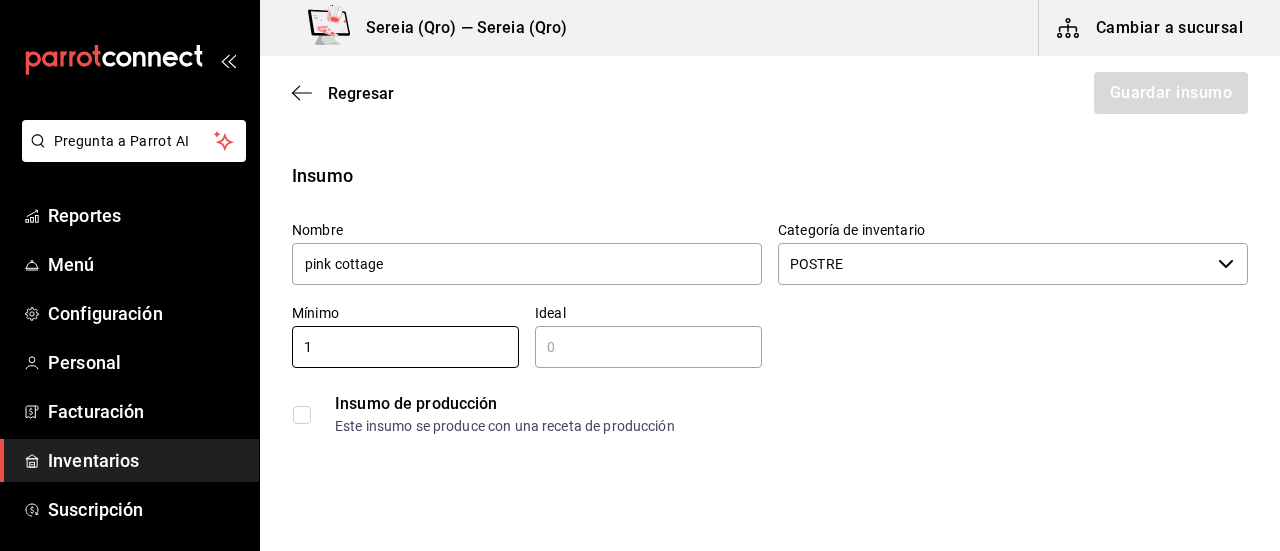 type on "1" 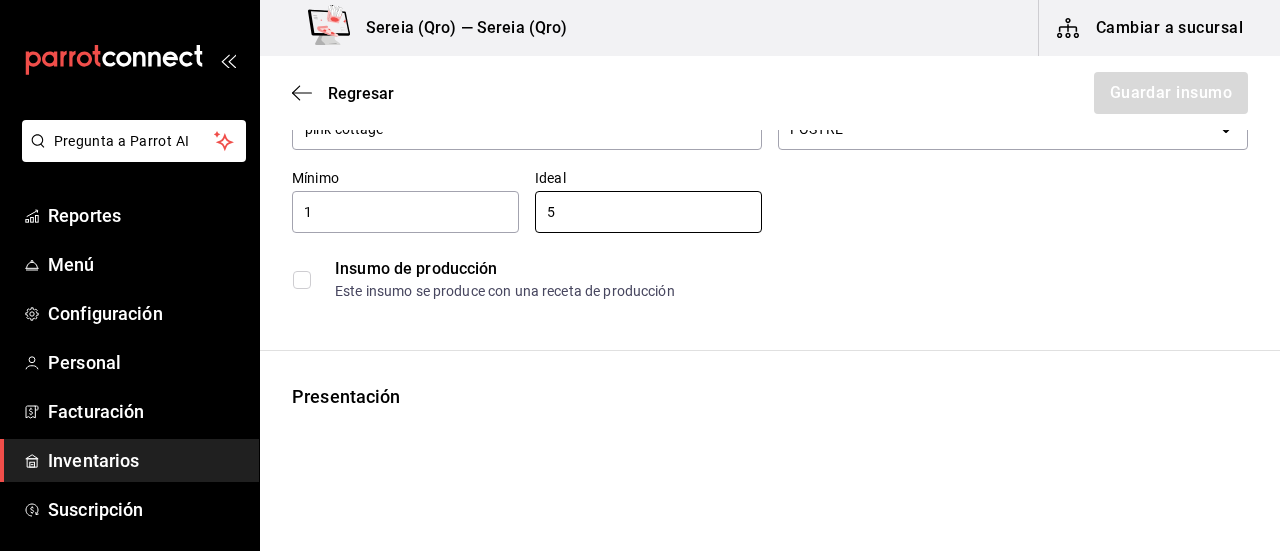 scroll, scrollTop: 300, scrollLeft: 0, axis: vertical 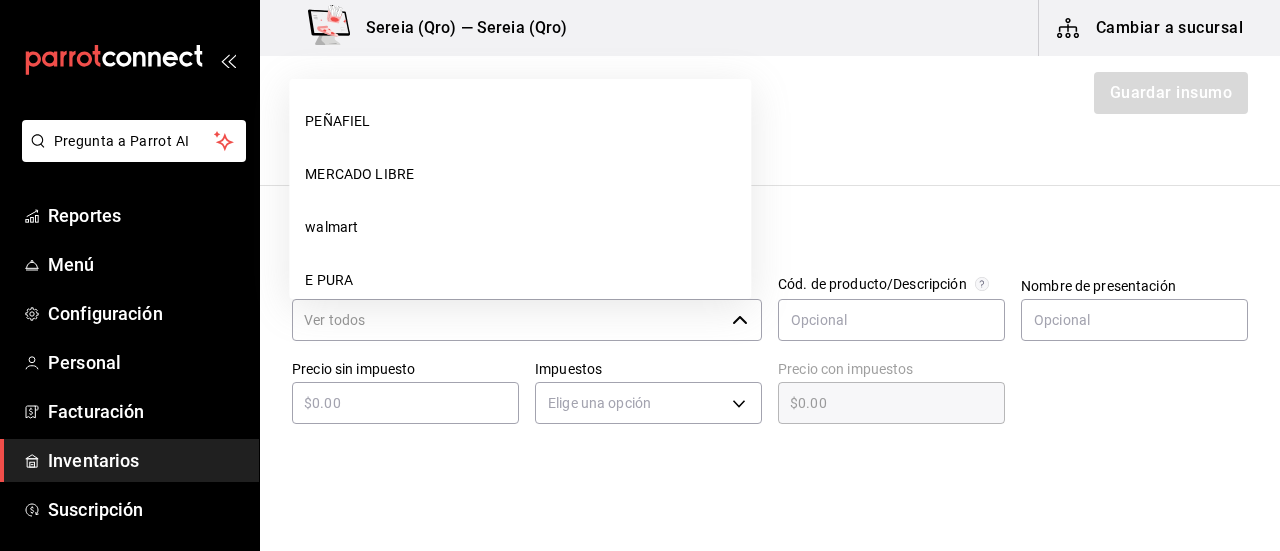 click 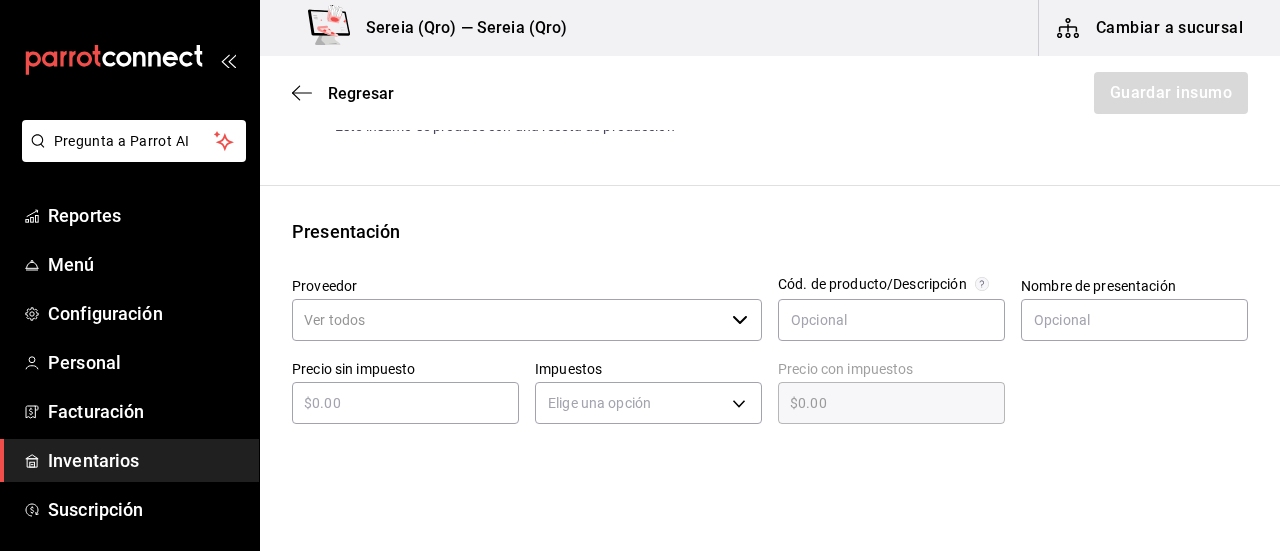 click on "Proveedor" at bounding box center (508, 320) 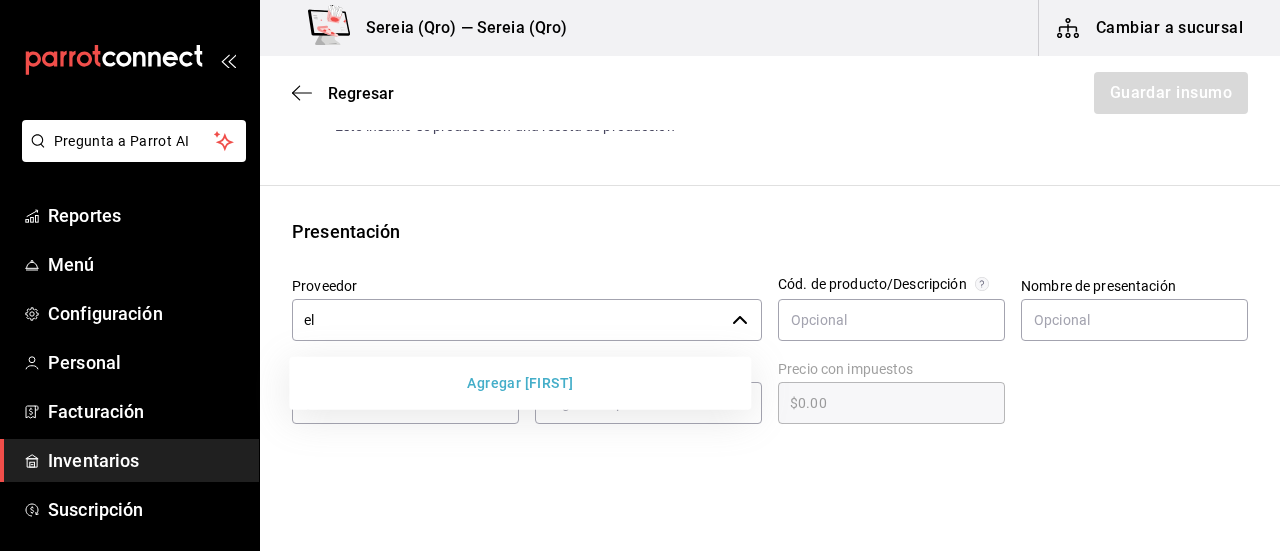 type on "e" 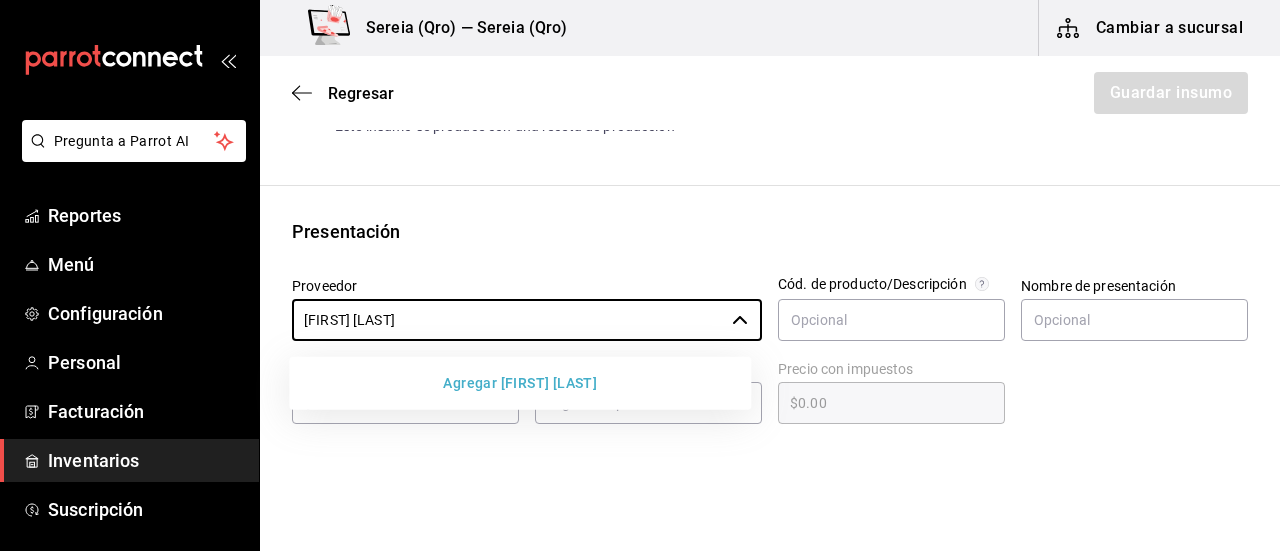 type on "[FIRST] [LAST]" 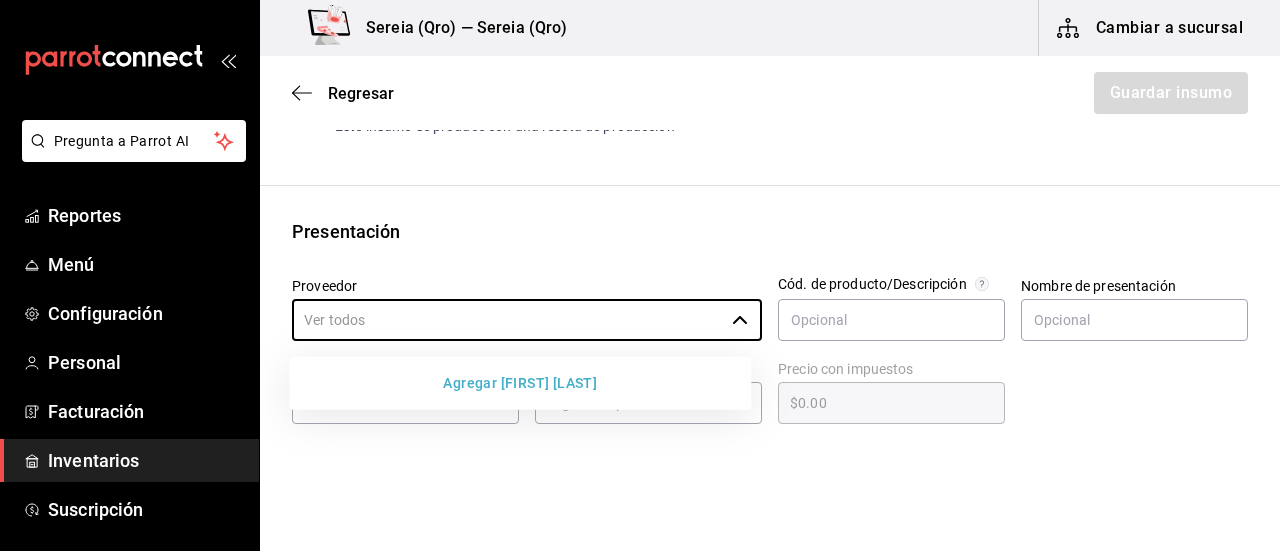click on "Agregar [FIRST] [LAST]" at bounding box center [520, 383] 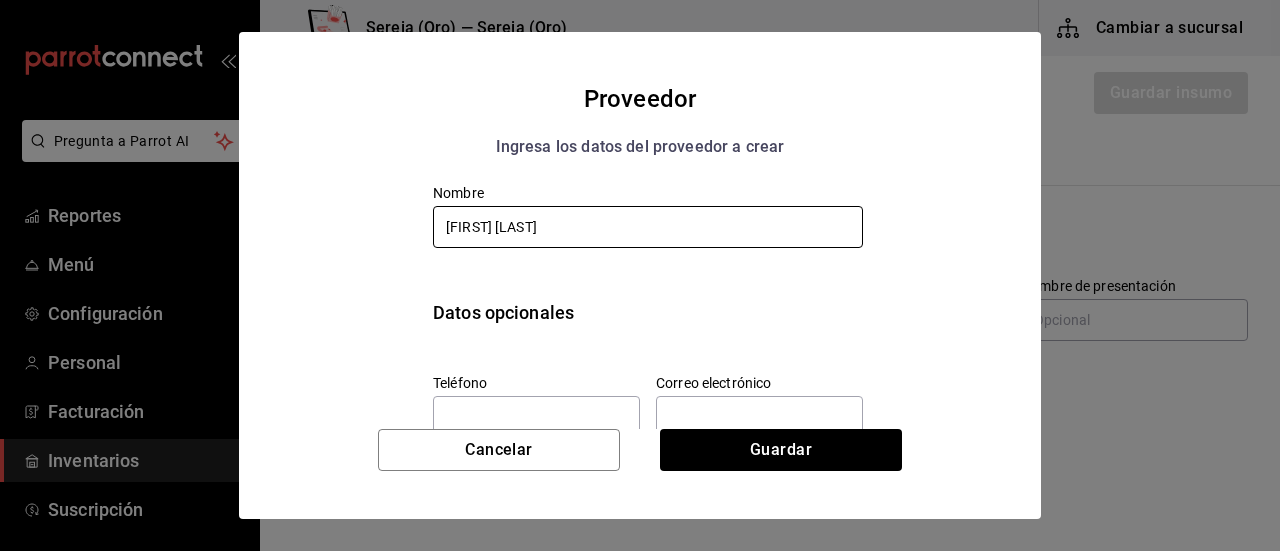 click on "[FIRST] [LAST]" at bounding box center [648, 227] 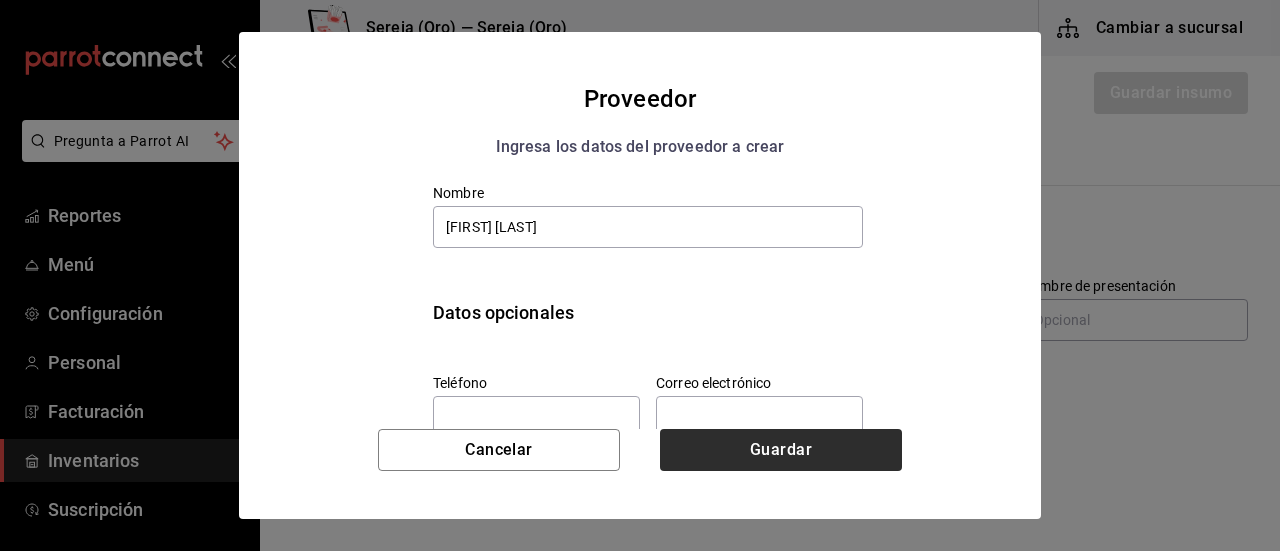 type on "[FIRST] [LAST]" 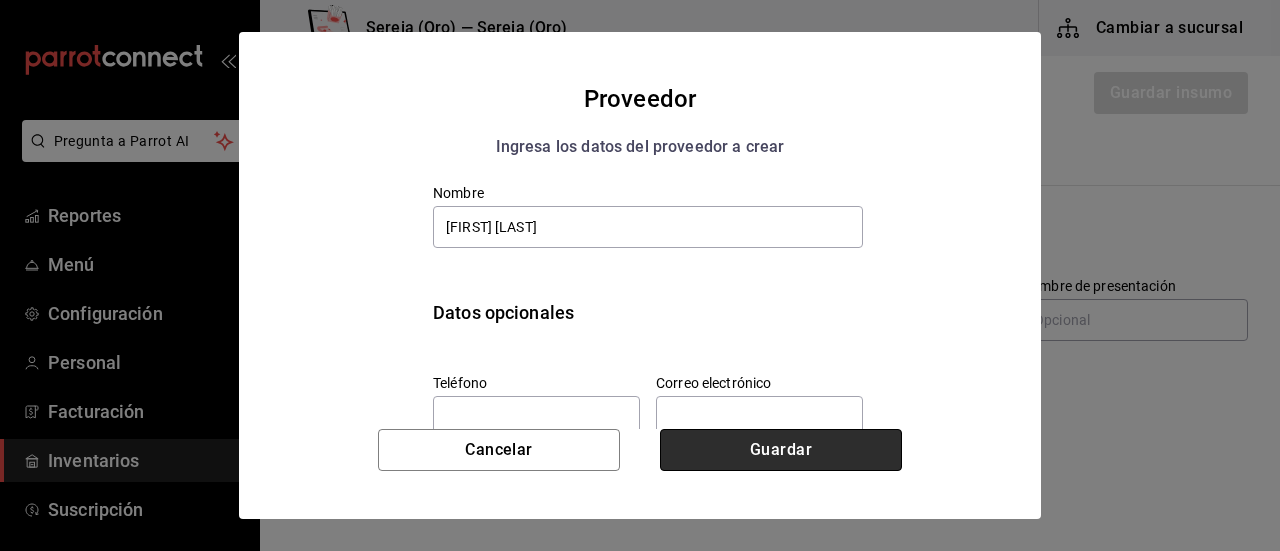 click on "Guardar" at bounding box center (781, 450) 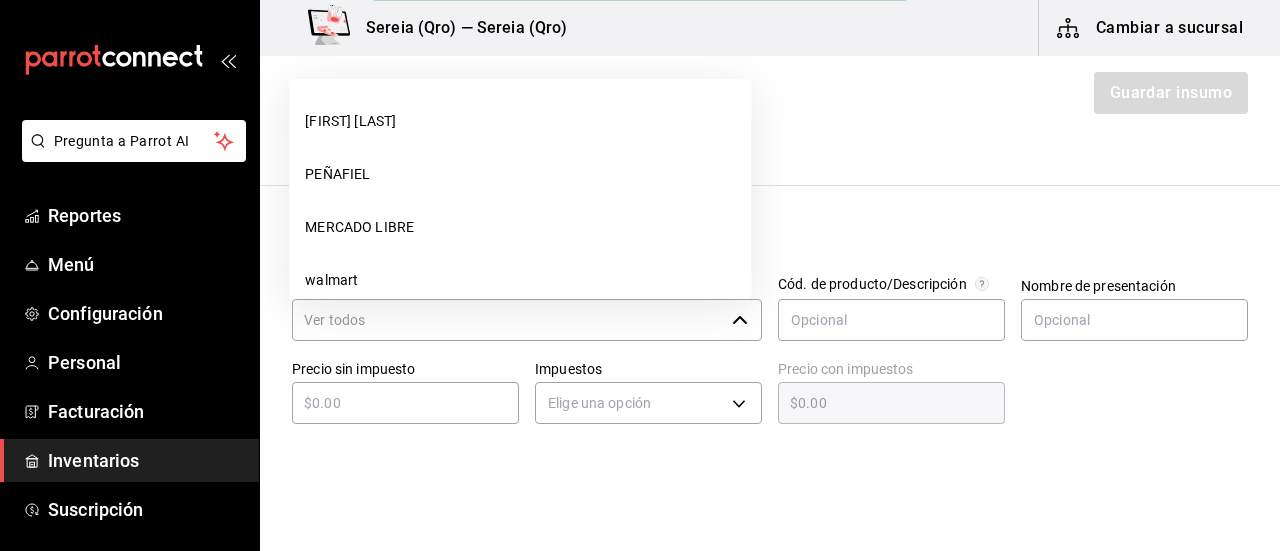 click on "Proveedor" at bounding box center (508, 320) 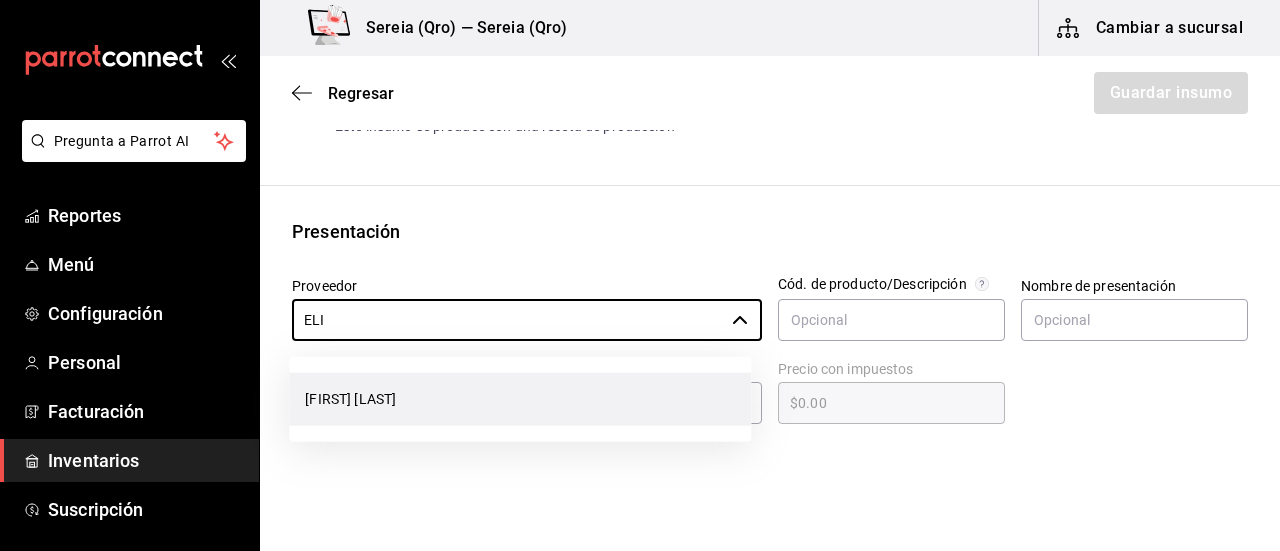 click on "[FIRST] [LAST]" at bounding box center (520, 399) 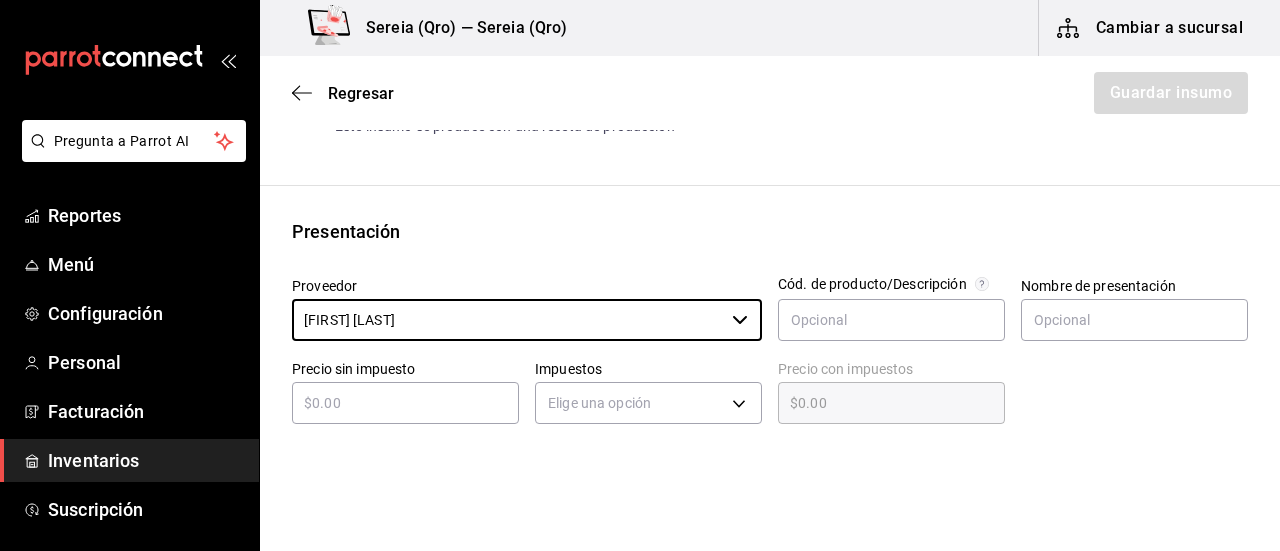 type on "[FIRST] [LAST]" 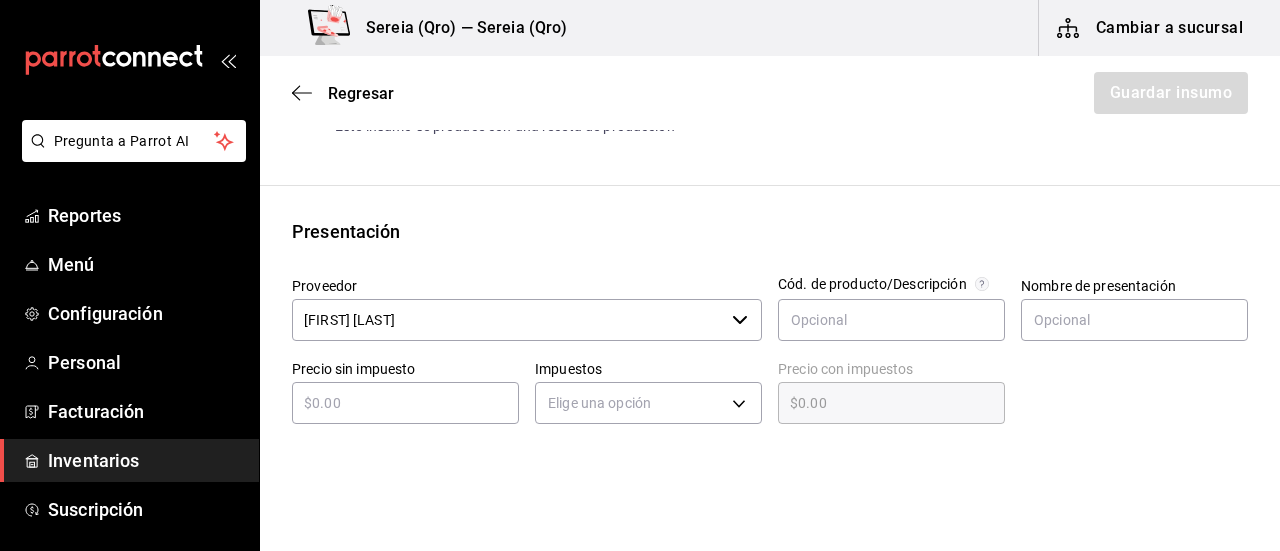 click at bounding box center (405, 403) 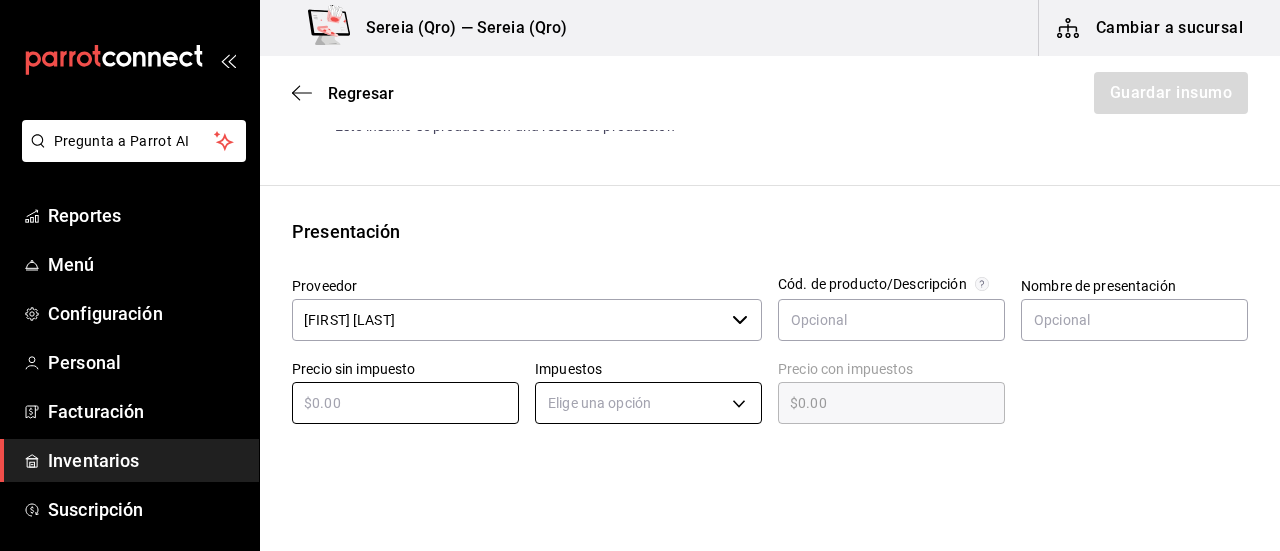 type on "$8" 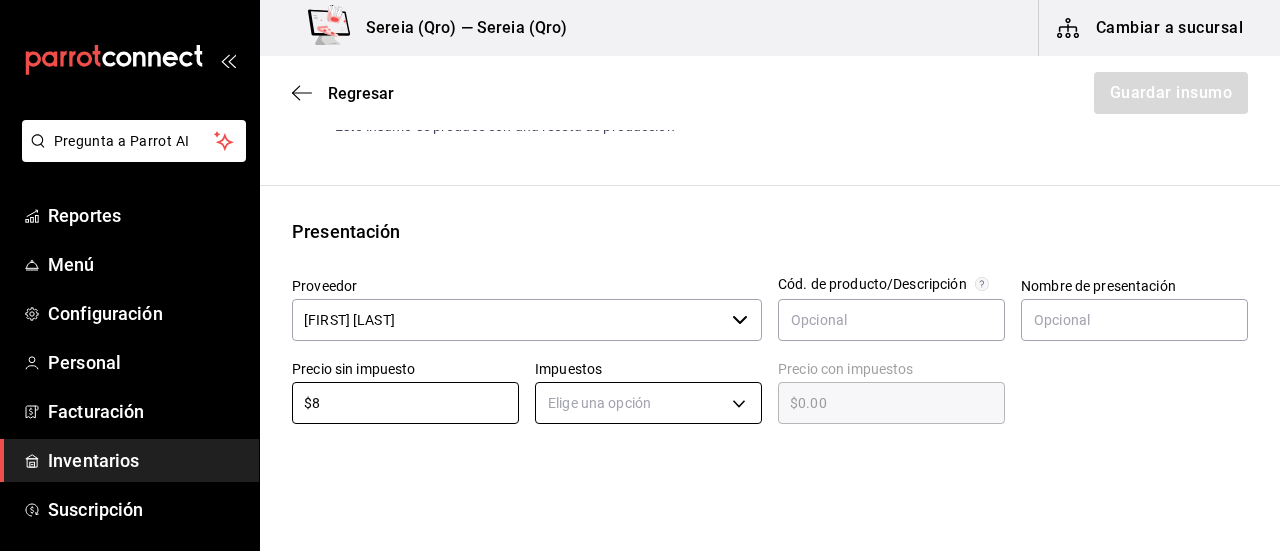 type on "$8.00" 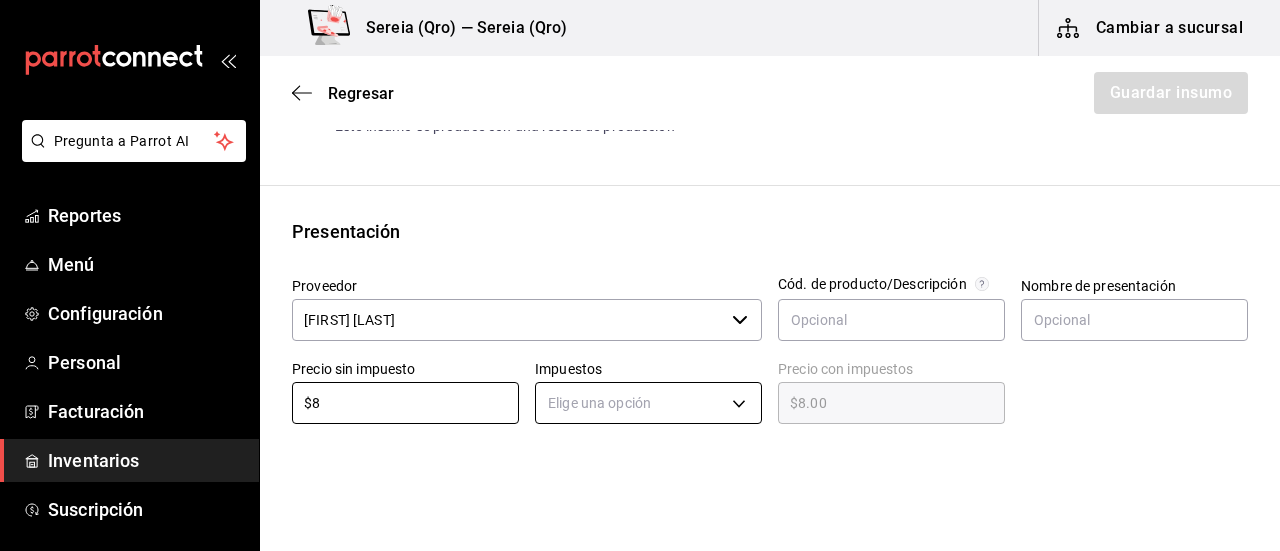type on "$80" 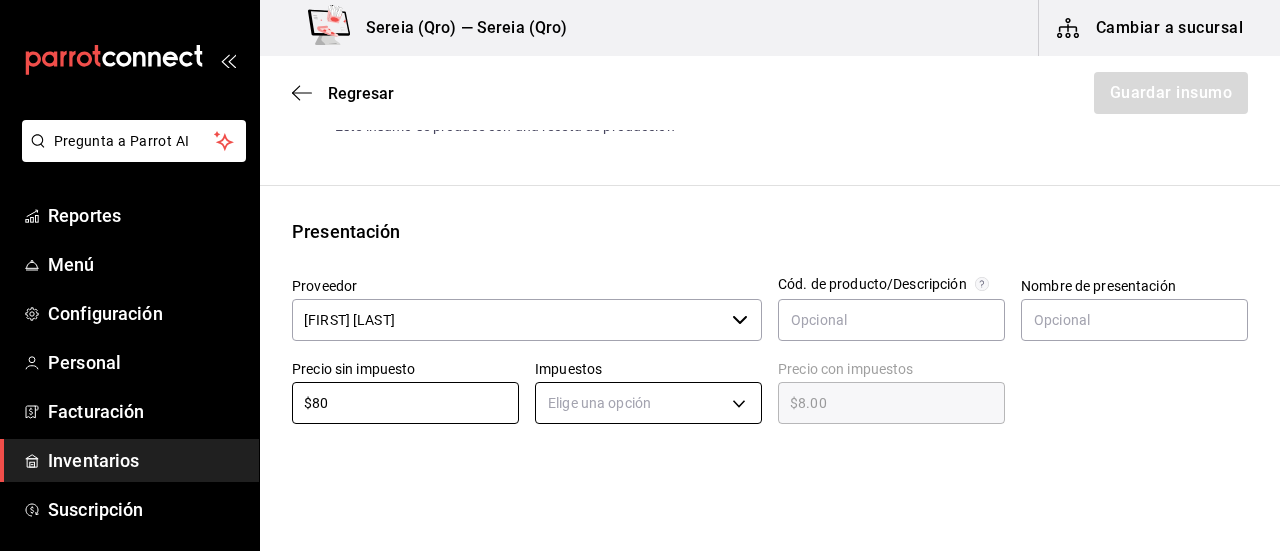 type on "$80.00" 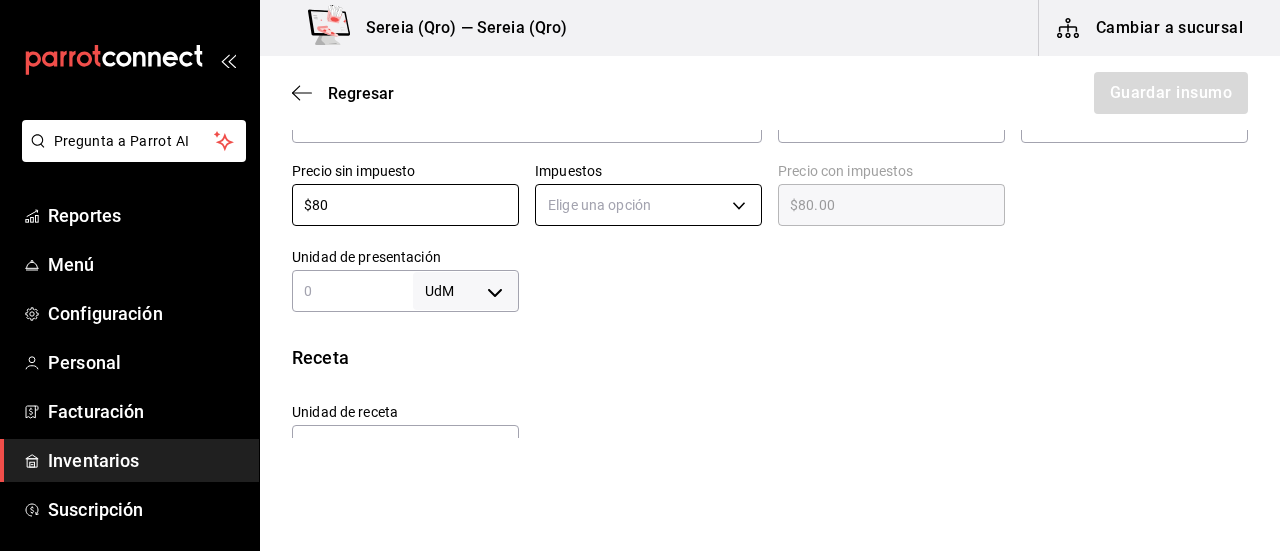 scroll, scrollTop: 500, scrollLeft: 0, axis: vertical 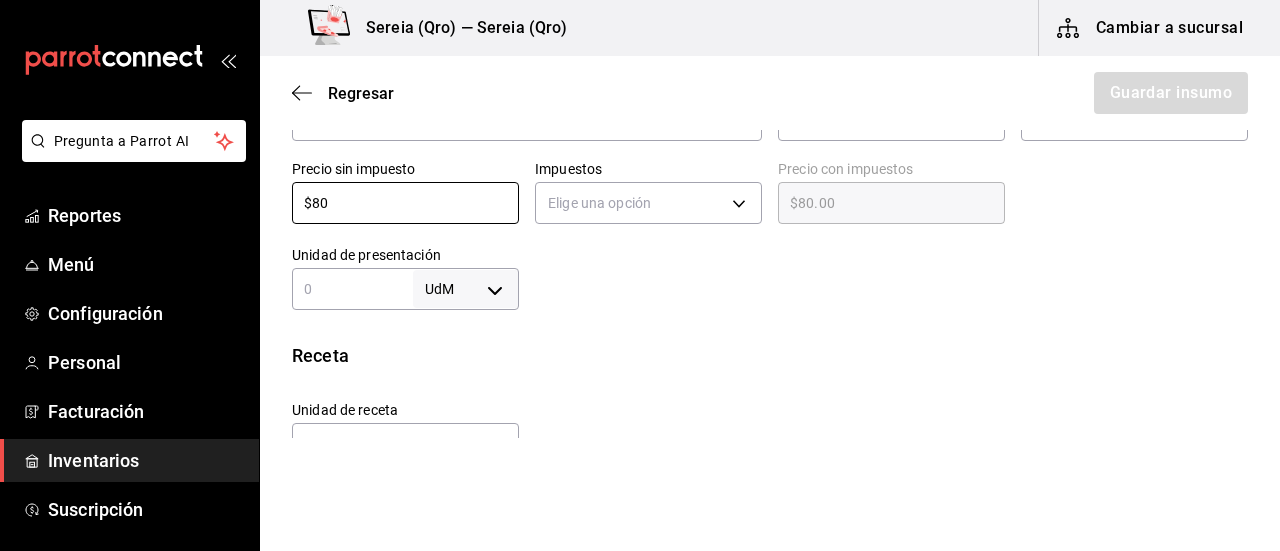 type on "$80" 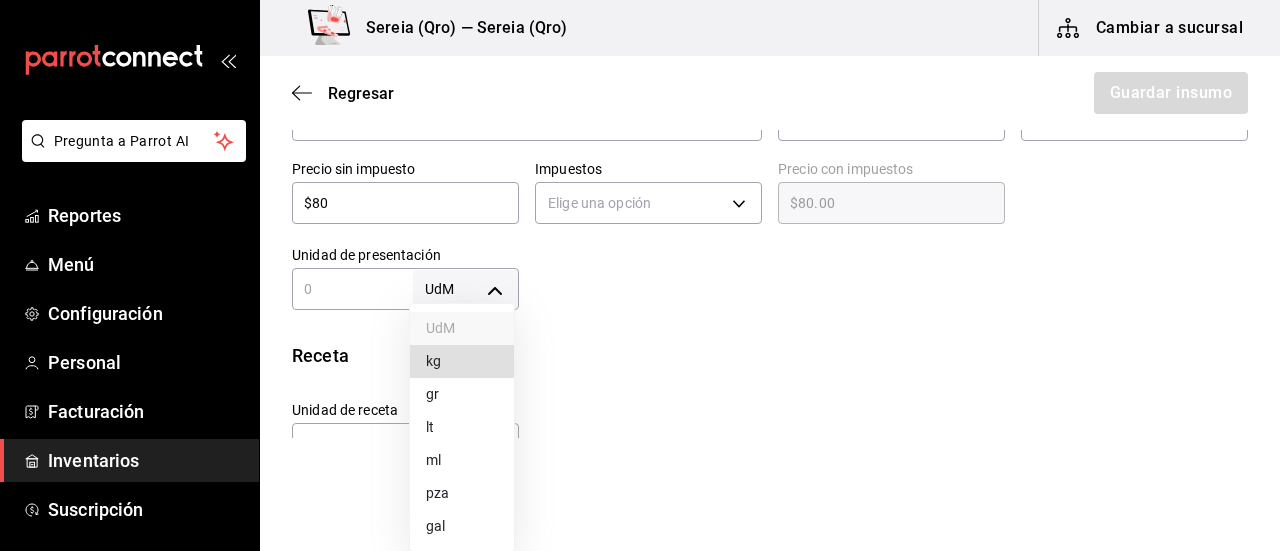 click on "Pregunta a Parrot AI Reportes   Menú   Configuración   Personal   Facturación   Inventarios   Suscripción   Ayuda Recomienda Parrot   Gerardo García   Sugerir nueva función   Sereia (Qro) — Sereia (Qro) Cambiar a sucursal Regresar Guardar insumo Insumo Nombre pink cottage Categoría de inventario POSTRE ​ Mínimo 1 ​ Ideal 5 ​ Insumo de producción Este insumo se produce con una receta de producción Presentación Proveedor [FIRST] [LAST] ​ Cód. de producto/Descripción Nombre de presentación Precio sin impuesto $80 ​ Impuestos Elige una opción Precio con impuestos $80.00 ​ Unidad de presentación UdM ​ Receta Unidad de receta Elige una opción Factor de conversión ​ Ver ayuda de conversiones ¿La presentación  viene en otra caja? Si No Presentaciones por caja ​ Sin definir Unidades de conteo GANA 1 MES GRATIS EN TU SUSCRIPCIÓN AQUÍ Ver video tutorial Ir a video Ver video tutorial Ir a video Pregunta a Parrot AI Reportes   Menú   Configuración   Personal   Facturación" at bounding box center [640, 219] 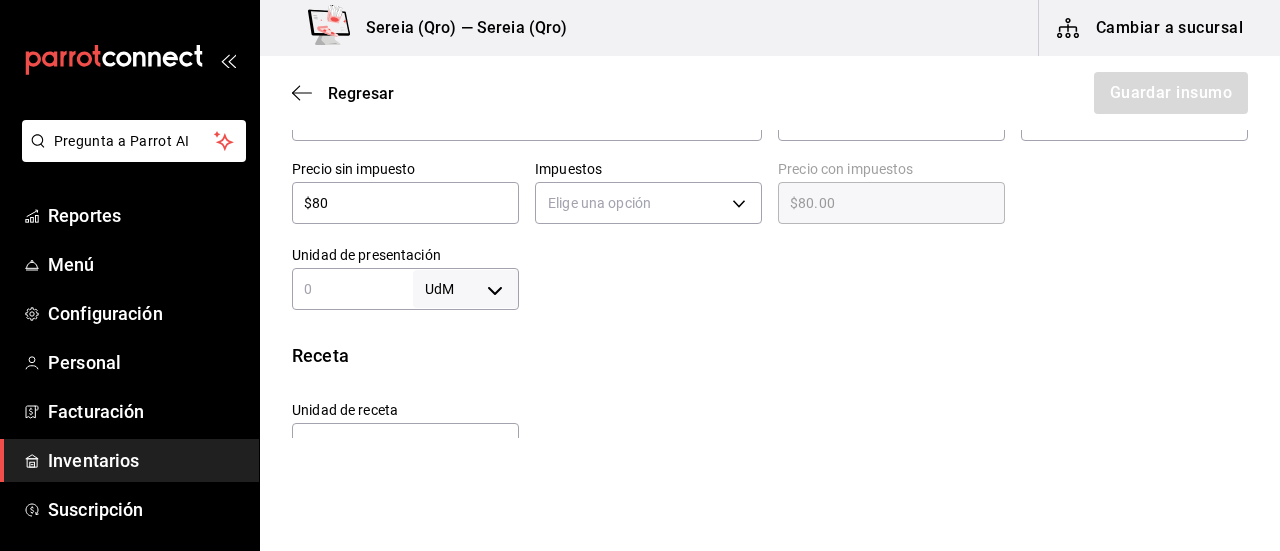drag, startPoint x: 342, startPoint y: 294, endPoint x: 451, endPoint y: 300, distance: 109.165016 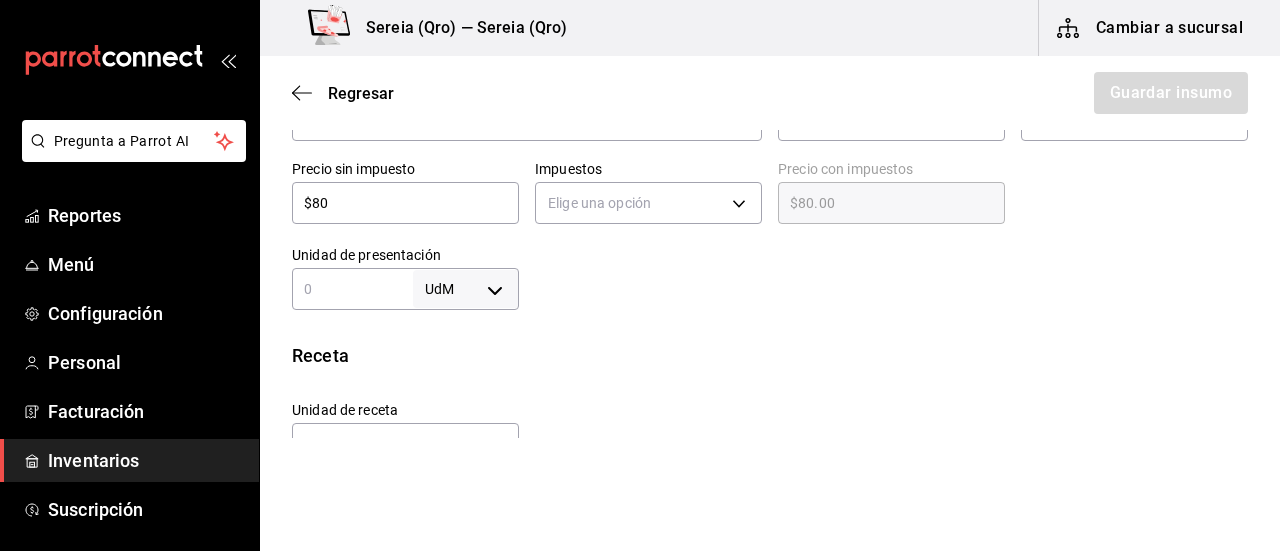 click on "Pregunta a Parrot AI Reportes   Menú   Configuración   Personal   Facturación   Inventarios   Suscripción   Ayuda Recomienda Parrot   Gerardo García   Sugerir nueva función   Sereia (Qro) — Sereia (Qro) Cambiar a sucursal Regresar Guardar insumo Insumo Nombre pink cottage Categoría de inventario POSTRE ​ Mínimo 1 ​ Ideal 5 ​ Insumo de producción Este insumo se produce con una receta de producción Presentación Proveedor [FIRST] [LAST] ​ Cód. de producto/Descripción Nombre de presentación Precio sin impuesto $80 ​ Impuestos Elige una opción Precio con impuestos $80.00 ​ Unidad de presentación UdM ​ Receta Unidad de receta Elige una opción Factor de conversión ​ Ver ayuda de conversiones ¿La presentación  viene en otra caja? Si No Presentaciones por caja ​ Sin definir Unidades de conteo GANA 1 MES GRATIS EN TU SUSCRIPCIÓN AQUÍ Ver video tutorial Ir a video Ver video tutorial Ir a video Pregunta a Parrot AI Reportes   Menú   Configuración   Personal   Facturación" at bounding box center [640, 219] 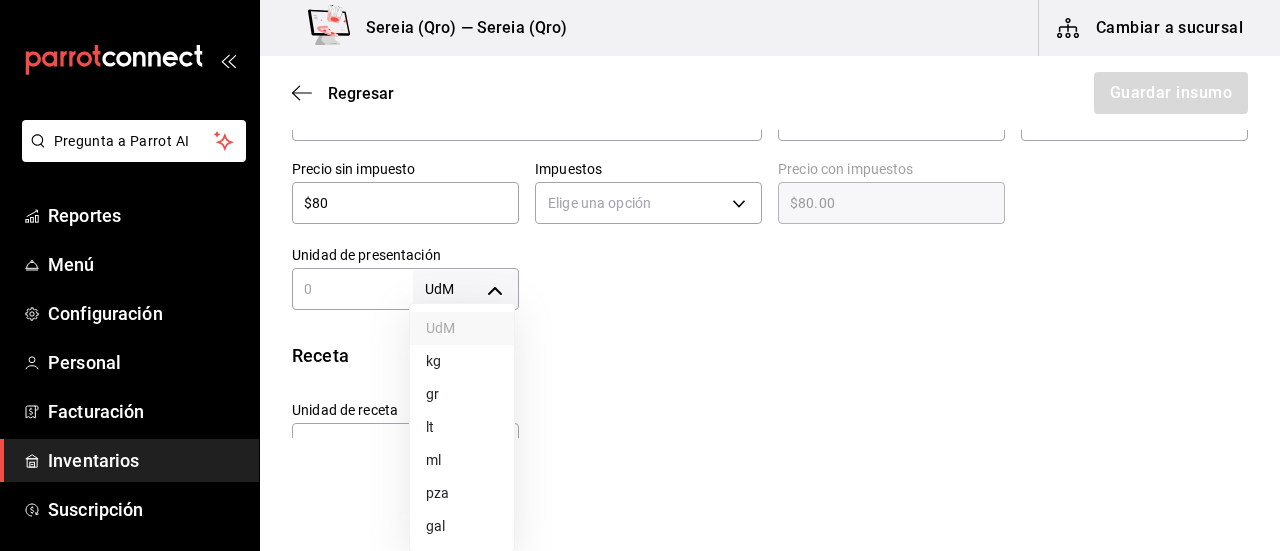 click on "pza" at bounding box center [462, 493] 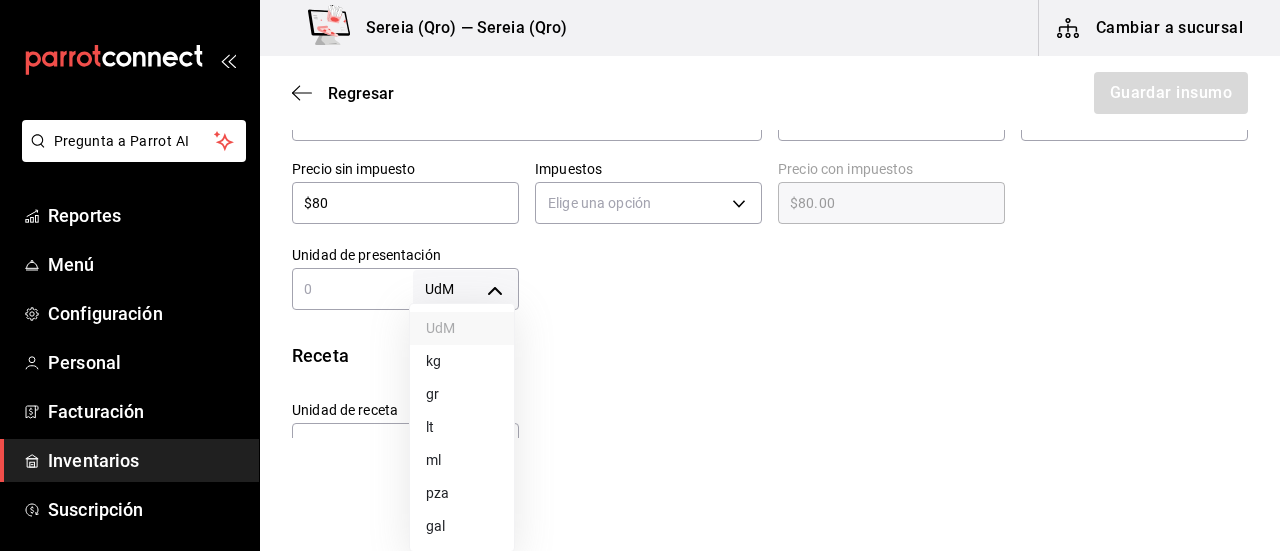 type on "UNIT" 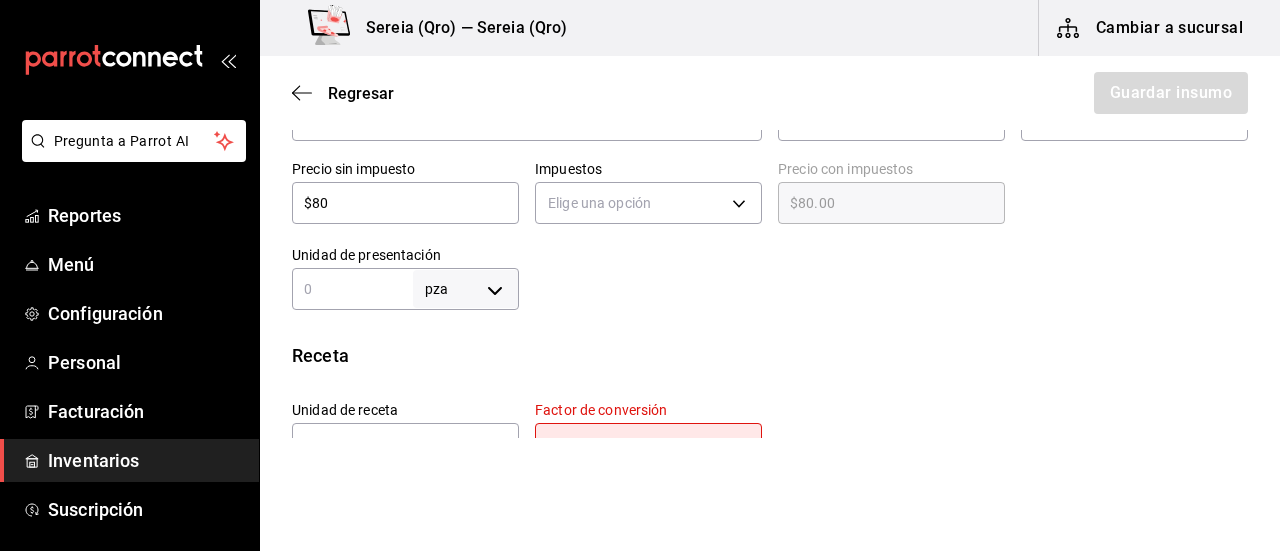 click at bounding box center [352, 289] 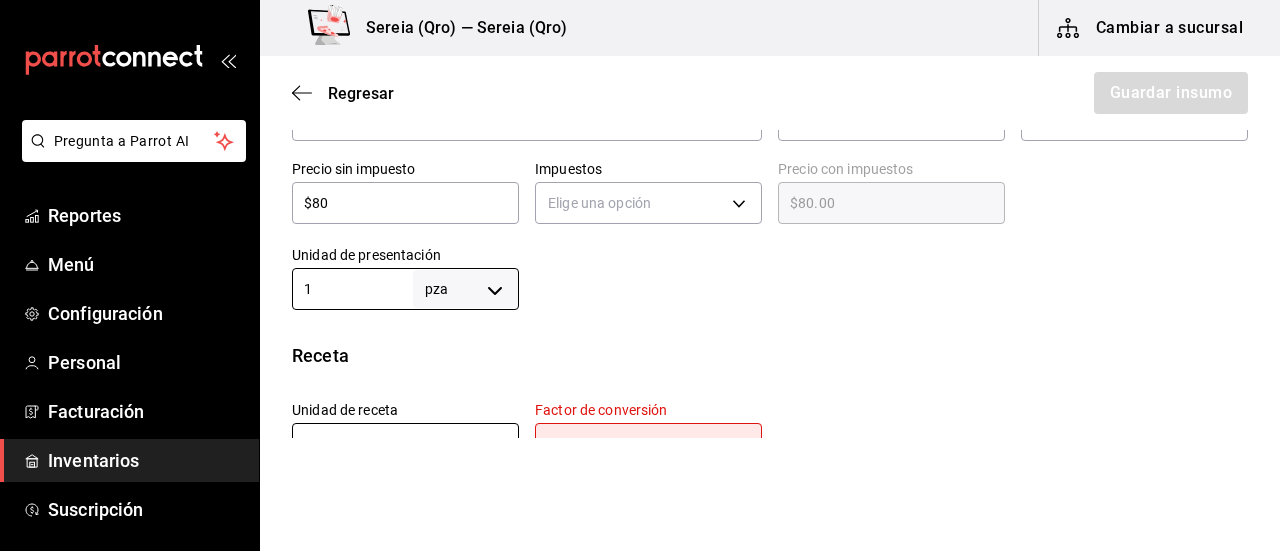 type on "1" 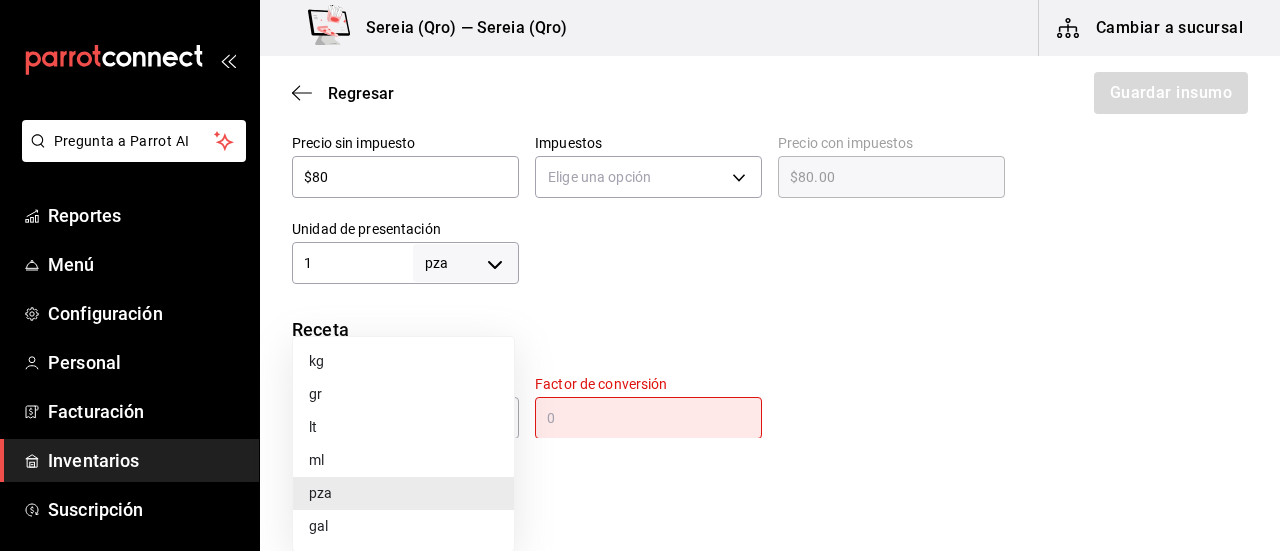 click on "pza" at bounding box center (403, 493) 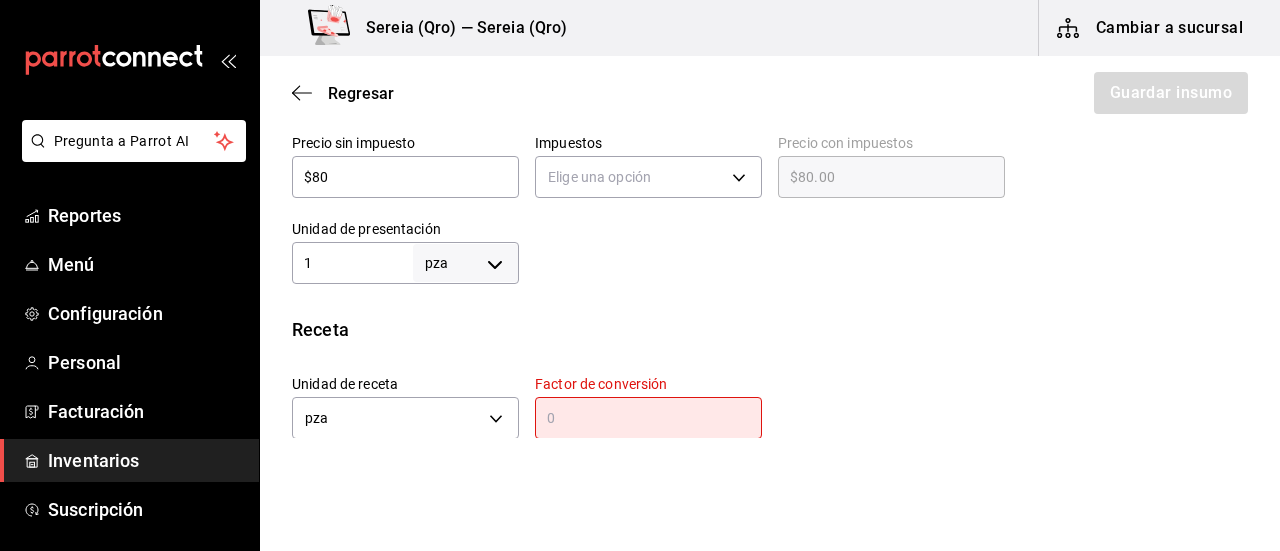 click at bounding box center (648, 418) 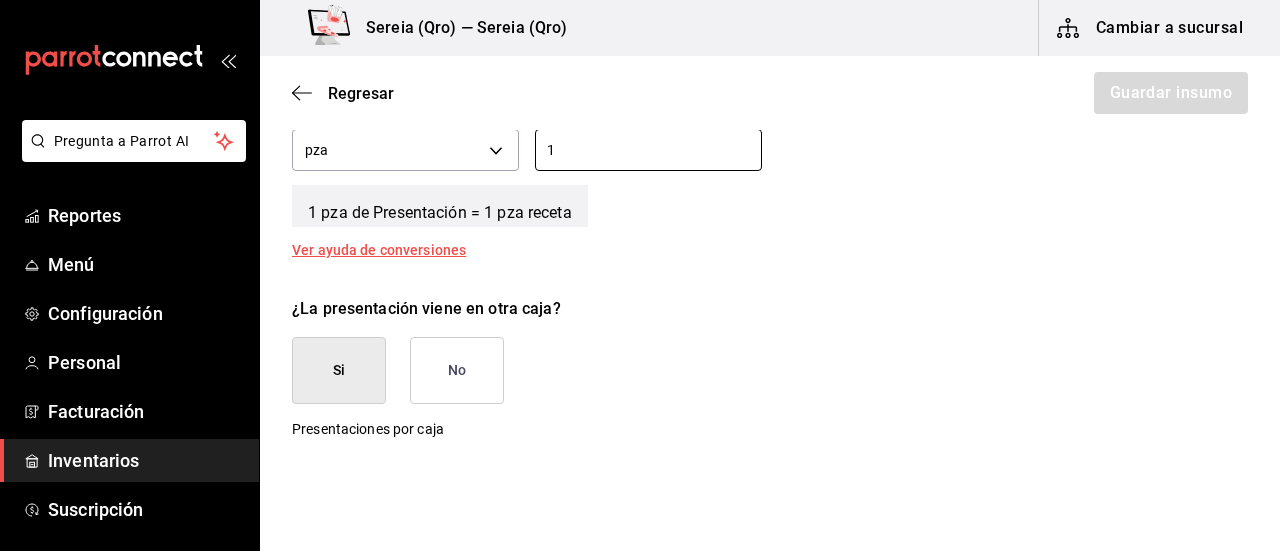 scroll, scrollTop: 826, scrollLeft: 0, axis: vertical 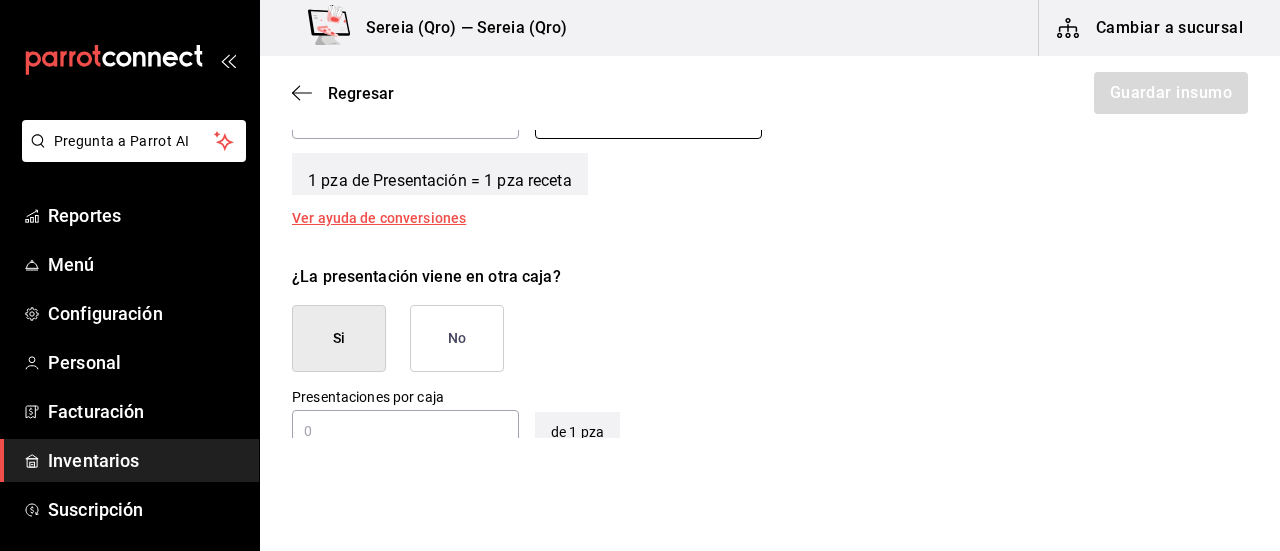 type on "1" 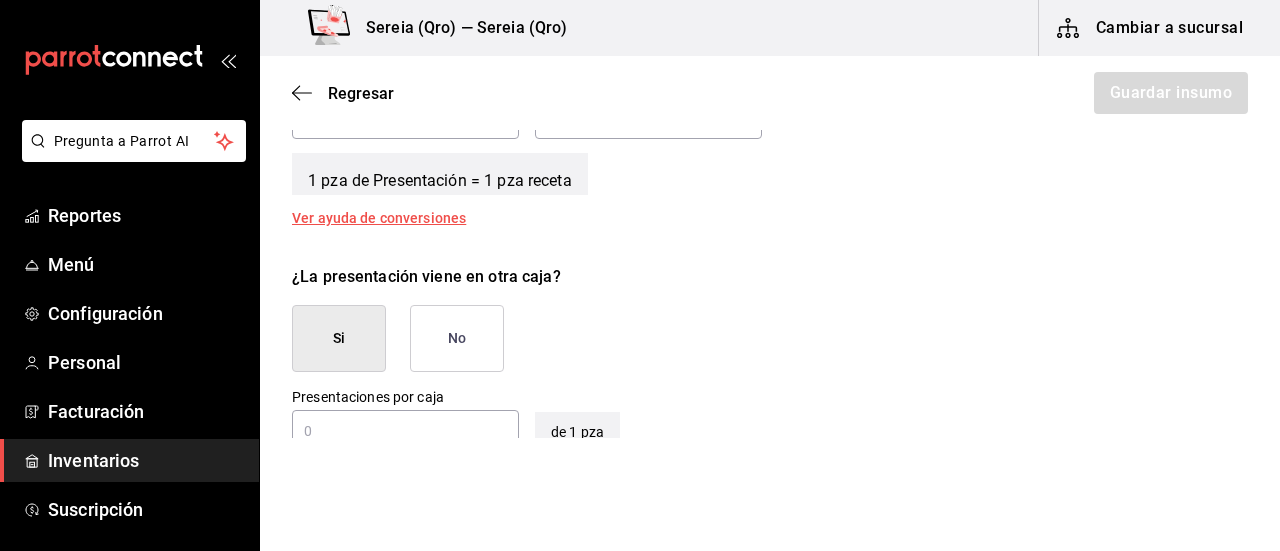click on "No" at bounding box center (457, 338) 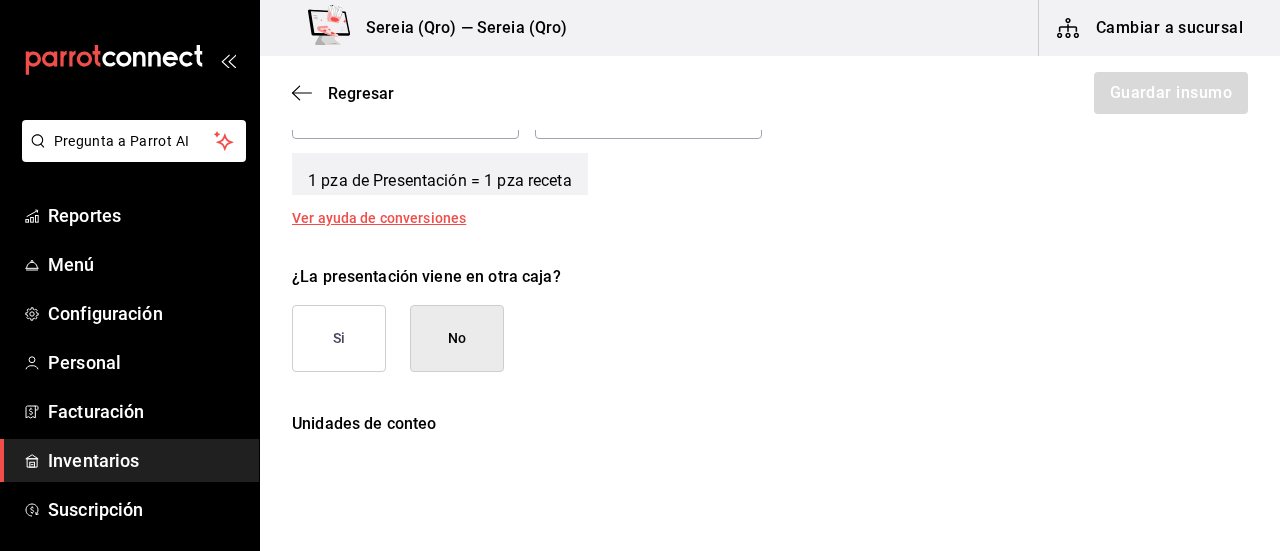 scroll, scrollTop: 526, scrollLeft: 0, axis: vertical 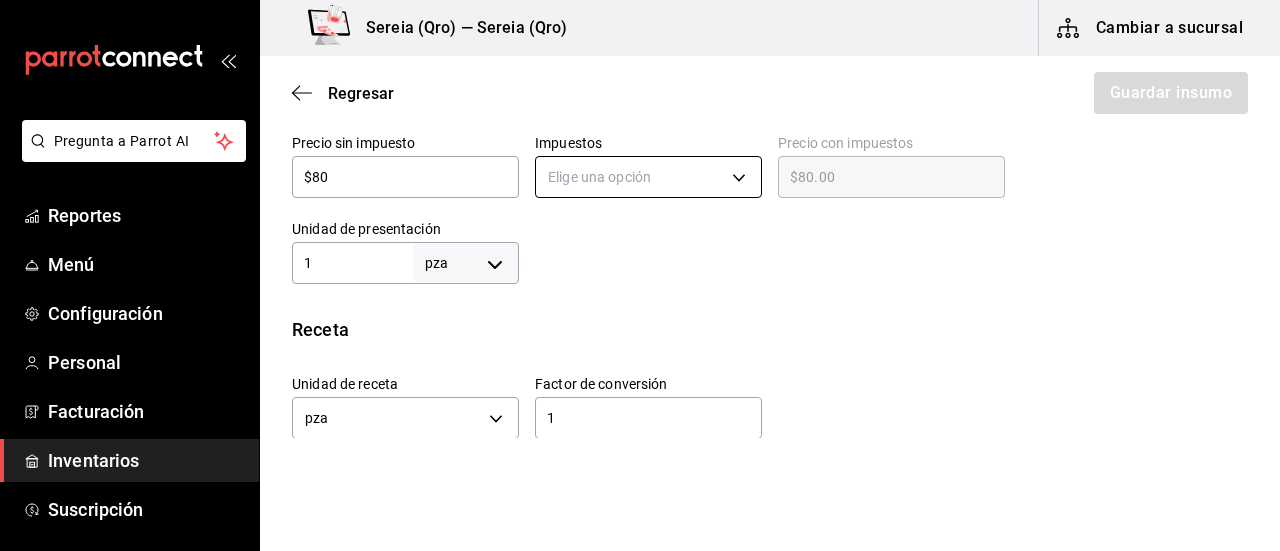 click on "Pregunta a Parrot AI Reportes   Menú   Configuración   Personal   Facturación   Inventarios   Suscripción   Ayuda Recomienda Parrot   [NAME]   Sugerir nueva función   Sereia ([CITY]) — Sereia ([CITY]) Cambiar a sucursal Regresar Guardar insumo Insumo Nombre pink cottage Categoría de inventario POSTRE ​ Mínimo 1 ​ Ideal 5 ​ Insumo de producción Este insumo se produce con una receta de producción Presentación Proveedor [FIRST] [LAST] ​ Cód. de producto/Descripción Nombre de presentación Precio sin impuesto $80 ​ Impuestos Elige una opción Precio con impuestos $80.00 ​ Unidad de presentación 1 pza UNIT ​ Receta Unidad de receta pza UNIT Factor de conversión 1 ​ 1 pza de Presentación = 1 pza receta Ver ayuda de conversiones ¿La presentación  viene en otra caja? Si No Unidades de conteo pza Presentación (1 pza) GANA 1 MES GRATIS EN TU SUSCRIPCIÓN AQUÍ Ver video tutorial Ir a video Ver video tutorial Ir a video Pregunta a Parrot AI Reportes   Menú   Configuración" at bounding box center (640, 219) 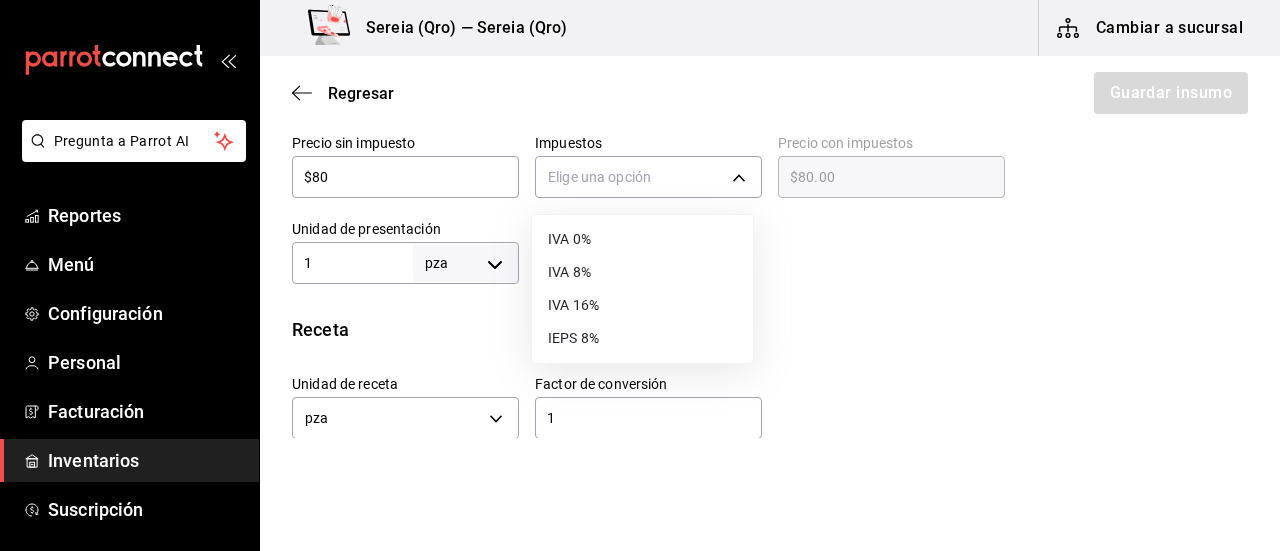 click on "IVA 0%" at bounding box center [642, 239] 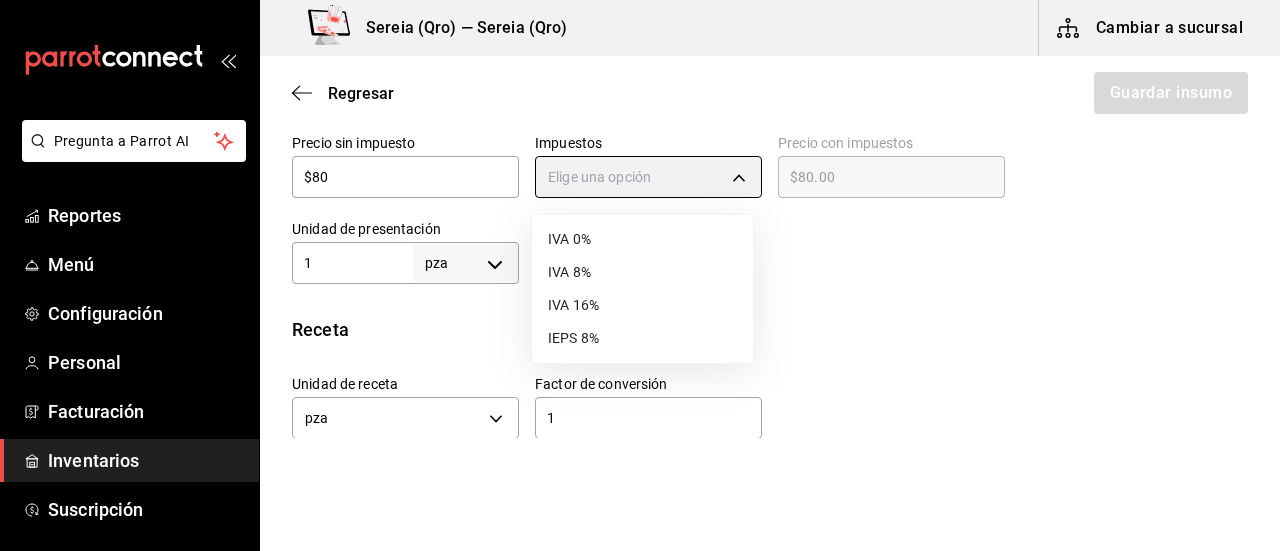type on "IVA_0" 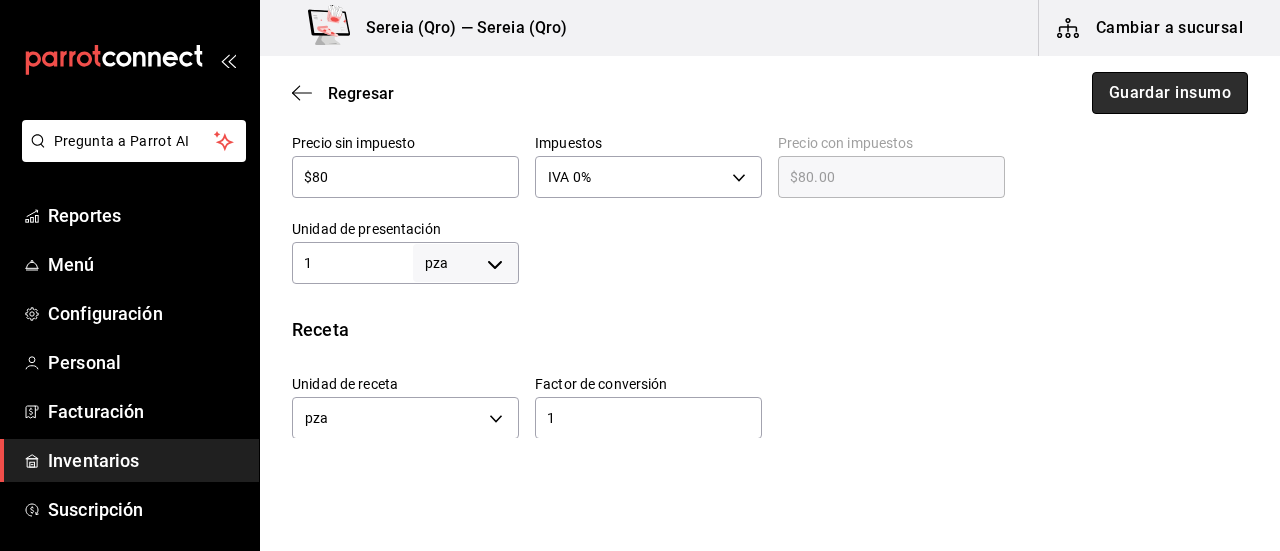 click on "Guardar insumo" at bounding box center [1170, 93] 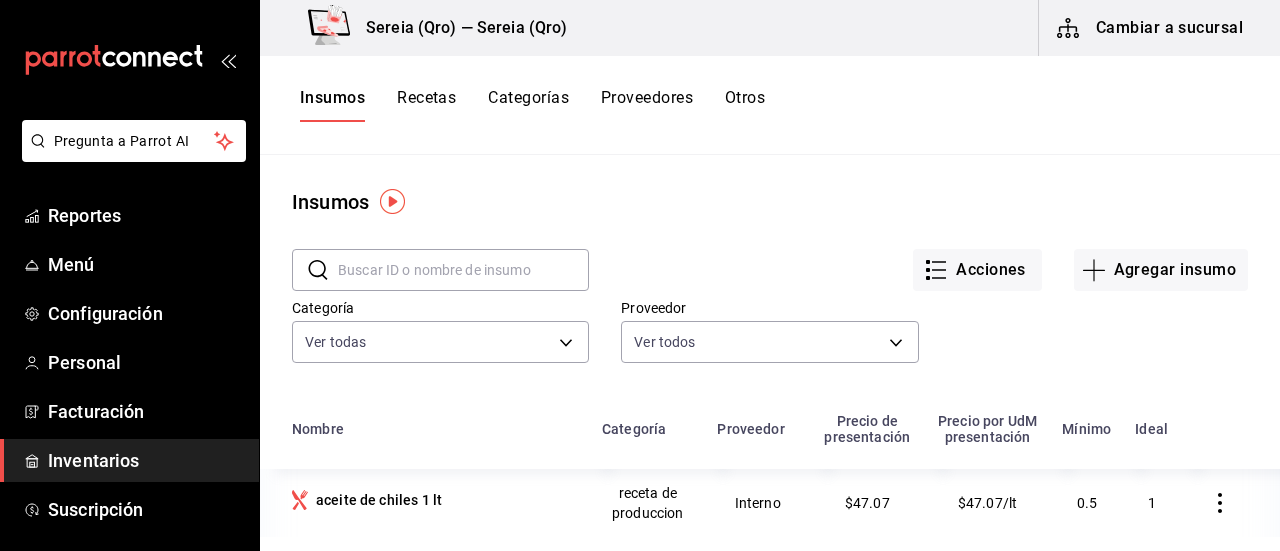click at bounding box center (463, 270) 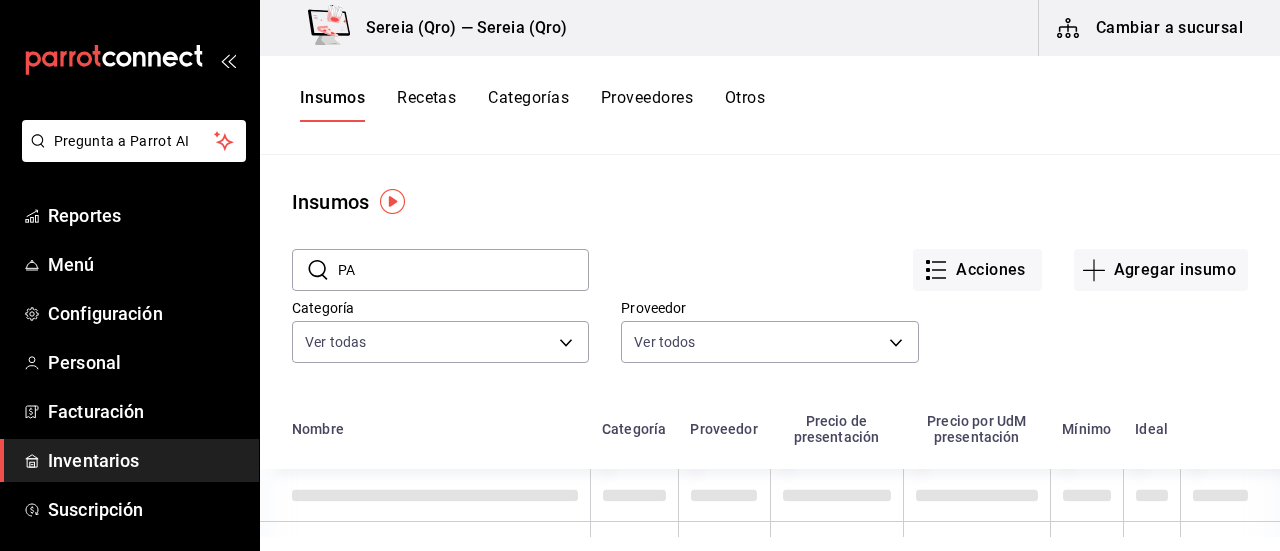 type on "P" 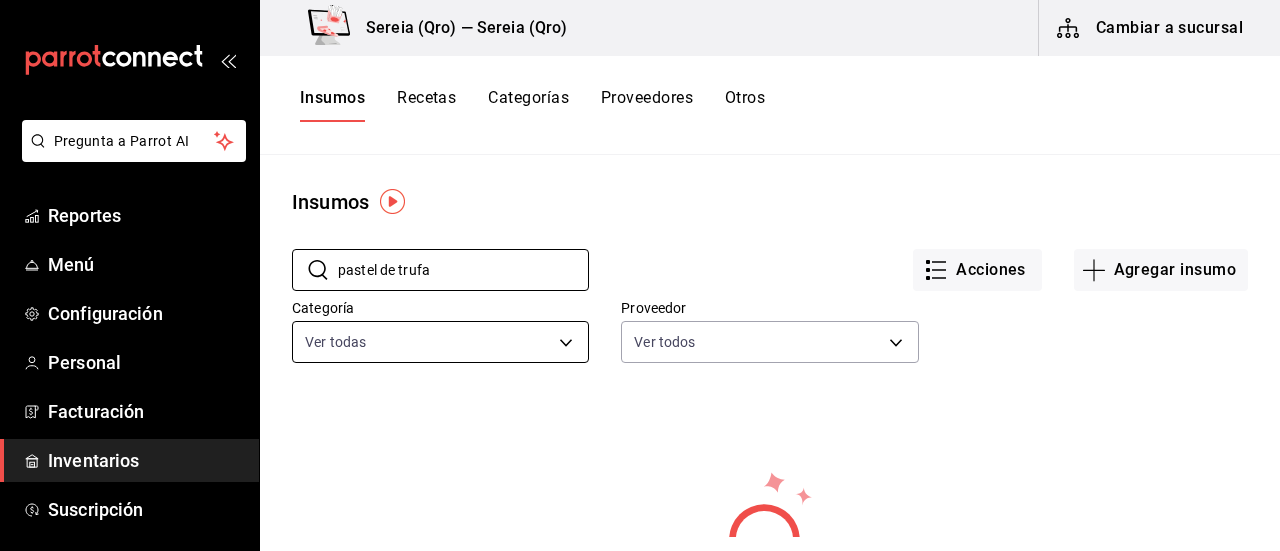 type on "pastel de trufa" 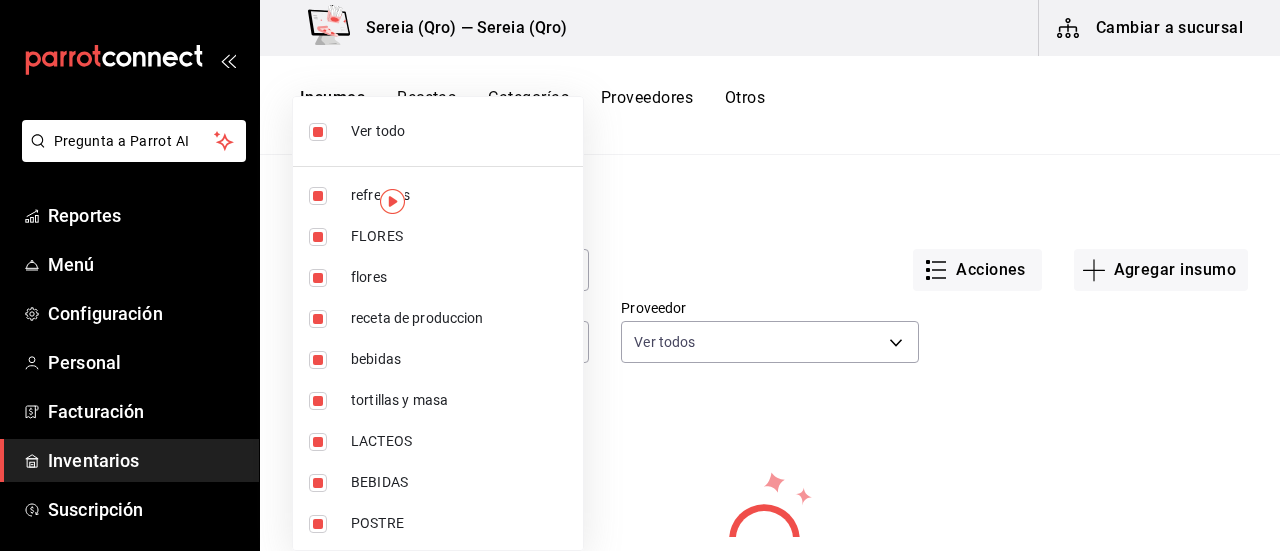 click at bounding box center [640, 275] 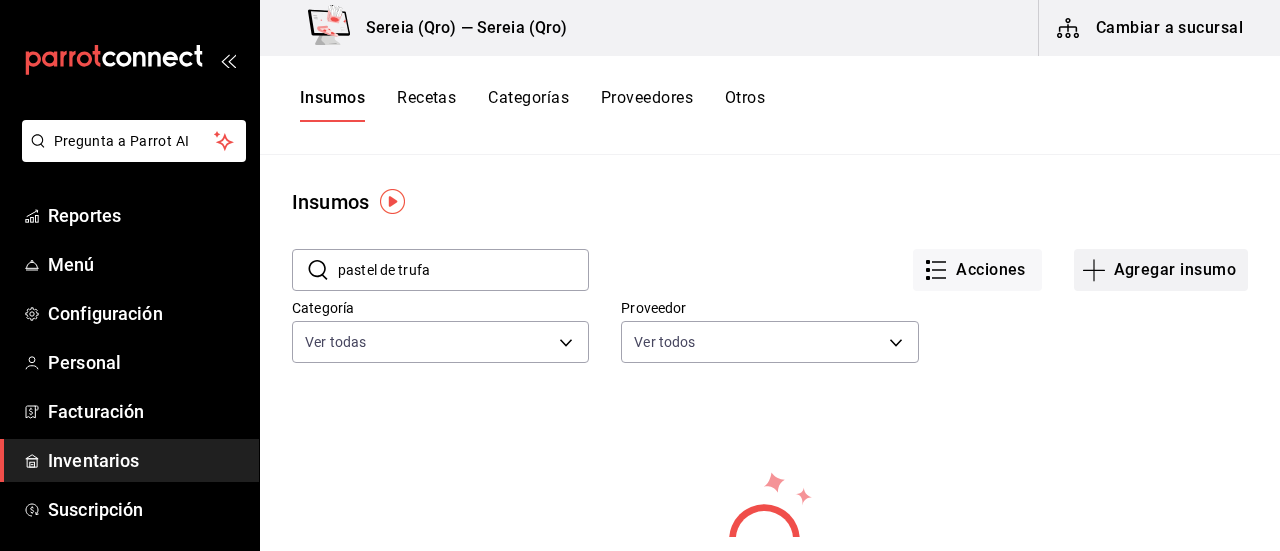 click 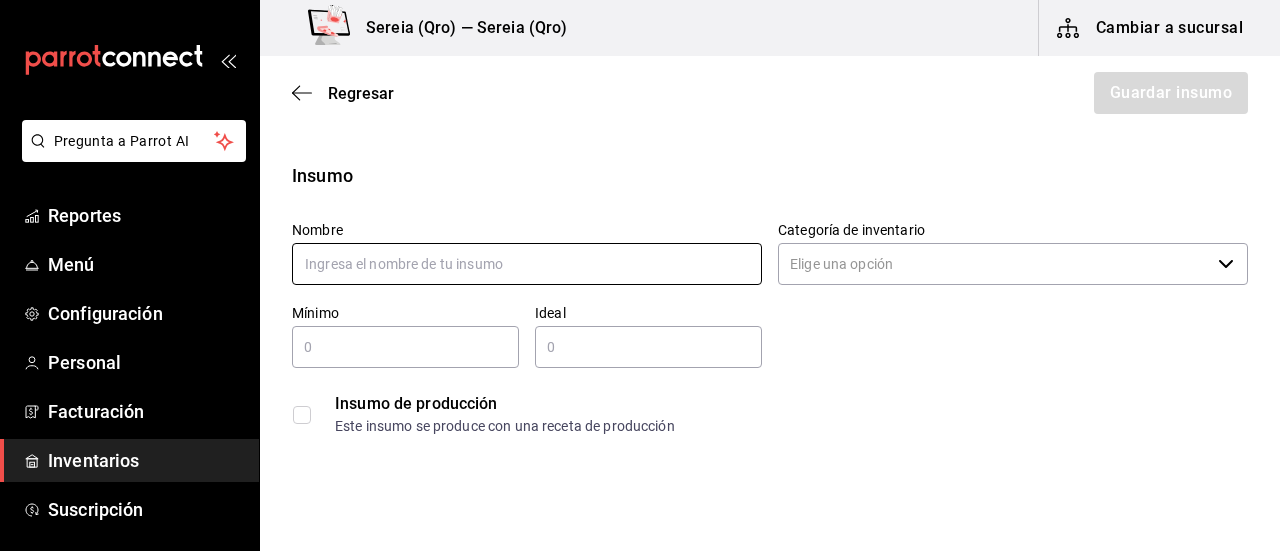 click at bounding box center [527, 264] 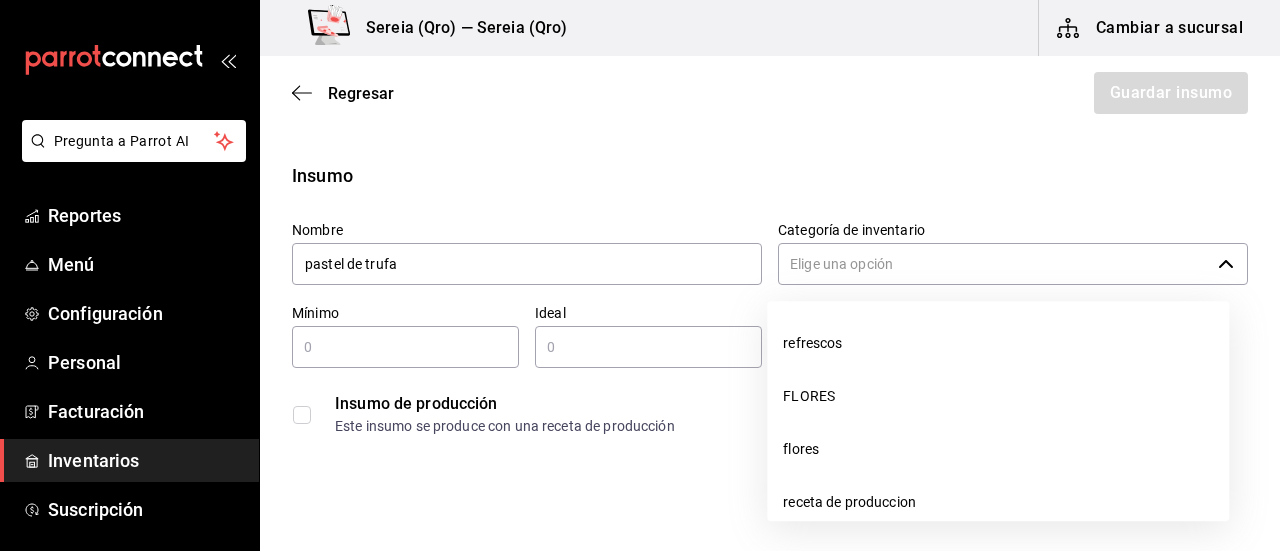 click 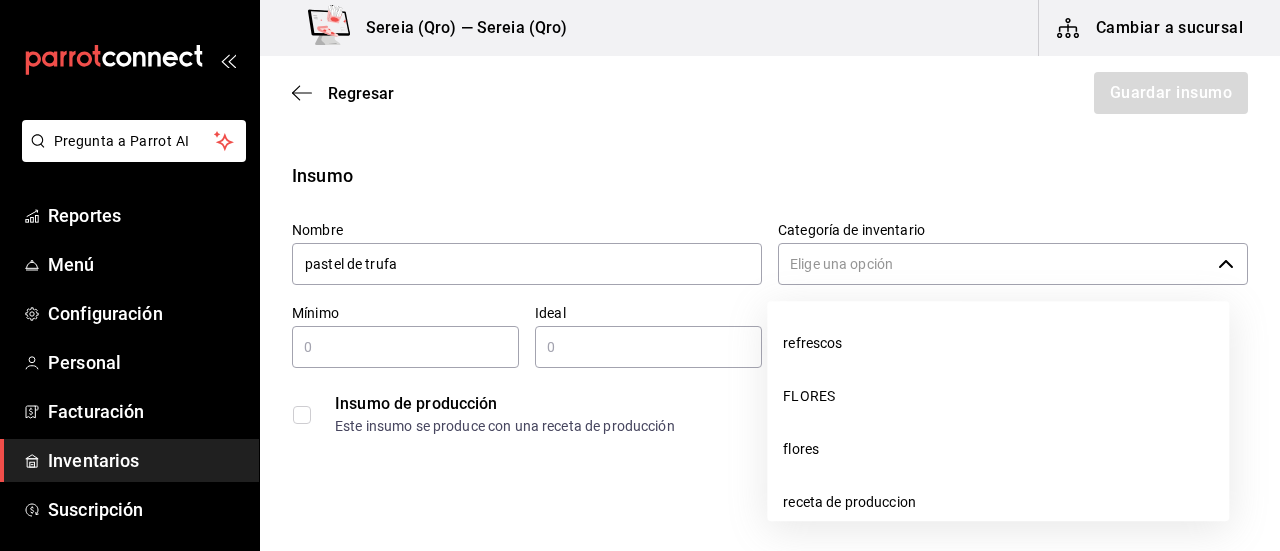 type on "pastel de trufa" 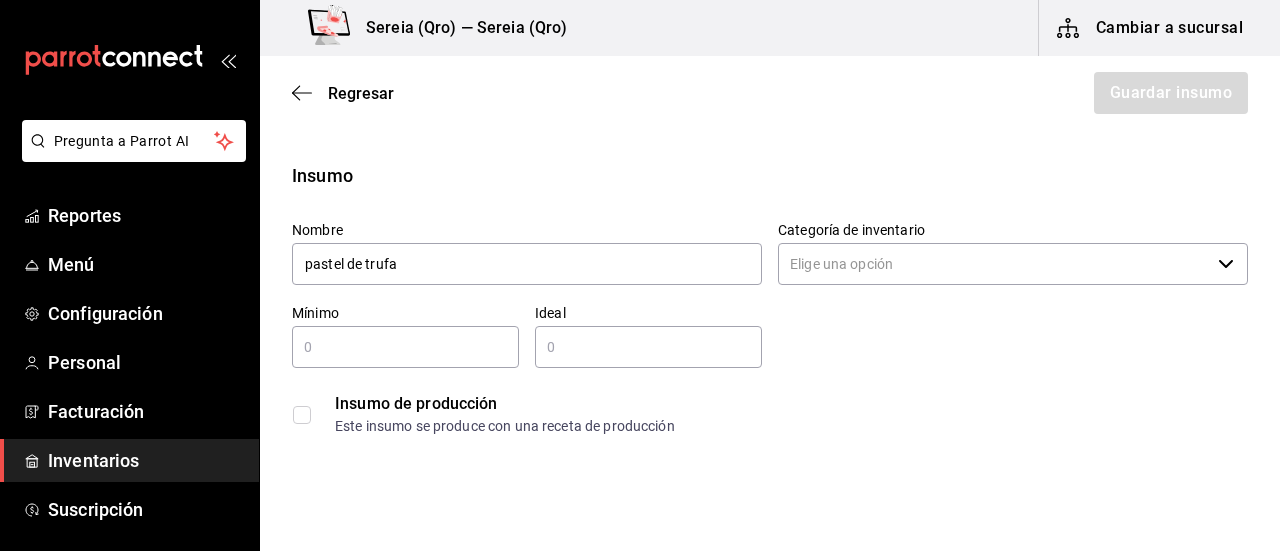 click on "Categoría de inventario" at bounding box center (994, 264) 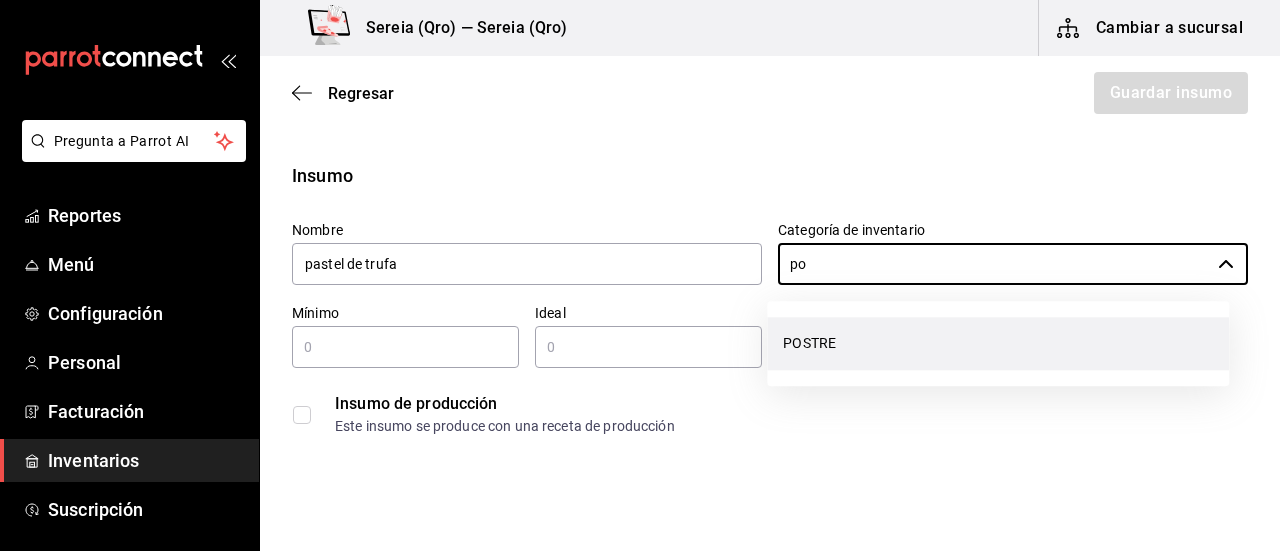 click on "POSTRE" at bounding box center [998, 343] 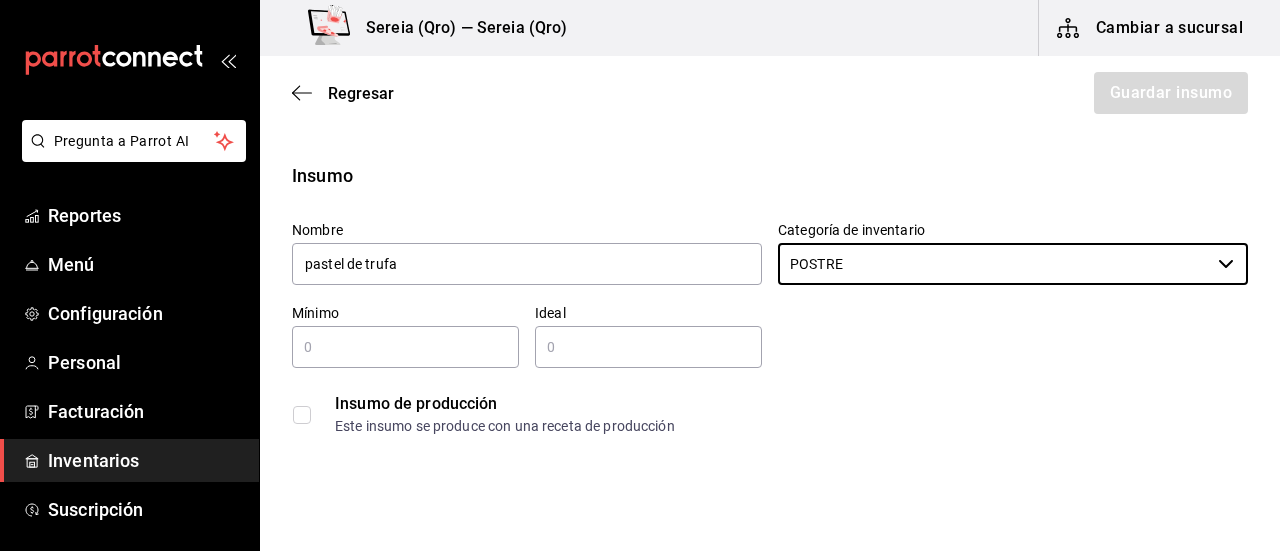 type on "POSTRE" 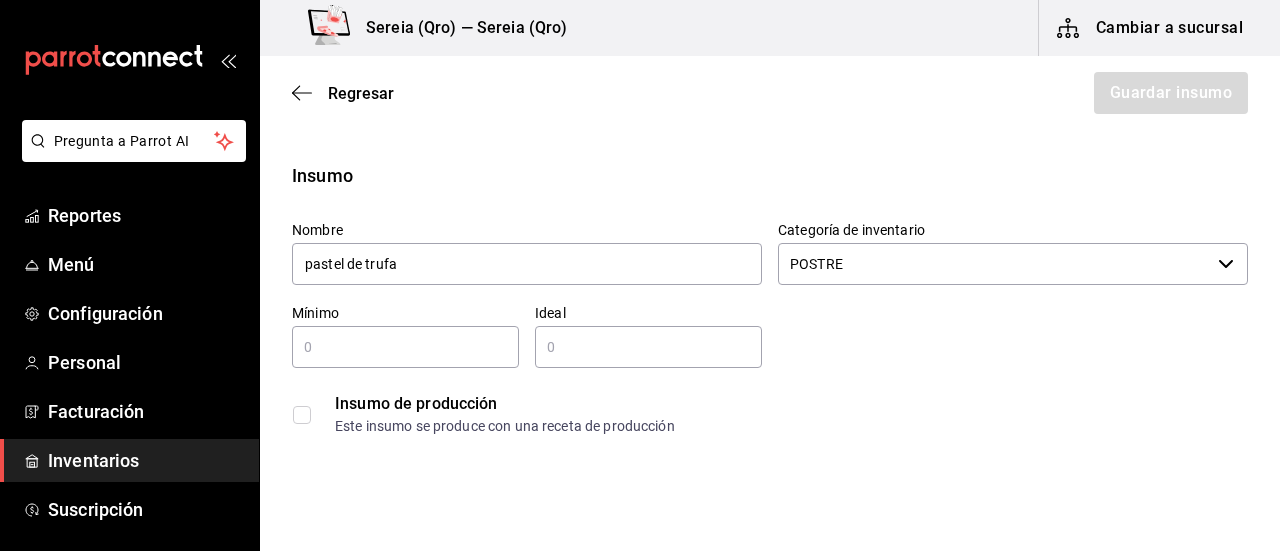 click at bounding box center (405, 347) 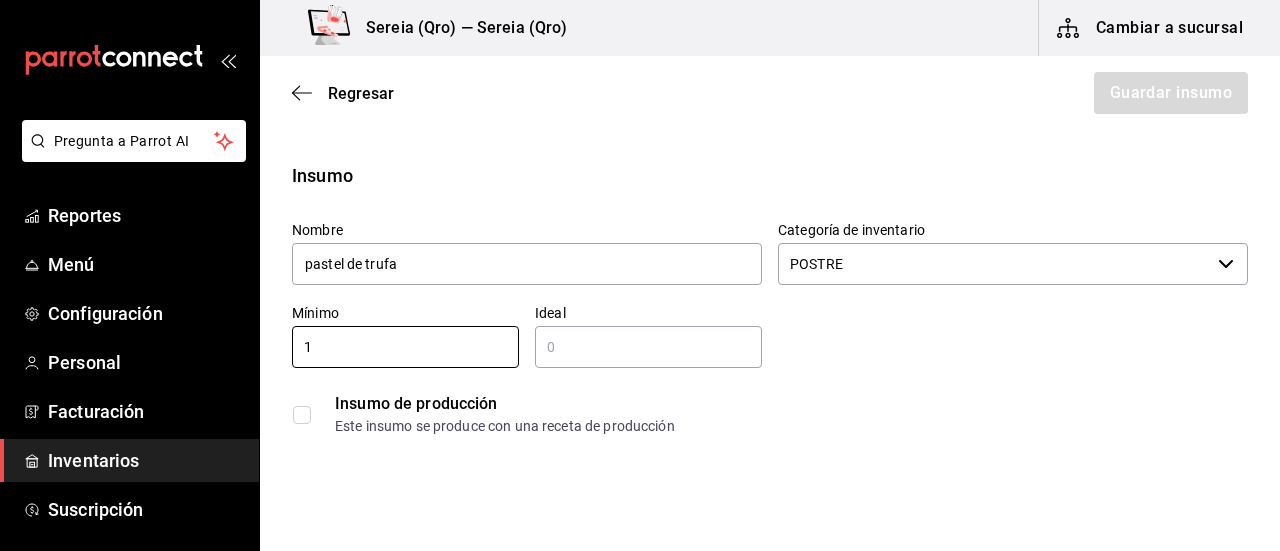 type on "1" 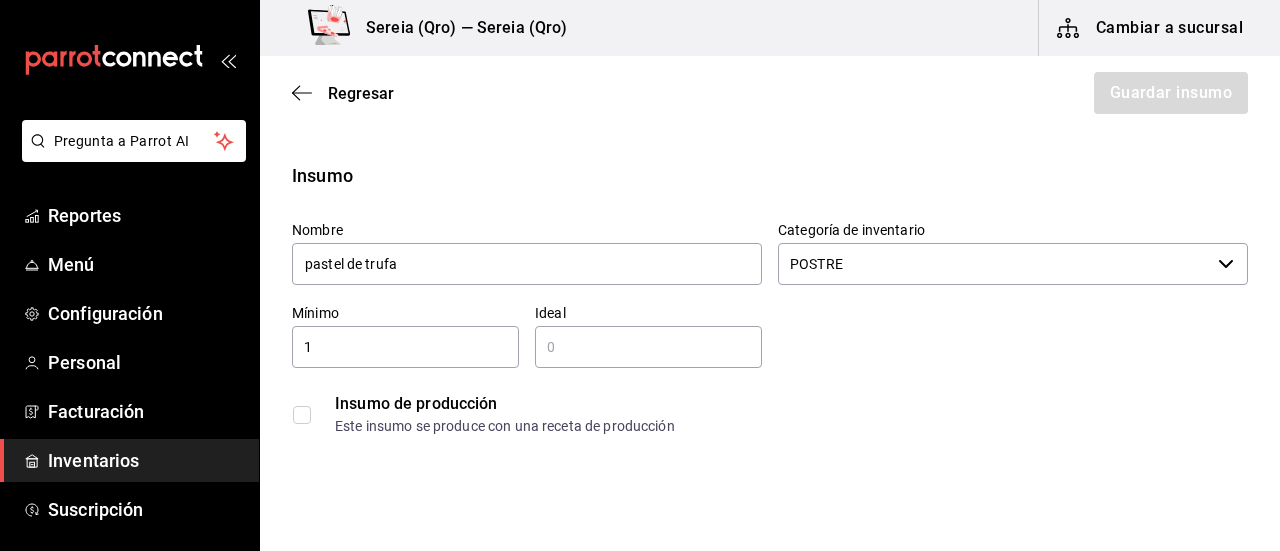 type on "5" 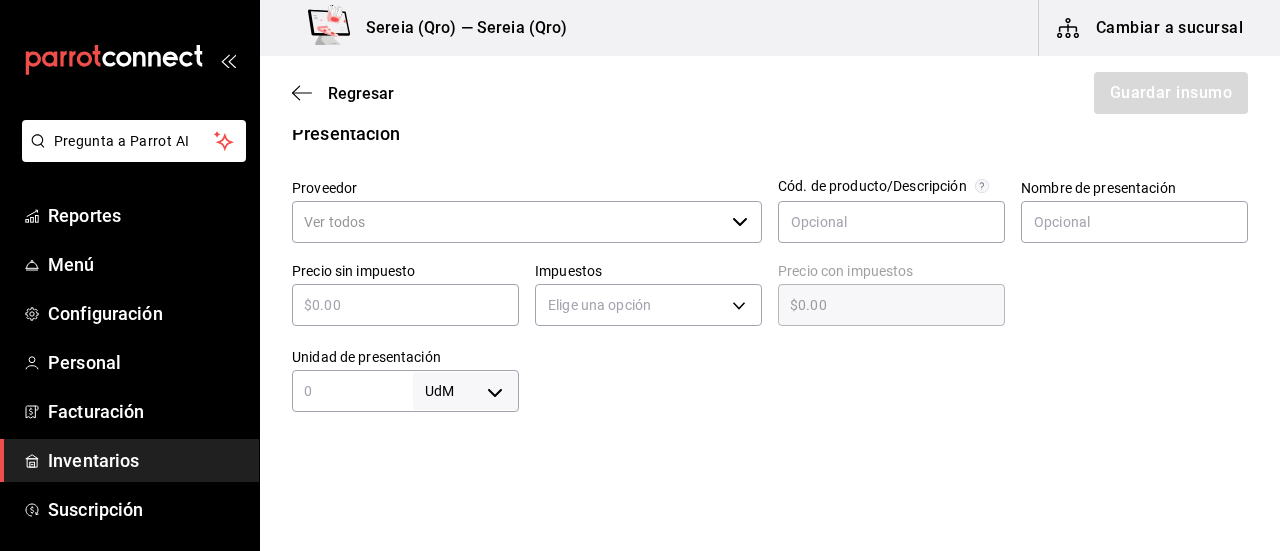 scroll, scrollTop: 400, scrollLeft: 0, axis: vertical 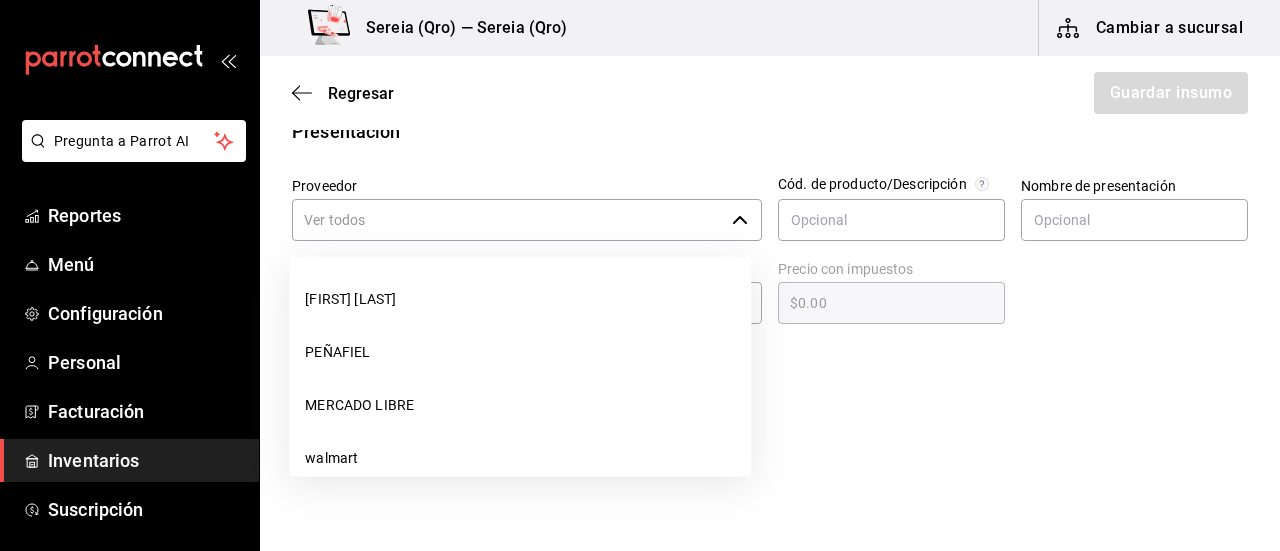 click 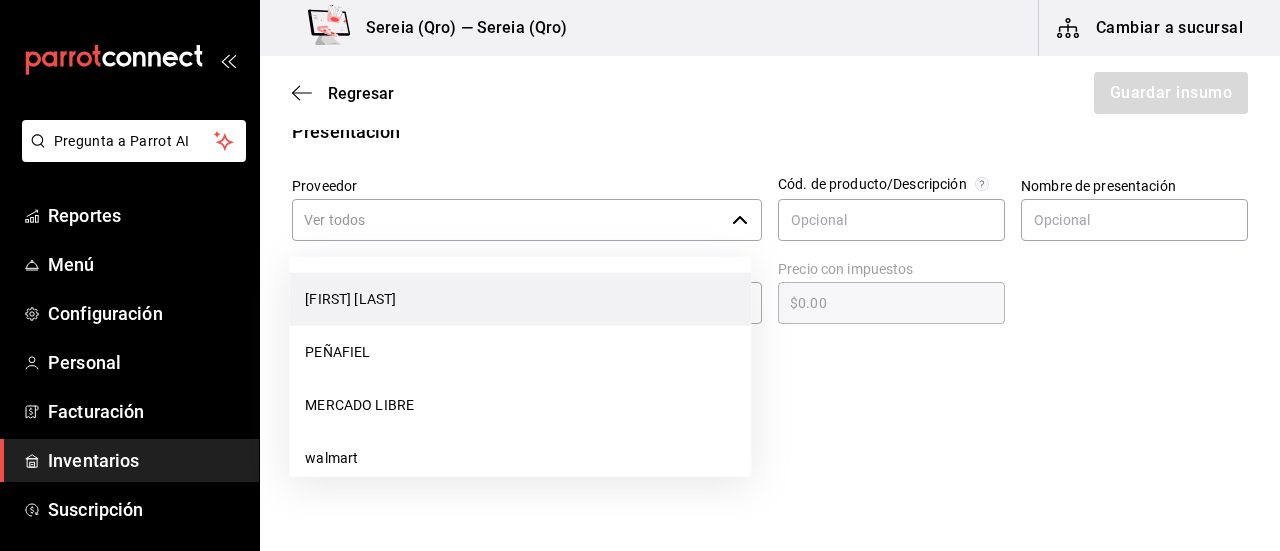 click on "[FIRST] [LAST]" at bounding box center [520, 299] 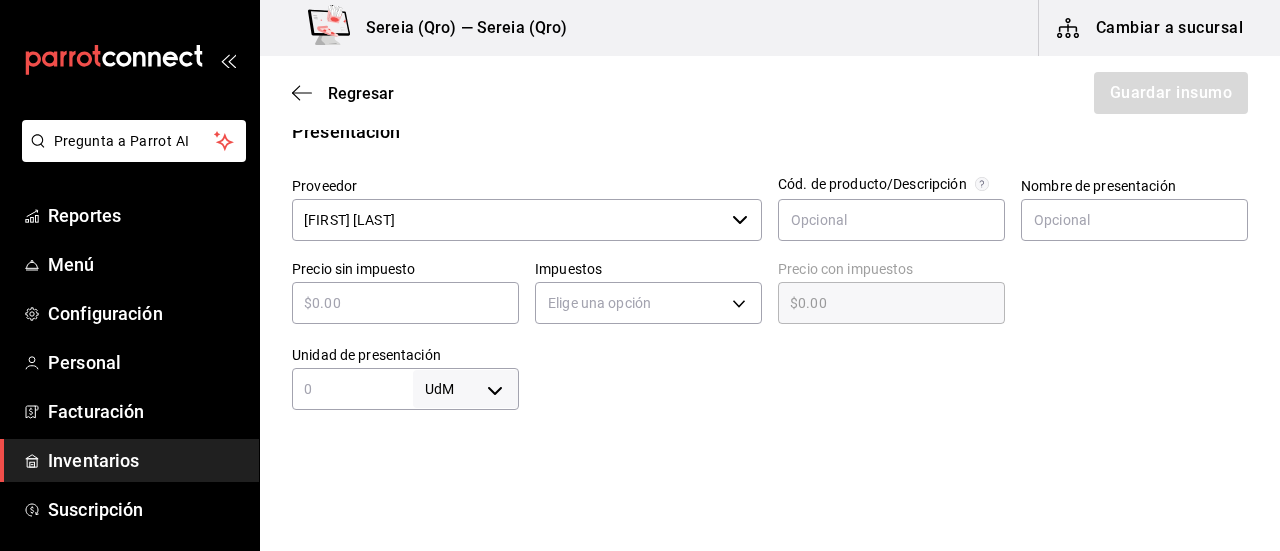 type on "5" 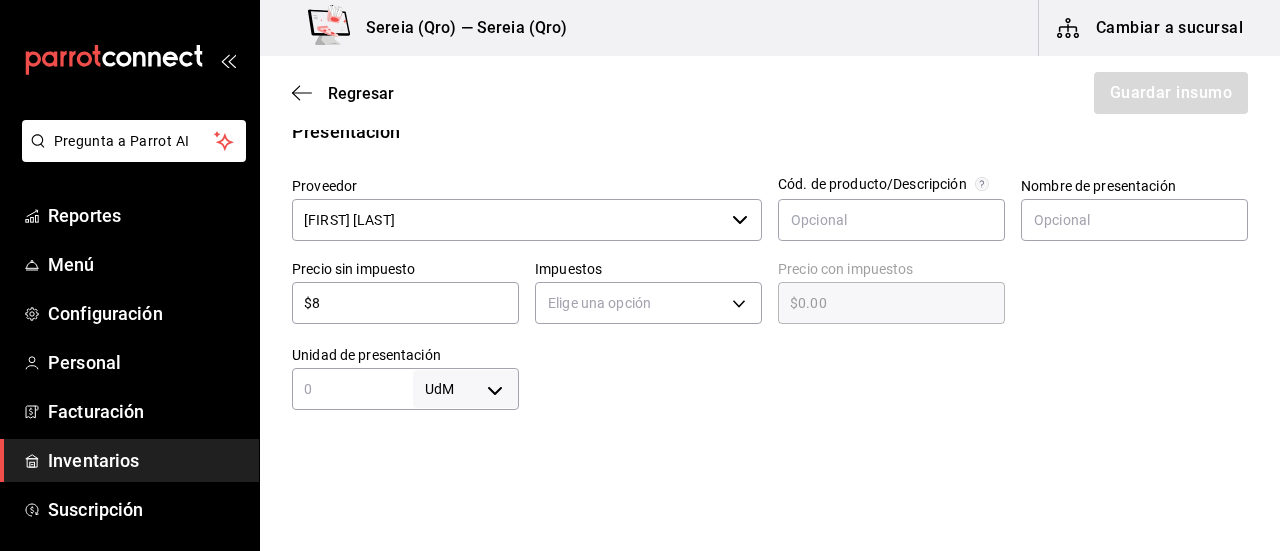 type on "$8.00" 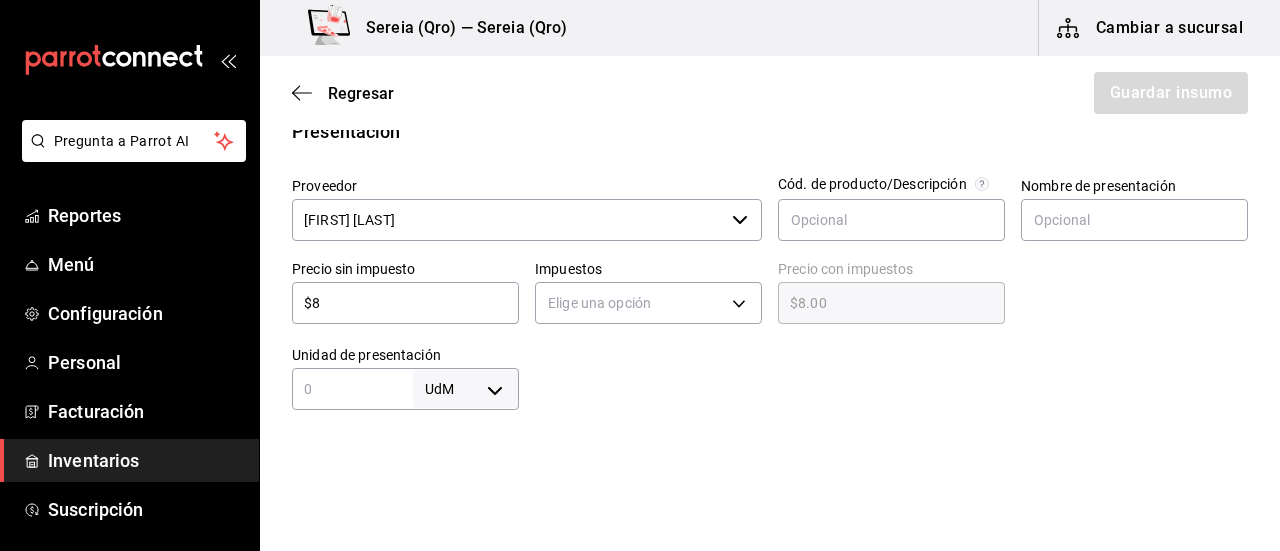 type on "$80" 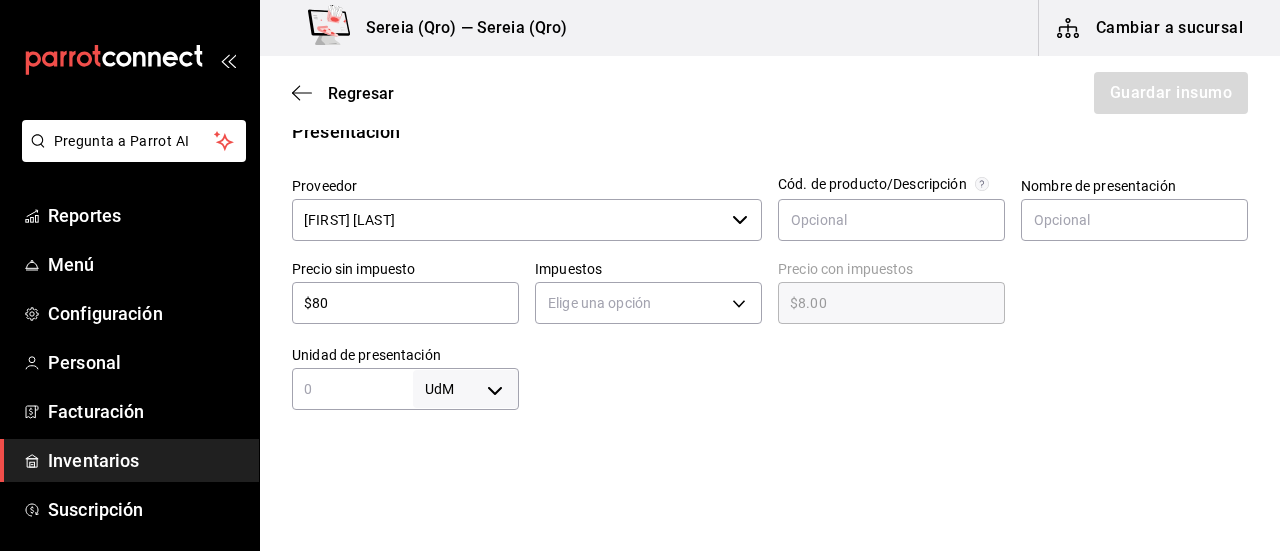 type on "$80.00" 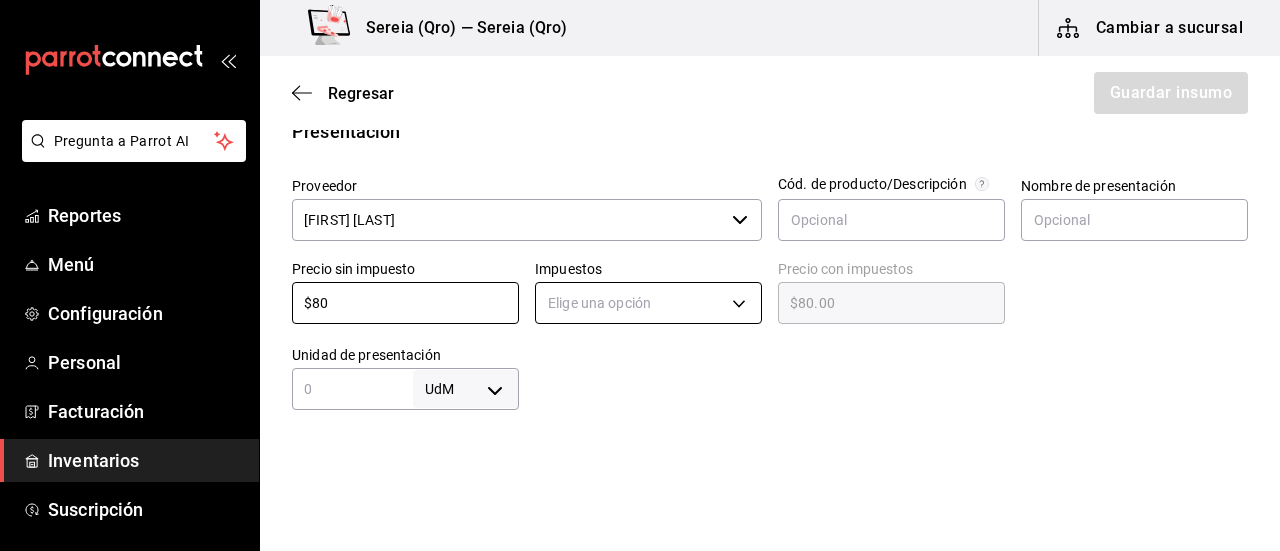 type on "$80" 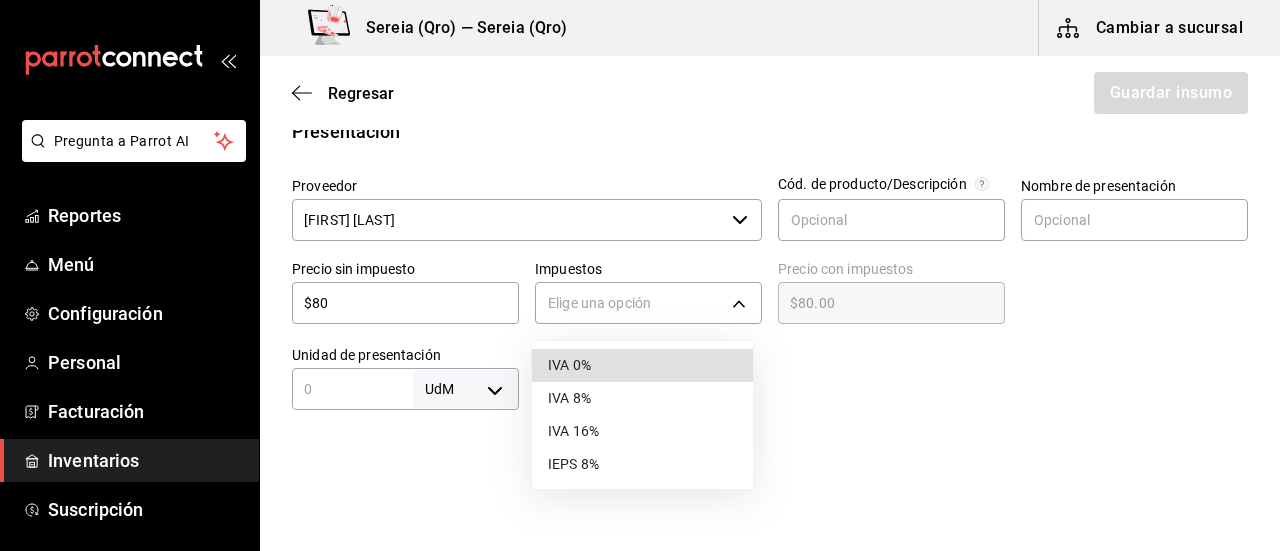 click on "IVA 0%" at bounding box center [642, 365] 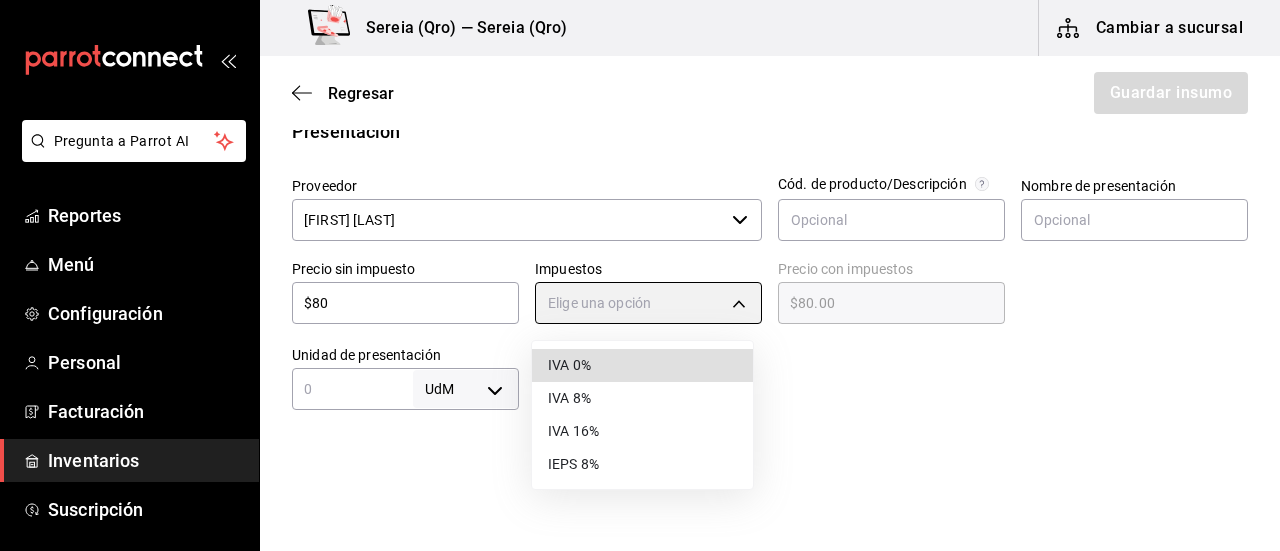 type on "IVA_0" 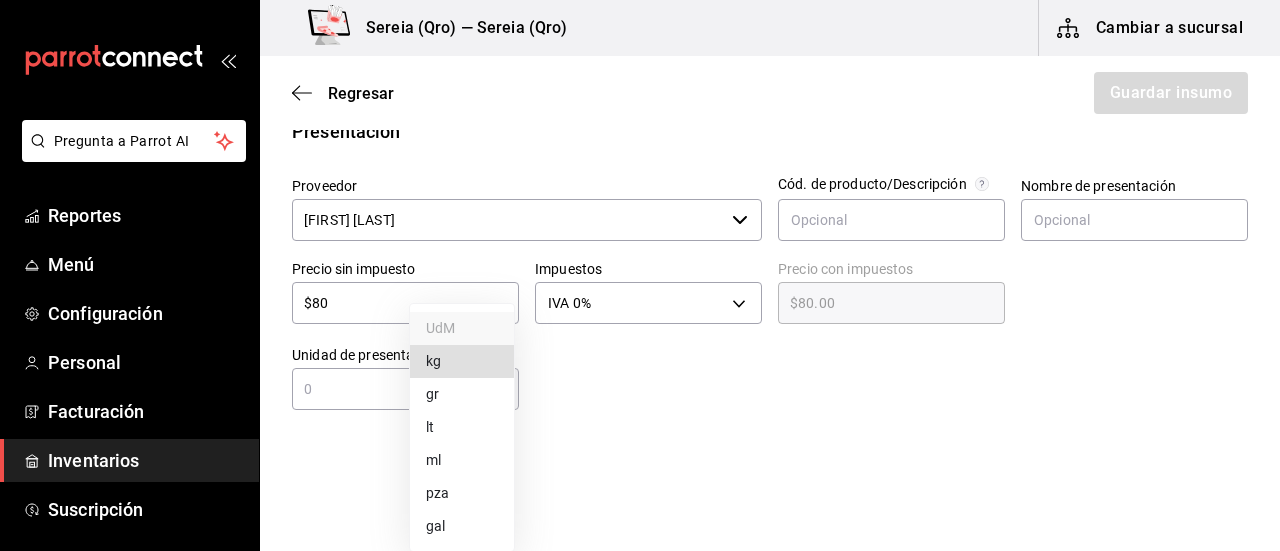 click on "Pregunta a Parrot AI Reportes   Menú   Configuración   Personal   Facturación   Inventarios   Suscripción   Ayuda Recomienda Parrot   [NAME]   Sugerir nueva función   Sereia ([CITY]) — Sereia ([CITY]) Cambiar a sucursal Regresar Guardar insumo Insumo Nombre pastel de trufa Categoría de inventario POSTRE ​ Mínimo 1 ​ Ideal 5 ​ Insumo de producción Este insumo se produce con una receta de producción Presentación Proveedor [FIRST] [LAST] ​ Cód. de producto/Descripción Nombre de presentación Precio sin impuesto $80 ​ Impuestos IVA 0% IVA_0 Precio con impuestos $80.00 ​ Unidad de presentación UdM ​ Receta Unidad de receta Elige una opción Factor de conversión ​ Ver ayuda de conversiones ¿La presentación  viene en otra caja? Si No Presentaciones por caja ​ Sin definir Unidades de conteo GANA 1 MES GRATIS EN TU SUSCRIPCIÓN AQUÍ Ver video tutorial Ir a video Pregunta a Parrot AI Reportes   Menú   Configuración   Personal   Facturación   Inventarios   Suscripción" at bounding box center [640, 219] 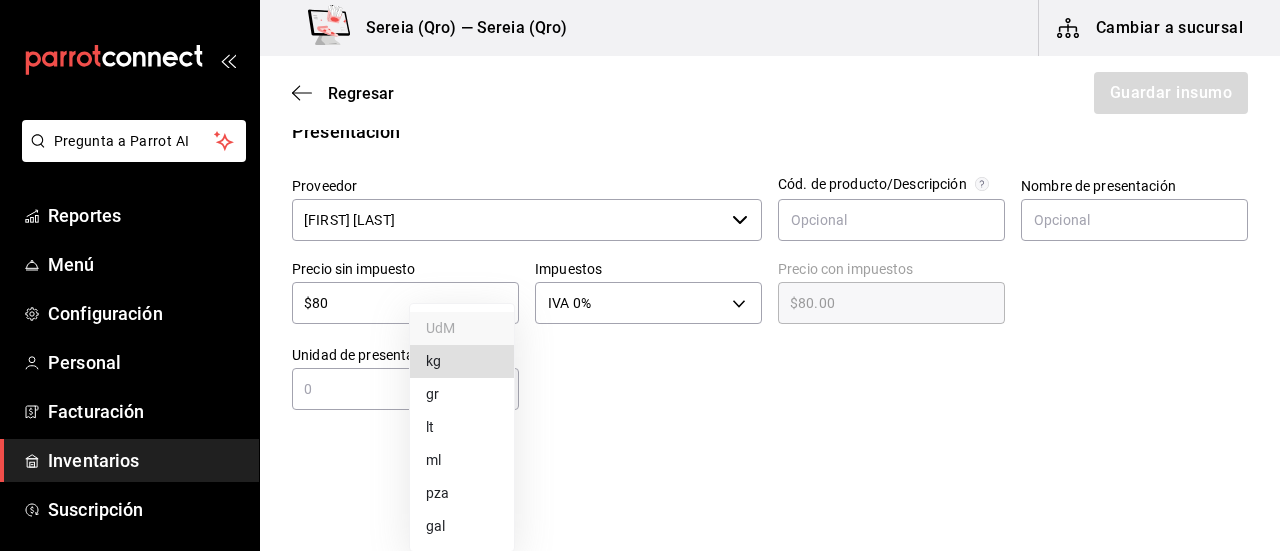 click on "pza" at bounding box center [462, 493] 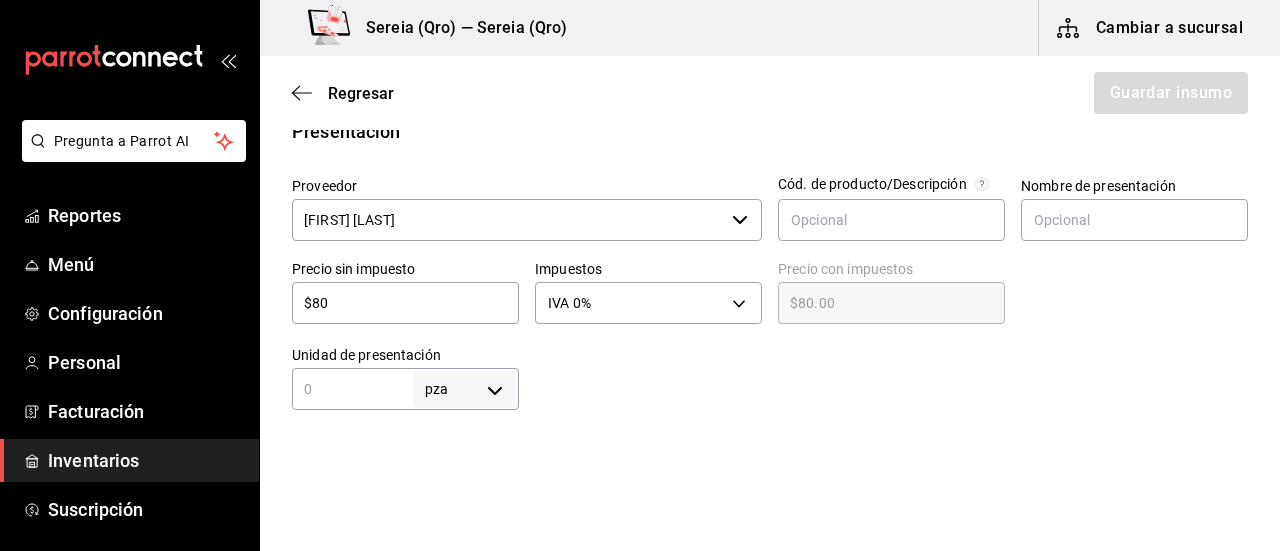 click at bounding box center (352, 389) 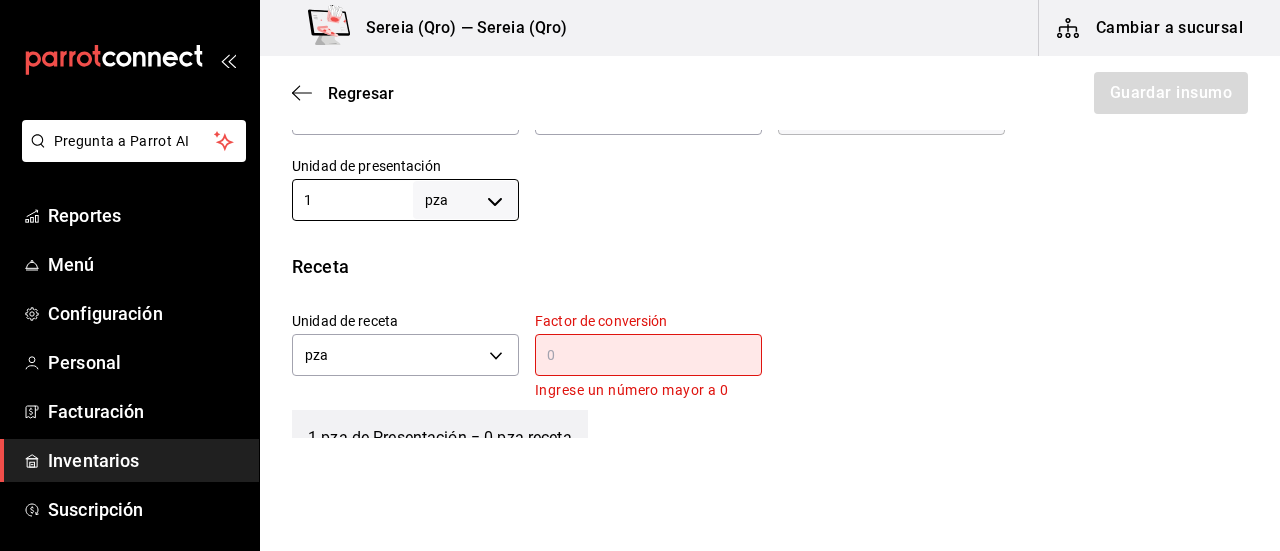 scroll, scrollTop: 600, scrollLeft: 0, axis: vertical 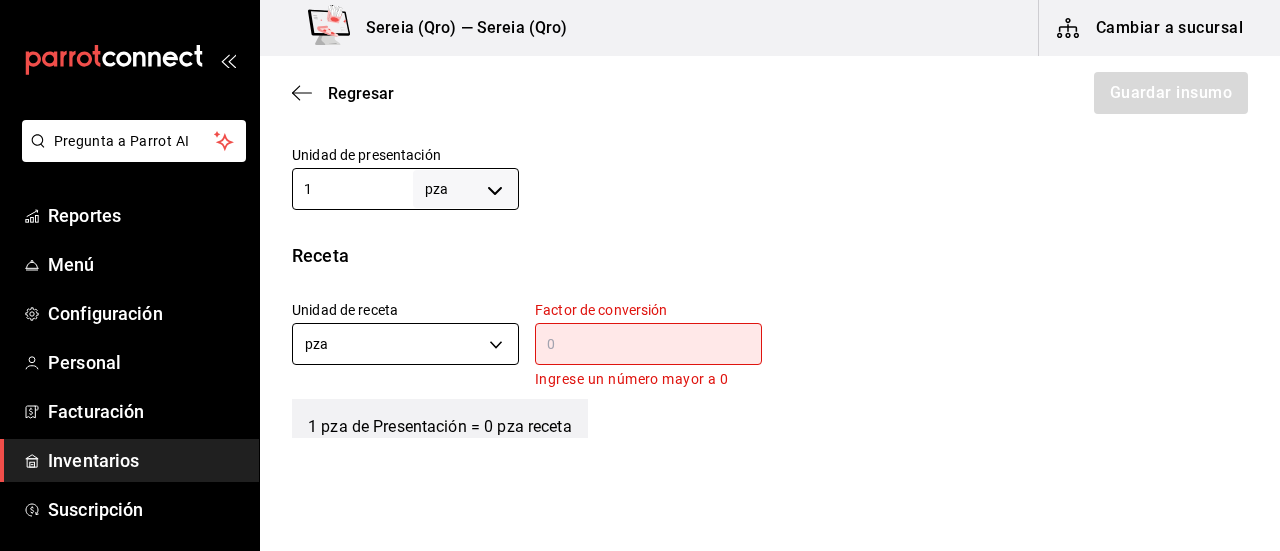 type on "1" 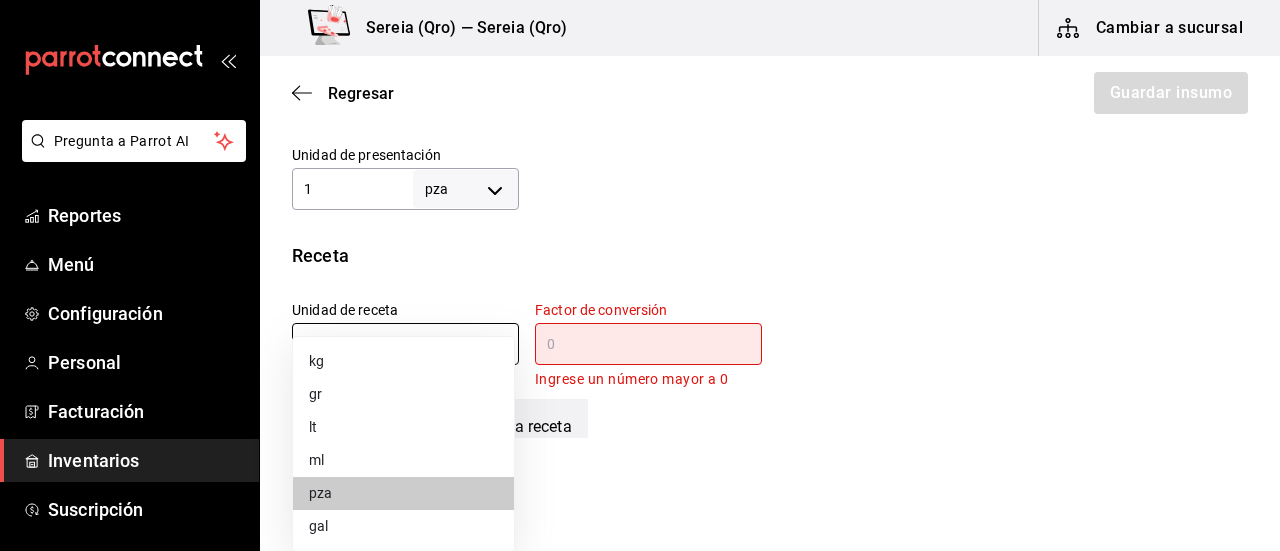 click on "Pregunta a Parrot AI Reportes   Menú   Configuración   Personal   Facturación   Inventarios   Suscripción   Ayuda Recomienda Parrot   [NAME]   Sugerir nueva función   Sereia ([CITY]) — Sereia ([CITY]) Cambiar a sucursal Regresar Guardar insumo Insumo Nombre pastel de trufa Categoría de inventario POSTRE ​ Mínimo 1 ​ Ideal 5 ​ Insumo de producción Este insumo se produce con una receta de producción Presentación Proveedor [FIRST] [LAST] ​ Cód. de producto/Descripción Nombre de presentación Precio sin impuesto $80 ​ Impuestos IVA 0% IVA_0 Precio con impuestos $80.00 ​ Unidad de presentación 1 pza UNIT ​ Receta Unidad de receta pza UNIT Factor de conversión ​ Ingrese un número mayor a 0 1 pza de Presentación = 0 pza receta Ver ayuda de conversiones ¿La presentación  viene en otra caja? Si No Presentaciones por caja ​   de 1 pza Unidades de conteo pza Presentación (1 pza) GANA 1 MES GRATIS EN TU SUSCRIPCIÓN AQUÍ Ver video tutorial Ir a video Pregunta a Parrot AI" at bounding box center (640, 219) 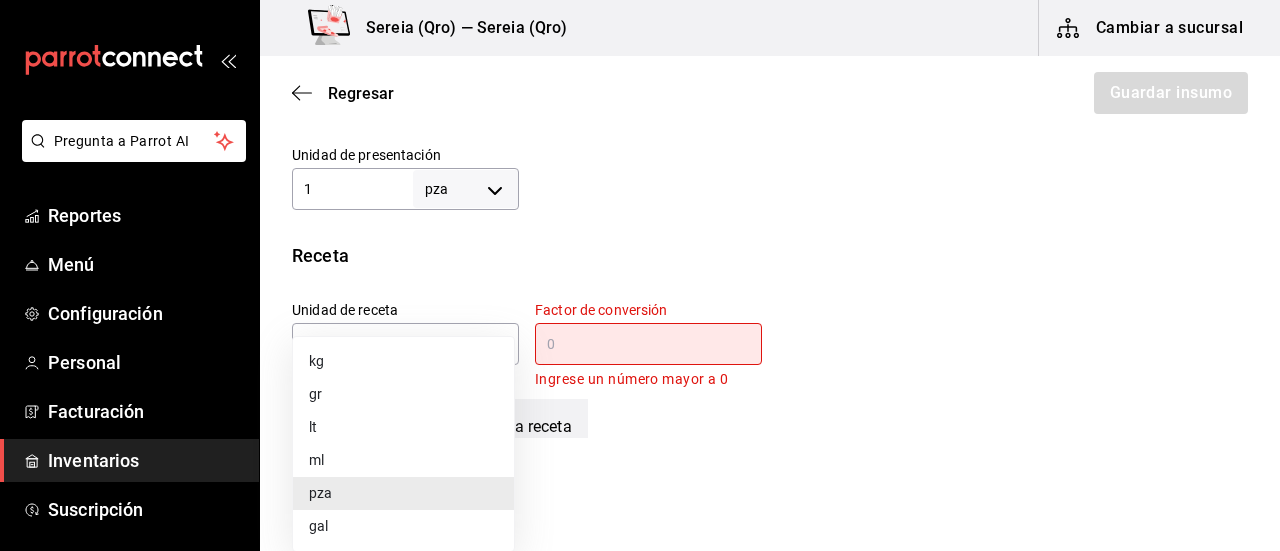 click on "pza" at bounding box center (403, 493) 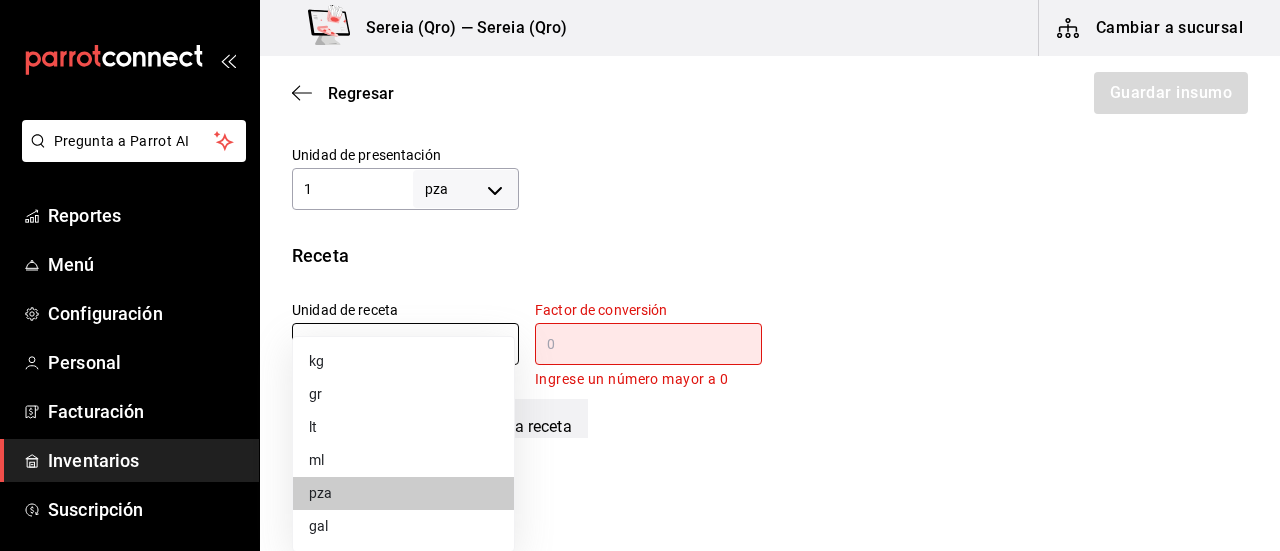 click on "Pregunta a Parrot AI Reportes   Menú   Configuración   Personal   Facturación   Inventarios   Suscripción   Ayuda Recomienda Parrot   [NAME]   Sugerir nueva función   Sereia ([CITY]) — Sereia ([CITY]) Cambiar a sucursal Regresar Guardar insumo Insumo Nombre pastel de trufa Categoría de inventario POSTRE ​ Mínimo 1 ​ Ideal 5 ​ Insumo de producción Este insumo se produce con una receta de producción Presentación Proveedor [FIRST] [LAST] ​ Cód. de producto/Descripción Nombre de presentación Precio sin impuesto $80 ​ Impuestos IVA 0% IVA_0 Precio con impuestos $80.00 ​ Unidad de presentación 1 pza UNIT ​ Receta Unidad de receta pza UNIT Factor de conversión ​ Ingrese un número mayor a 0 1 pza de Presentación = 0 pza receta Ver ayuda de conversiones ¿La presentación  viene en otra caja? Si No Presentaciones por caja ​   de 1 pza Unidades de conteo pza Presentación (1 pza) GANA 1 MES GRATIS EN TU SUSCRIPCIÓN AQUÍ Ver video tutorial Ir a video Pregunta a Parrot AI" at bounding box center [640, 219] 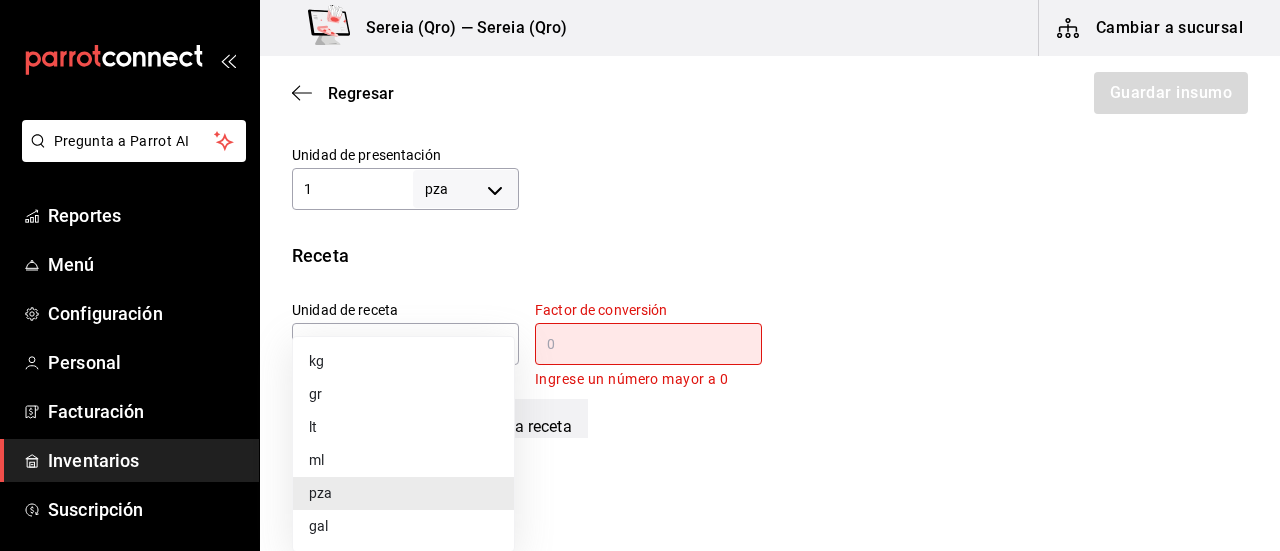 click at bounding box center [640, 275] 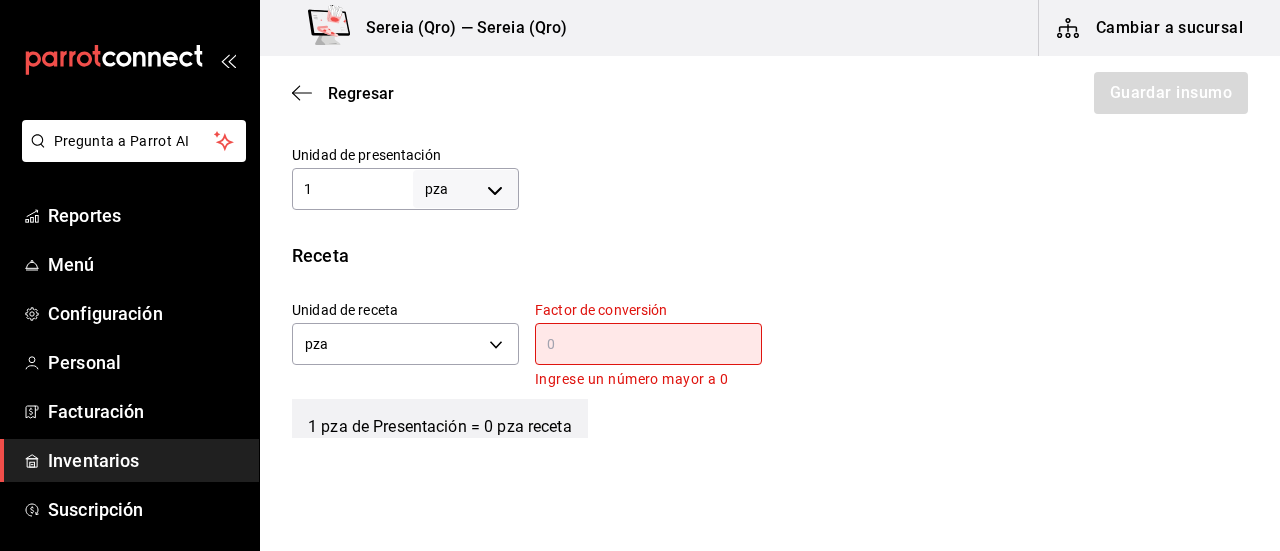 click at bounding box center [648, 344] 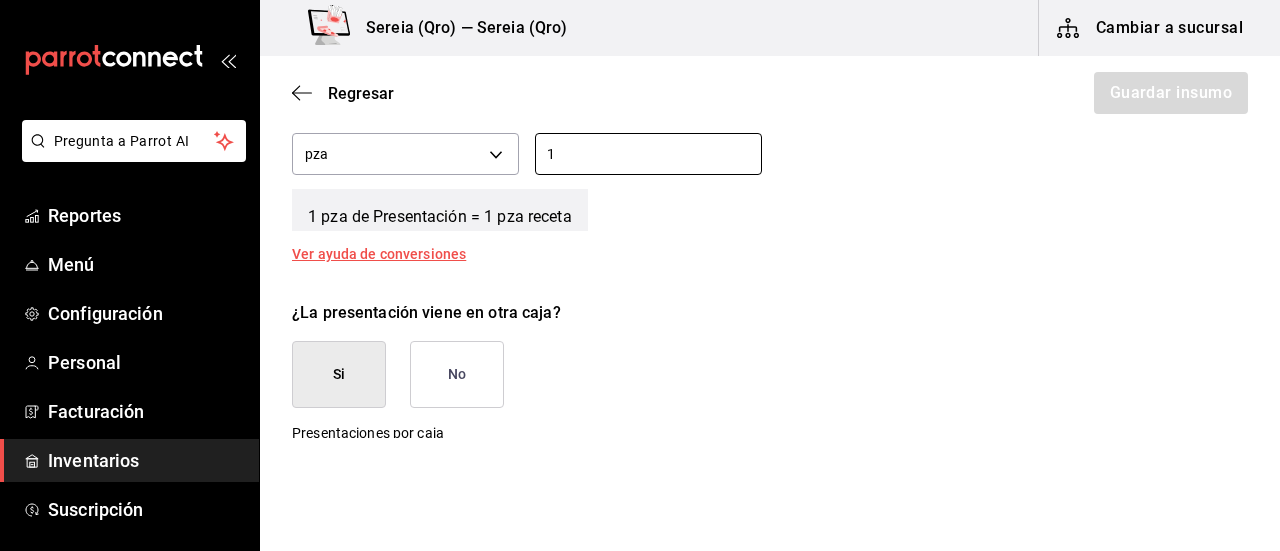 scroll, scrollTop: 900, scrollLeft: 0, axis: vertical 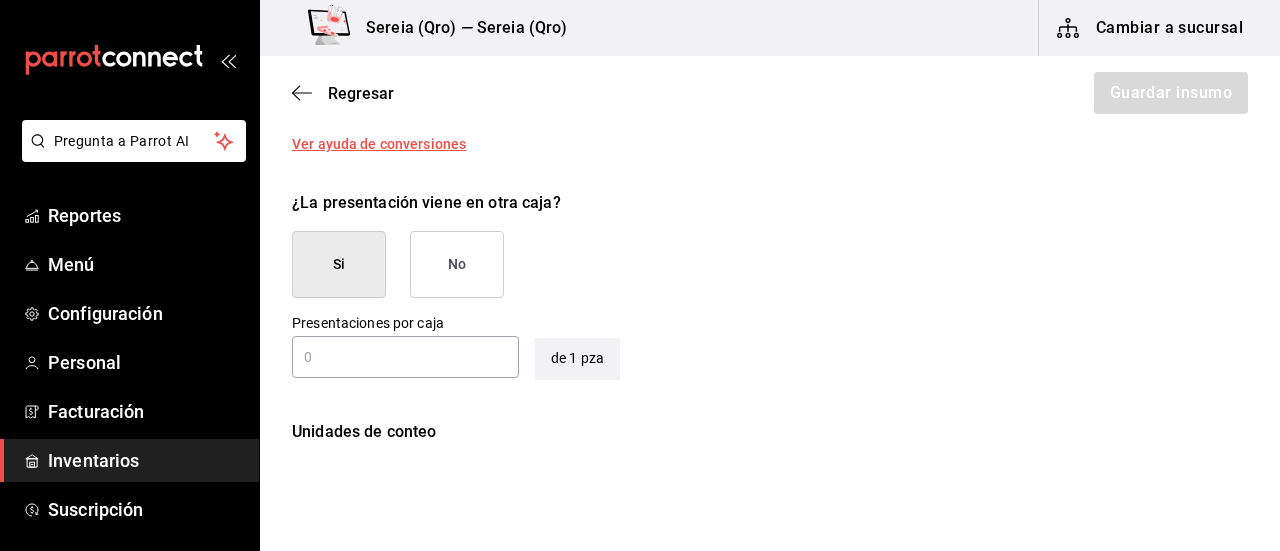 type on "1" 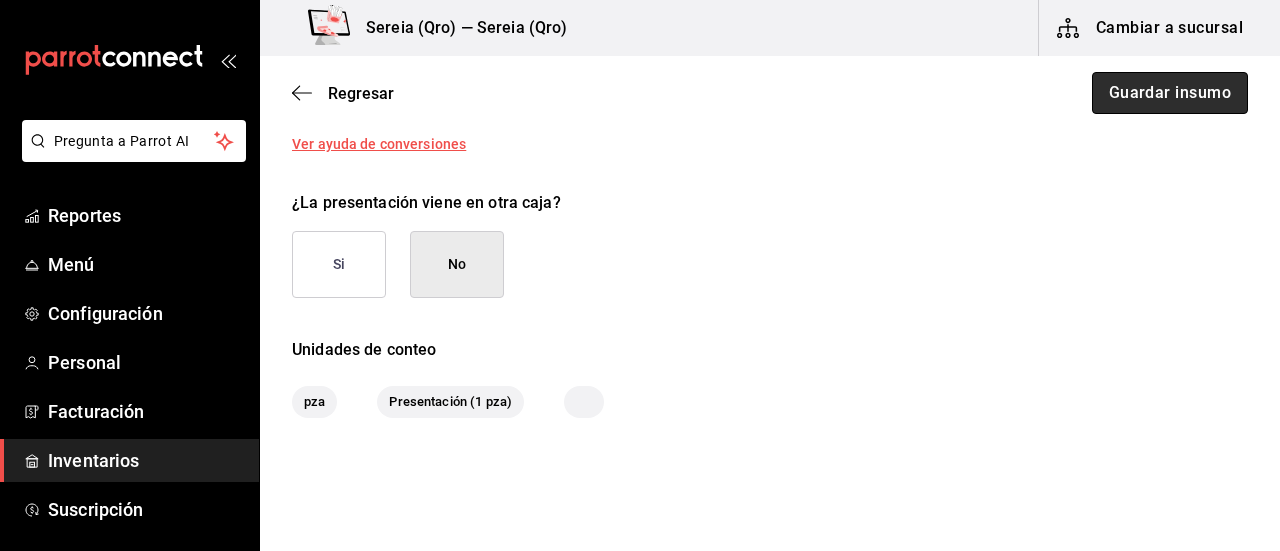 click on "Guardar insumo" at bounding box center (1170, 93) 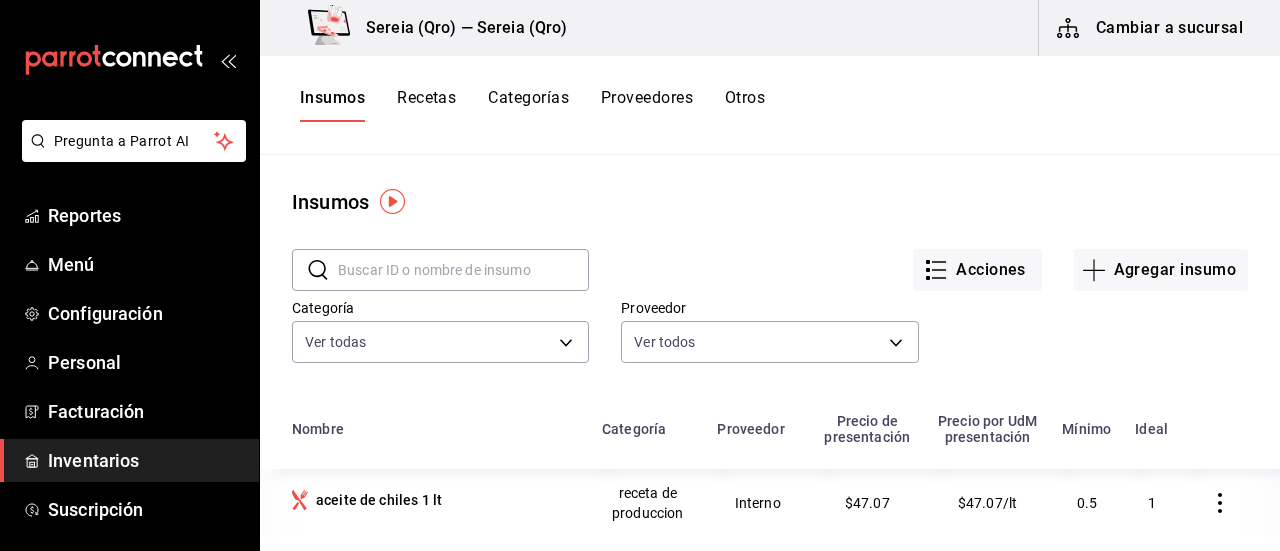 click on "Recetas" at bounding box center [426, 105] 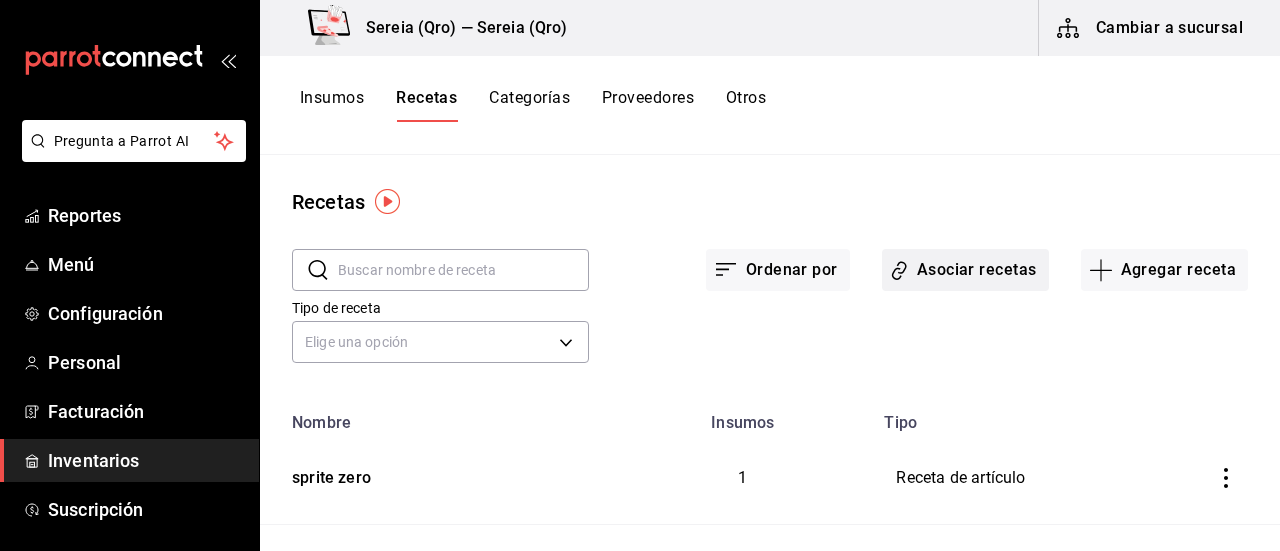 click on "Asociar recetas" at bounding box center [965, 270] 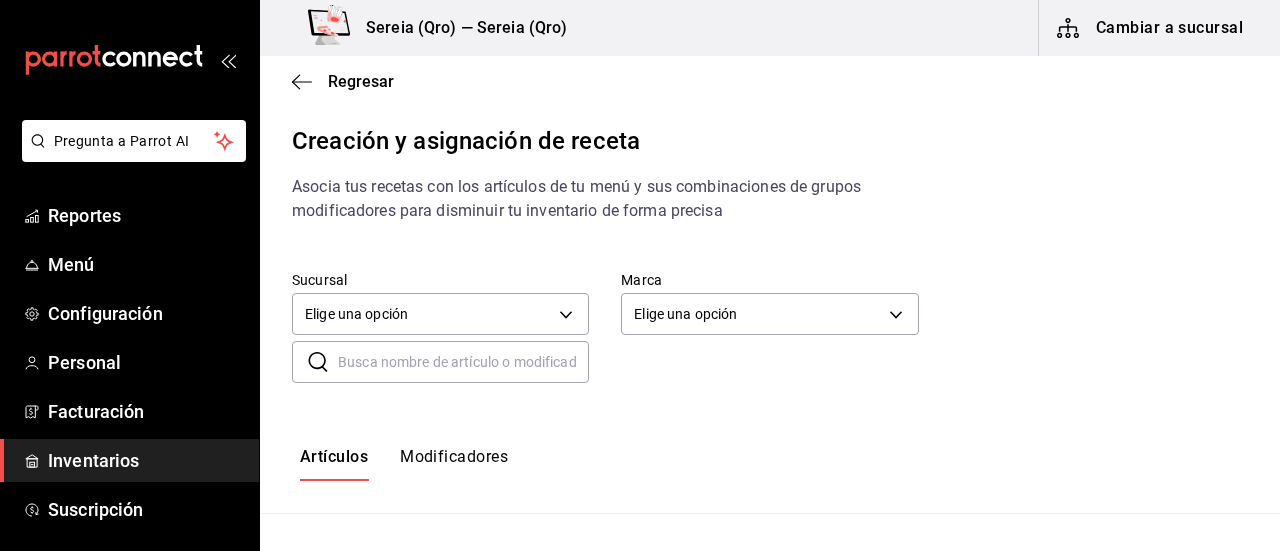 drag, startPoint x: 393, startPoint y: 377, endPoint x: 443, endPoint y: 395, distance: 53.14132 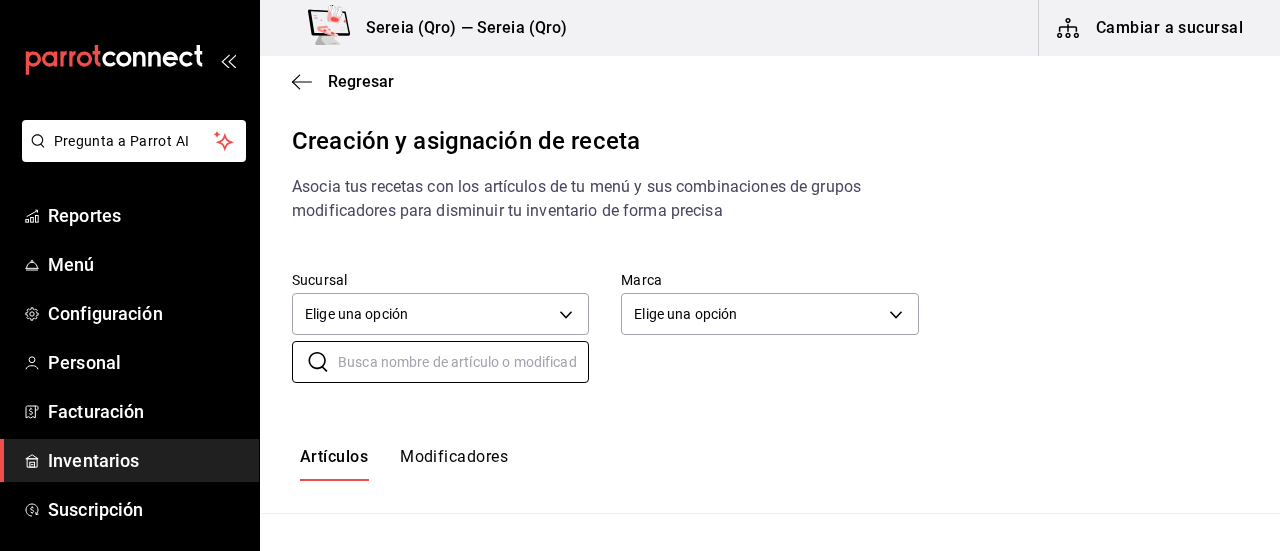 click at bounding box center (463, 362) 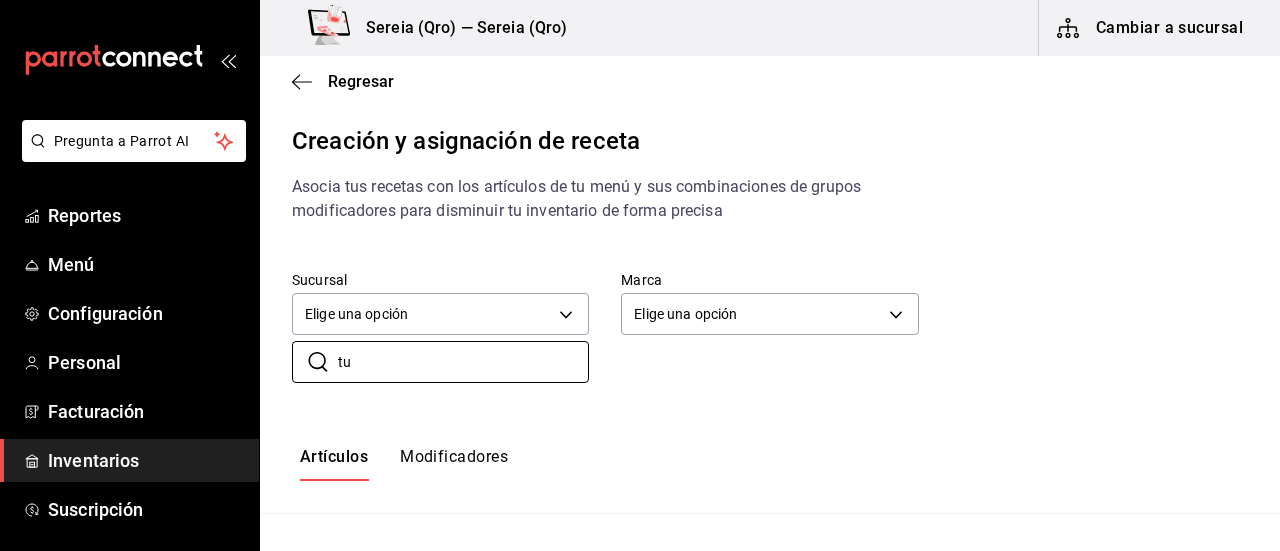 type on "t" 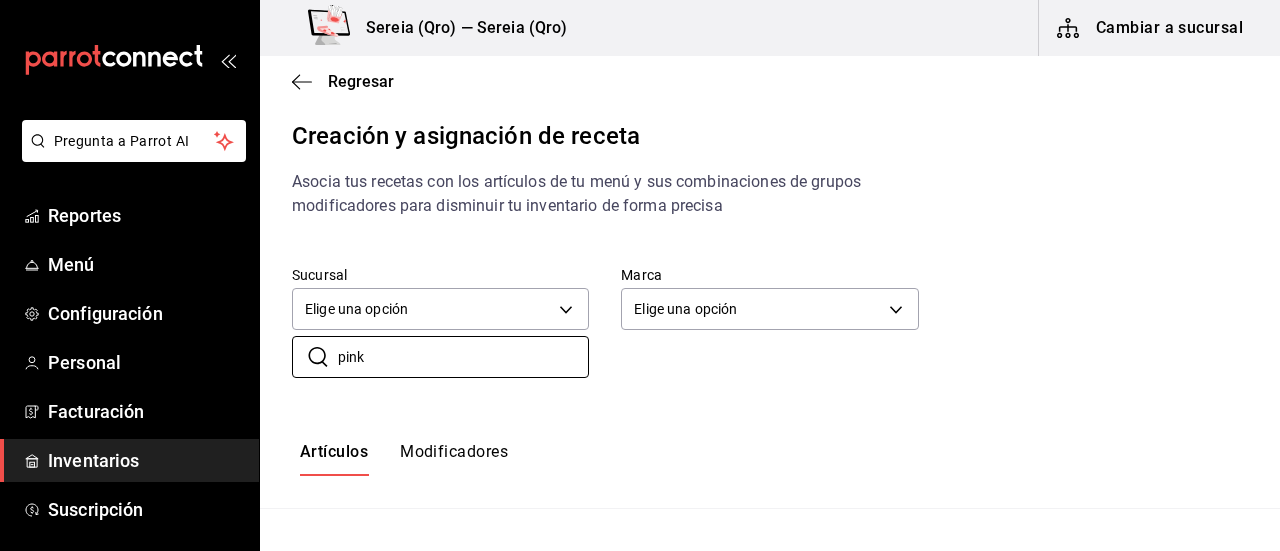 scroll, scrollTop: 0, scrollLeft: 0, axis: both 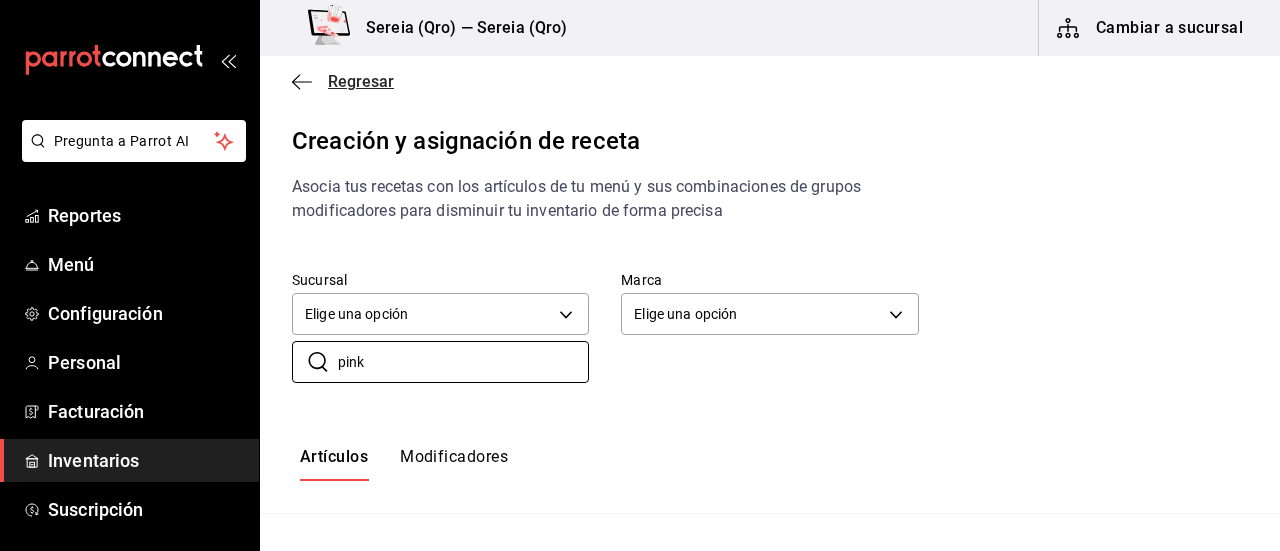 type on "pink" 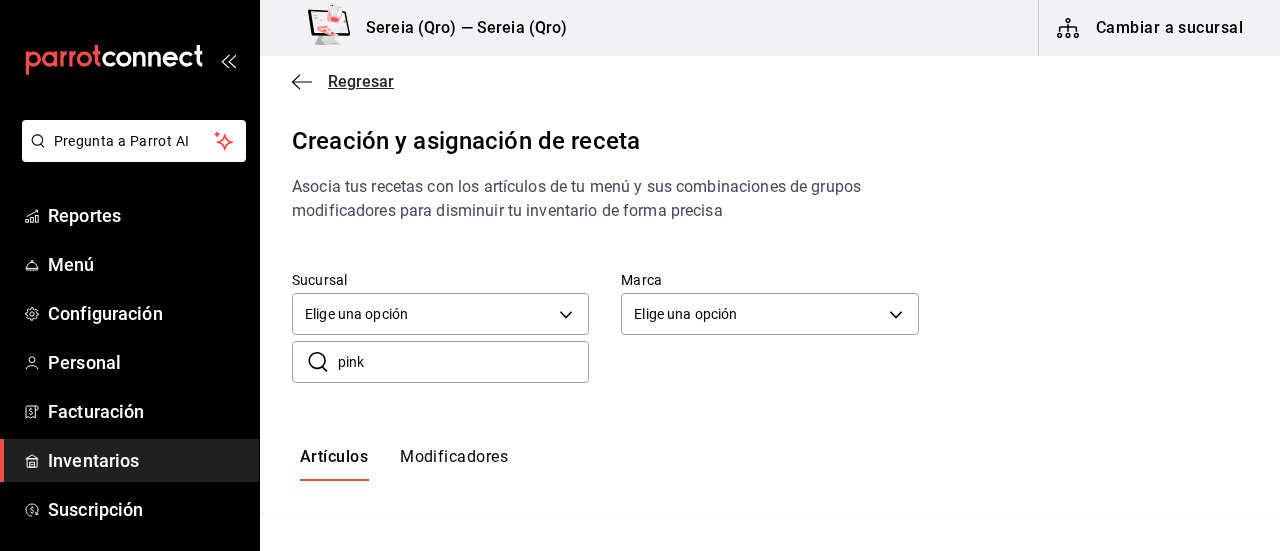 click 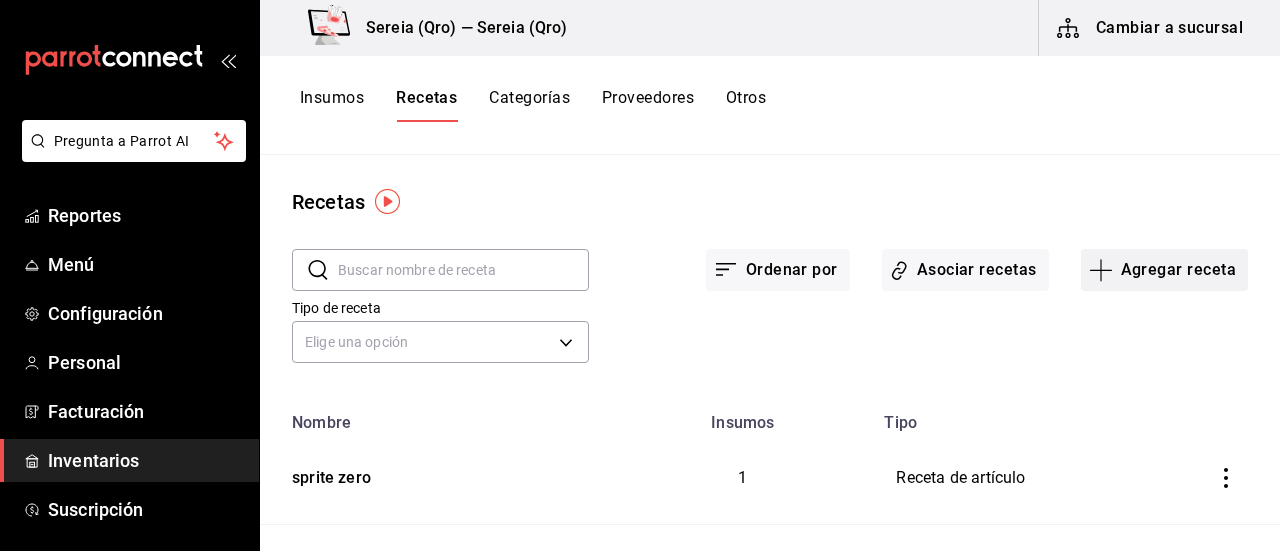 click 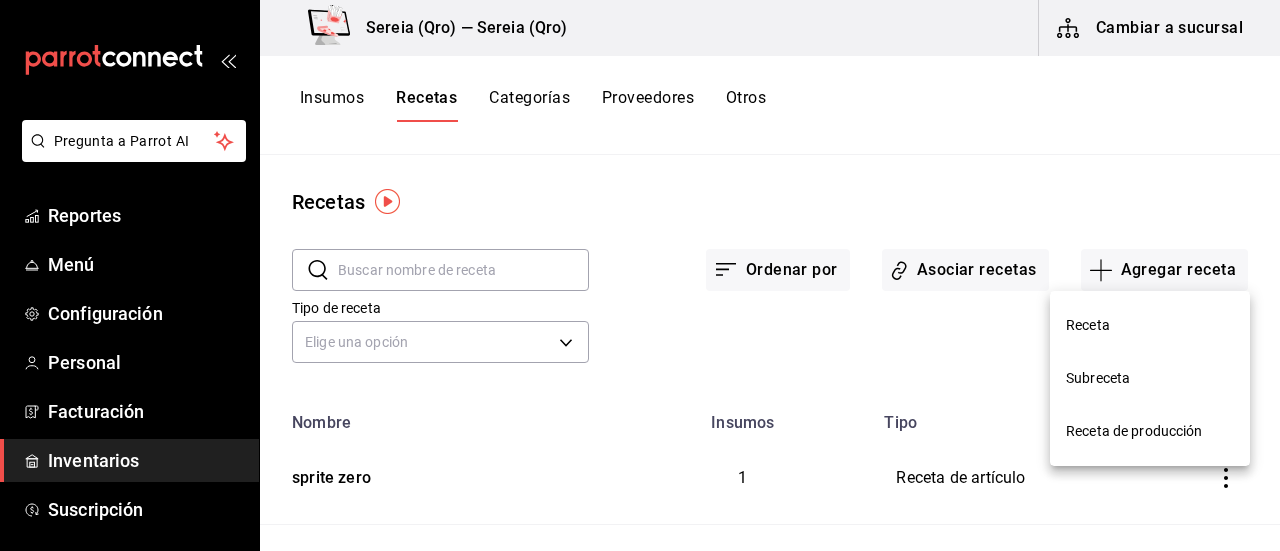 click on "Receta" at bounding box center (1150, 325) 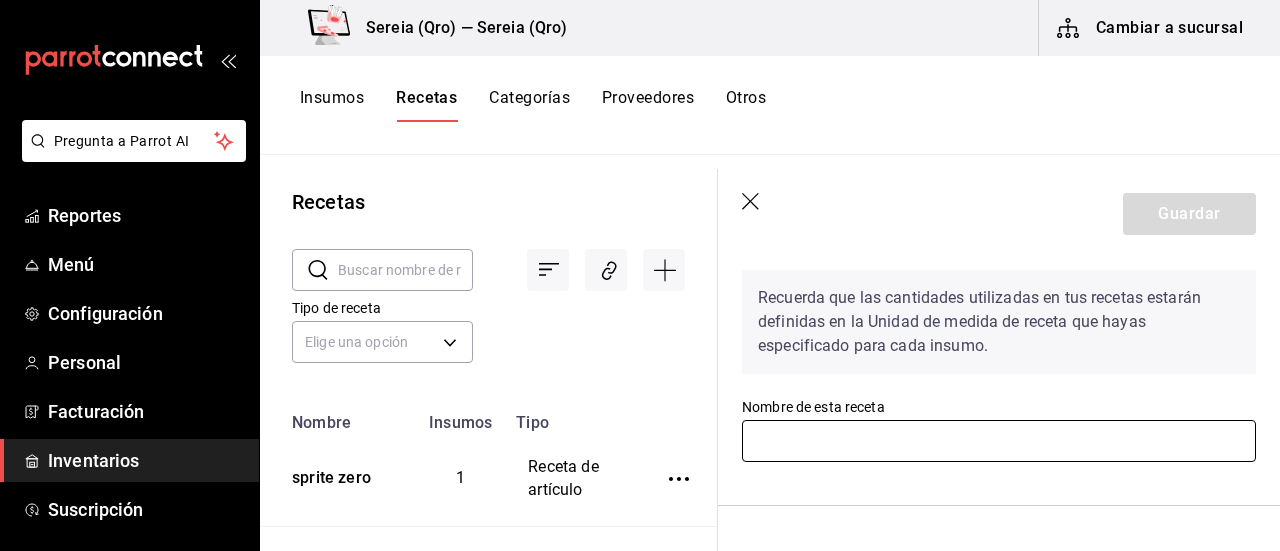 scroll, scrollTop: 100, scrollLeft: 0, axis: vertical 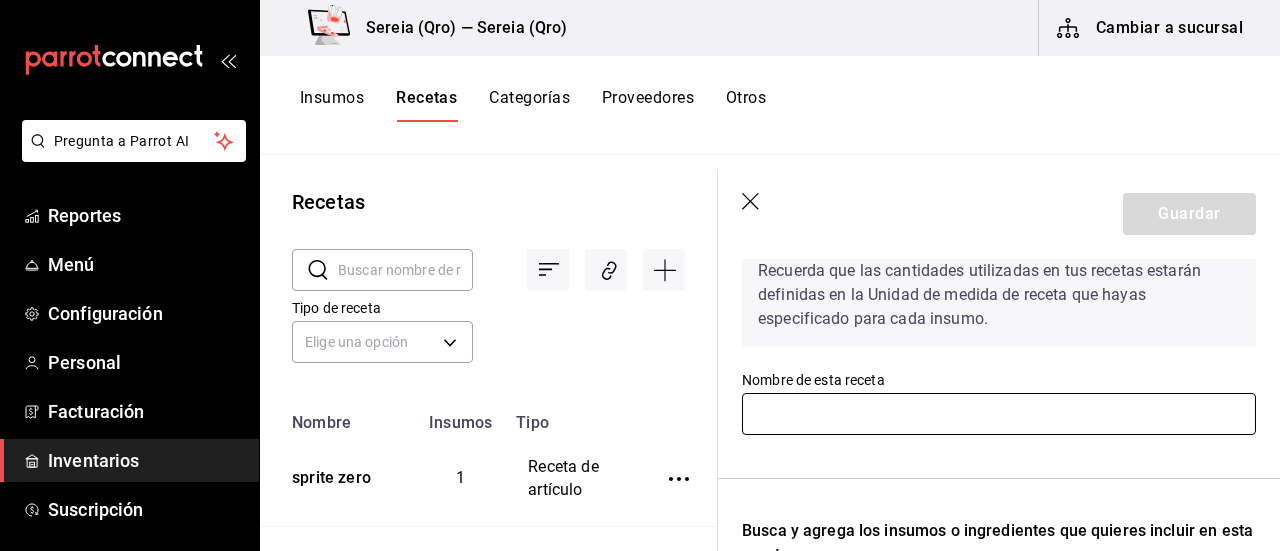 click at bounding box center (999, 414) 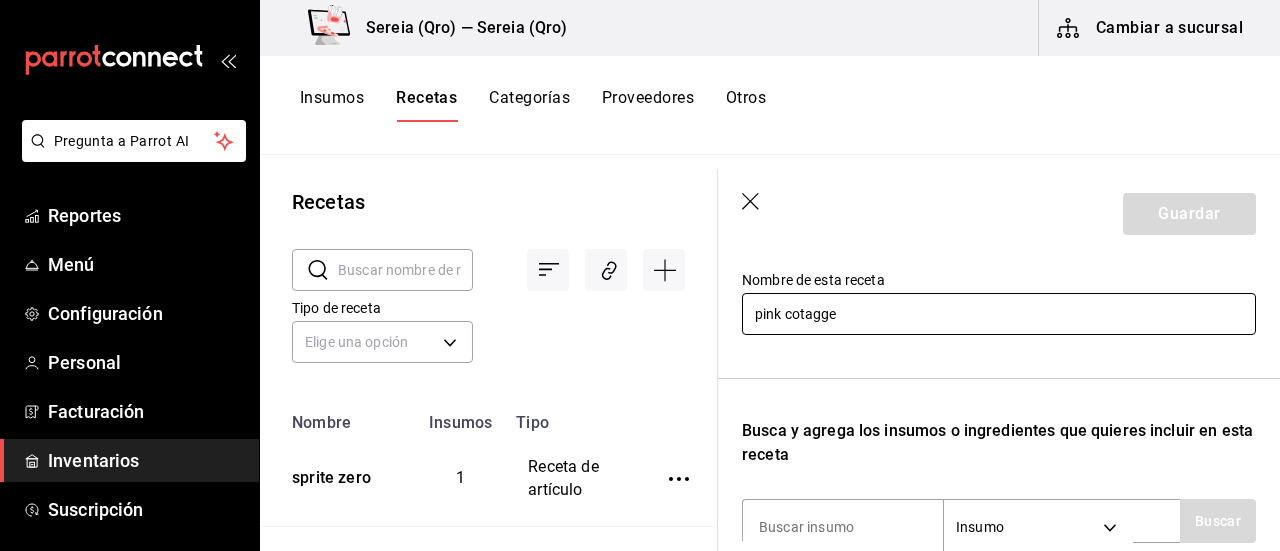 scroll, scrollTop: 300, scrollLeft: 0, axis: vertical 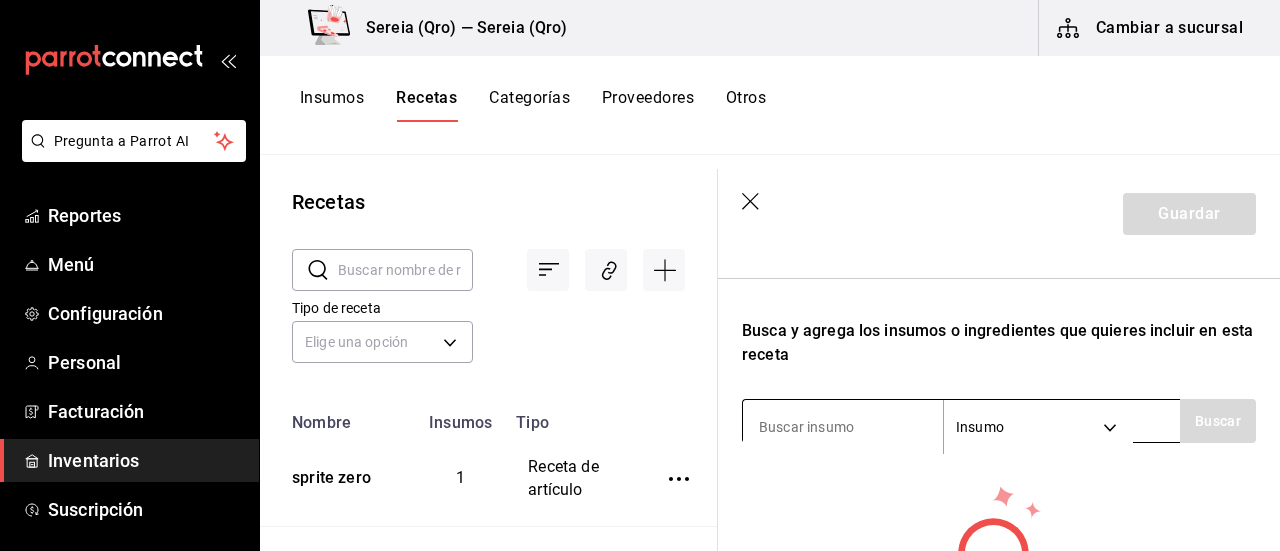 type on "pink cotagge" 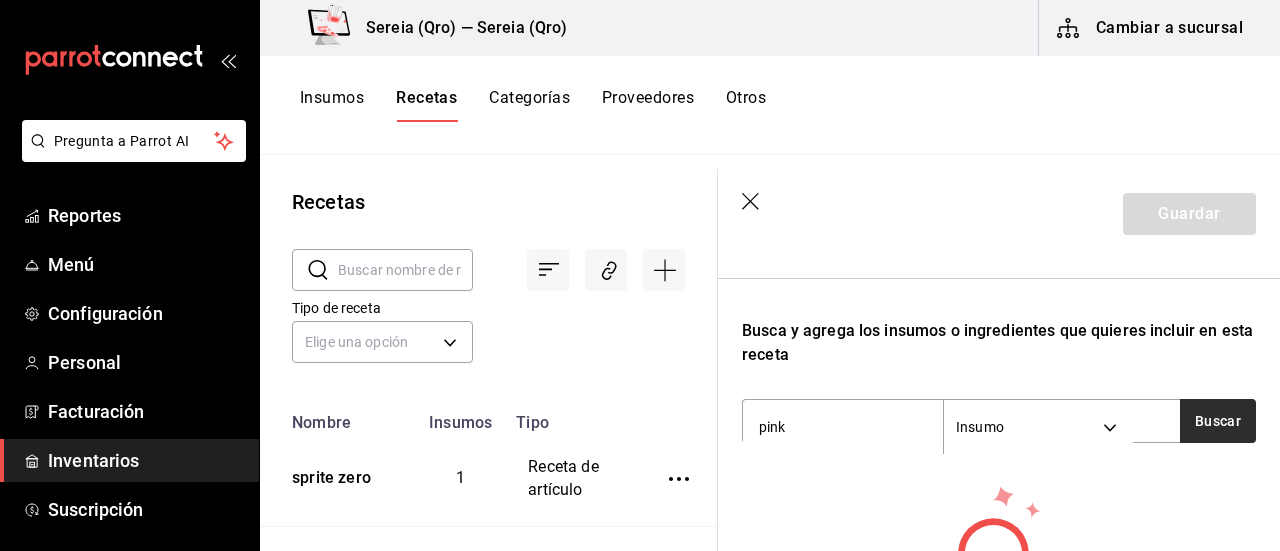 type on "pink" 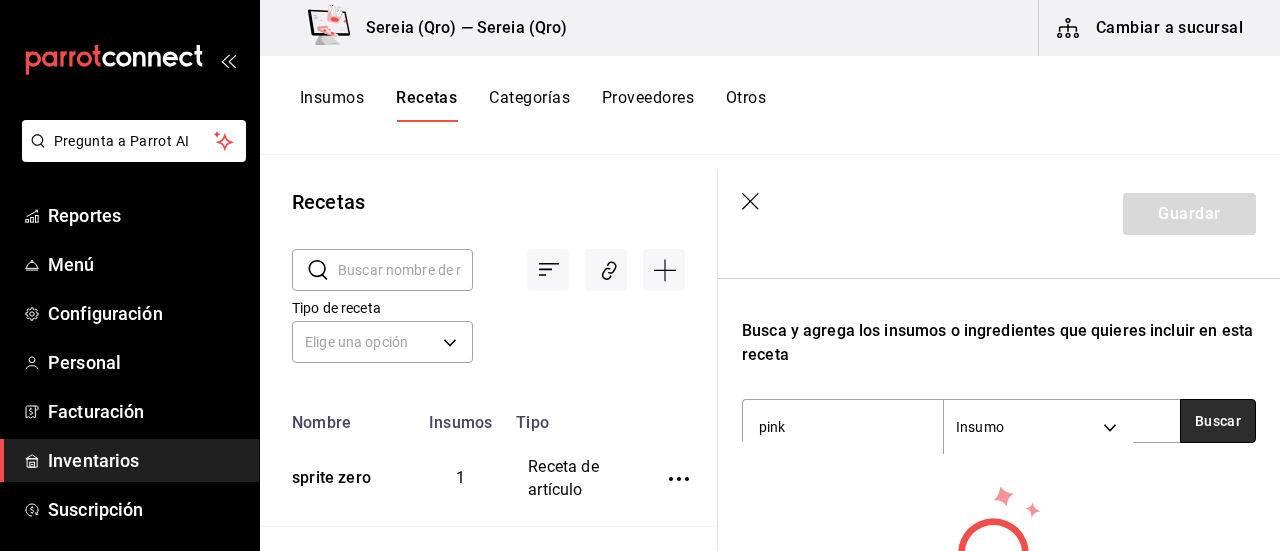 click on "Buscar" at bounding box center (1218, 421) 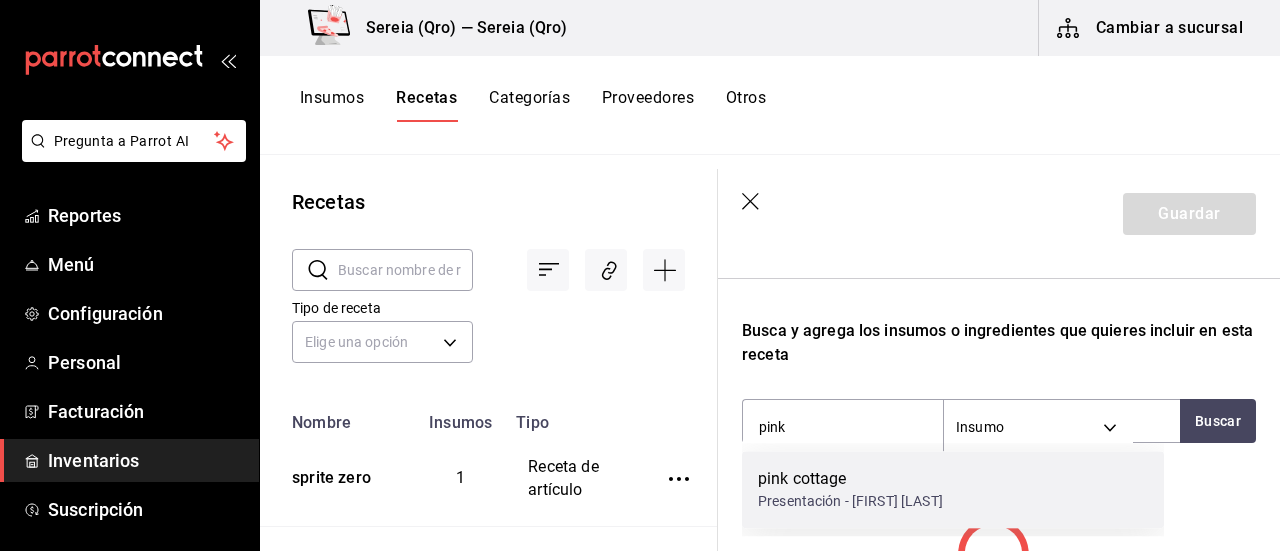 click on "Presentación - [FIRST] [LAST]" at bounding box center [850, 501] 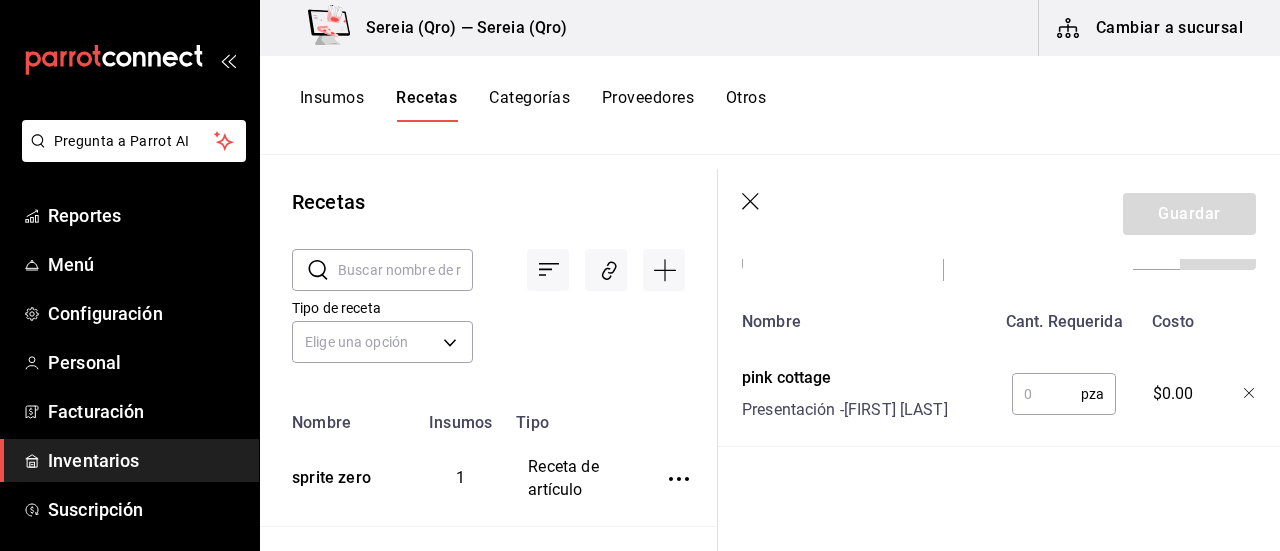 scroll, scrollTop: 512, scrollLeft: 0, axis: vertical 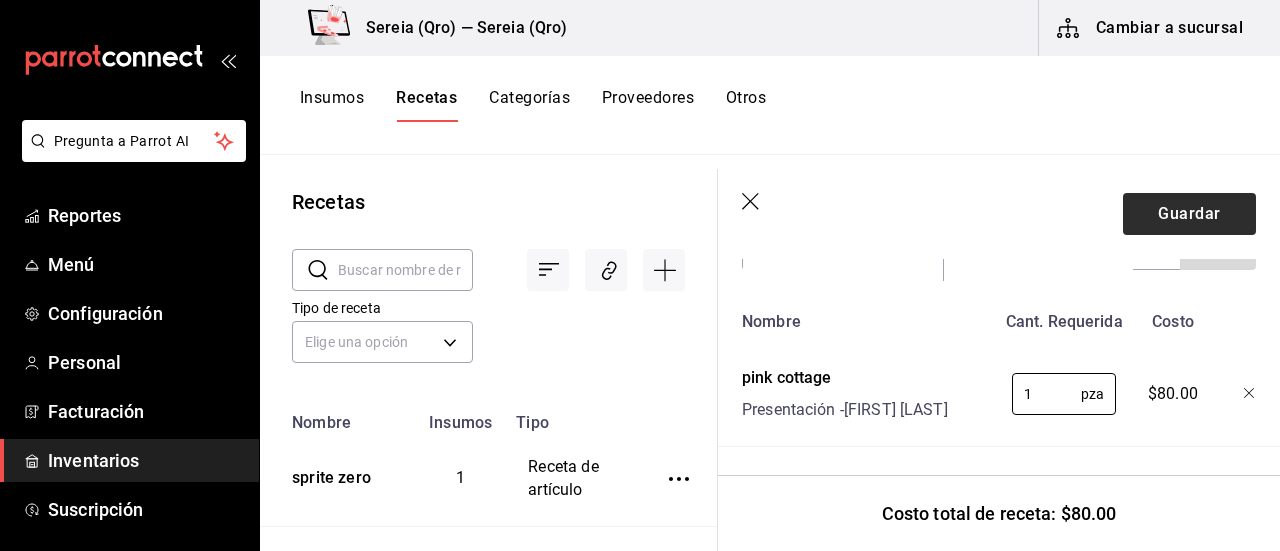 type on "1" 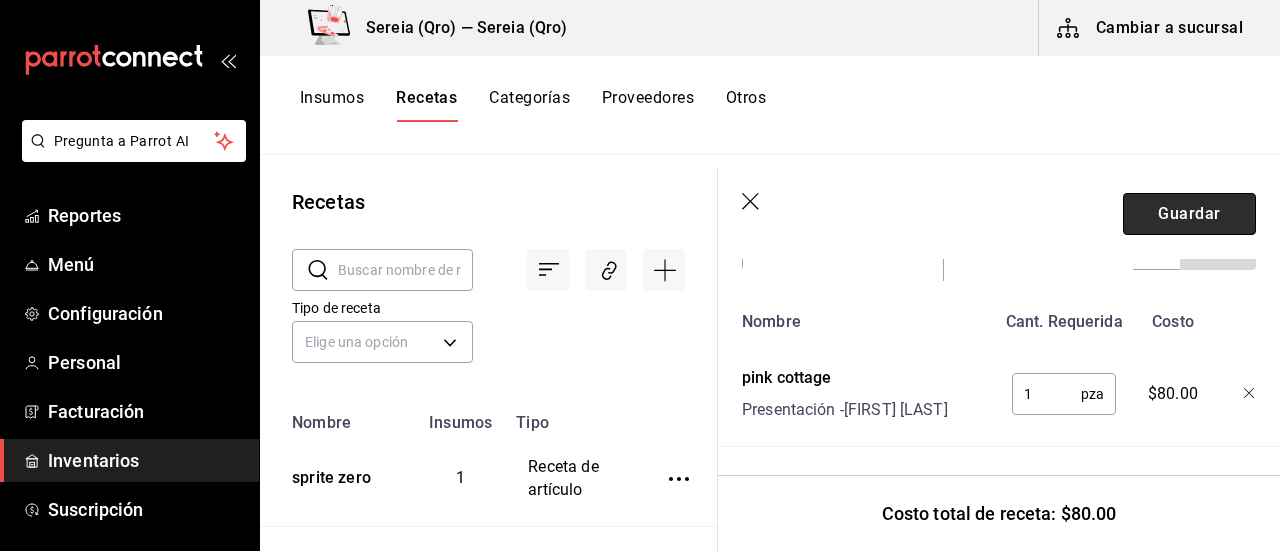 click on "Guardar" at bounding box center (1189, 214) 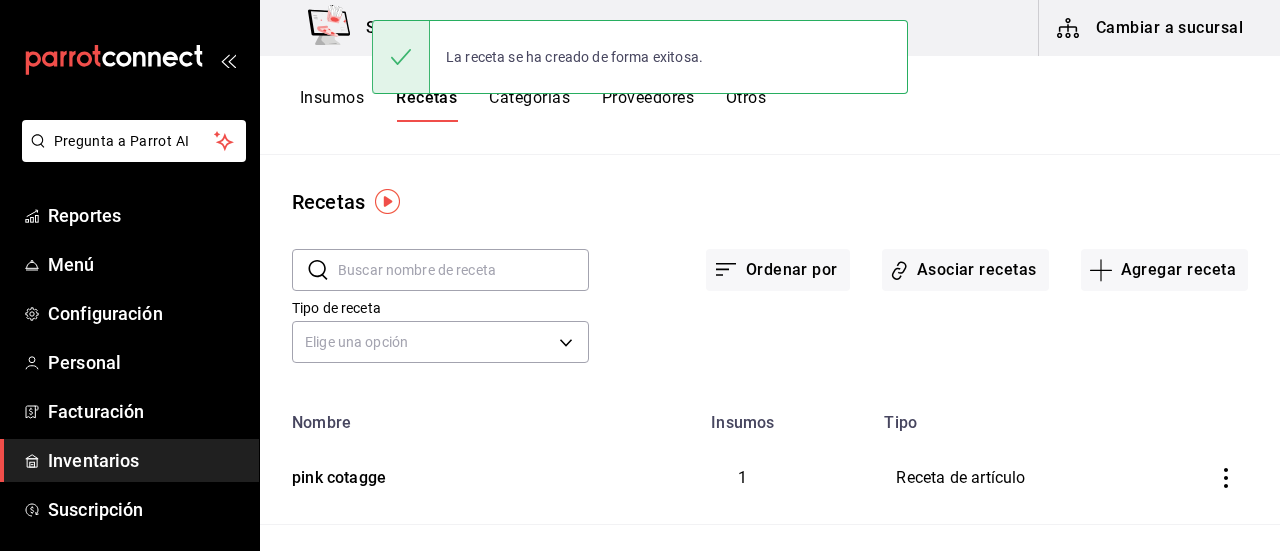 scroll, scrollTop: 0, scrollLeft: 0, axis: both 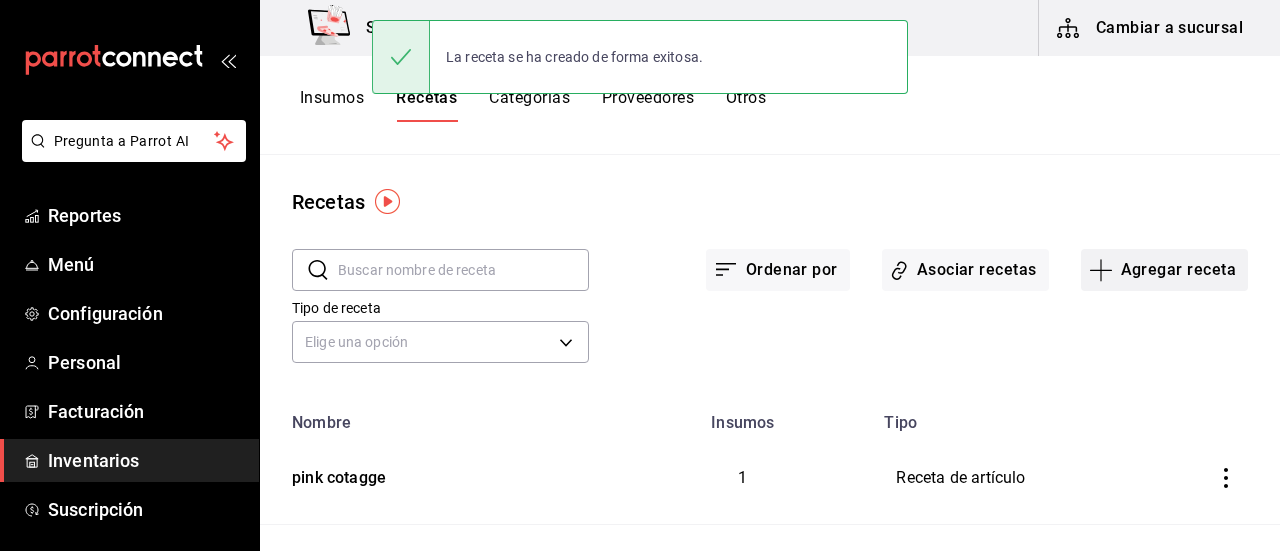 click 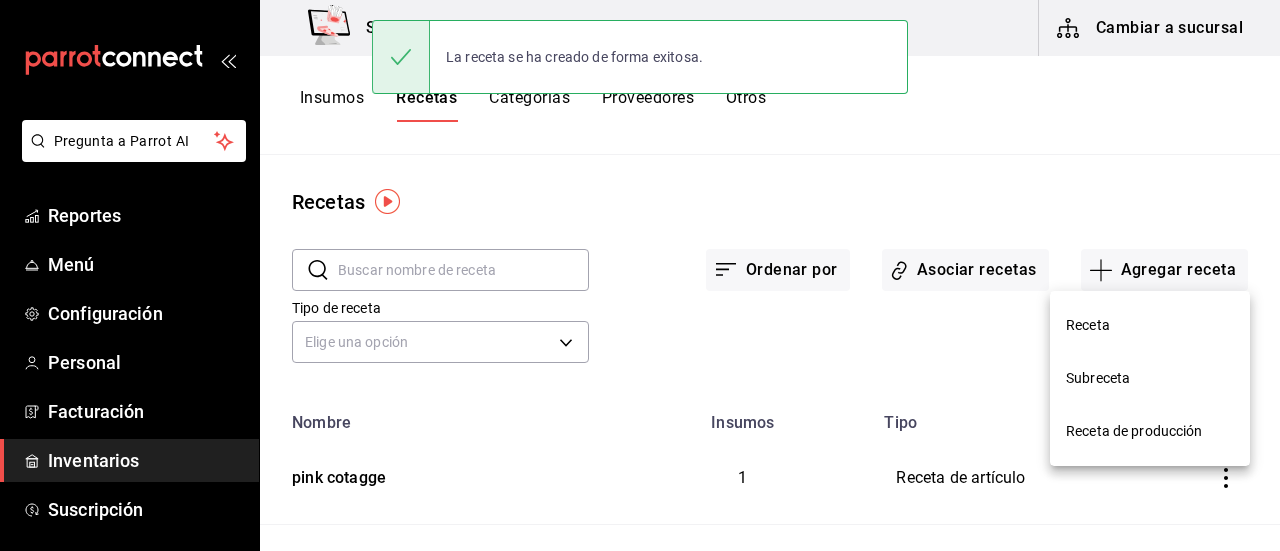click on "Receta" at bounding box center (1150, 325) 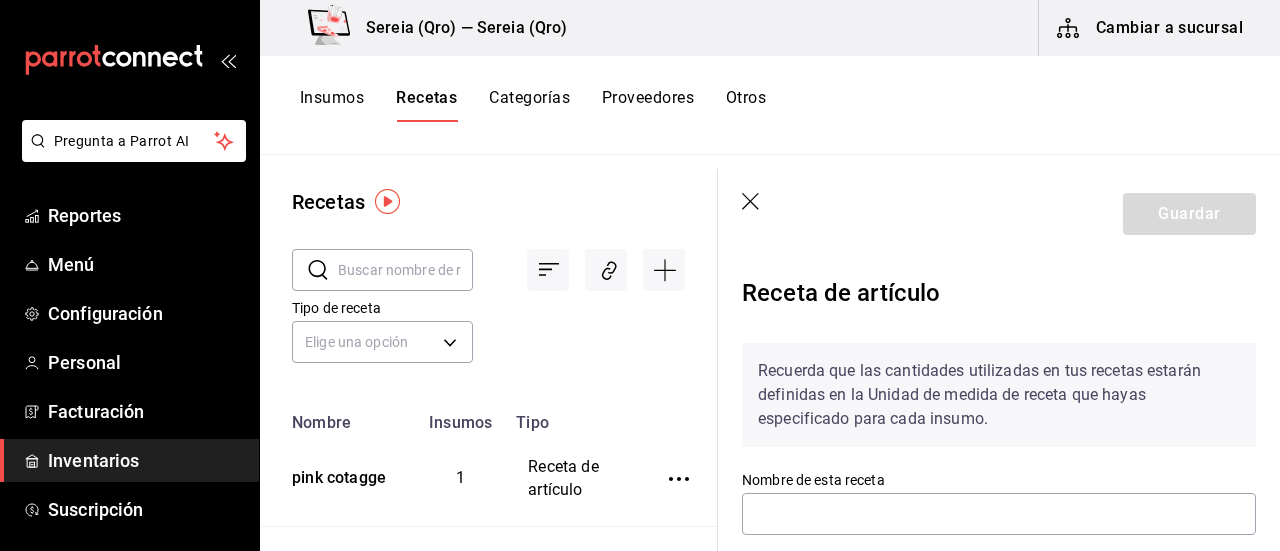 scroll, scrollTop: 100, scrollLeft: 0, axis: vertical 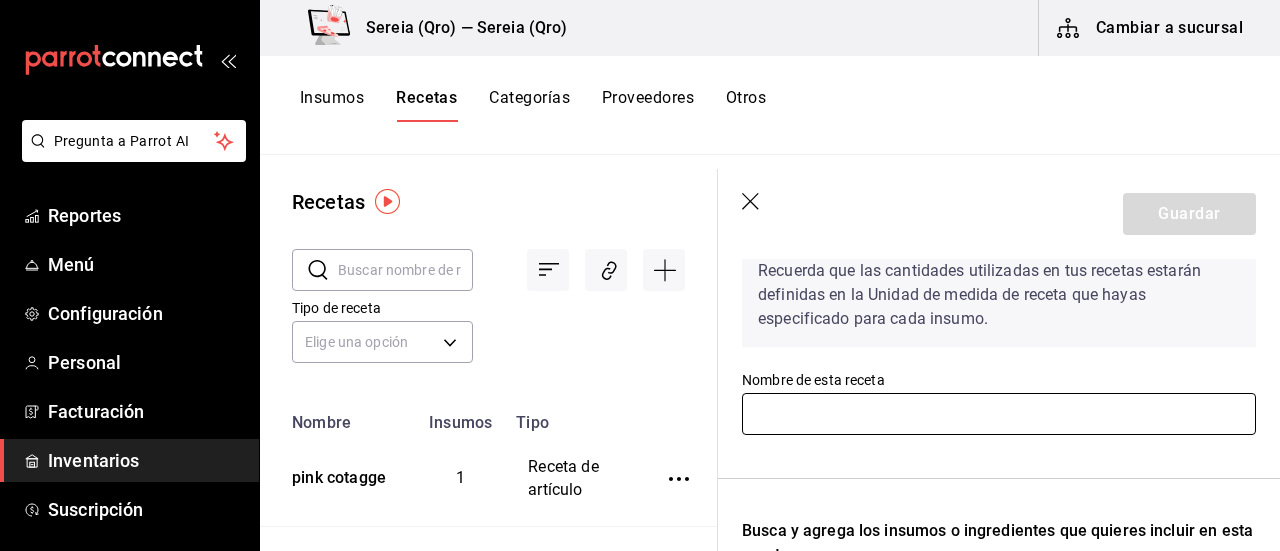 drag, startPoint x: 800, startPoint y: 406, endPoint x: 862, endPoint y: 425, distance: 64.84597 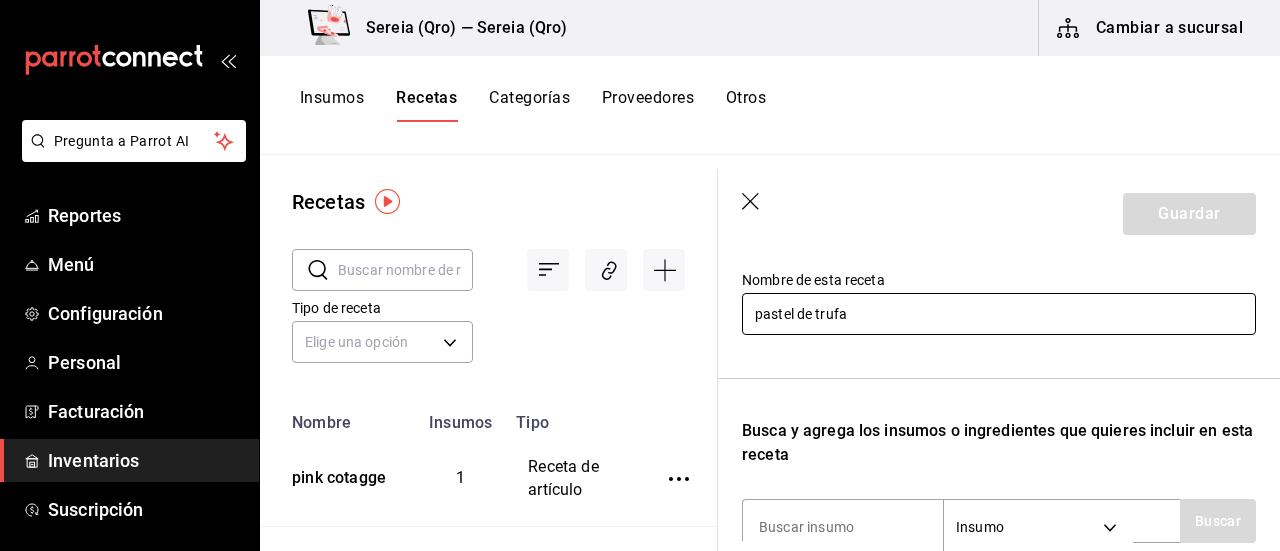scroll, scrollTop: 300, scrollLeft: 0, axis: vertical 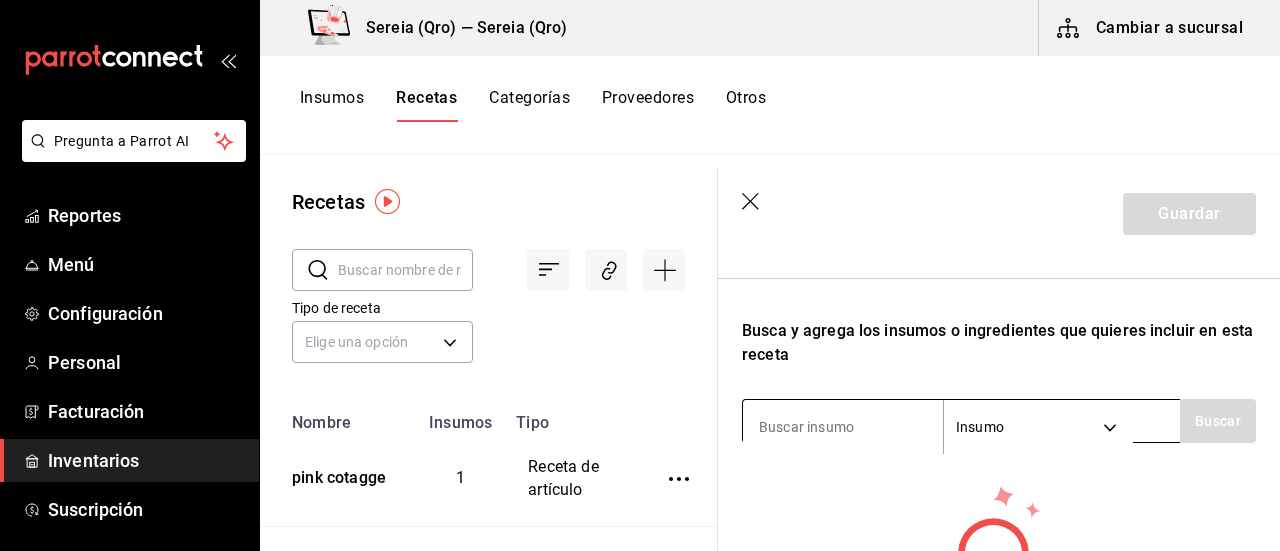 type on "pastel de trufa" 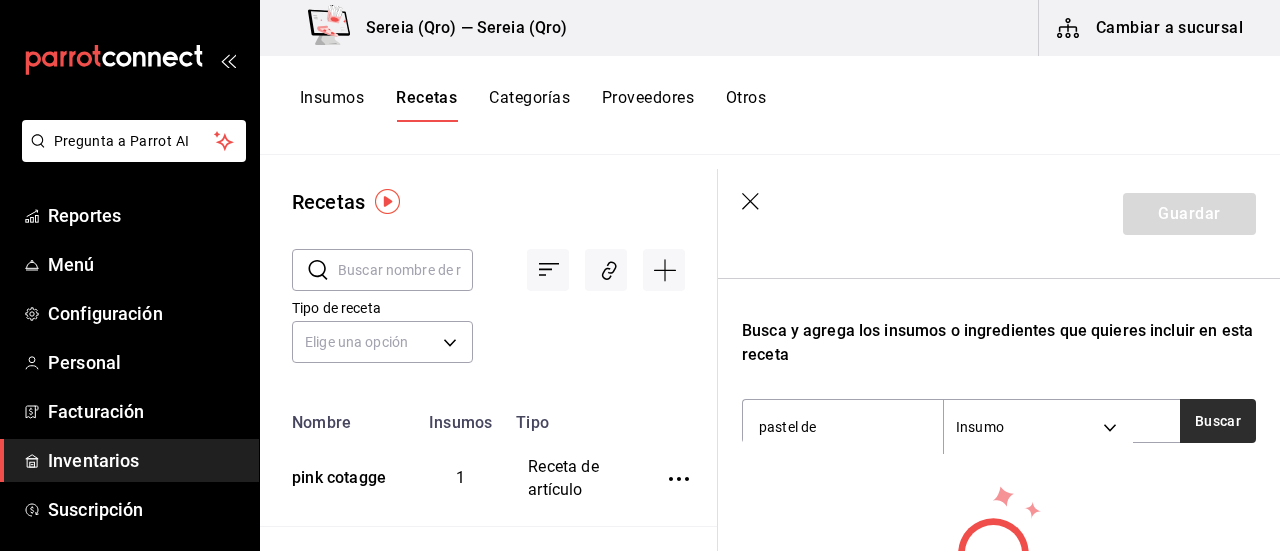 type on "pastel de" 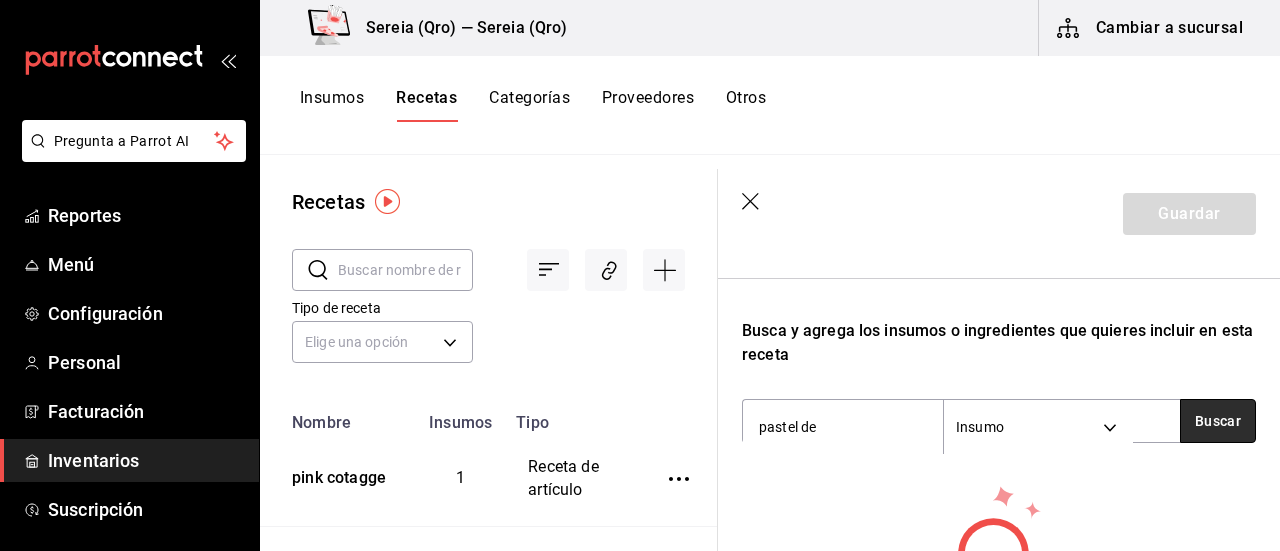 click on "Buscar" at bounding box center [1218, 421] 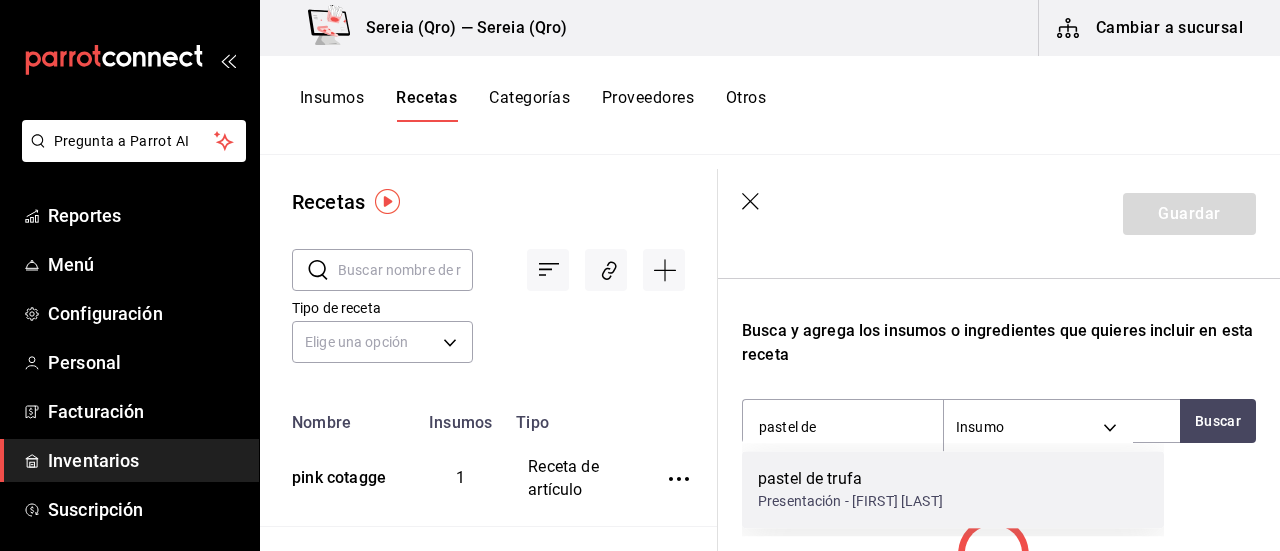 click on "Presentación - [FIRST] [LAST]" at bounding box center [850, 501] 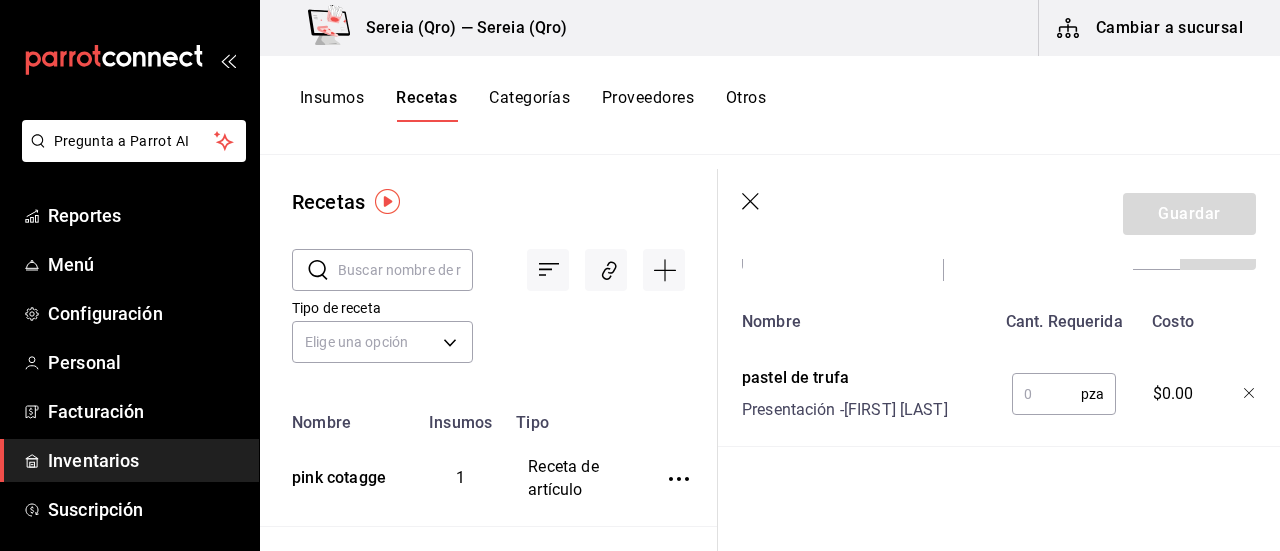 scroll, scrollTop: 500, scrollLeft: 0, axis: vertical 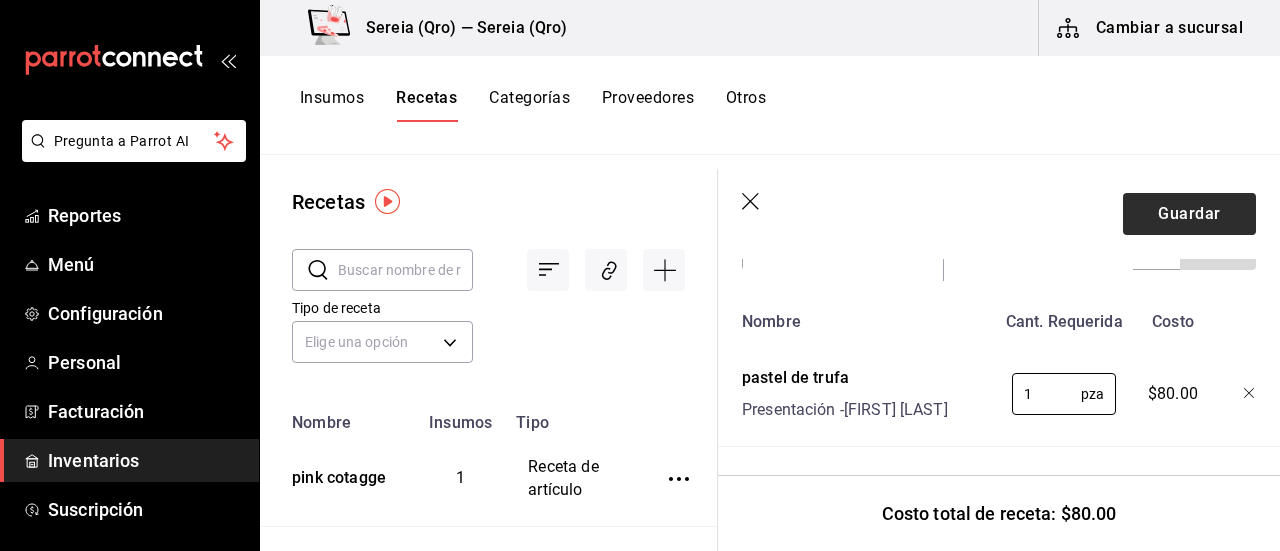 type on "1" 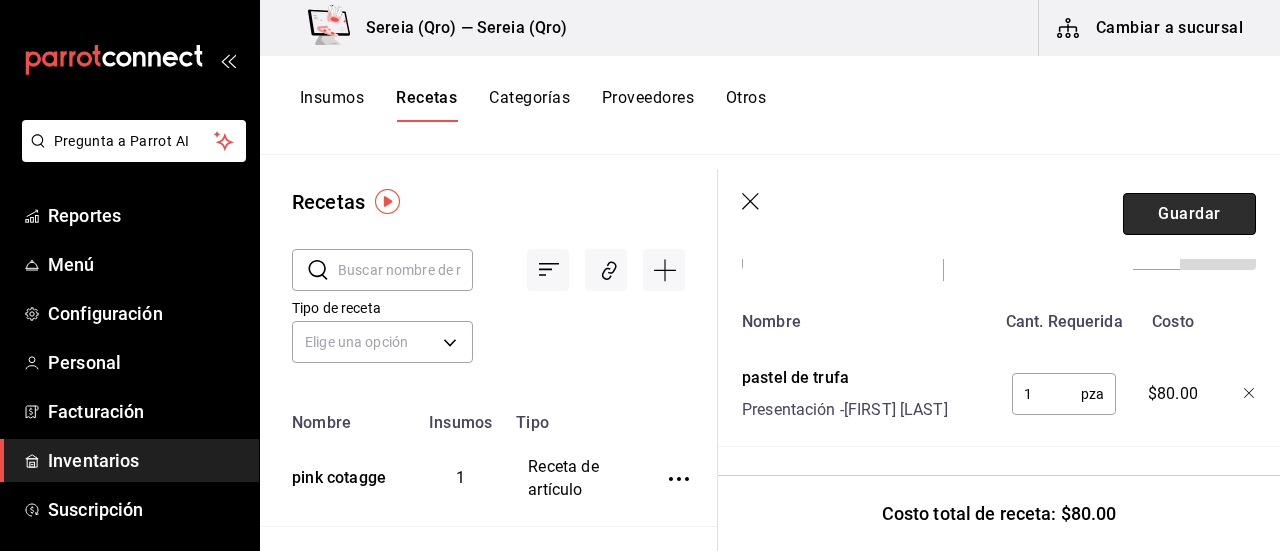click on "Guardar" at bounding box center [1189, 214] 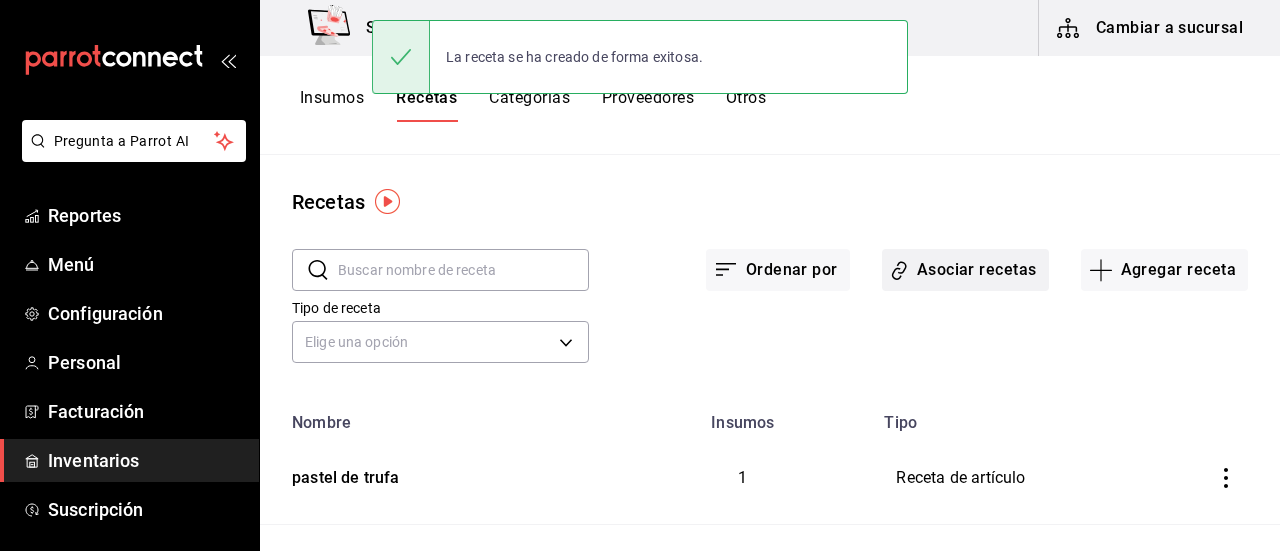 scroll, scrollTop: 0, scrollLeft: 0, axis: both 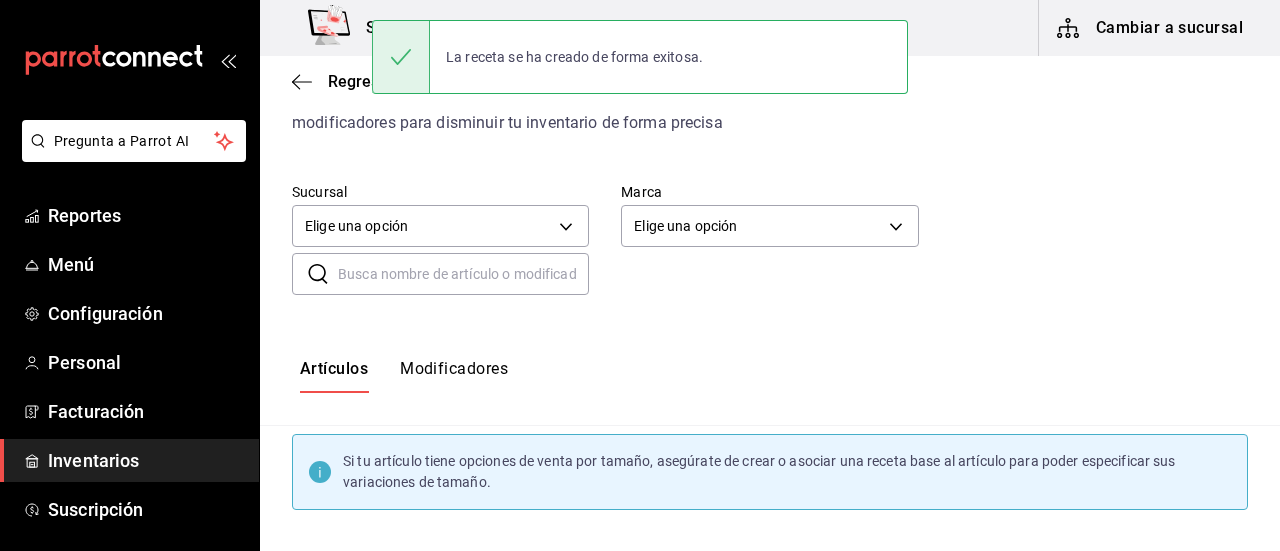 click at bounding box center (463, 274) 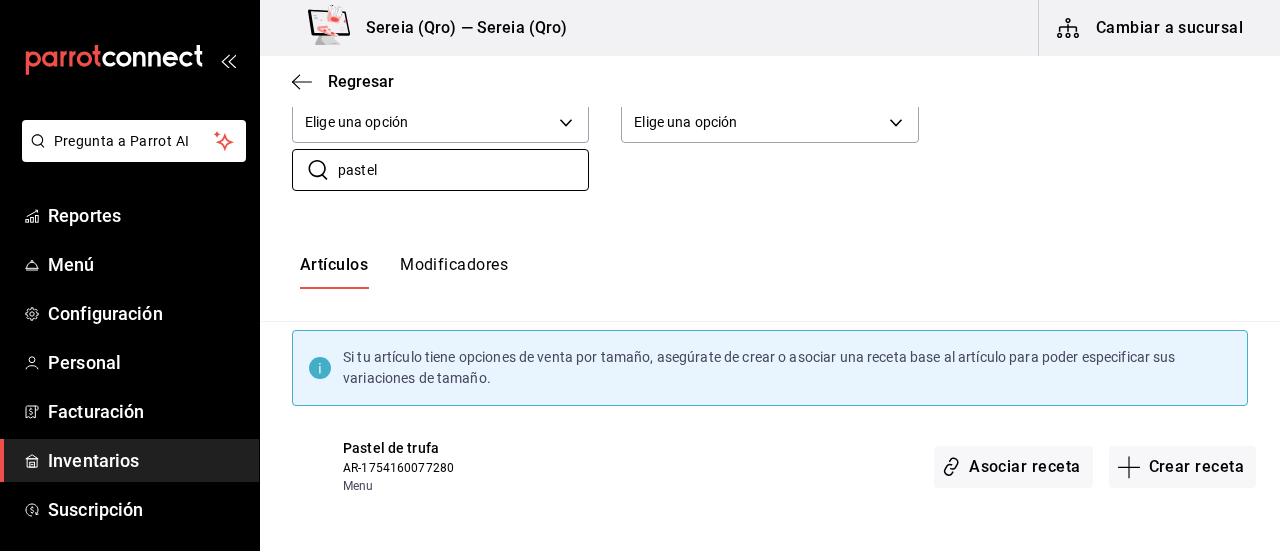 scroll, scrollTop: 194, scrollLeft: 0, axis: vertical 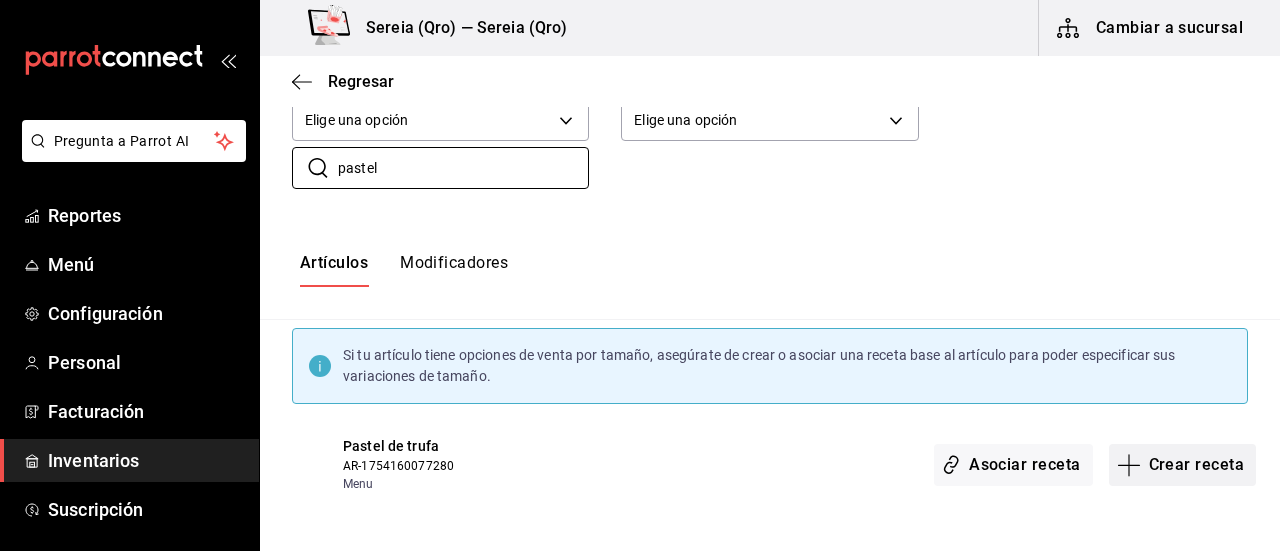 type on "pastel" 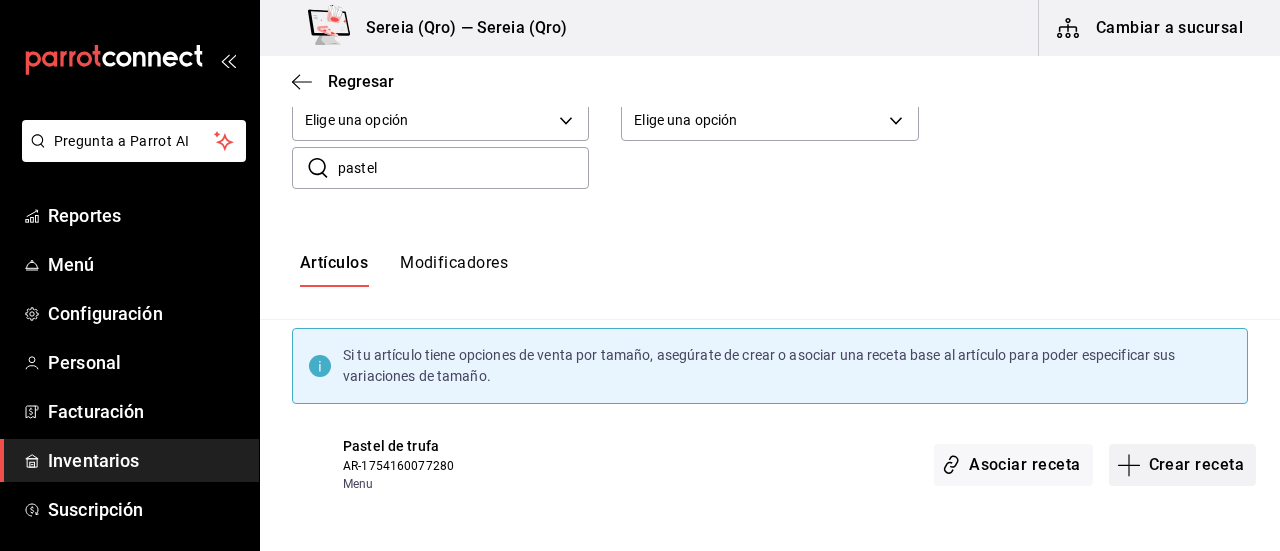 click 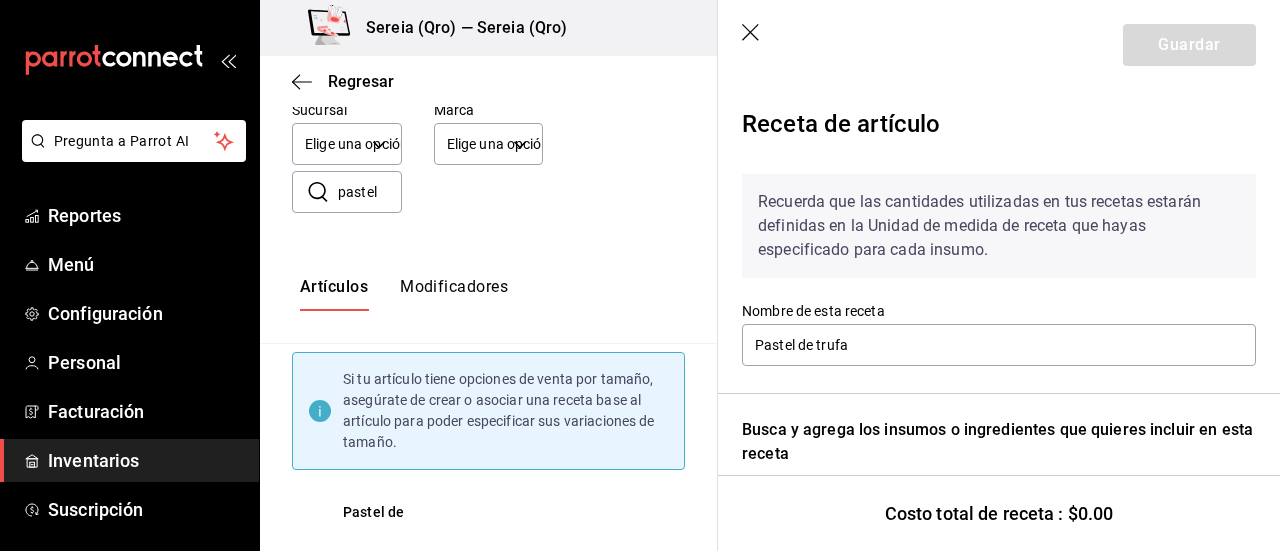 scroll, scrollTop: 100, scrollLeft: 0, axis: vertical 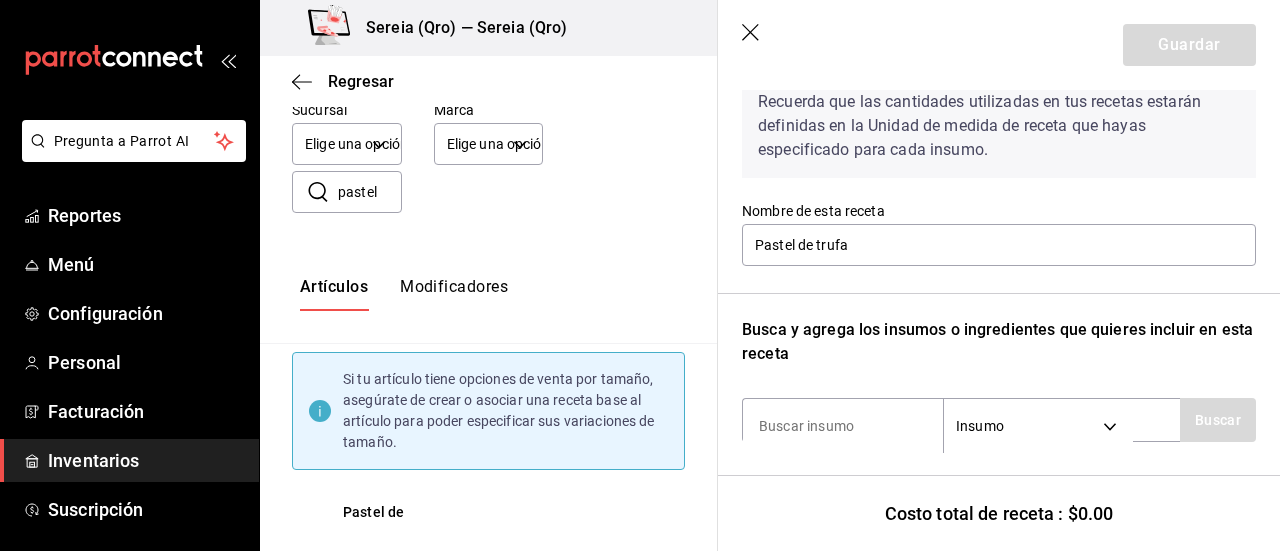 click at bounding box center (843, 426) 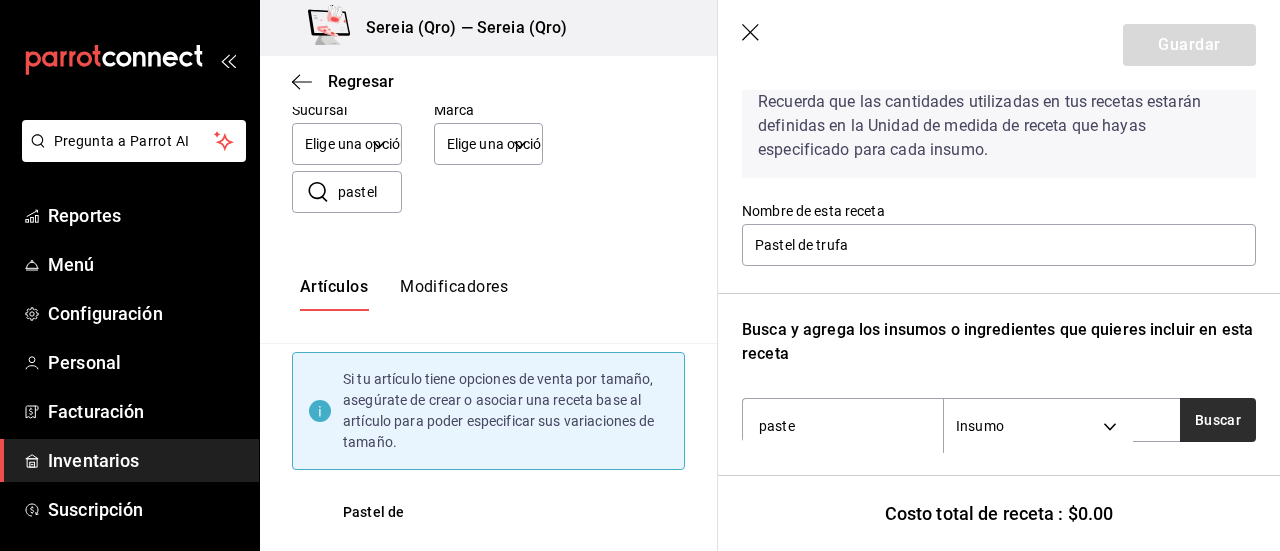type on "paste" 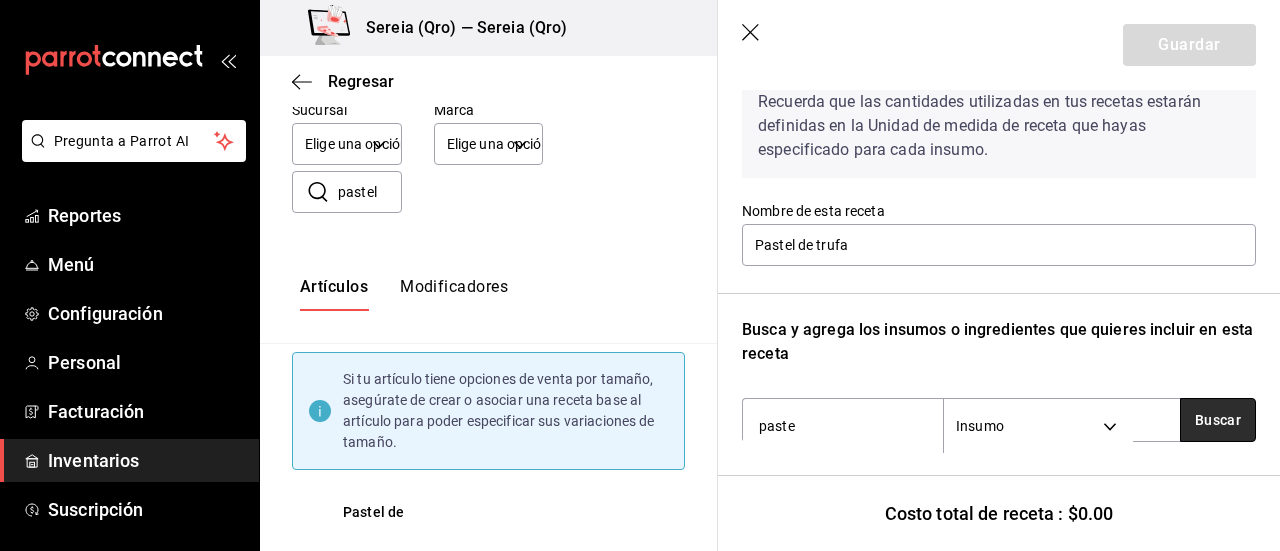 click on "Buscar" at bounding box center (1218, 420) 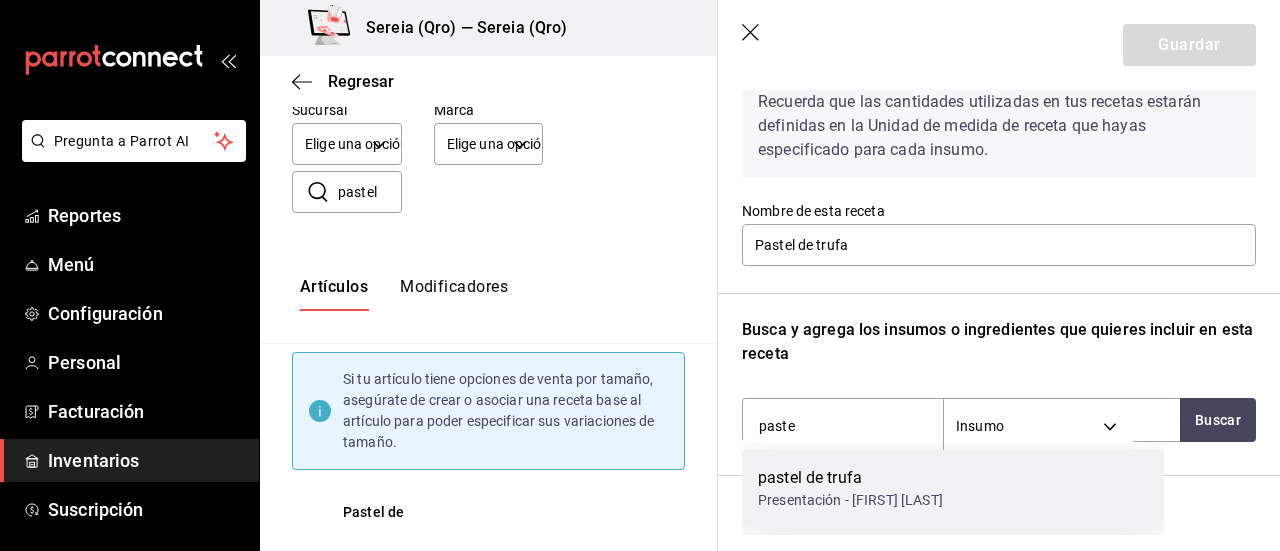 click on "pastel de trufa" at bounding box center (850, 478) 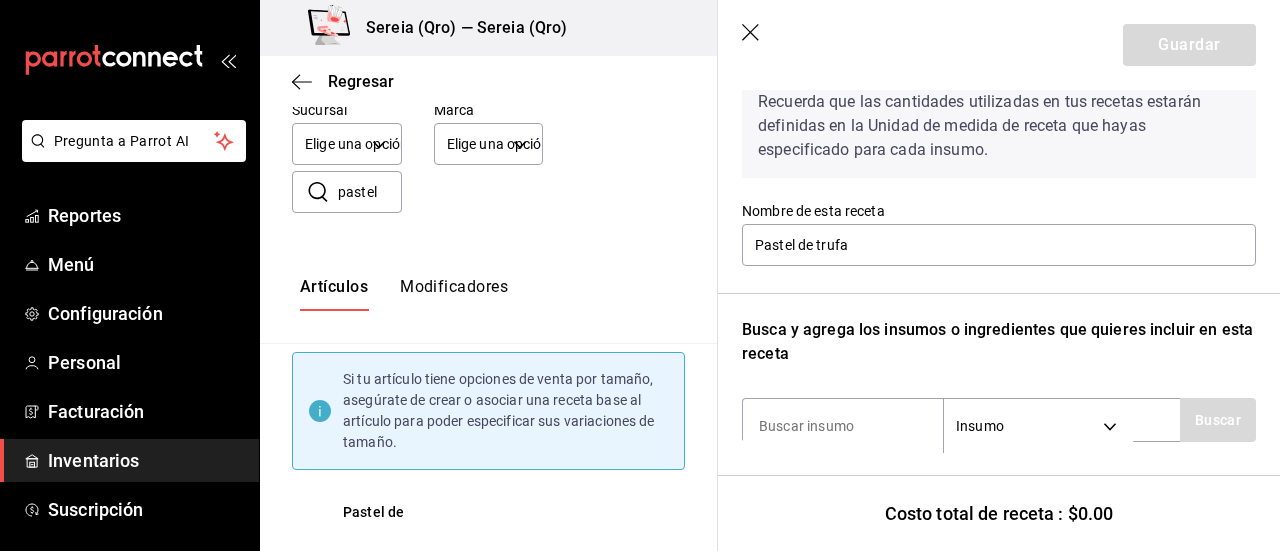 scroll, scrollTop: 300, scrollLeft: 0, axis: vertical 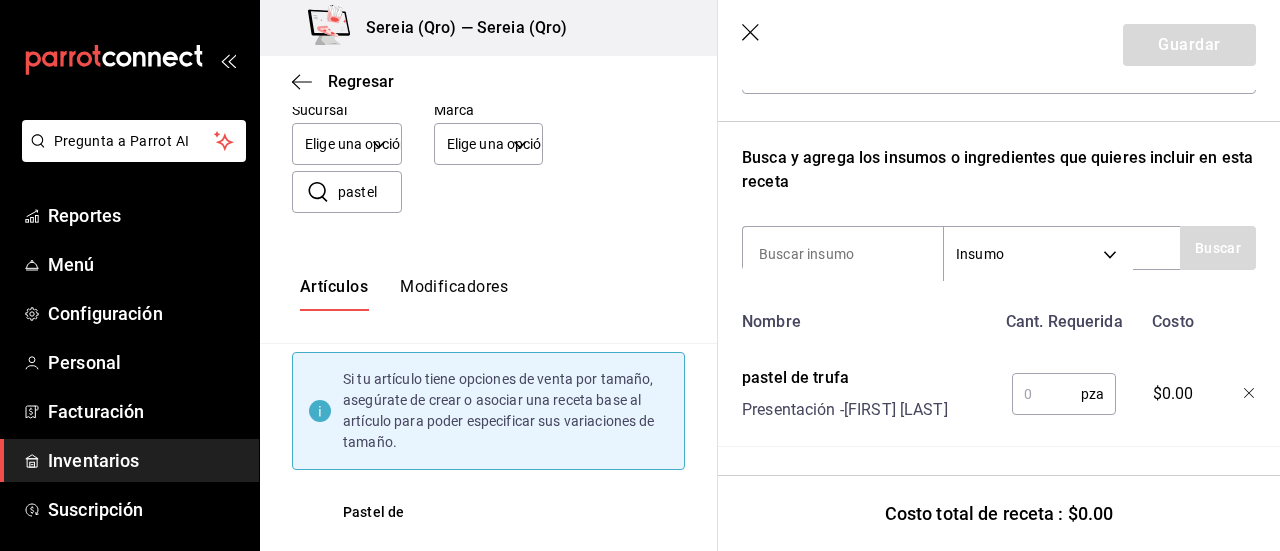 click at bounding box center [1046, 394] 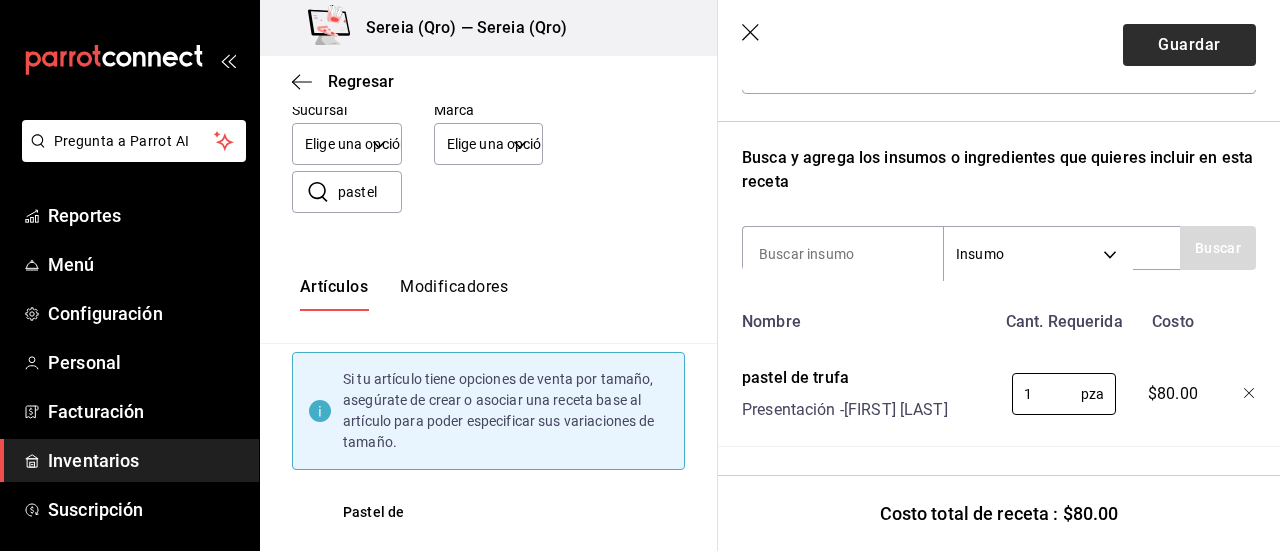 type on "1" 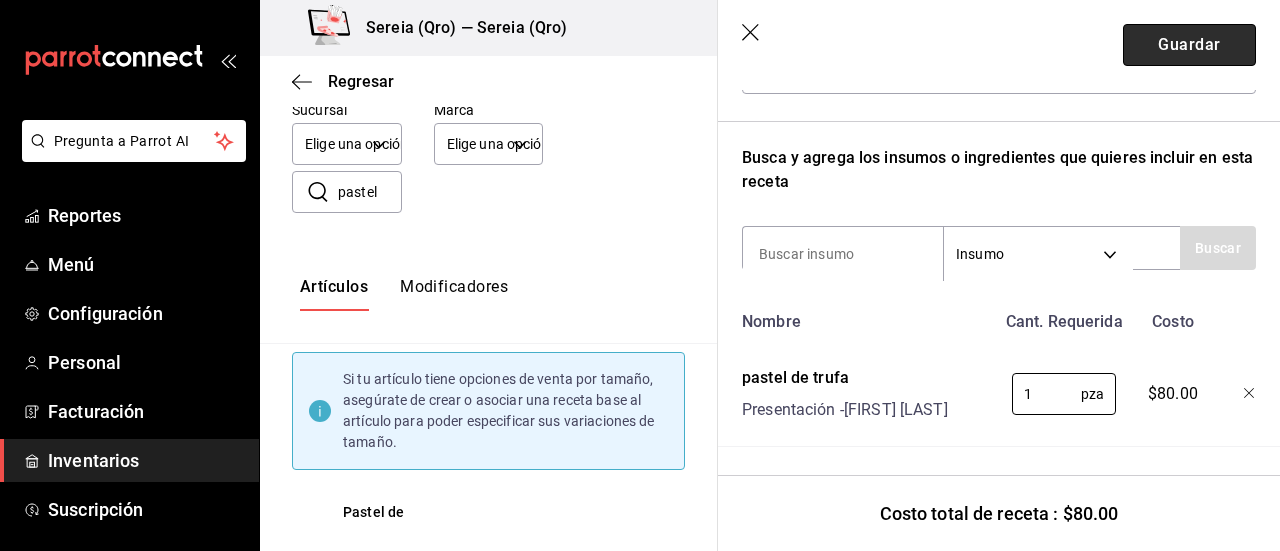 click on "Guardar" at bounding box center [1189, 45] 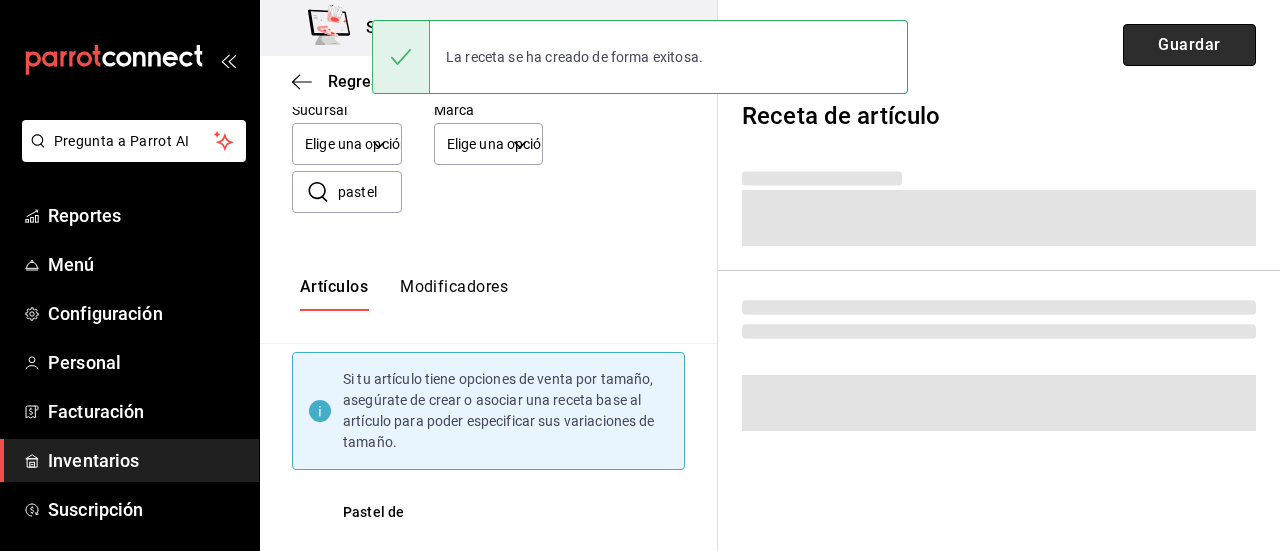 scroll, scrollTop: 8, scrollLeft: 0, axis: vertical 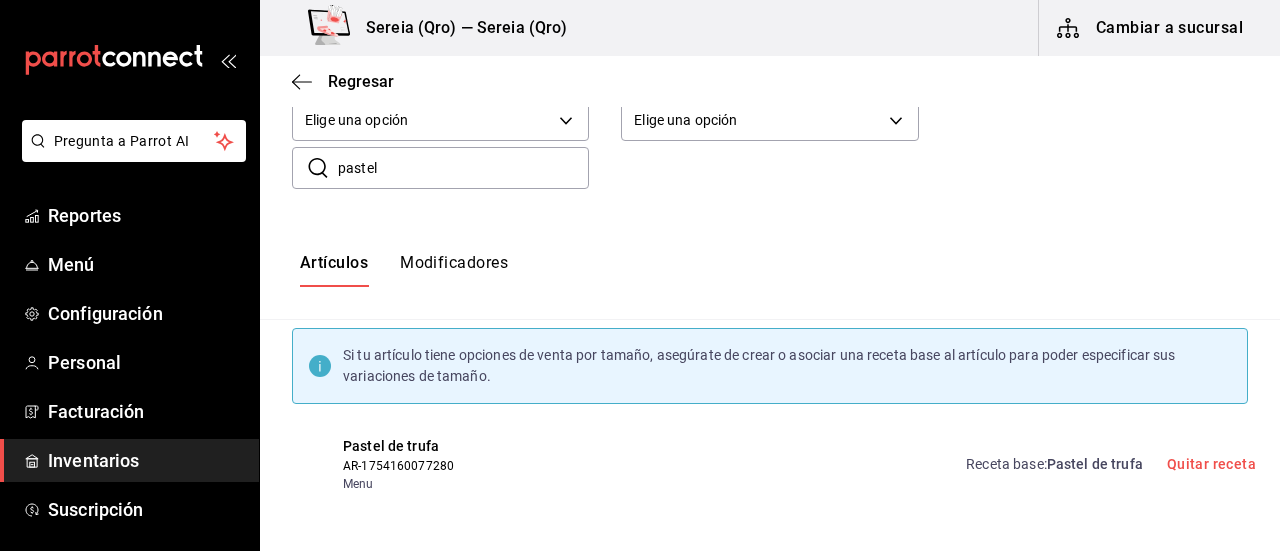 drag, startPoint x: 401, startPoint y: 175, endPoint x: 333, endPoint y: 183, distance: 68.46897 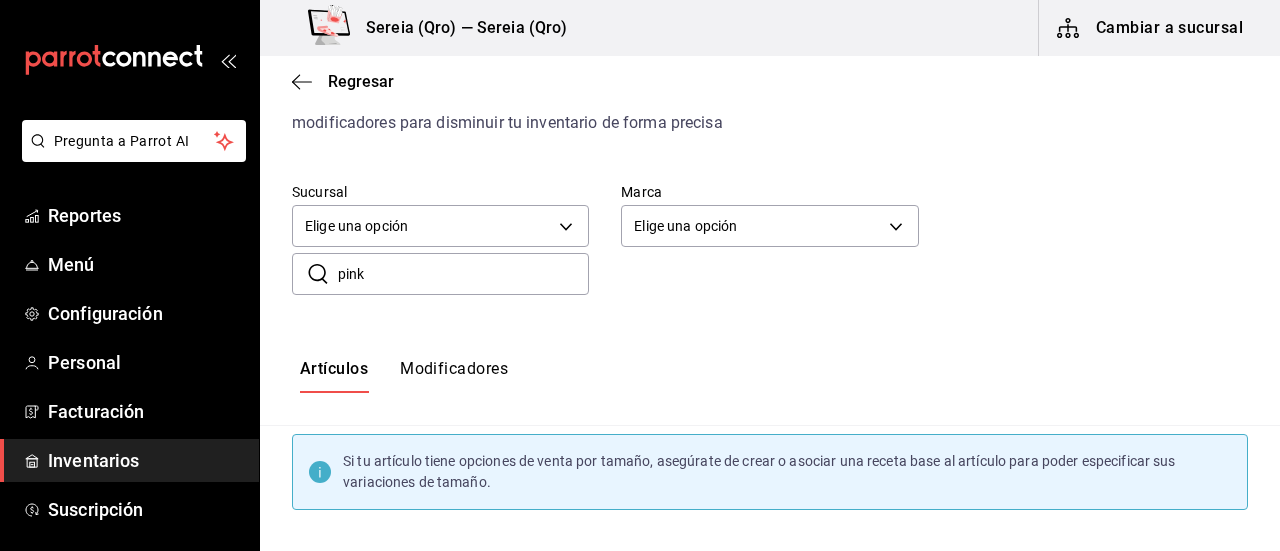 scroll, scrollTop: 194, scrollLeft: 0, axis: vertical 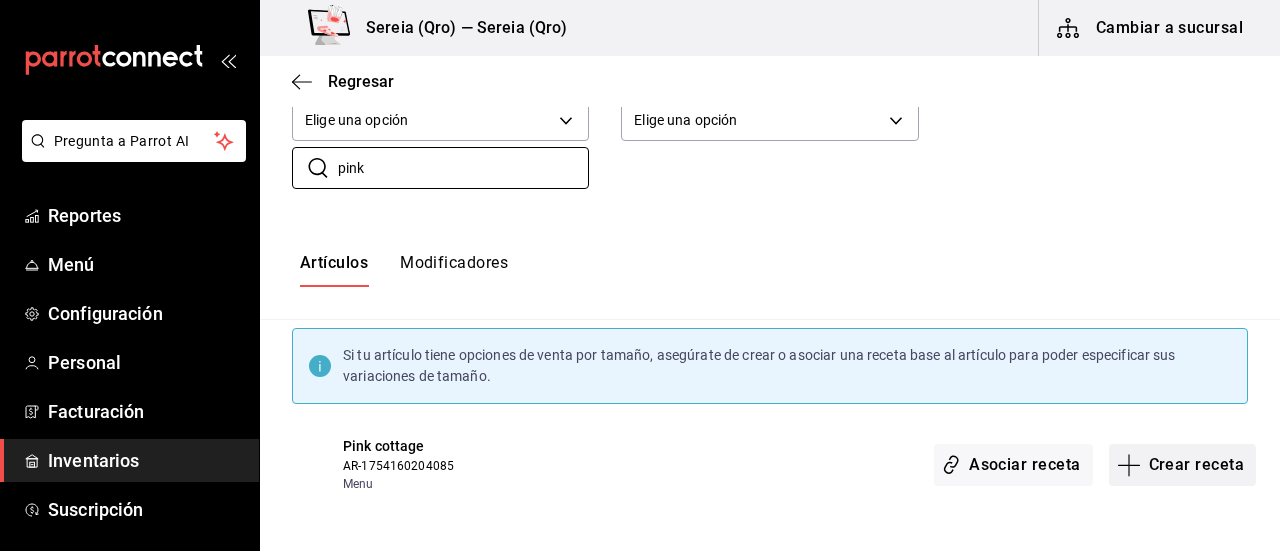 type on "pink" 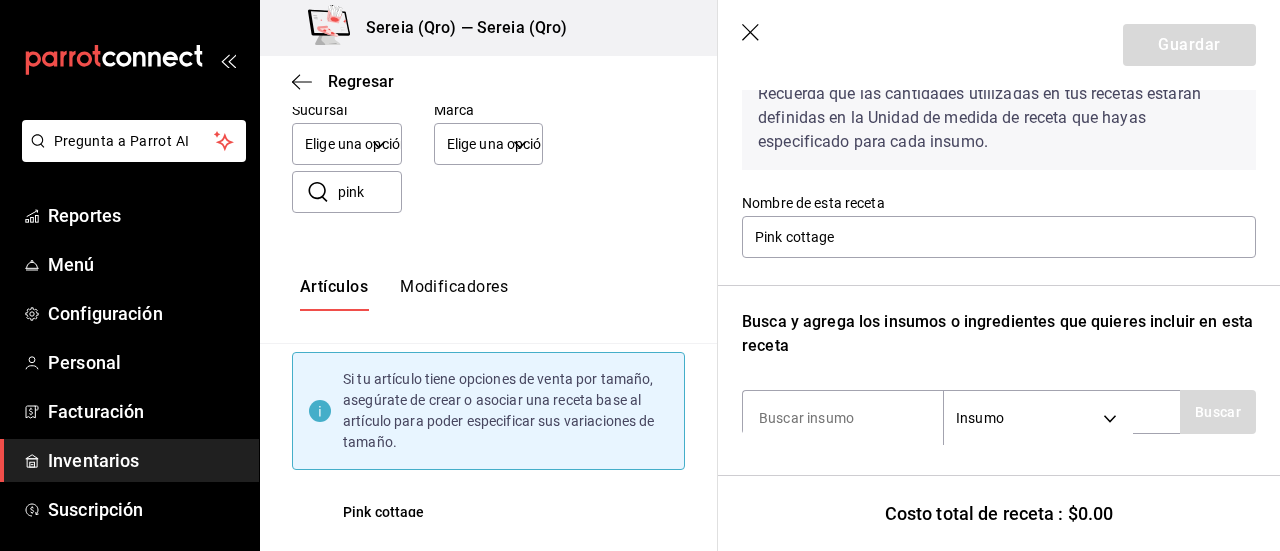 scroll, scrollTop: 208, scrollLeft: 0, axis: vertical 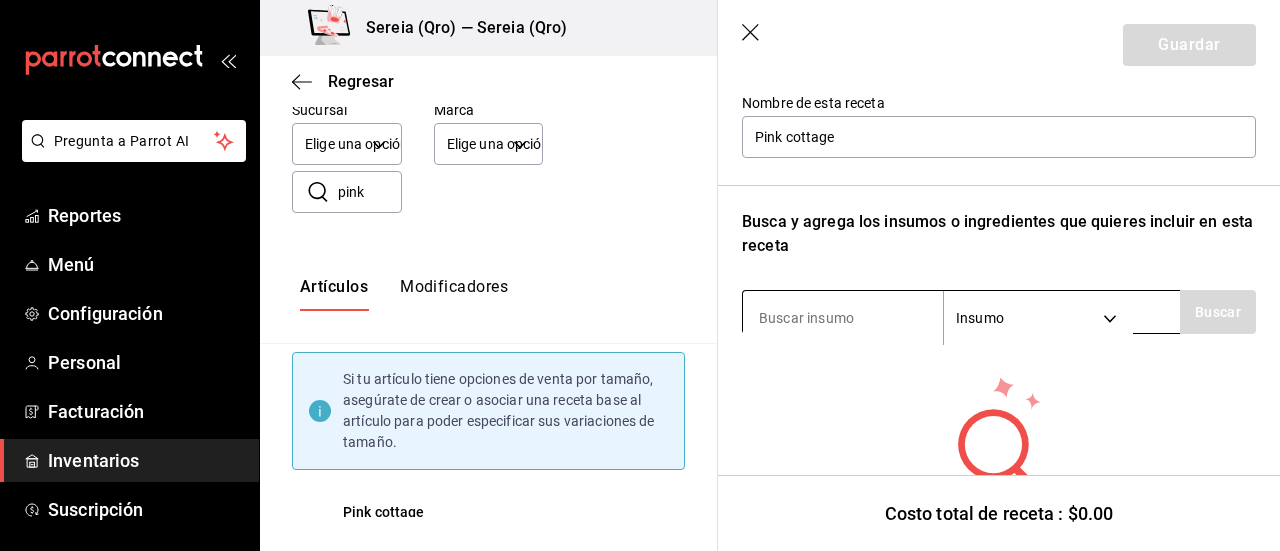 click at bounding box center [843, 318] 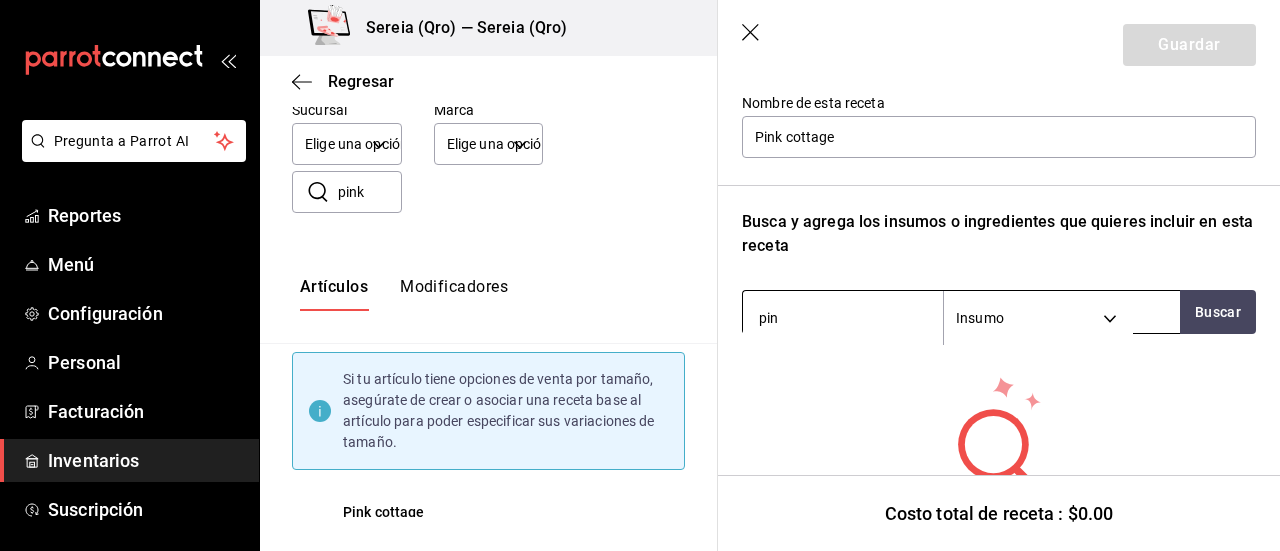 type on "pink" 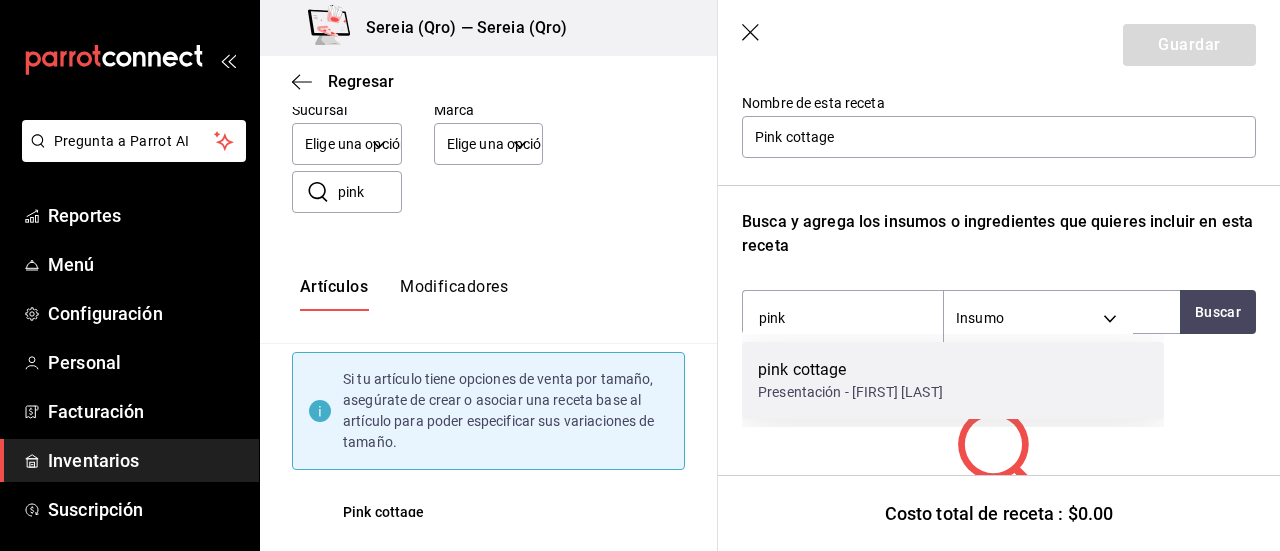 click on "Presentación - [FIRST] [LAST]" at bounding box center (850, 392) 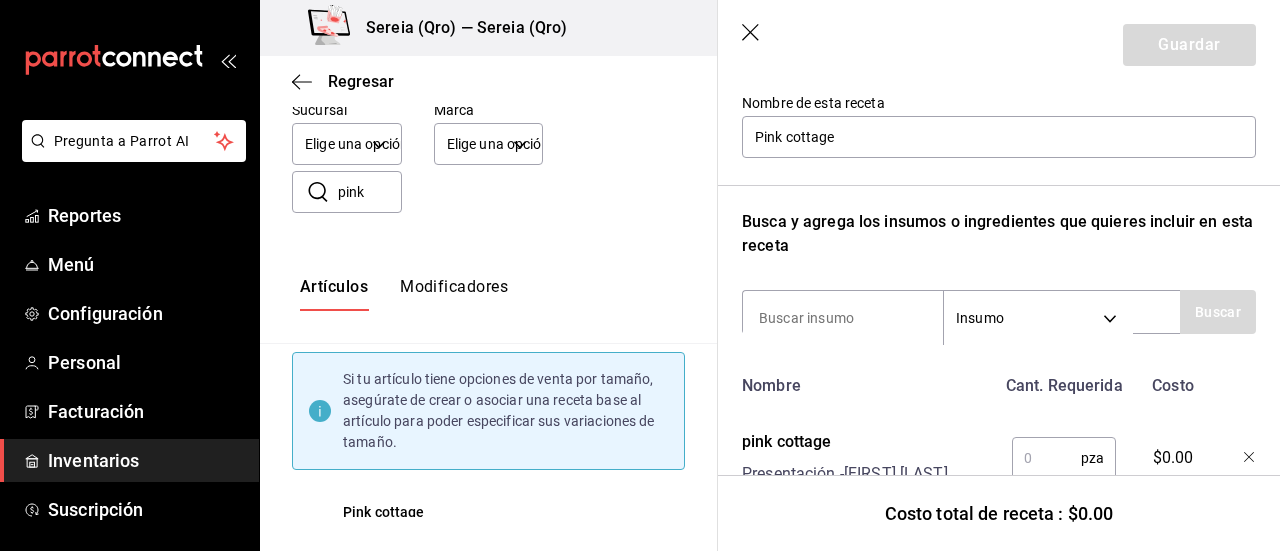 click at bounding box center [1046, 458] 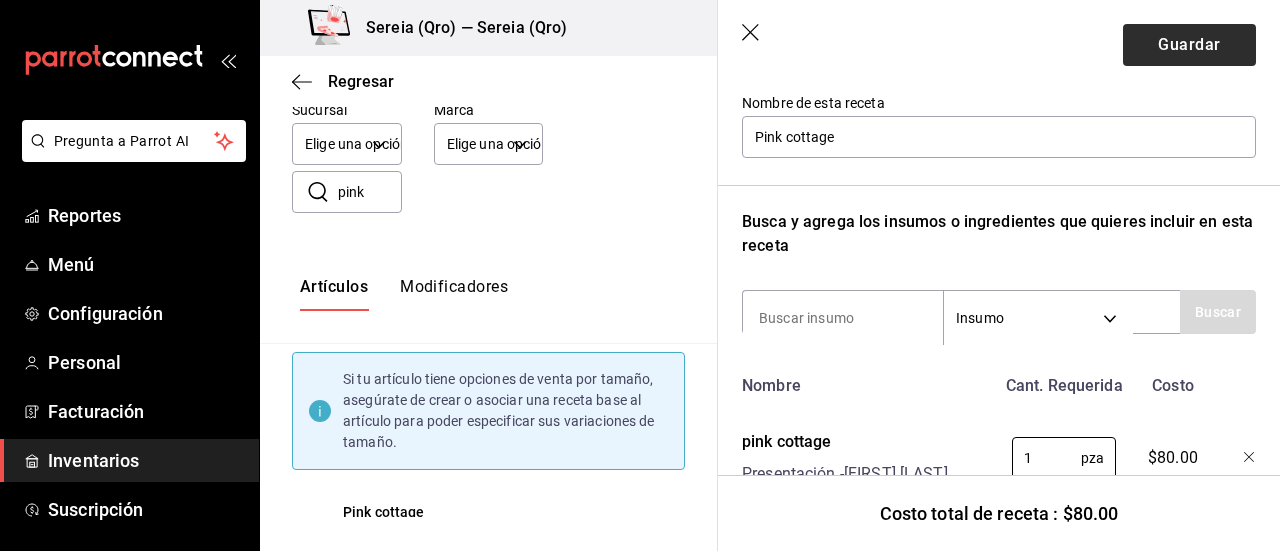 type on "1" 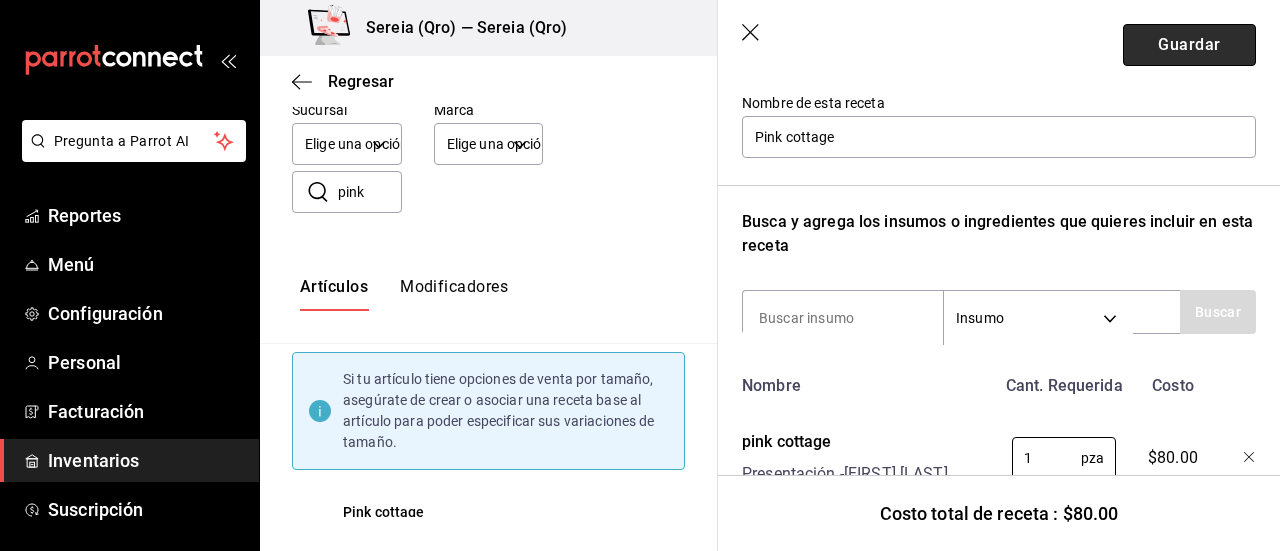click on "Guardar" at bounding box center [1189, 45] 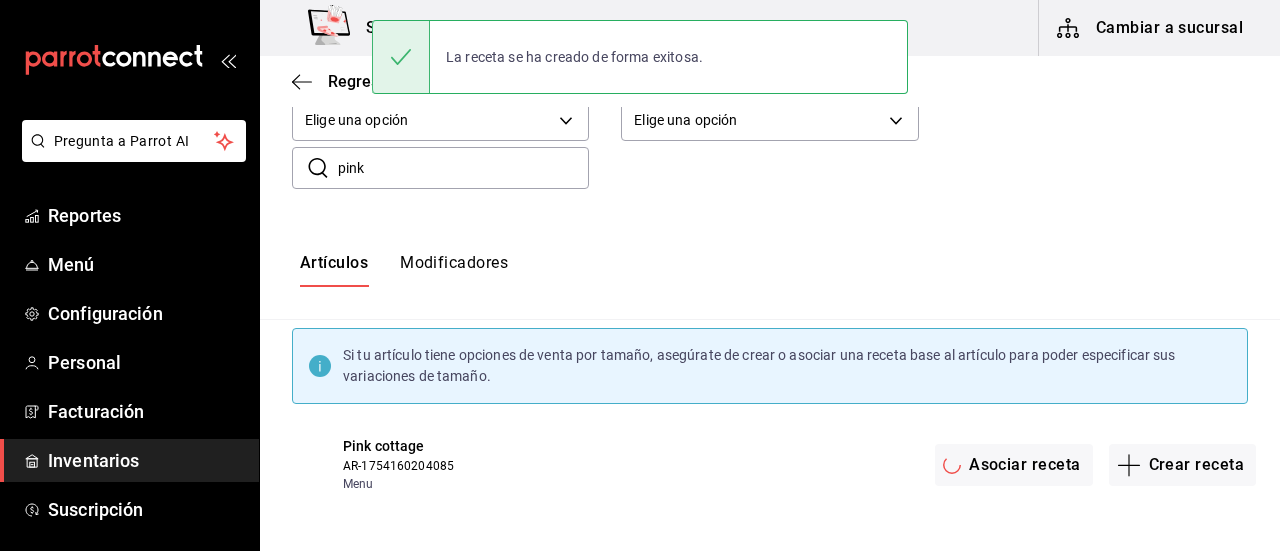 scroll, scrollTop: 8, scrollLeft: 0, axis: vertical 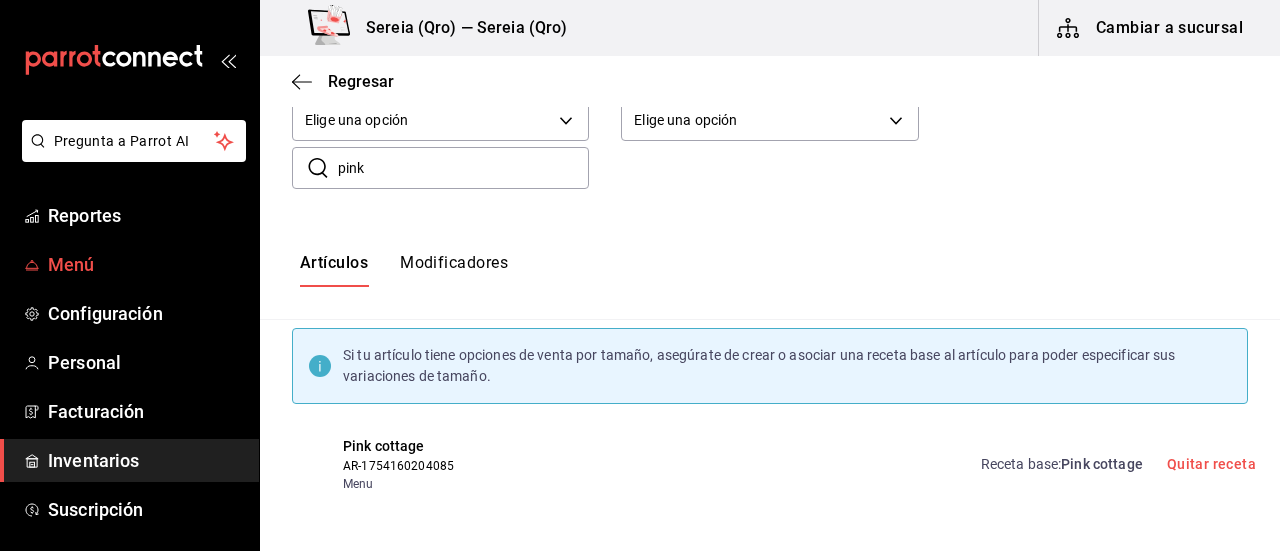 click on "Menú" at bounding box center [145, 264] 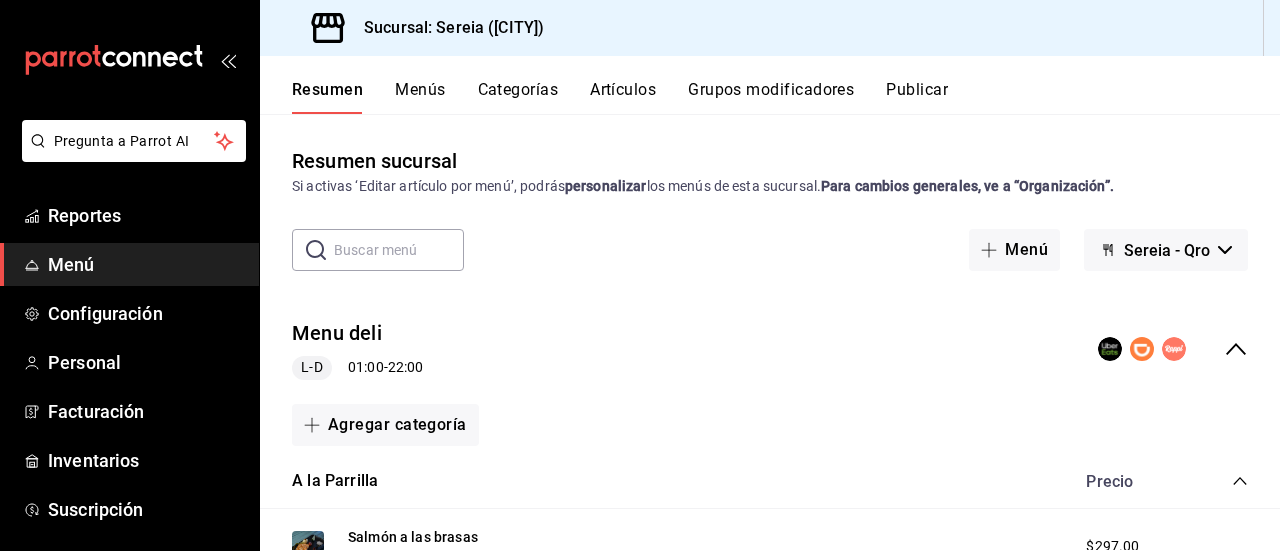 click on "Menús" at bounding box center [420, 97] 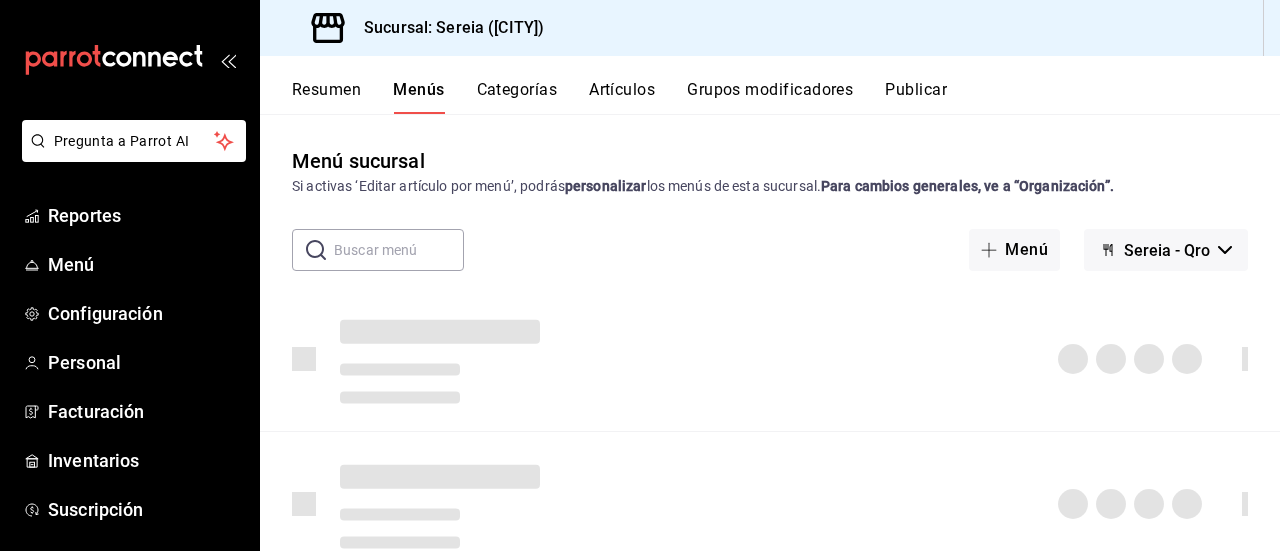 click at bounding box center (399, 250) 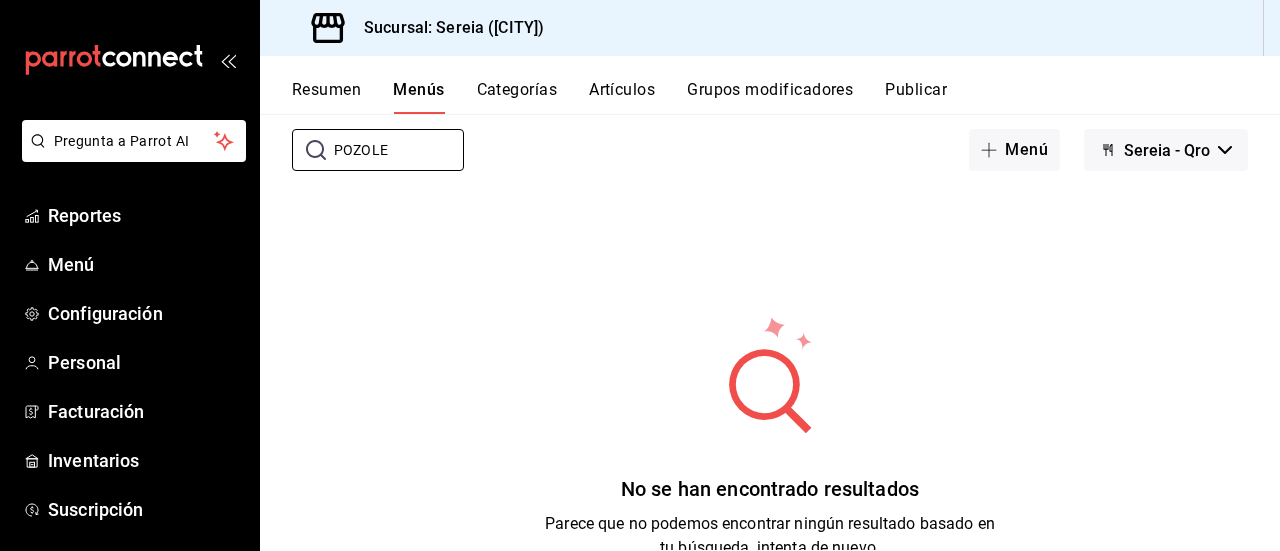 scroll, scrollTop: 0, scrollLeft: 0, axis: both 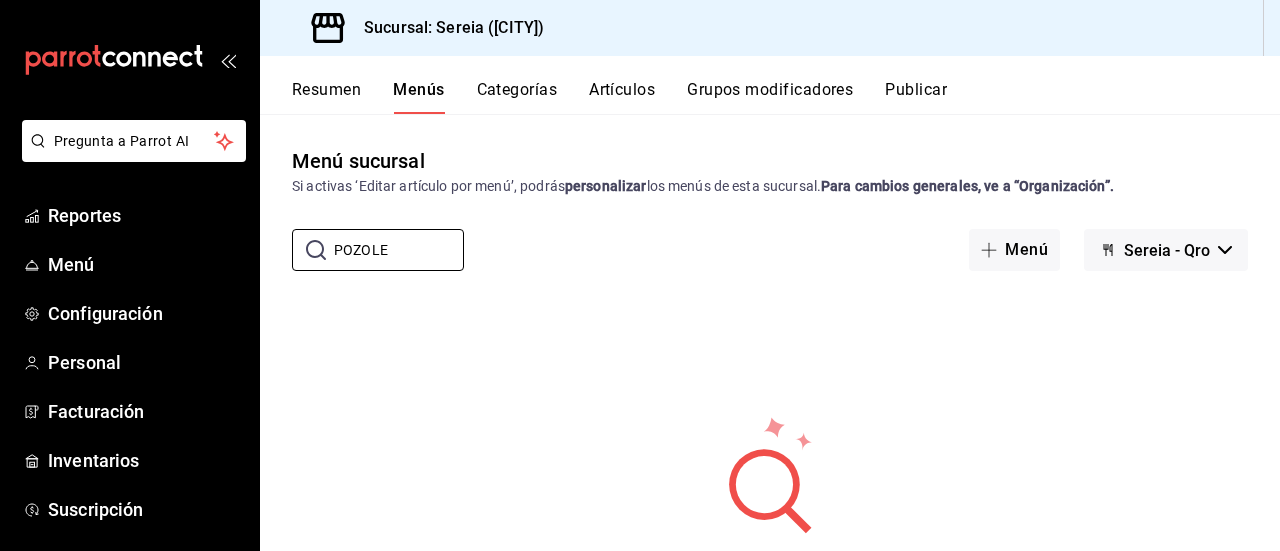 type on "POZOLE" 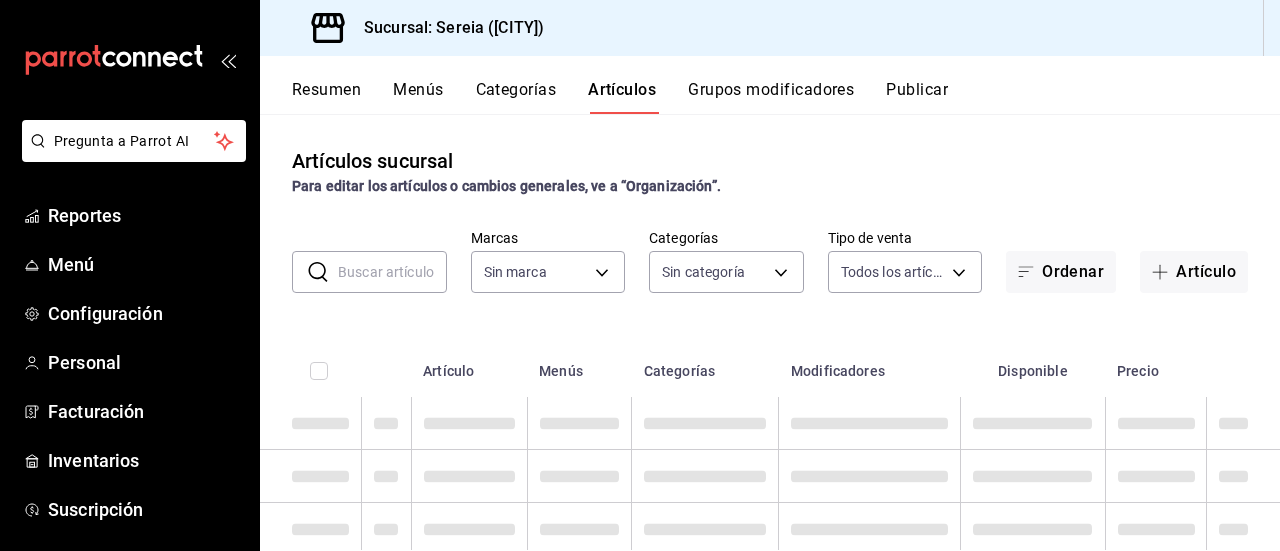 type on "e26cb55a-85e0-41b2-9155-b47575076aeb" 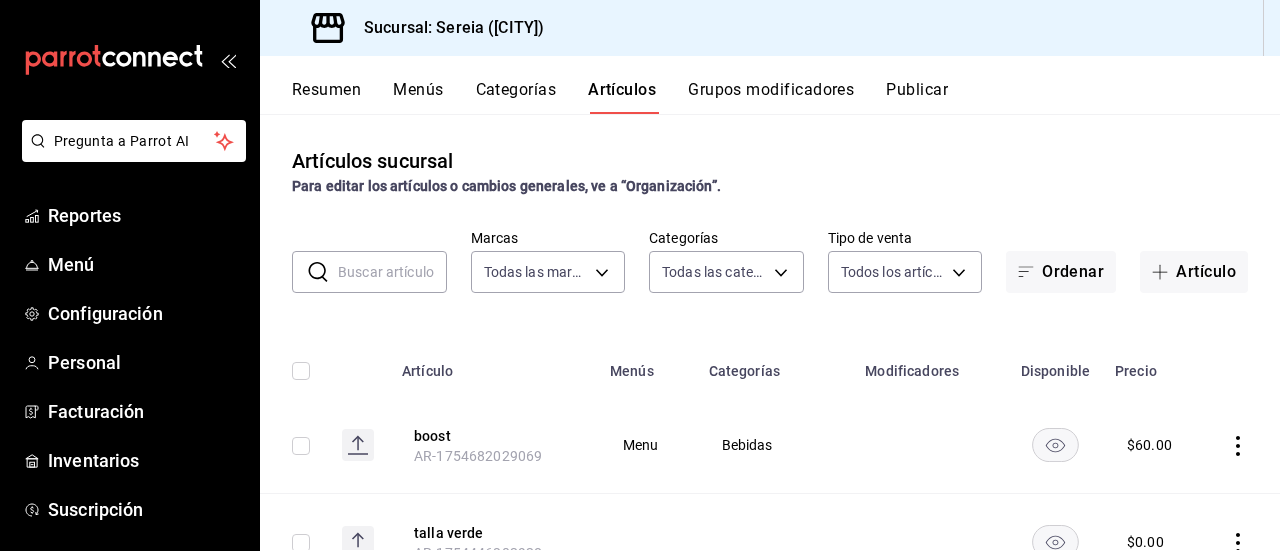 type on "a56e6f60-5064-486e-a0e6-83ef2b622883,0deac9b6-b90a-4abb-ae71-a7c4e5d61121,b774d270-5665-4c4d-9a49-e8360277c7fe,27ecf9e7-fd54-416f-bfa7-f64d53e3023f,a108b100-9348-4802-8ec7-6d67d893fdd6,798eae8c-7c6a-4984-be70-d90829bcb7ed,641e8af7-80fb-4022-9f52-68cb4d314926,58504c31-b0d4-4b1e-8bce-99335e6c0158,a945c407-d13a-43ab-9a35-bf0a69bf5281,19870abb-1f24-46e9-a0cd-c1cce6c0f394,5c2c2814-e561-4e85-816f-49cba6446653,bbf21f76-c51f-4784-b778-d41383a56794,d487cd2e-4f1b-47e3-a382-70eeddcb83bd,84d72f1c-f9e6-4678-9fc9-72332a20a42b,c6b5df88-6734-4057-b751-f459c05702aa,151bf4a9-cba9-4ac1-bc53-7176c82ff8aa,231c68a5-c995-4f28-a1aa-9aef8e03ed2e,777f646b-9310-4cff-ae99-aad933f87b34" 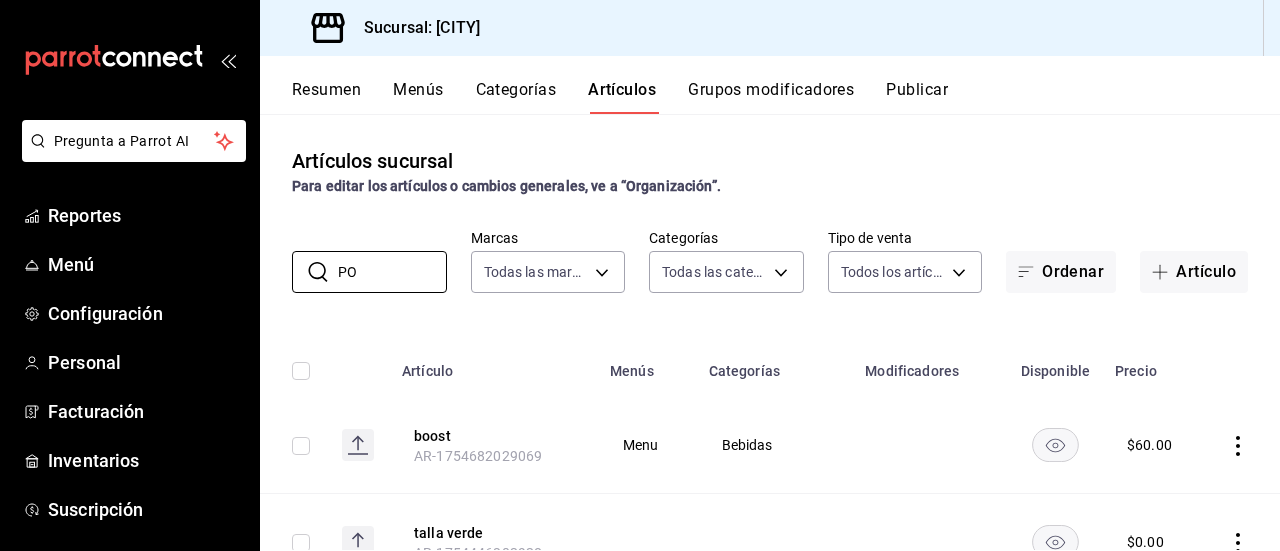 scroll, scrollTop: 0, scrollLeft: 0, axis: both 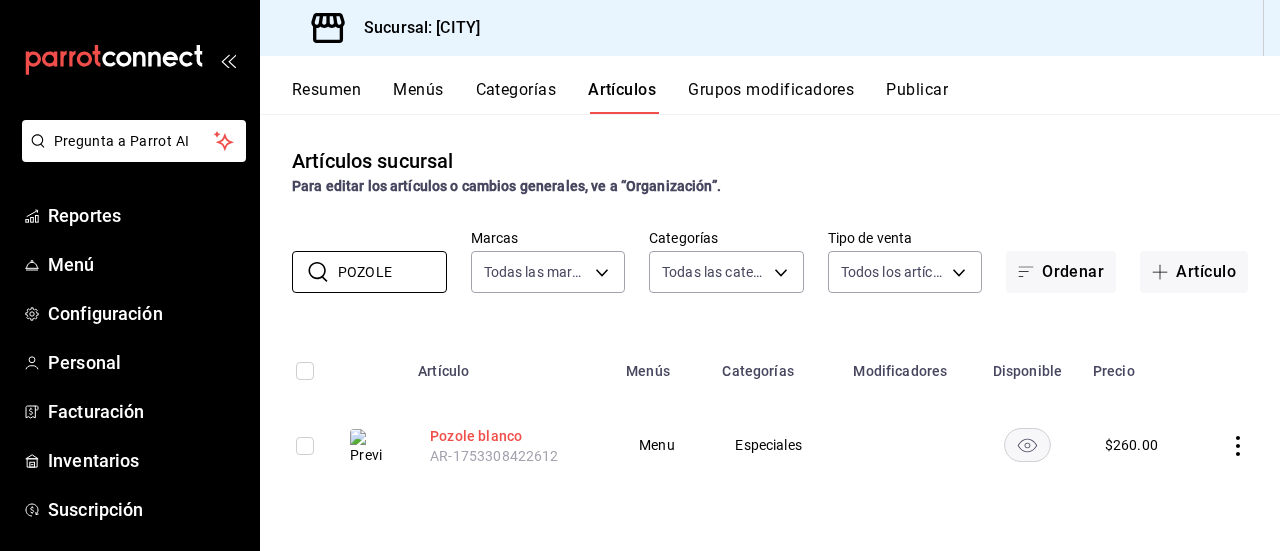 type on "POZOLE" 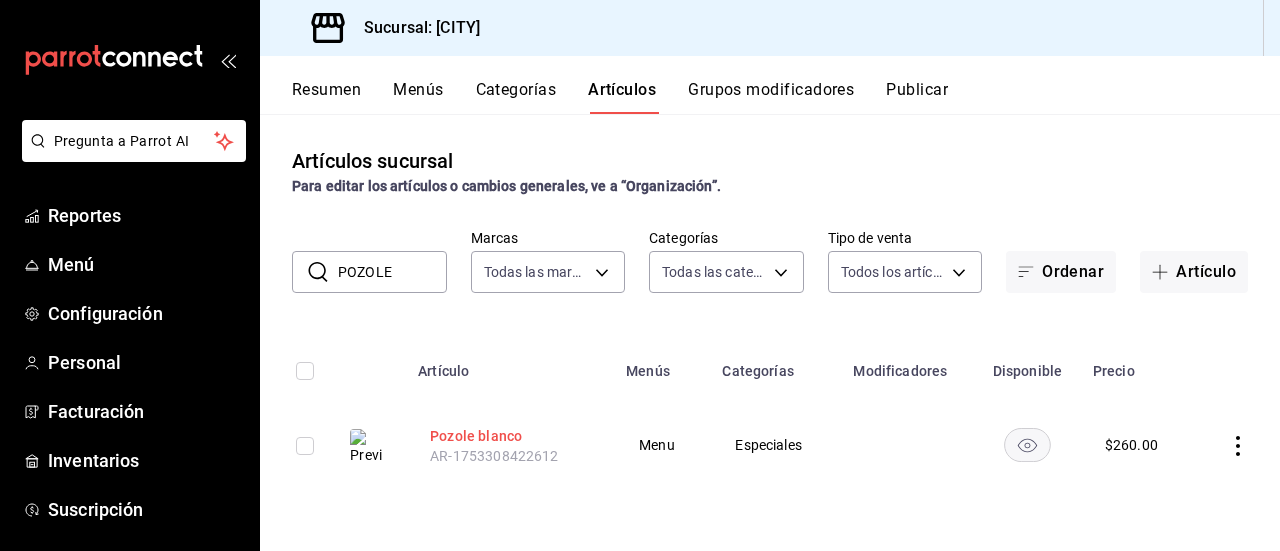 click on "Pozole blanco" at bounding box center [510, 436] 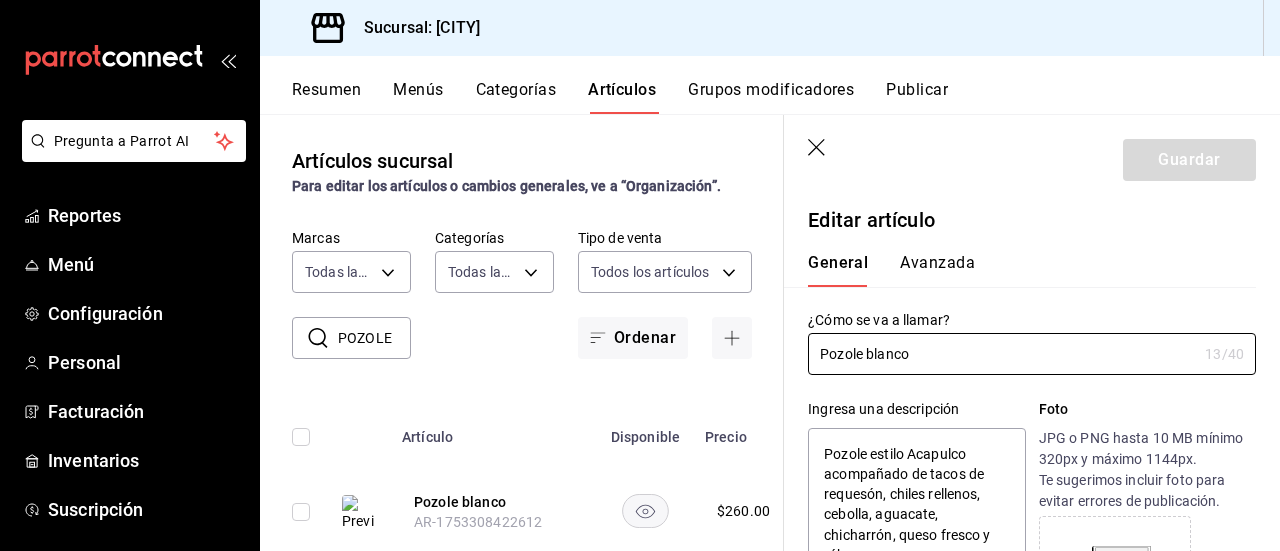 type on "x" 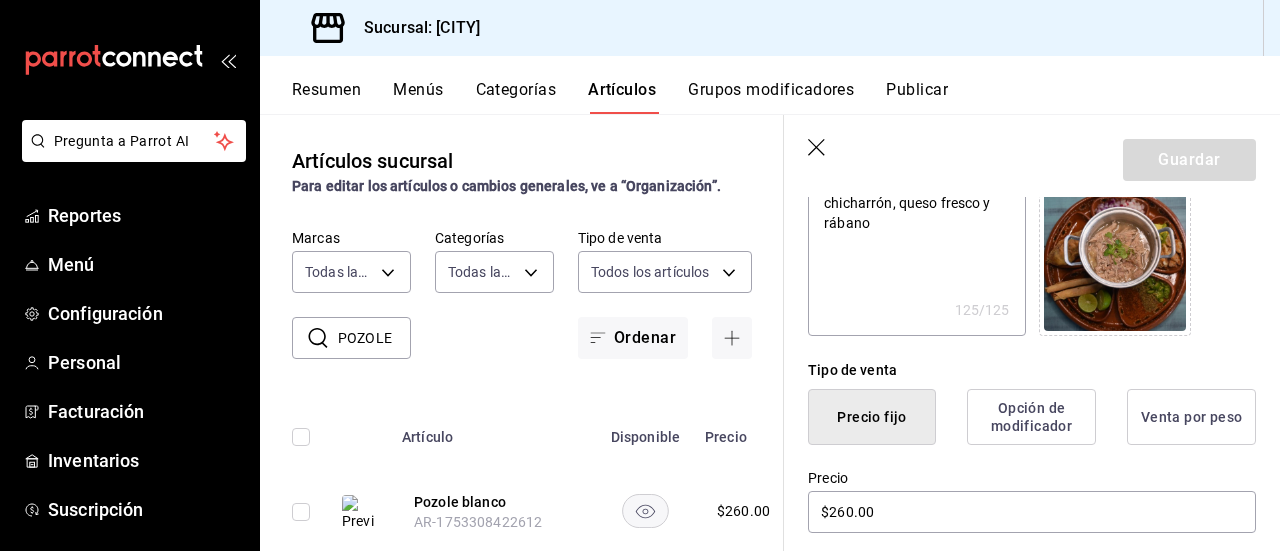 scroll, scrollTop: 400, scrollLeft: 0, axis: vertical 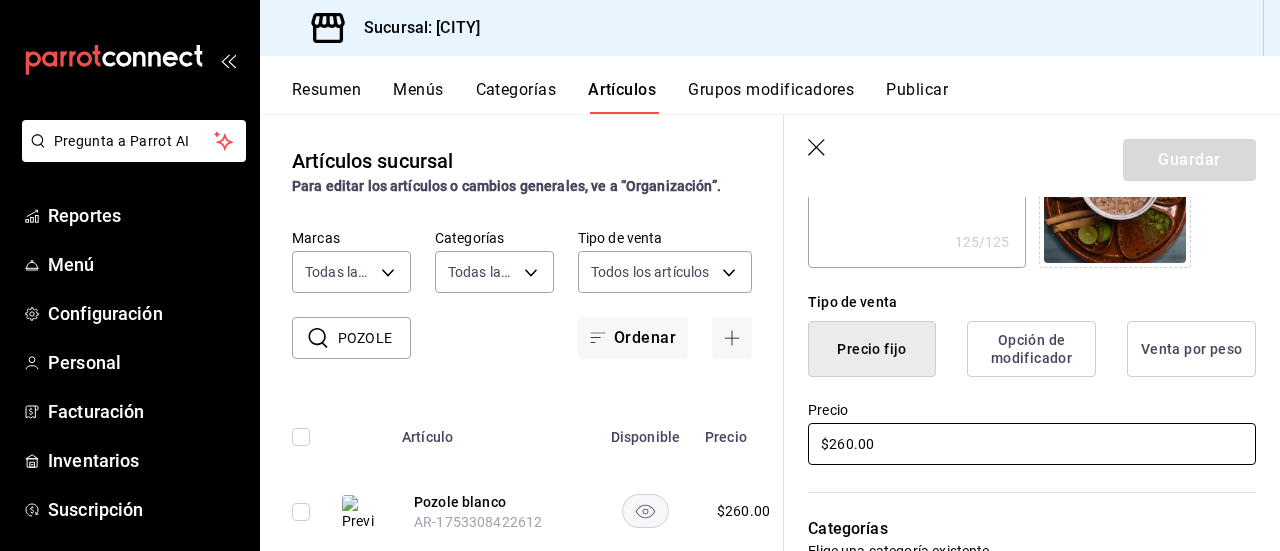 click on "$260.00" at bounding box center [1032, 444] 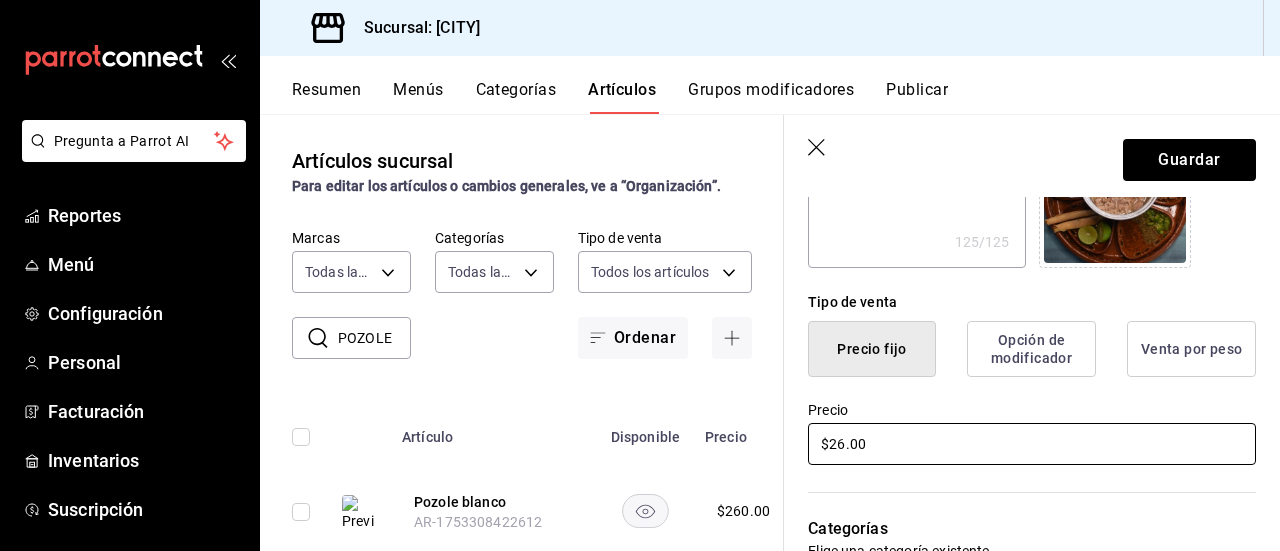 type on "x" 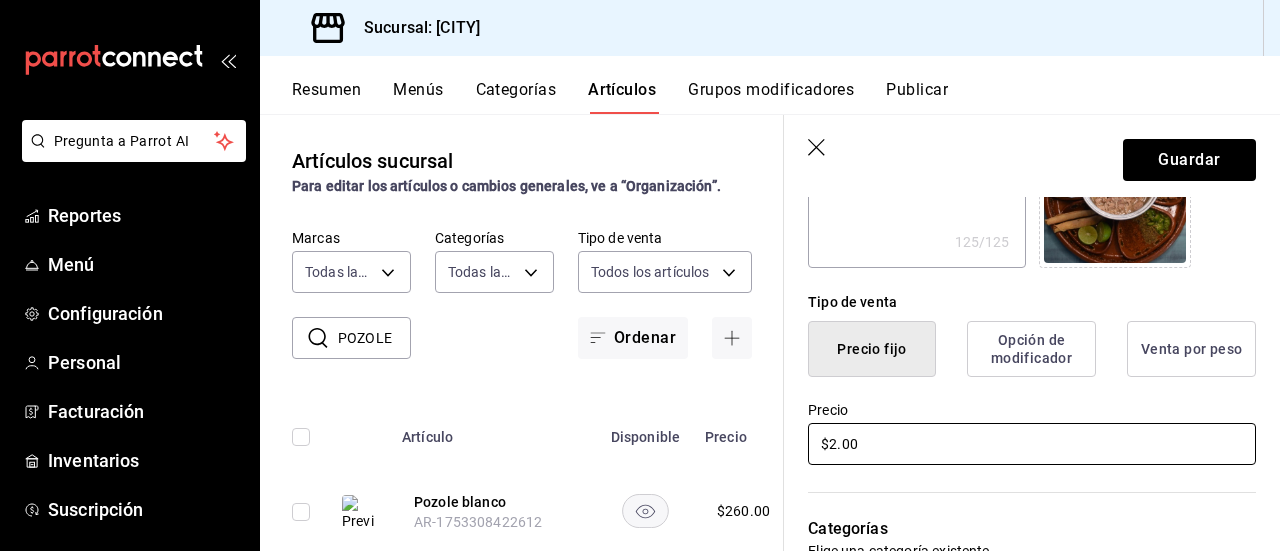 type 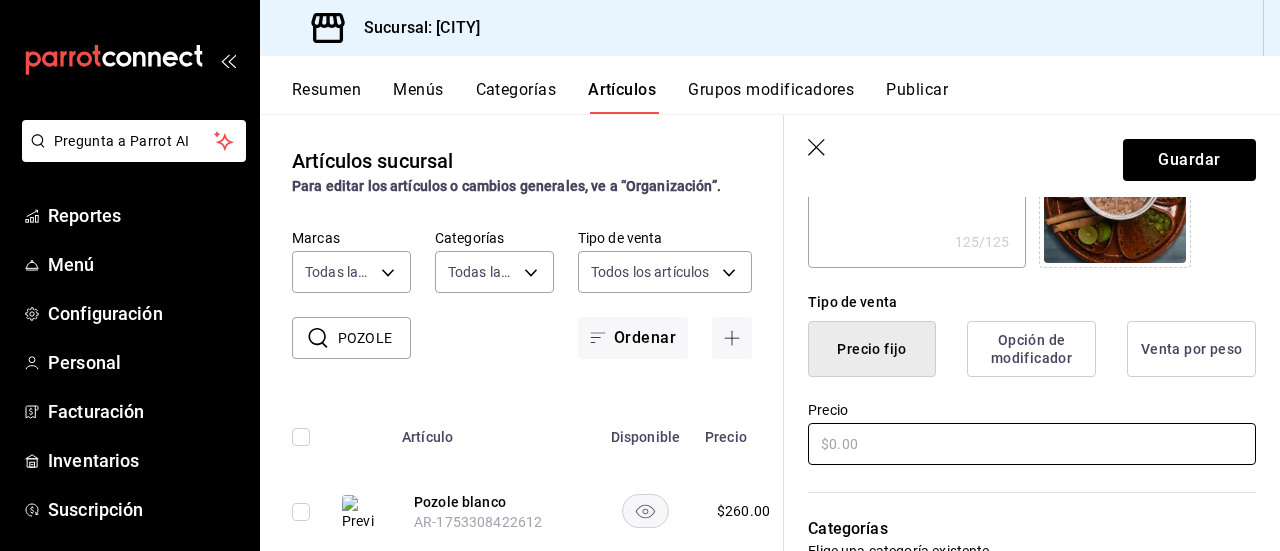 type on "x" 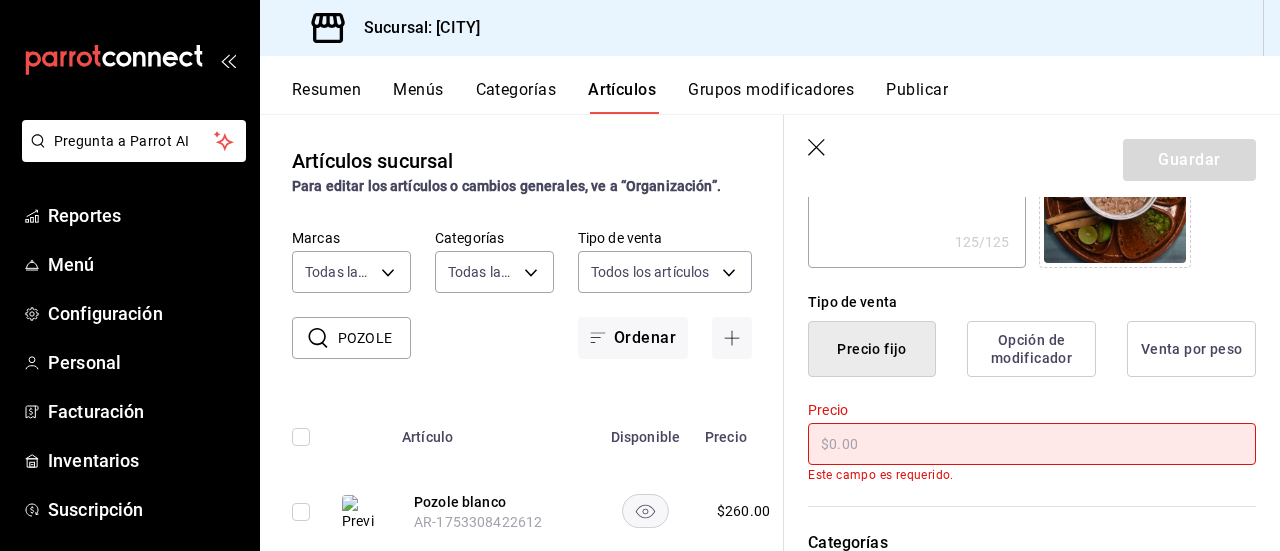 type on "$1.00" 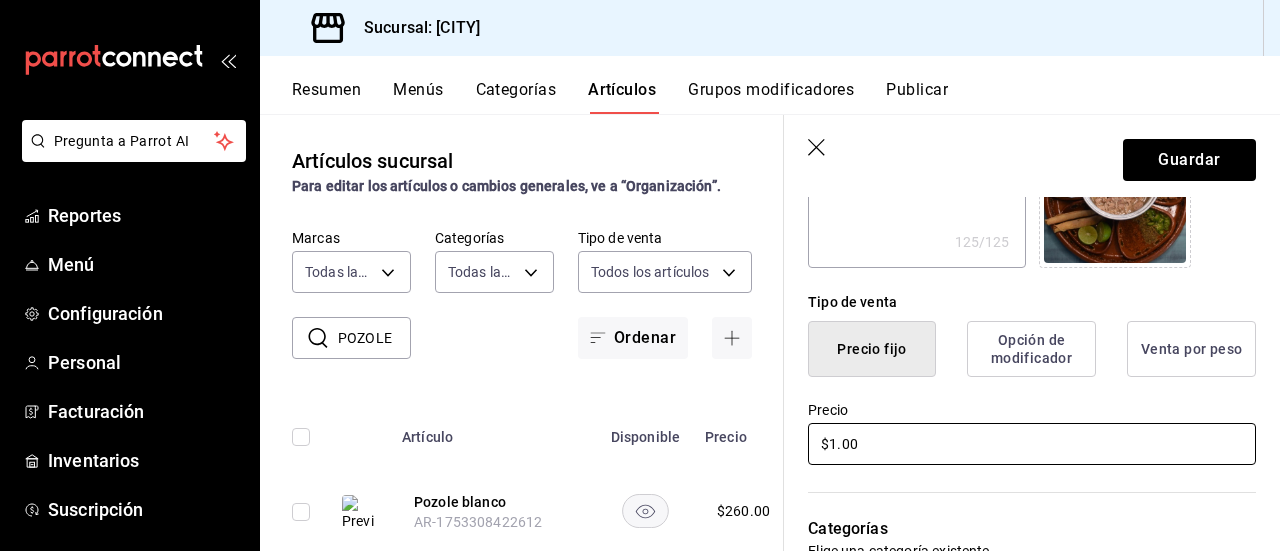 type on "x" 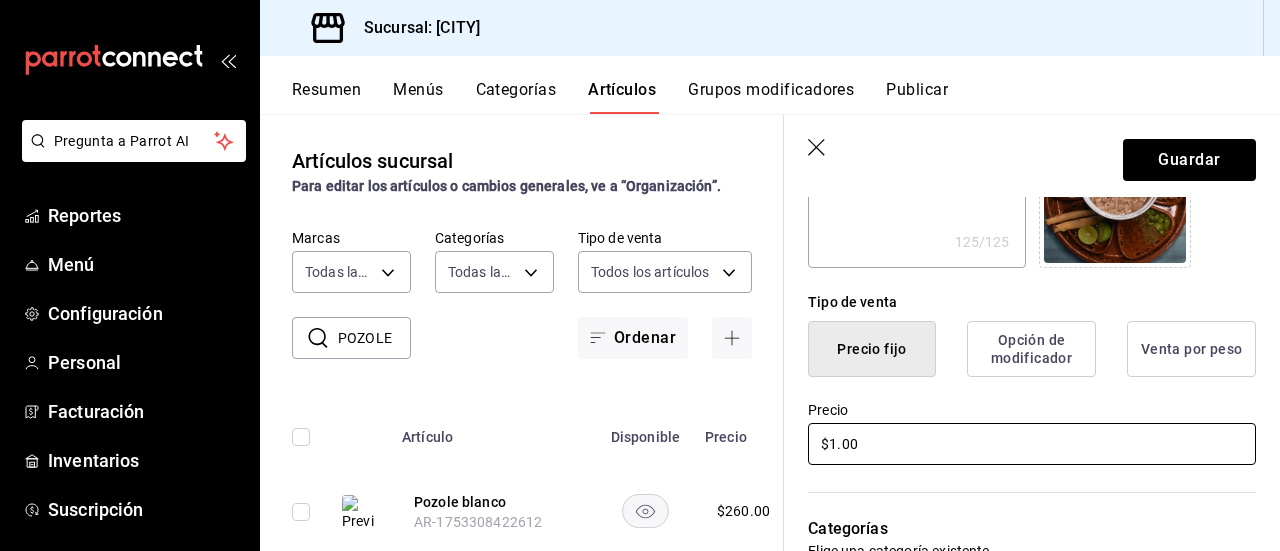 type on "$19.00" 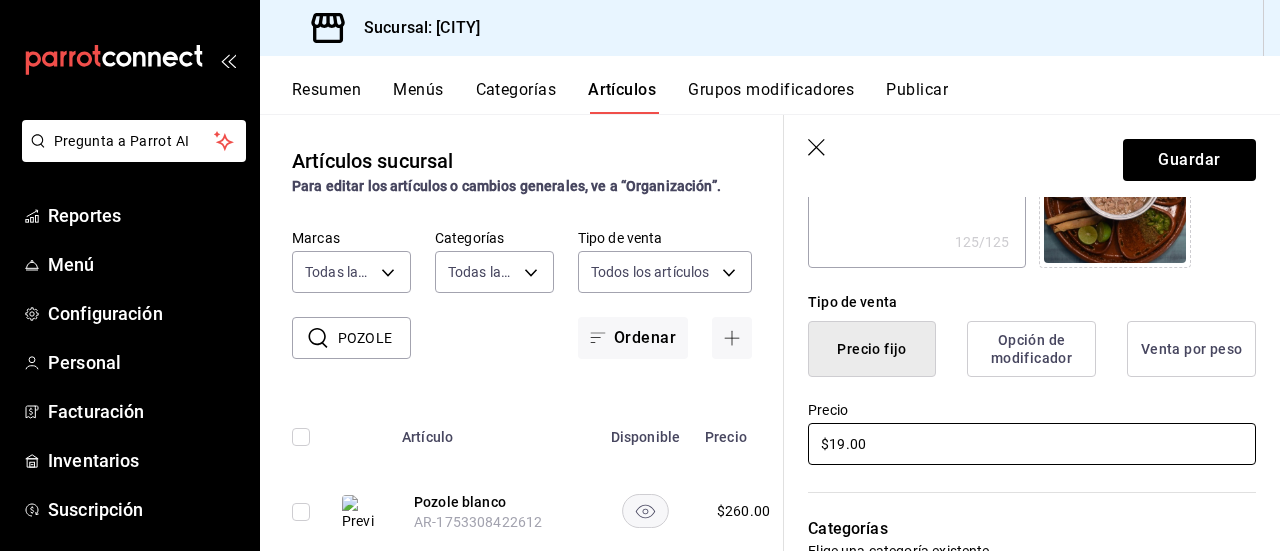 type on "x" 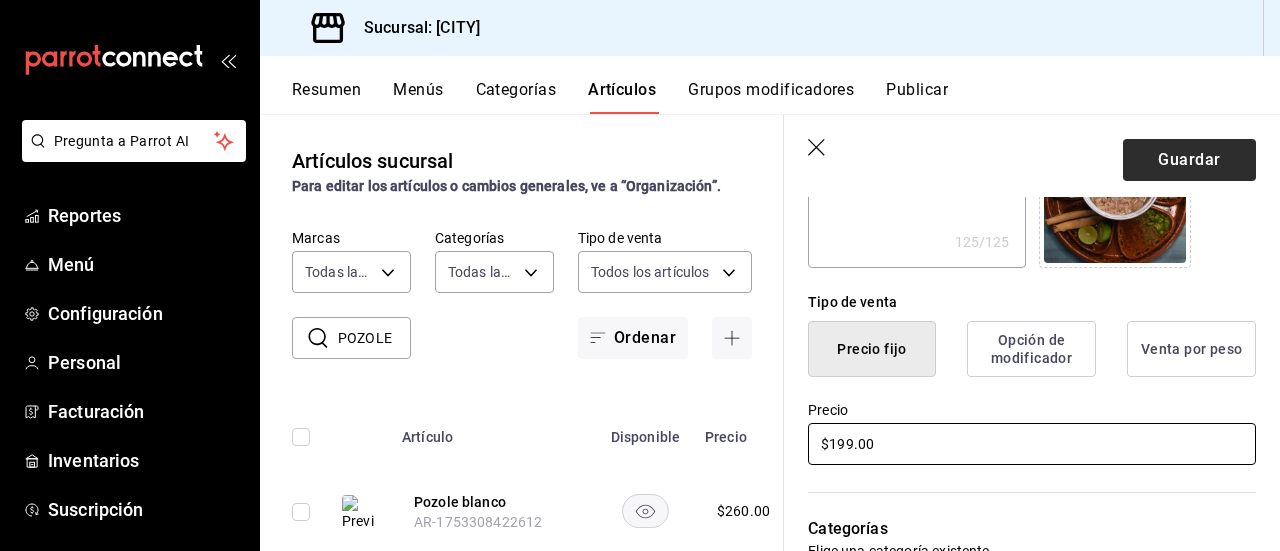 type on "$199.00" 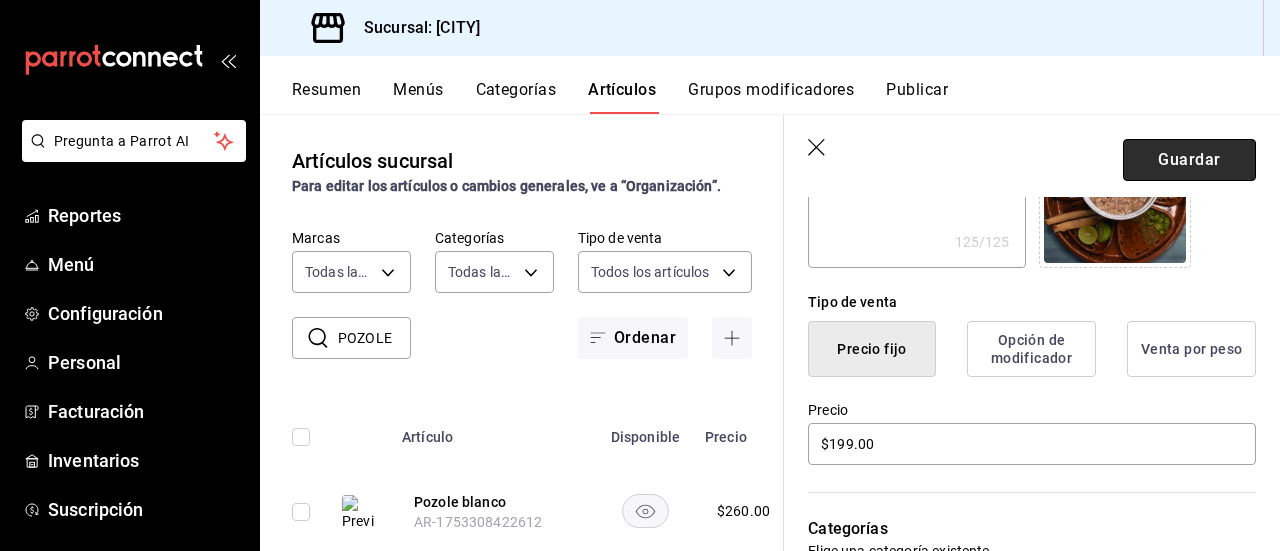 click on "Guardar" at bounding box center [1189, 160] 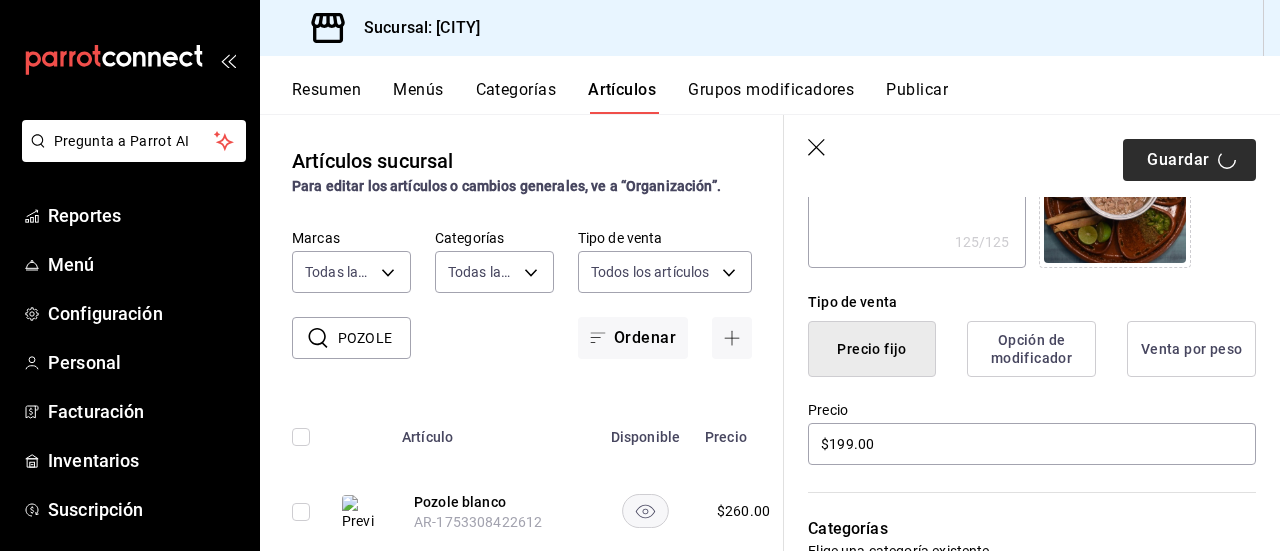 type on "x" 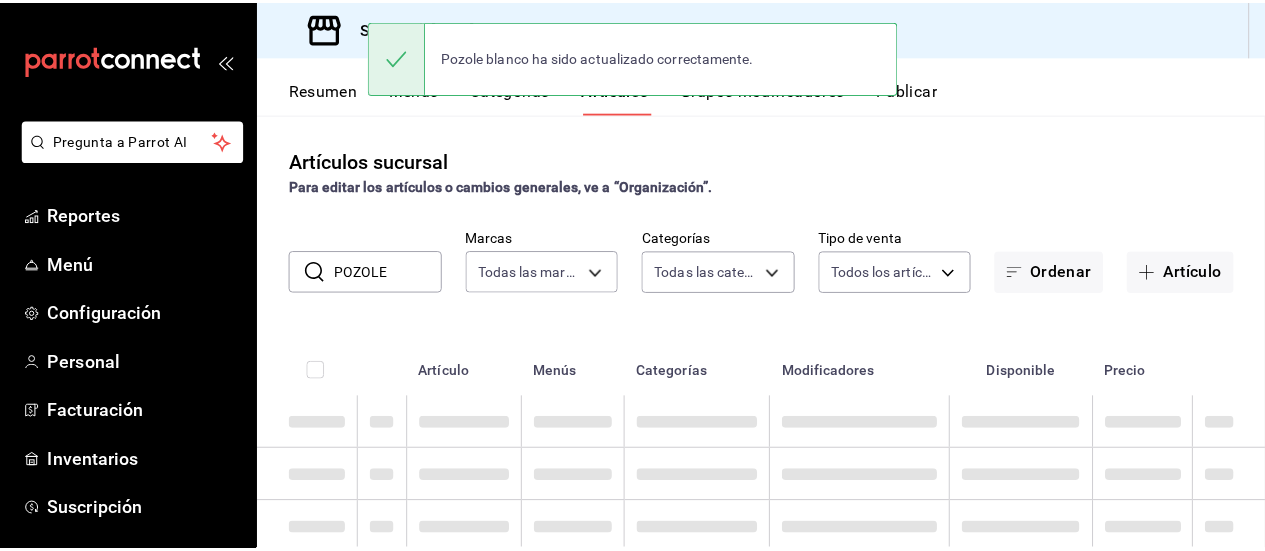 scroll, scrollTop: 0, scrollLeft: 0, axis: both 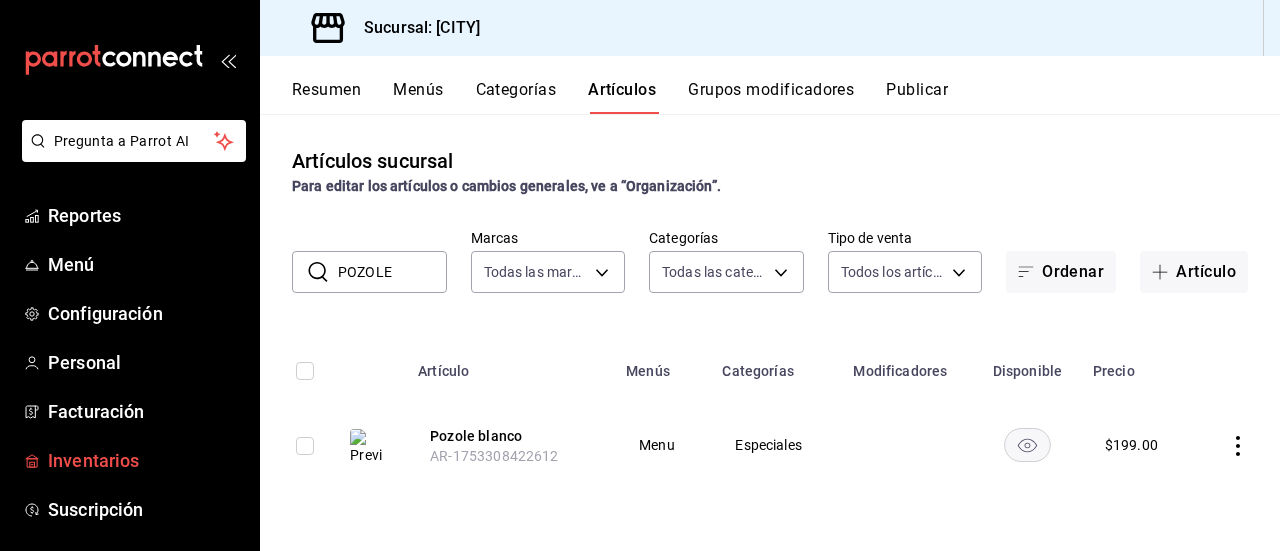 click on "Inventarios" at bounding box center [145, 460] 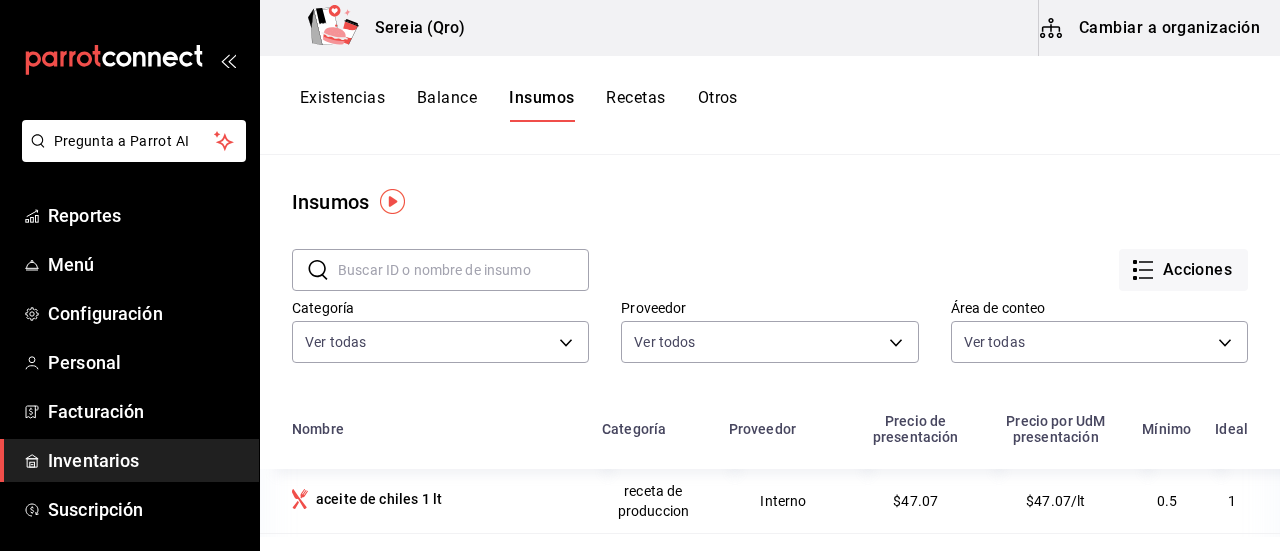 click on "Cambiar a organización" at bounding box center (1151, 28) 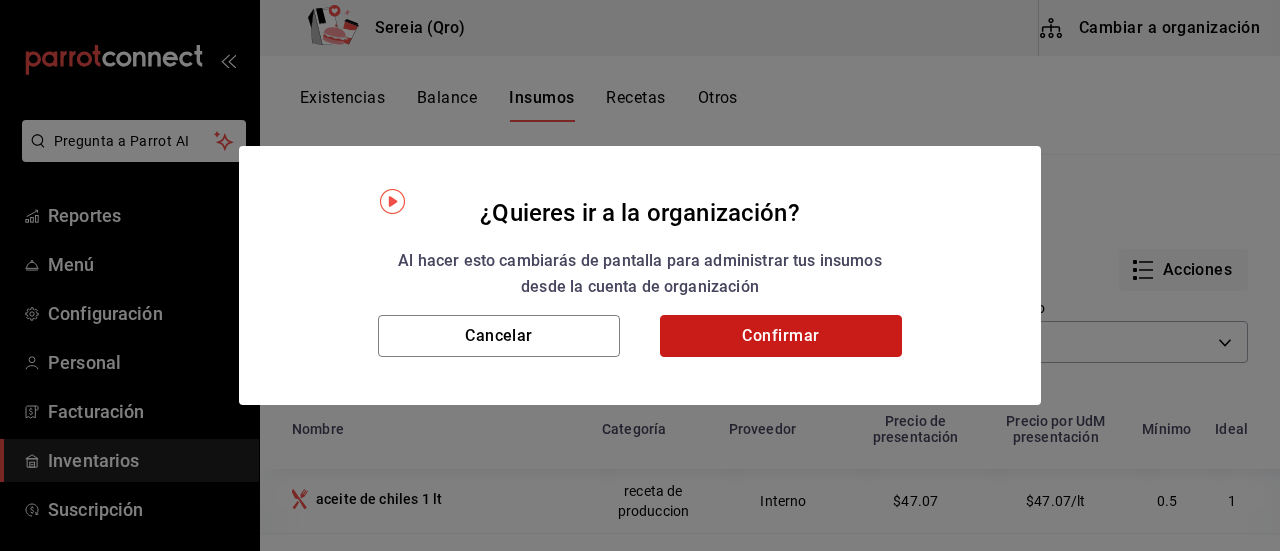 click on "Confirmar" at bounding box center (781, 336) 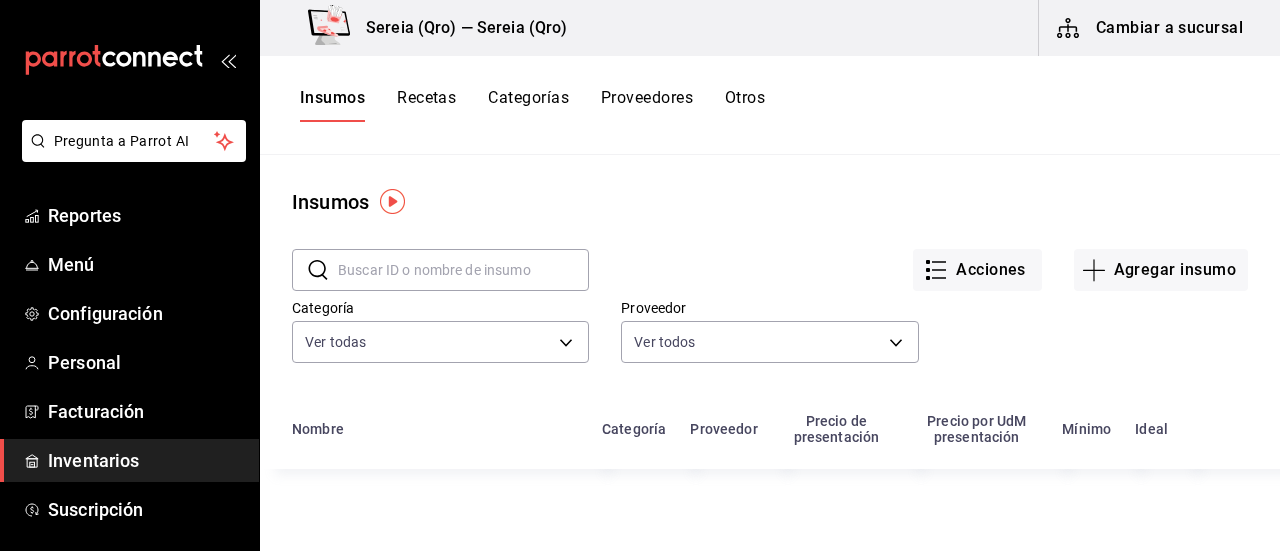 click on "Insumos" at bounding box center (332, 105) 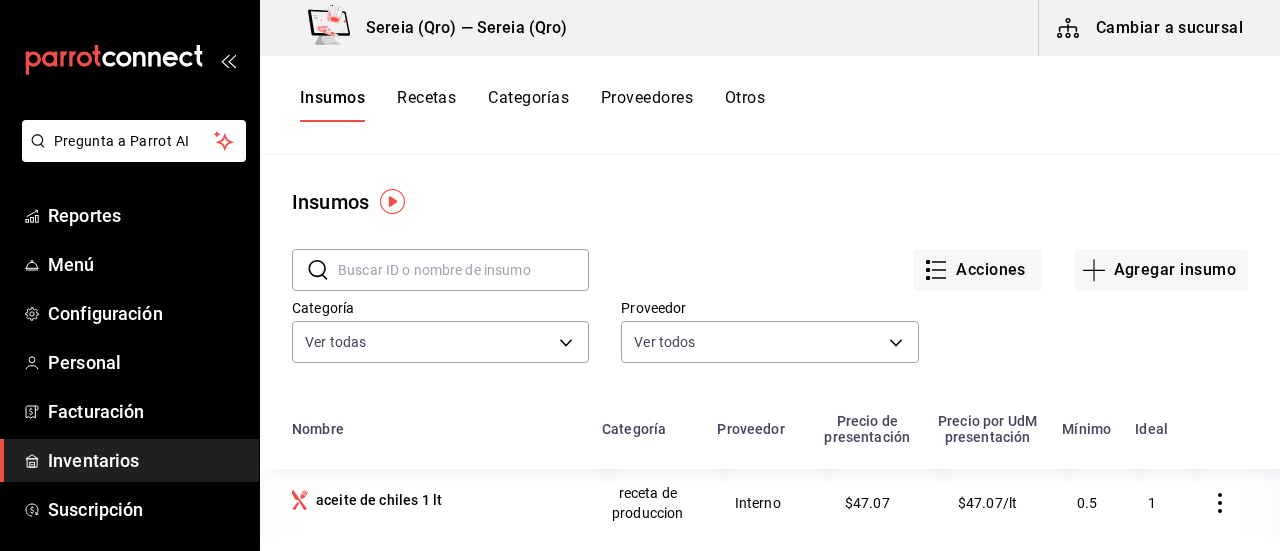 click at bounding box center (463, 270) 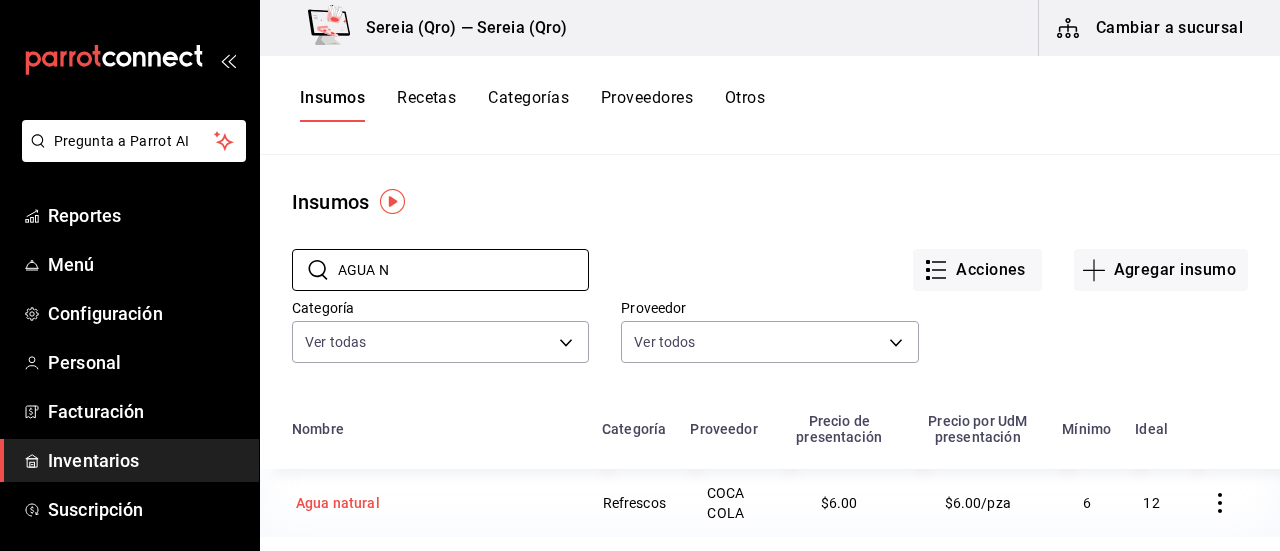 type on "AGUA N" 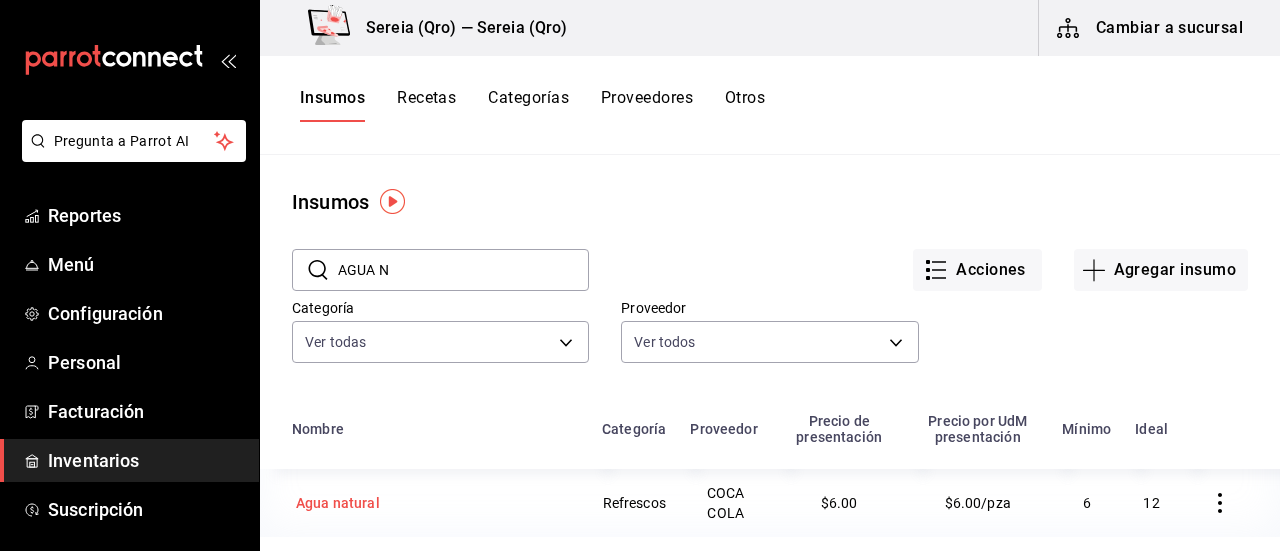 click on "Agua natural" at bounding box center (338, 503) 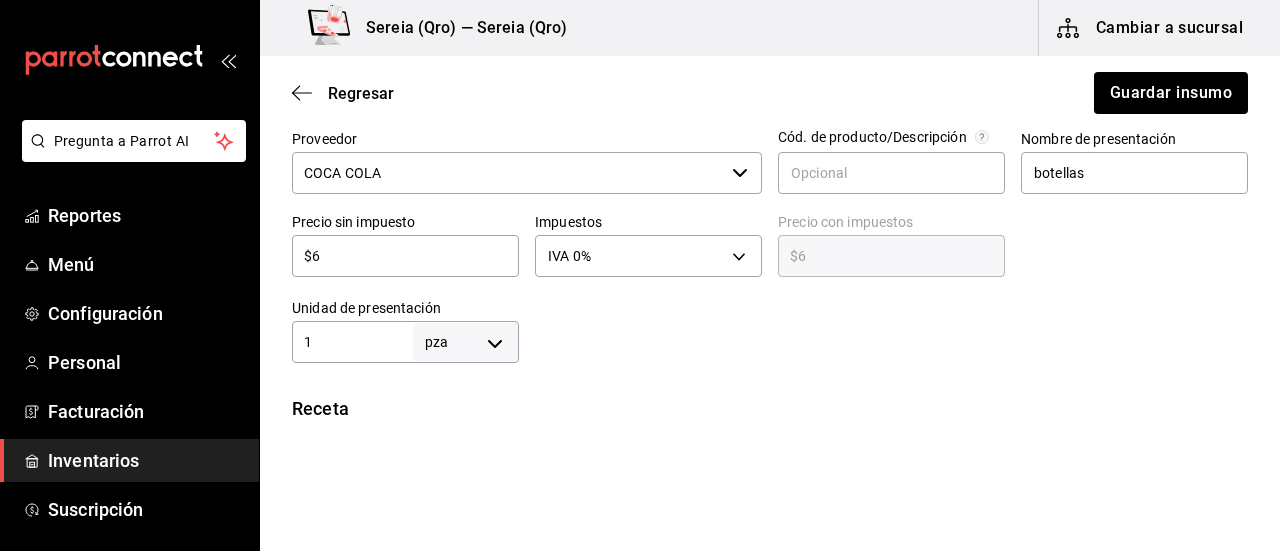 scroll, scrollTop: 500, scrollLeft: 0, axis: vertical 